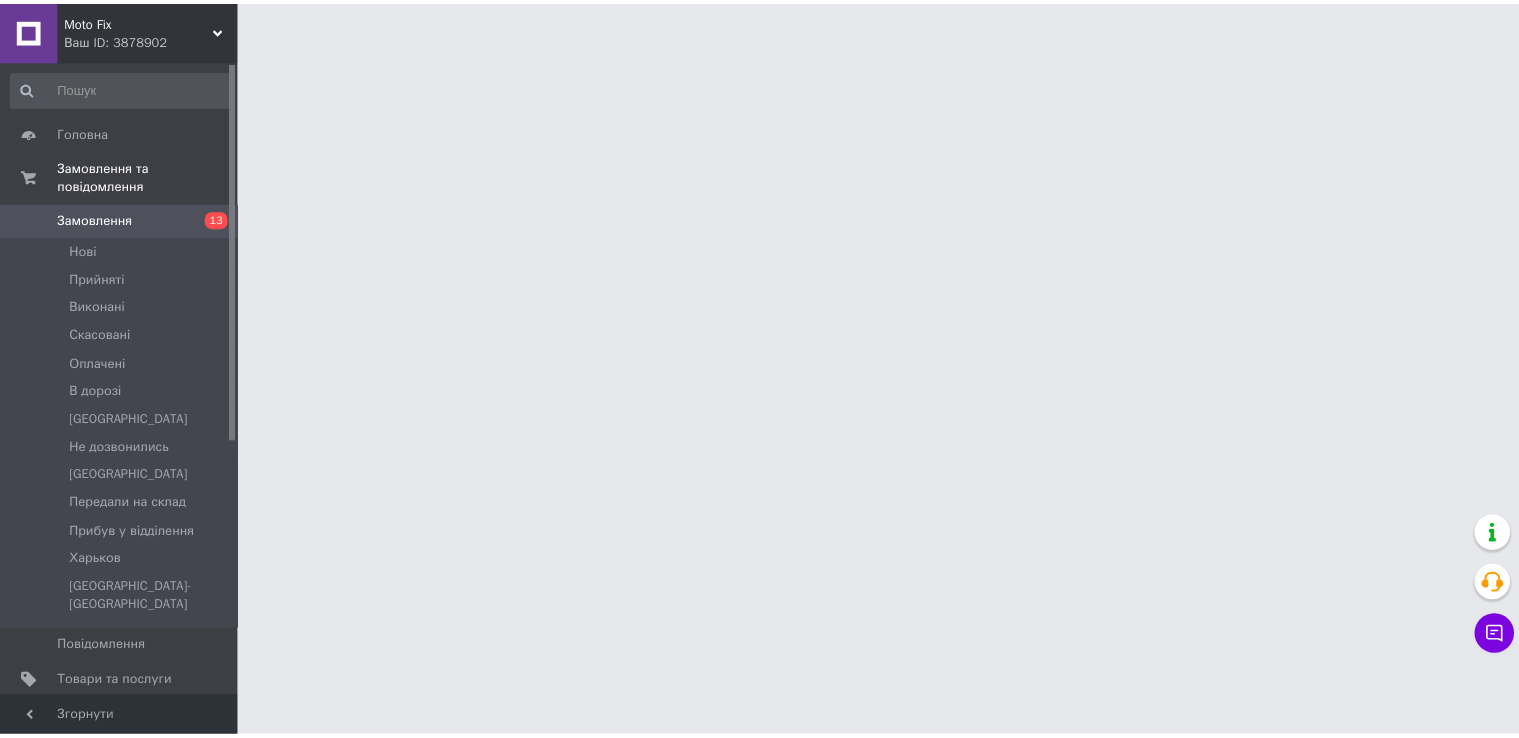scroll, scrollTop: 0, scrollLeft: 0, axis: both 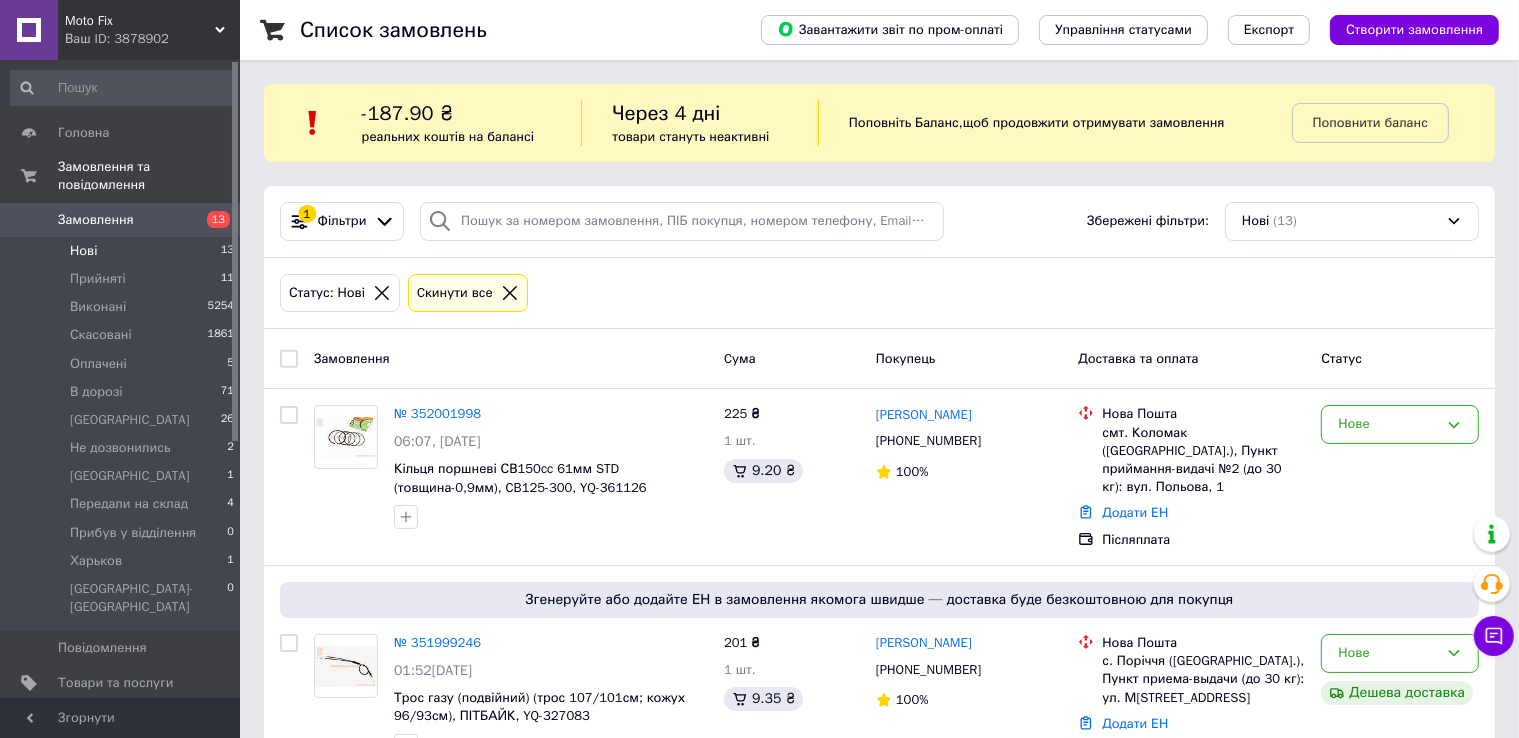click on "Нові" at bounding box center (83, 251) 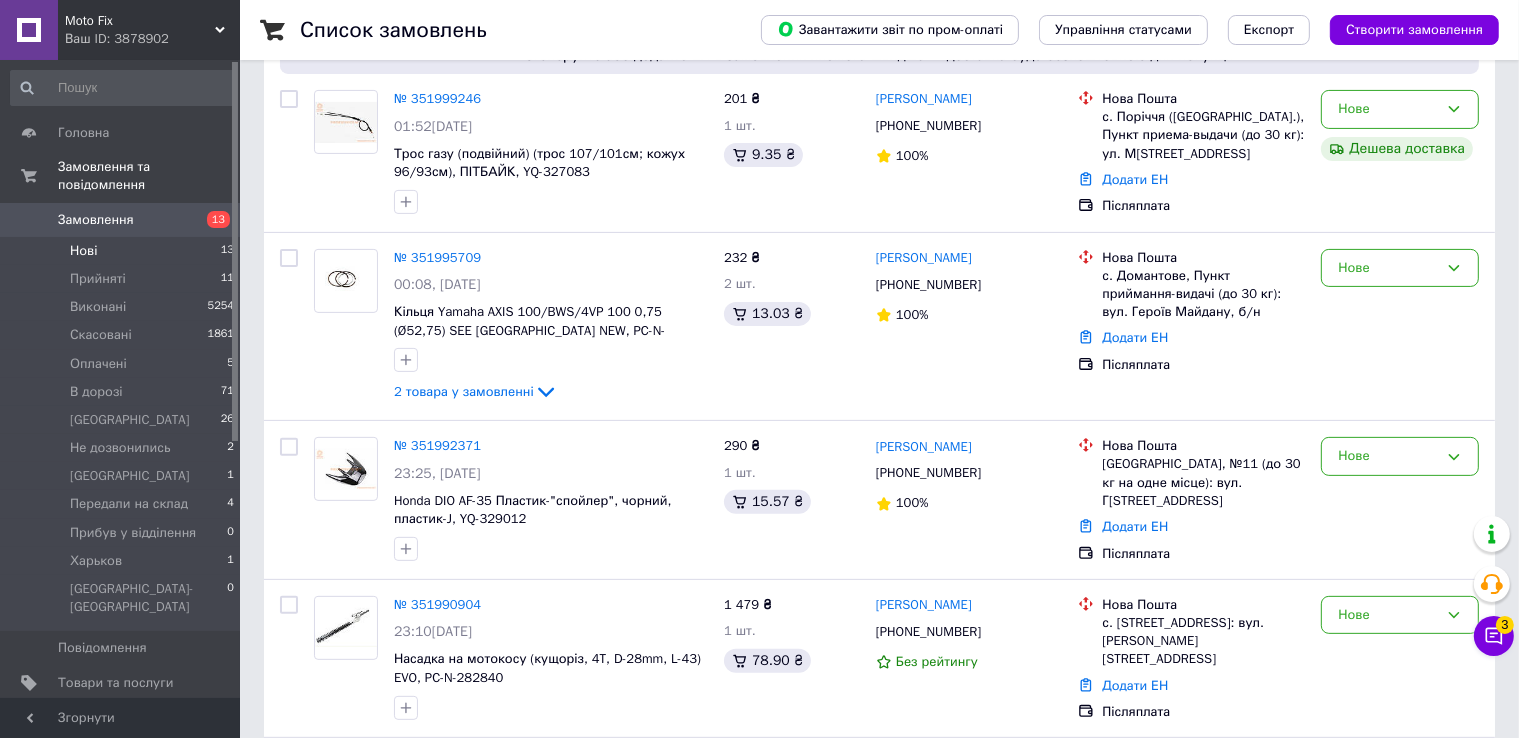 scroll, scrollTop: 551, scrollLeft: 0, axis: vertical 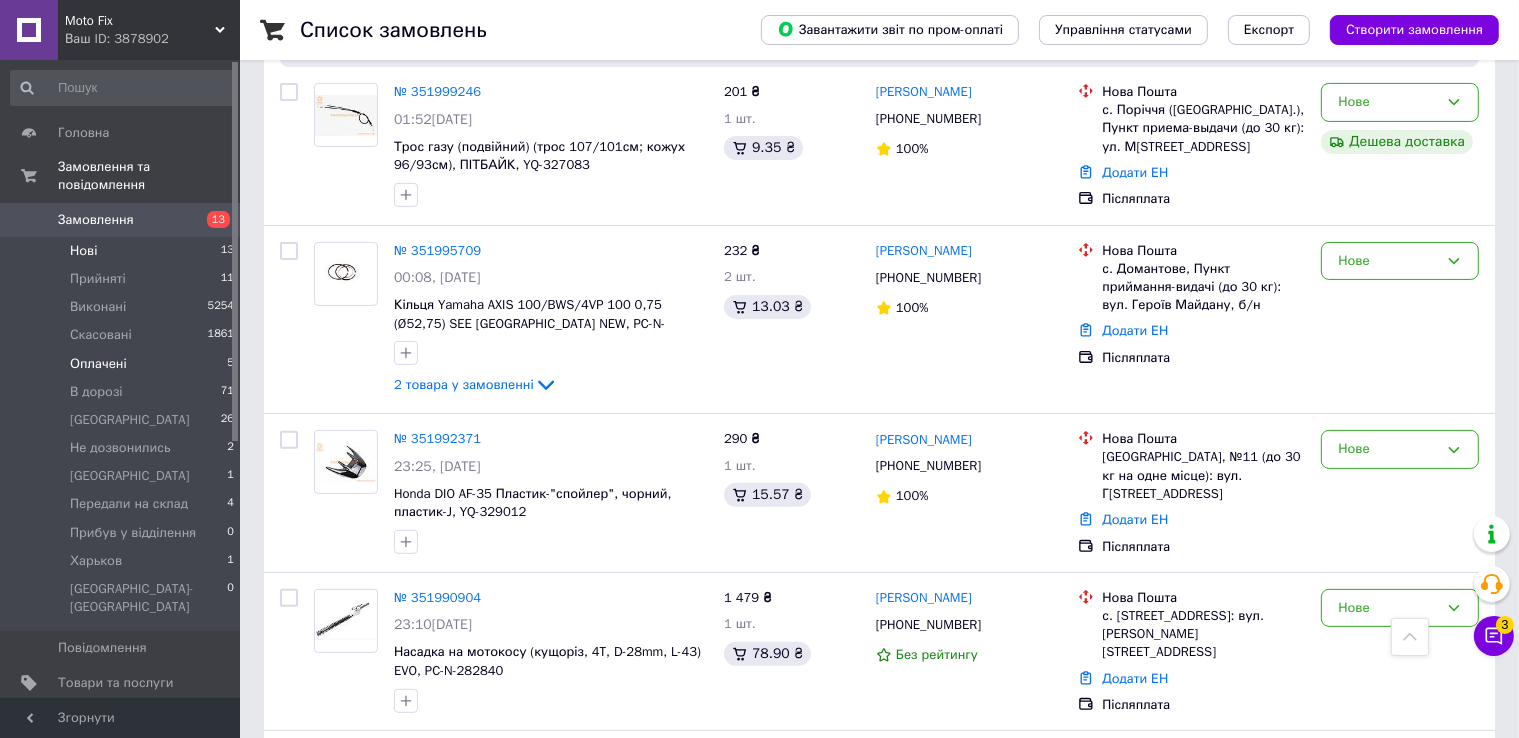 click on "Оплачені 5" at bounding box center (123, 364) 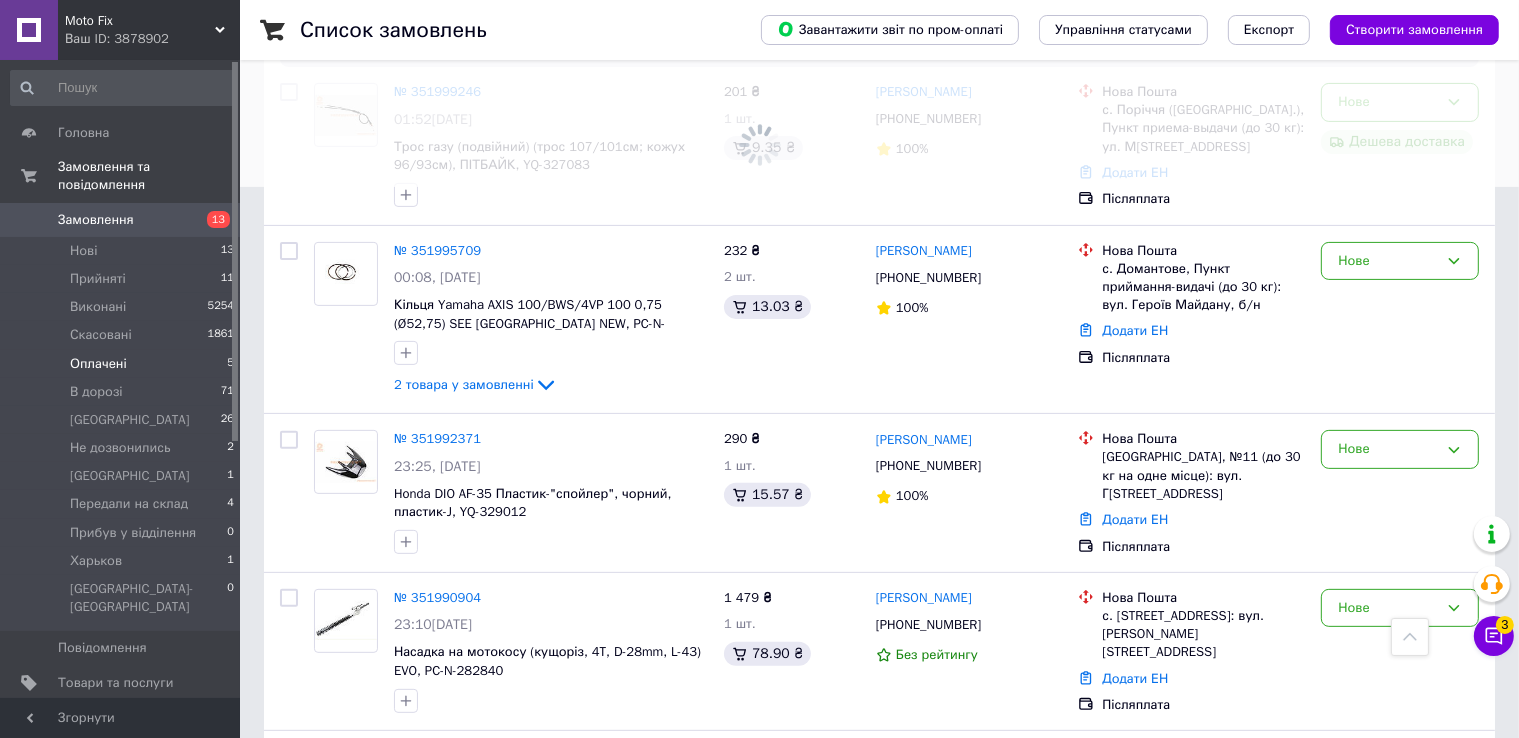 scroll, scrollTop: 0, scrollLeft: 0, axis: both 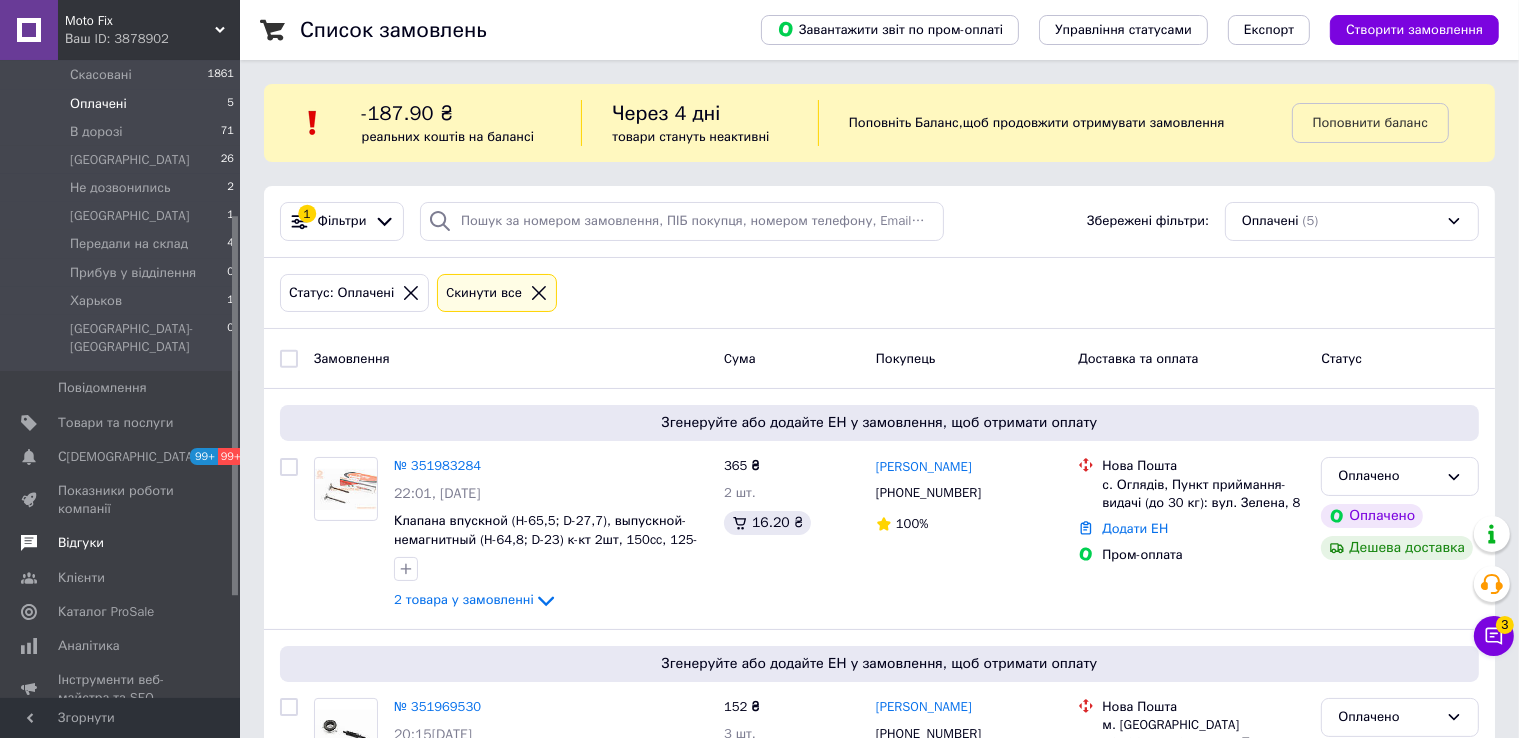 click on "Відгуки" at bounding box center (121, 543) 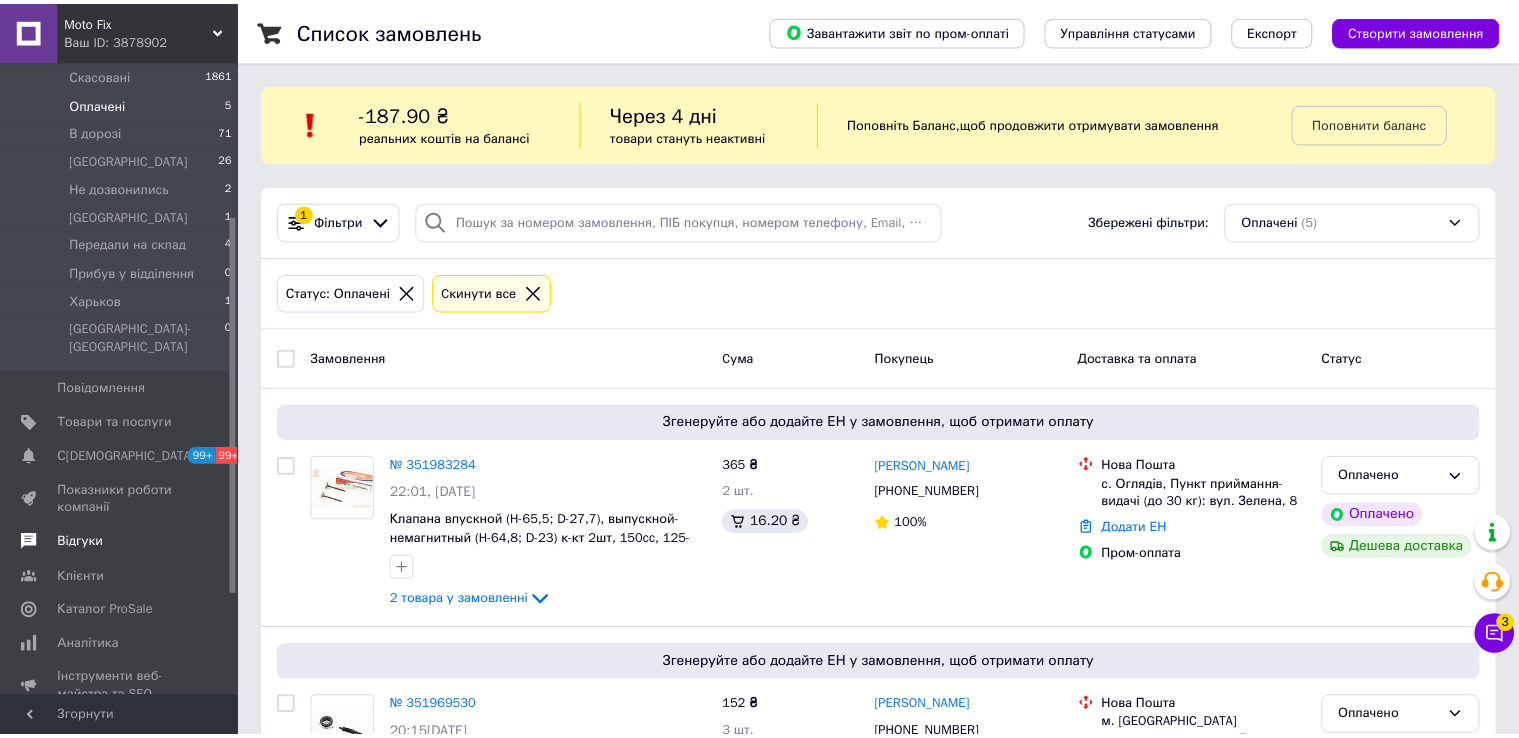 scroll, scrollTop: 179, scrollLeft: 0, axis: vertical 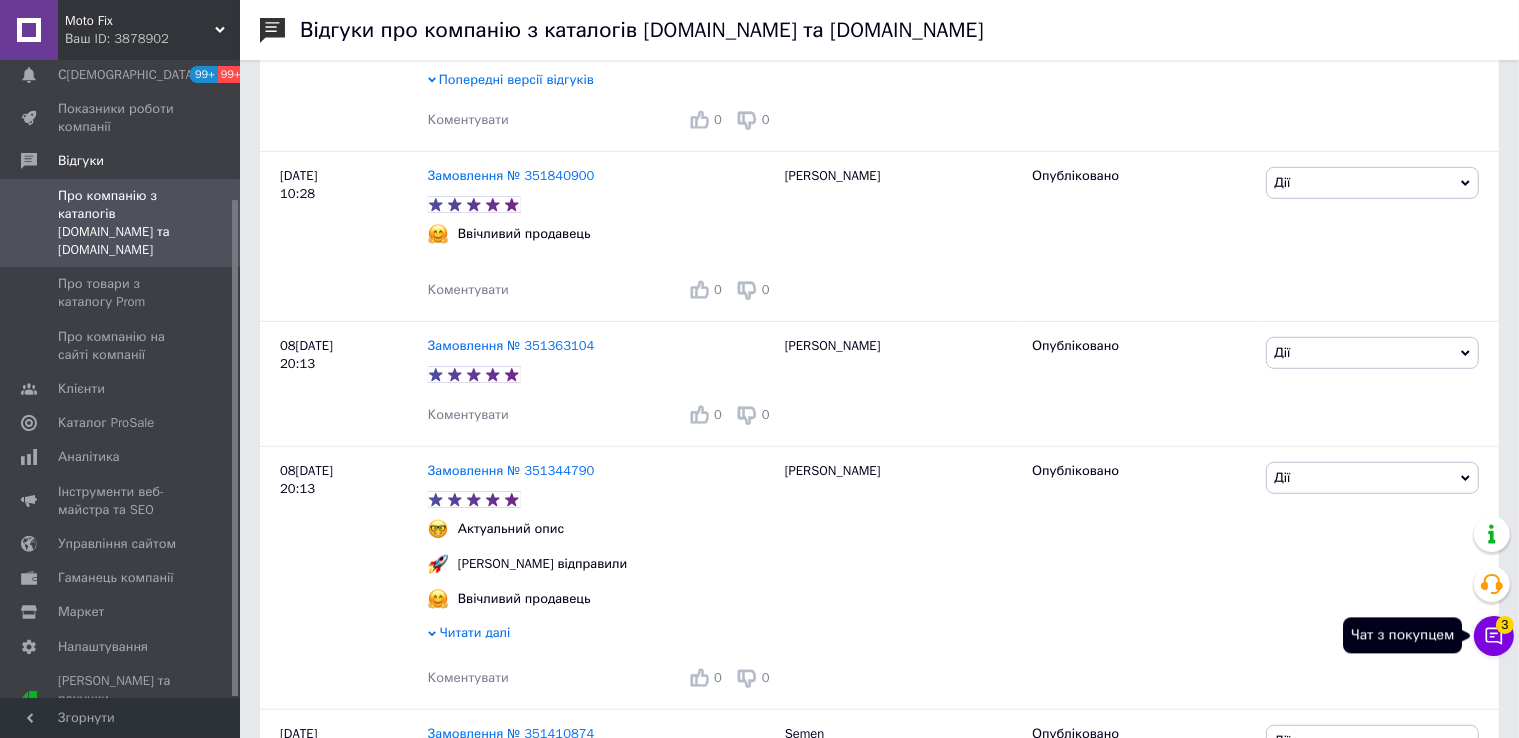 click 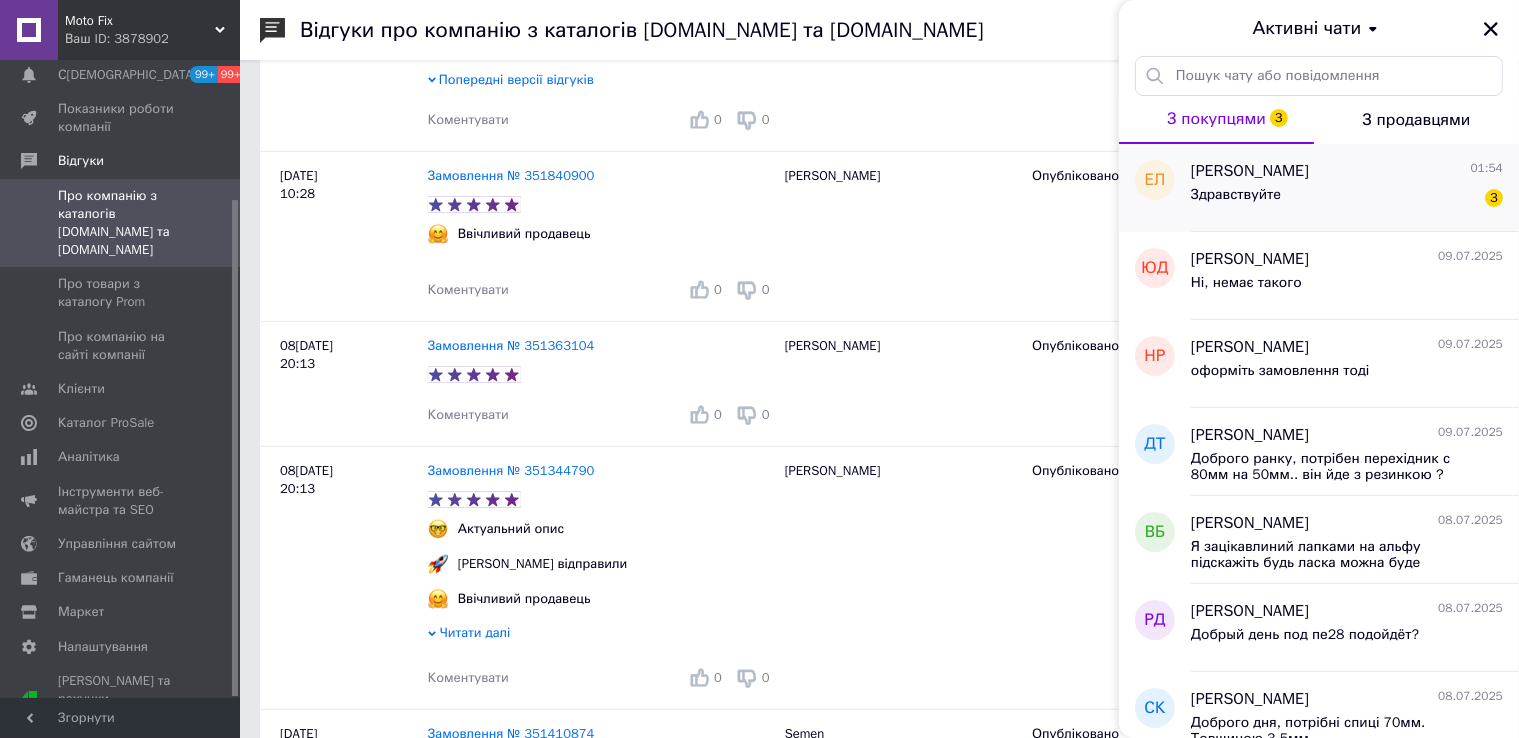 click on "Здравствуйте 3" at bounding box center [1347, 199] 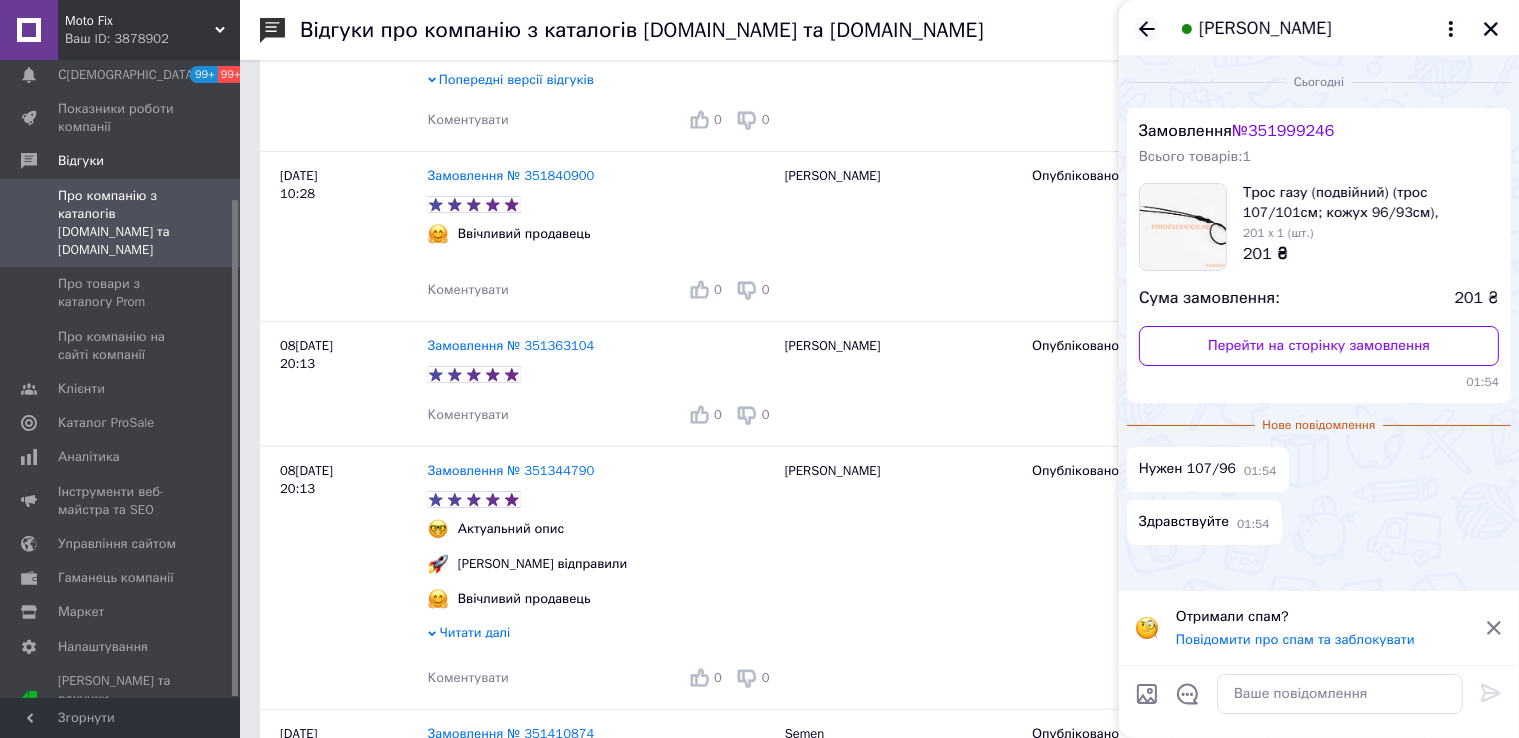 click 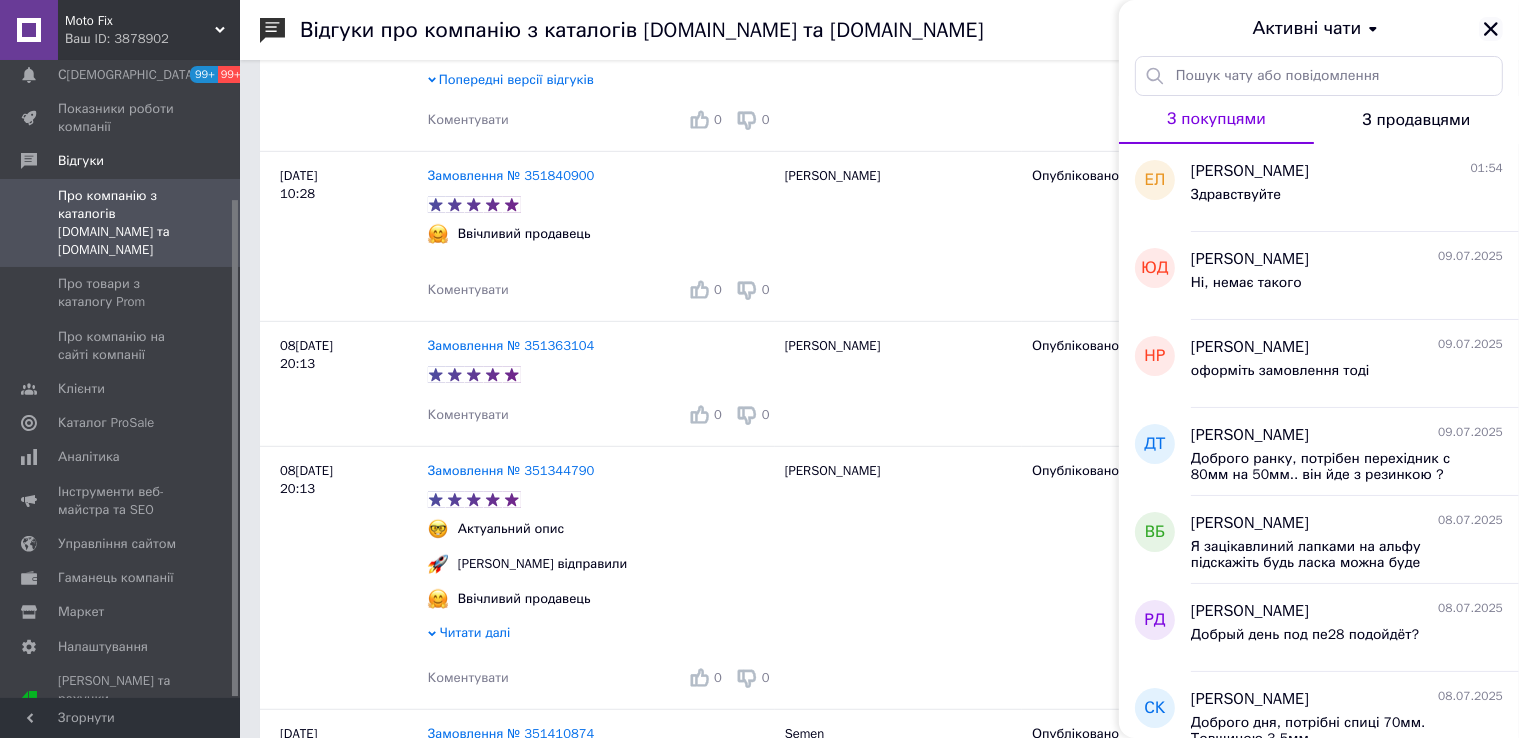 click 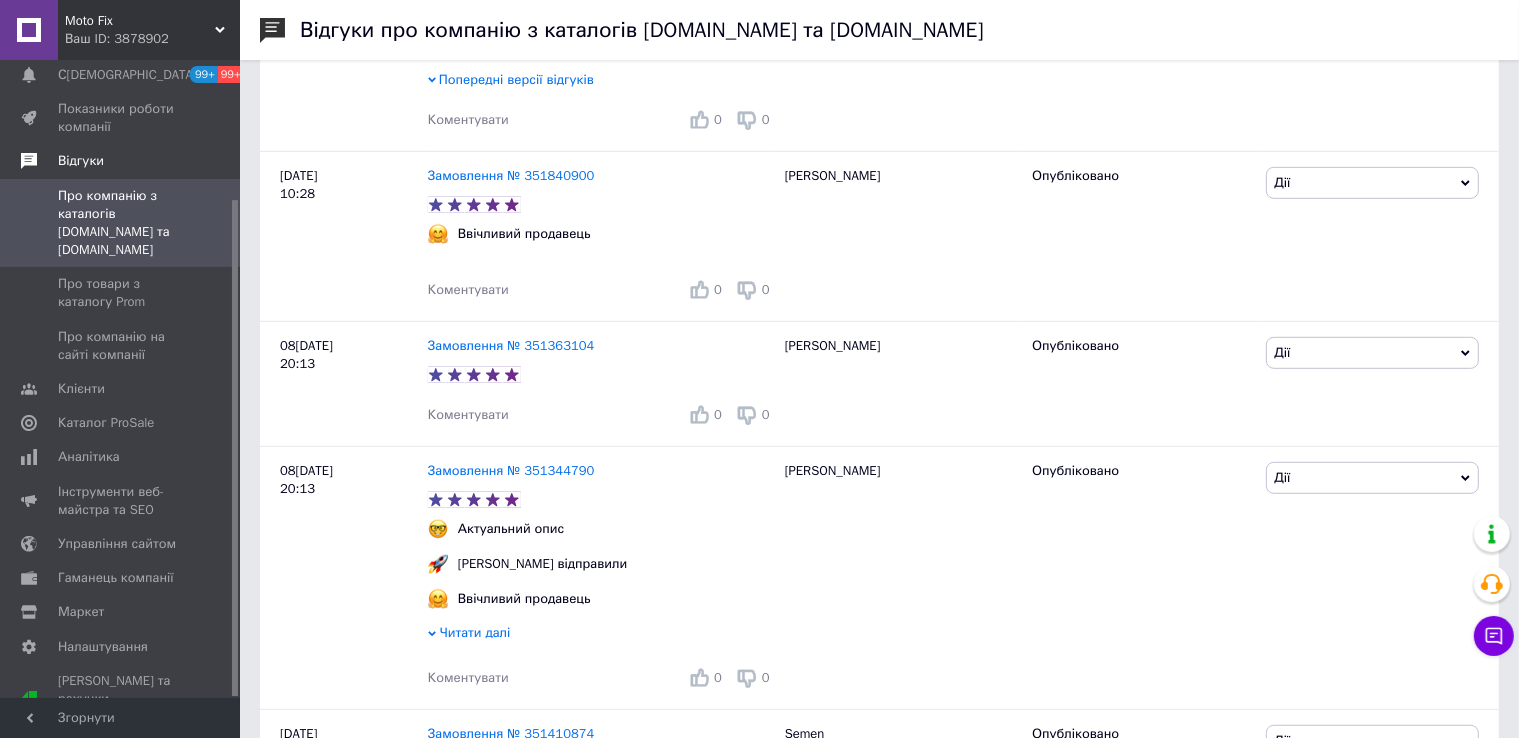 scroll, scrollTop: 0, scrollLeft: 0, axis: both 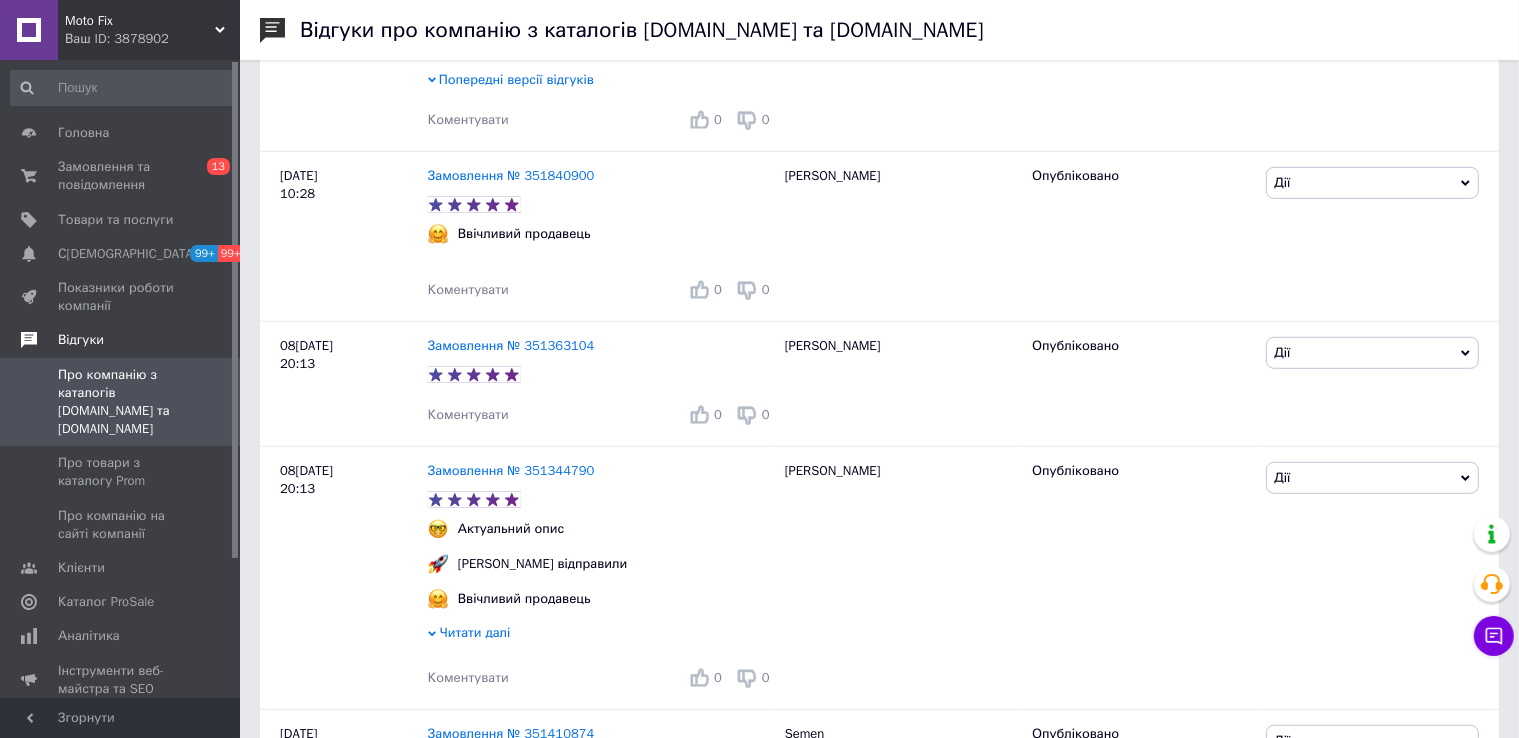 click on "Замовлення та повідомлення" at bounding box center (121, 176) 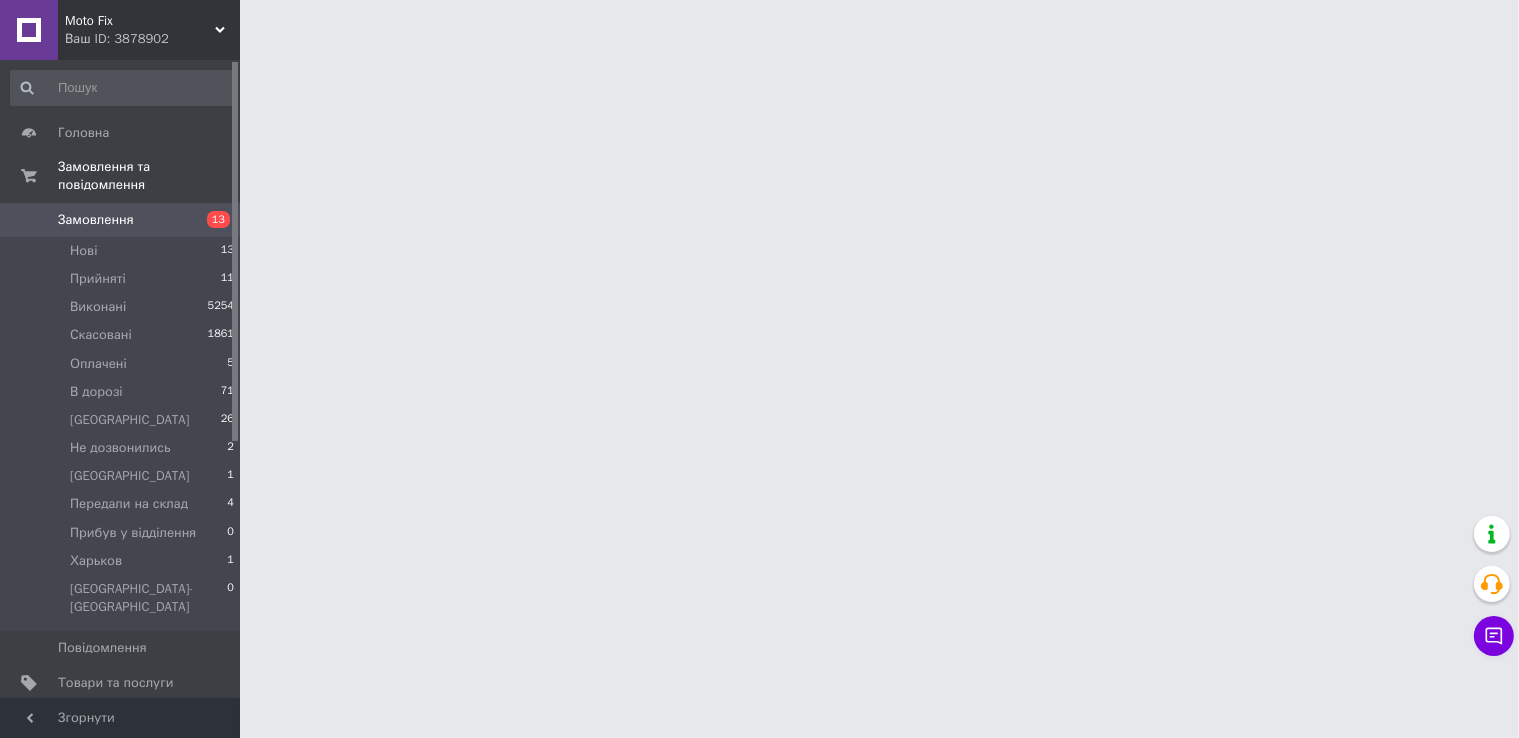 scroll, scrollTop: 0, scrollLeft: 0, axis: both 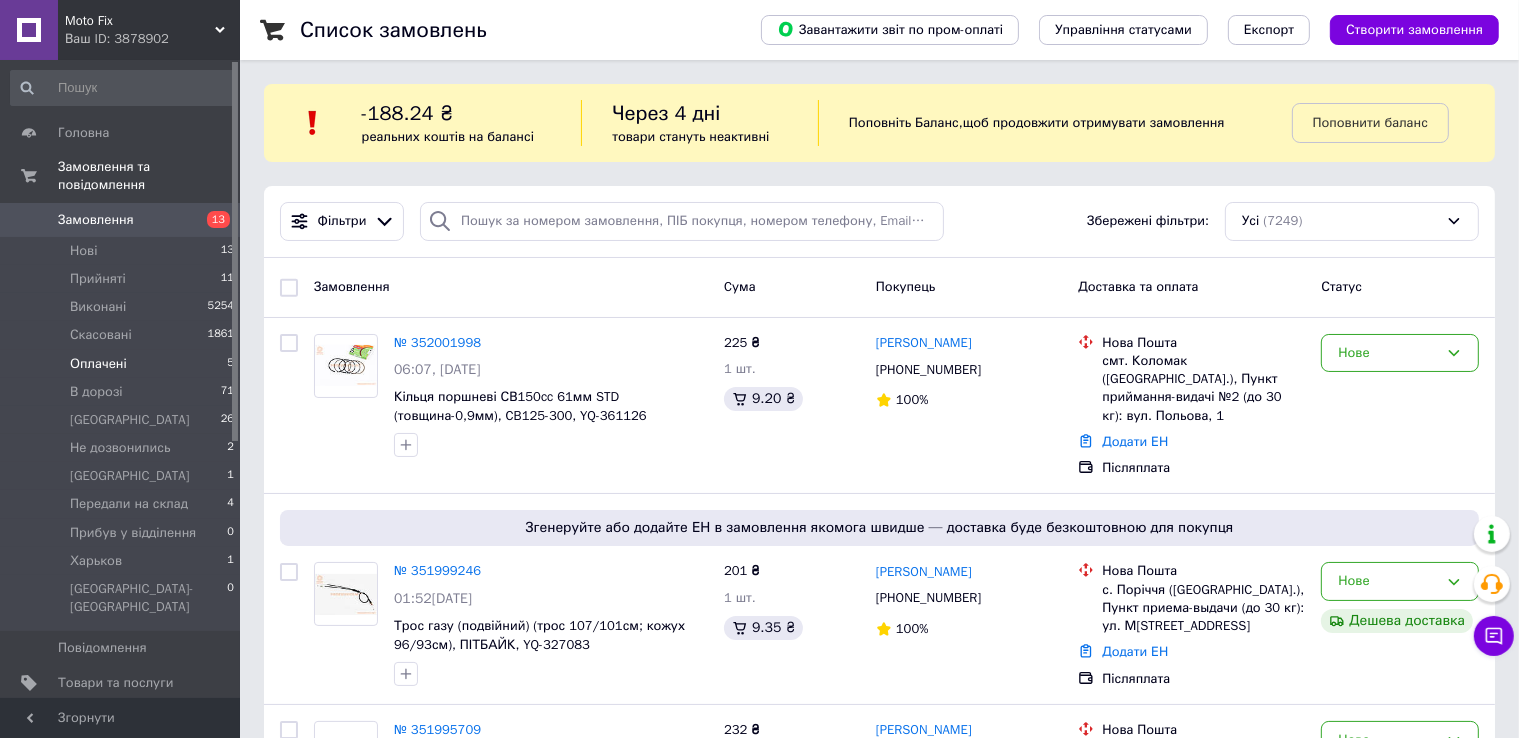 click on "Оплачені" at bounding box center [98, 364] 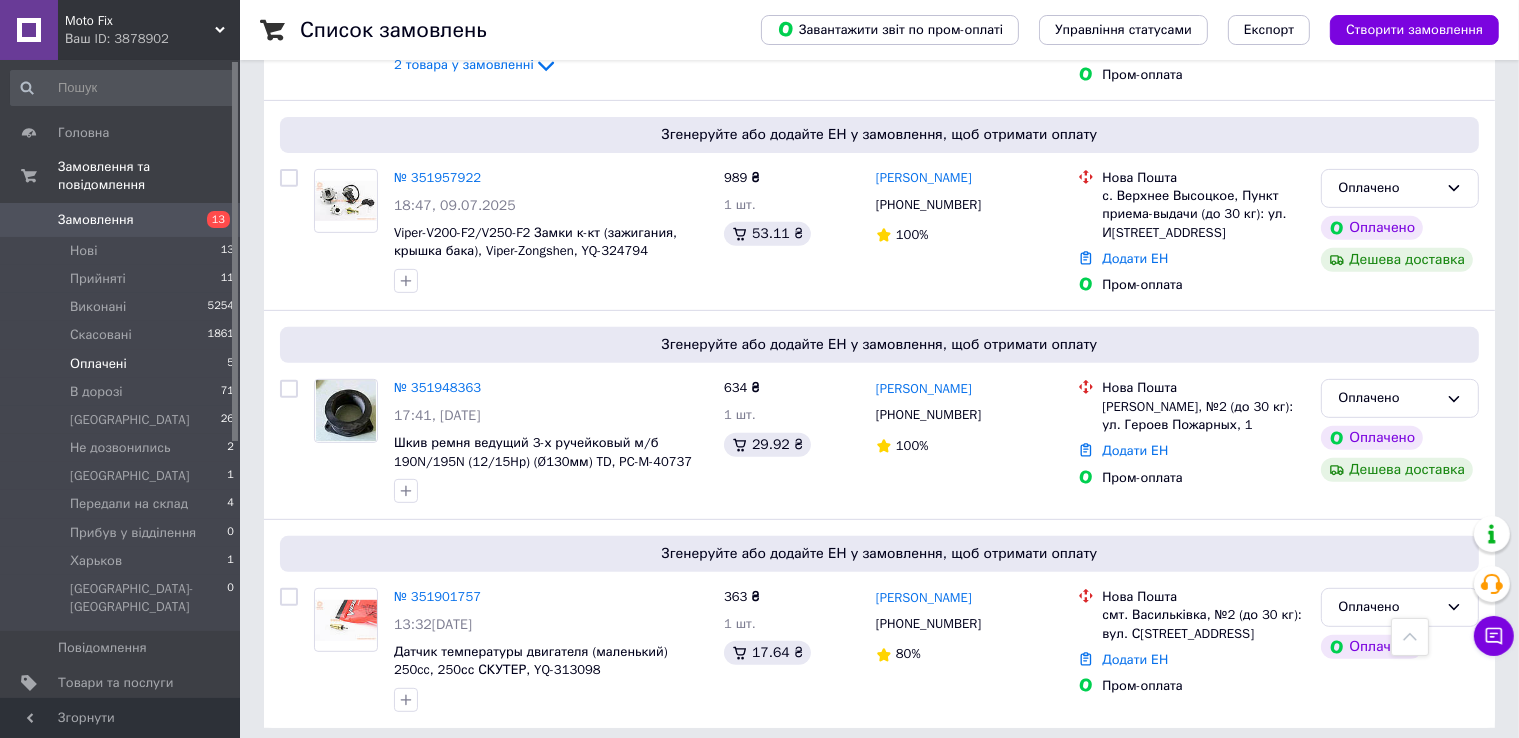 scroll, scrollTop: 782, scrollLeft: 0, axis: vertical 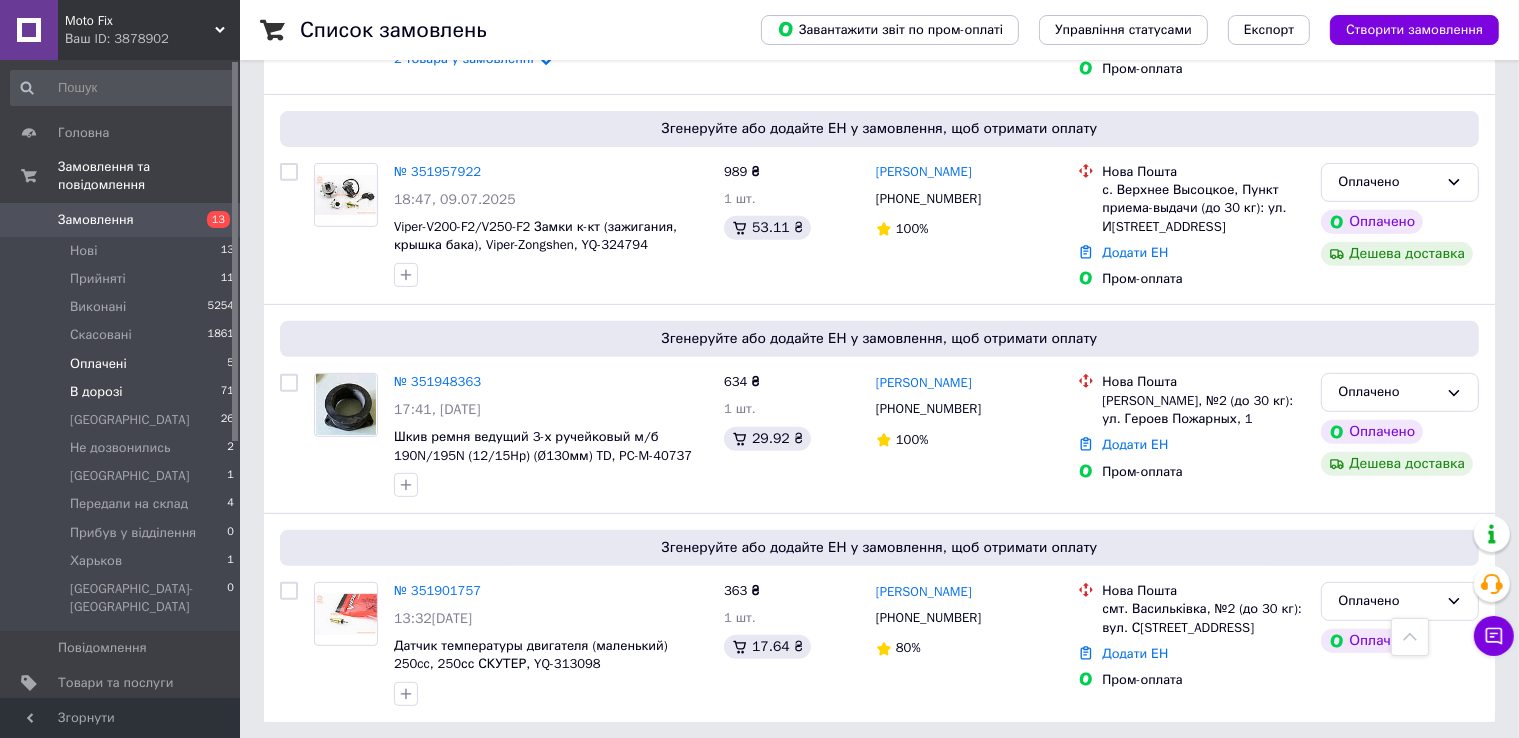 click on "В дорозі 71" at bounding box center (123, 392) 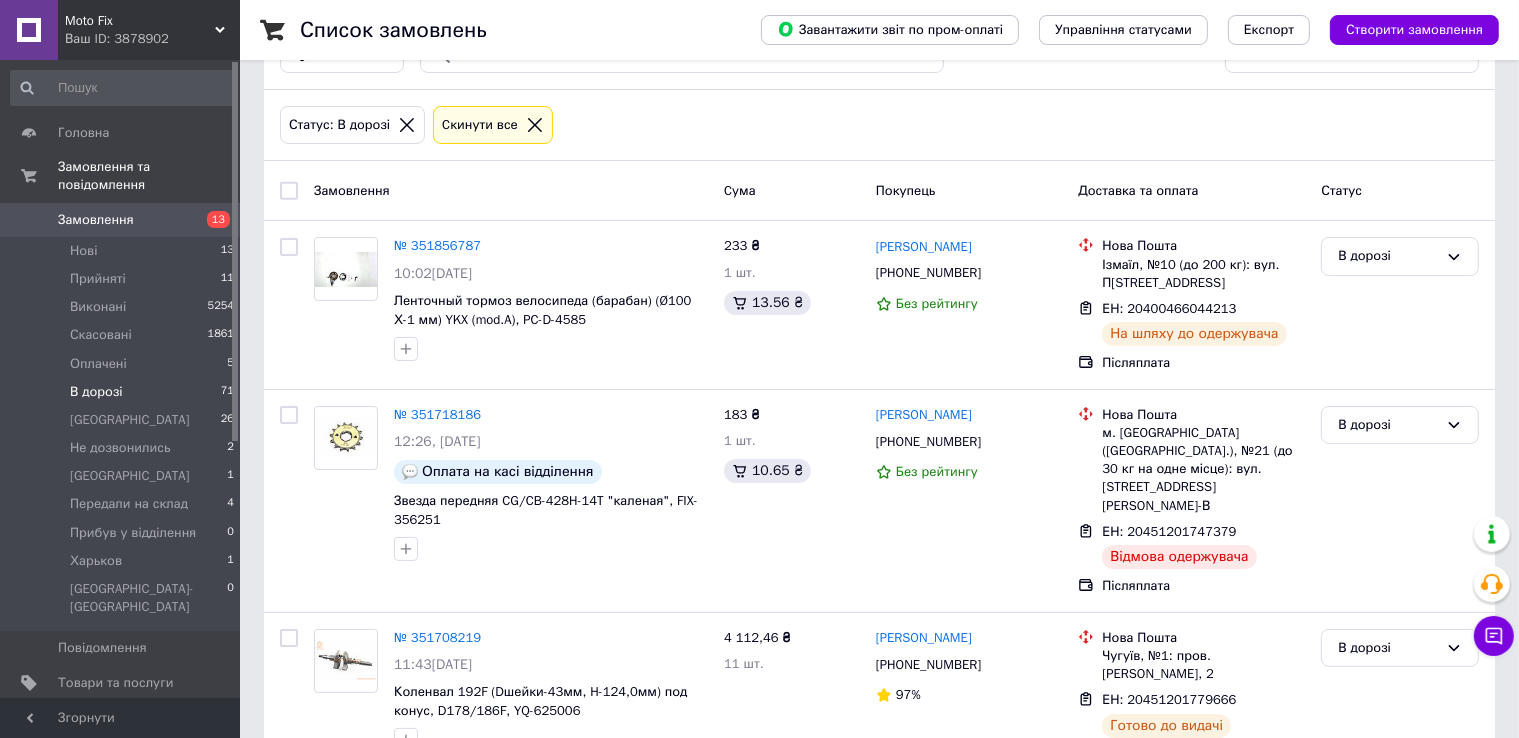 scroll, scrollTop: 168, scrollLeft: 0, axis: vertical 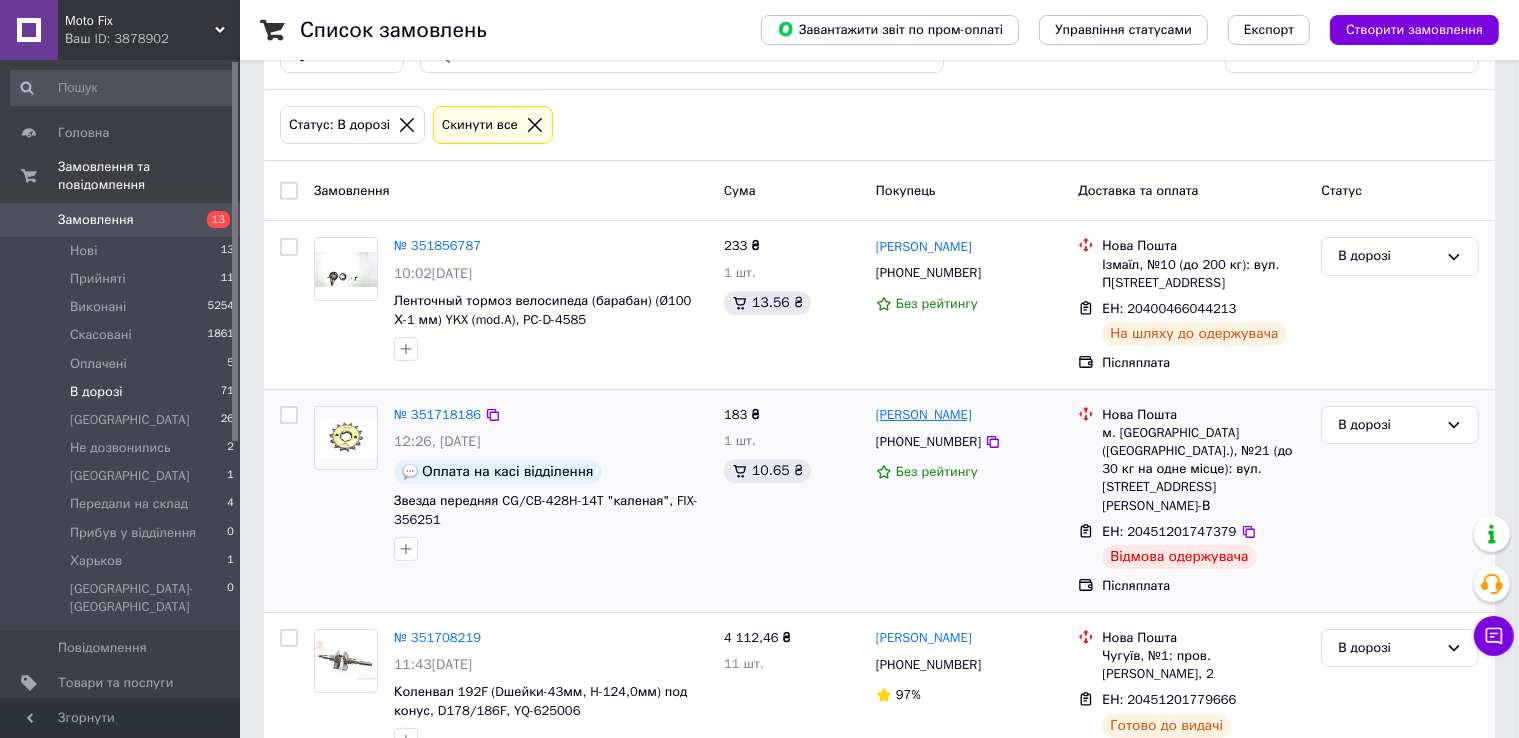 click on "Вася Таріцану" at bounding box center (924, 415) 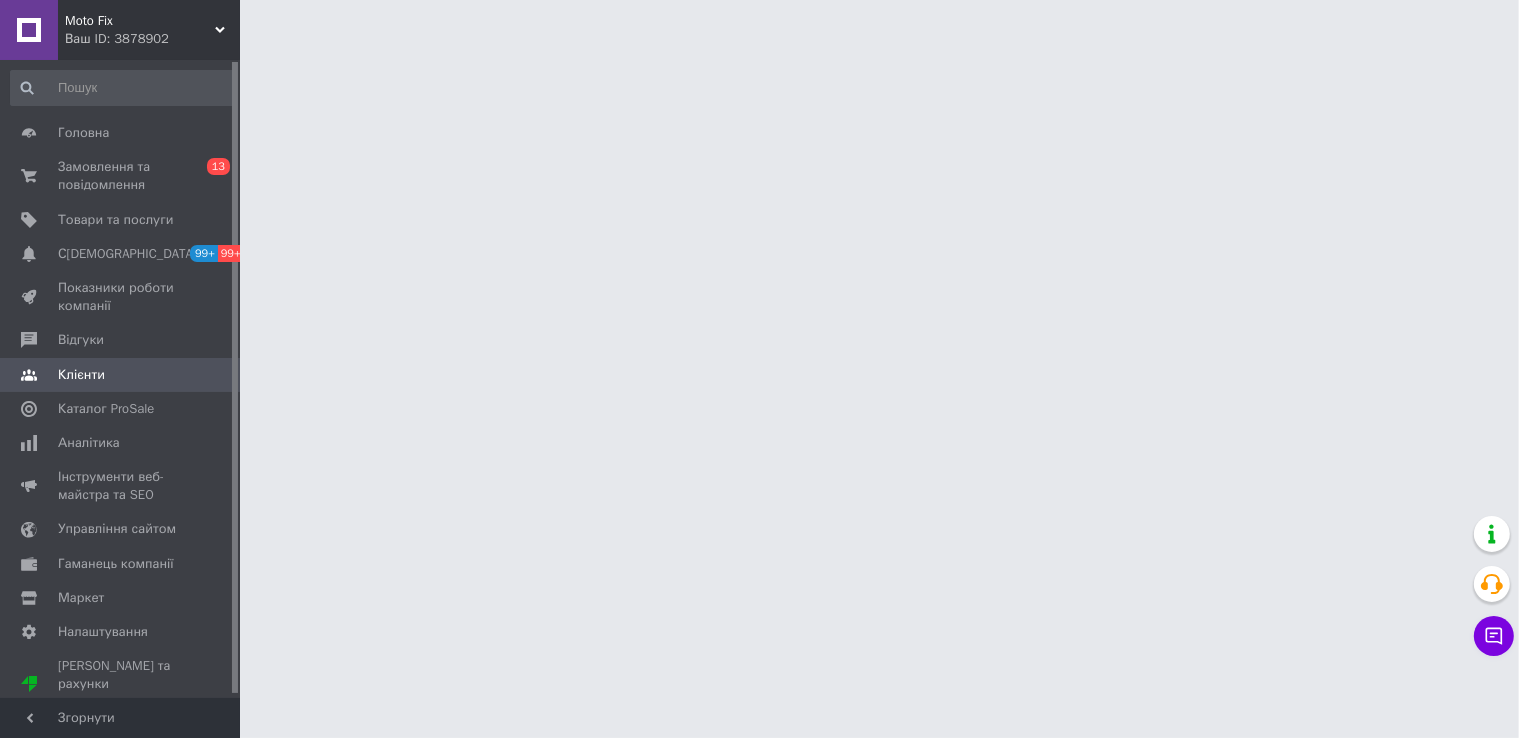 scroll, scrollTop: 0, scrollLeft: 0, axis: both 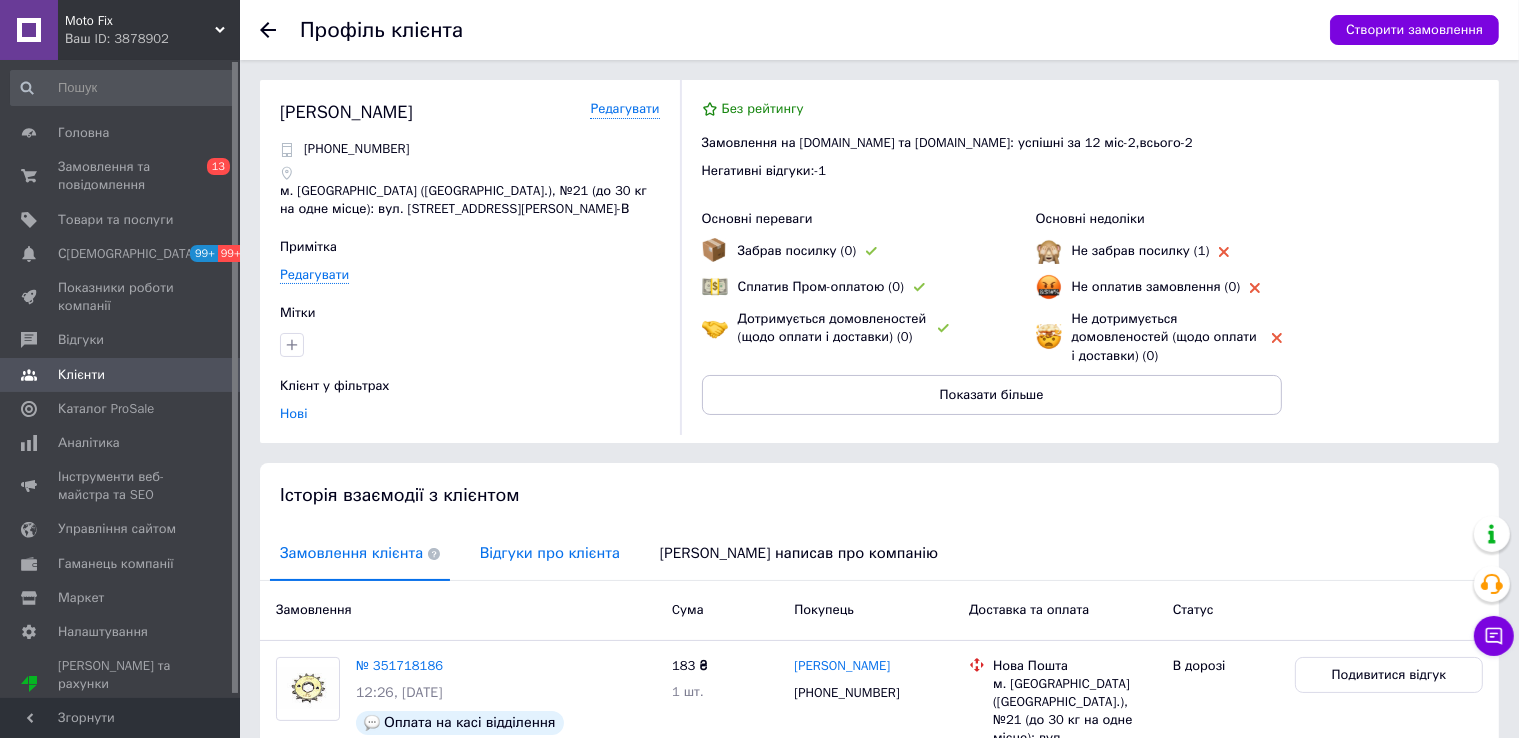 click on "Відгуки про клієнта" at bounding box center [550, 553] 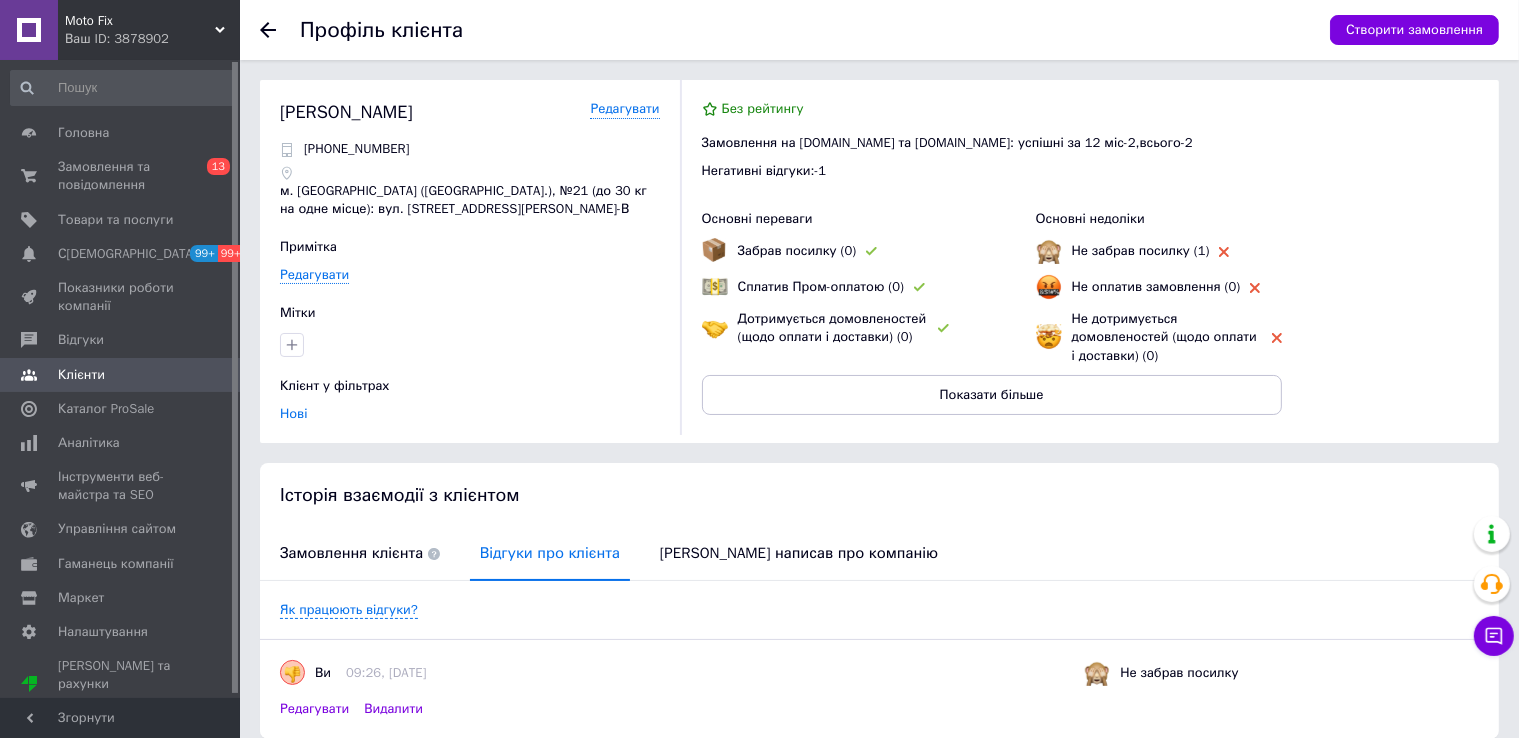 scroll, scrollTop: 80, scrollLeft: 0, axis: vertical 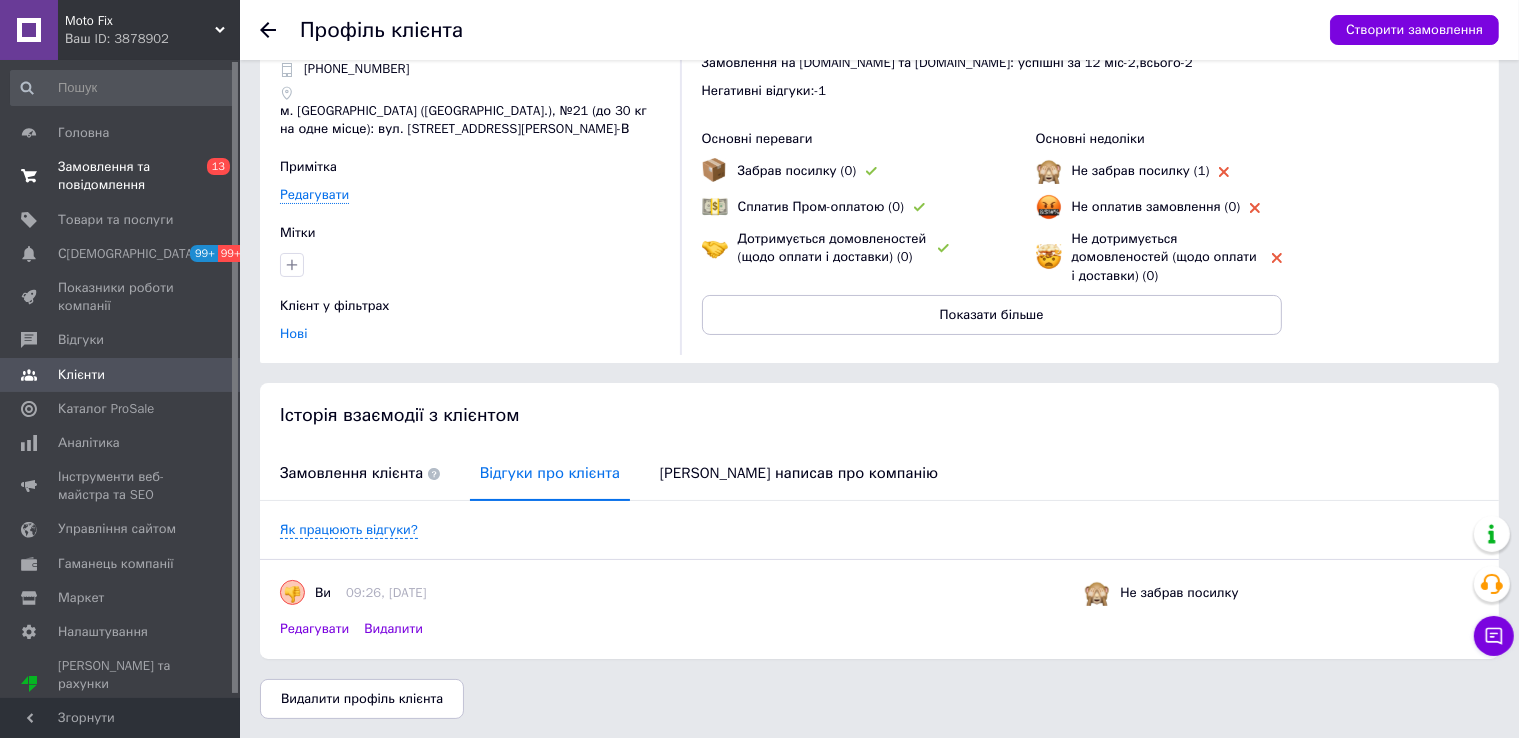 click on "Замовлення та повідомлення" at bounding box center (121, 176) 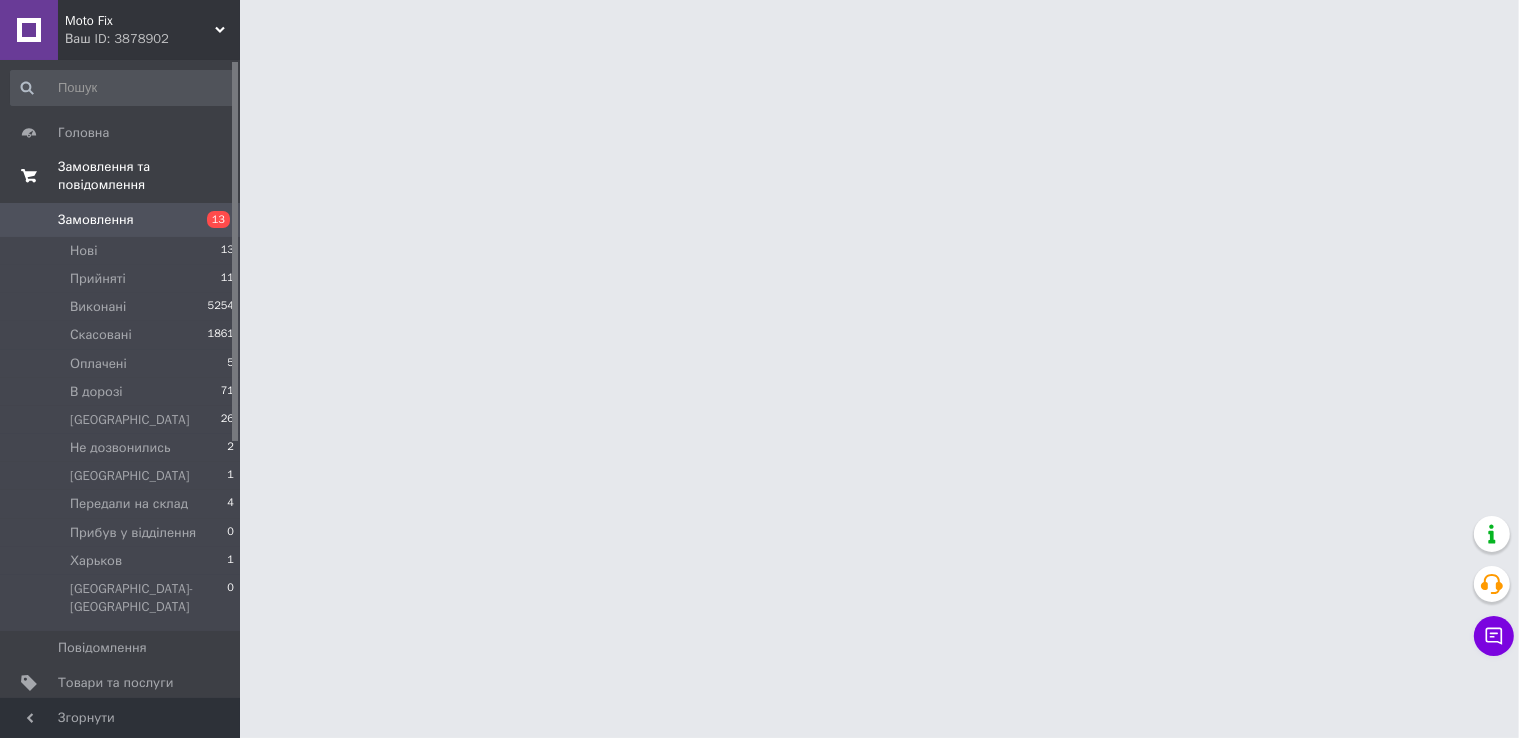 scroll, scrollTop: 0, scrollLeft: 0, axis: both 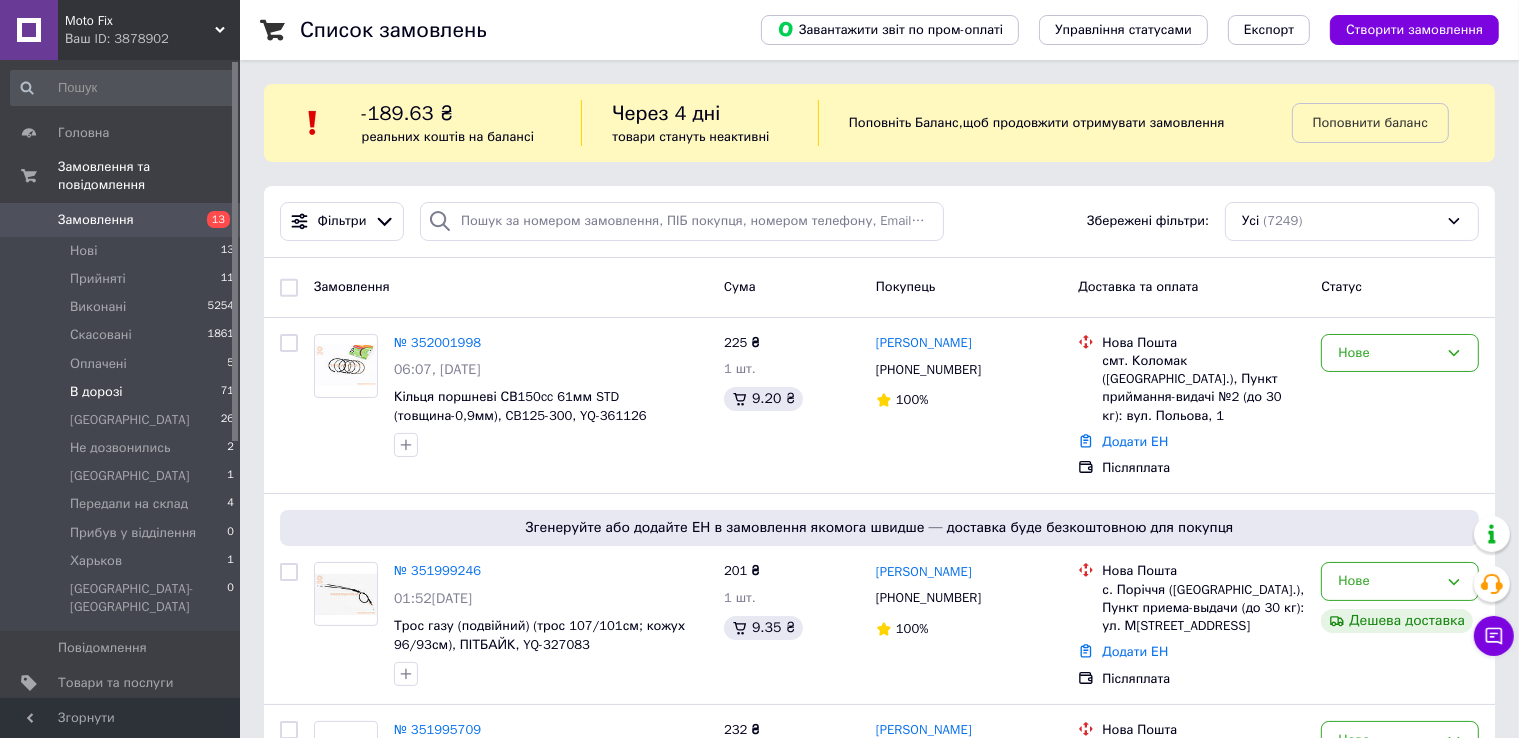 click on "В дорозі 71" at bounding box center (123, 392) 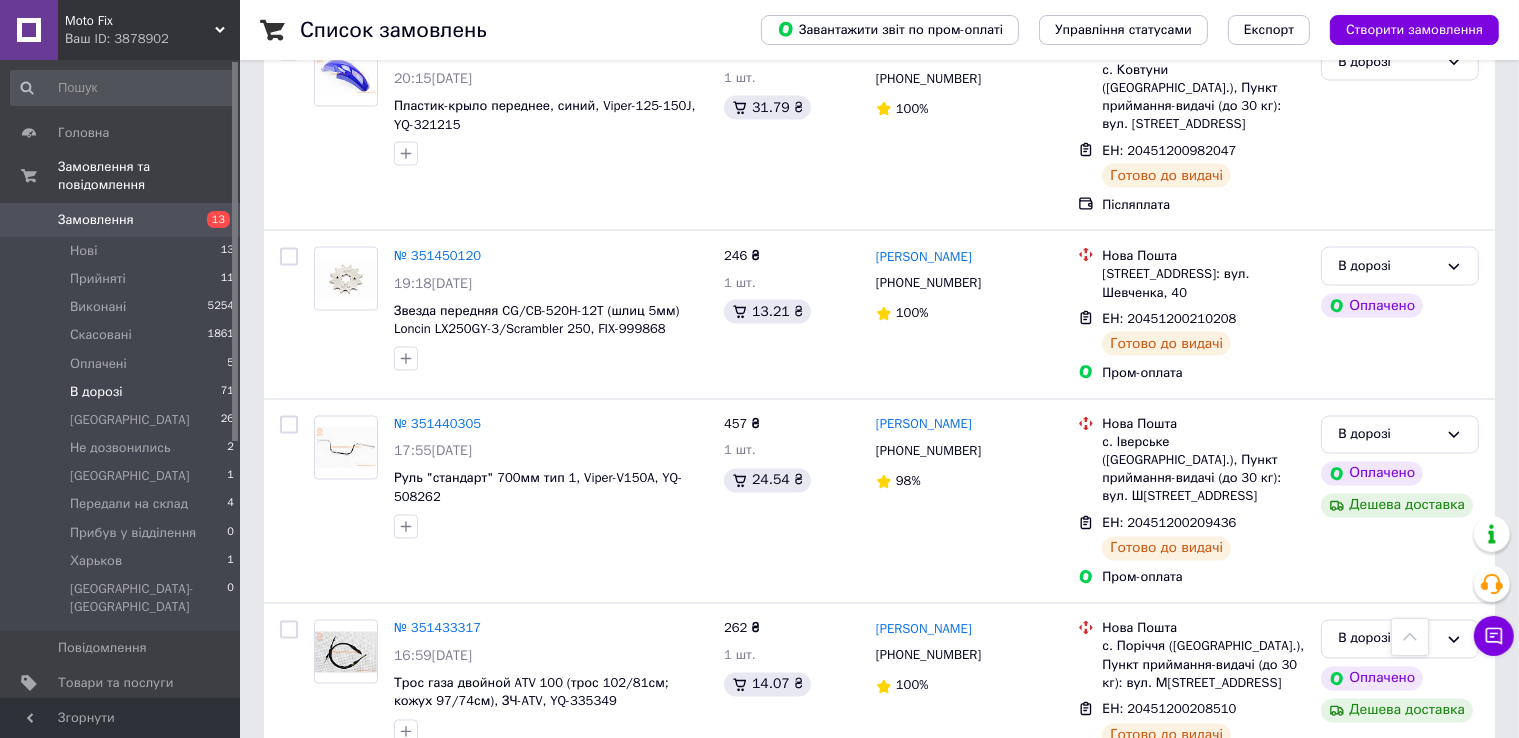 scroll, scrollTop: 3408, scrollLeft: 0, axis: vertical 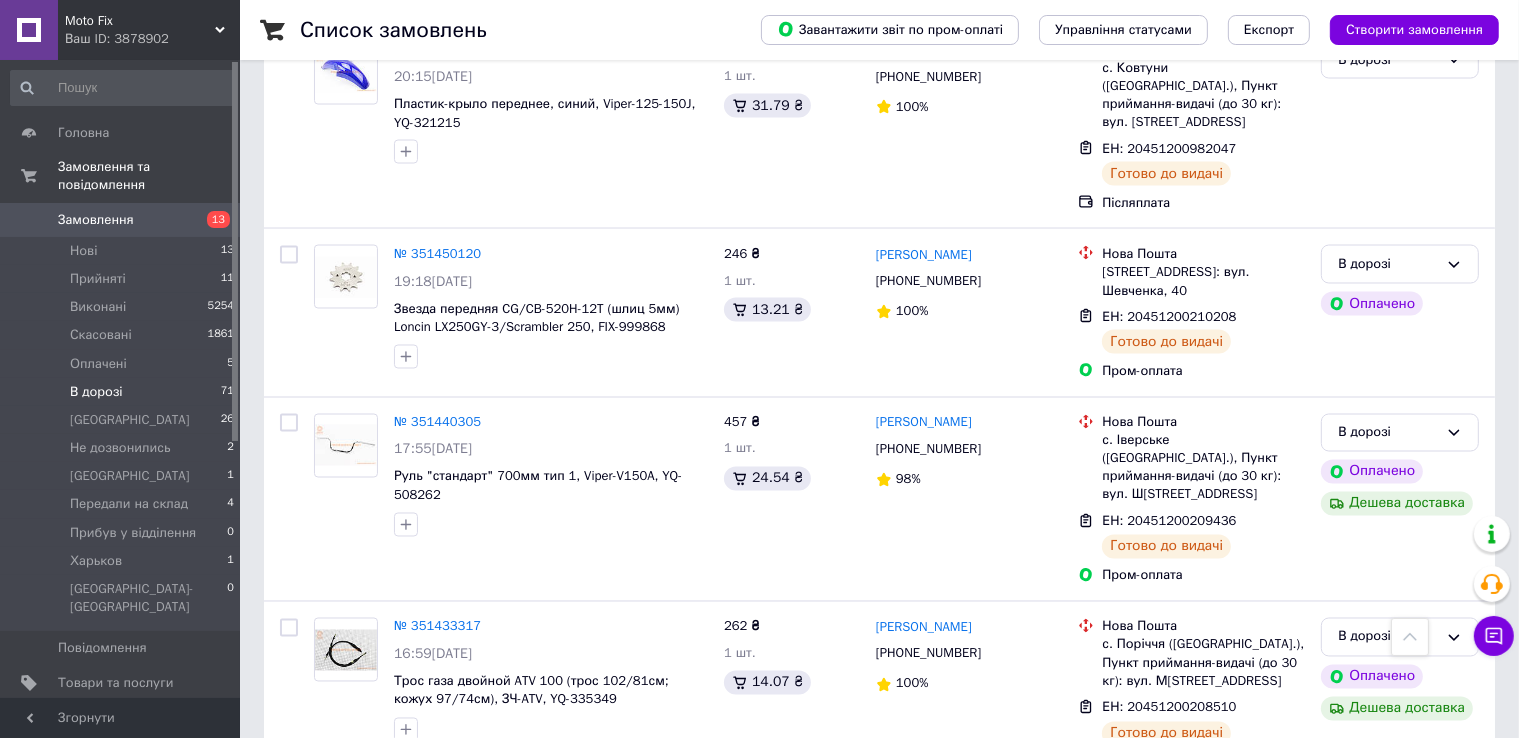 click on "2" at bounding box center [327, 833] 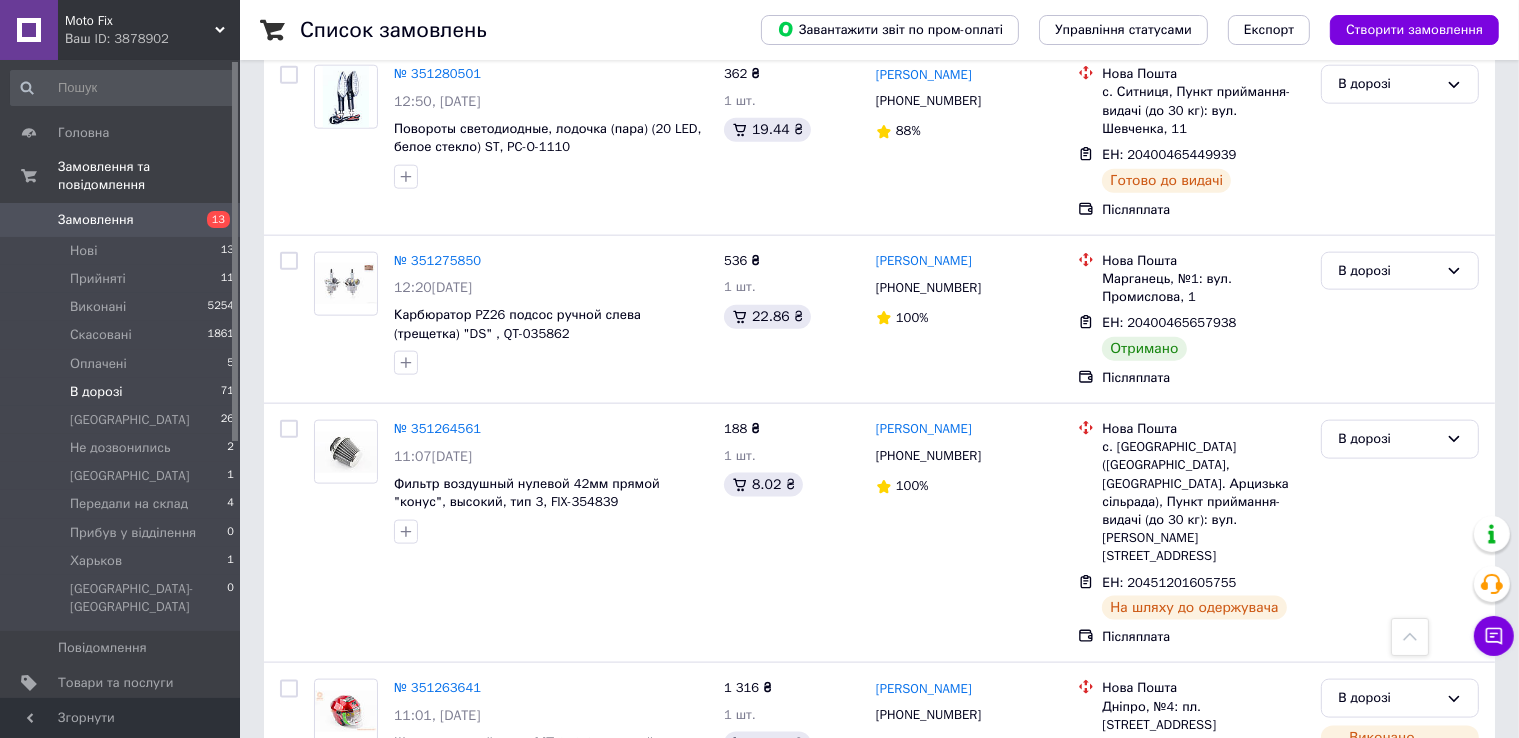 scroll, scrollTop: 2396, scrollLeft: 0, axis: vertical 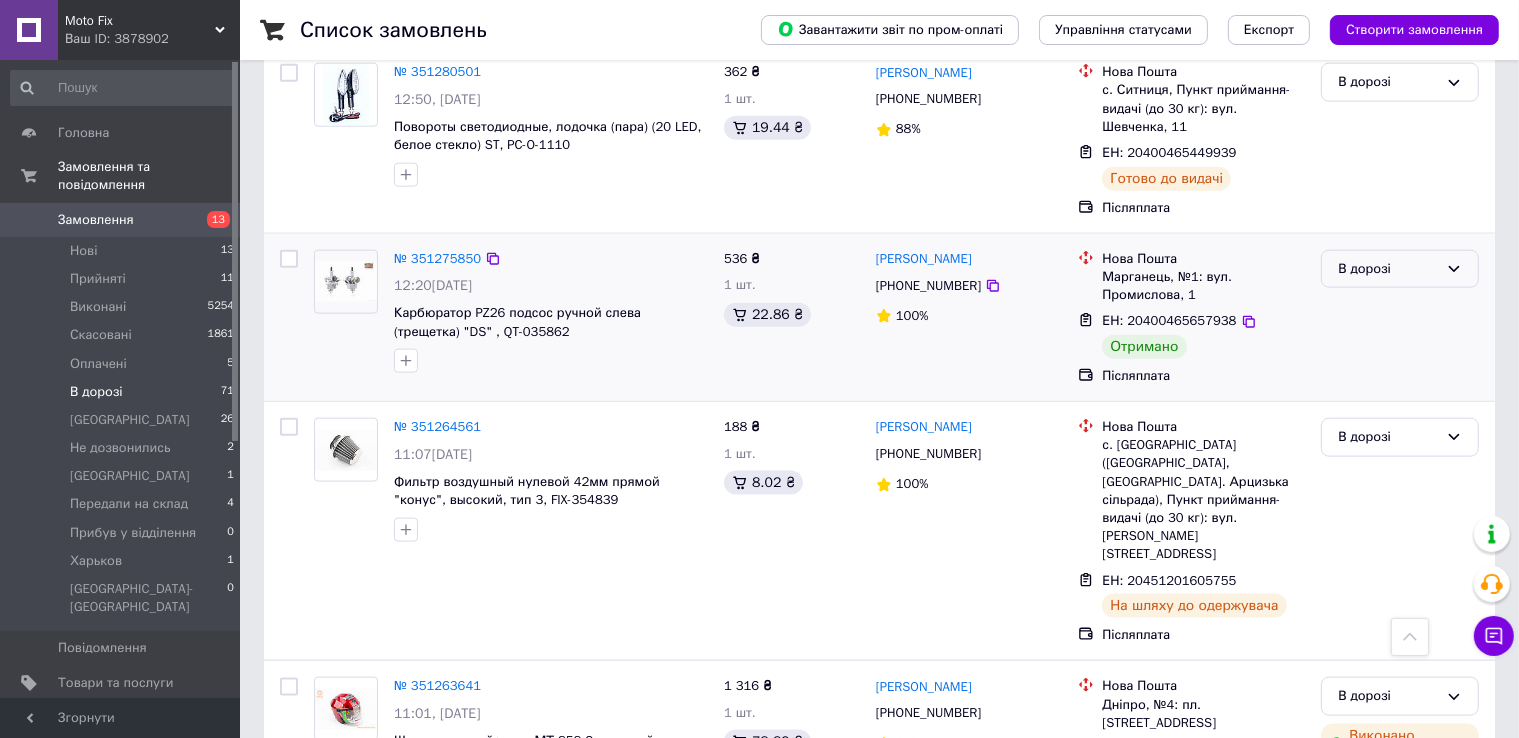 click on "В дорозі" at bounding box center [1388, 269] 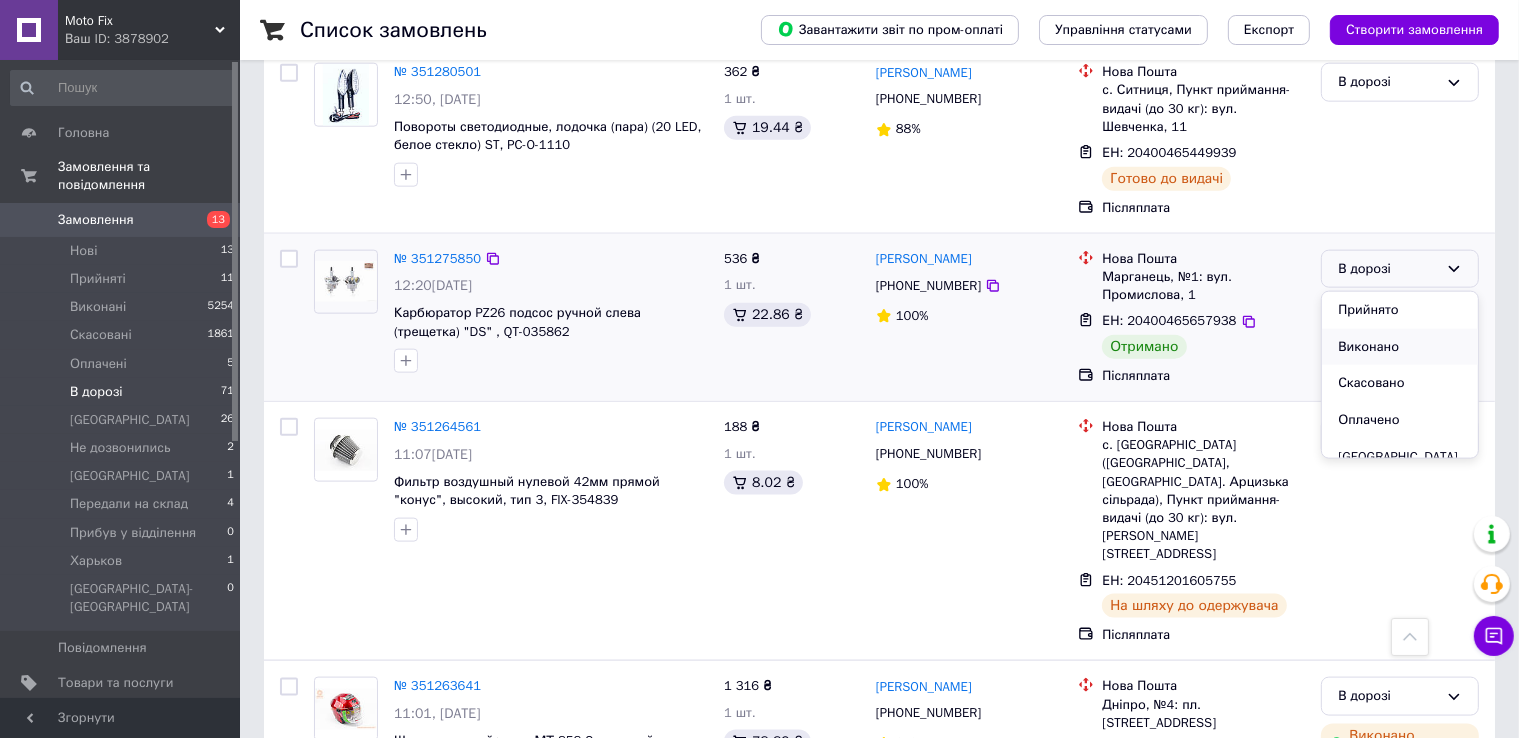 click on "Виконано" at bounding box center [1400, 347] 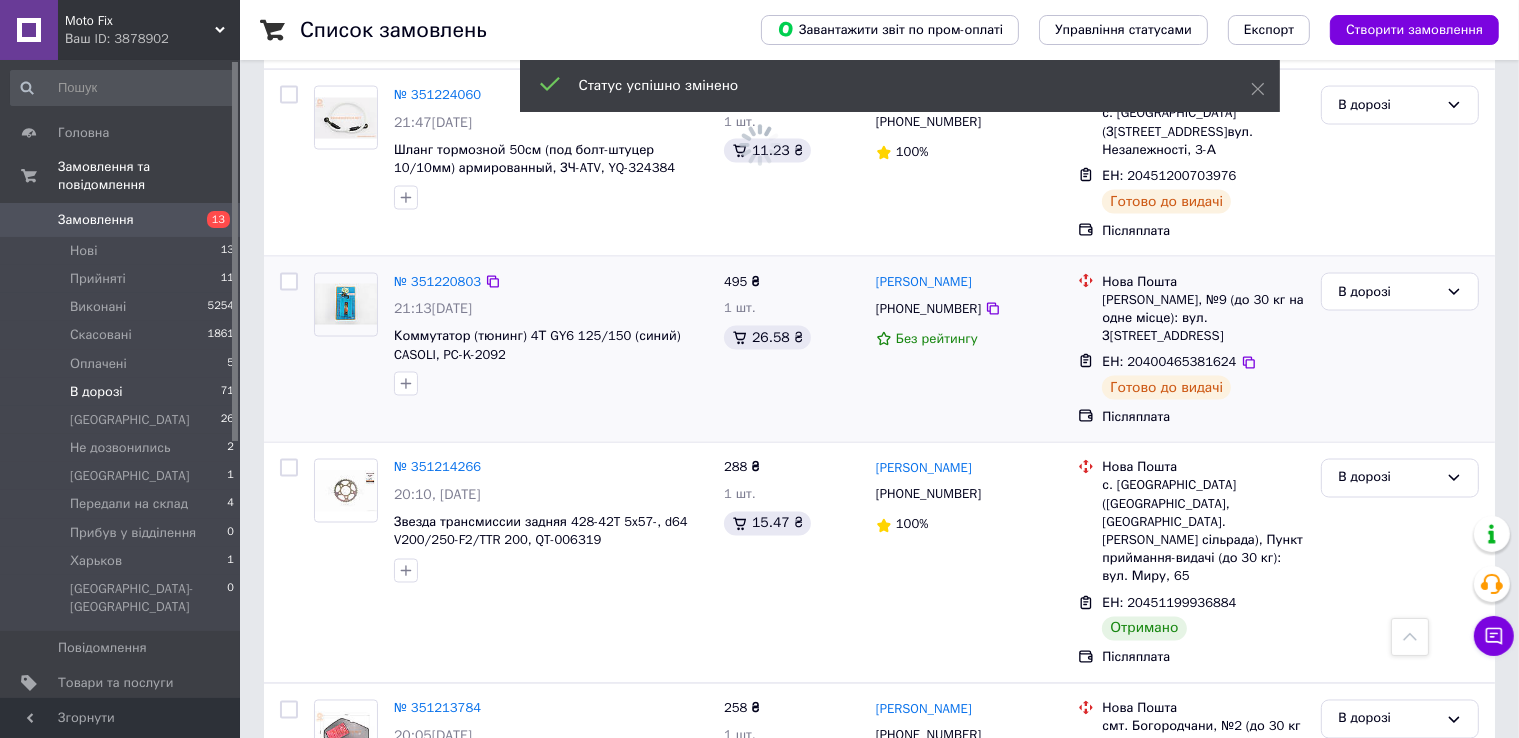 scroll, scrollTop: 3343, scrollLeft: 0, axis: vertical 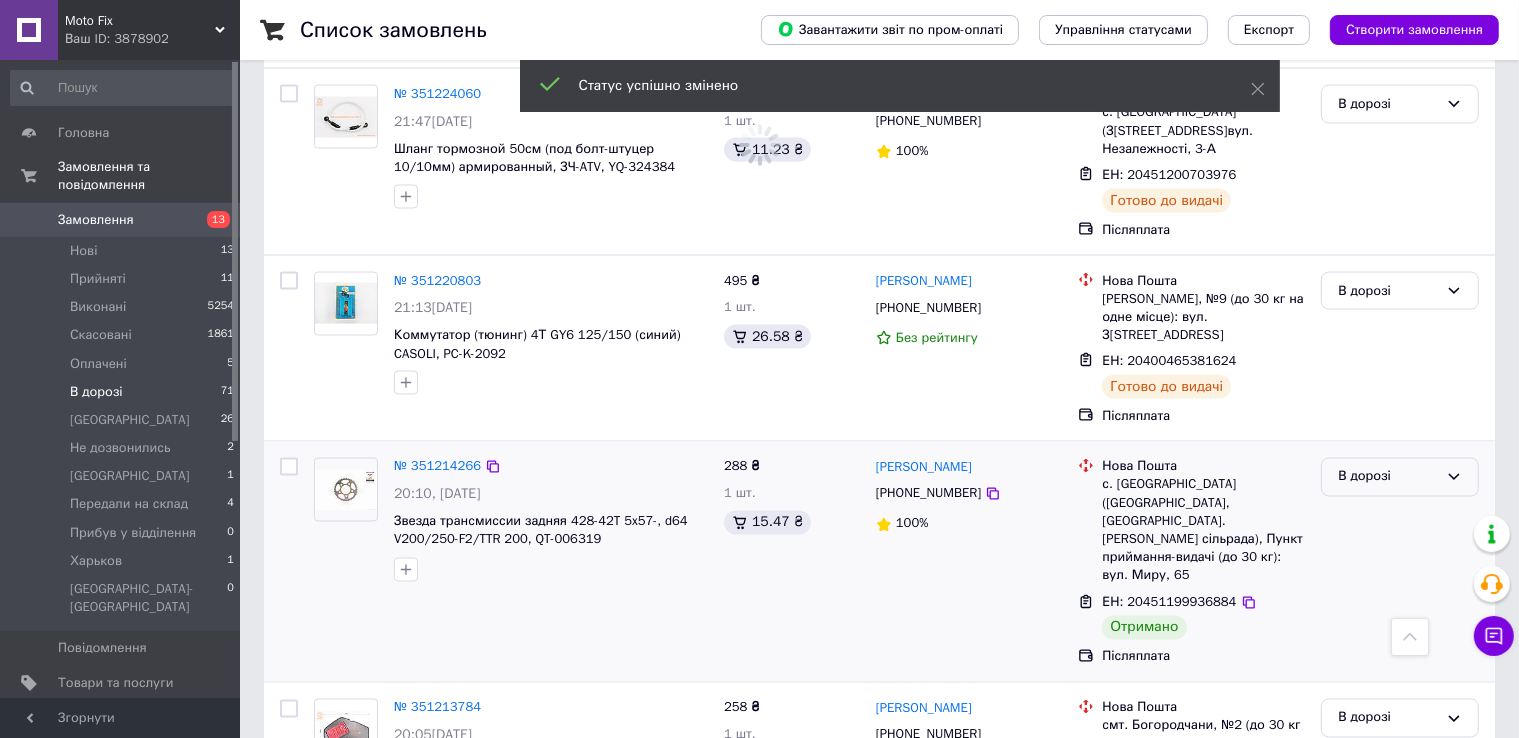 click on "В дорозі" at bounding box center [1388, 477] 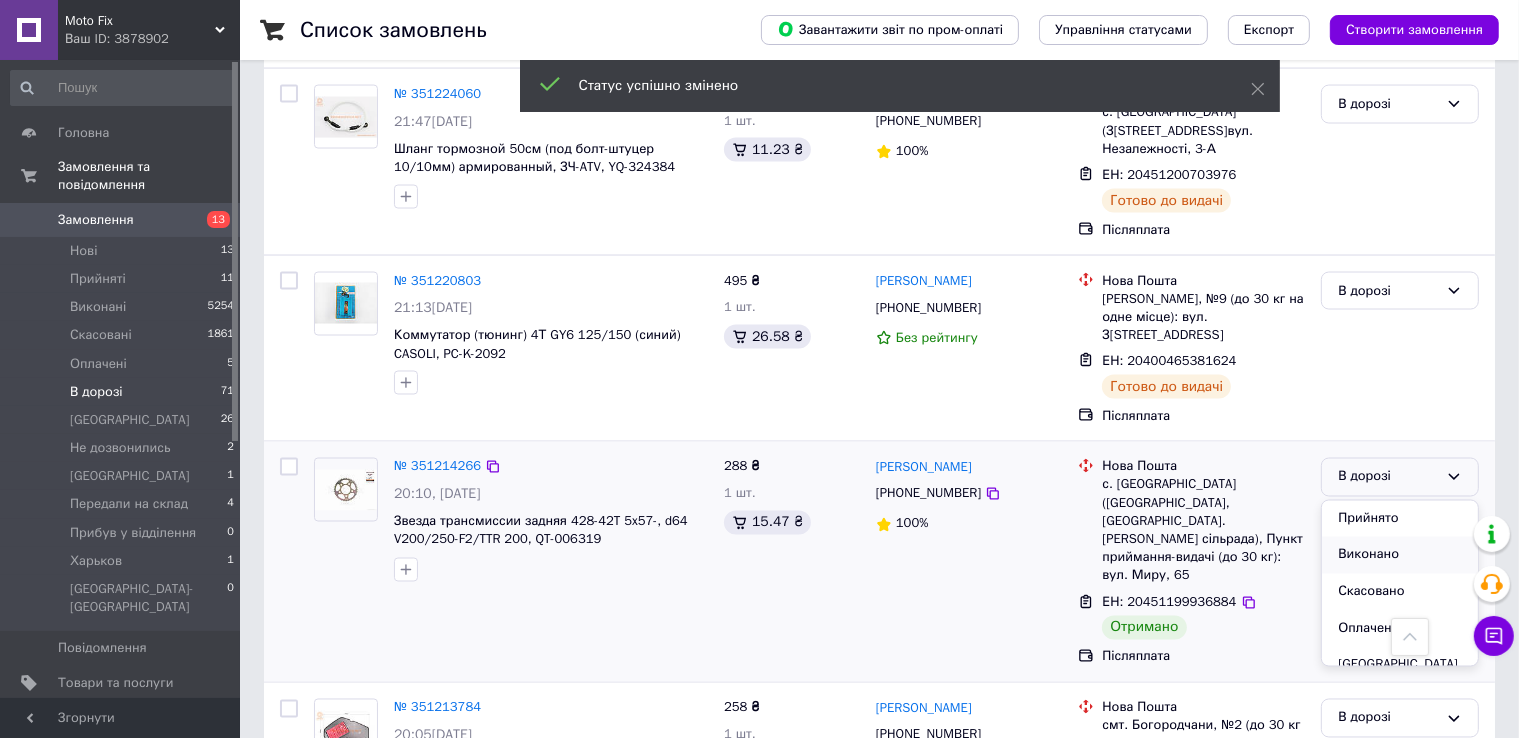 click on "Виконано" at bounding box center (1400, 555) 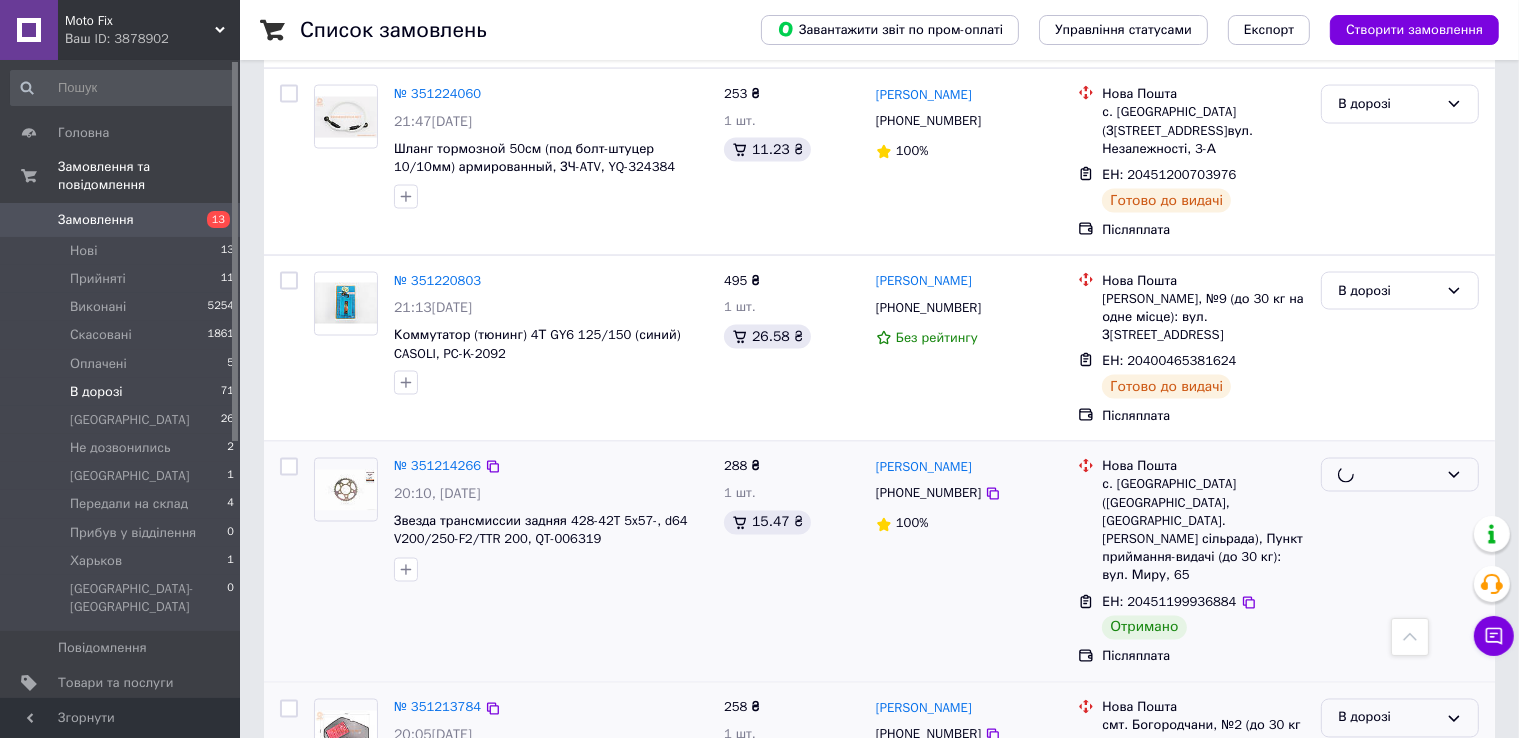 click on "В дорозі" at bounding box center [1388, 718] 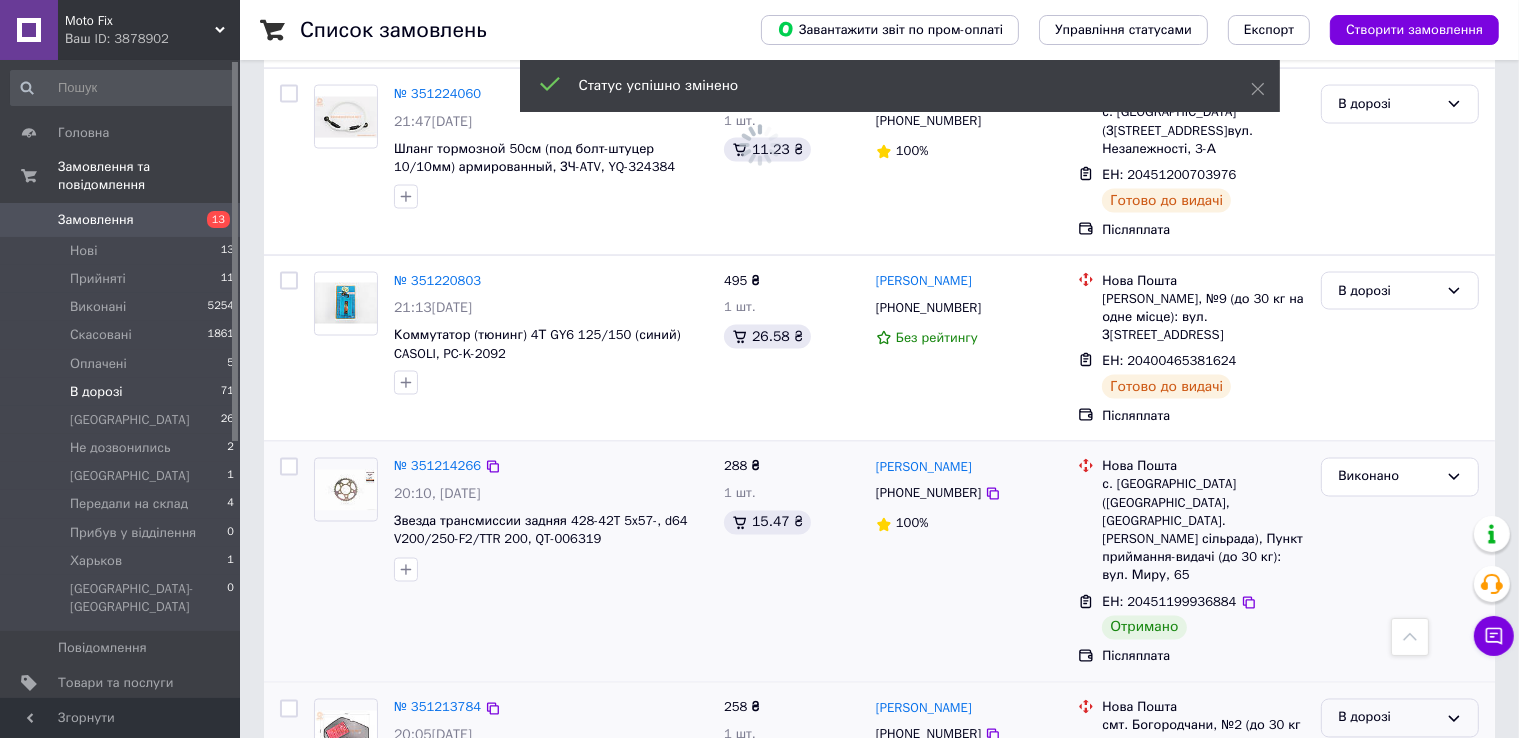click on "Виконано" at bounding box center [1400, 796] 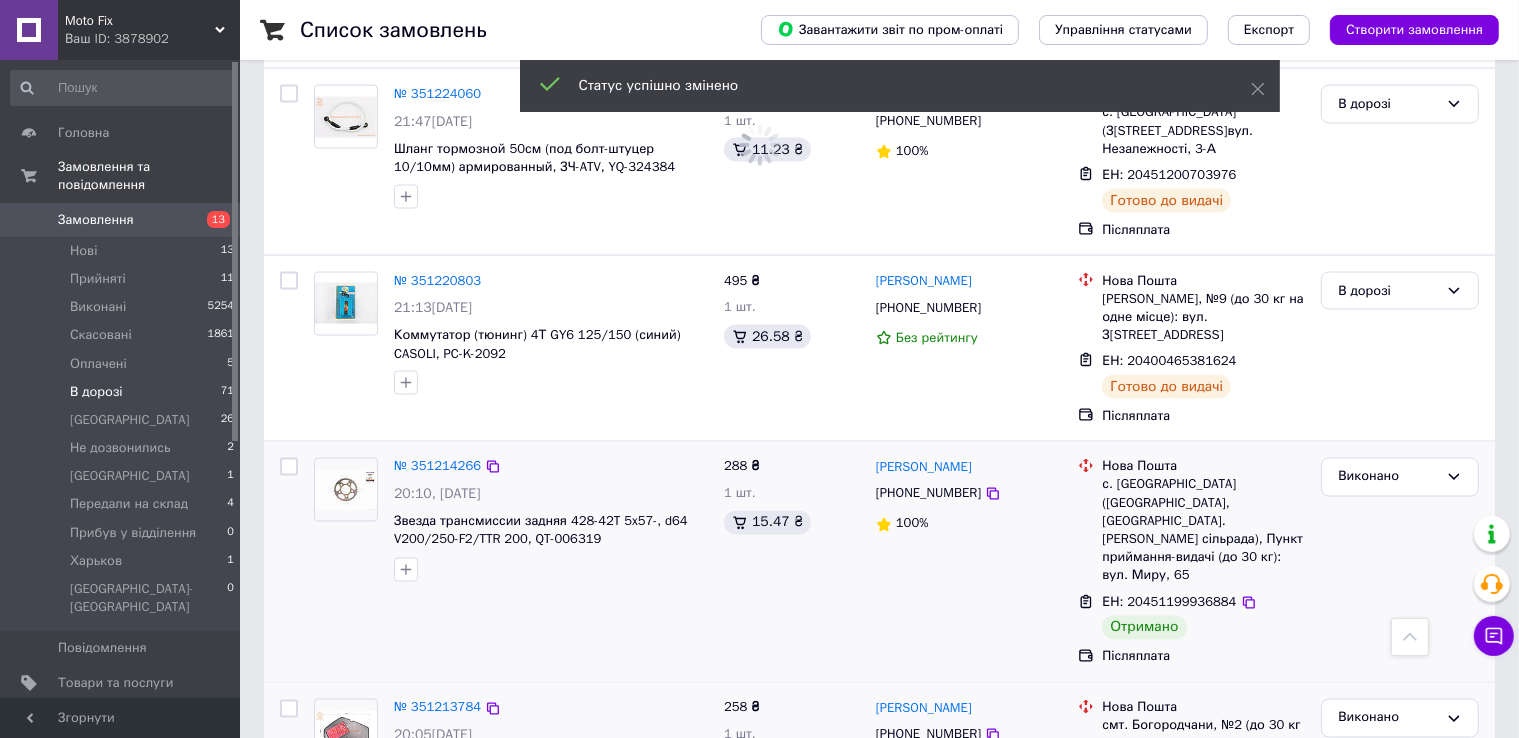 click on "3" at bounding box center (494, 914) 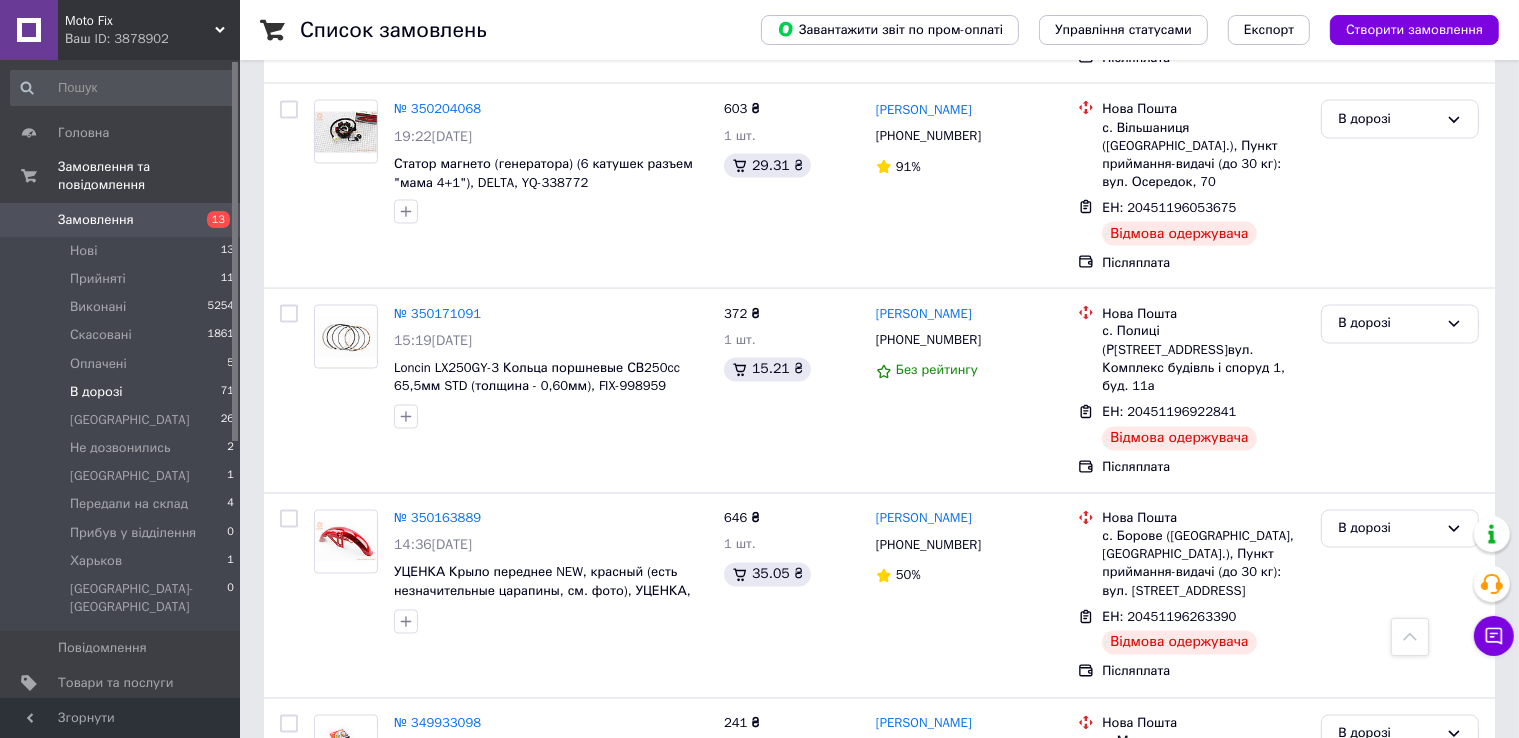 scroll, scrollTop: 3492, scrollLeft: 0, axis: vertical 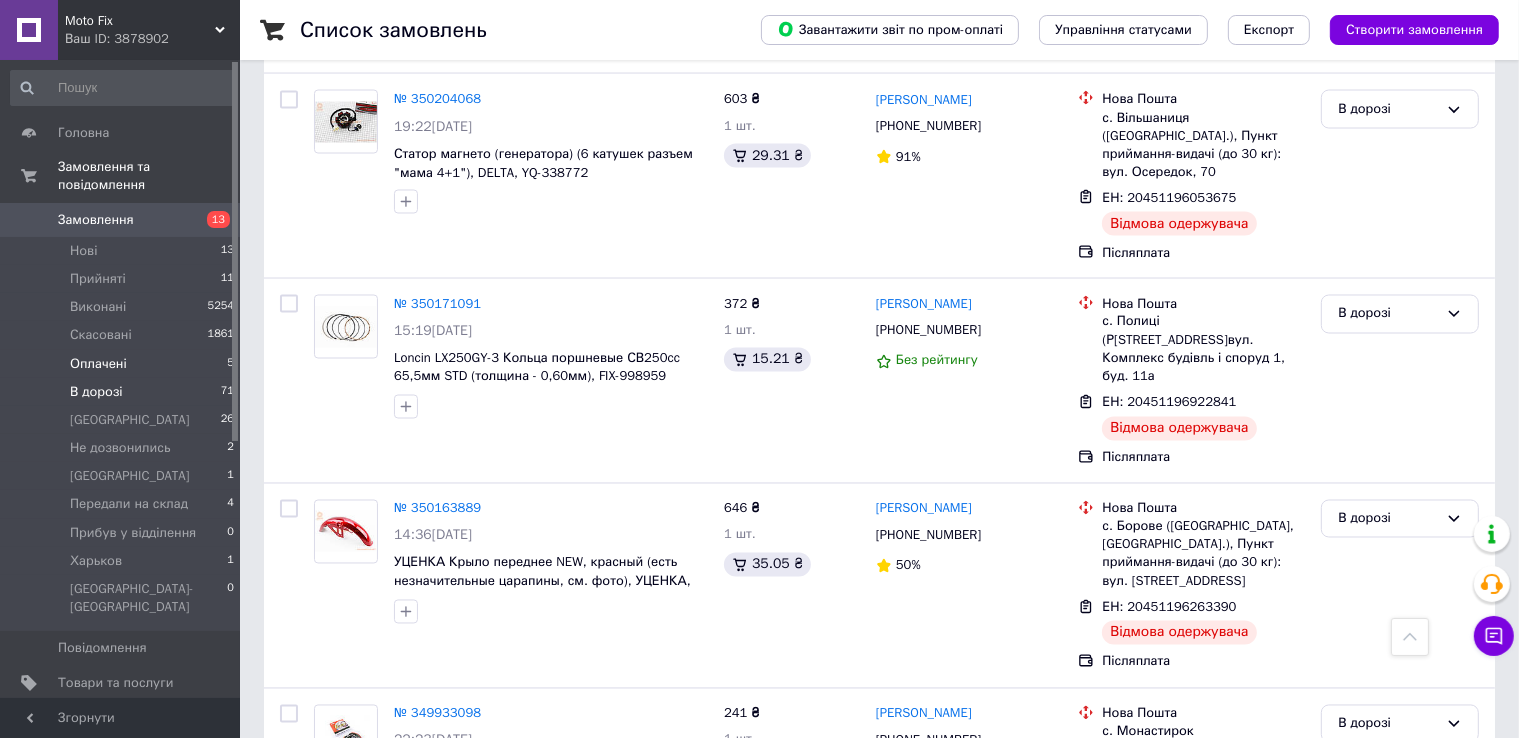click on "Оплачені 5" at bounding box center [123, 364] 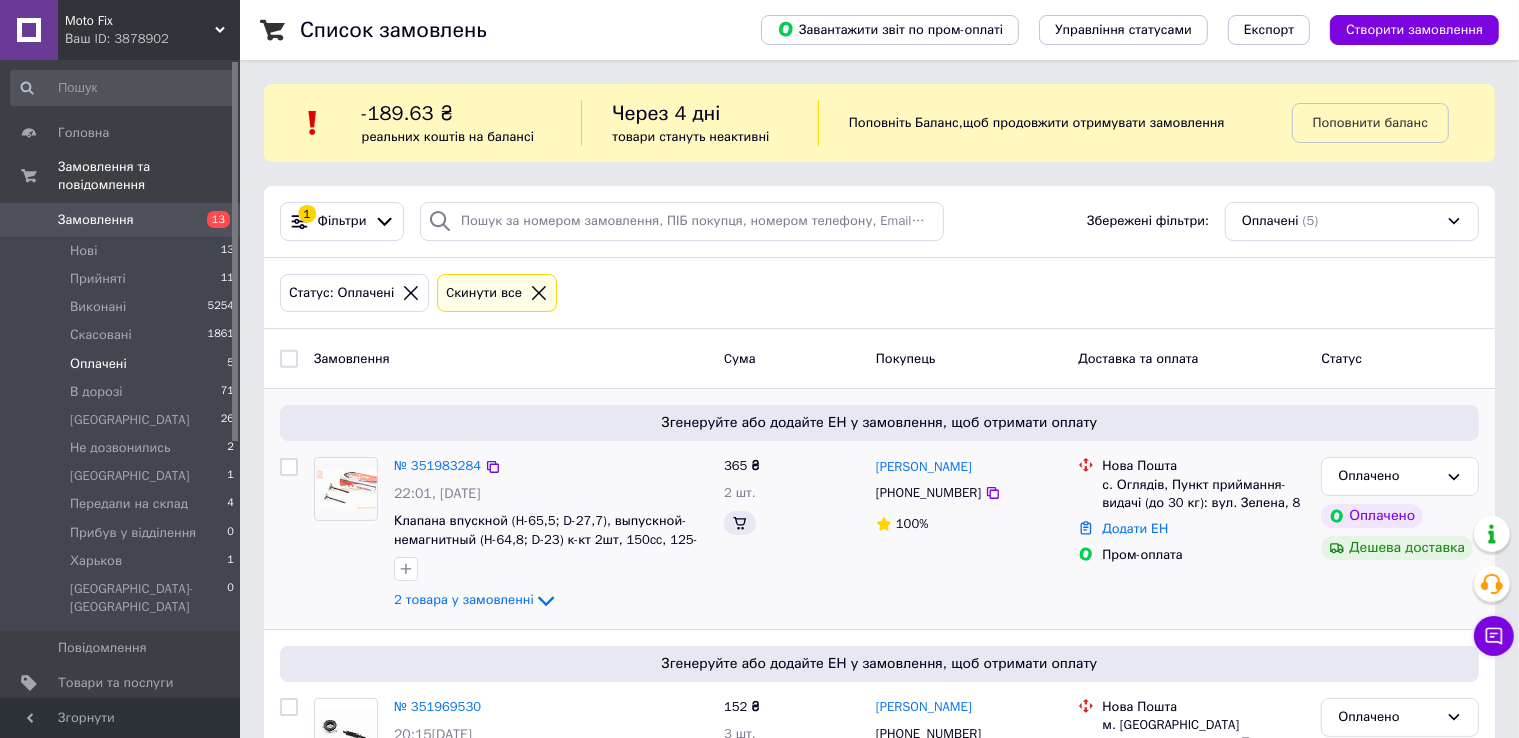 scroll, scrollTop: 782, scrollLeft: 0, axis: vertical 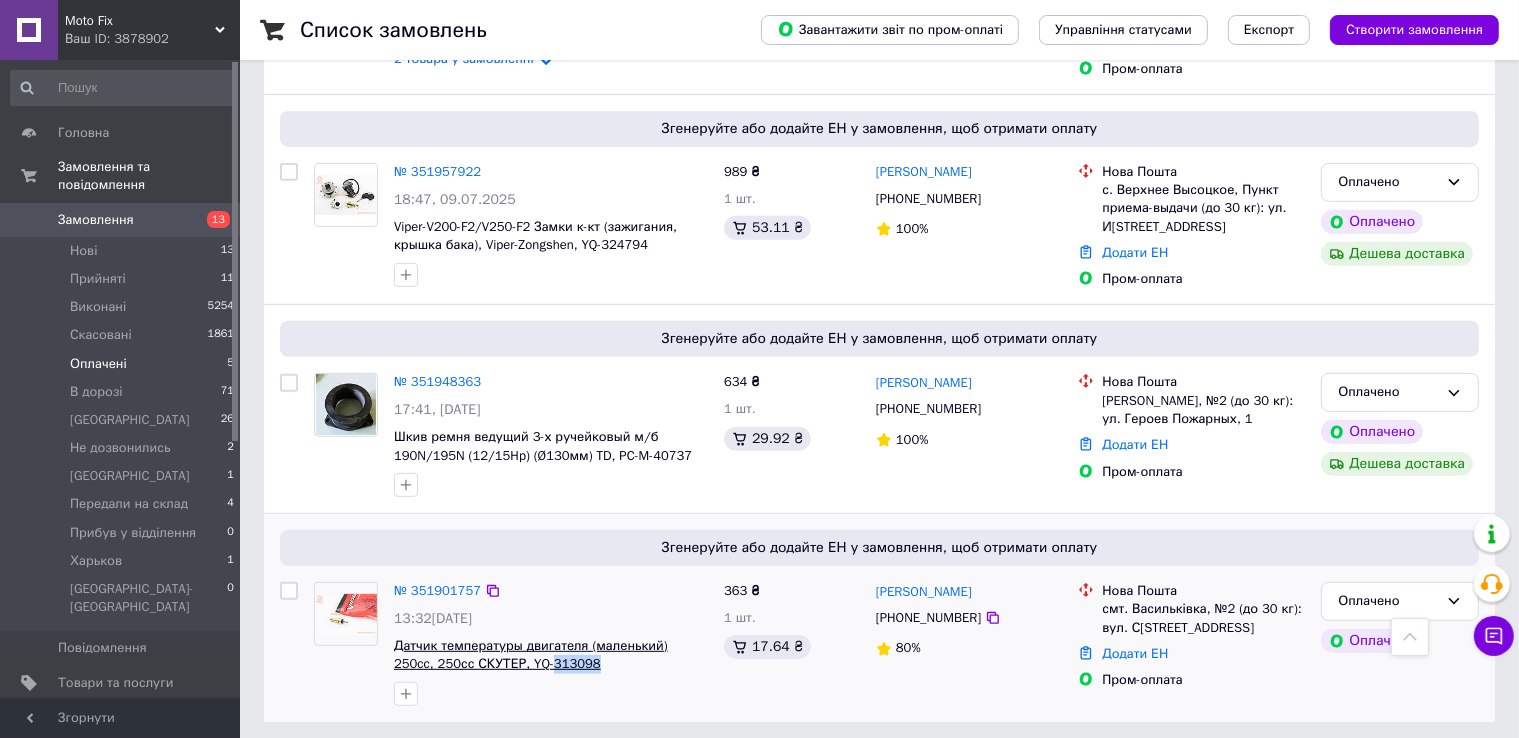 drag, startPoint x: 567, startPoint y: 652, endPoint x: 504, endPoint y: 658, distance: 63.28507 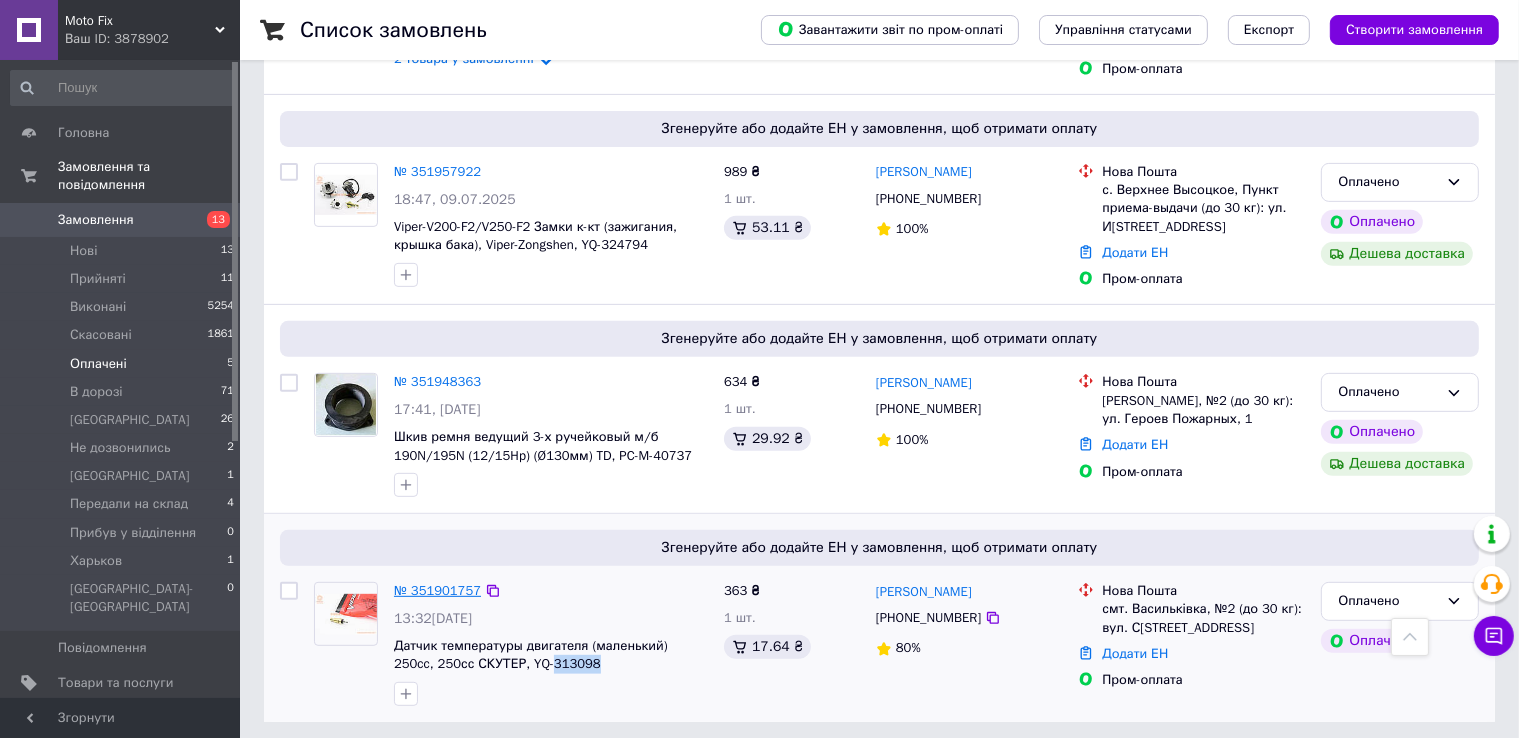 click on "№ 351901757" at bounding box center [437, 590] 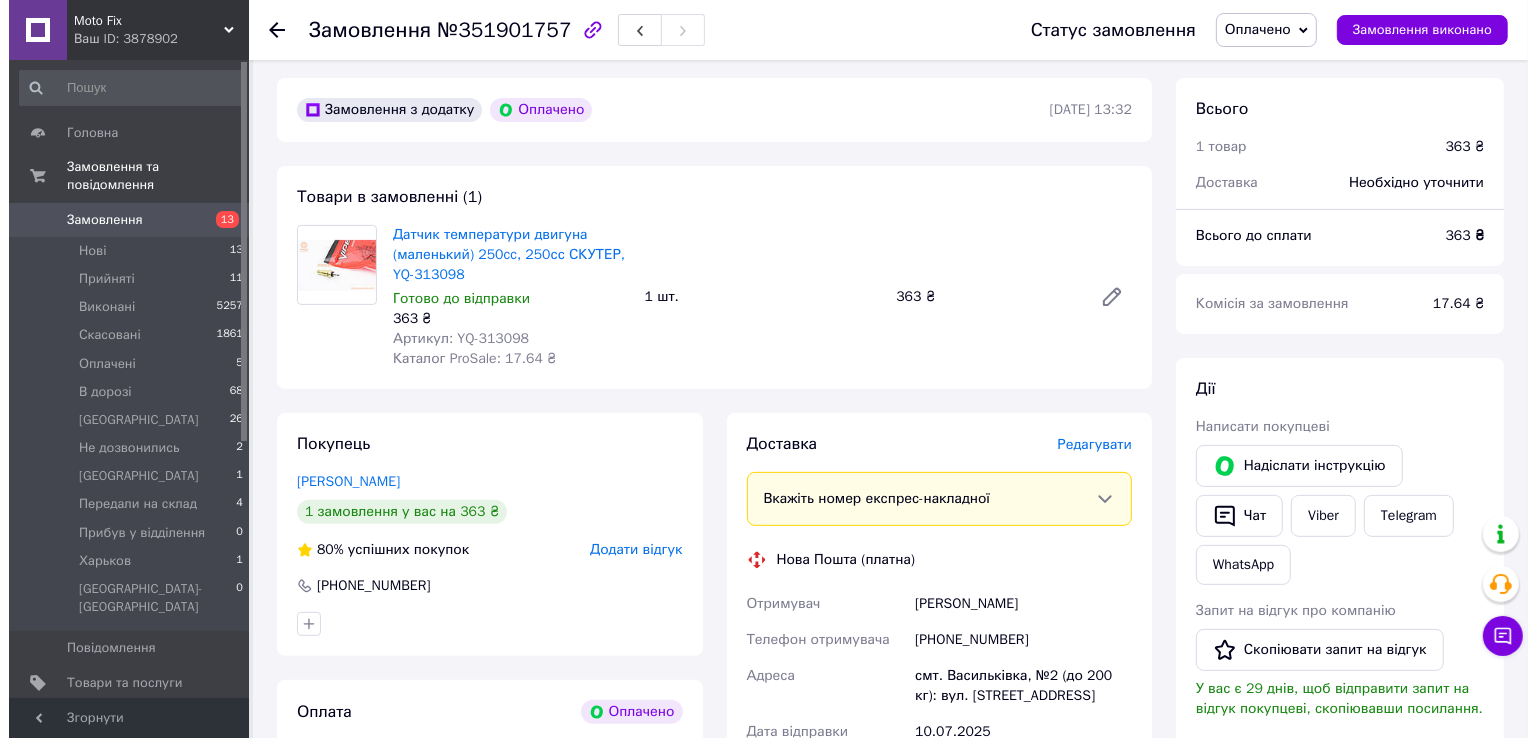 scroll, scrollTop: 568, scrollLeft: 0, axis: vertical 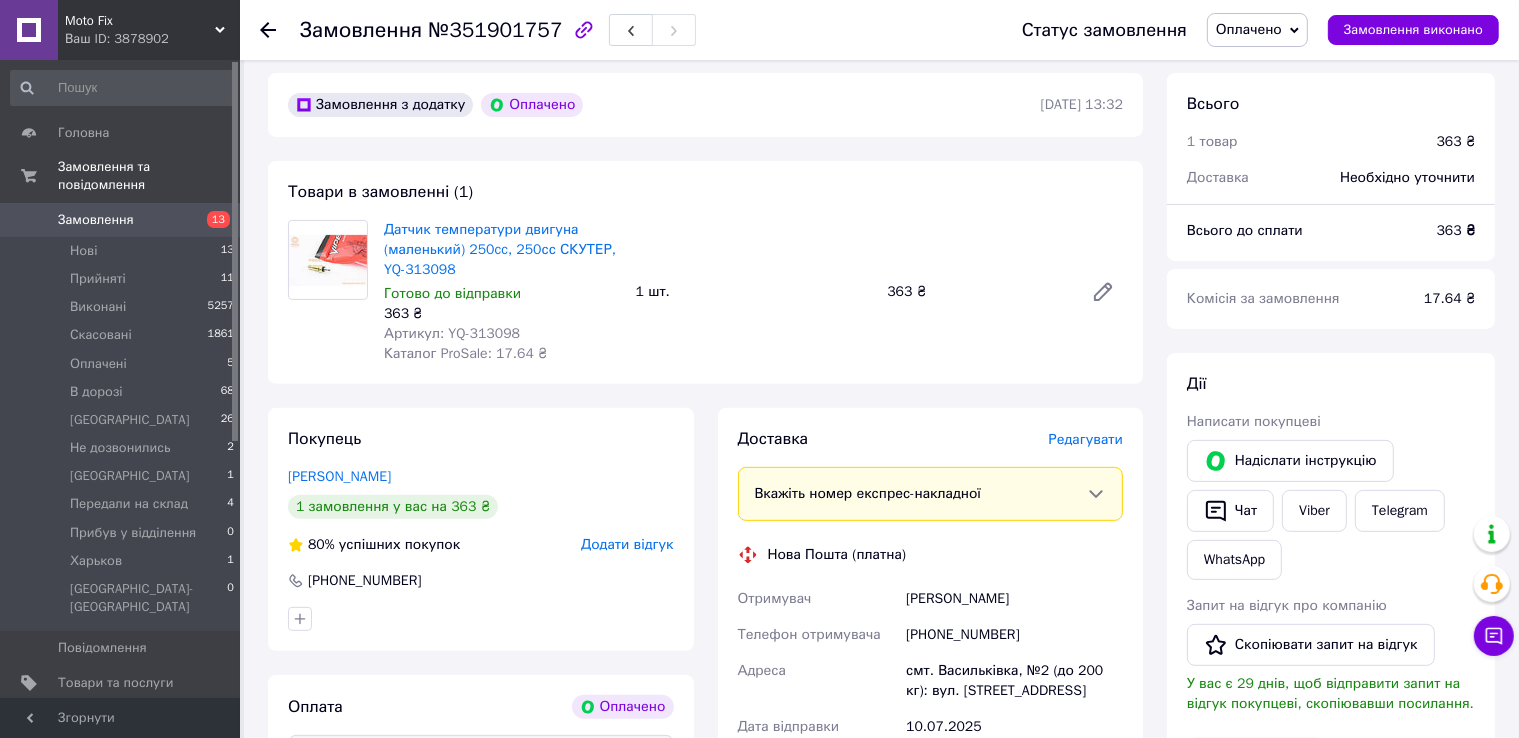 click on "Редагувати" at bounding box center (1086, 439) 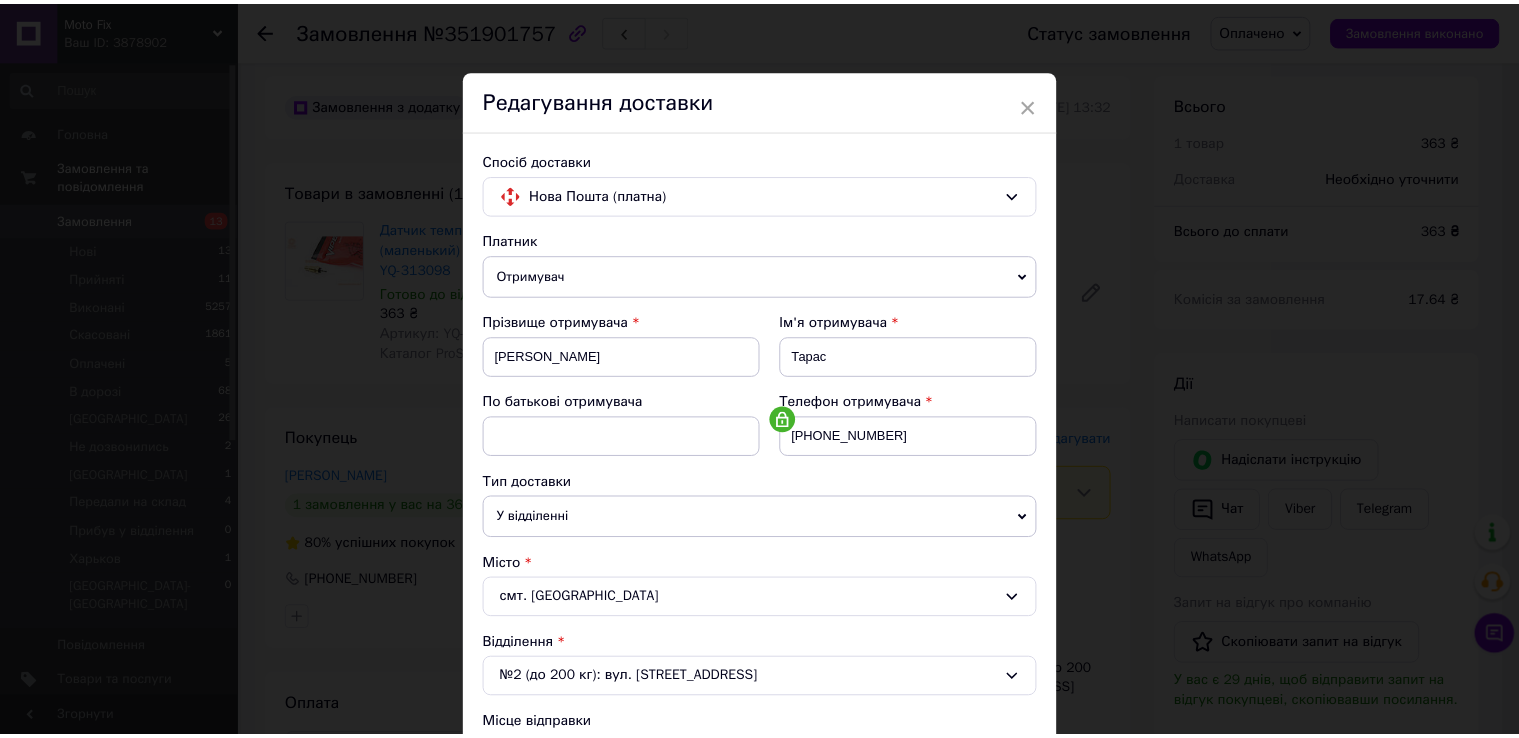 scroll, scrollTop: 808, scrollLeft: 0, axis: vertical 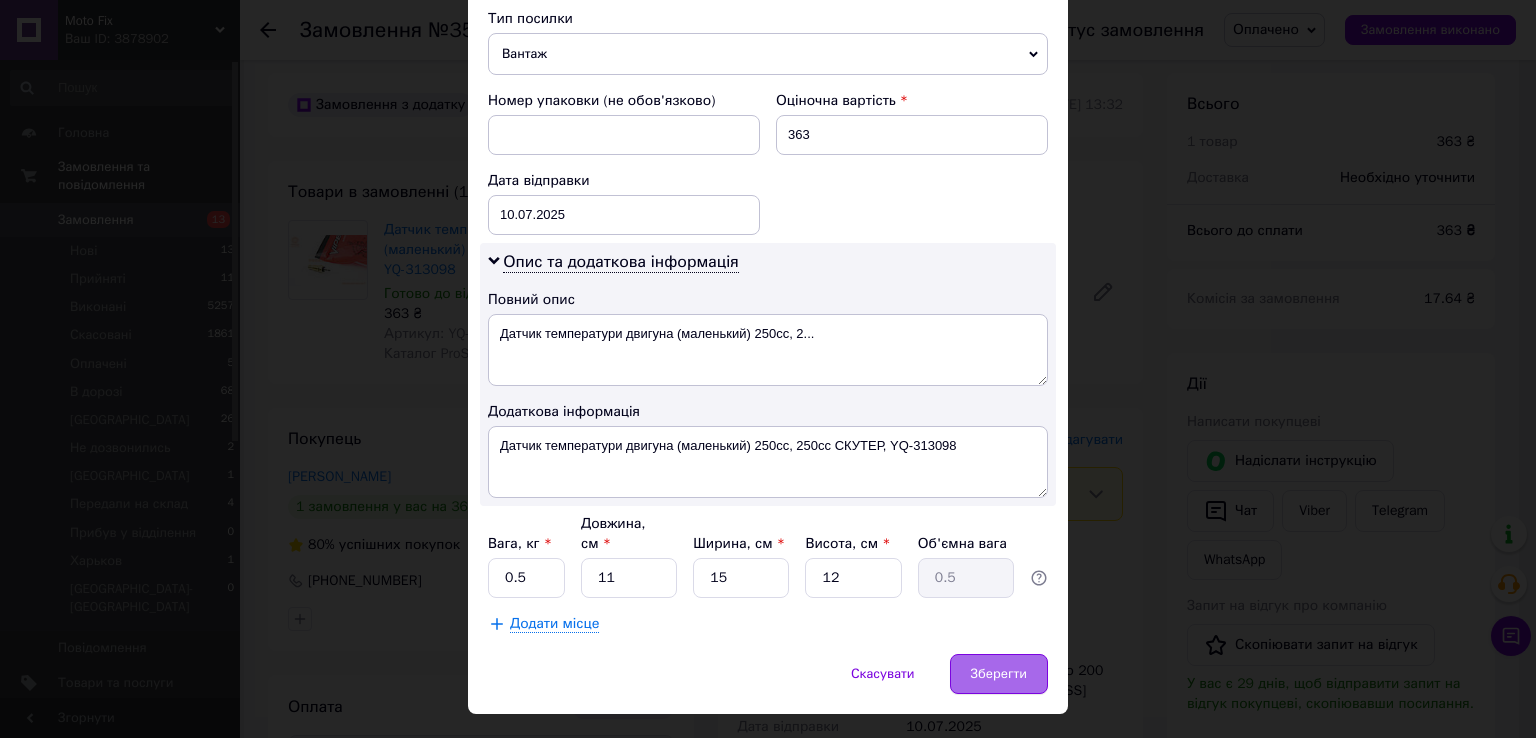 click on "Зберегти" at bounding box center [999, 674] 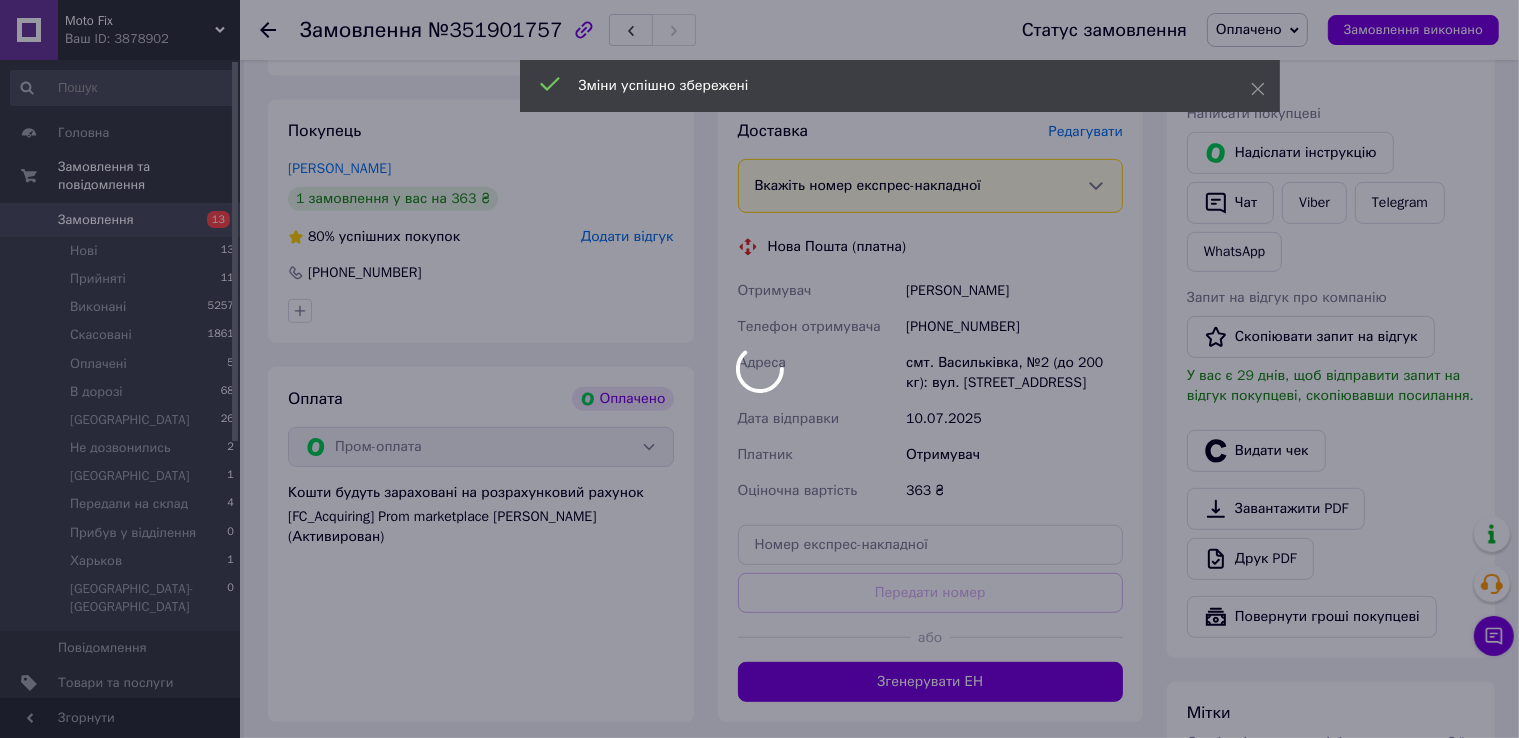 scroll, scrollTop: 880, scrollLeft: 0, axis: vertical 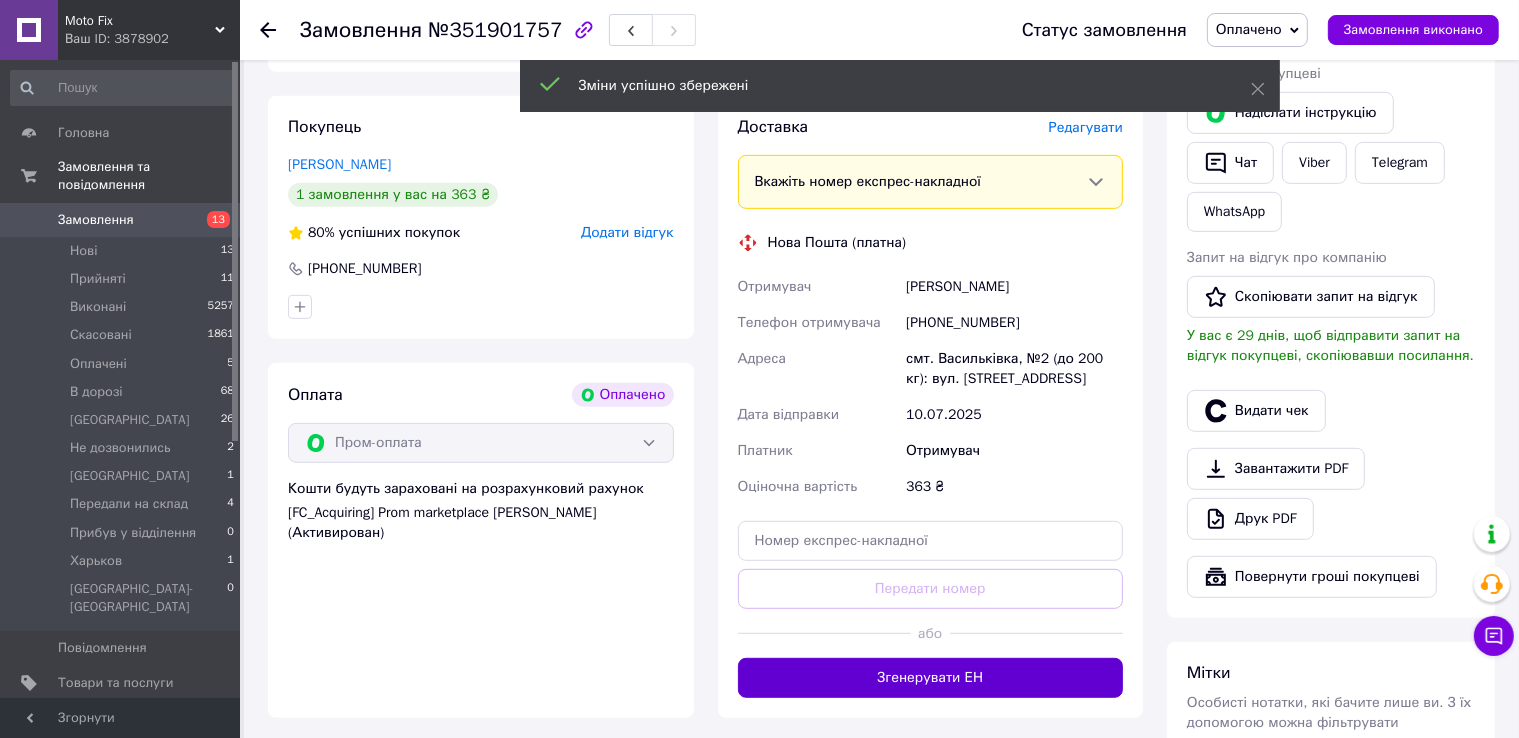 click on "Згенерувати ЕН" at bounding box center (931, 678) 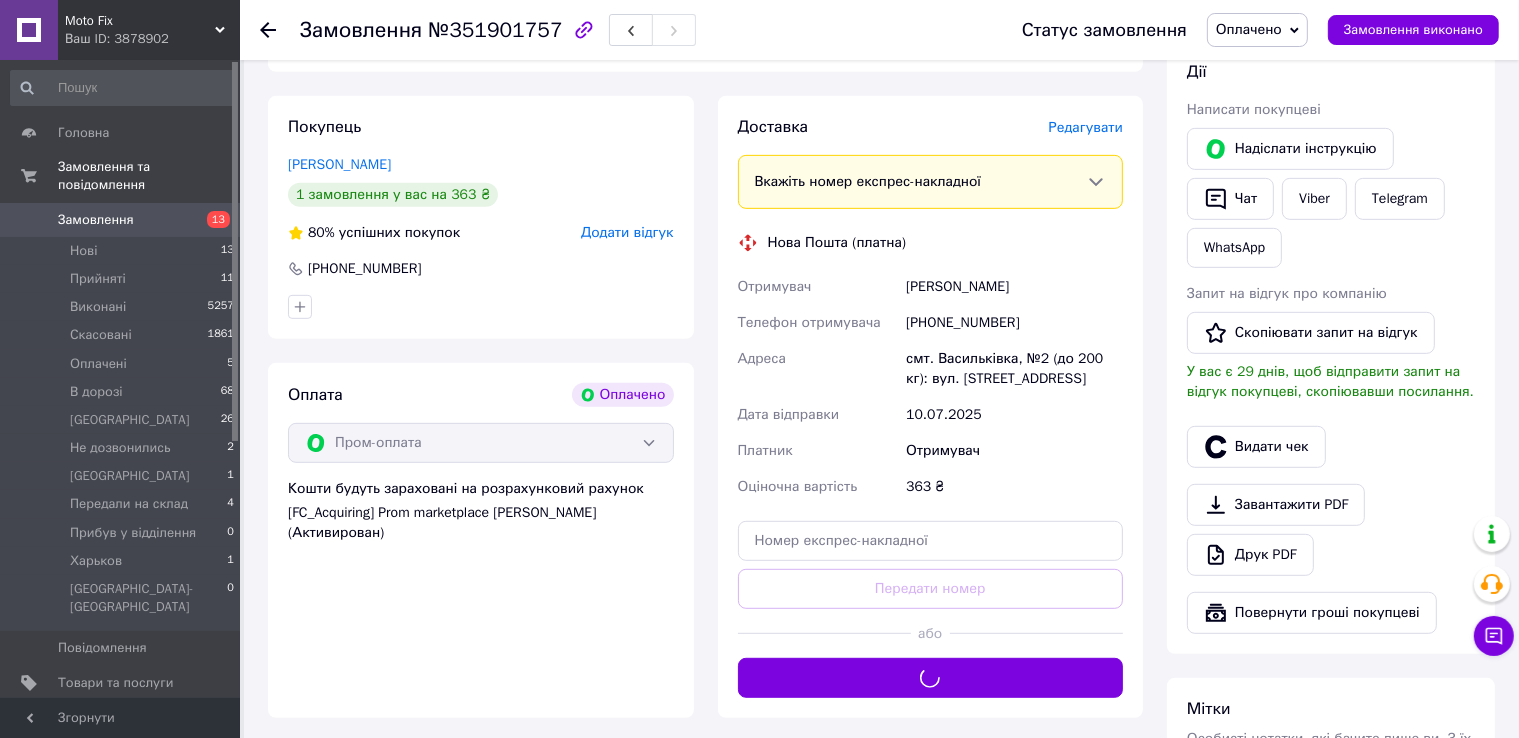 click on "Оплачено" at bounding box center (1249, 29) 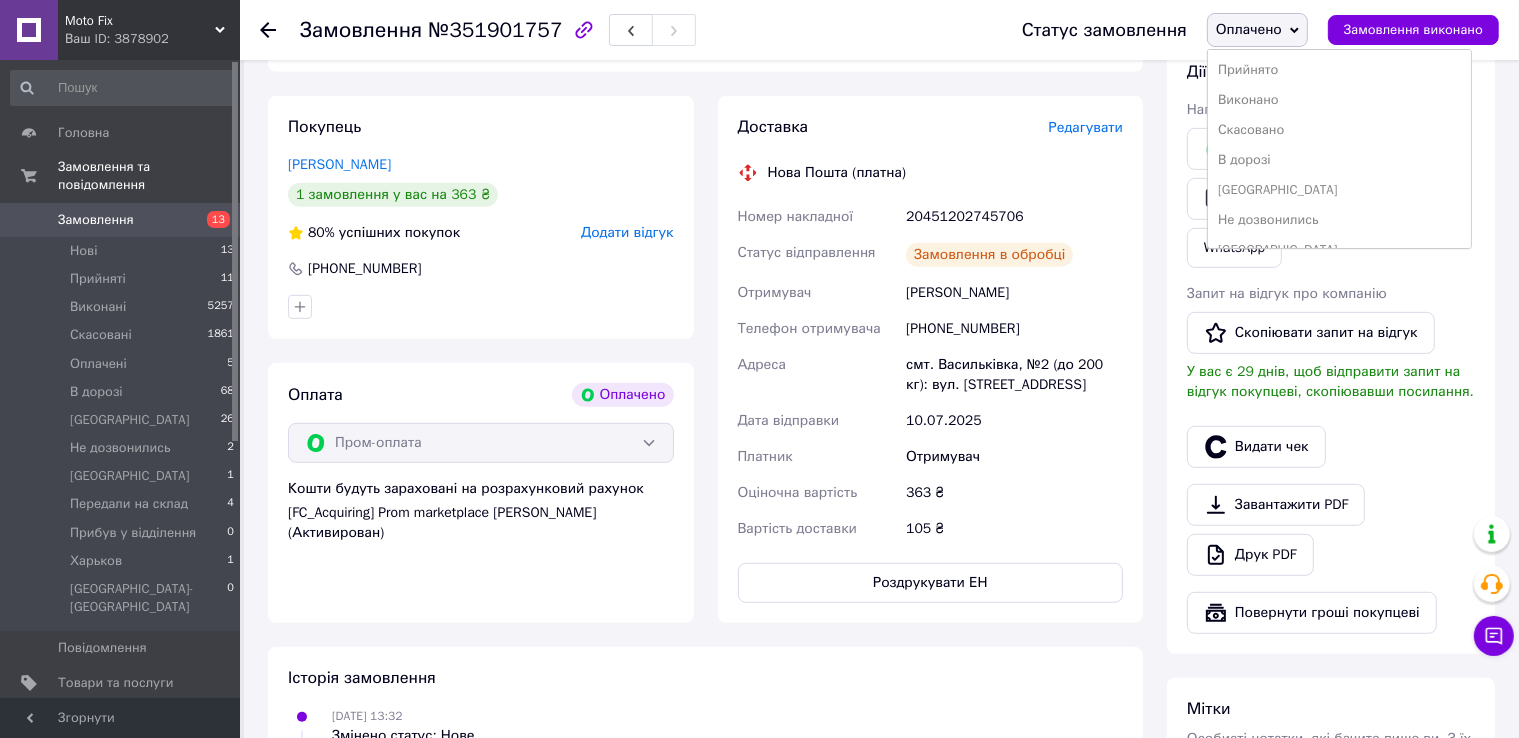 click on "[GEOGRAPHIC_DATA]" at bounding box center (1339, 190) 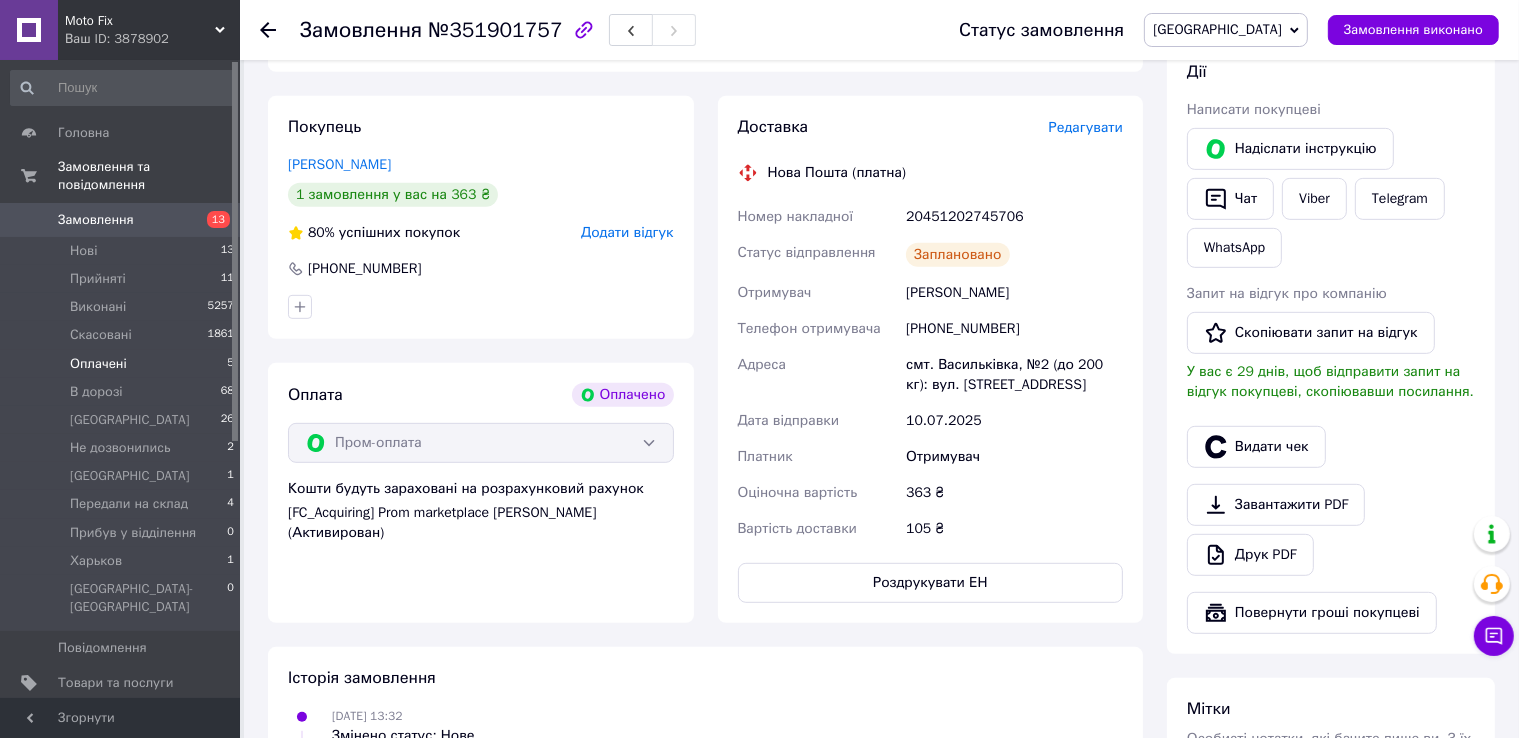 click on "Оплачені 5" at bounding box center [123, 364] 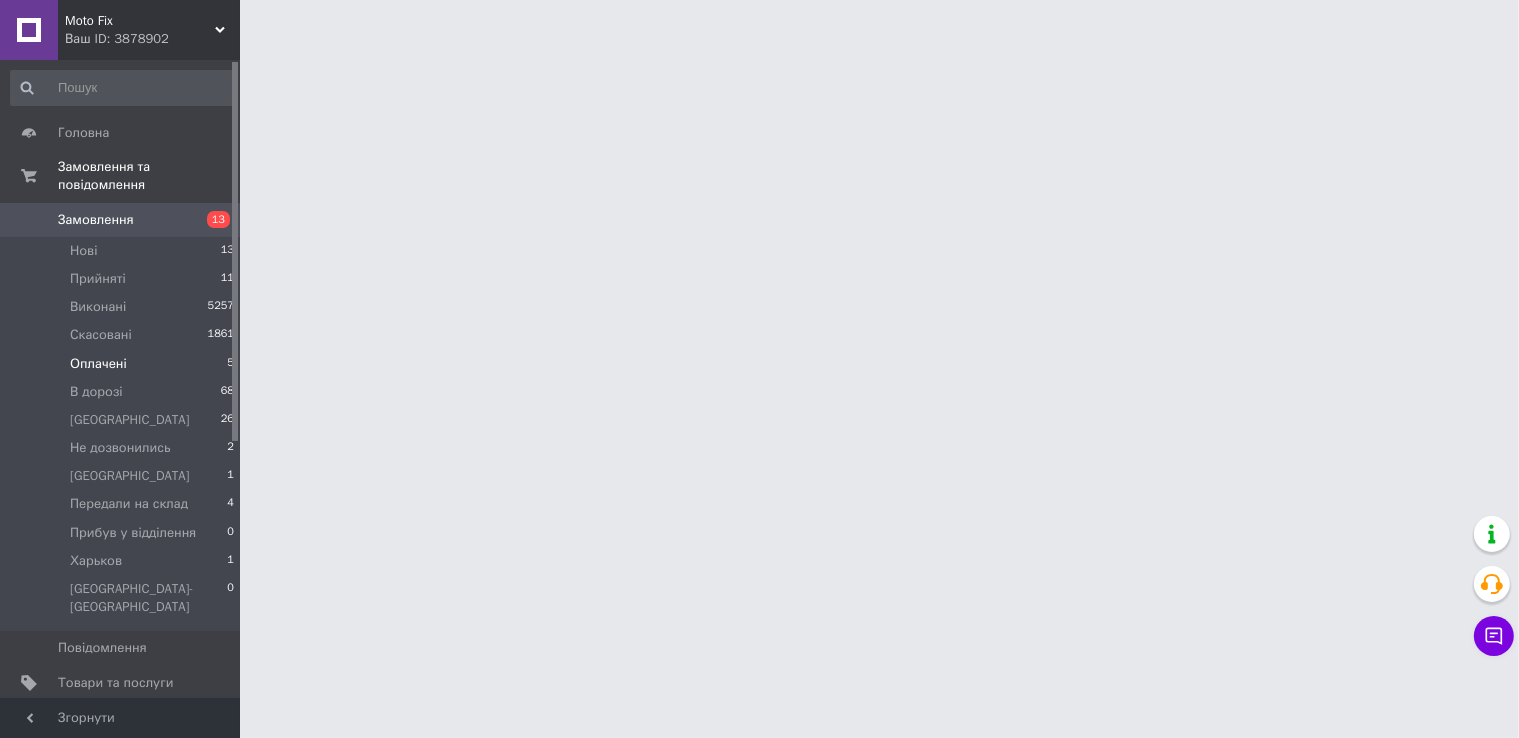 scroll, scrollTop: 0, scrollLeft: 0, axis: both 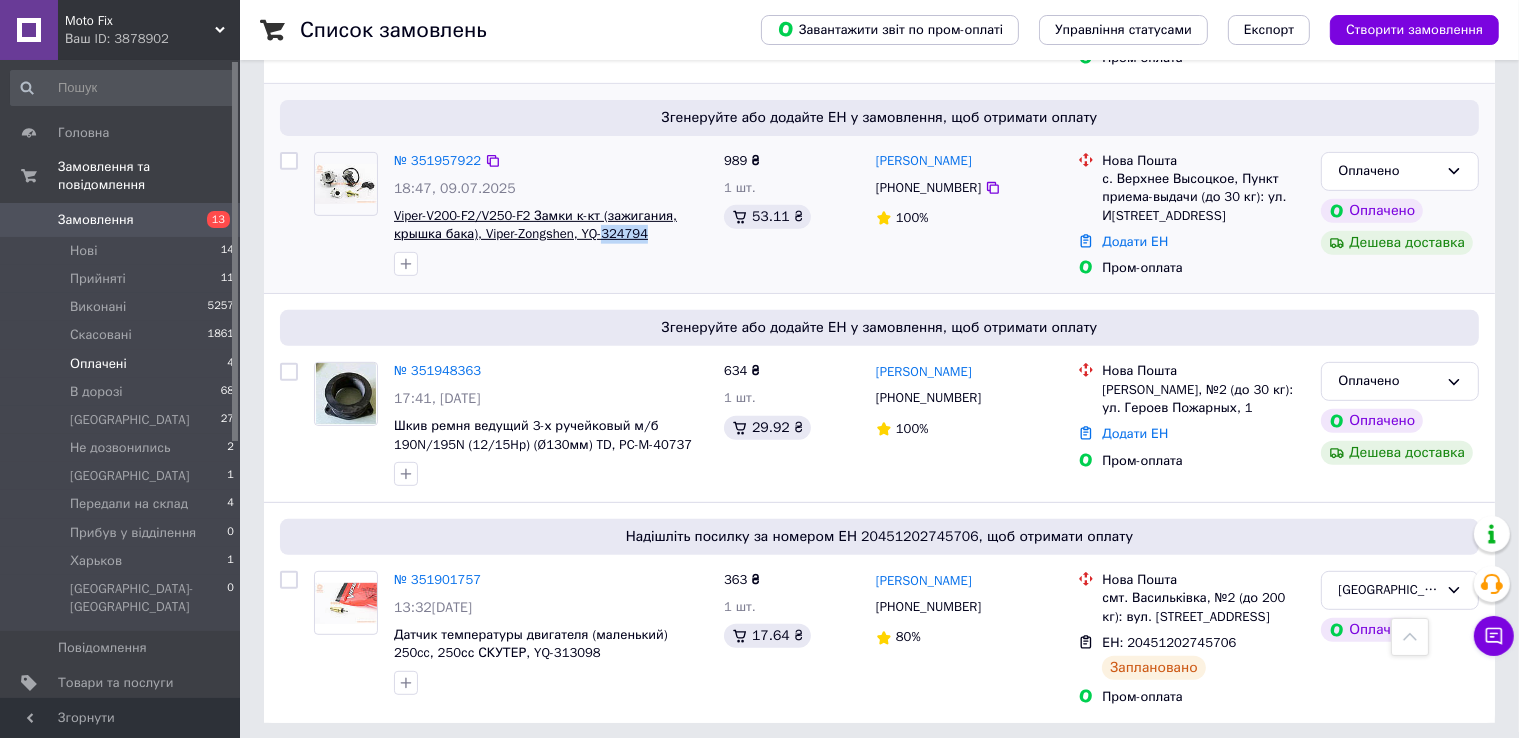 drag, startPoint x: 673, startPoint y: 217, endPoint x: 602, endPoint y: 231, distance: 72.36712 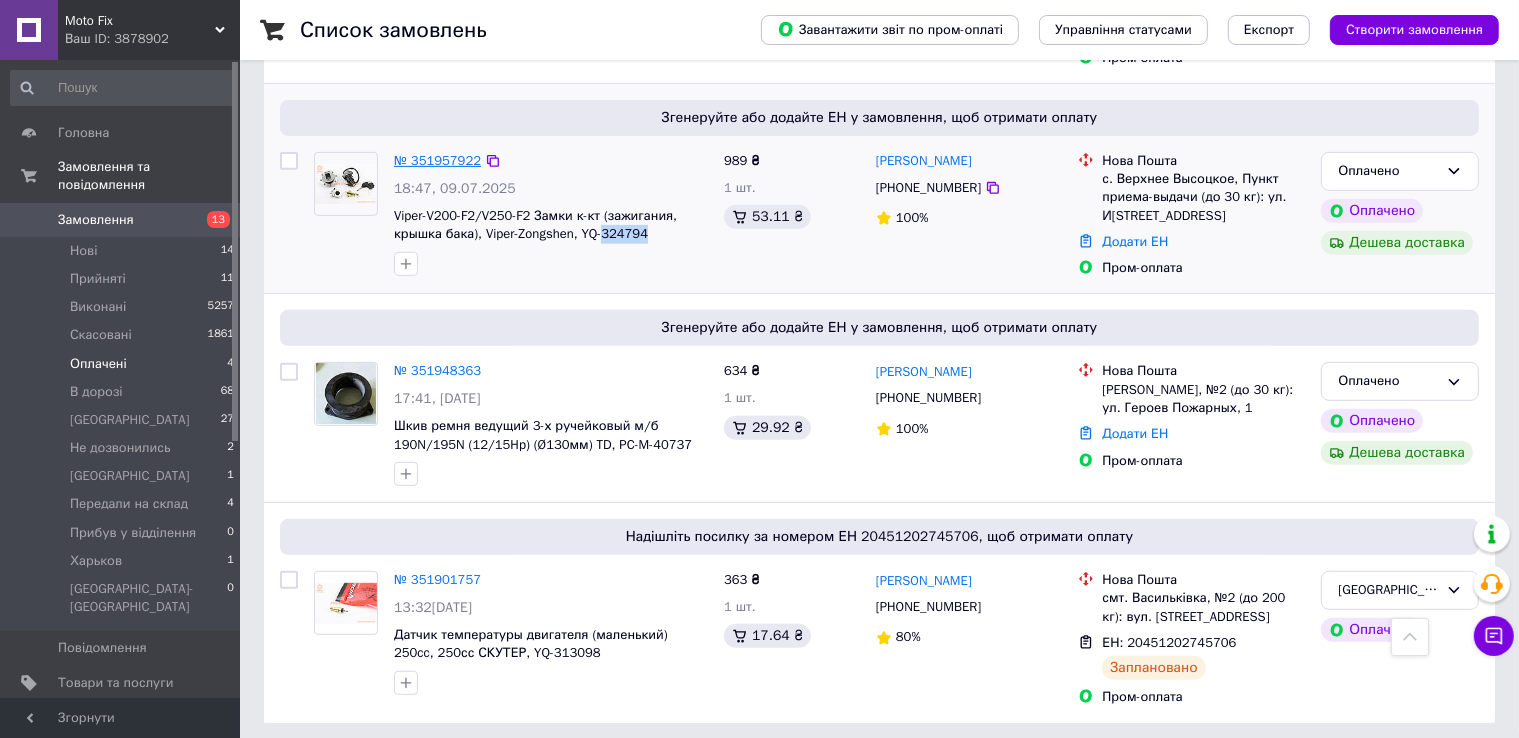 click on "№ 351957922" at bounding box center [437, 160] 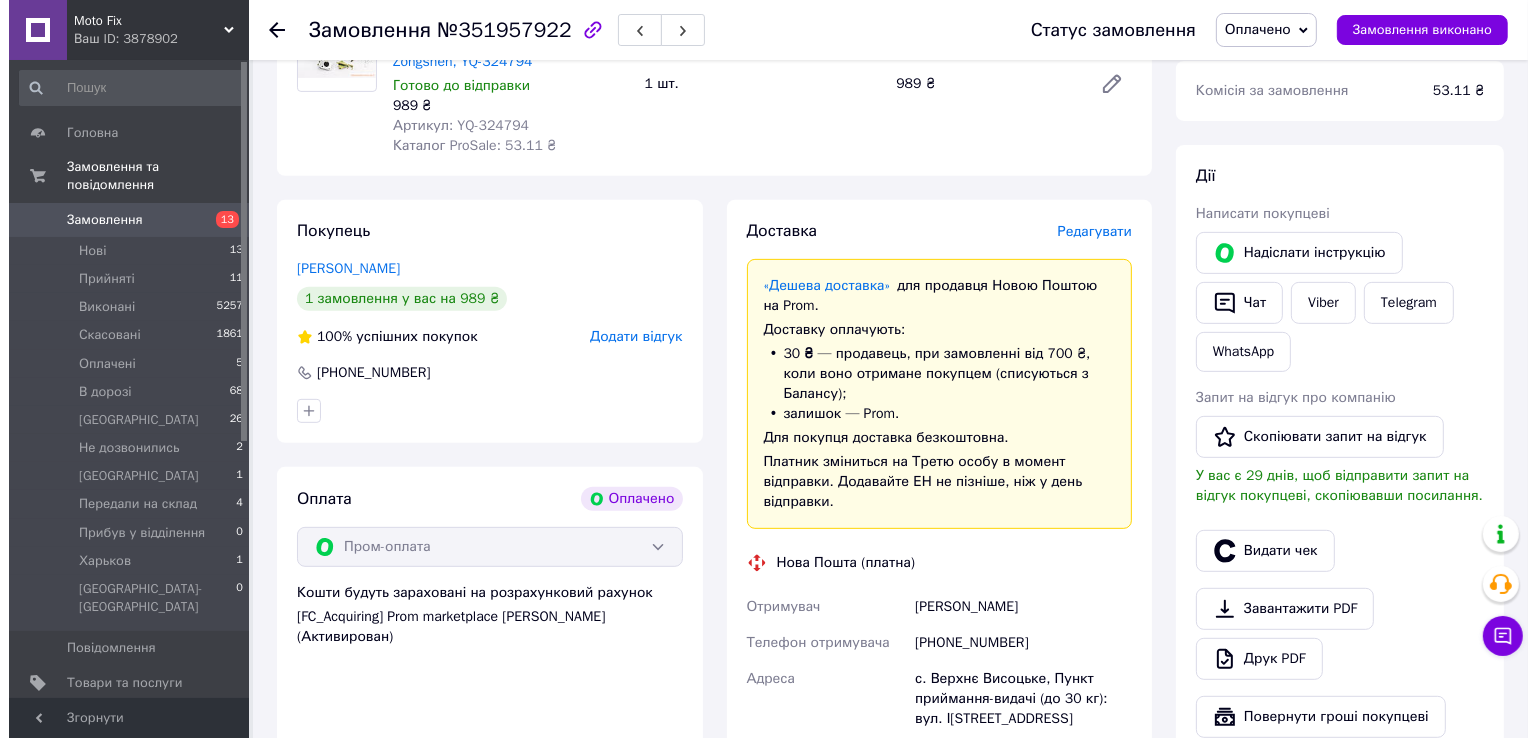 scroll, scrollTop: 777, scrollLeft: 0, axis: vertical 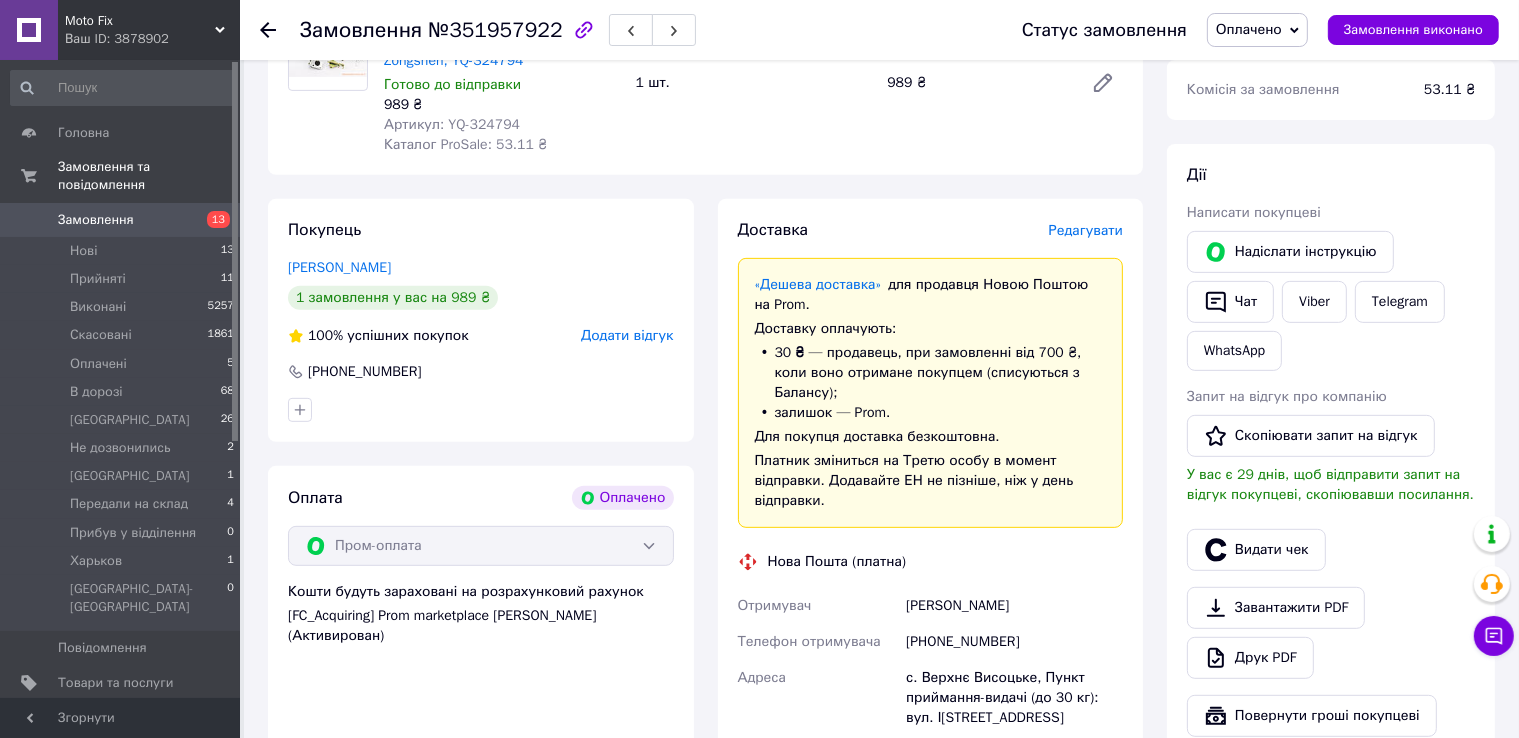 click on "Редагувати" at bounding box center [1086, 230] 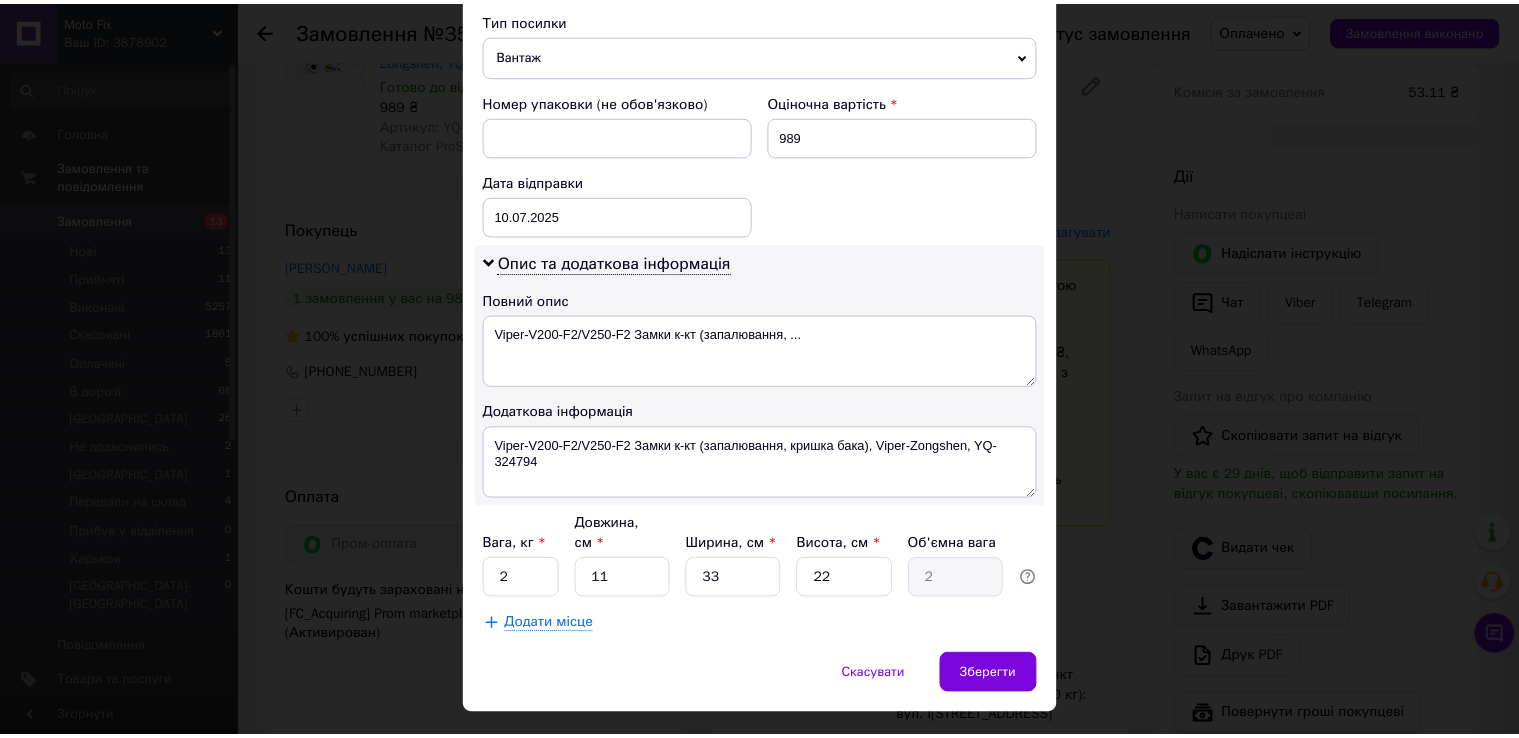 scroll, scrollTop: 808, scrollLeft: 0, axis: vertical 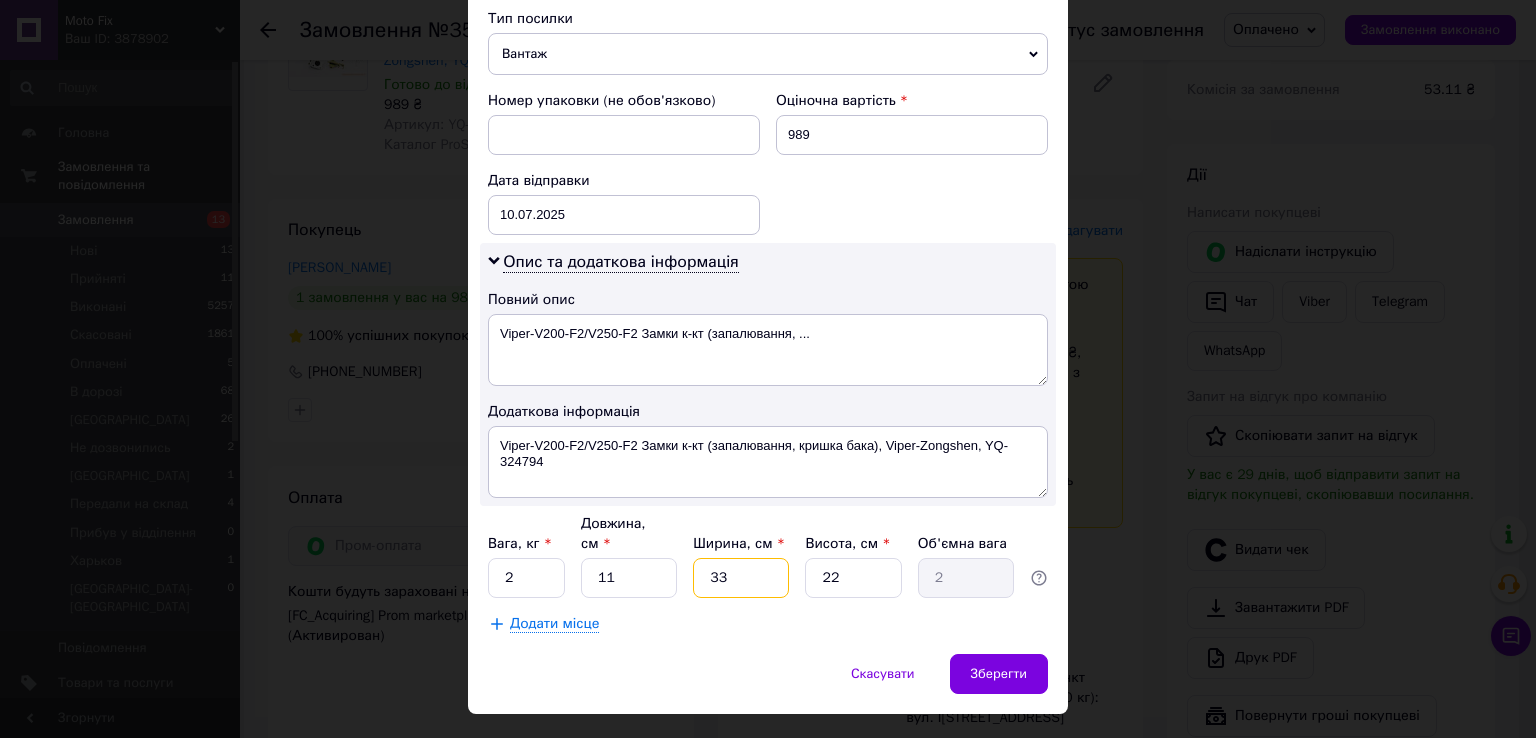 click on "33" at bounding box center (741, 578) 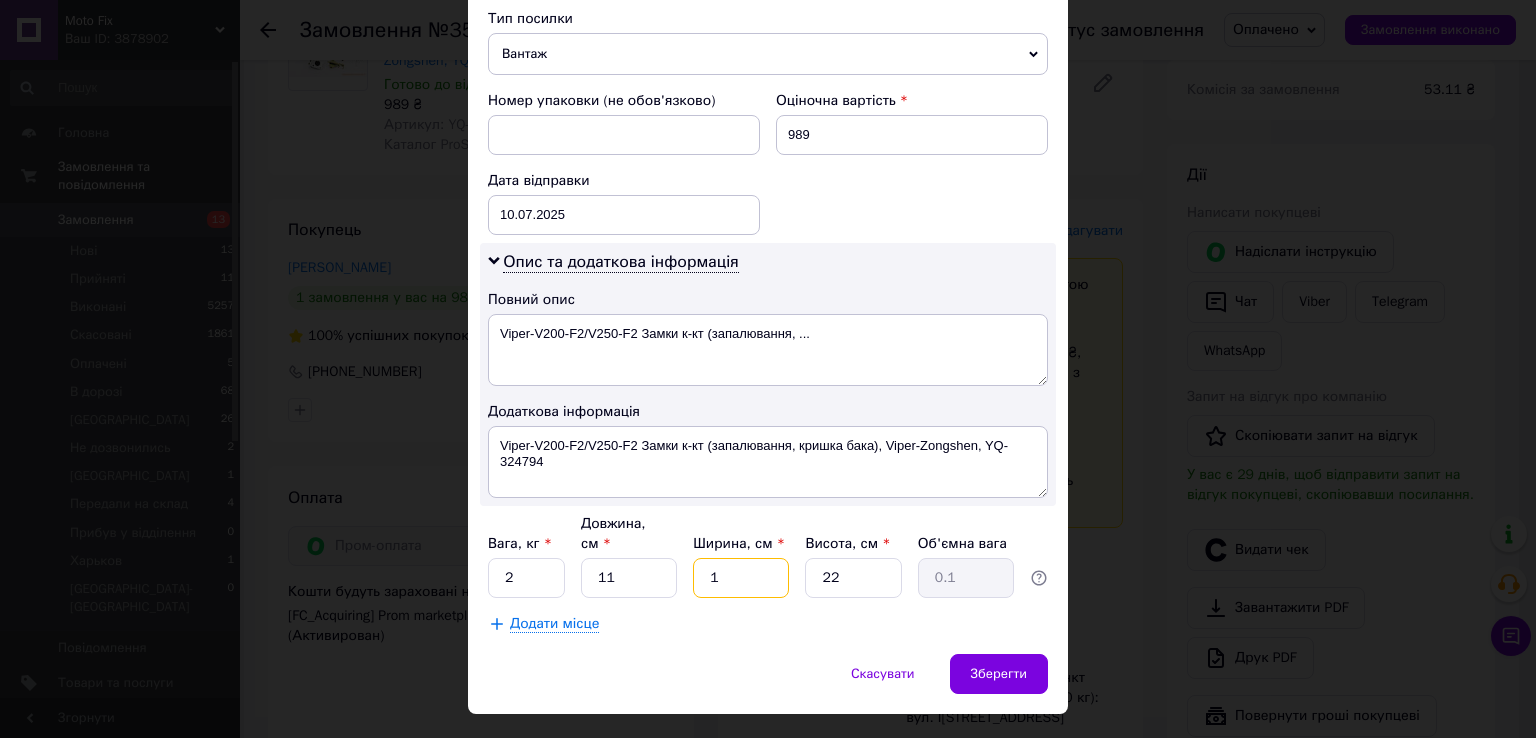 click on "1" at bounding box center (741, 578) 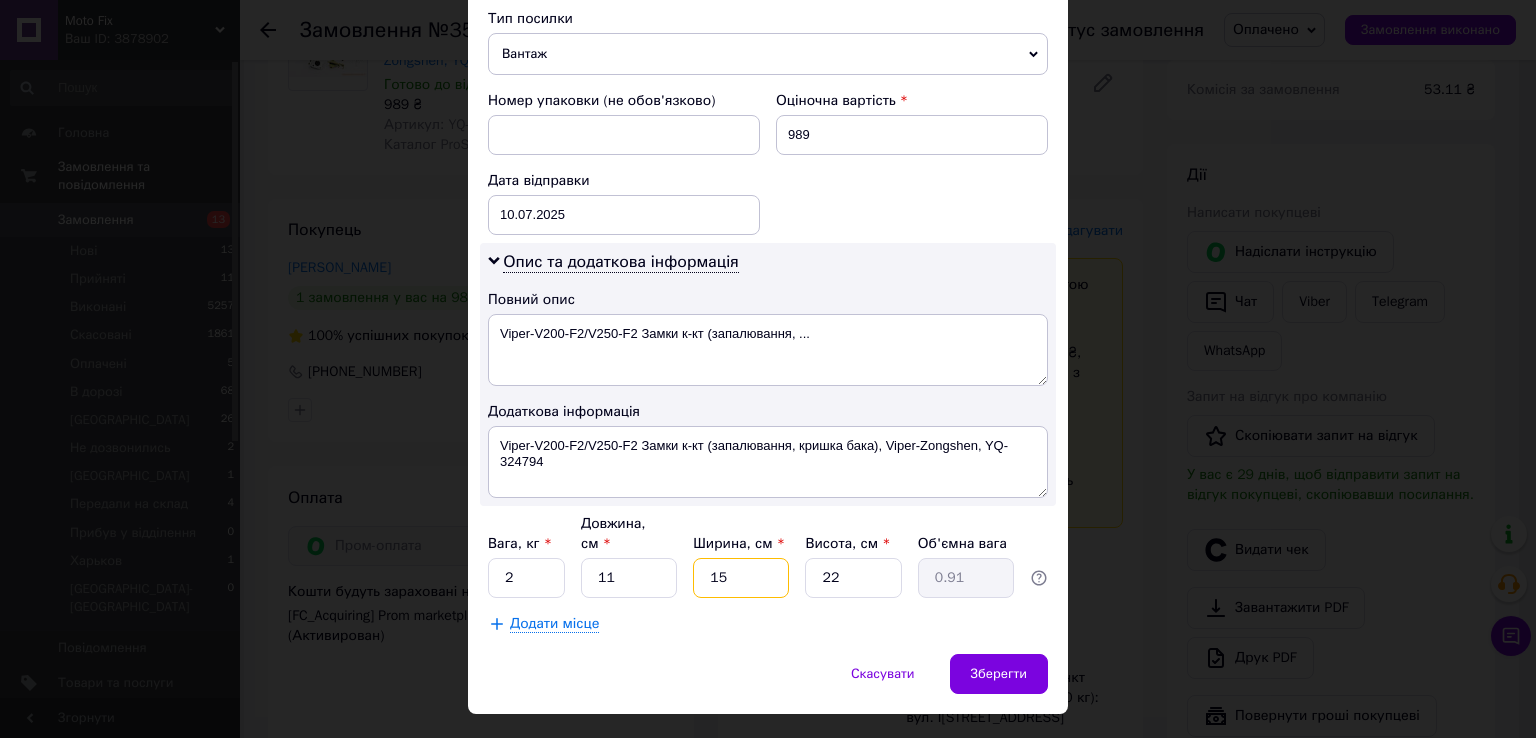 type on "15" 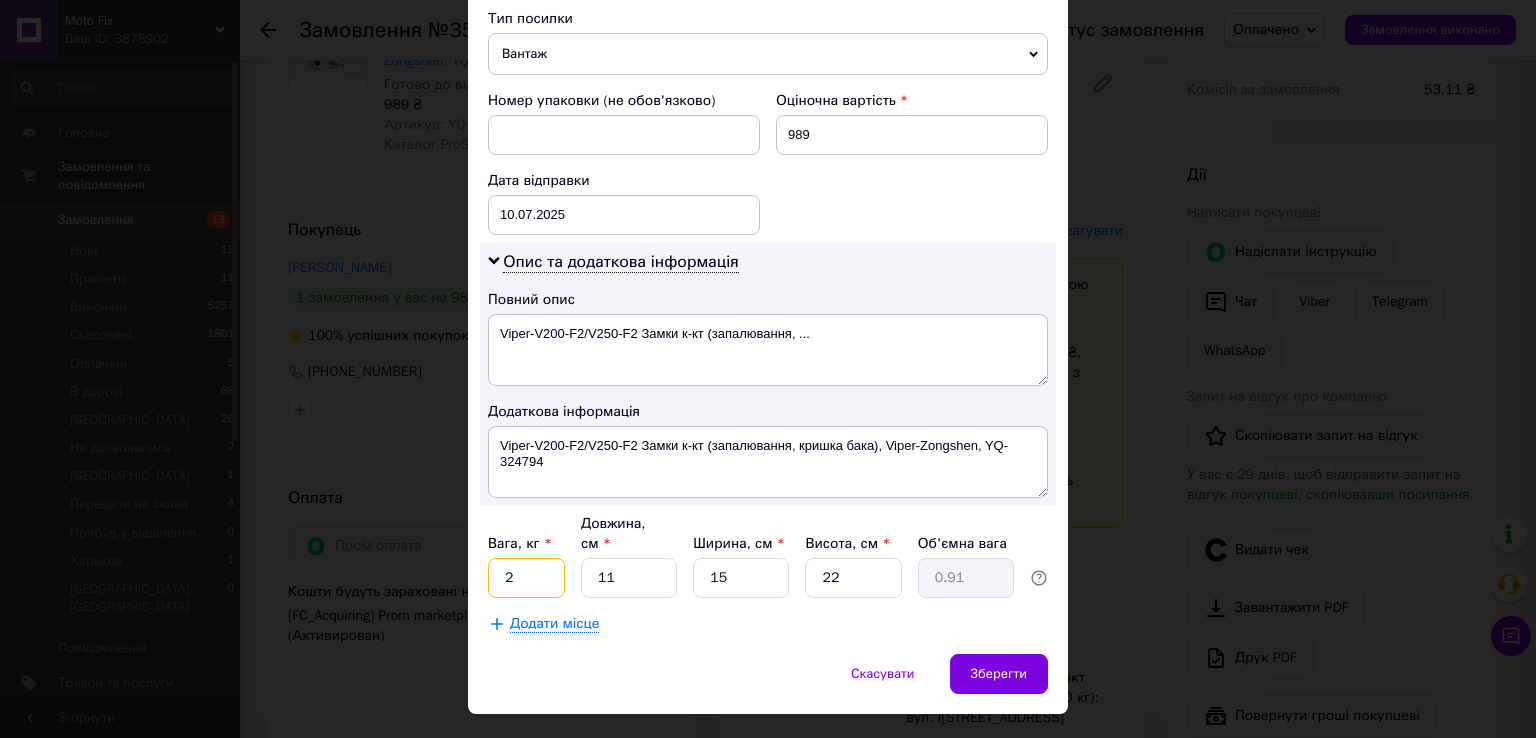 click on "2" at bounding box center [526, 578] 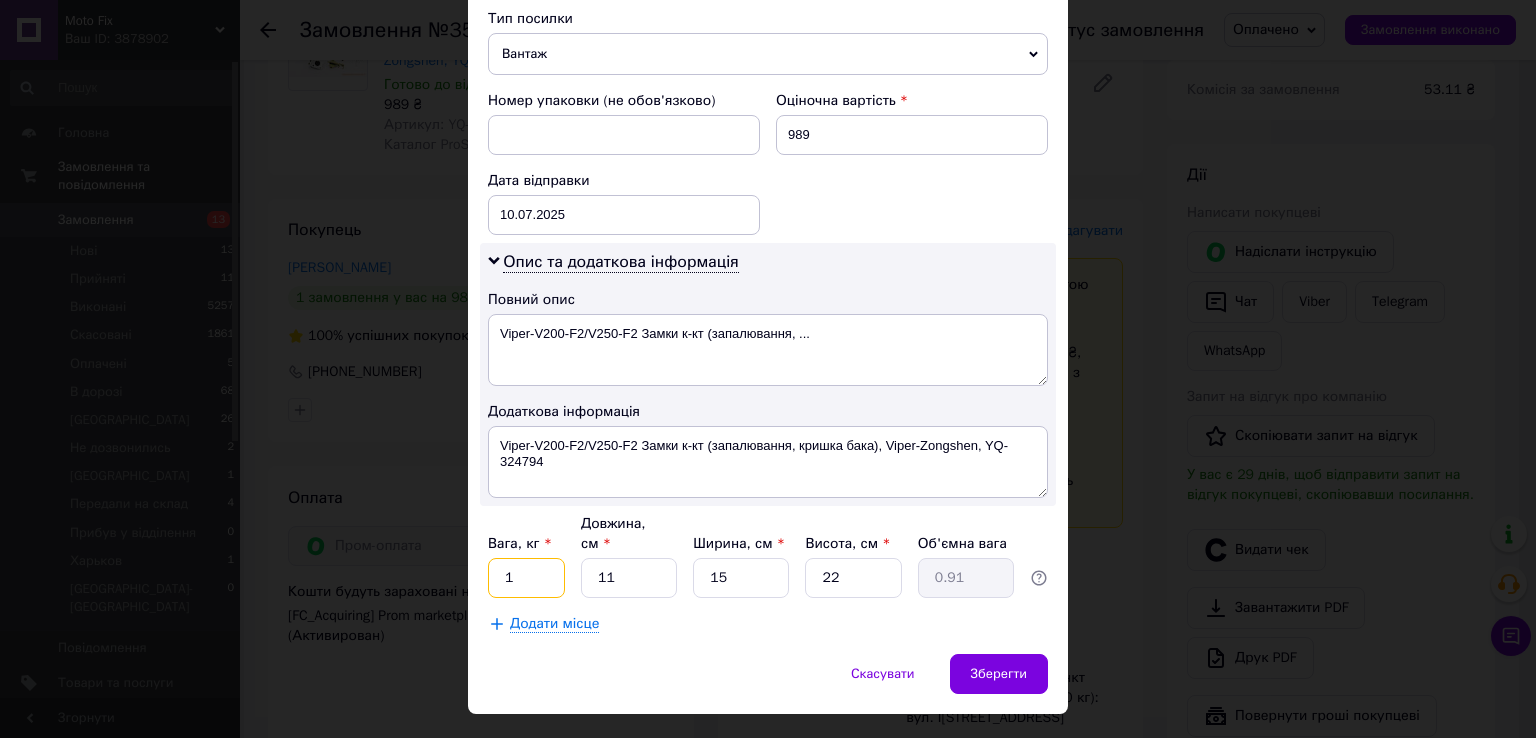 click on "1" at bounding box center [526, 578] 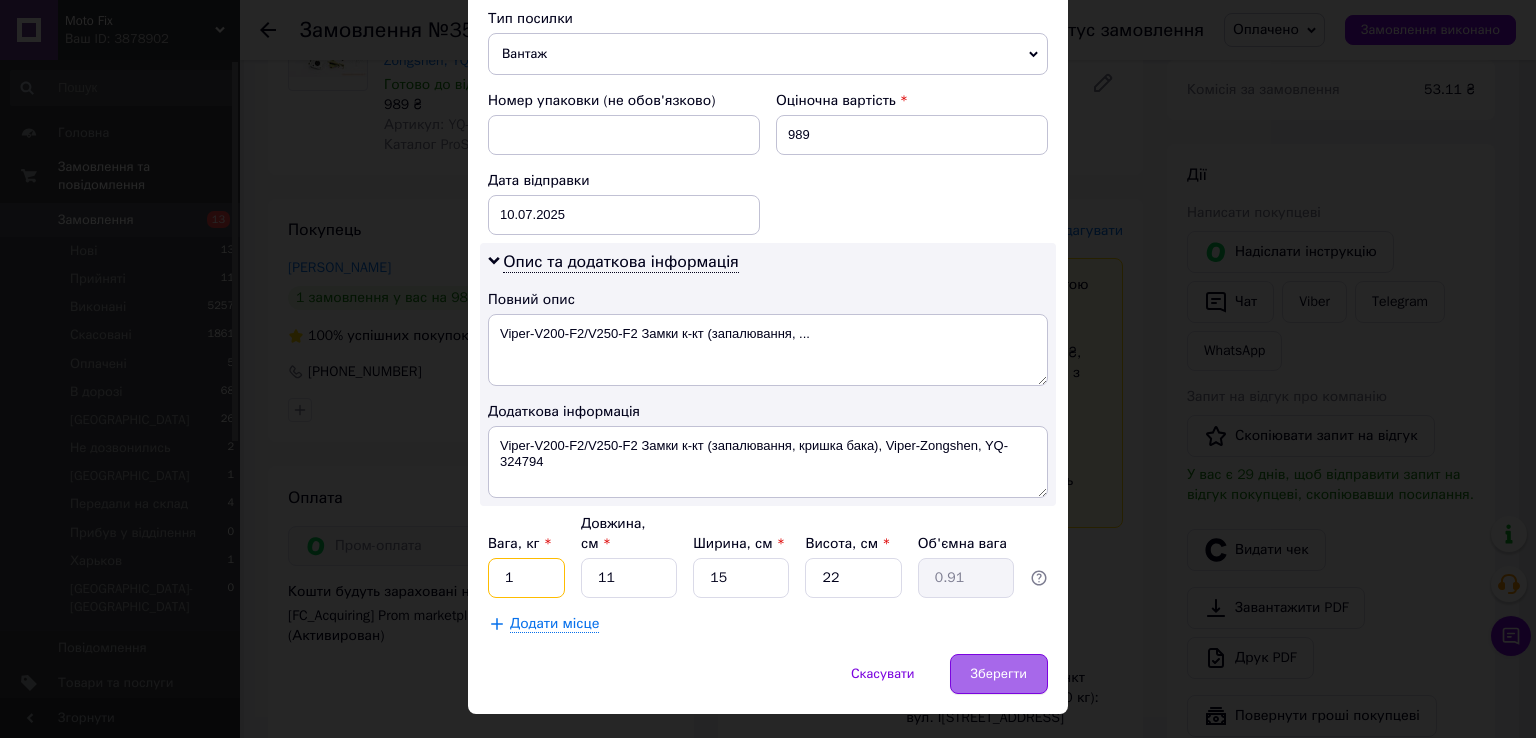 type on "1" 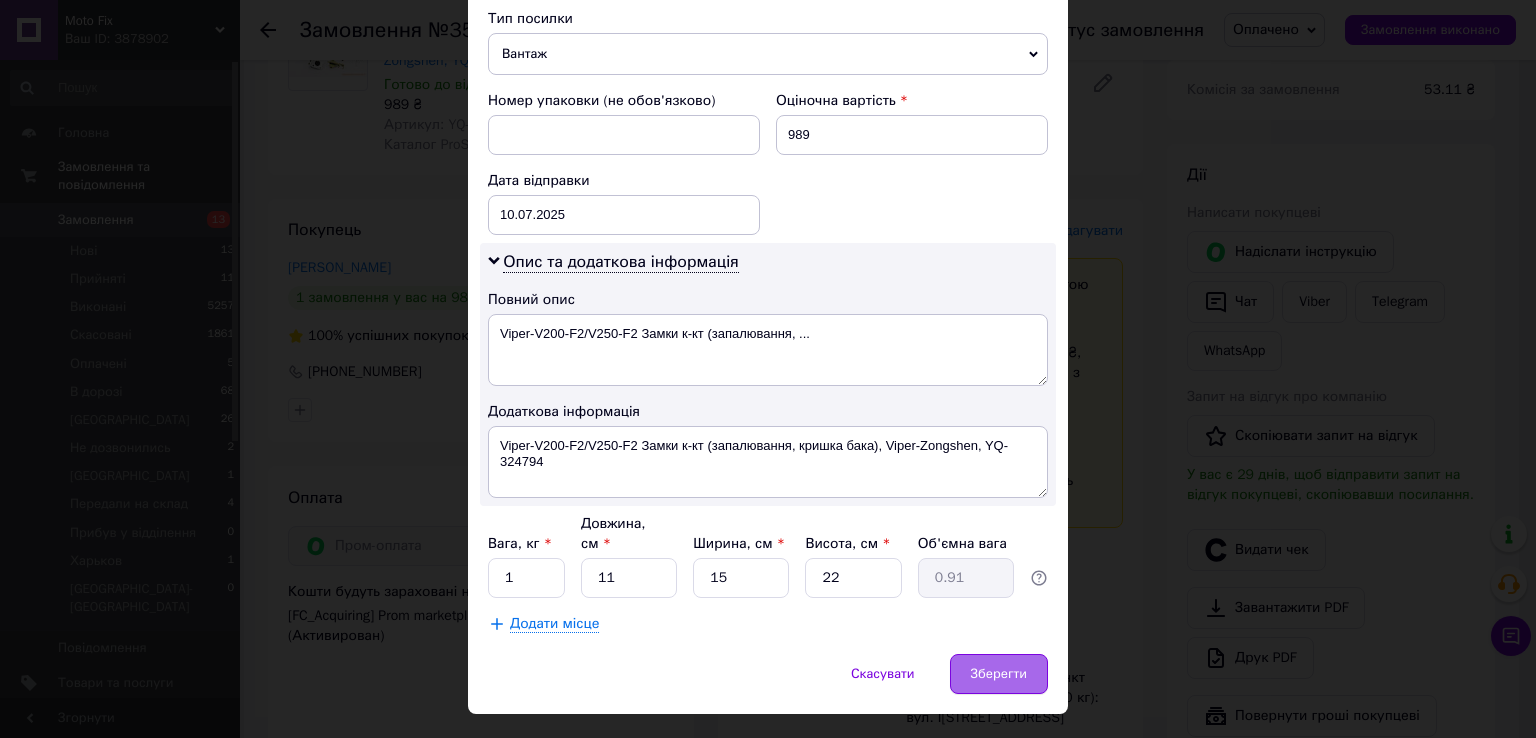 click on "Зберегти" at bounding box center (999, 674) 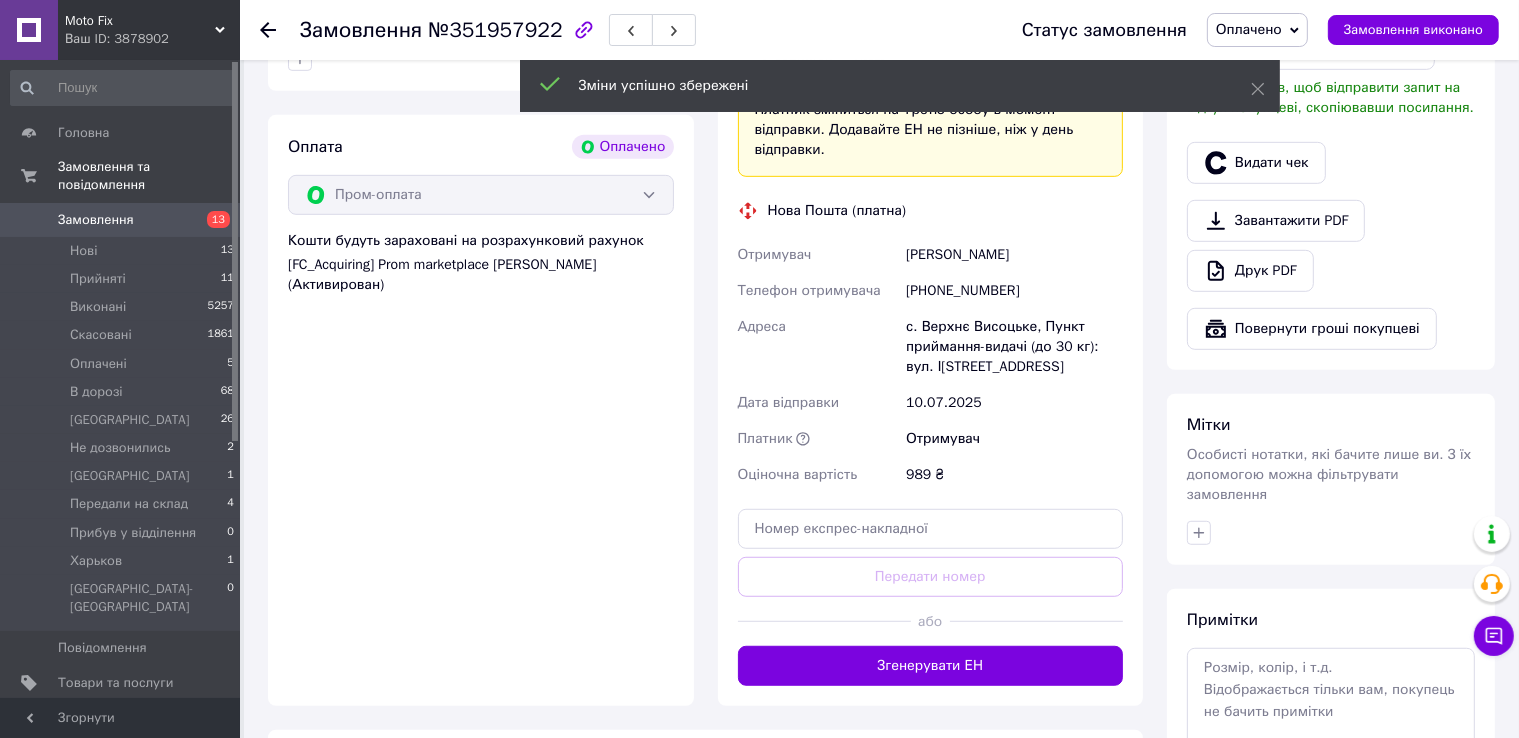 scroll, scrollTop: 1129, scrollLeft: 0, axis: vertical 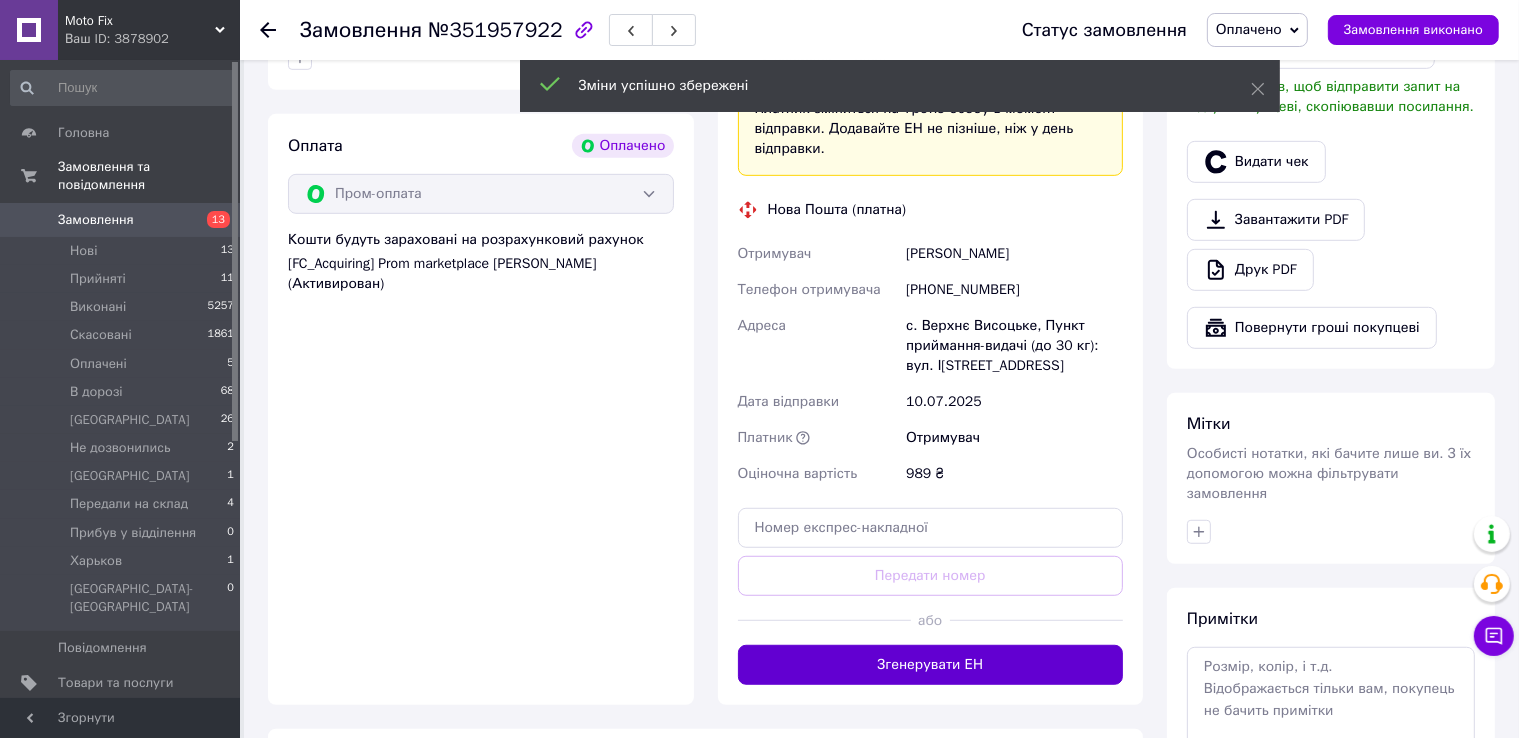 click on "Згенерувати ЕН" at bounding box center [931, 665] 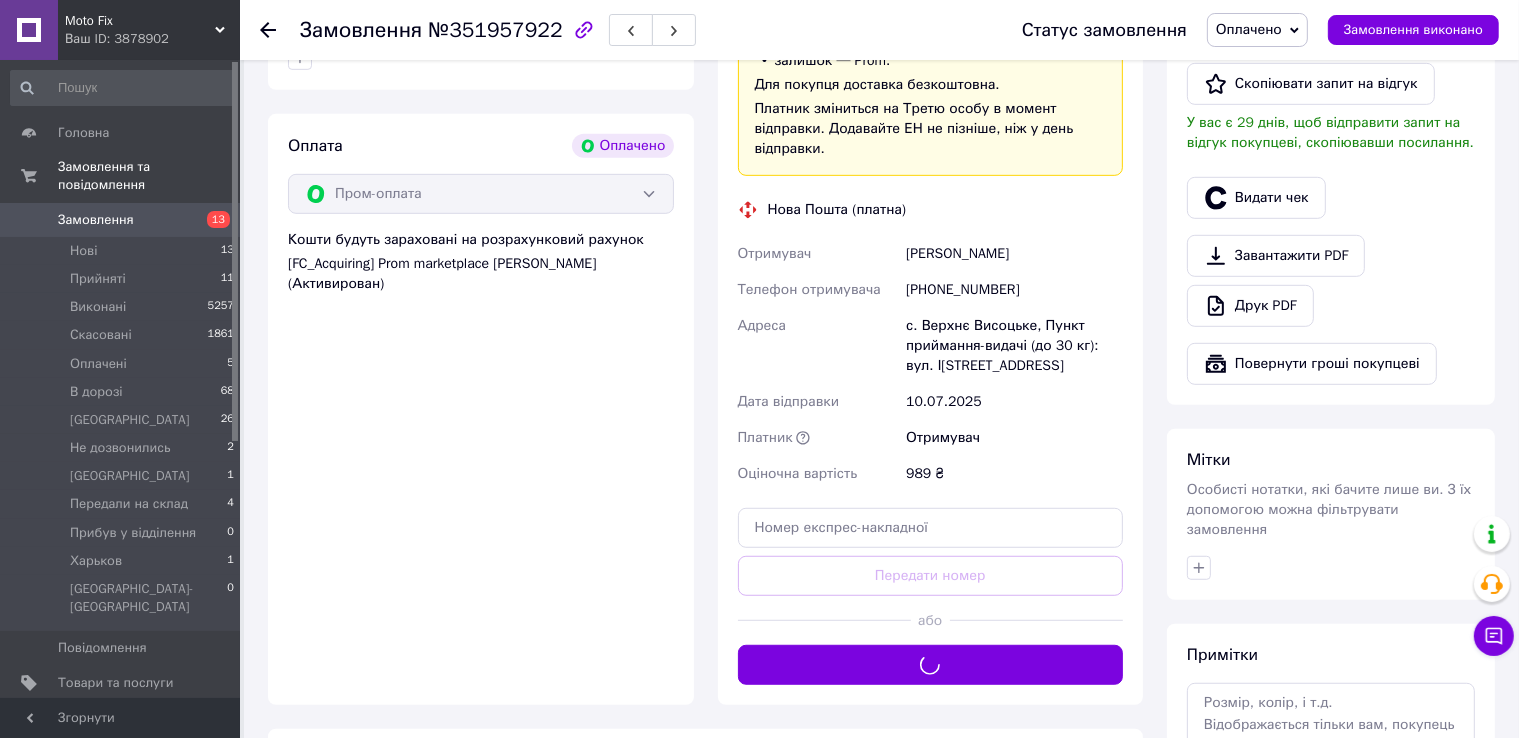 click on "Оплачено" at bounding box center [1249, 29] 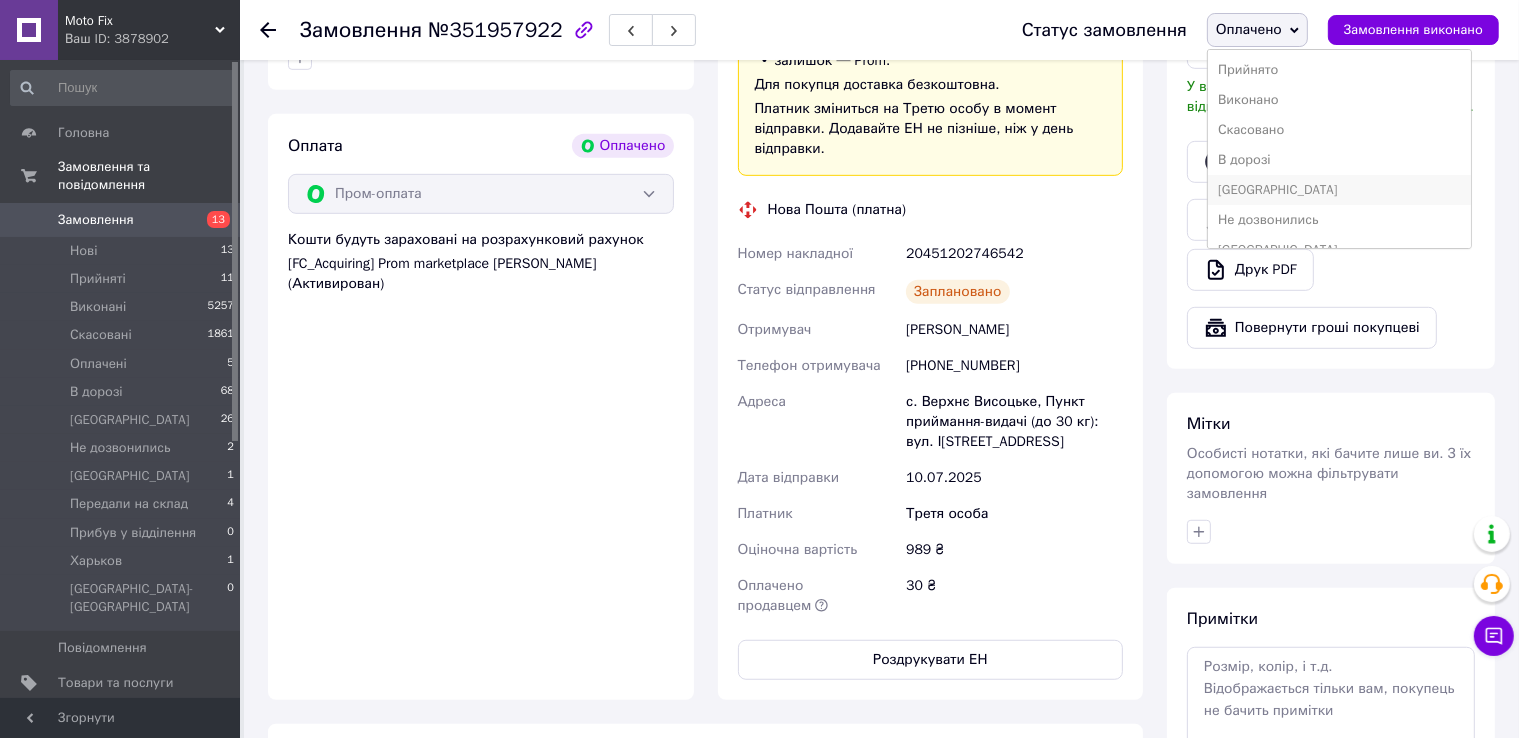 click on "[GEOGRAPHIC_DATA]" at bounding box center [1339, 190] 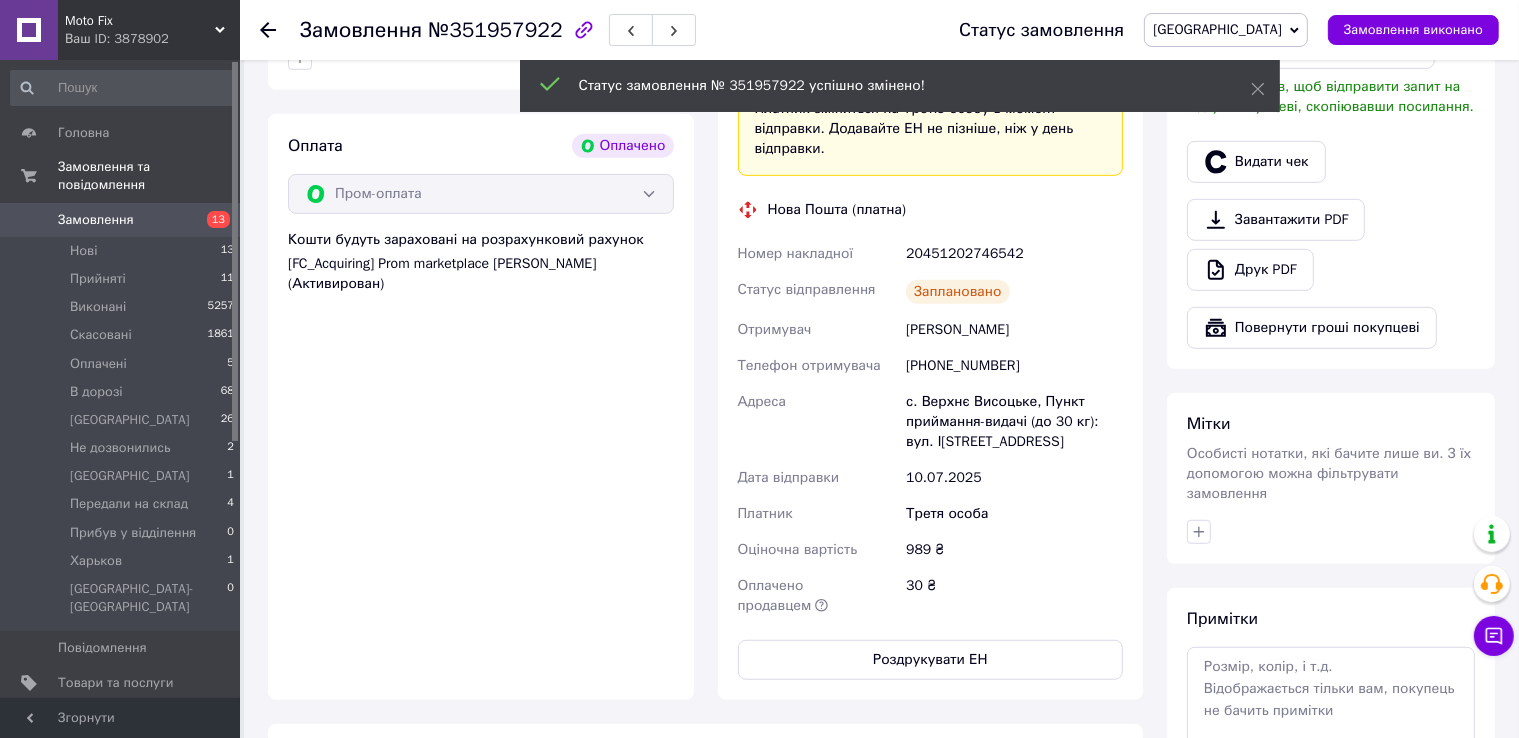 click on "Оплачені 5" at bounding box center [123, 364] 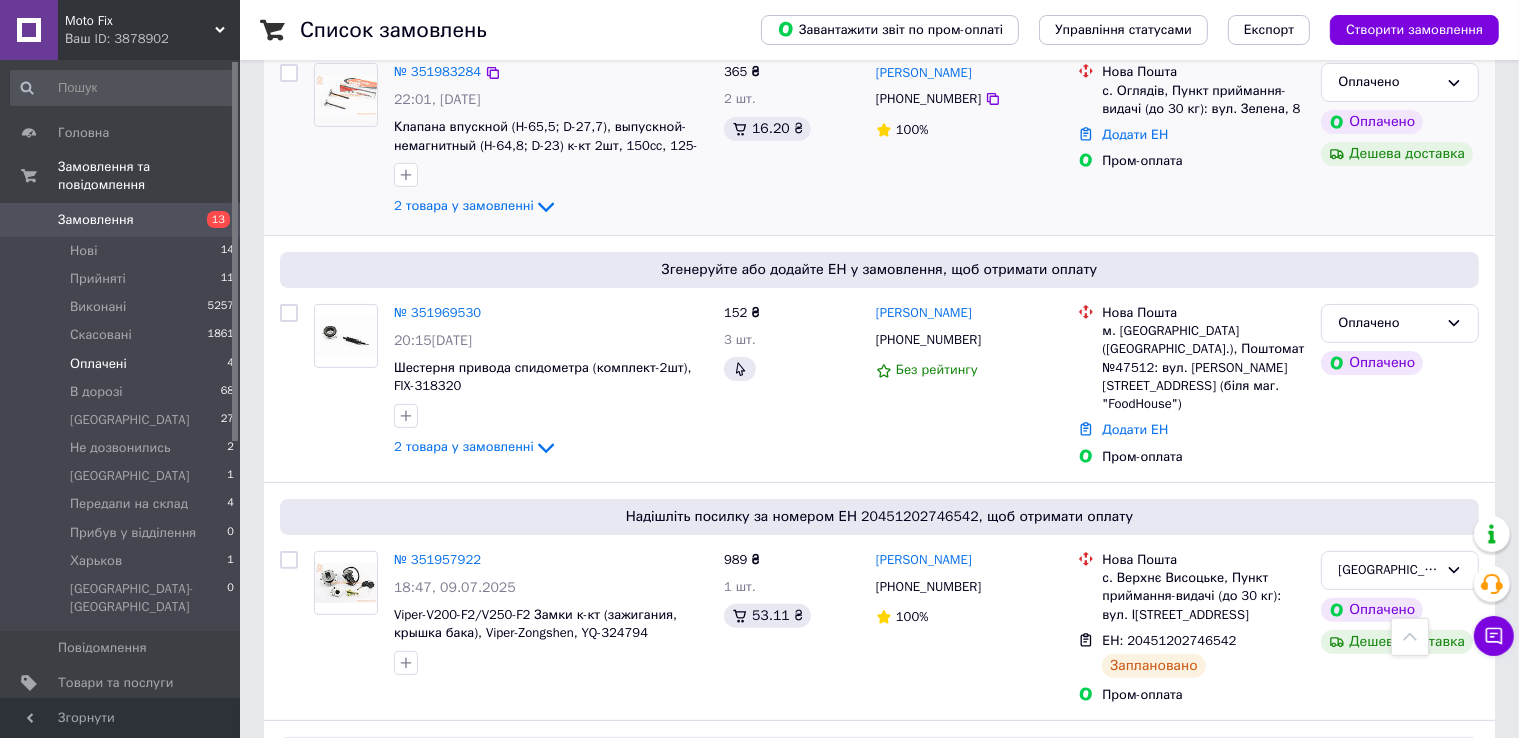 scroll, scrollTop: 393, scrollLeft: 0, axis: vertical 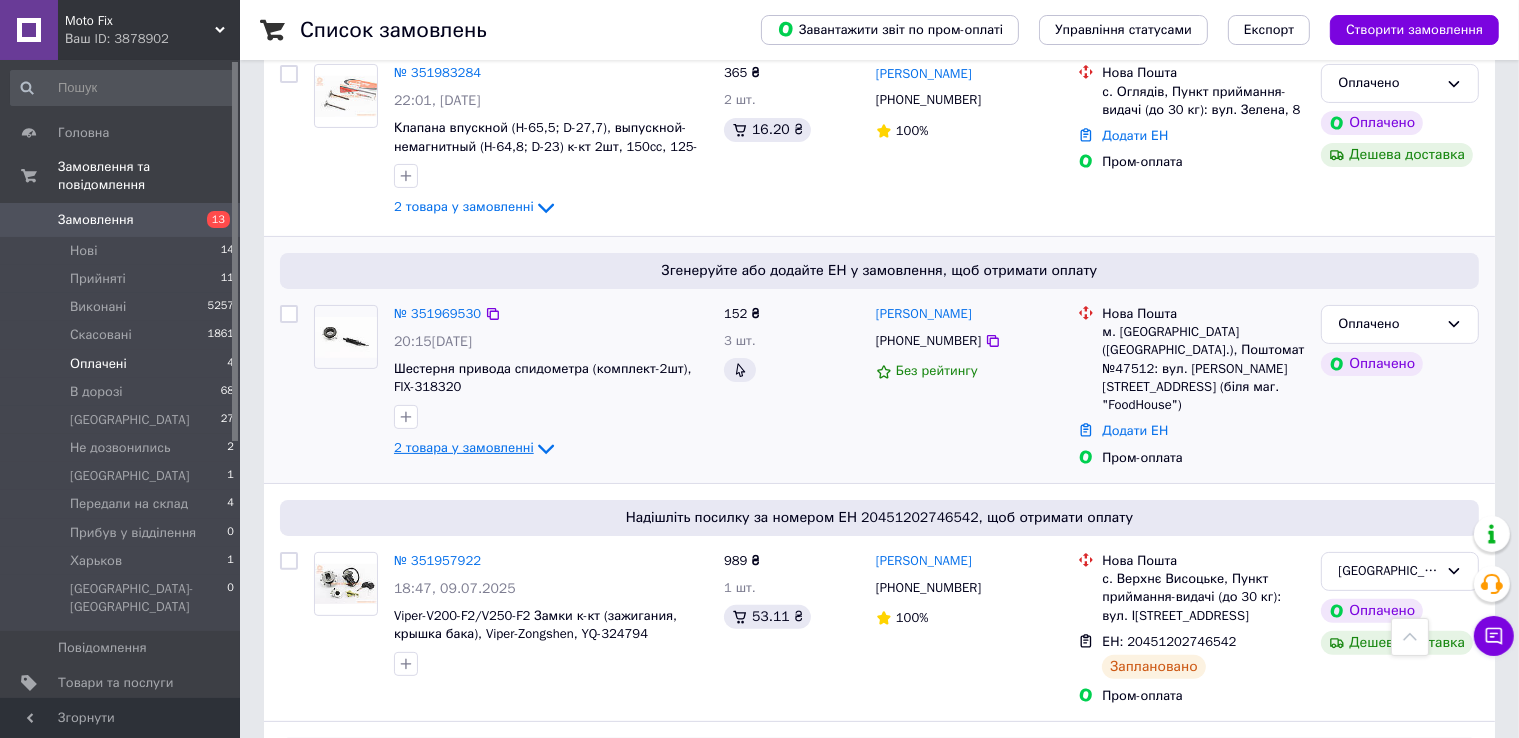click on "2 товара у замовленні" at bounding box center (464, 447) 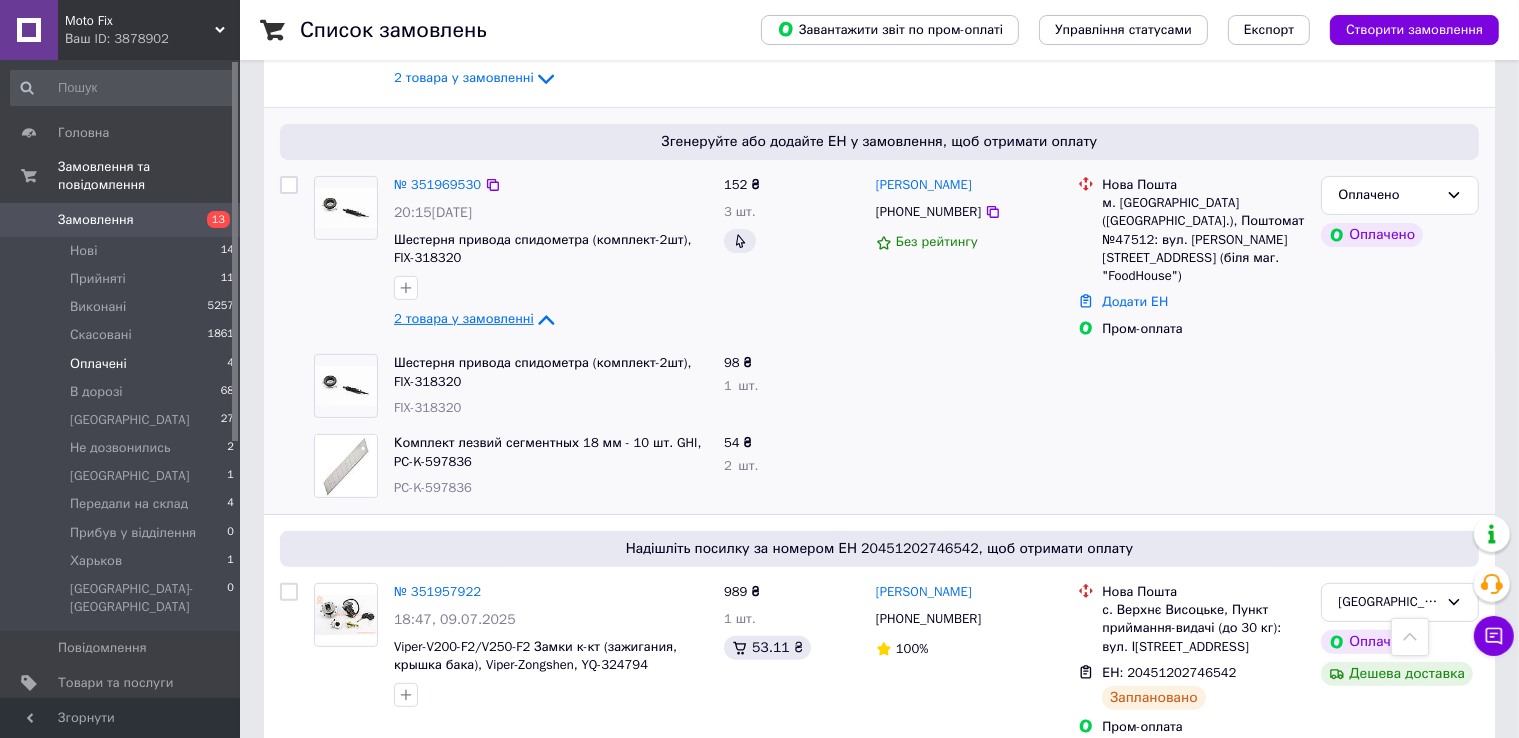 scroll, scrollTop: 524, scrollLeft: 0, axis: vertical 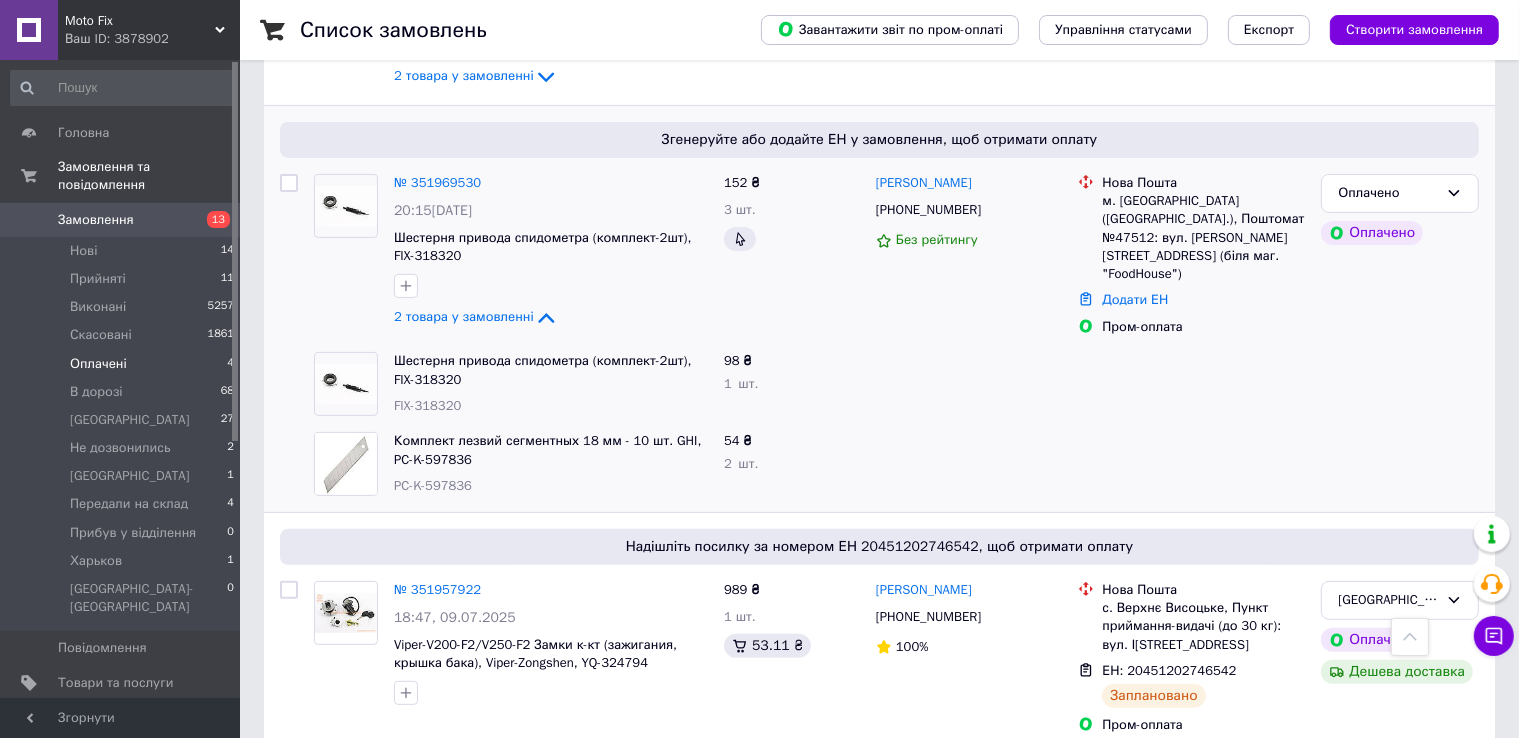 click on "FIX-318320" at bounding box center (427, 405) 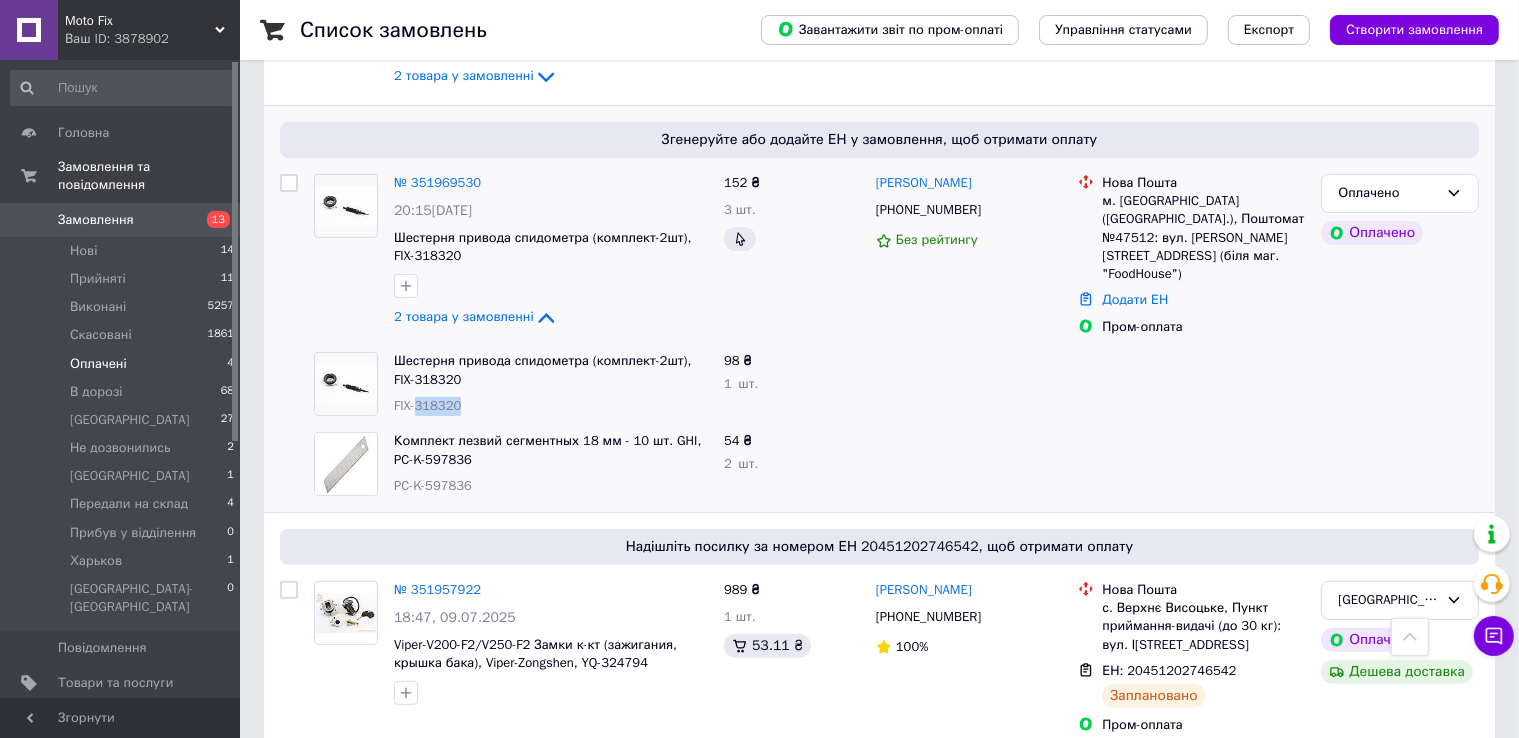 click on "FIX-318320" at bounding box center (427, 405) 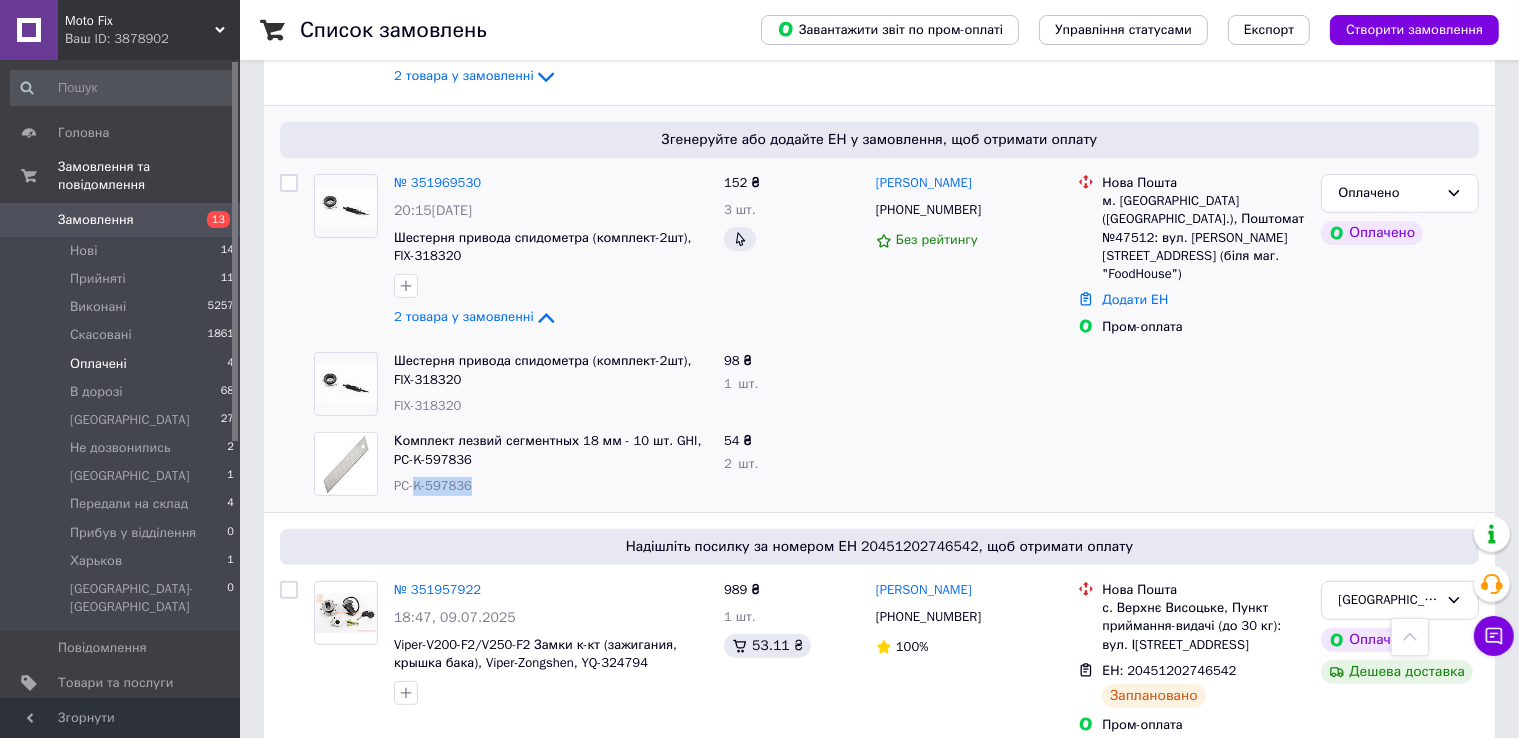 drag, startPoint x: 488, startPoint y: 482, endPoint x: 414, endPoint y: 479, distance: 74.06078 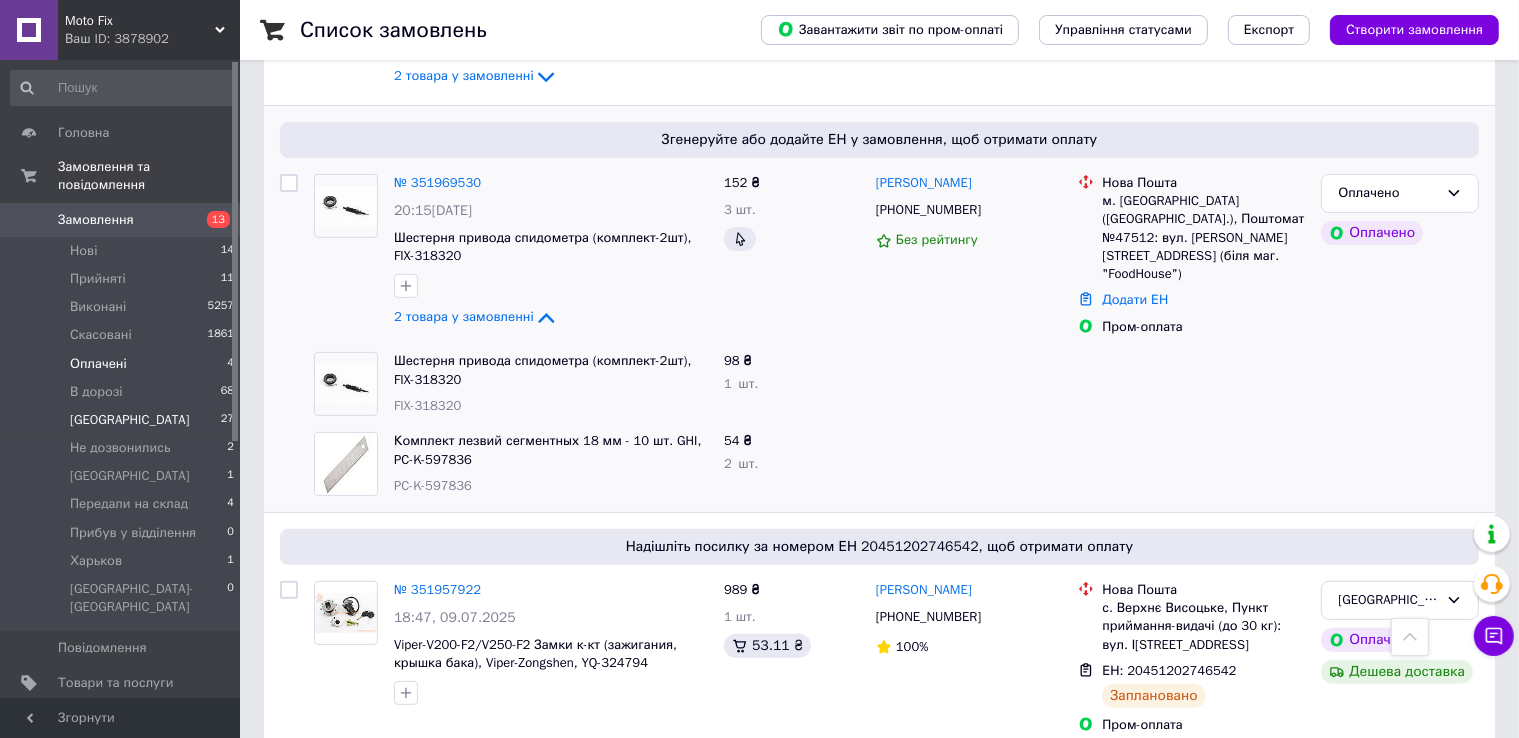 click on "Киев 27" at bounding box center [123, 420] 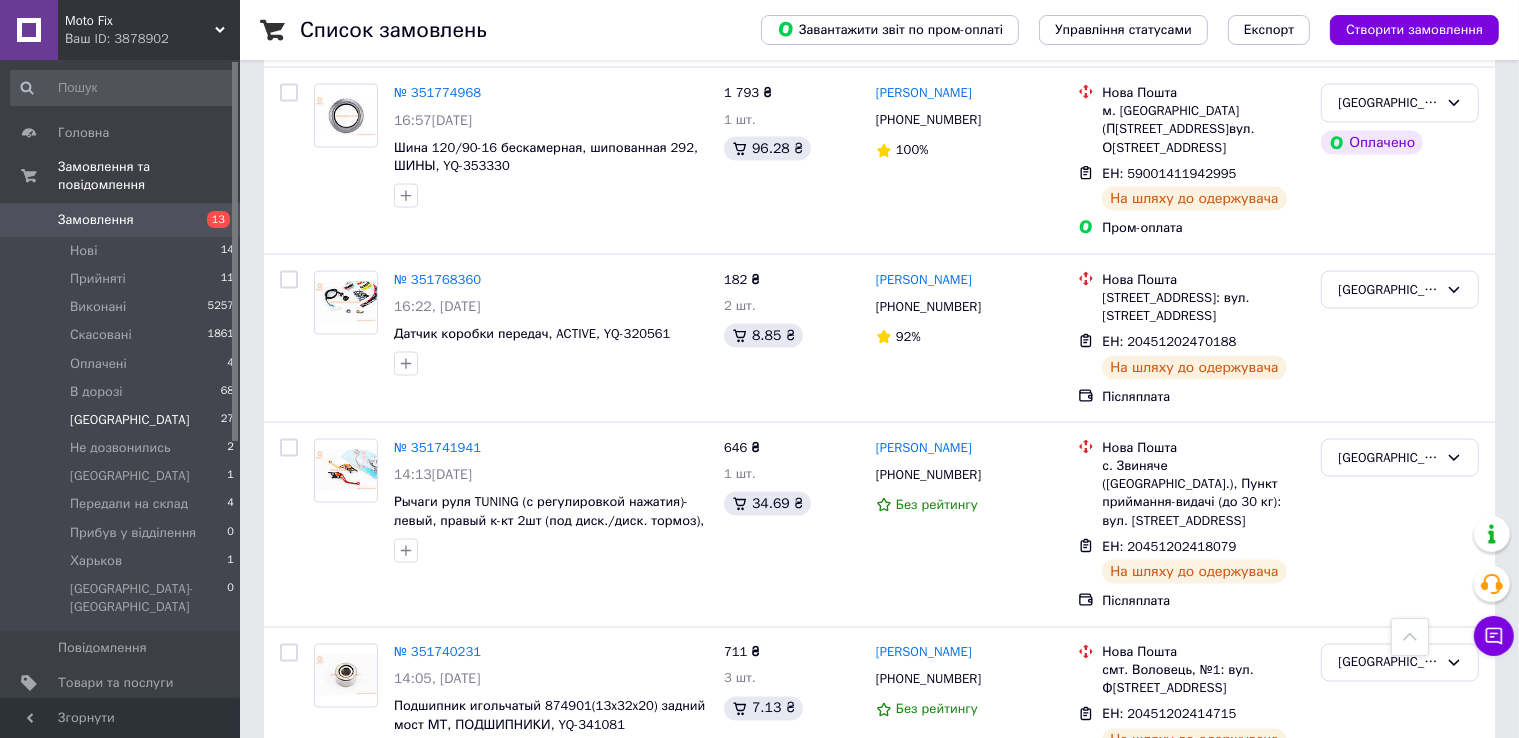 scroll, scrollTop: 3512, scrollLeft: 0, axis: vertical 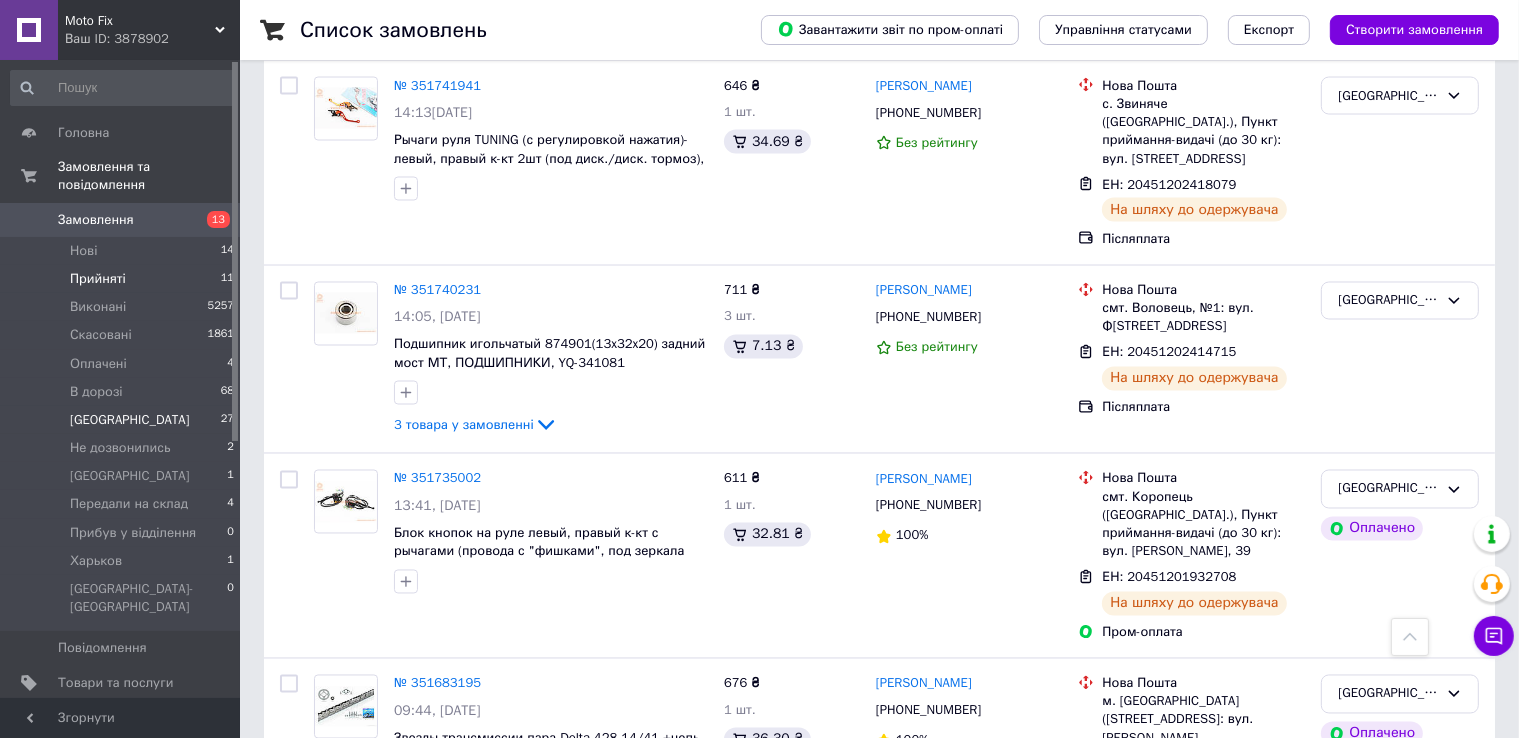 click on "Прийняті 11" at bounding box center (123, 279) 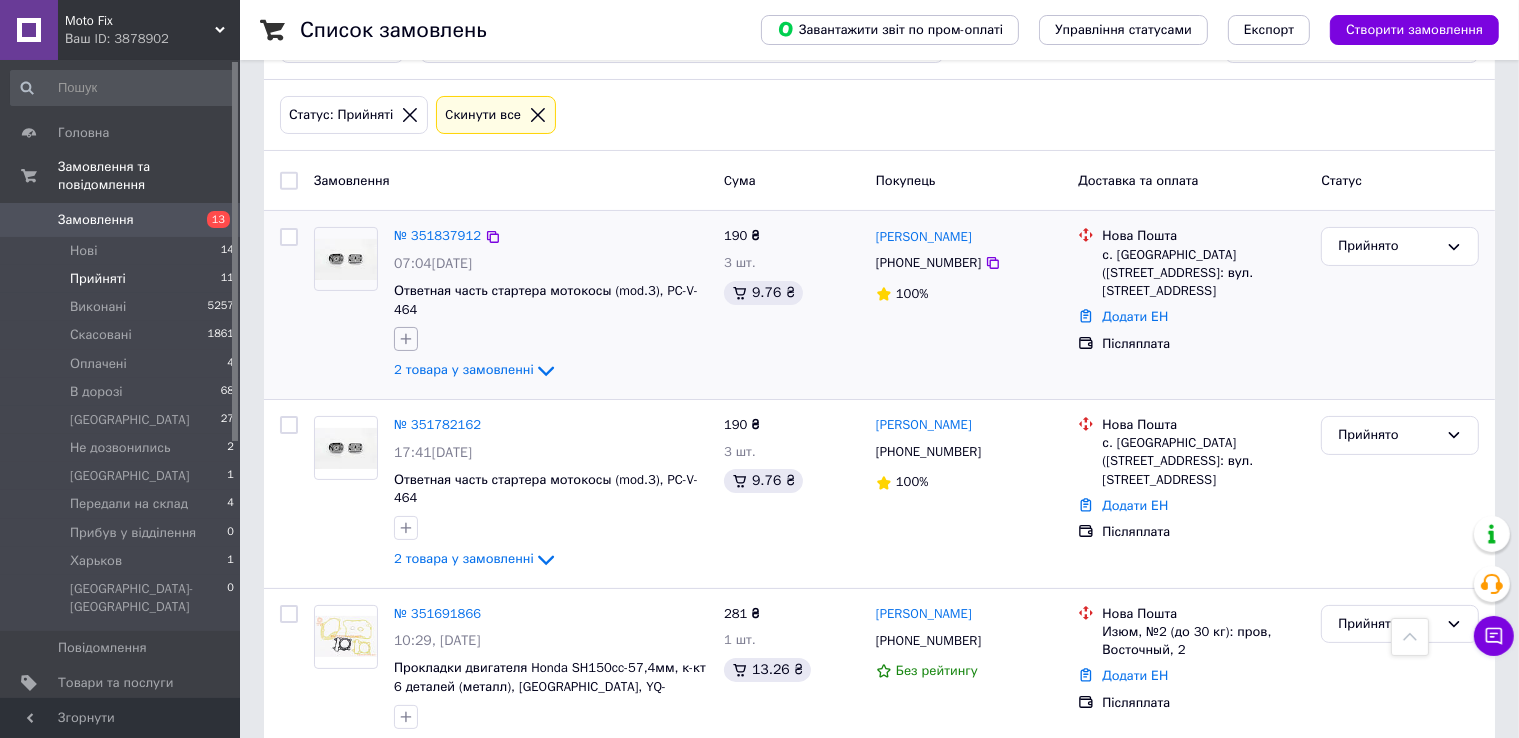 scroll, scrollTop: 176, scrollLeft: 0, axis: vertical 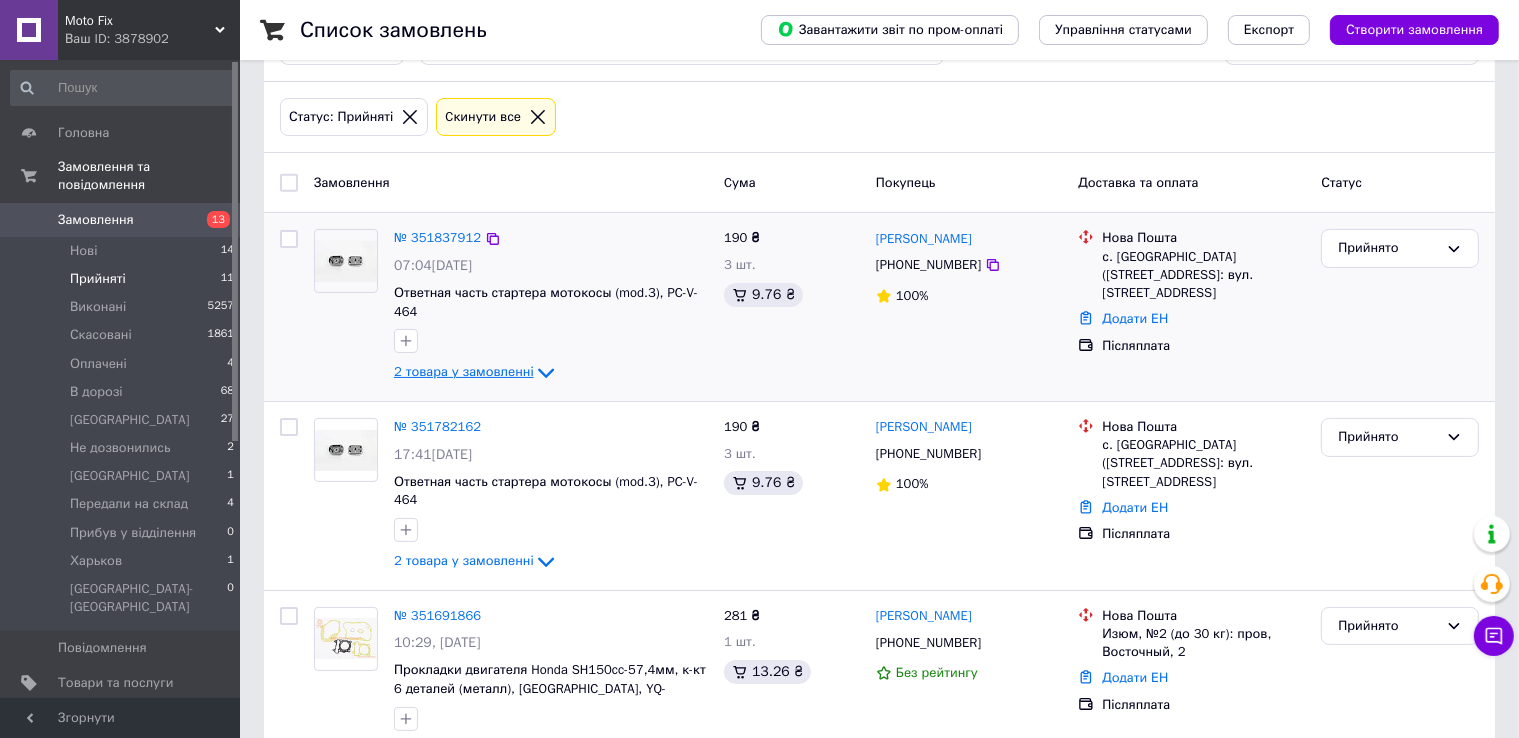 click on "2 товара у замовленні" at bounding box center (464, 372) 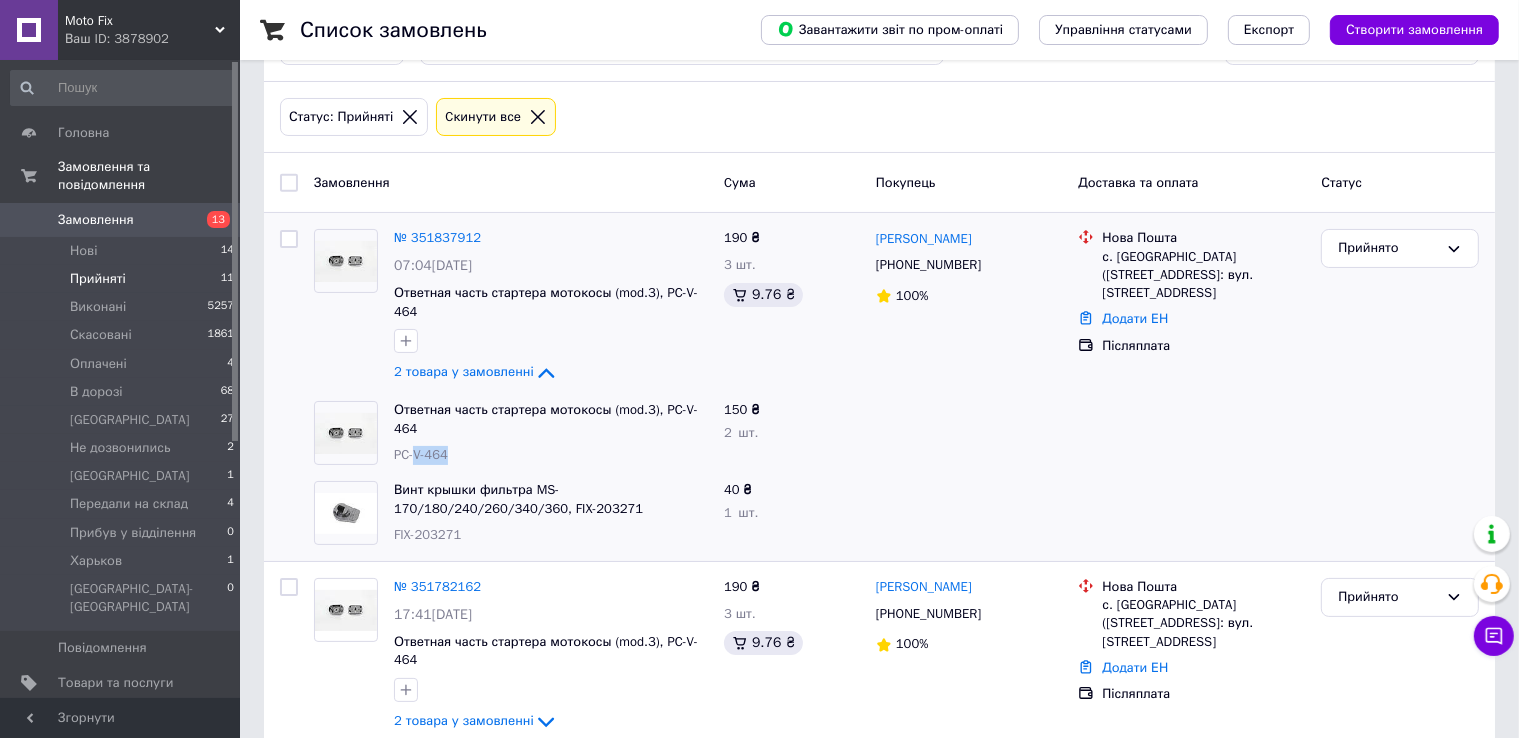 drag, startPoint x: 449, startPoint y: 453, endPoint x: 414, endPoint y: 455, distance: 35.057095 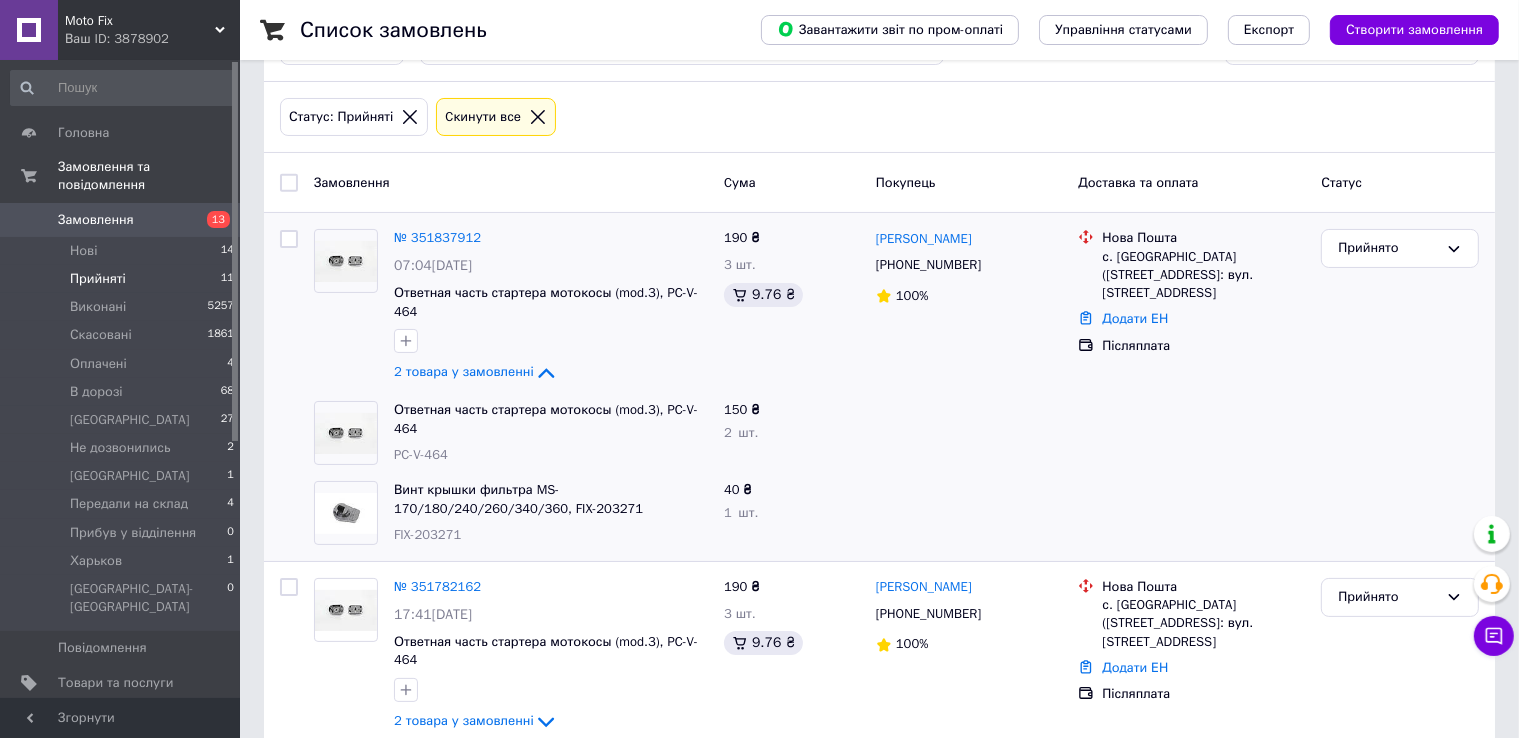 click on "FIX-203271" at bounding box center (427, 534) 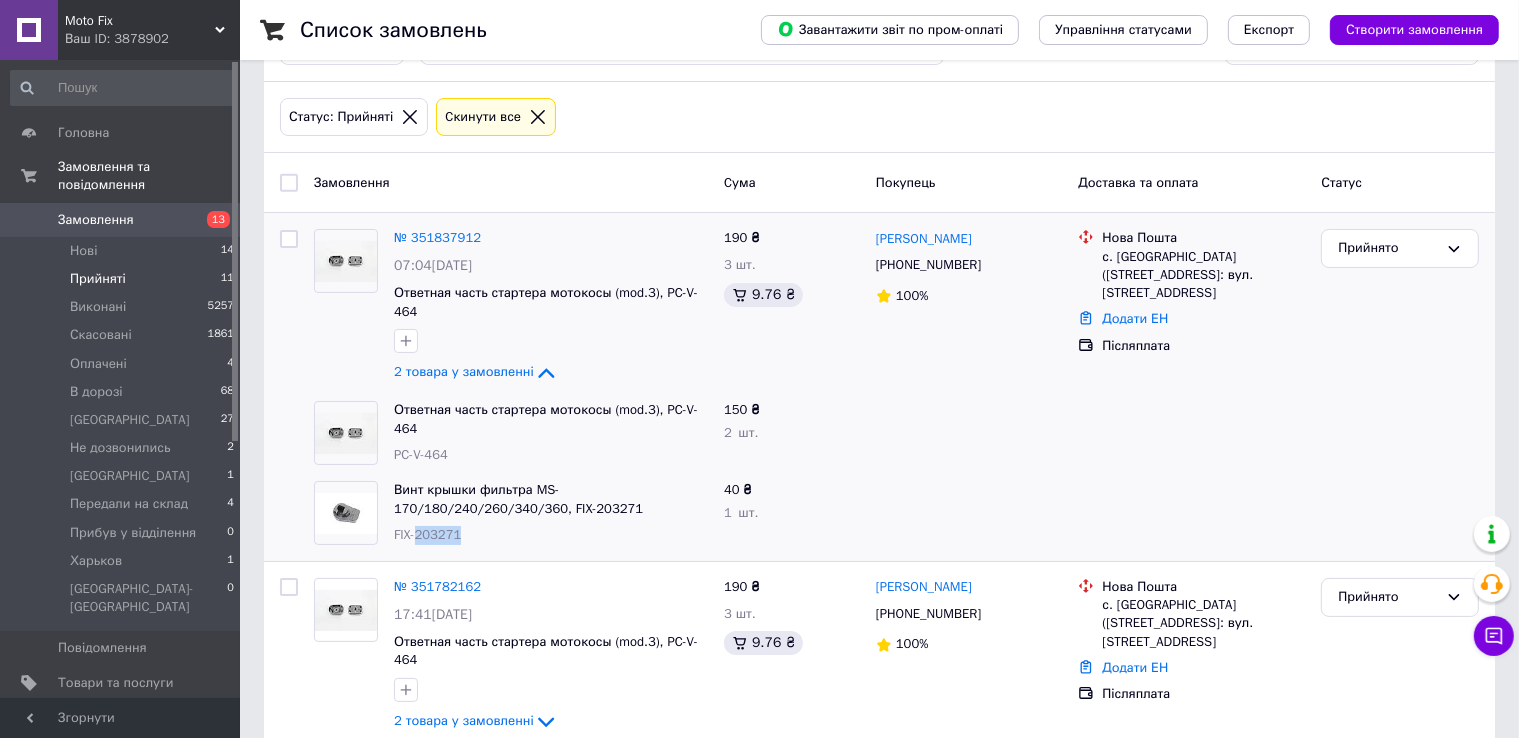 click on "FIX-203271" at bounding box center [427, 534] 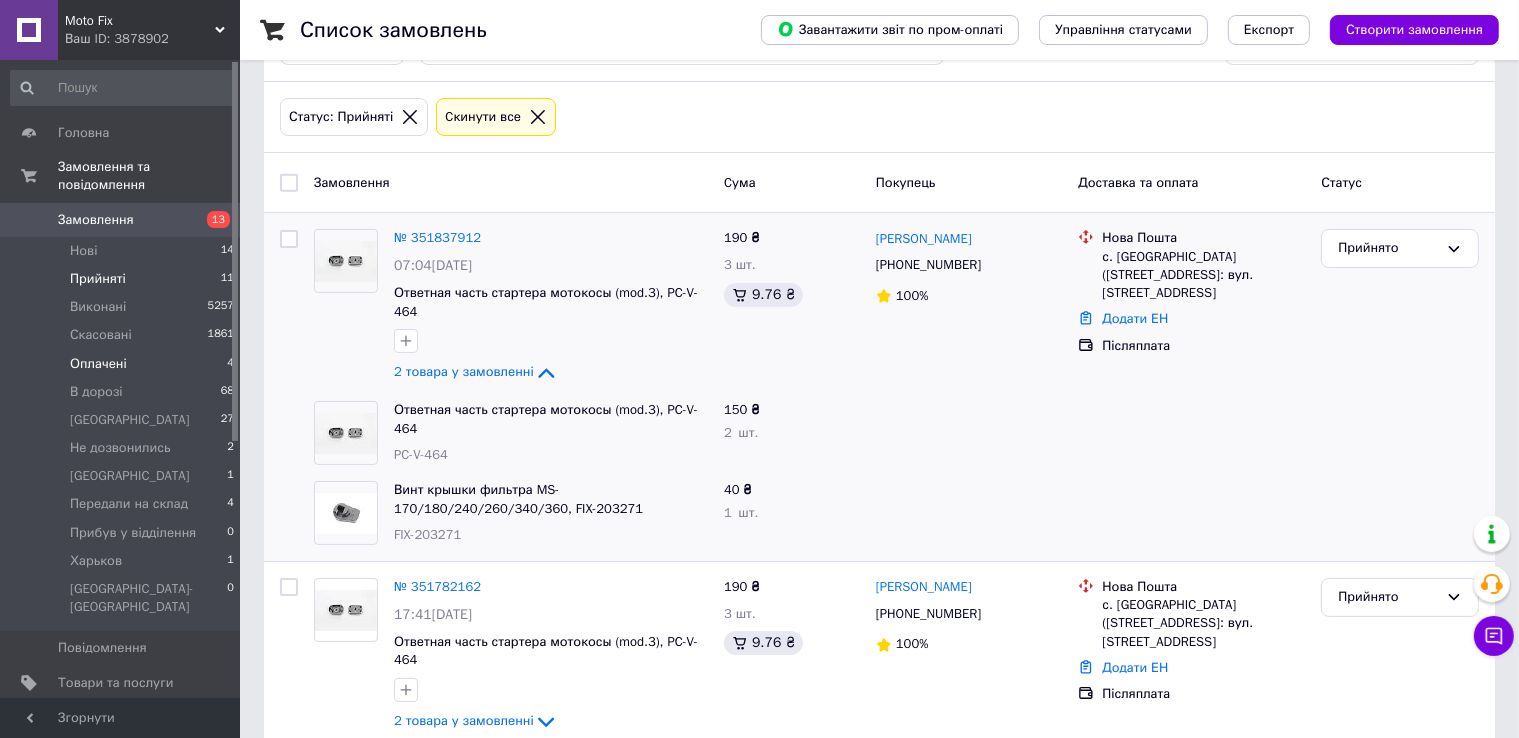 click on "Оплачені 4" at bounding box center [123, 364] 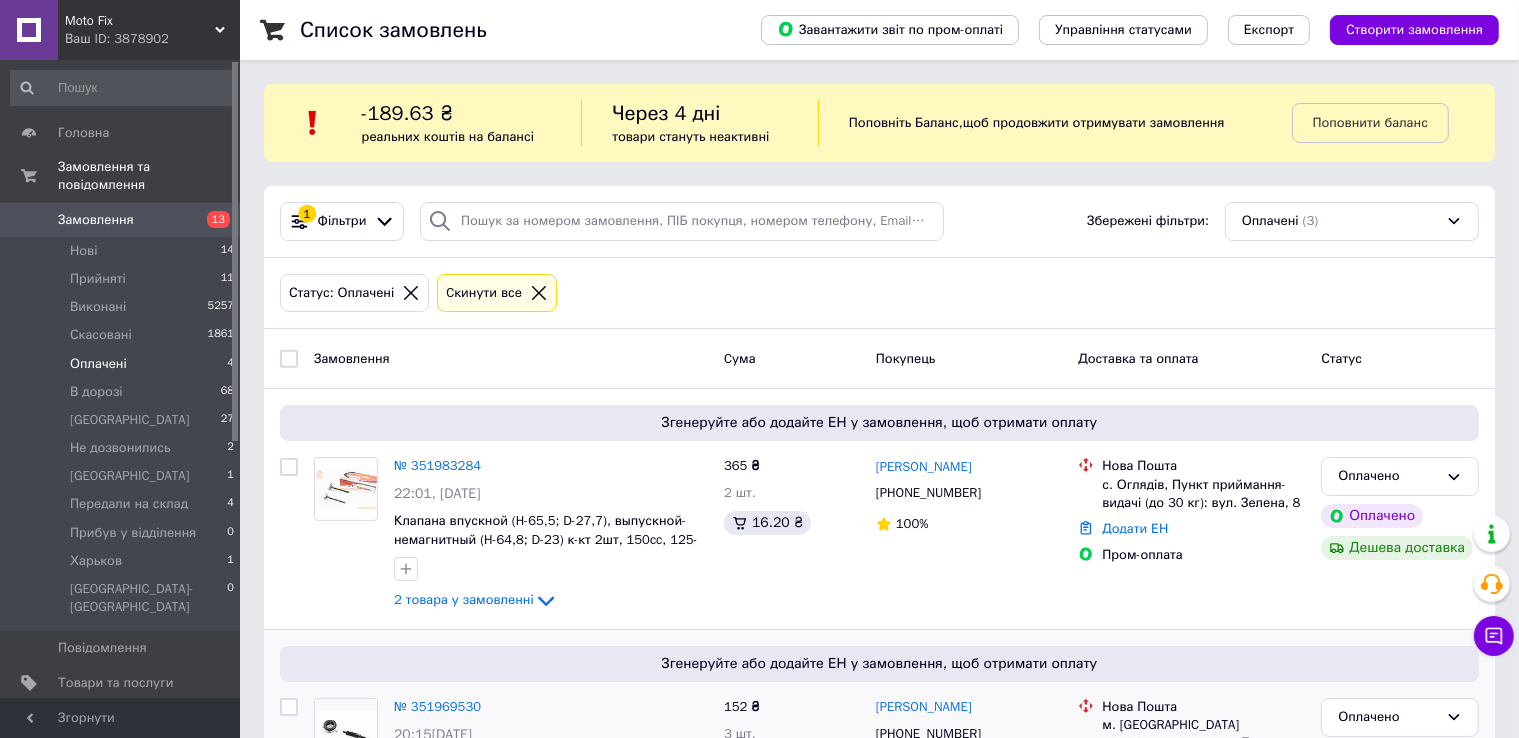 scroll, scrollTop: 523, scrollLeft: 0, axis: vertical 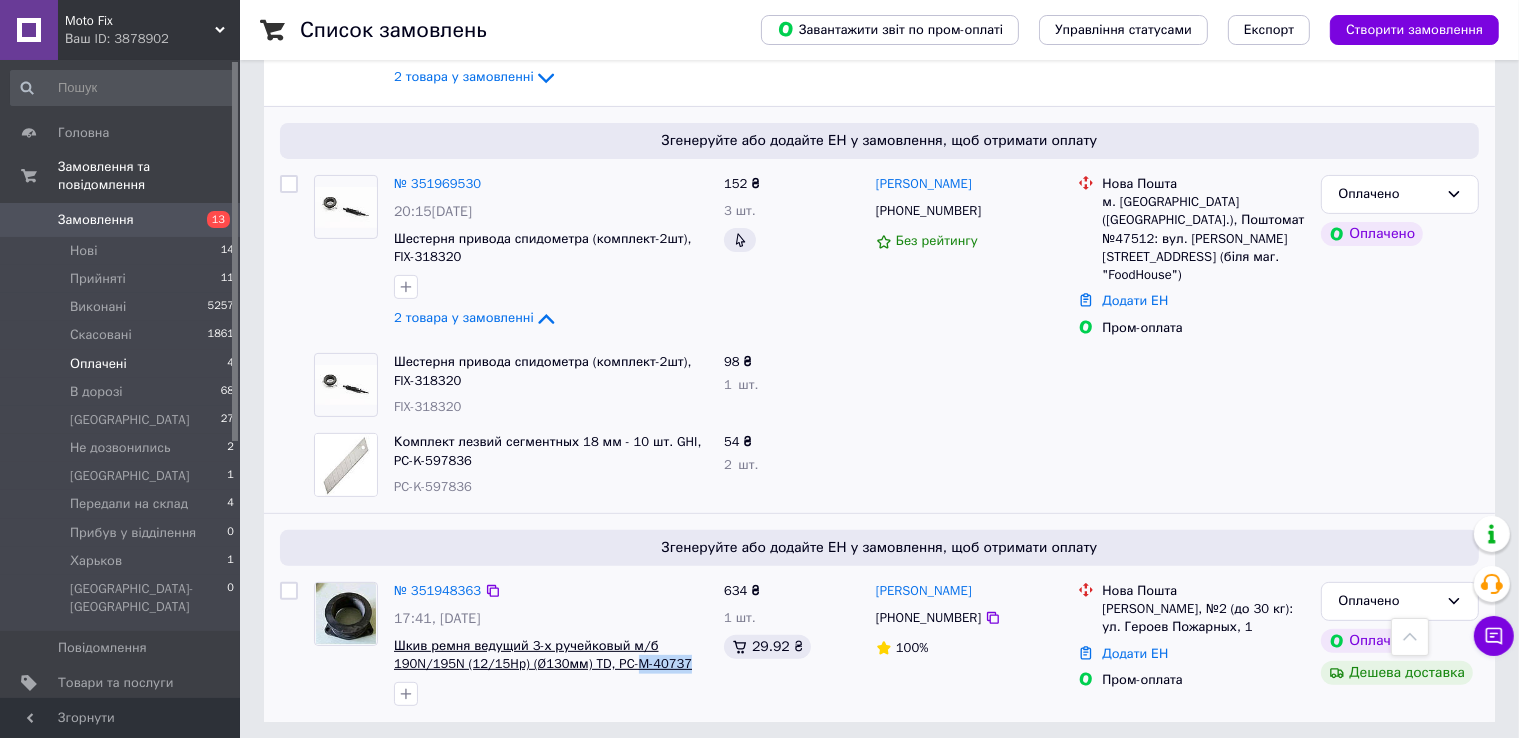 drag, startPoint x: 686, startPoint y: 656, endPoint x: 631, endPoint y: 660, distance: 55.145264 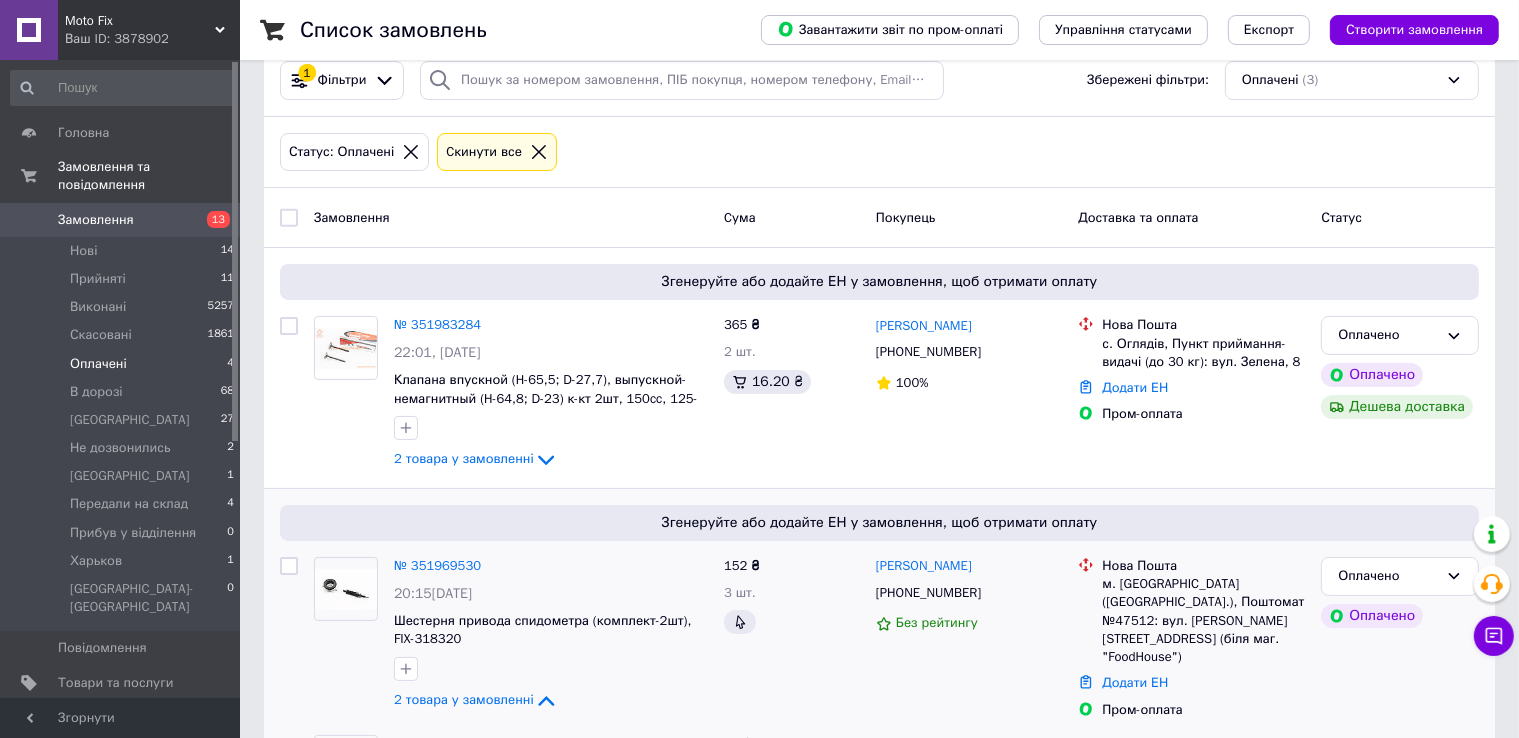 scroll, scrollTop: 138, scrollLeft: 0, axis: vertical 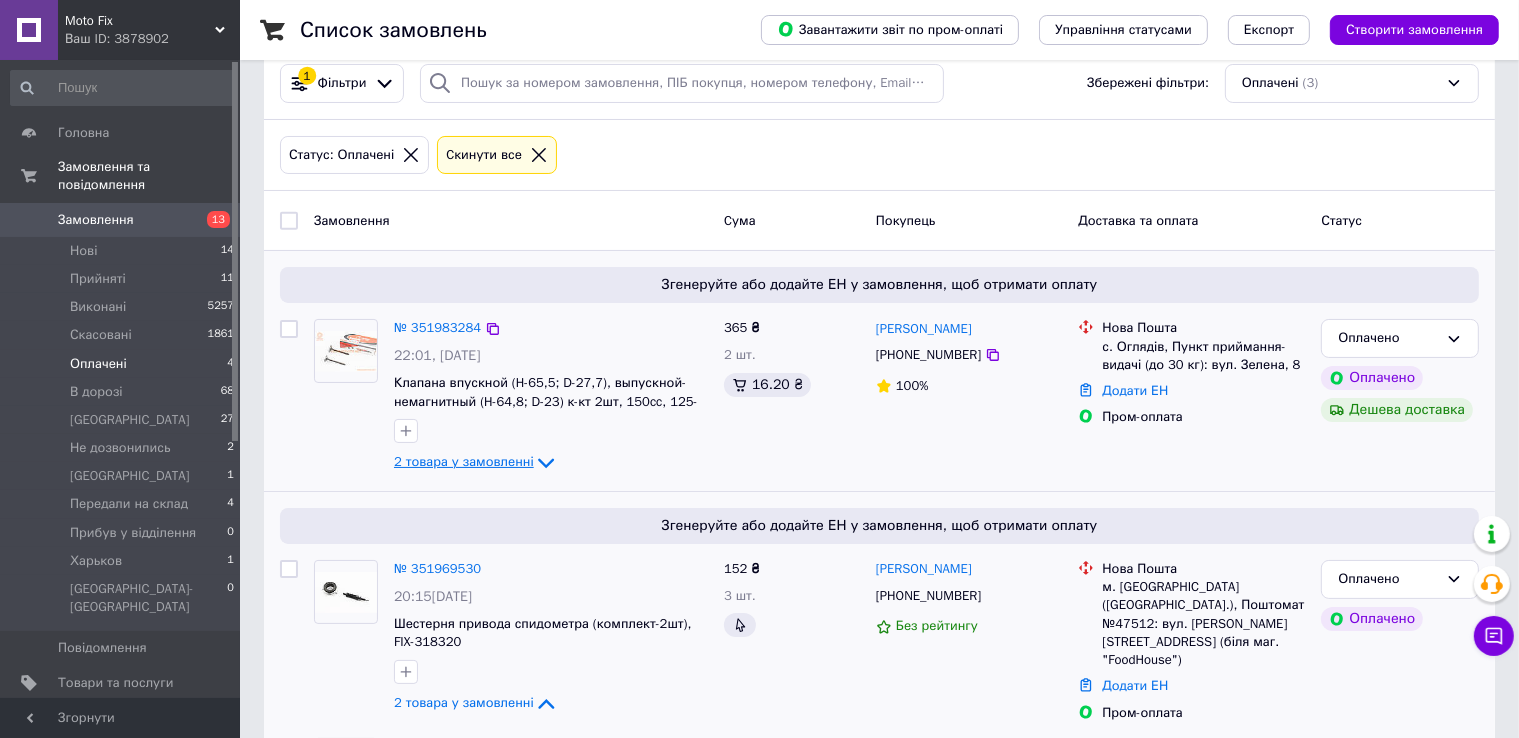 click on "2 товара у замовленні" at bounding box center (464, 462) 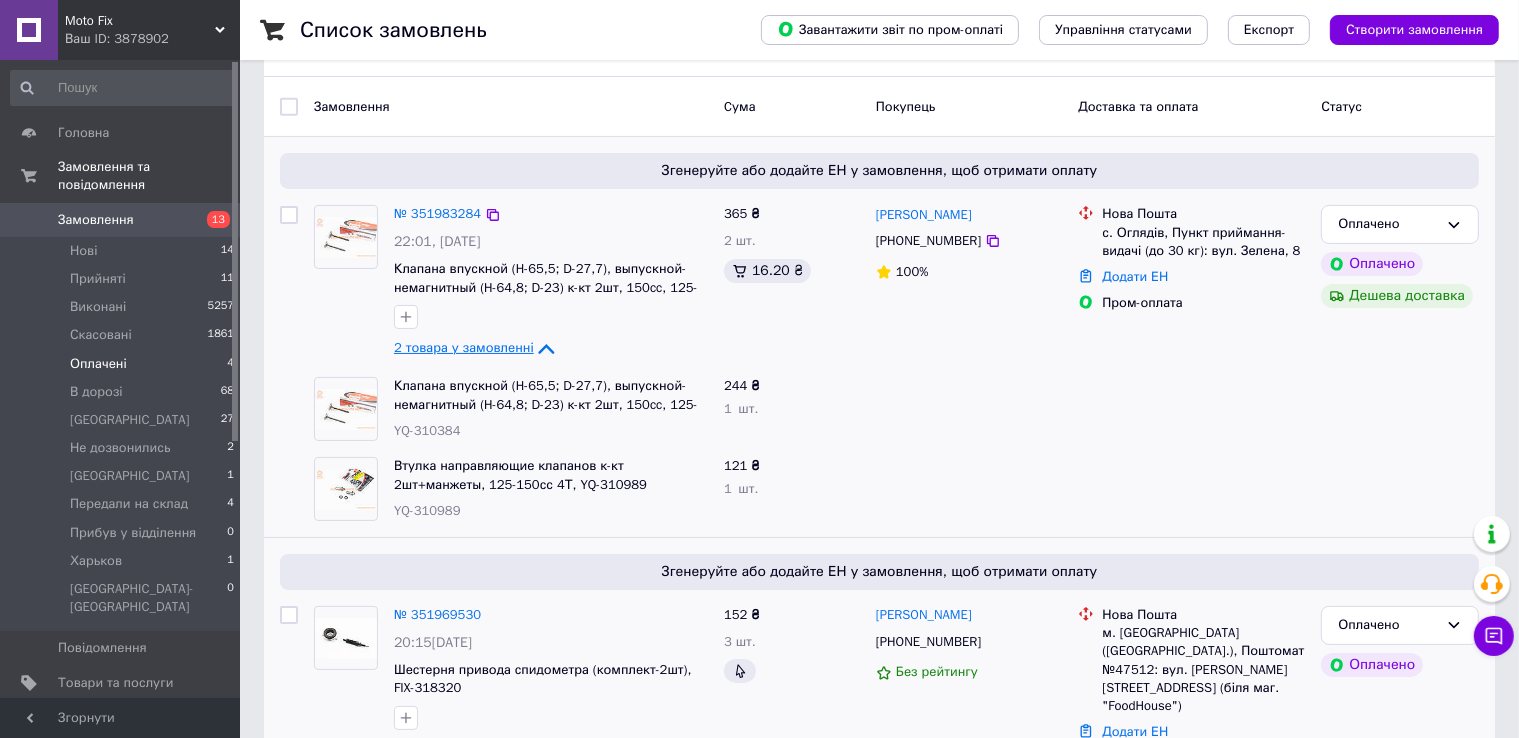 scroll, scrollTop: 254, scrollLeft: 0, axis: vertical 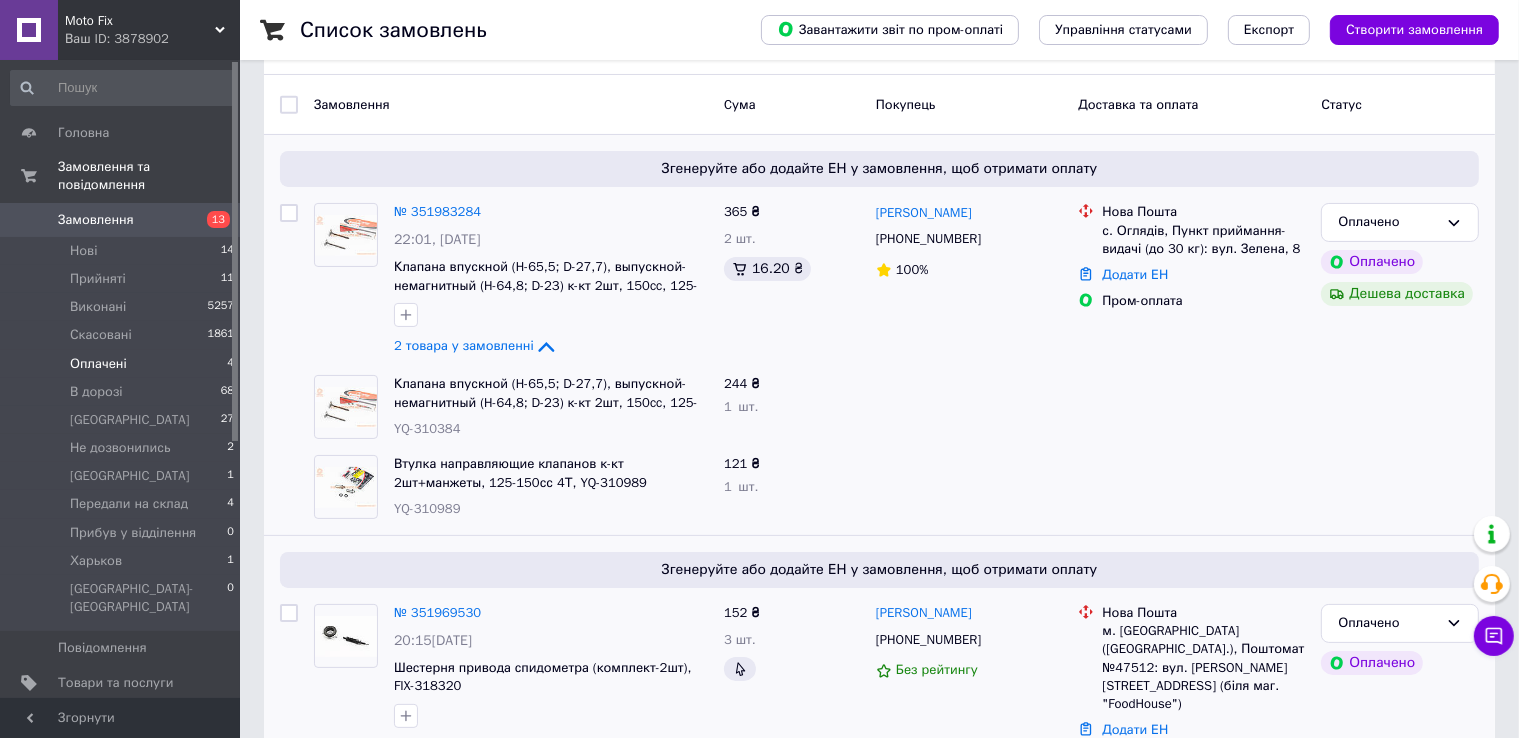click on "YQ-310384" at bounding box center (427, 428) 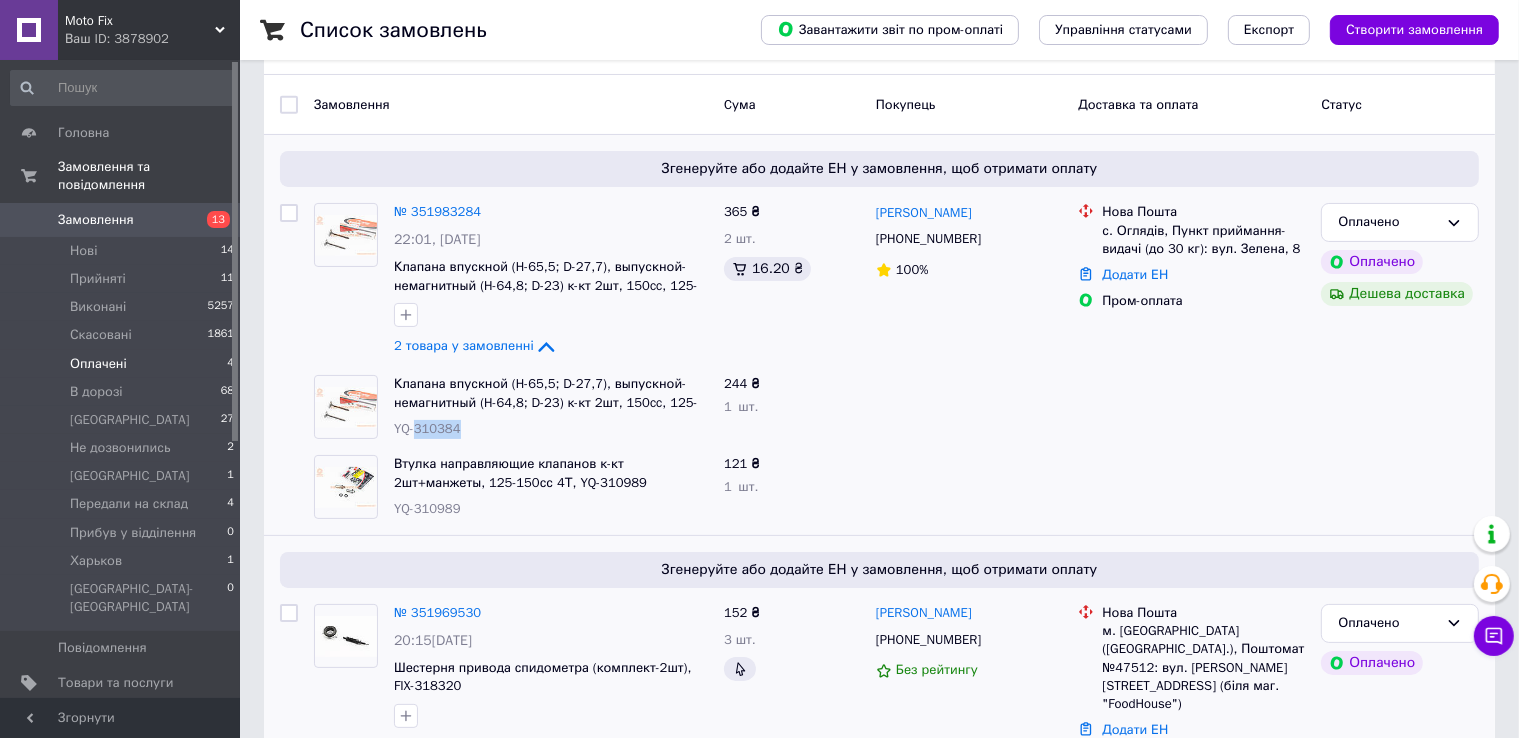 click on "YQ-310384" at bounding box center (427, 428) 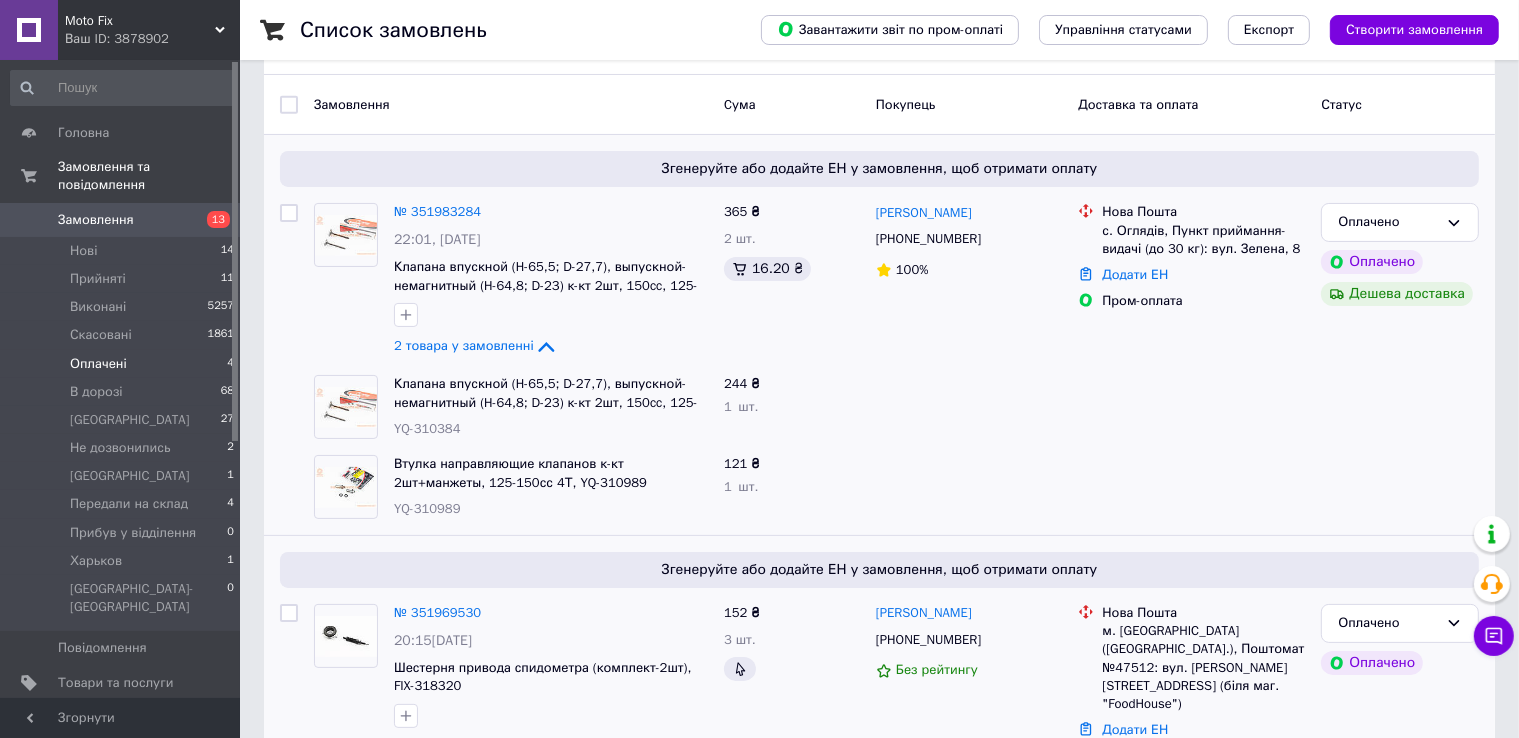 click on "YQ-310989" at bounding box center [427, 508] 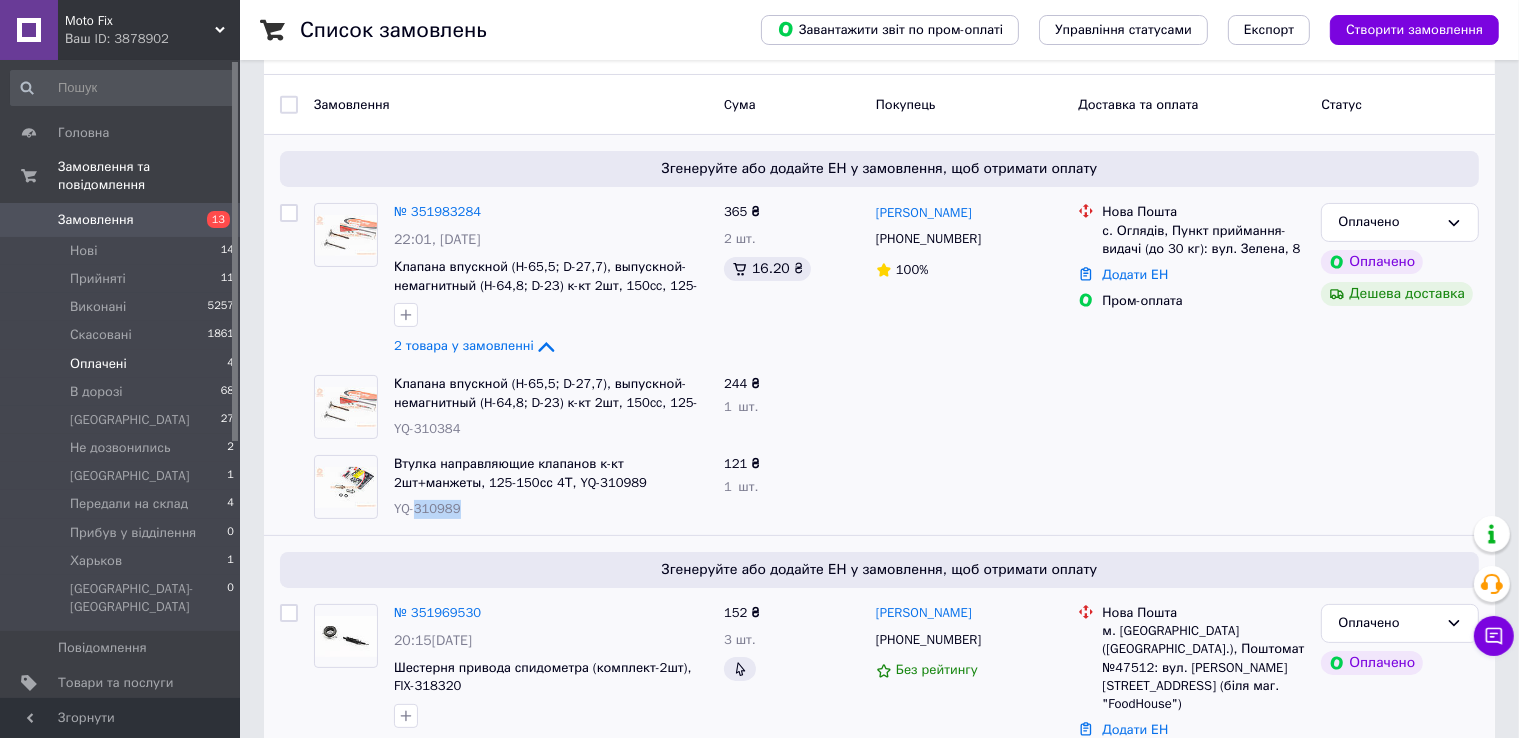 click on "YQ-310989" at bounding box center (427, 508) 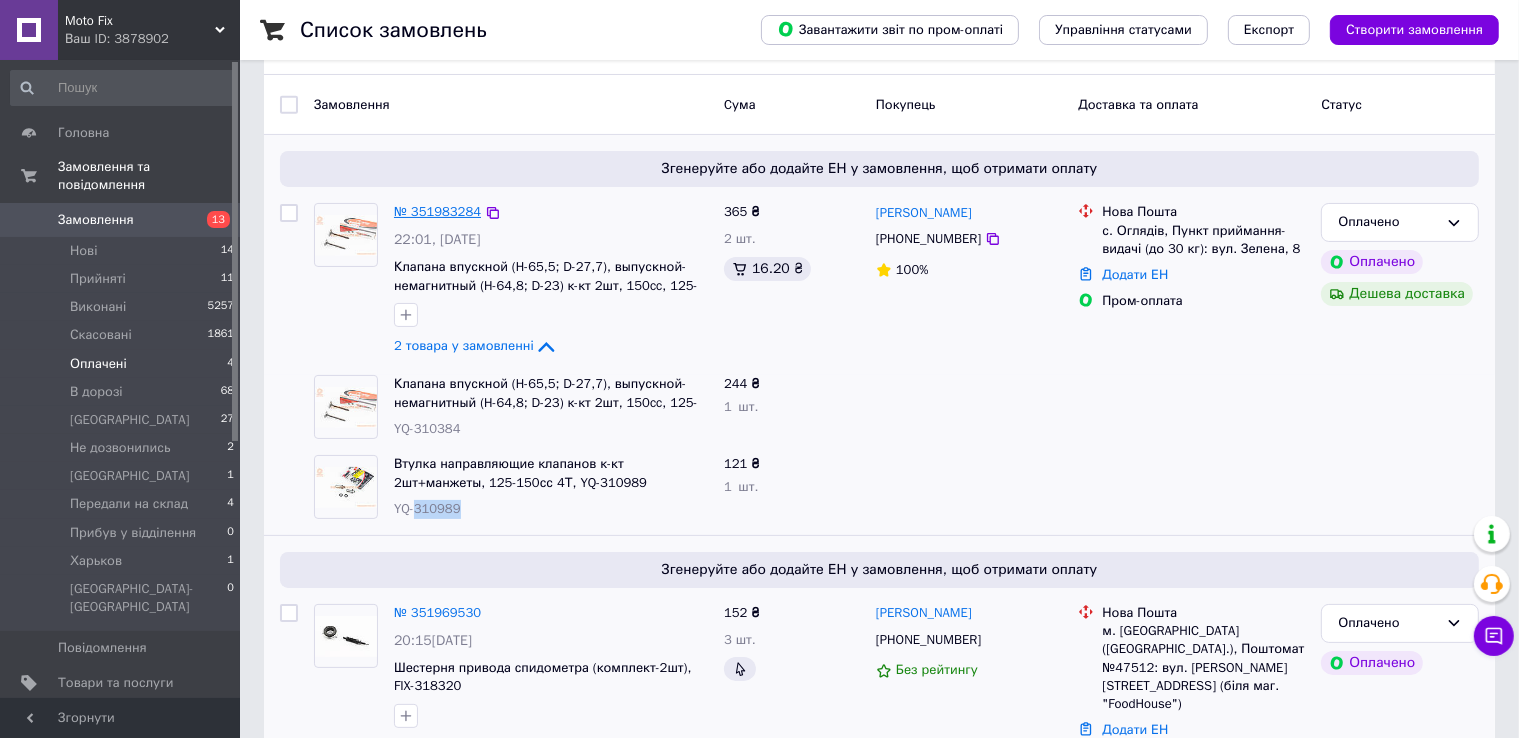 click on "№ 351983284" at bounding box center (437, 211) 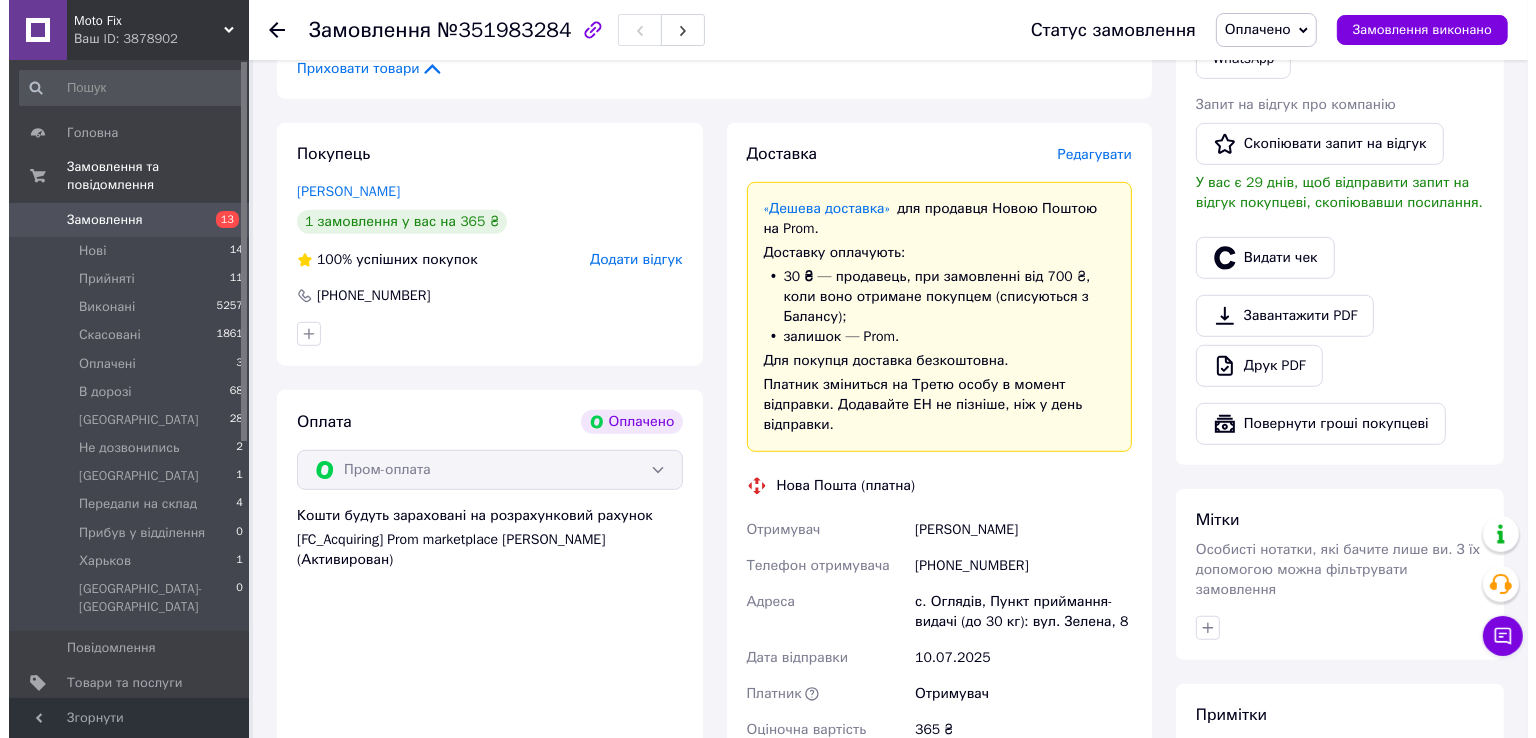 scroll, scrollTop: 1073, scrollLeft: 0, axis: vertical 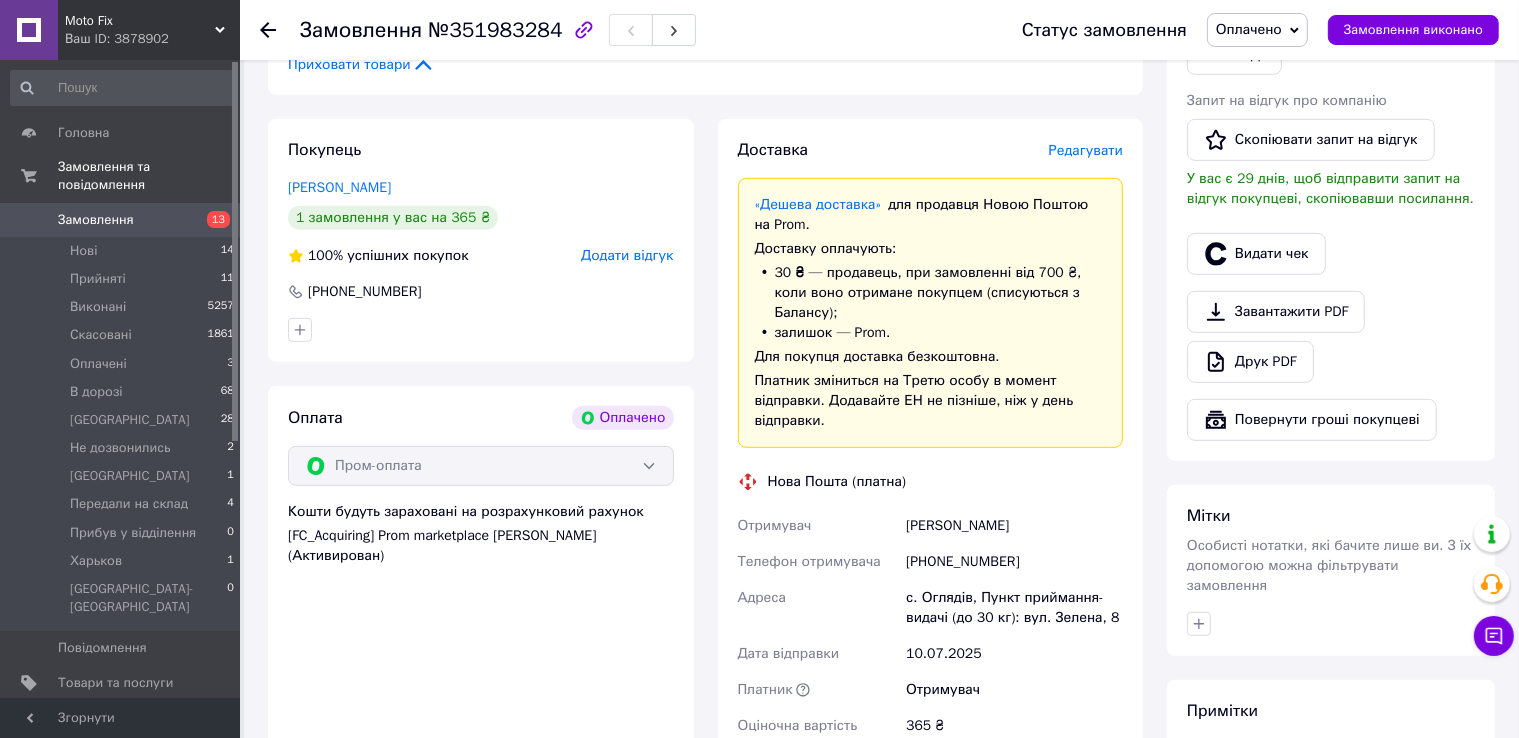 click on "Редагувати" at bounding box center (1086, 150) 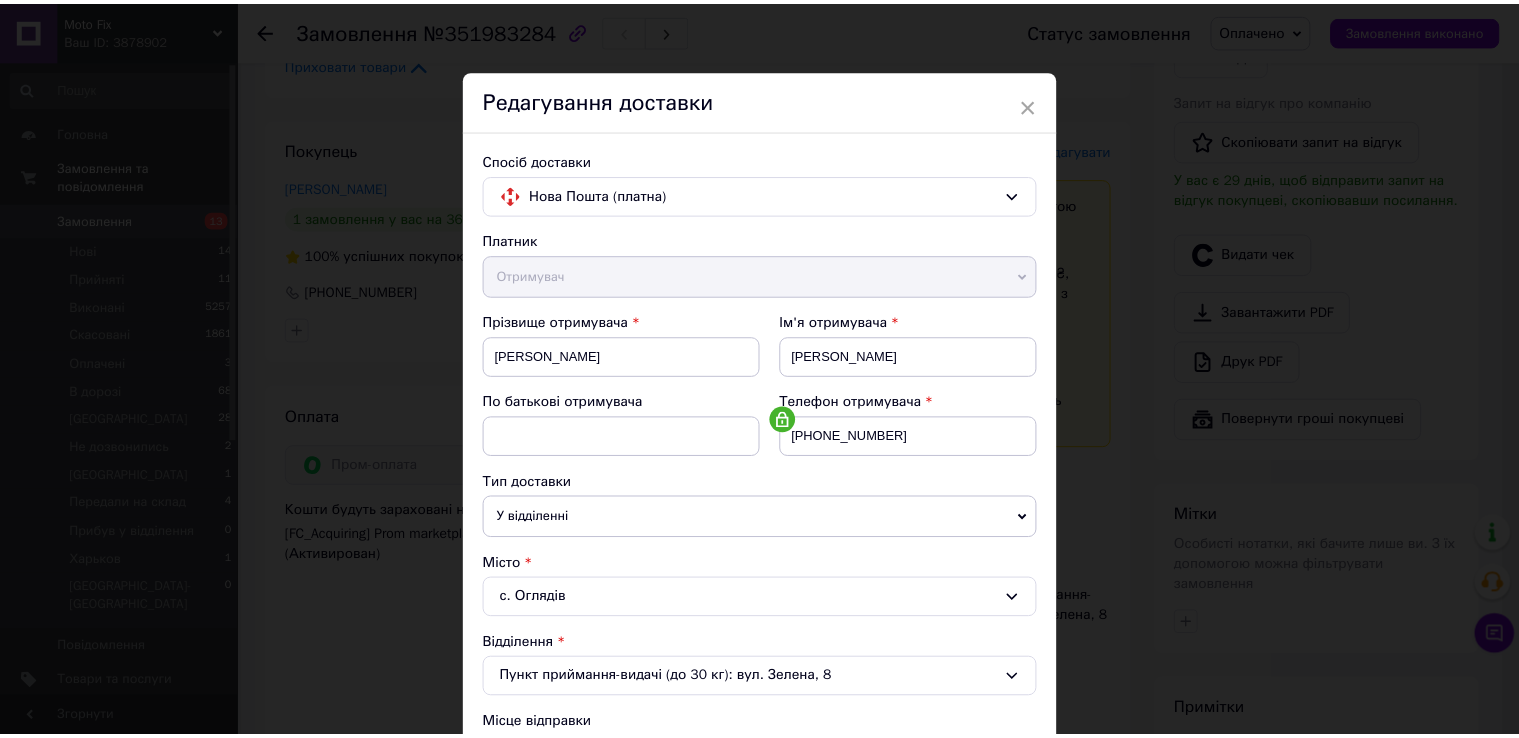 scroll, scrollTop: 808, scrollLeft: 0, axis: vertical 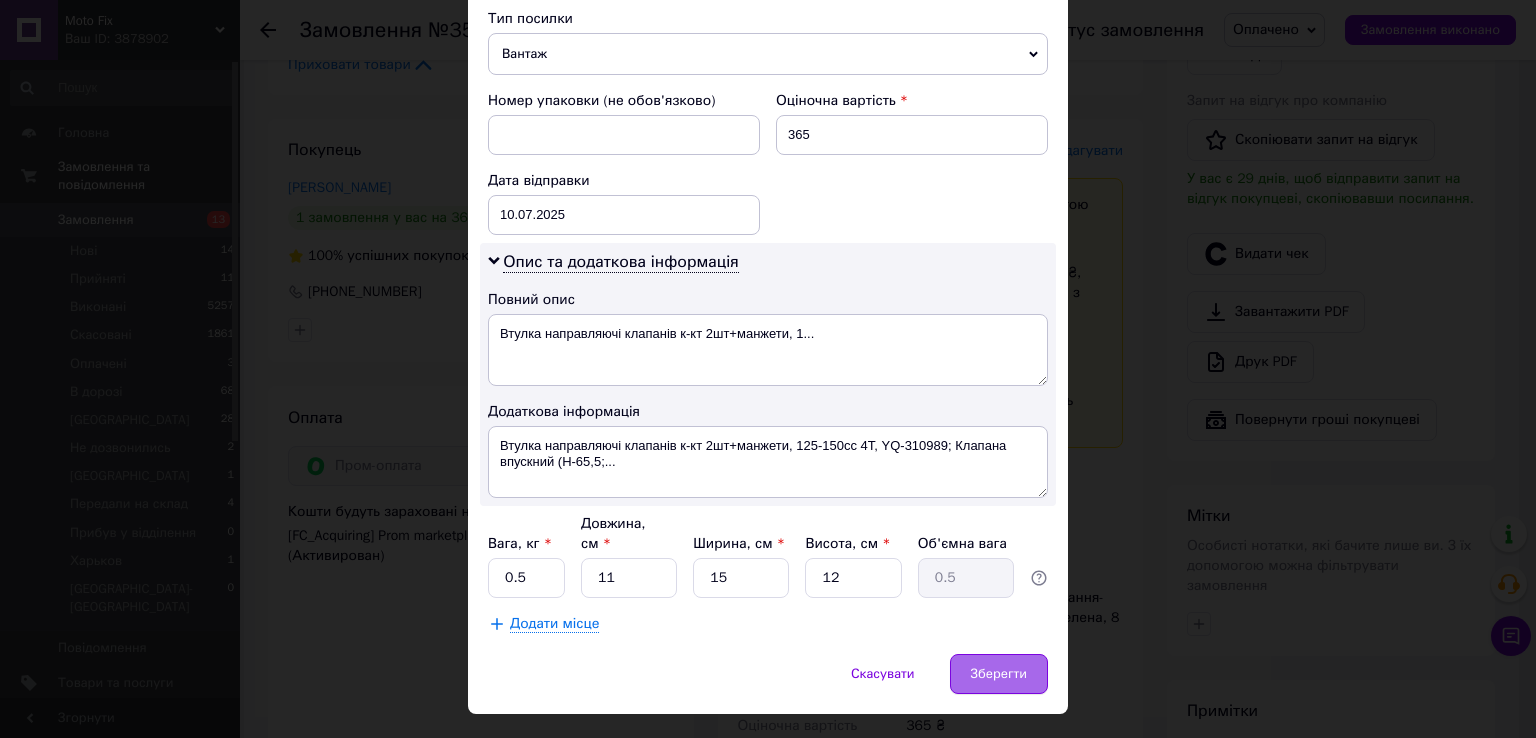 click on "Зберегти" at bounding box center [999, 674] 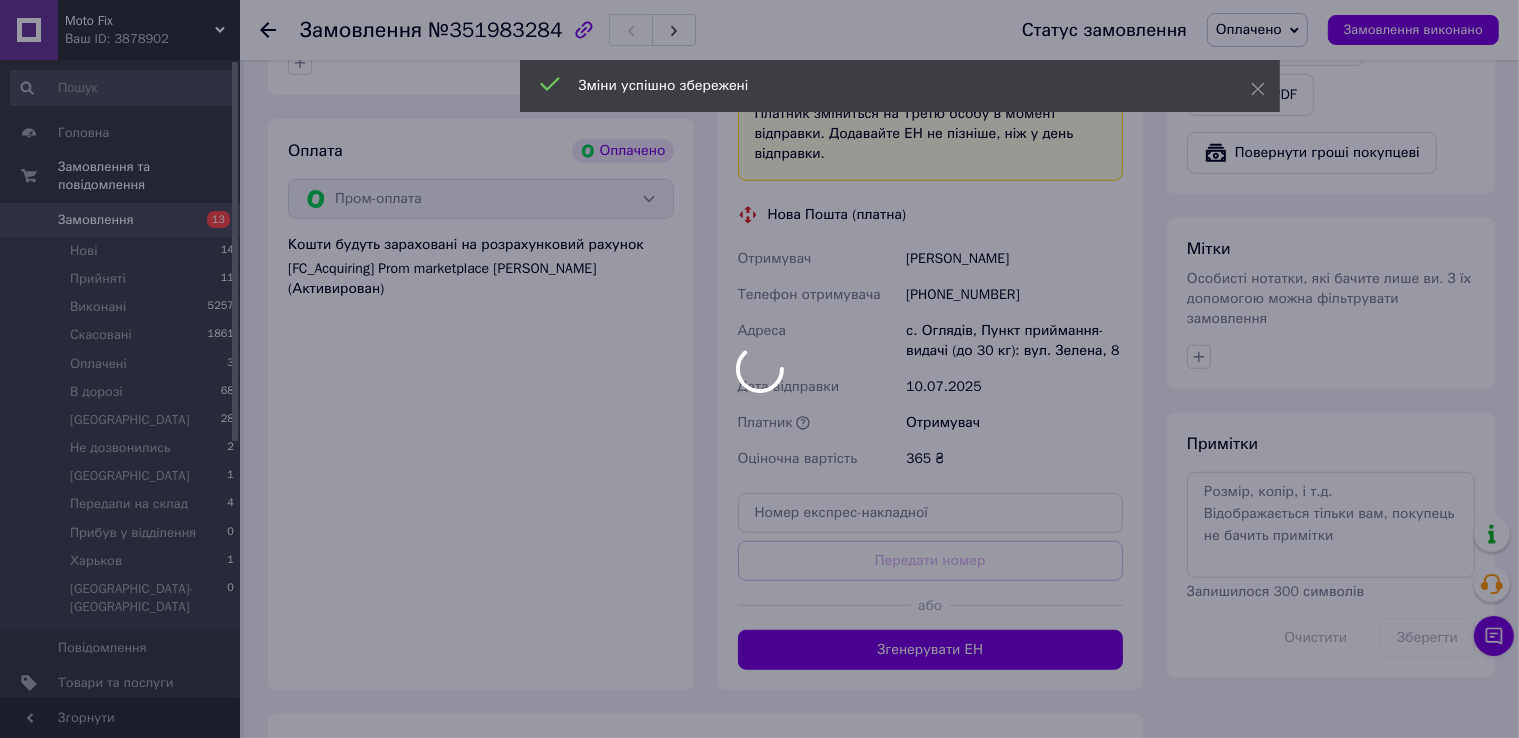 scroll, scrollTop: 1341, scrollLeft: 0, axis: vertical 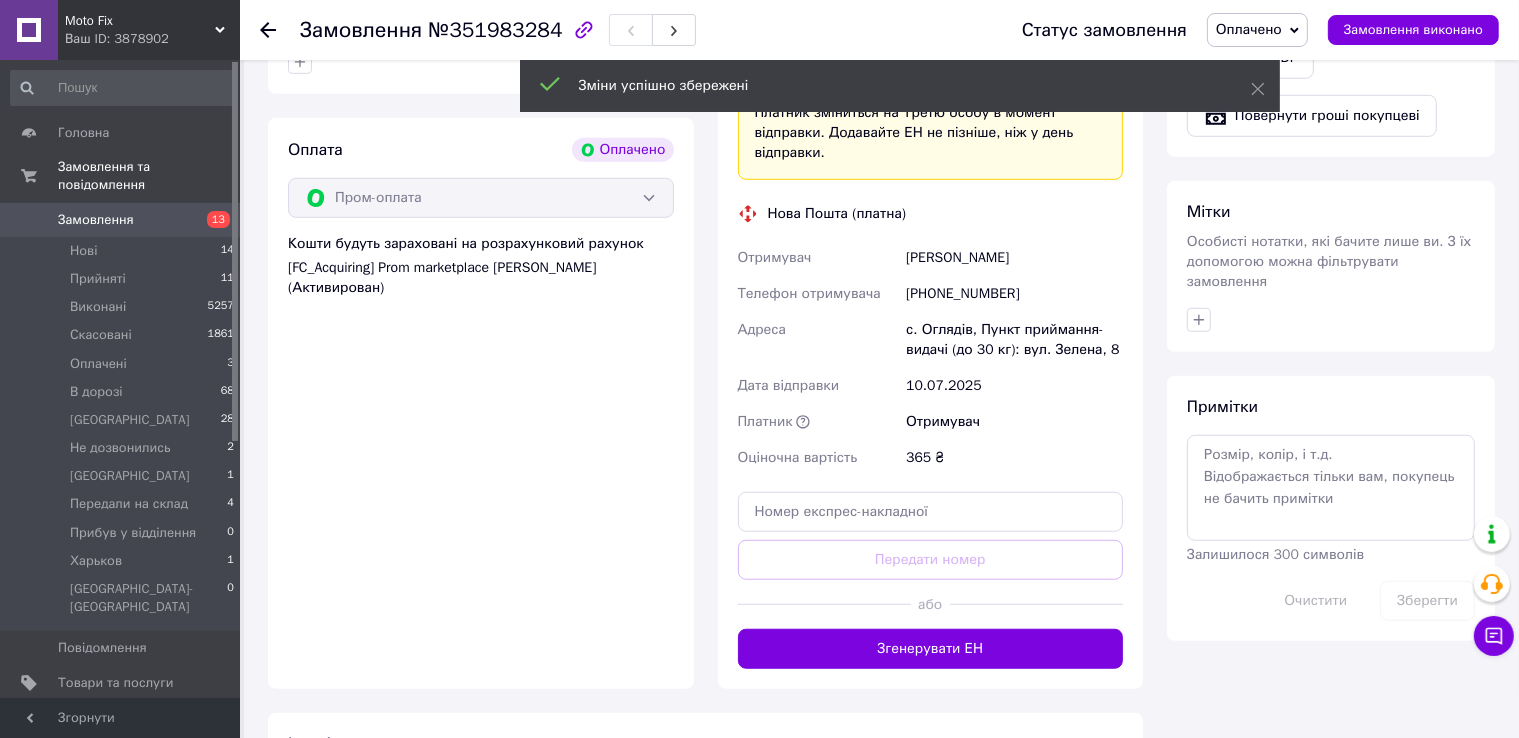 click on "Згенерувати ЕН" at bounding box center [931, 649] 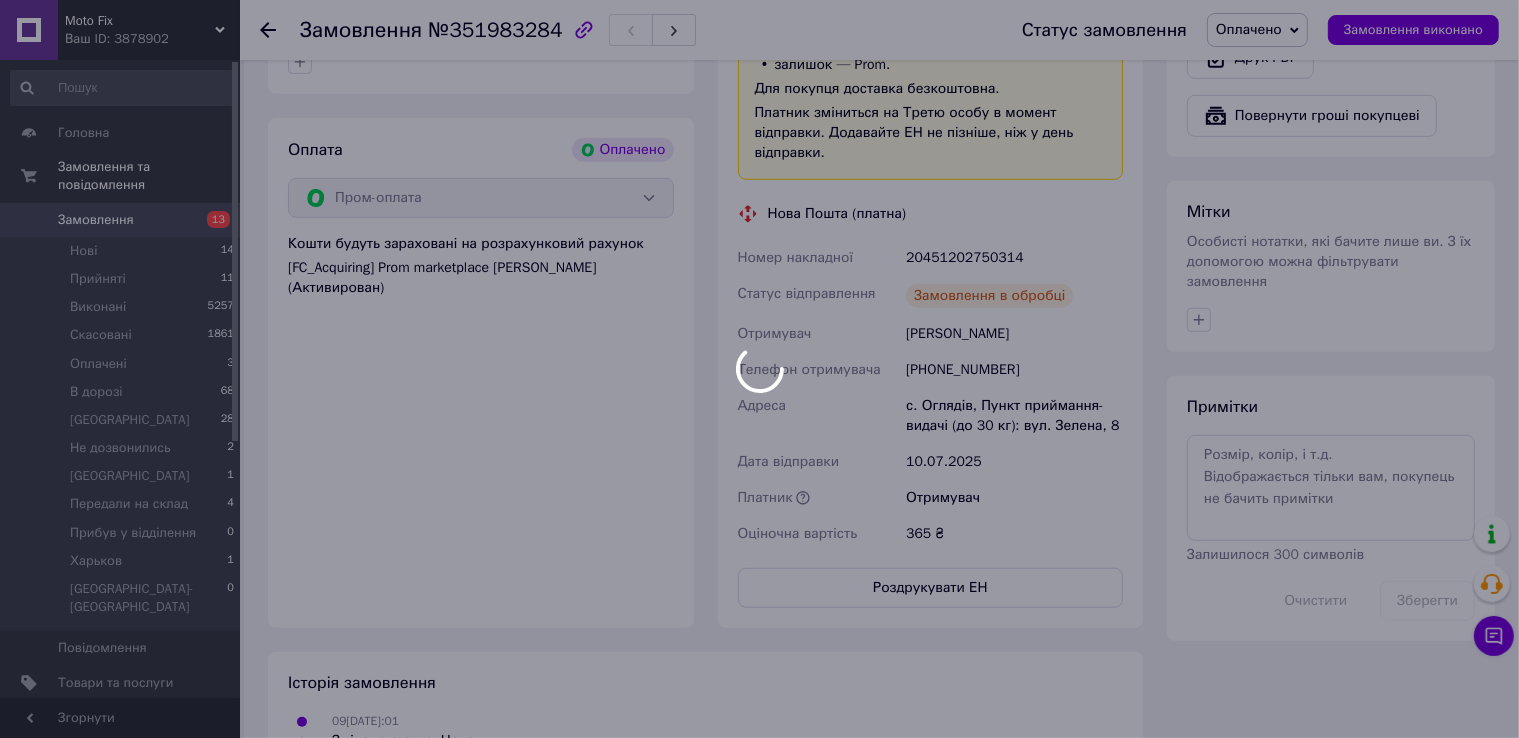 click at bounding box center (759, 369) 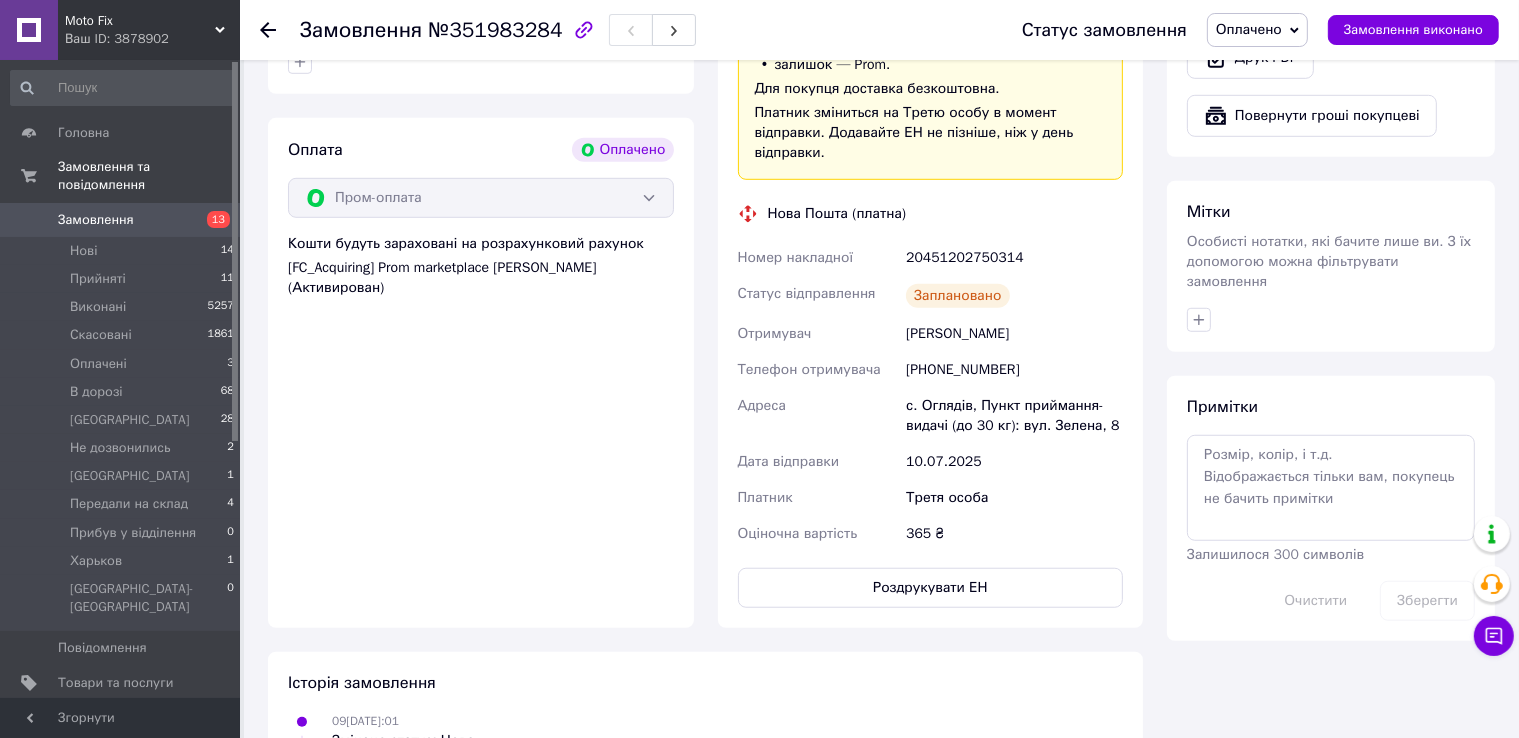 click on "Оплачено" at bounding box center (1249, 29) 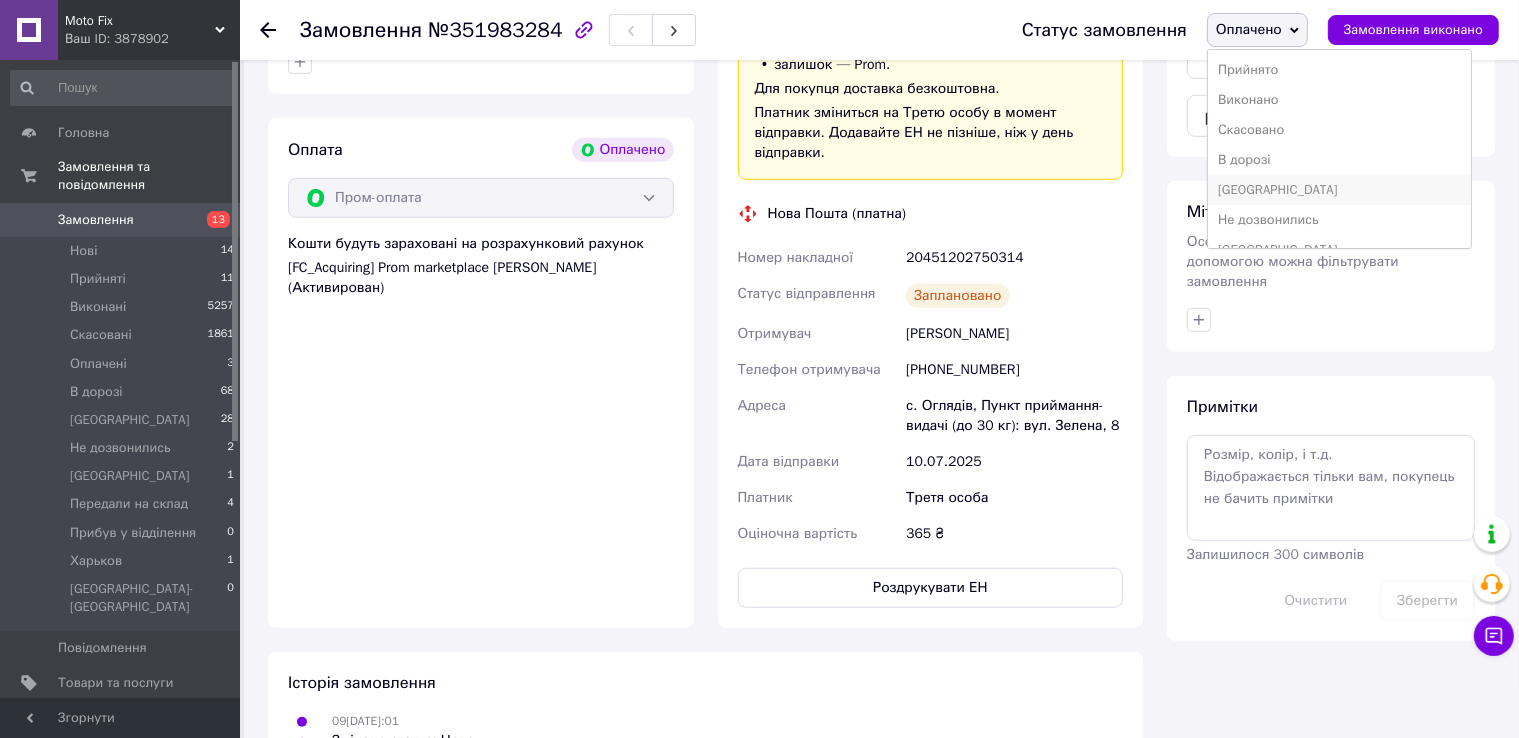 click on "[GEOGRAPHIC_DATA]" at bounding box center [1339, 190] 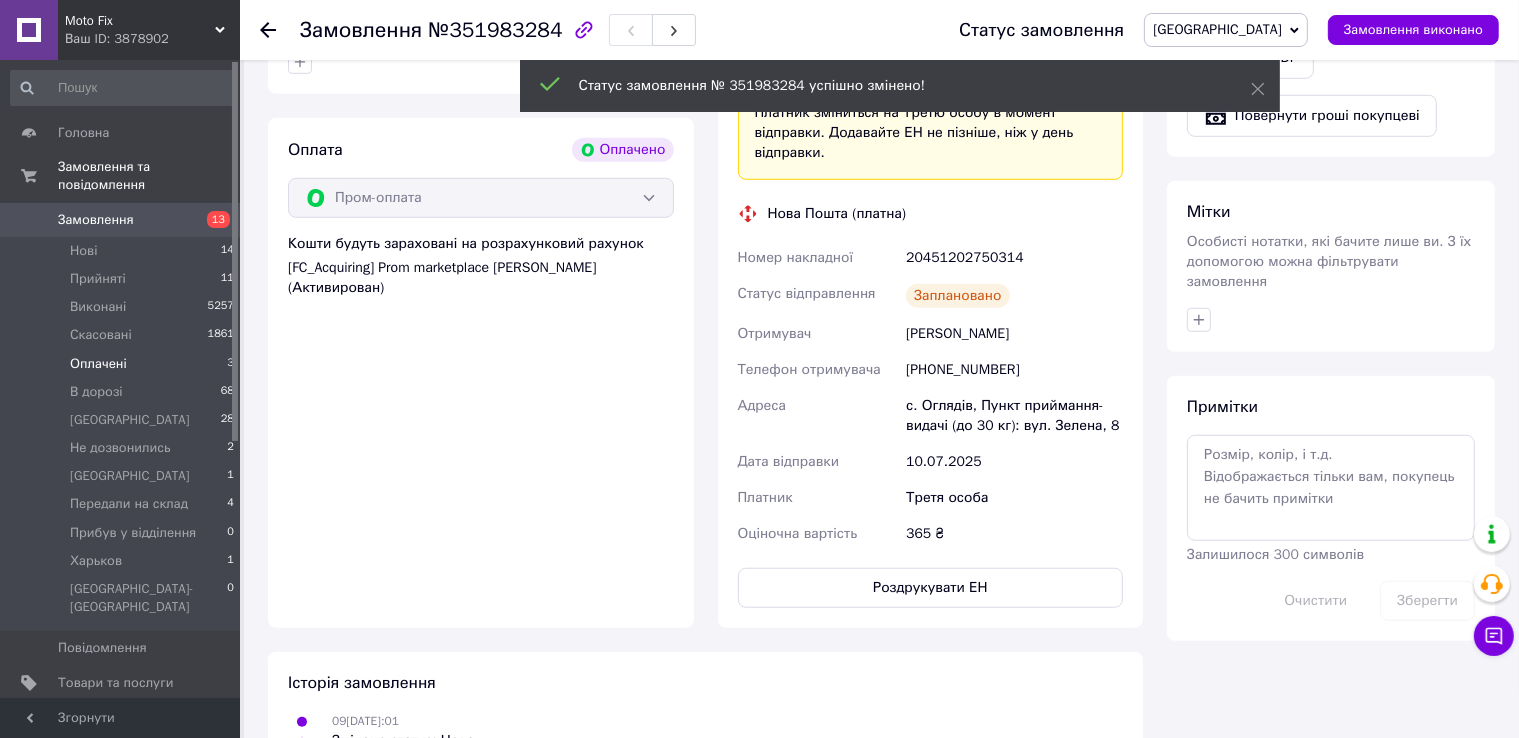 click on "Оплачені 3" at bounding box center (123, 364) 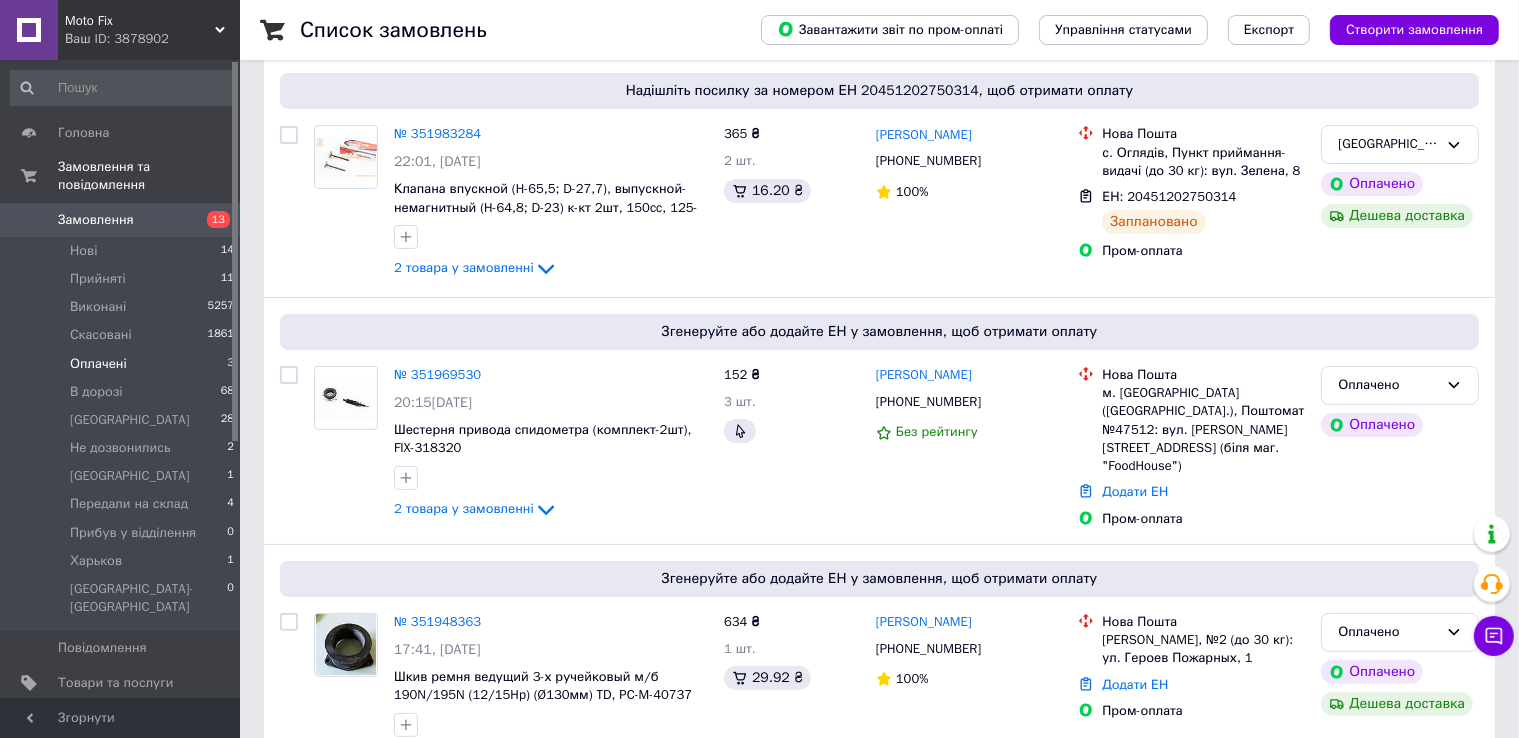 scroll, scrollTop: 363, scrollLeft: 0, axis: vertical 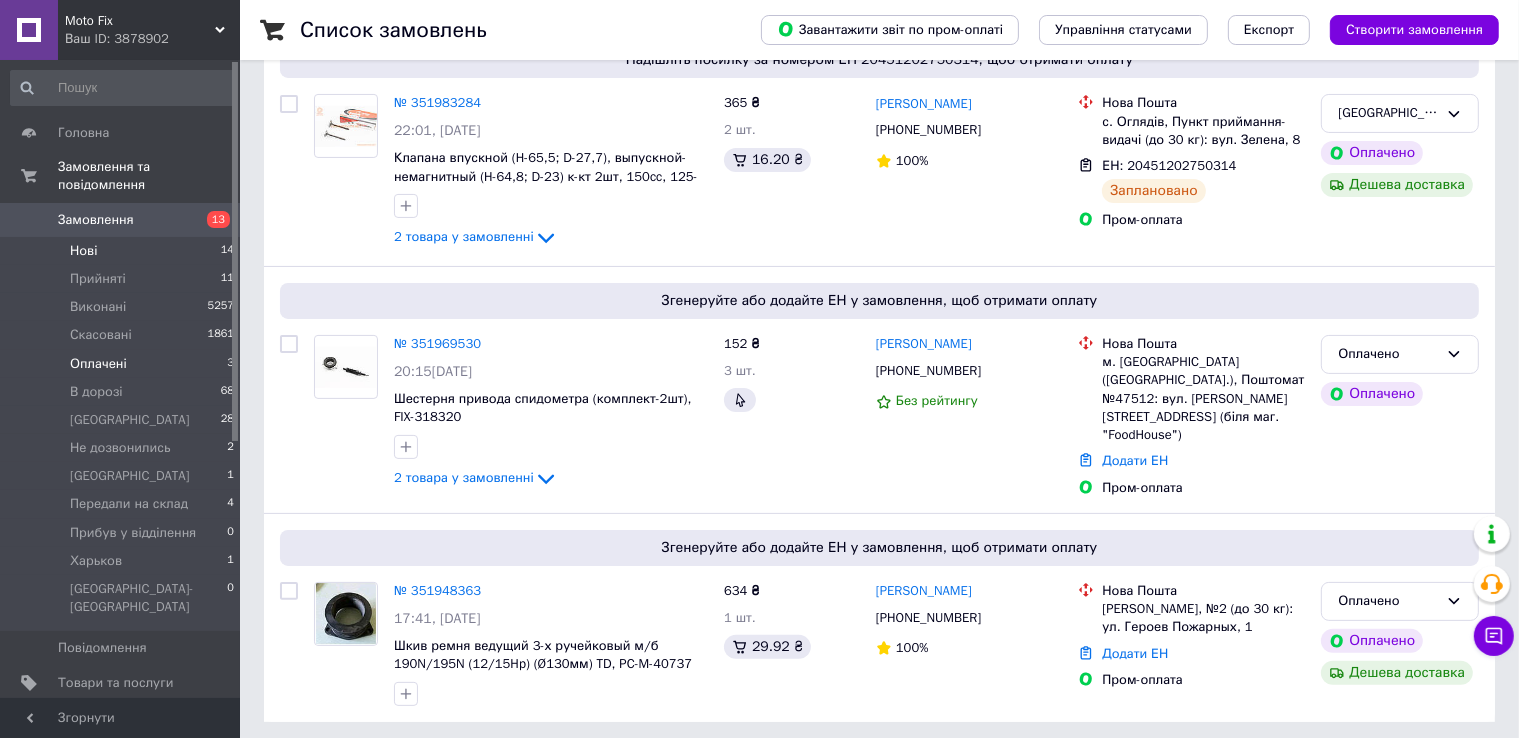 click on "Нові 14" at bounding box center (123, 251) 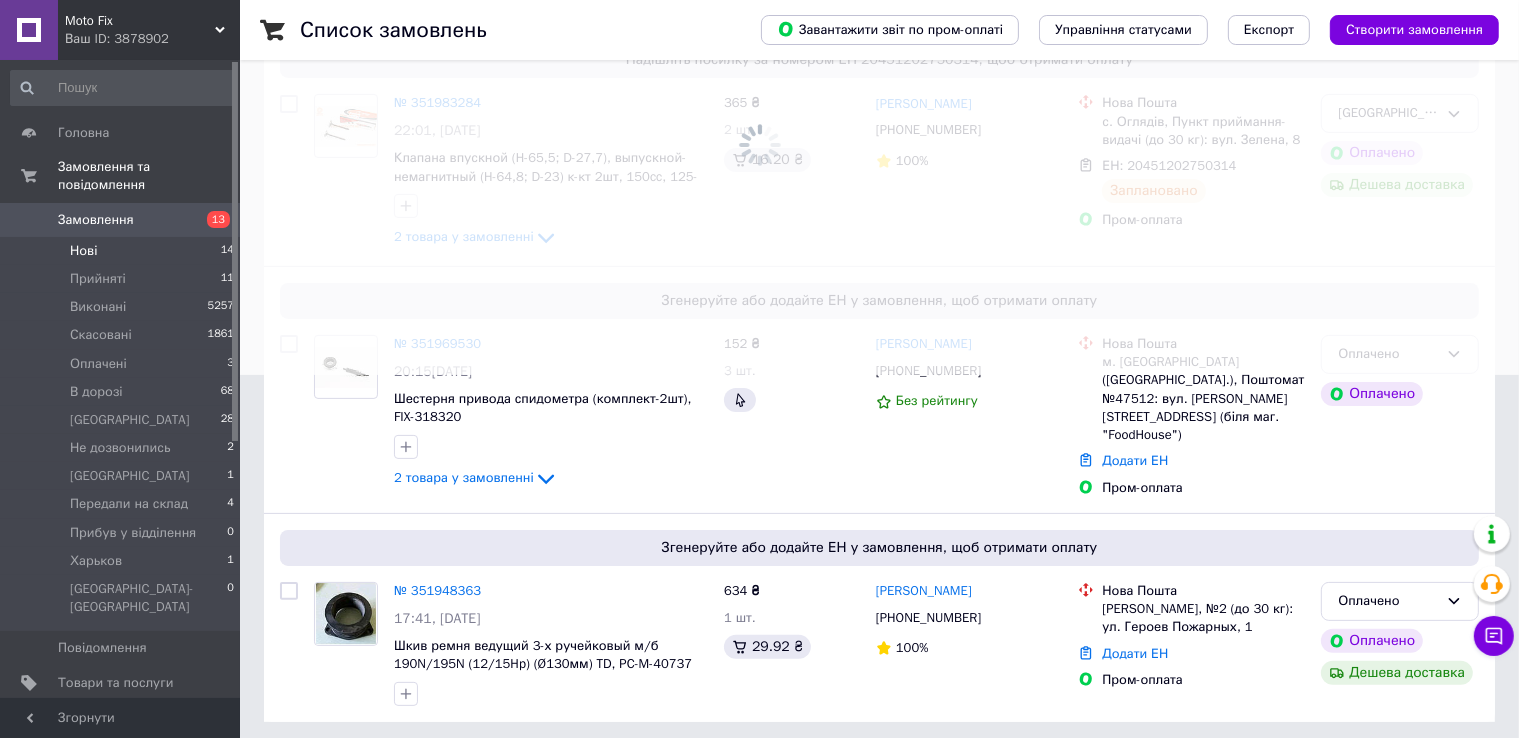 scroll, scrollTop: 0, scrollLeft: 0, axis: both 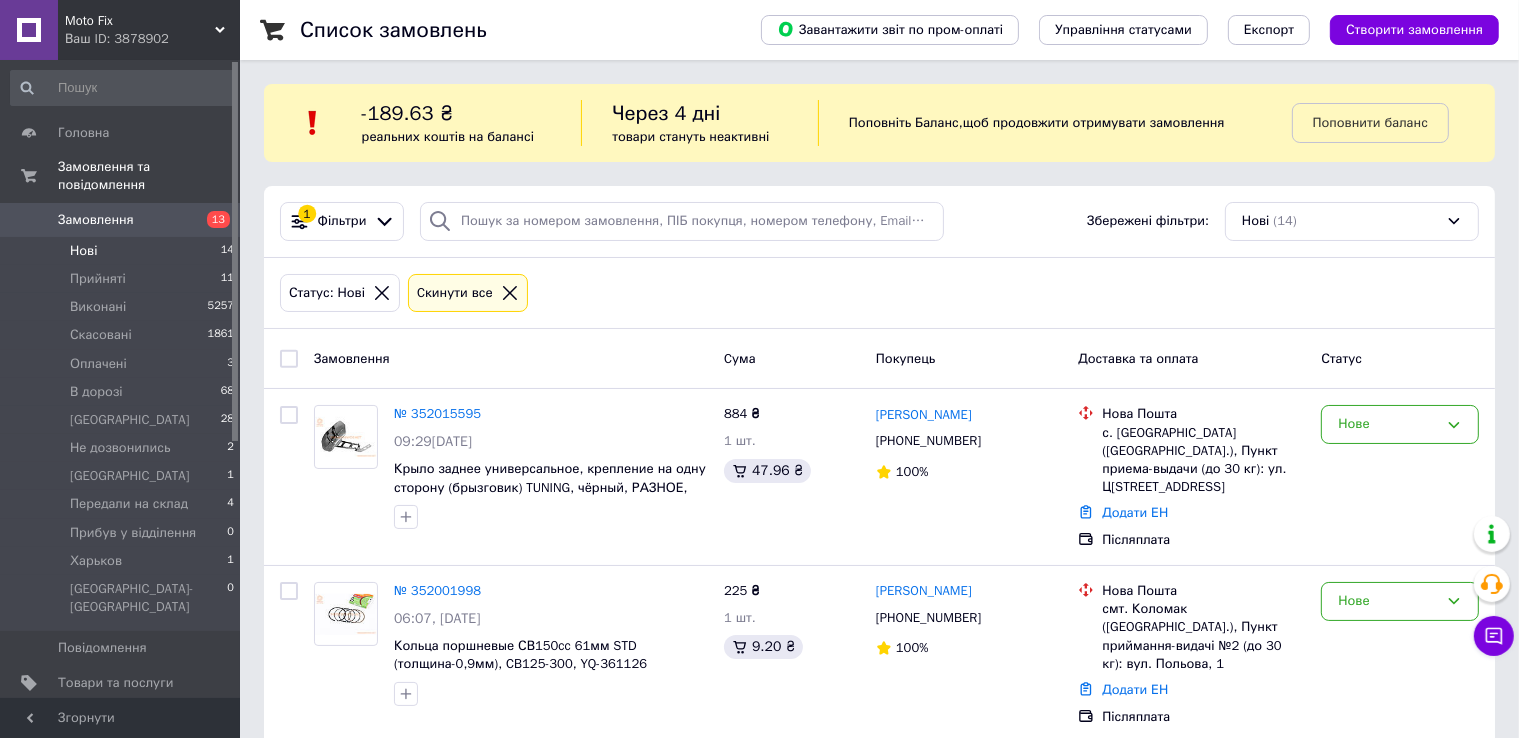 click on "Нові 14" at bounding box center [123, 251] 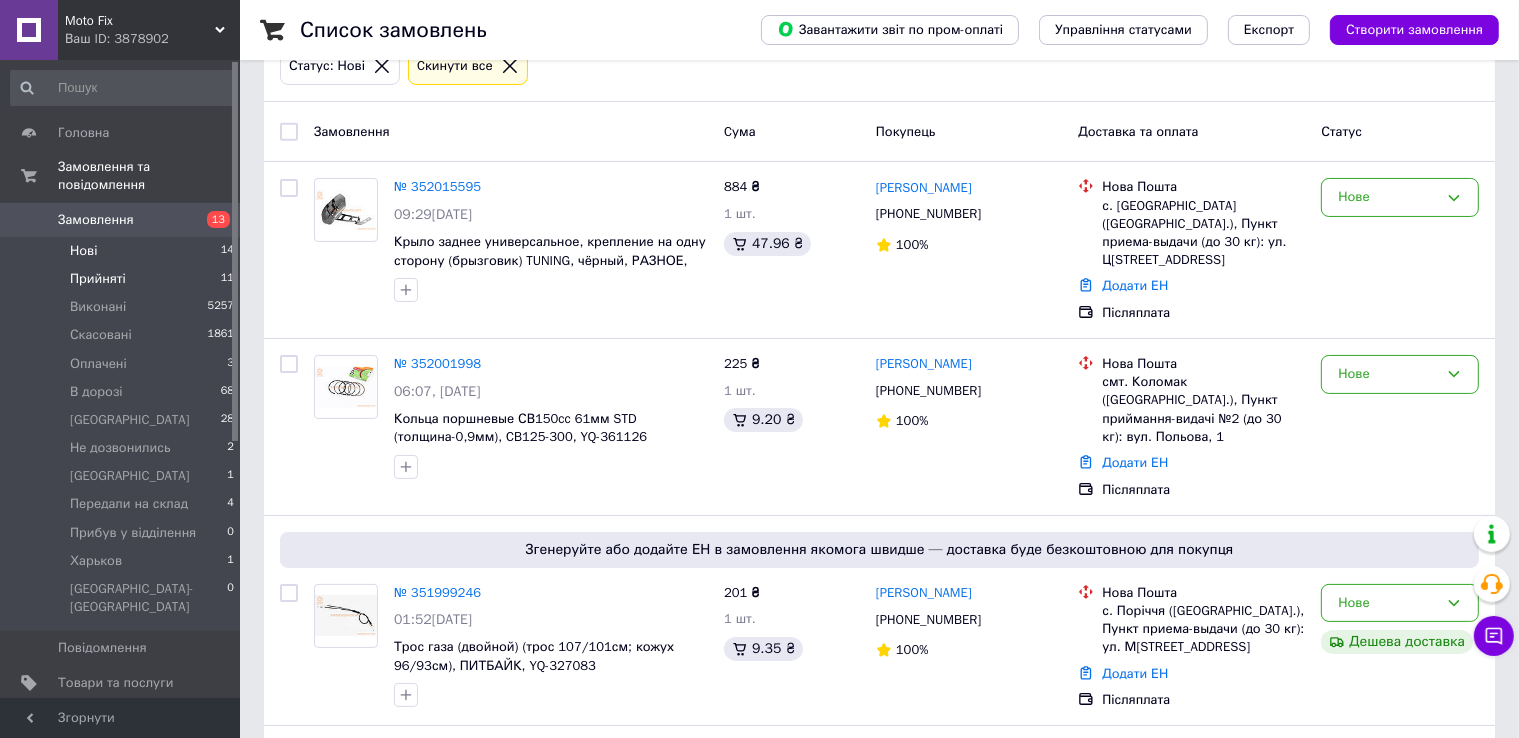 click on "Прийняті" at bounding box center (98, 279) 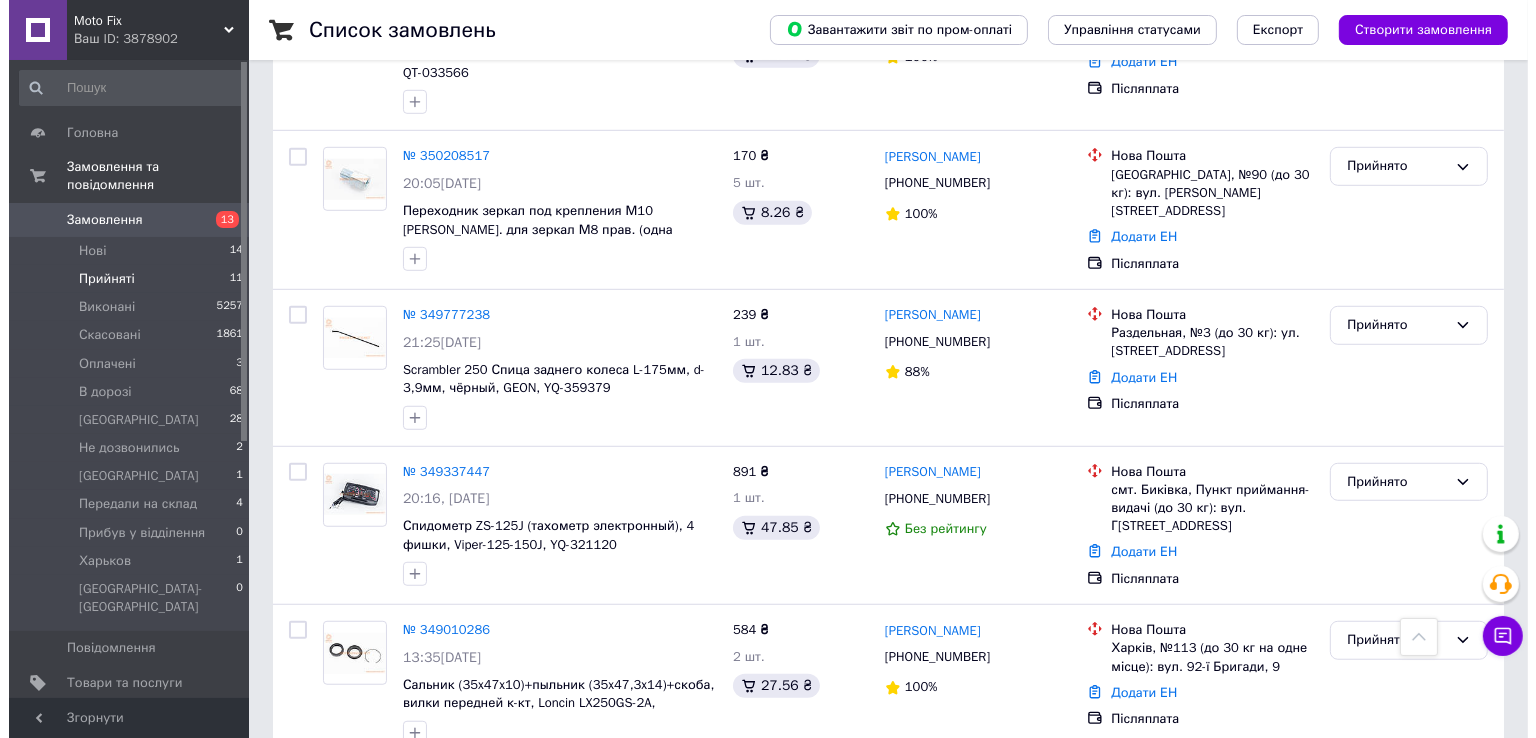 scroll, scrollTop: 1509, scrollLeft: 0, axis: vertical 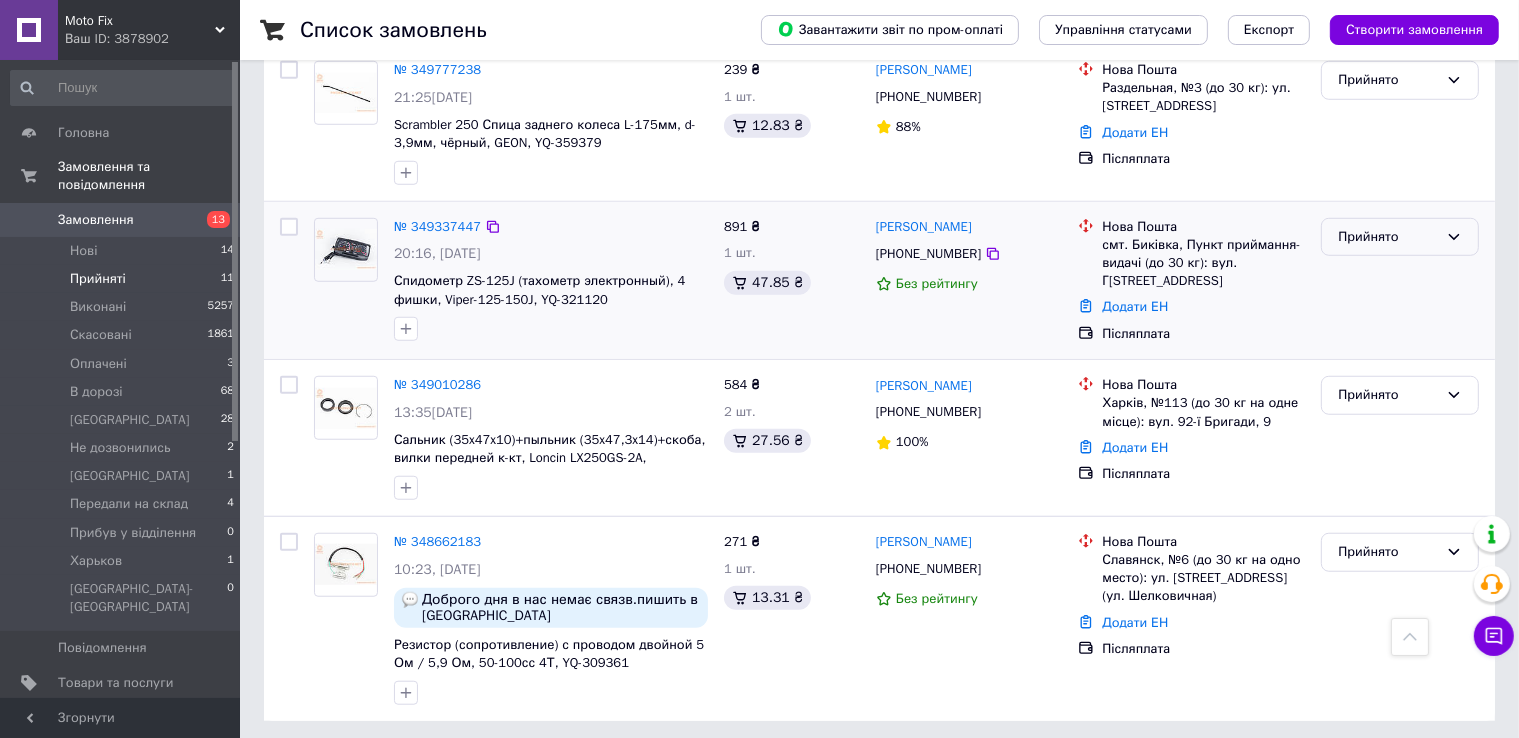 click on "Прийнято" at bounding box center (1400, 237) 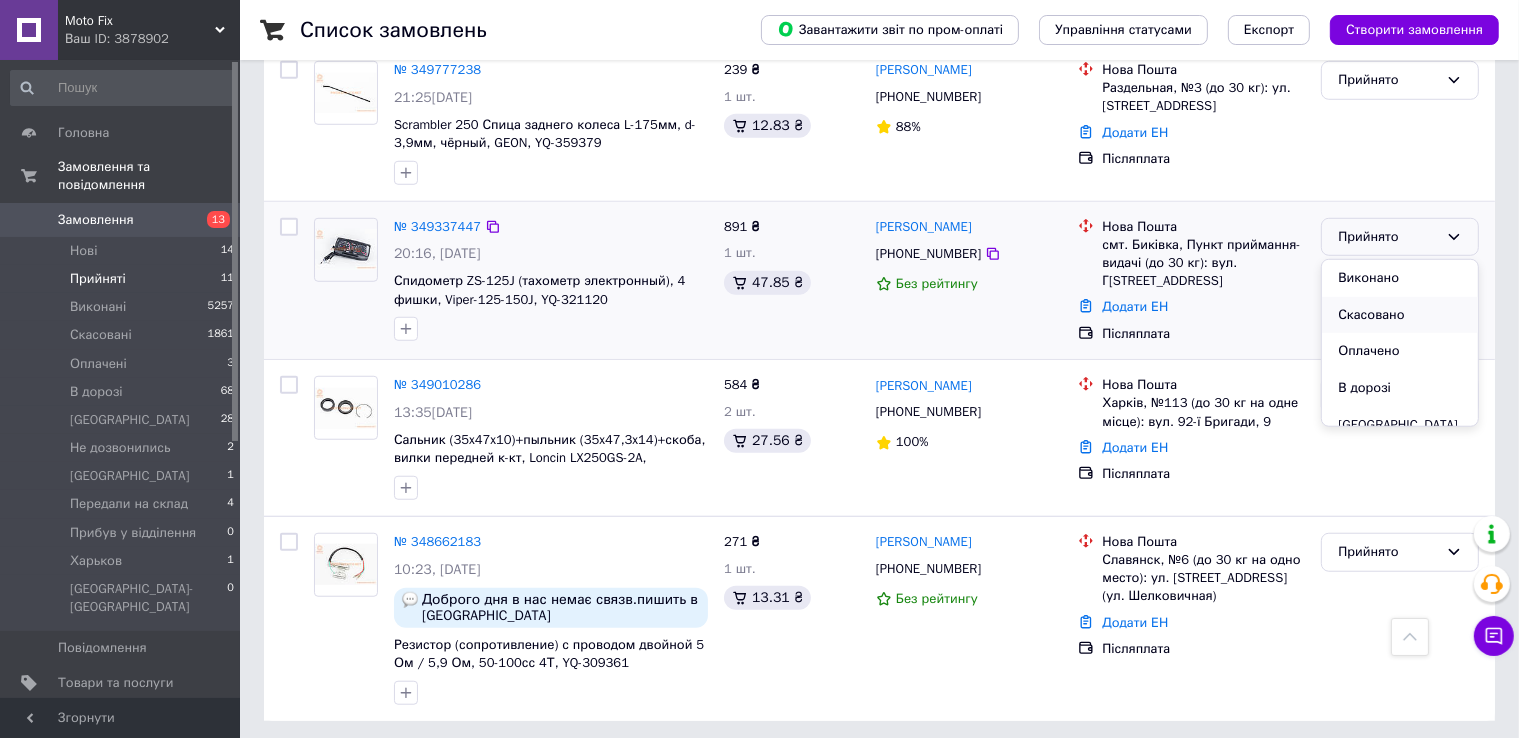 click on "Скасовано" at bounding box center (1400, 315) 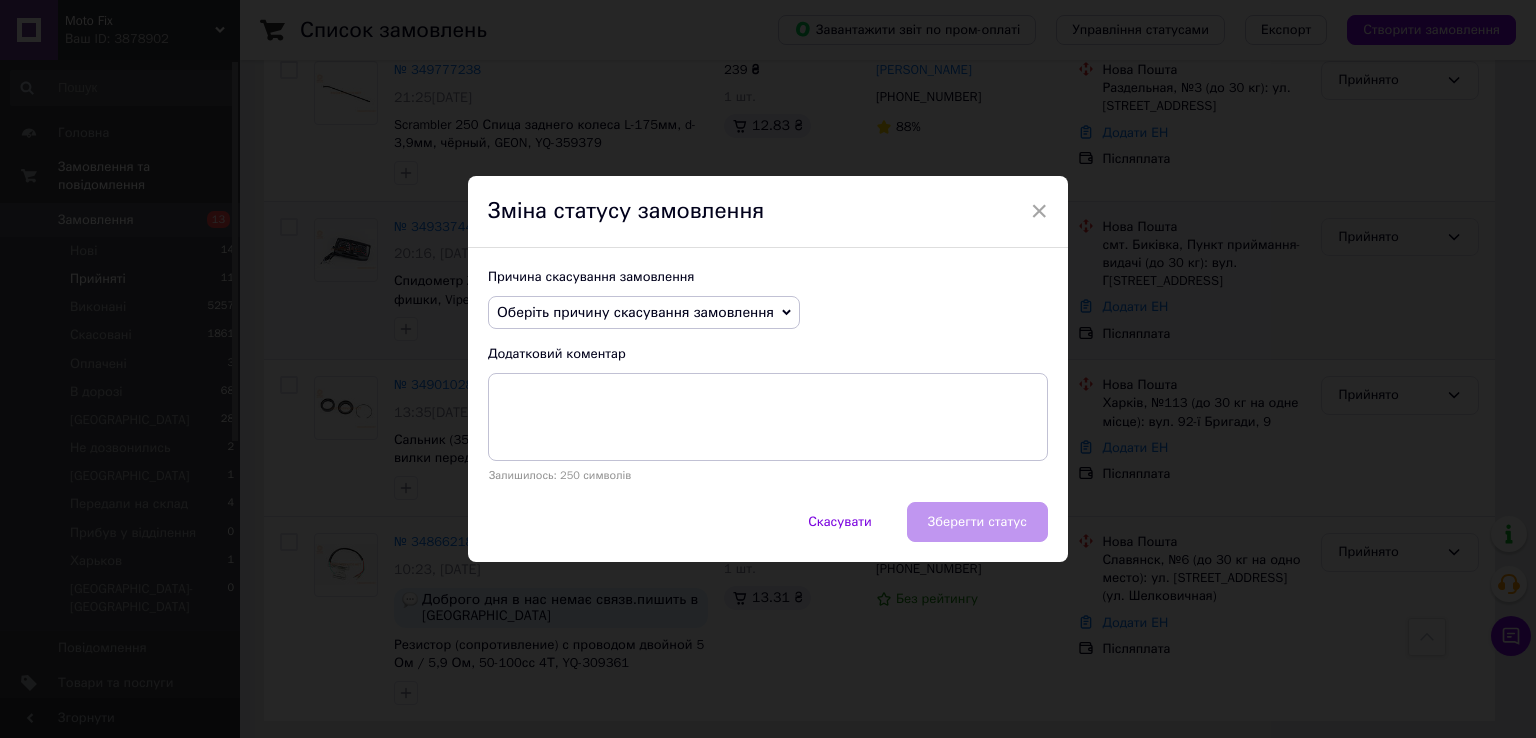 click on "Оберіть причину скасування замовлення" at bounding box center (644, 313) 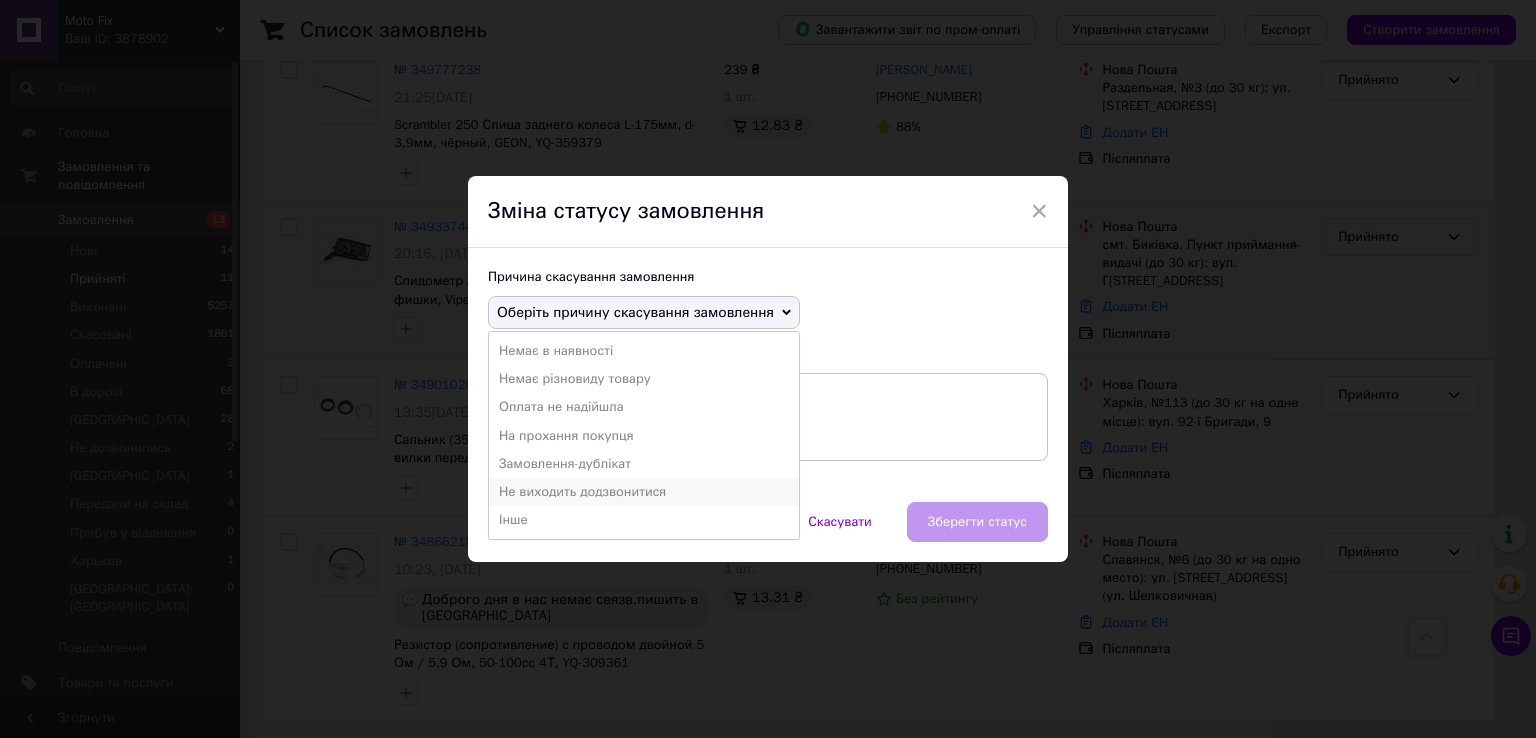 click on "Не виходить додзвонитися" at bounding box center [644, 492] 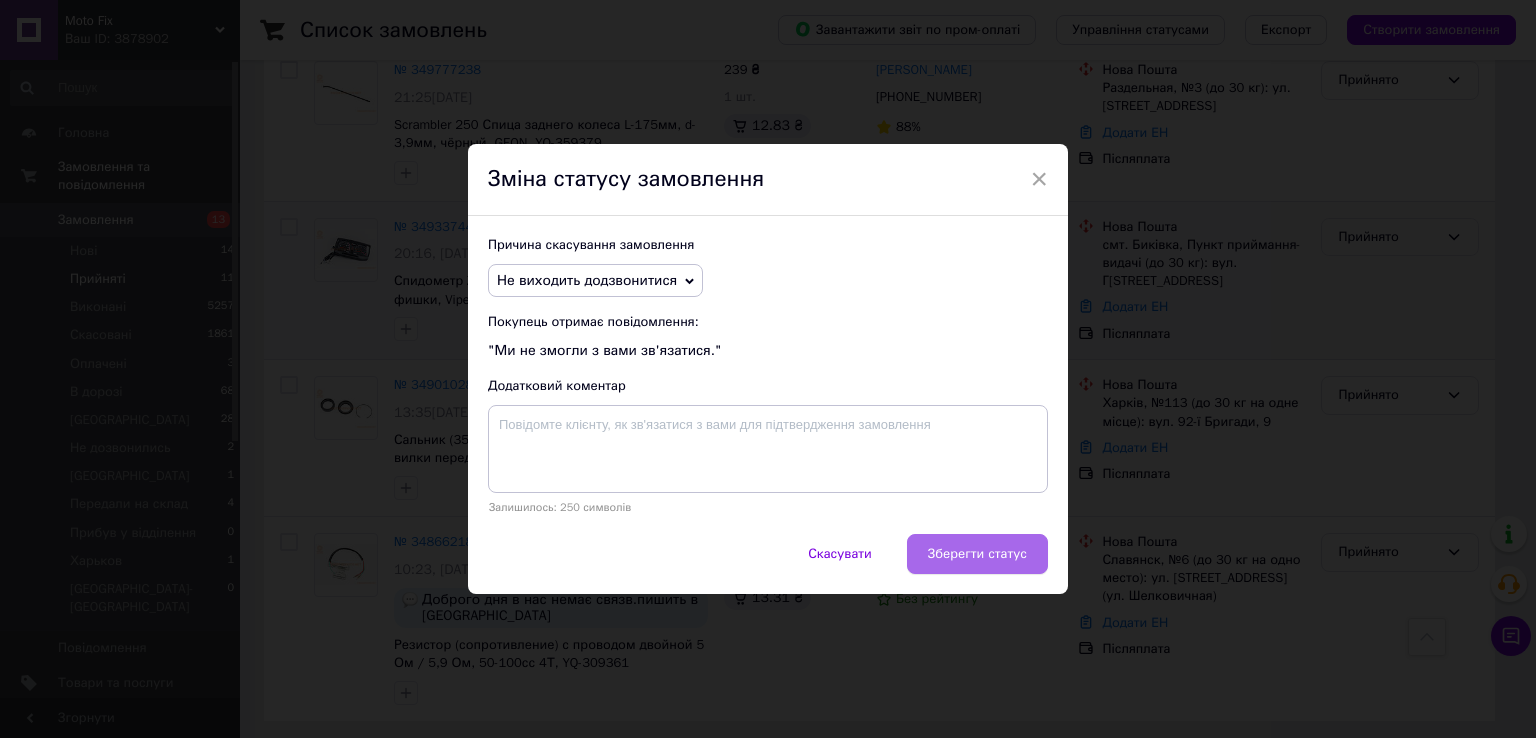 click on "Зберегти статус" at bounding box center (977, 554) 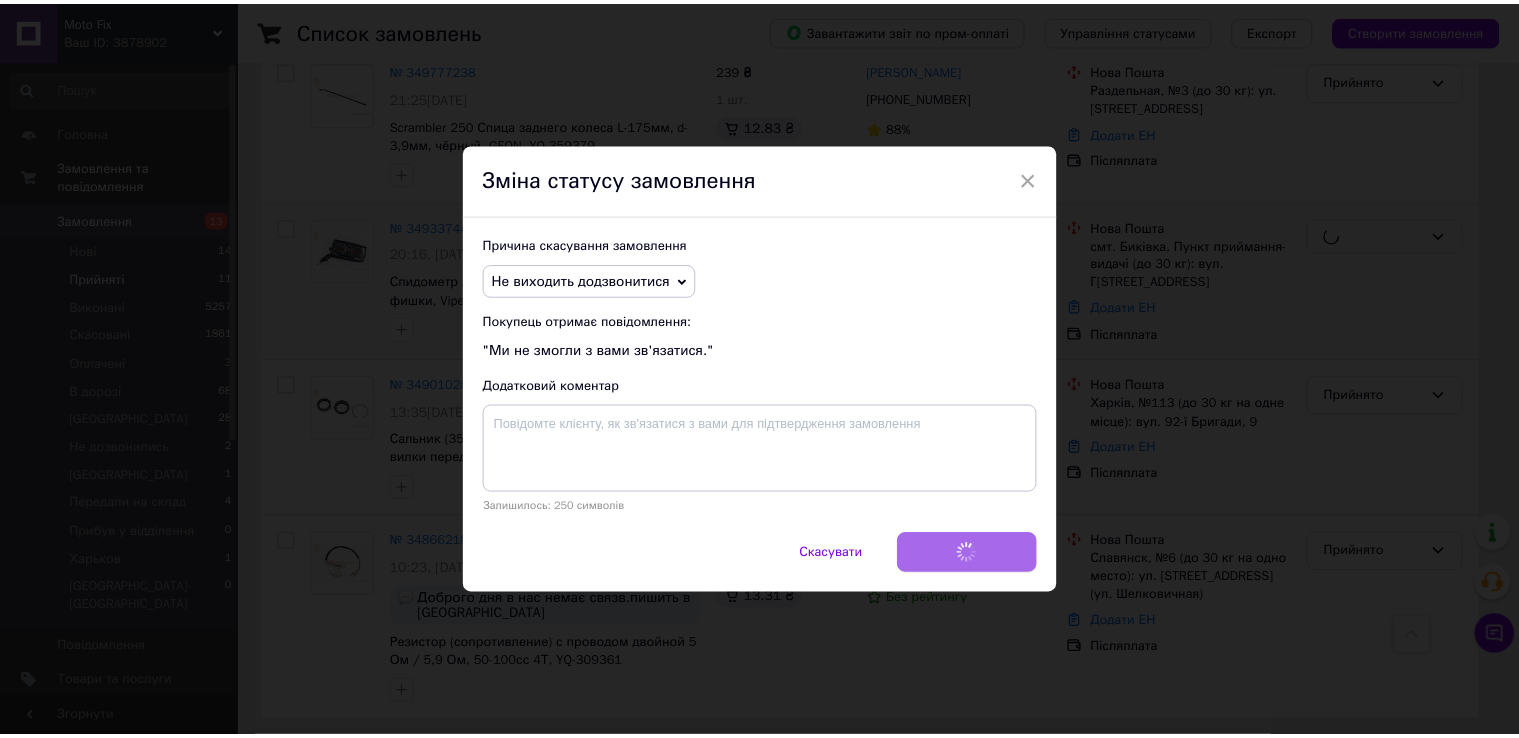 scroll, scrollTop: 1472, scrollLeft: 0, axis: vertical 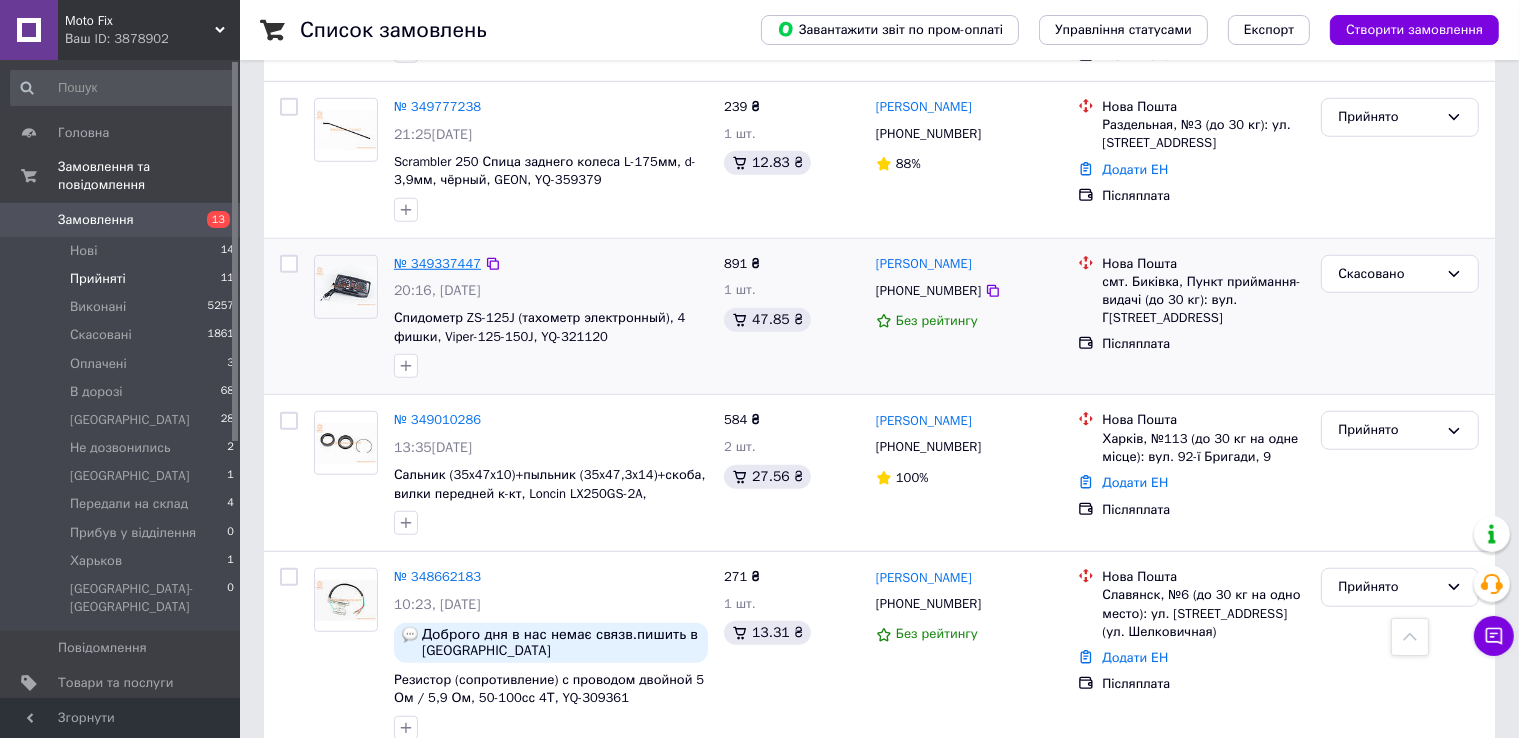 click on "№ 349337447" at bounding box center (437, 263) 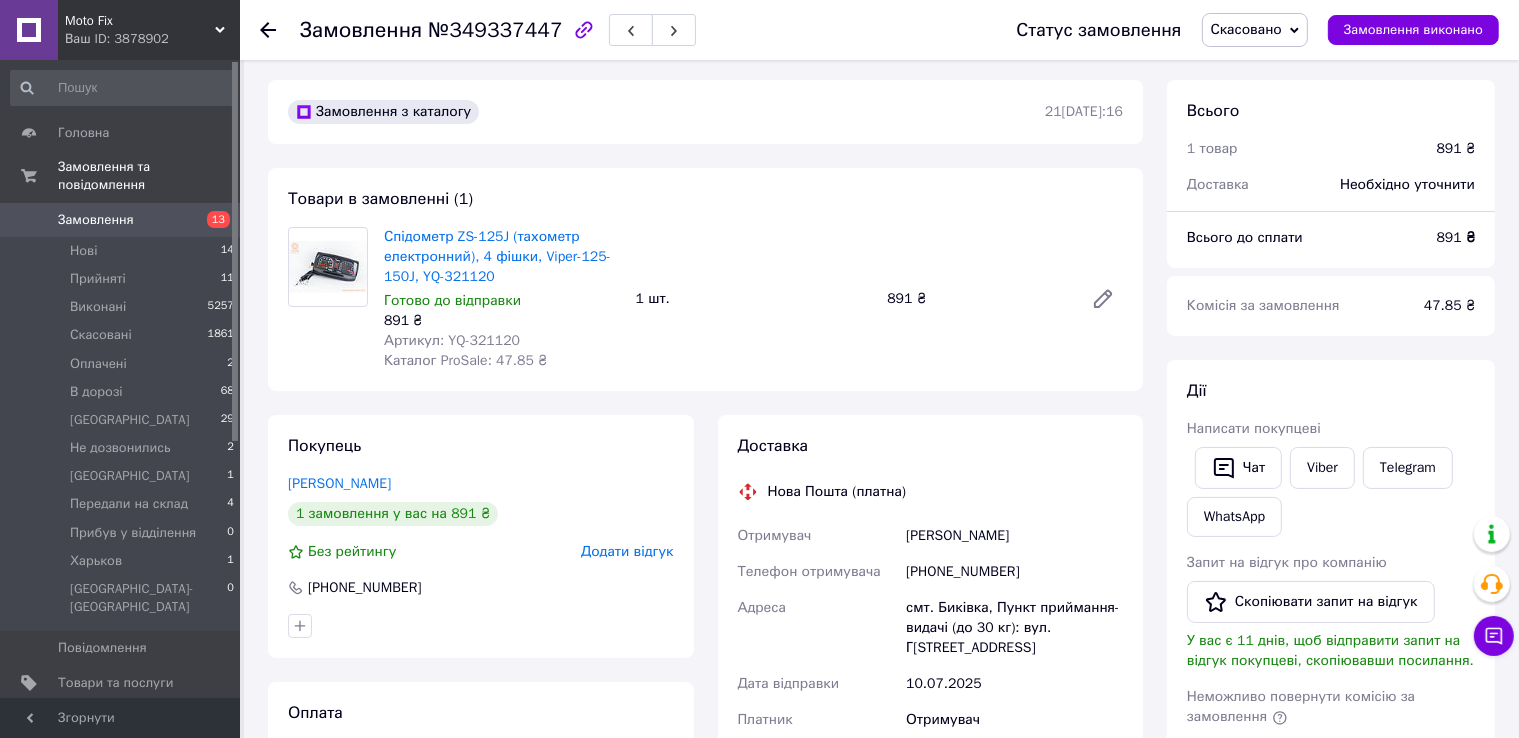 scroll, scrollTop: 0, scrollLeft: 0, axis: both 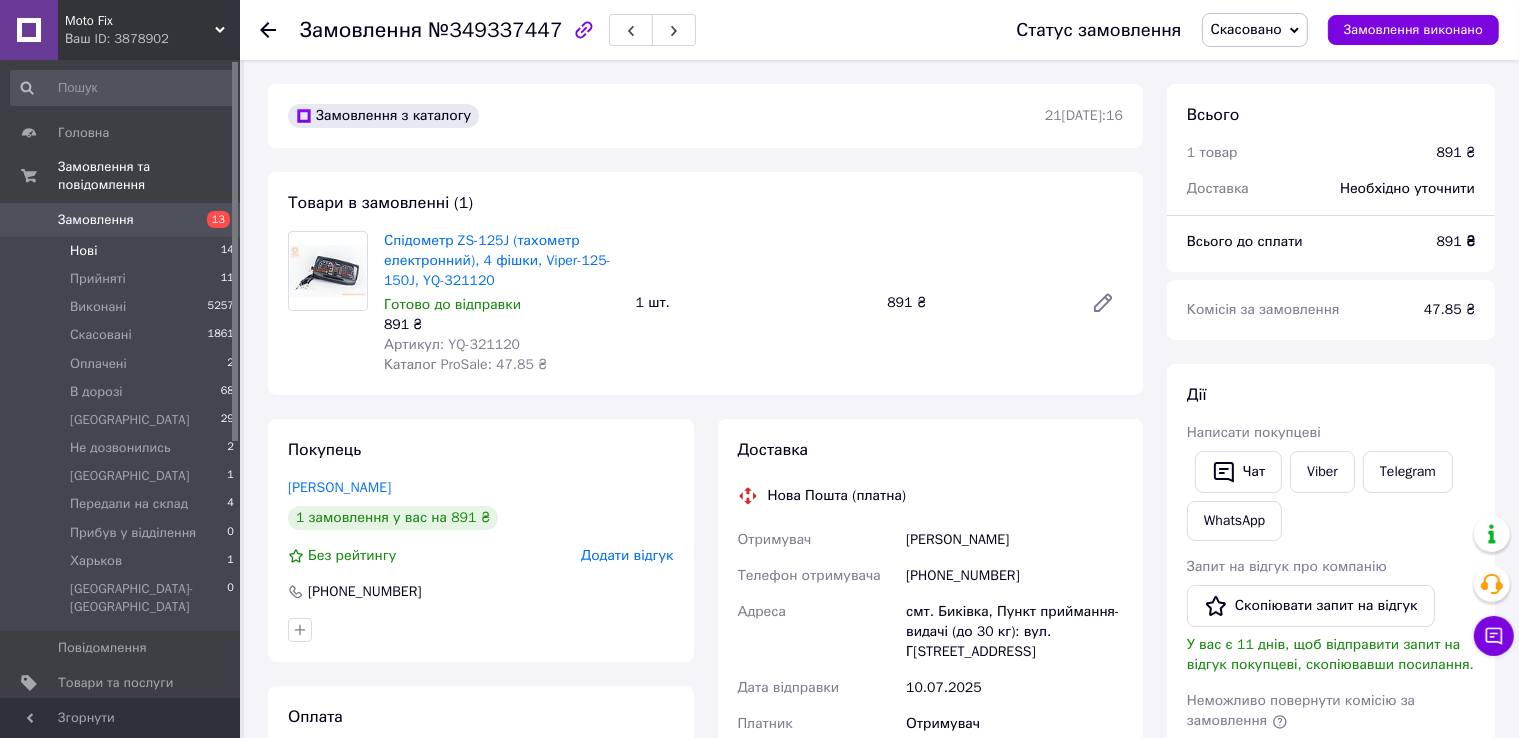 click on "Нові 14" at bounding box center [123, 251] 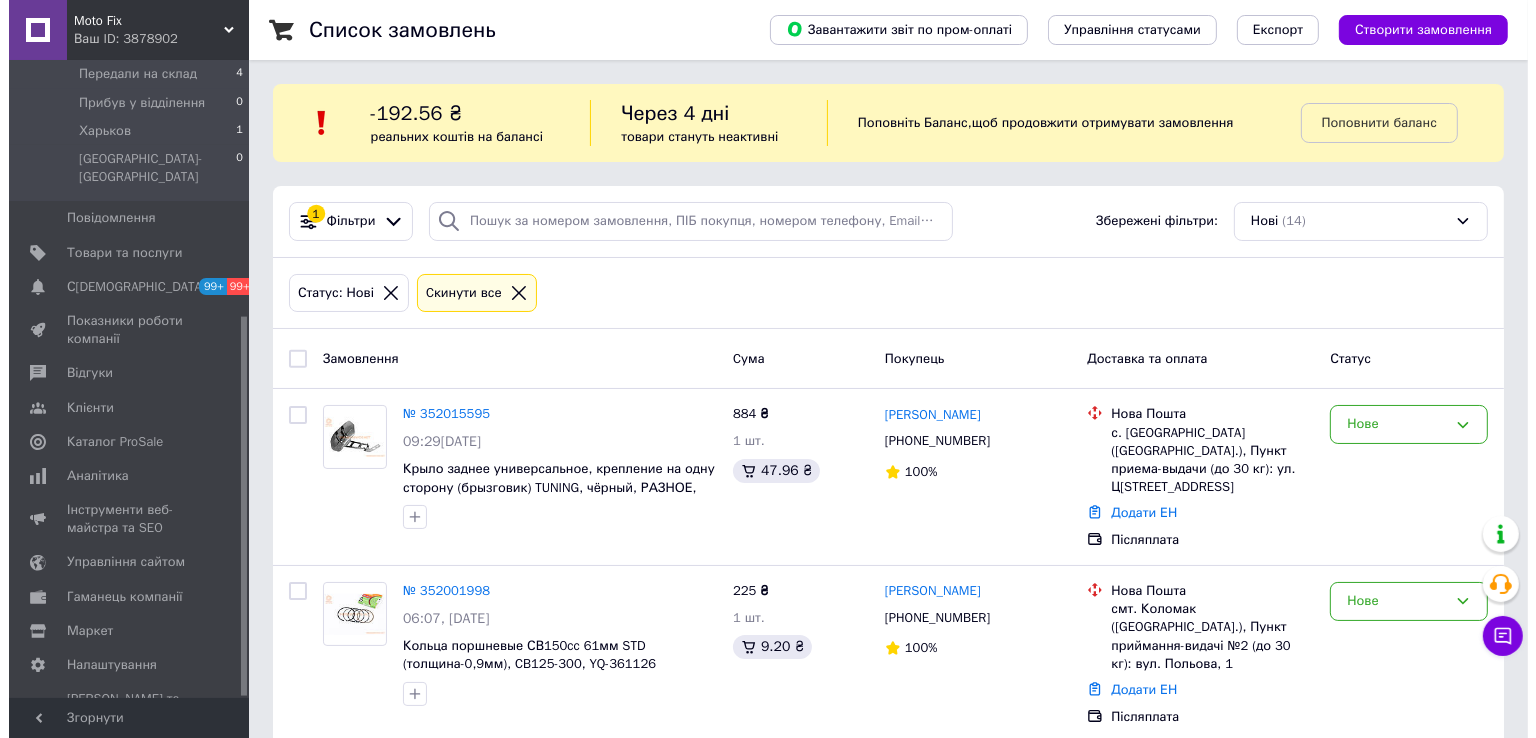 scroll, scrollTop: 428, scrollLeft: 0, axis: vertical 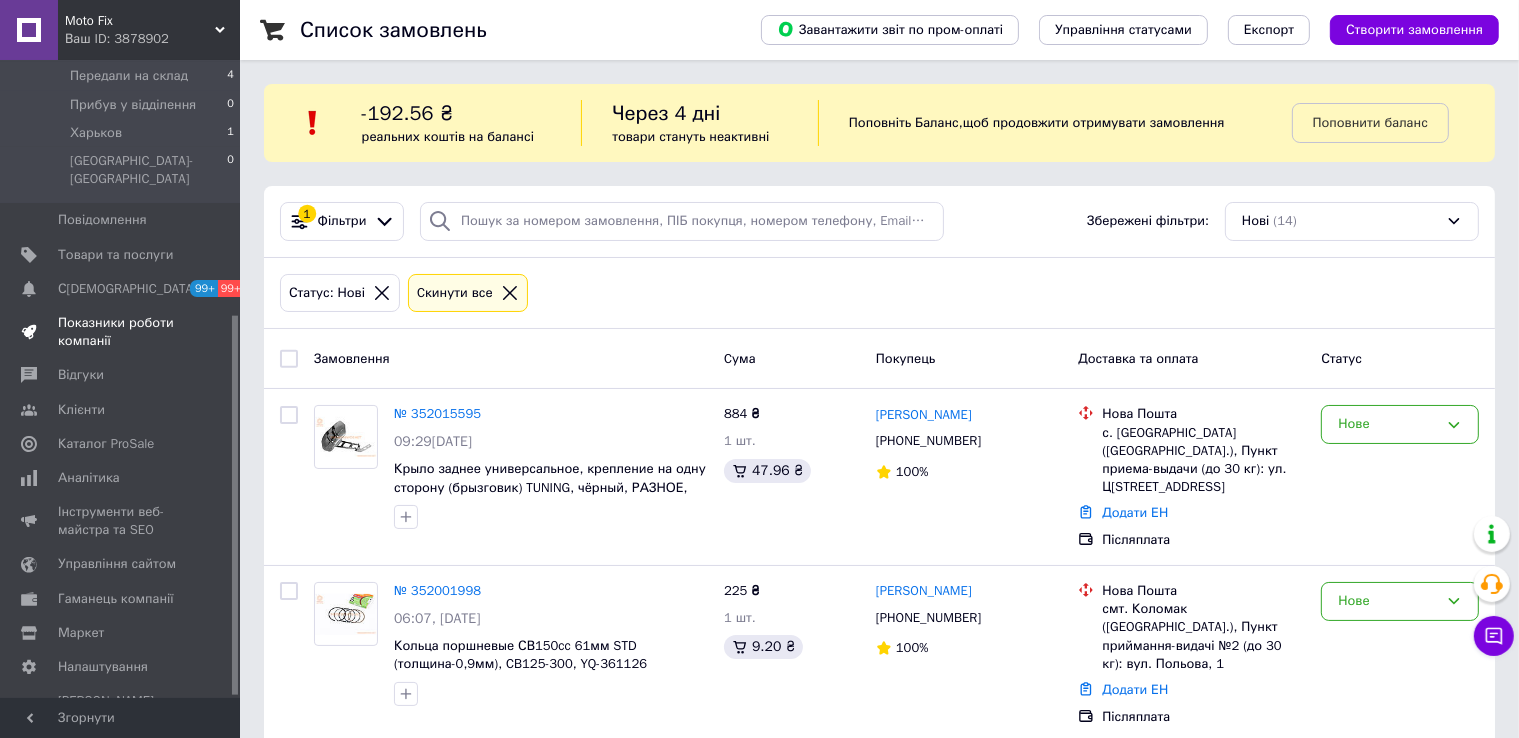 click on "Показники роботи компанії" at bounding box center [121, 332] 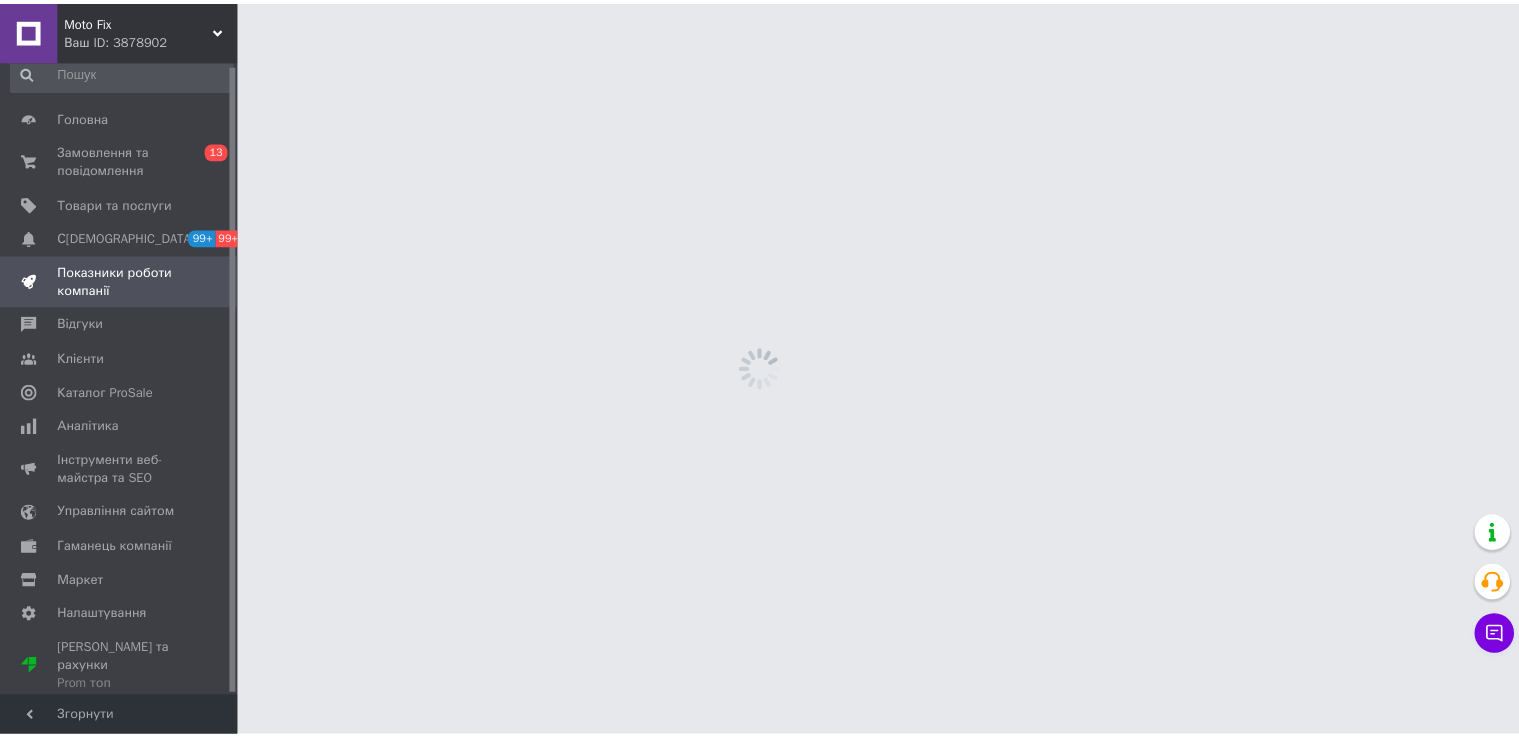 scroll, scrollTop: 3, scrollLeft: 0, axis: vertical 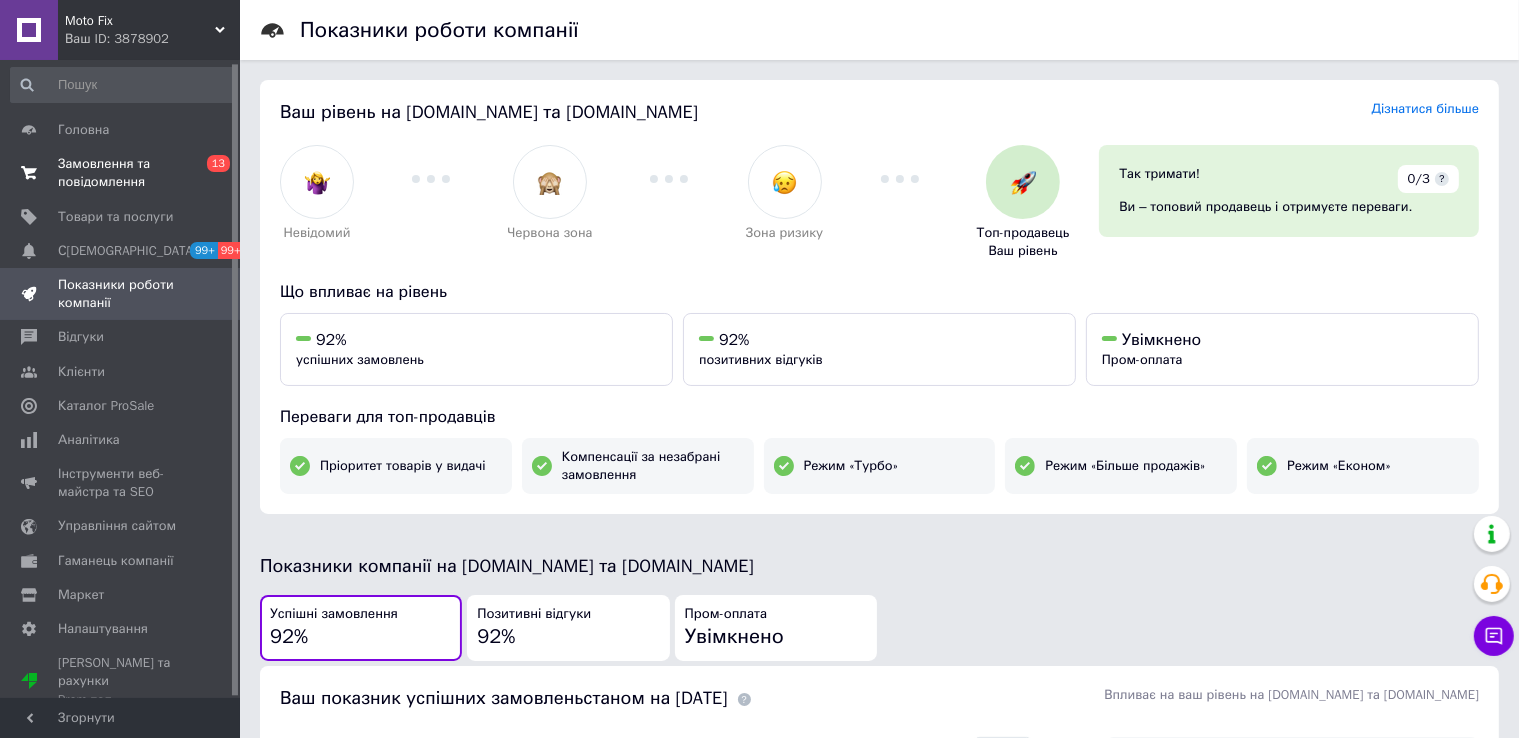 click on "Замовлення та повідомлення" at bounding box center [121, 173] 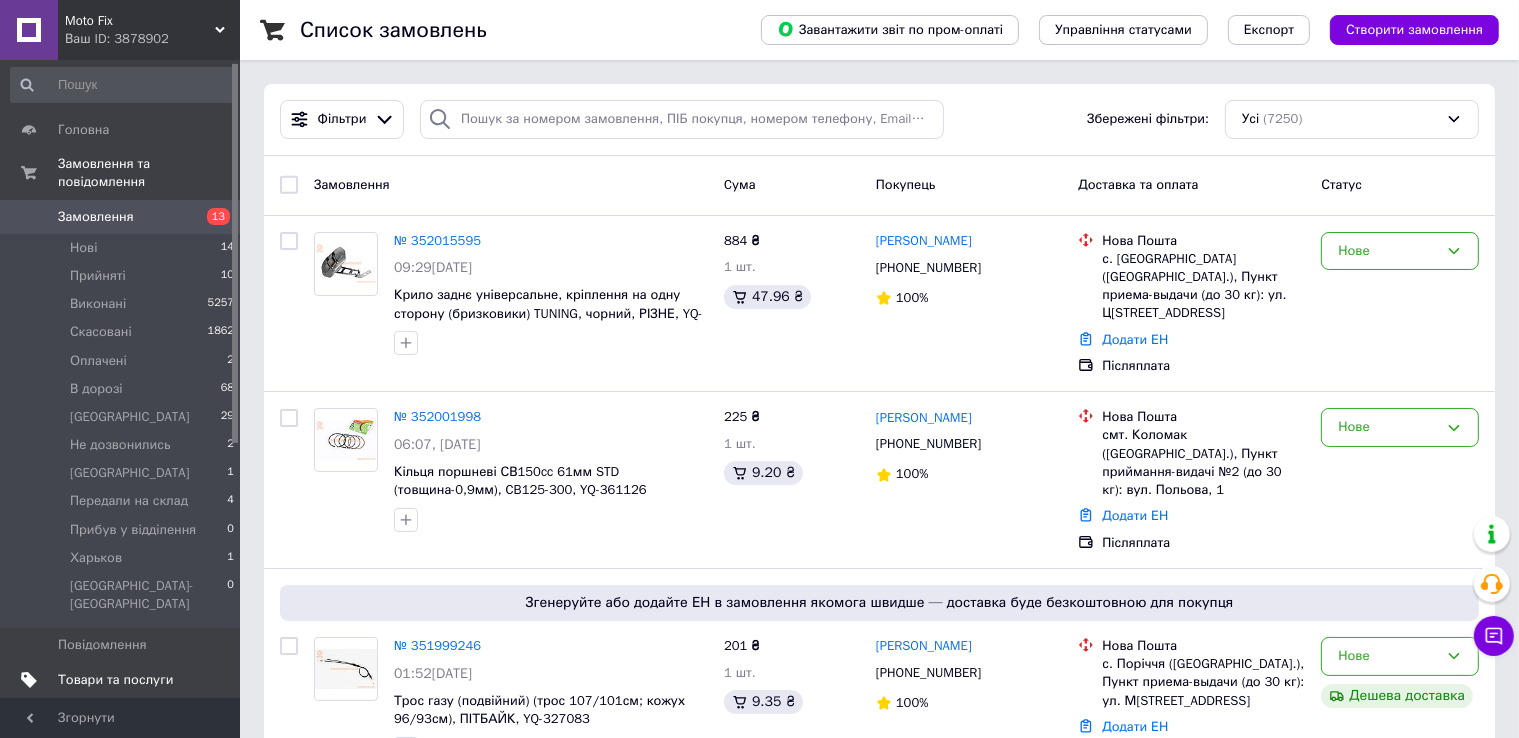 click on "Товари та послуги" at bounding box center (115, 680) 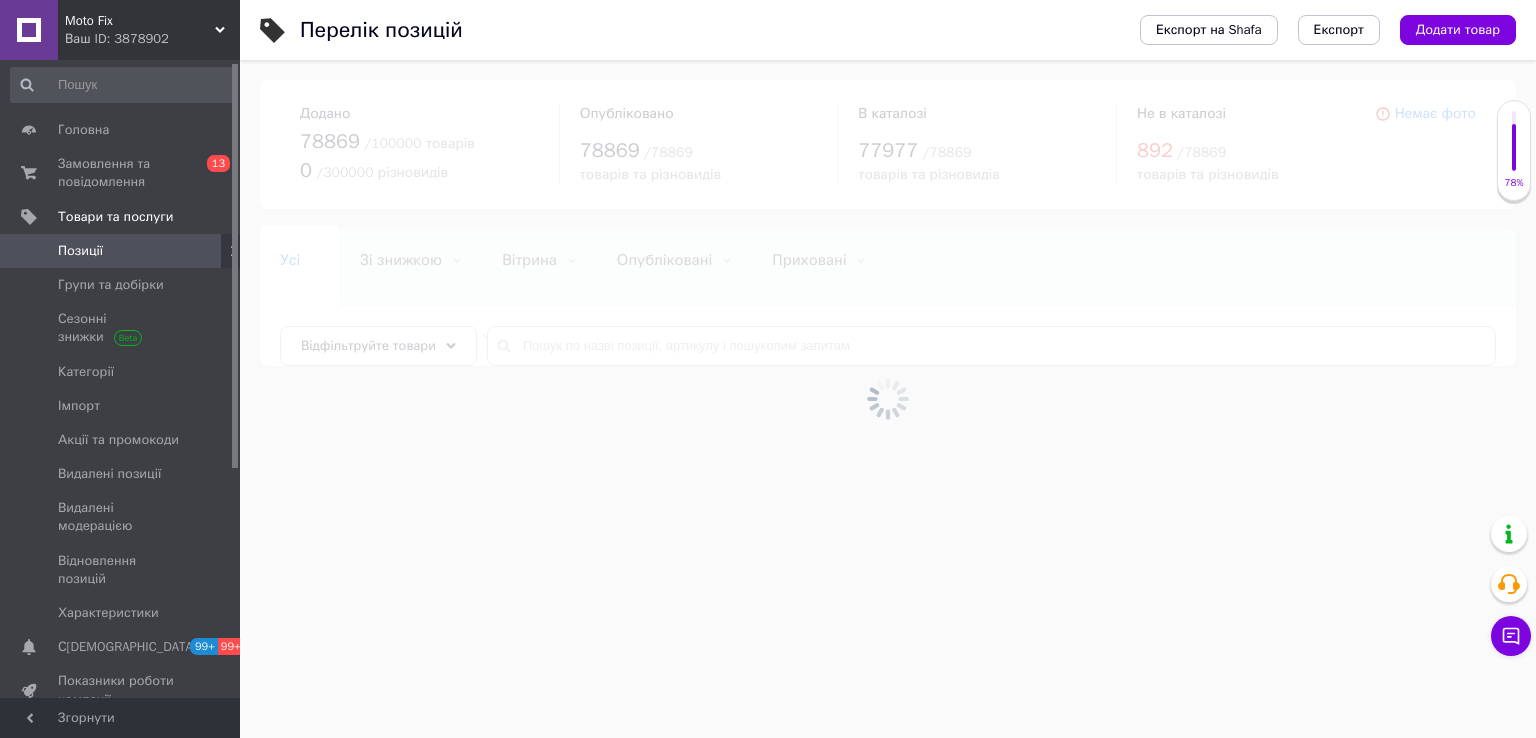 click at bounding box center [888, 399] 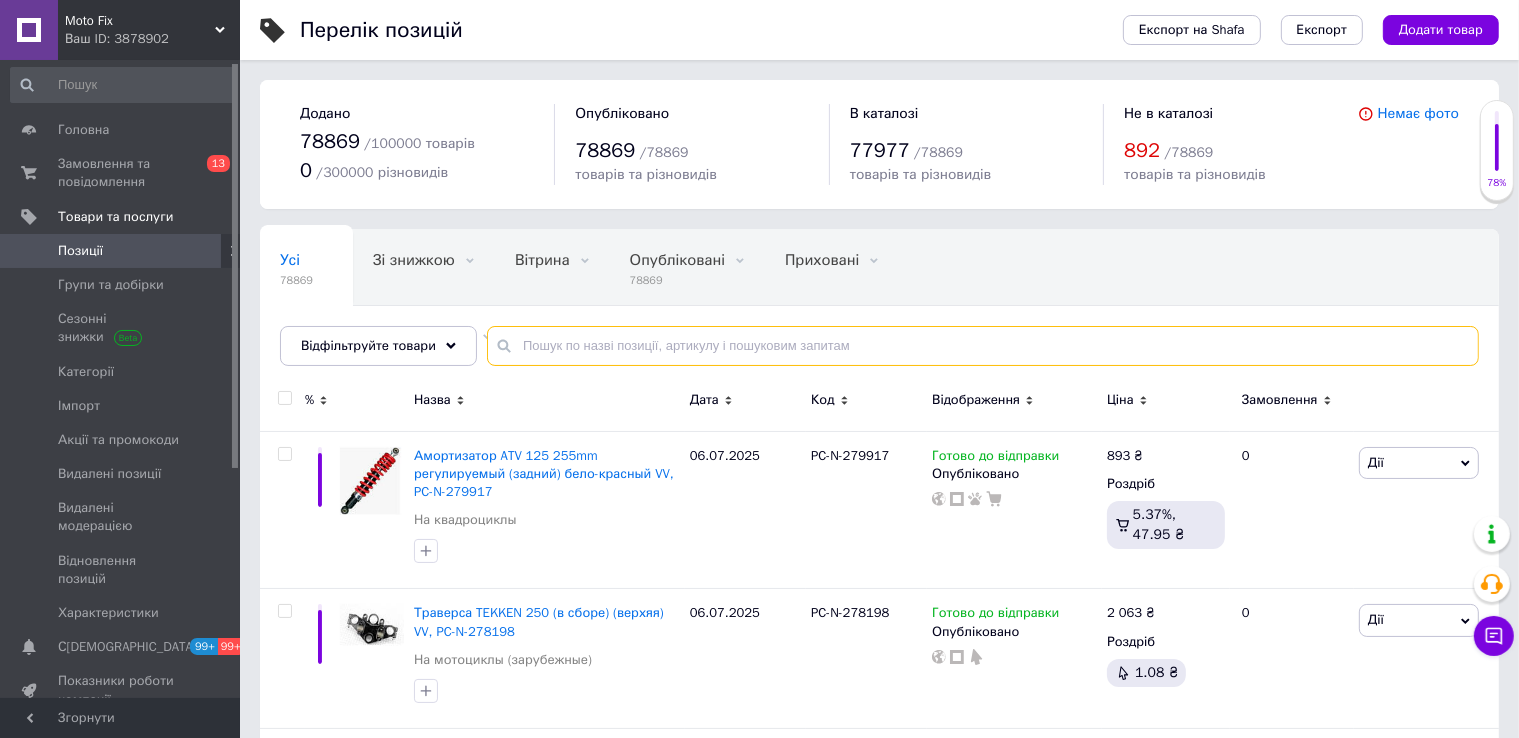 paste on "505094" 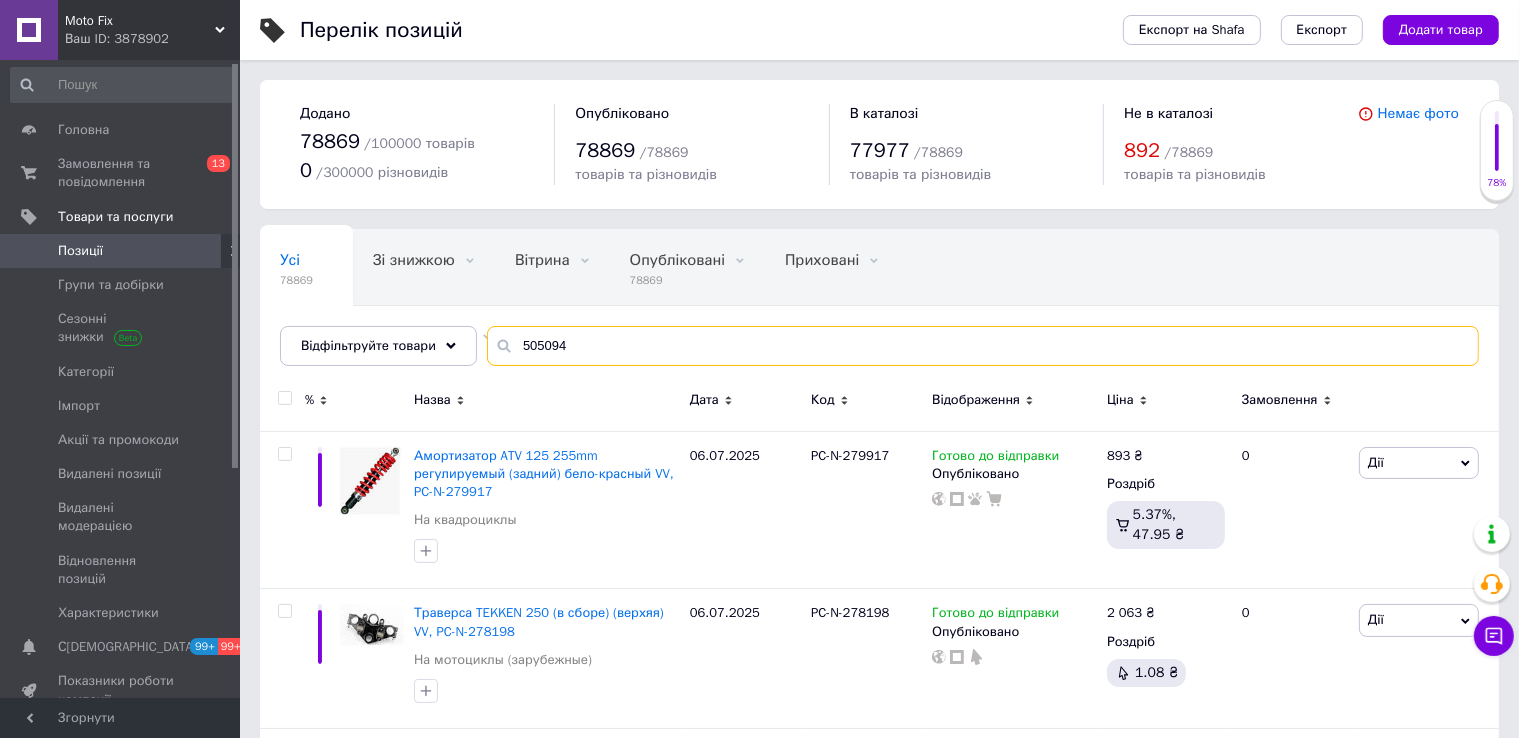 click on "505094" at bounding box center [983, 346] 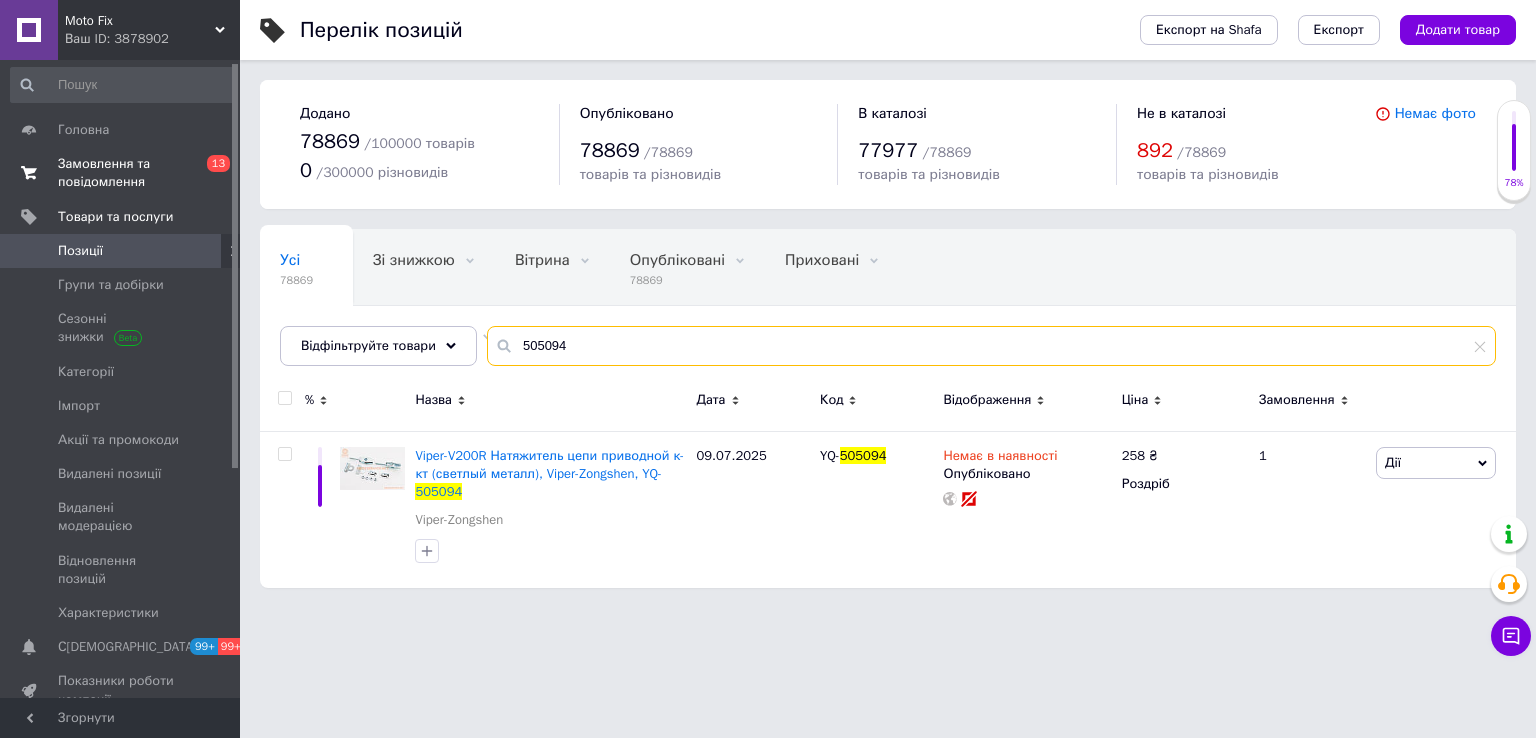 type on "505094" 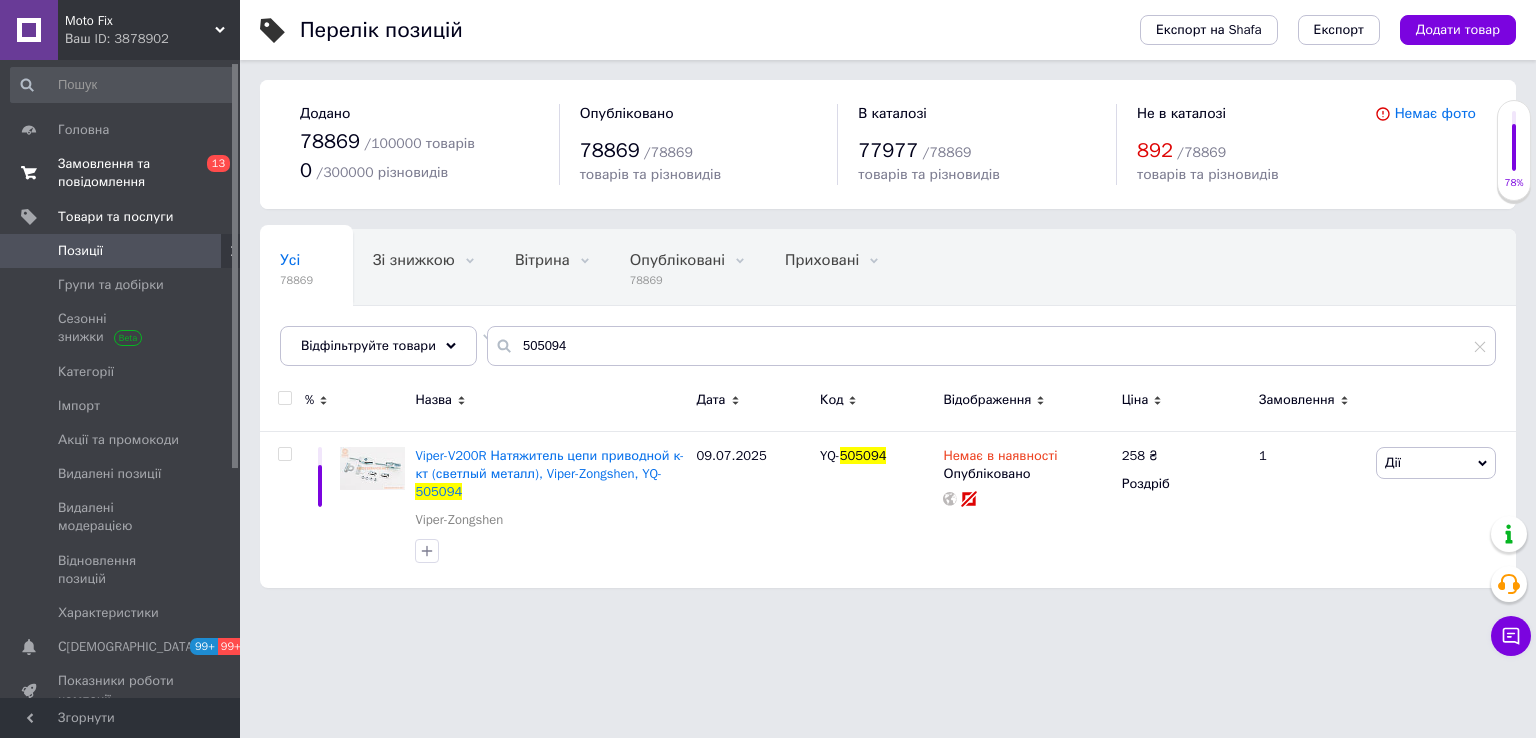 click on "Замовлення та повідомлення" at bounding box center [121, 173] 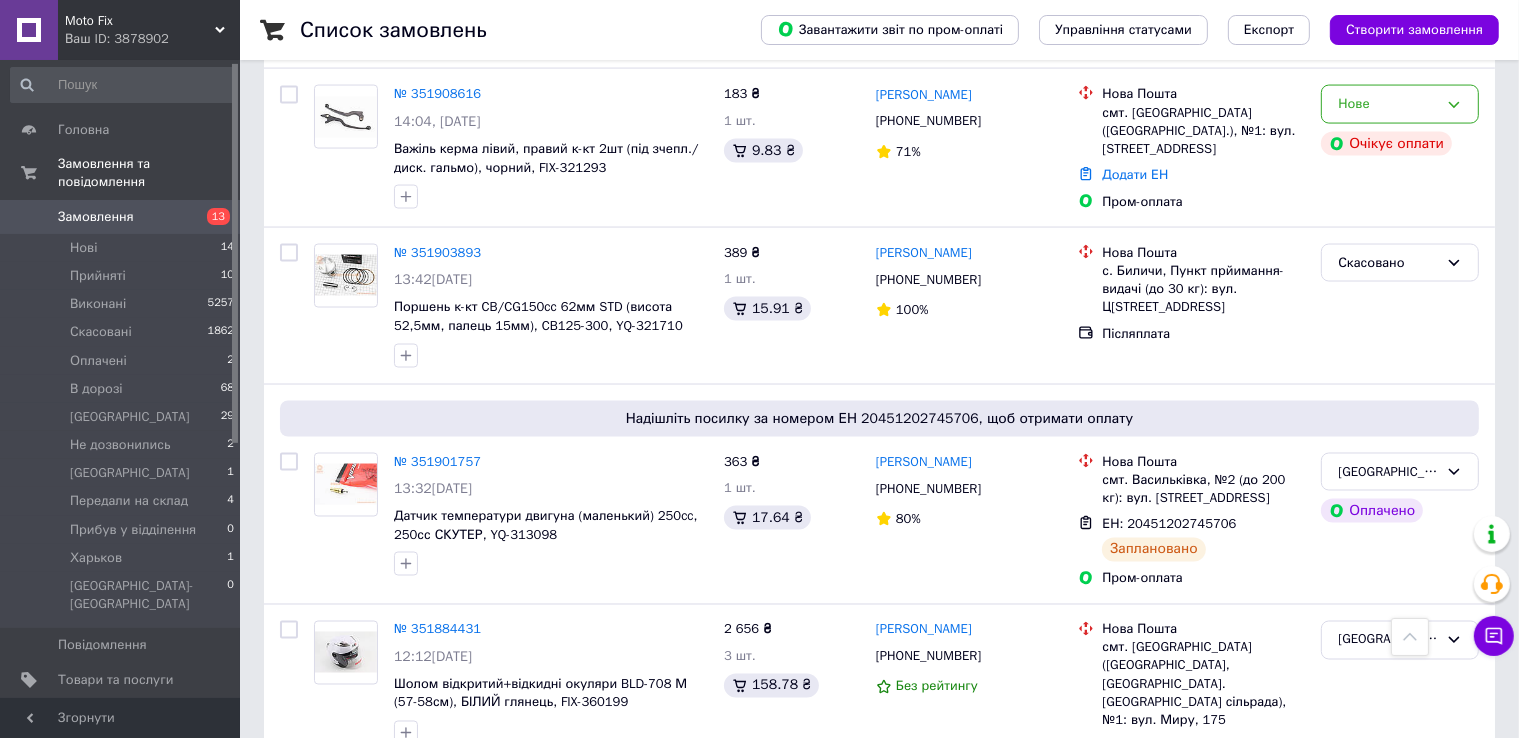 scroll, scrollTop: 3340, scrollLeft: 0, axis: vertical 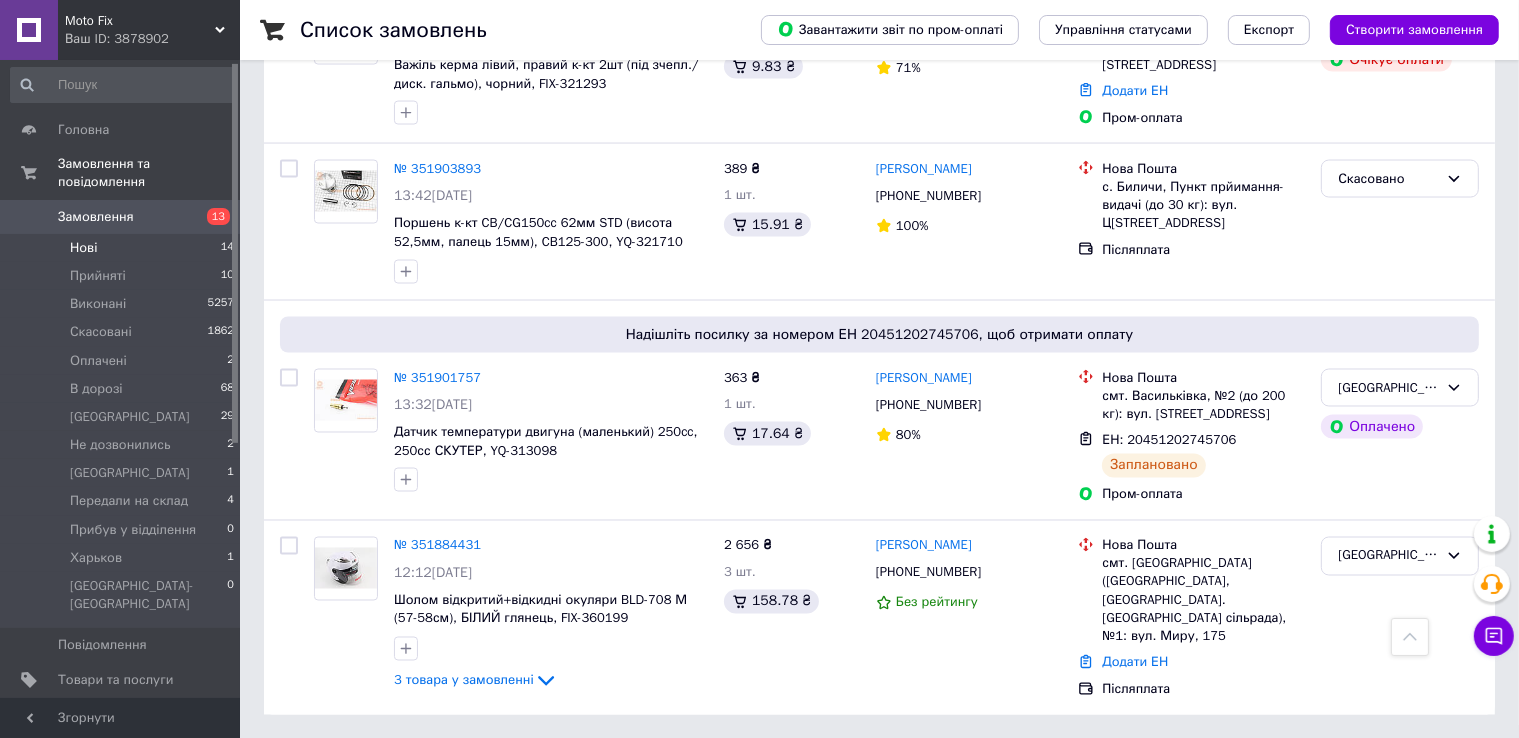 click on "Нові 14" at bounding box center (123, 248) 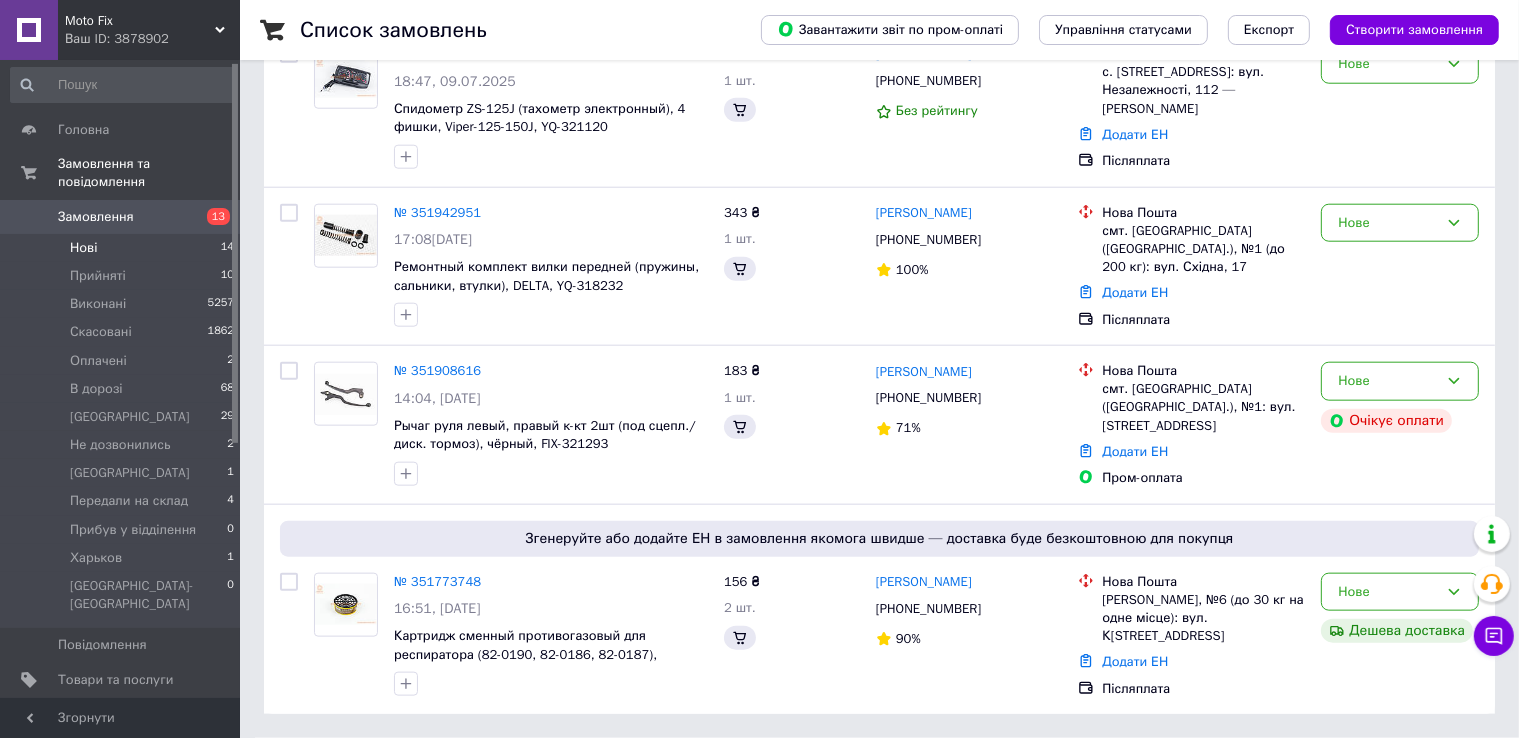 scroll, scrollTop: 0, scrollLeft: 0, axis: both 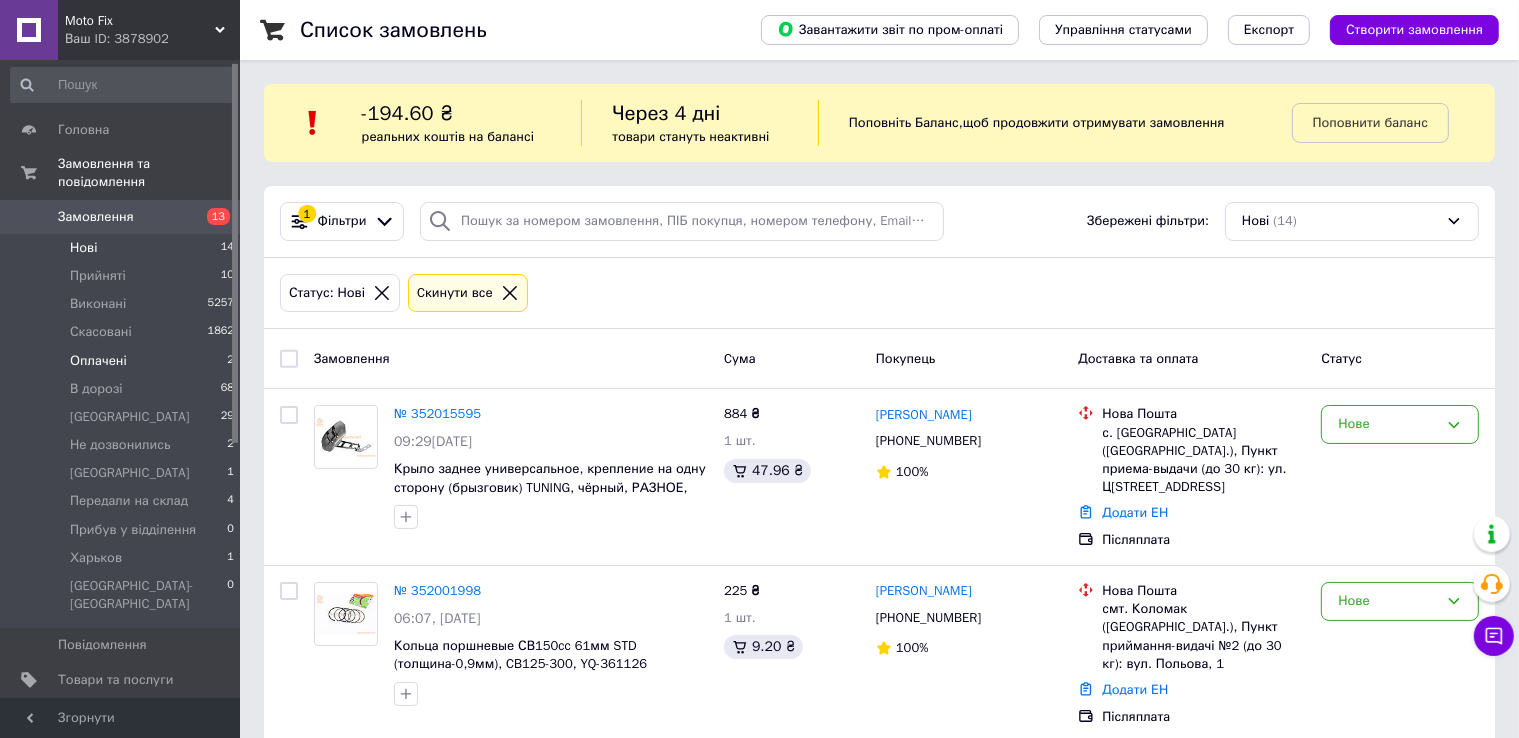 click on "Оплачені 2" at bounding box center (123, 361) 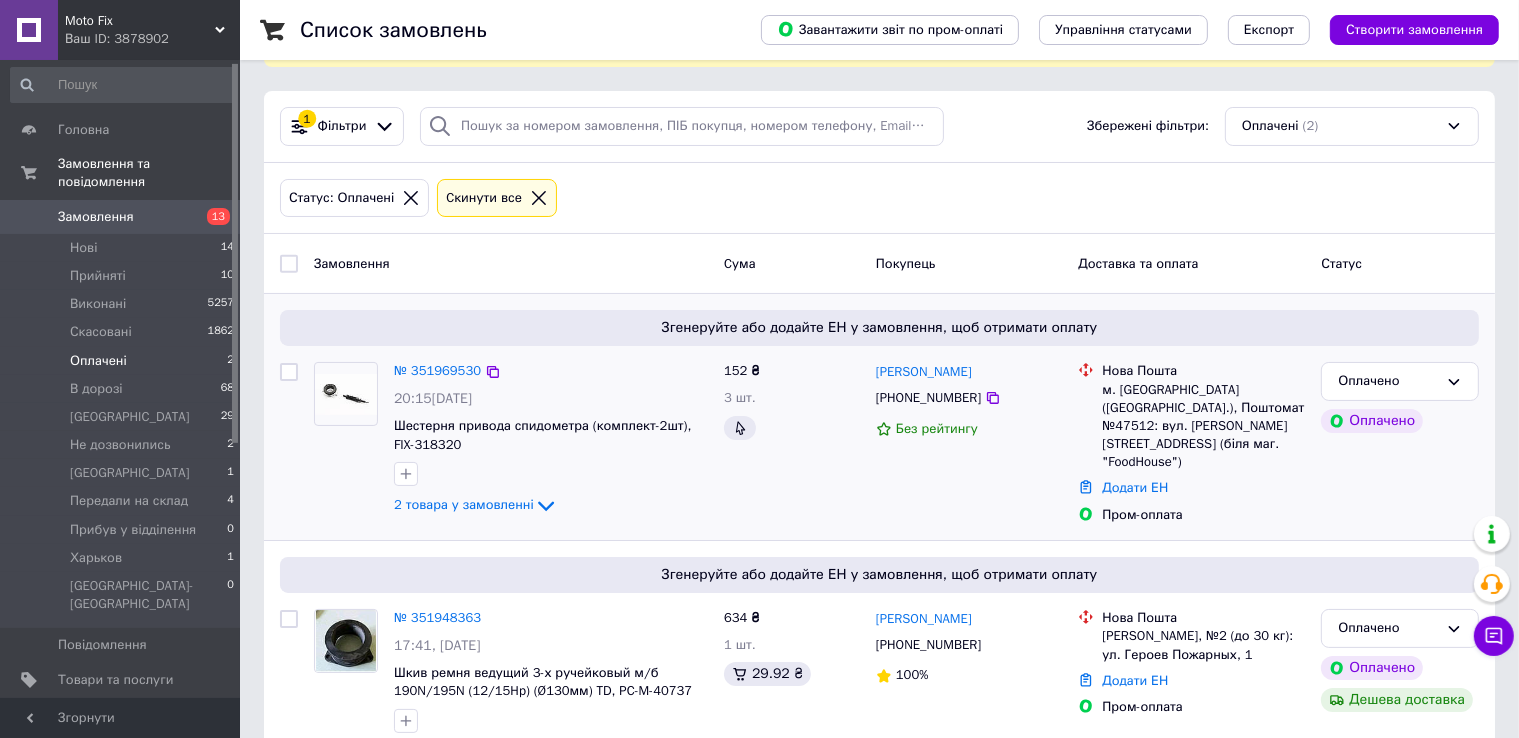 scroll, scrollTop: 123, scrollLeft: 0, axis: vertical 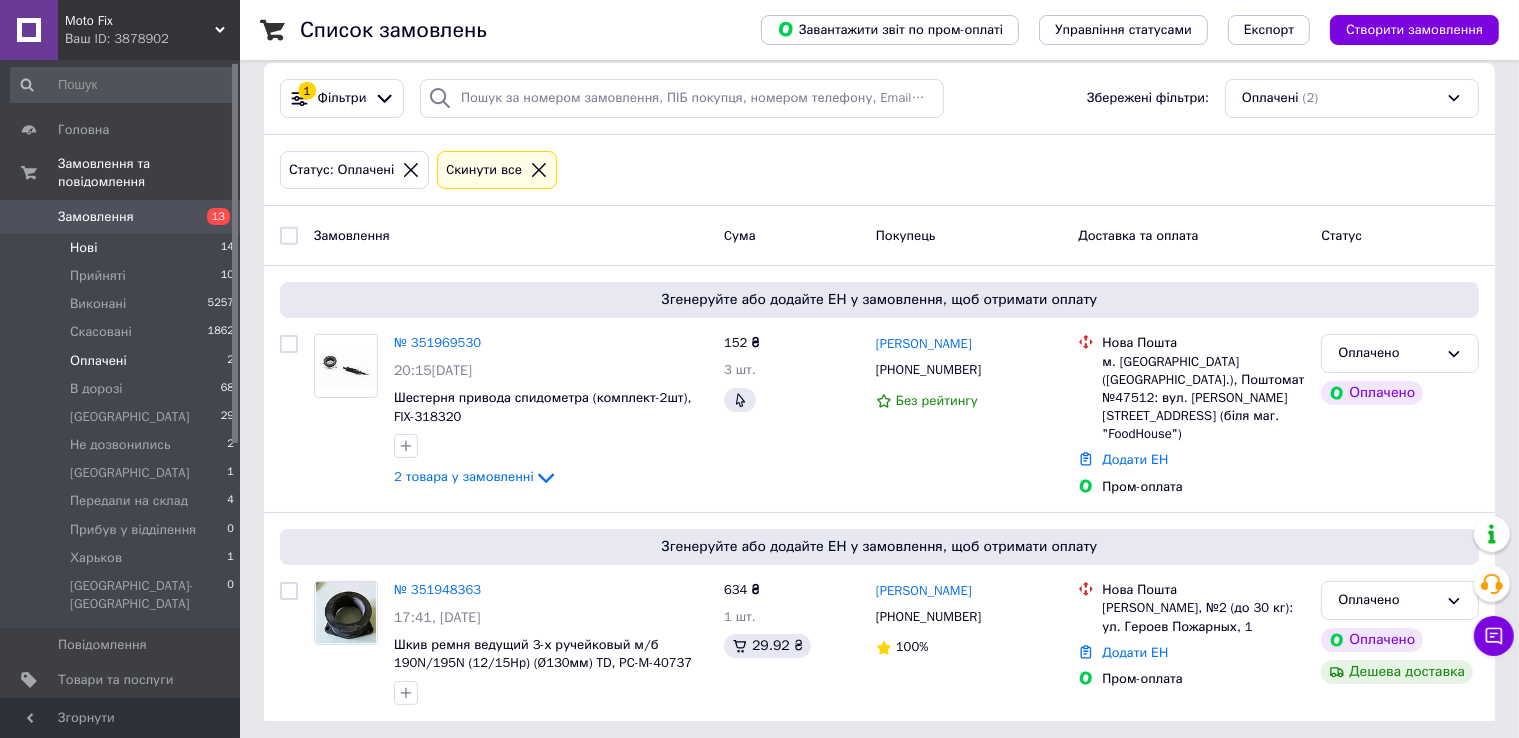 click on "Нові 14" at bounding box center [123, 248] 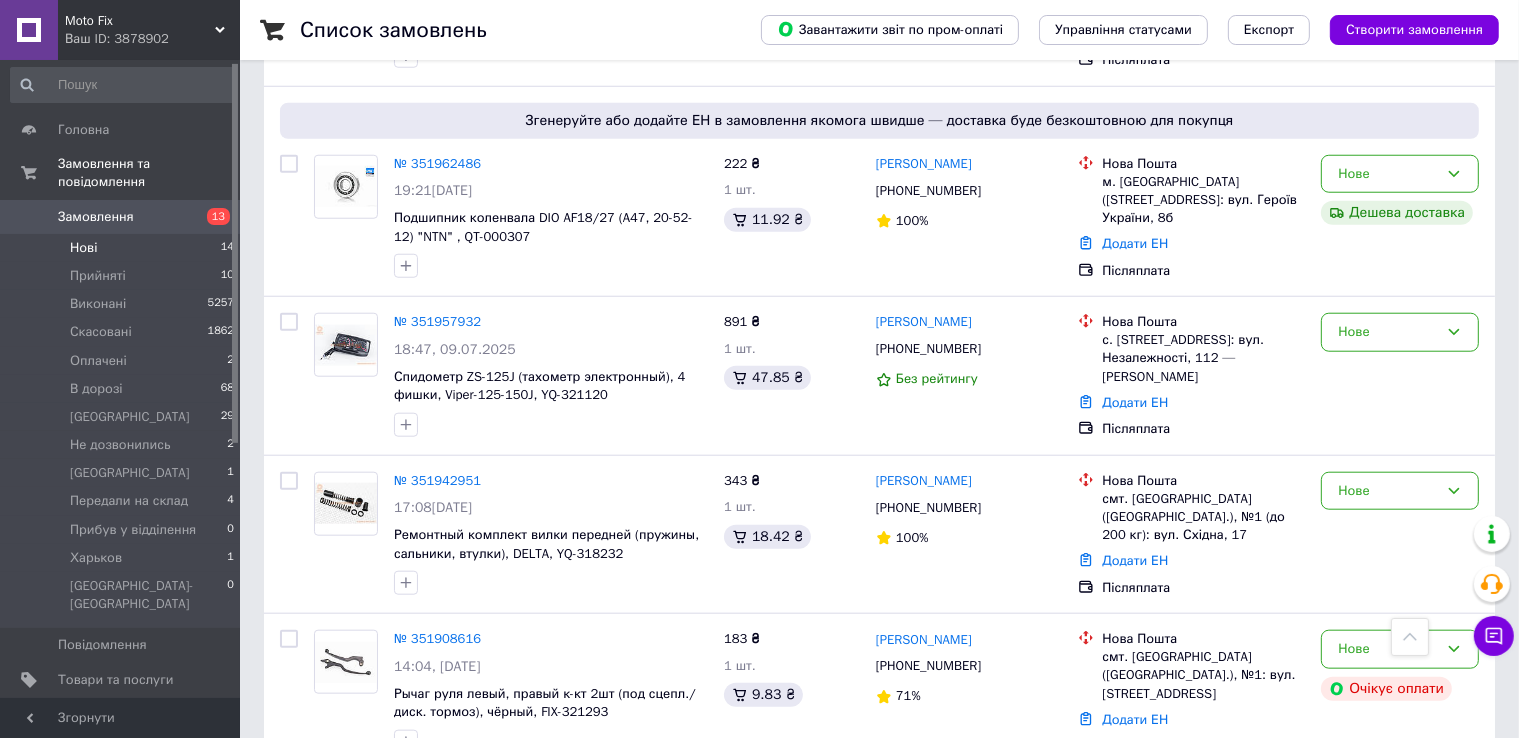scroll, scrollTop: 1850, scrollLeft: 0, axis: vertical 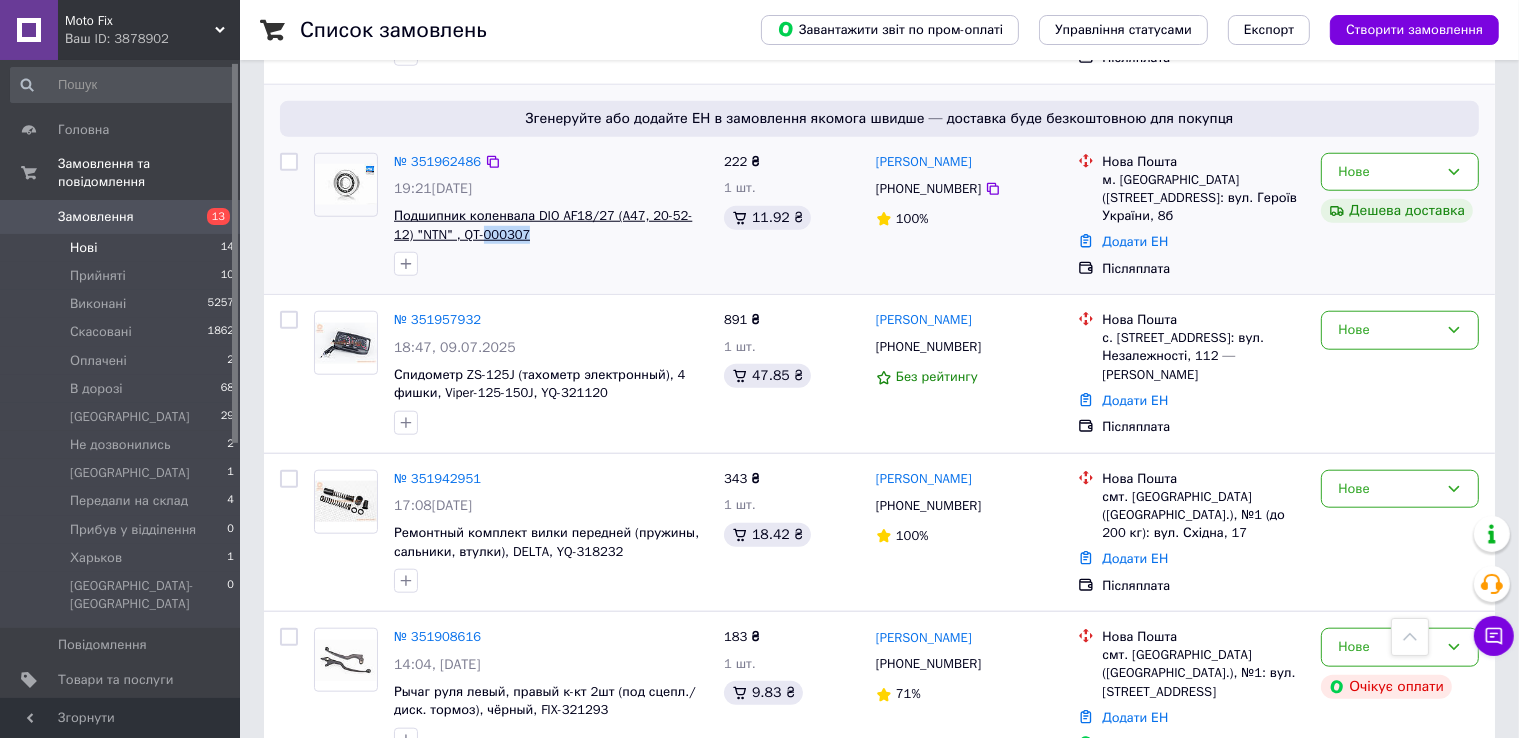 drag, startPoint x: 517, startPoint y: 191, endPoint x: 464, endPoint y: 191, distance: 53 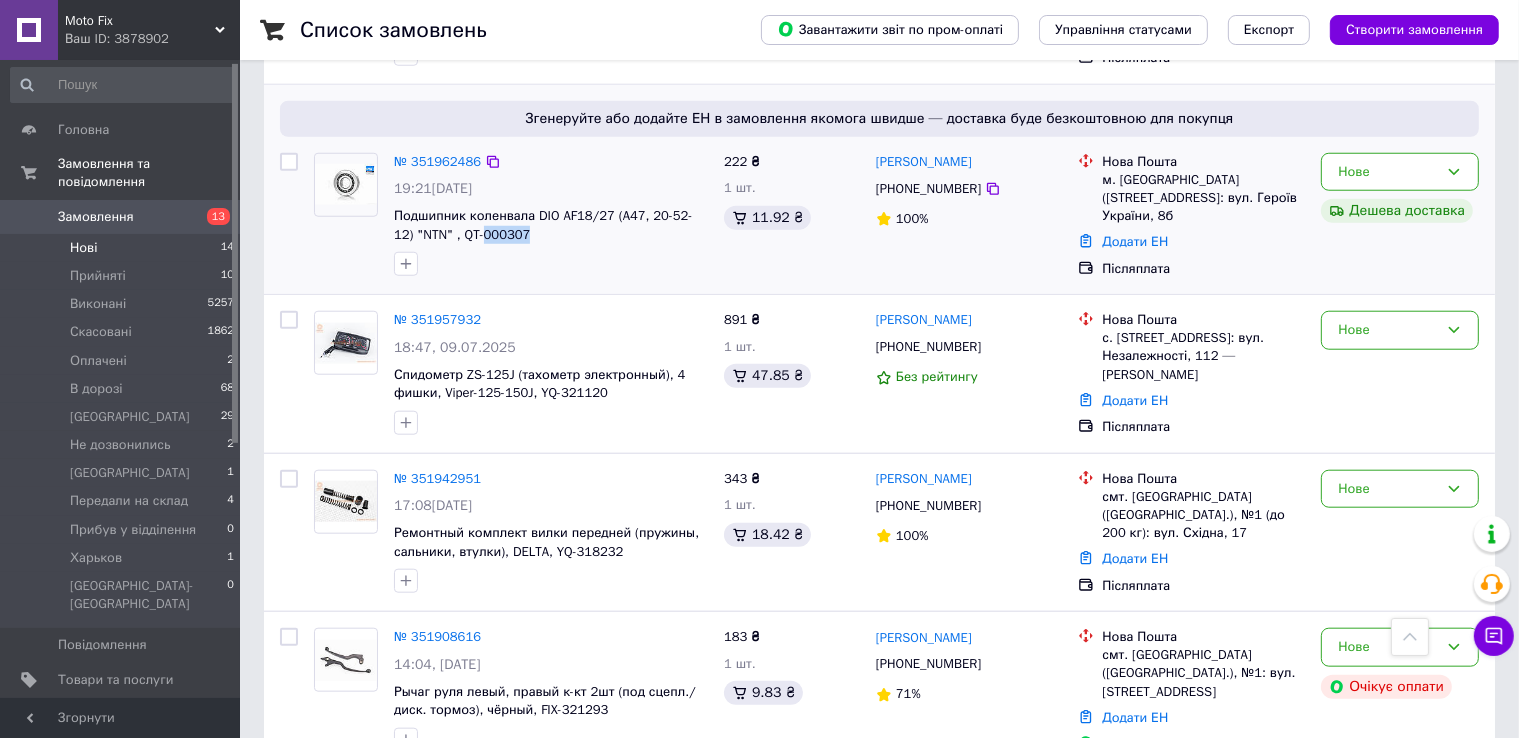 copy on "000307" 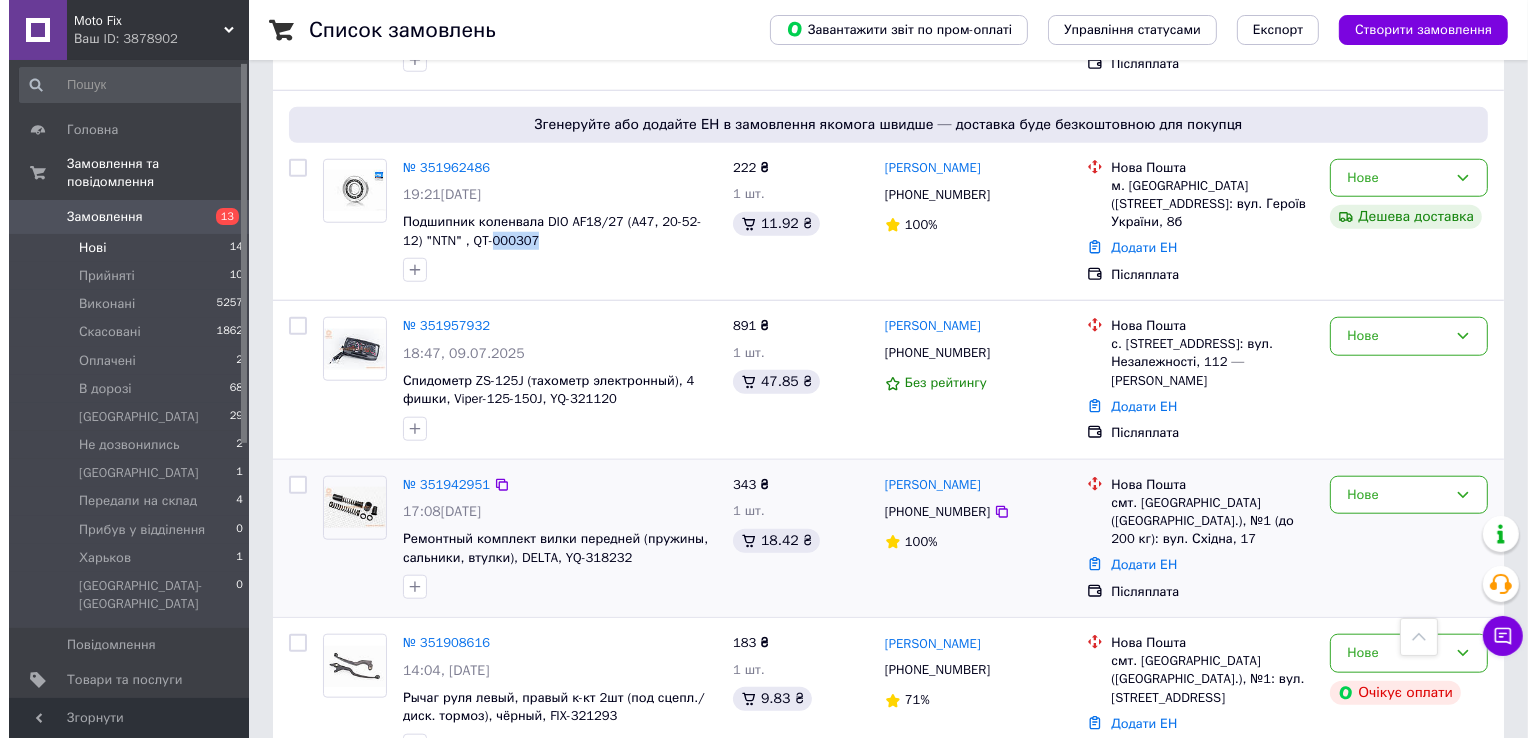 scroll, scrollTop: 2064, scrollLeft: 0, axis: vertical 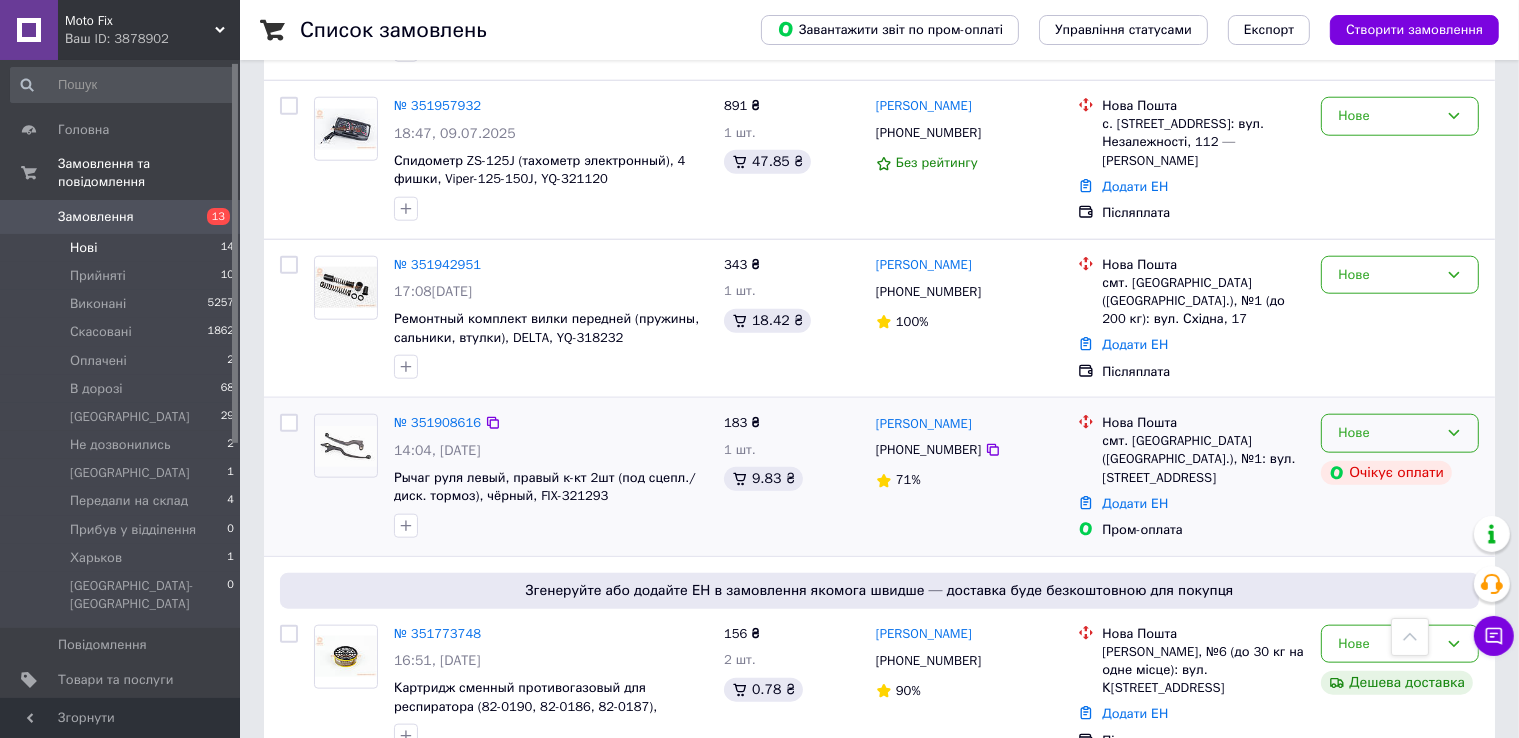 click 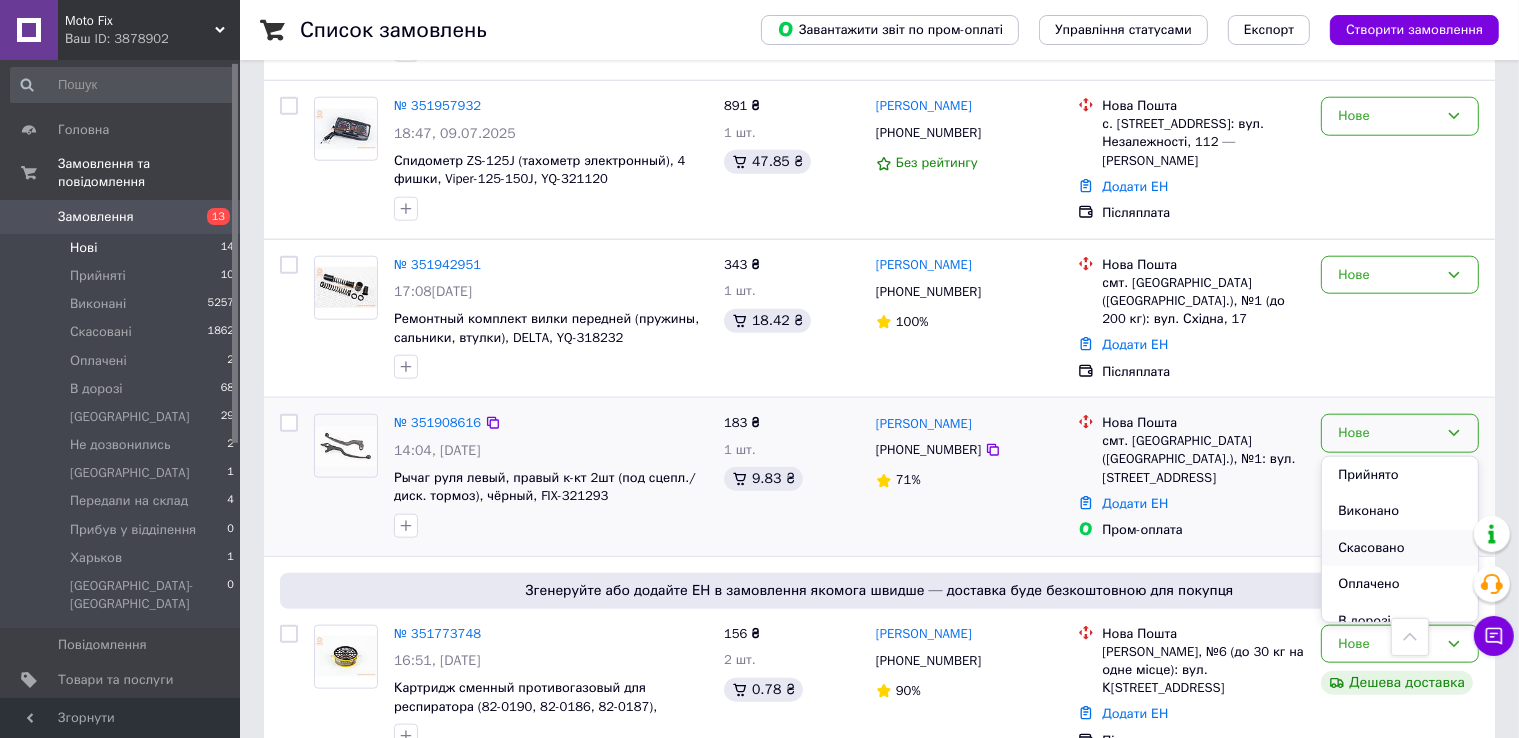 click on "Скасовано" at bounding box center (1400, 548) 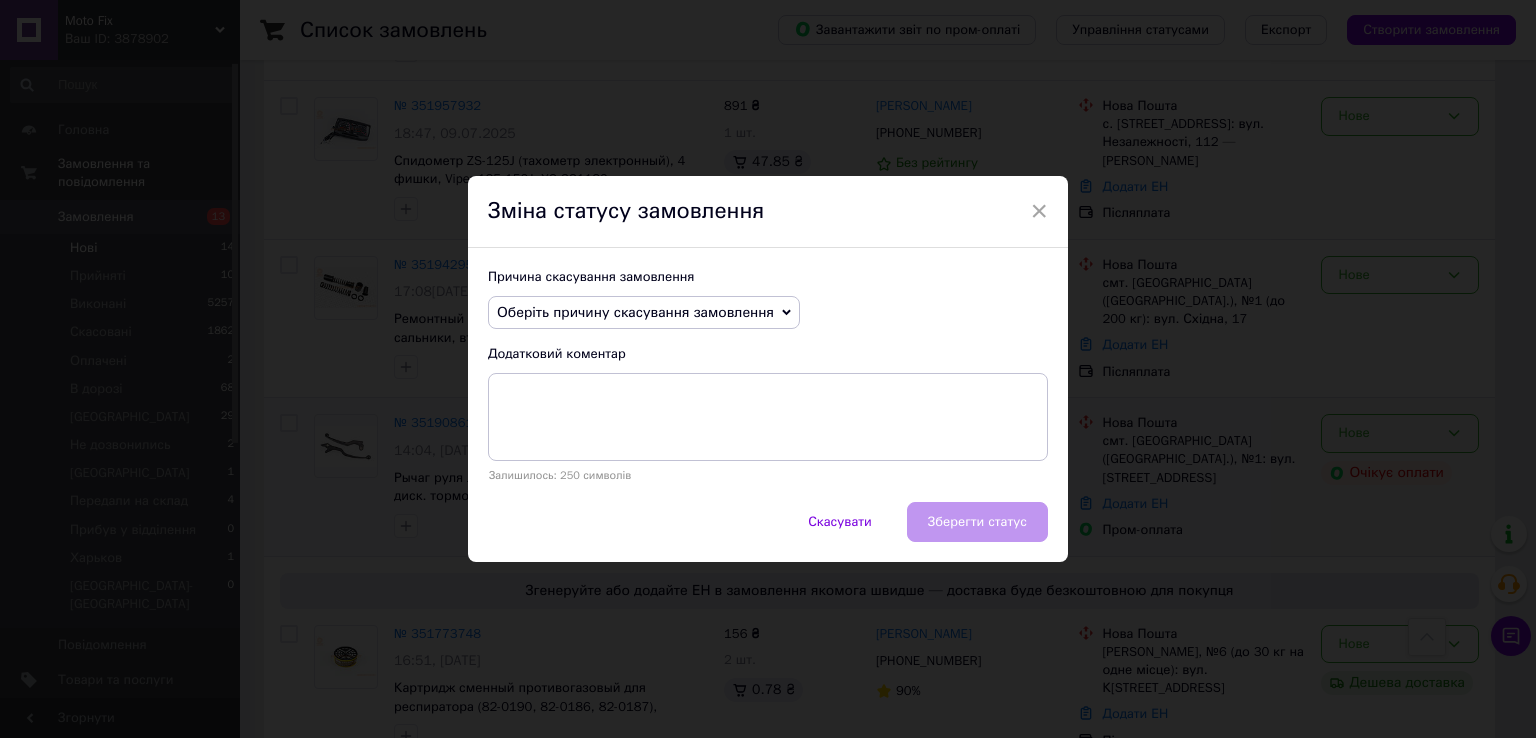 click on "Оберіть причину скасування замовлення" at bounding box center (635, 312) 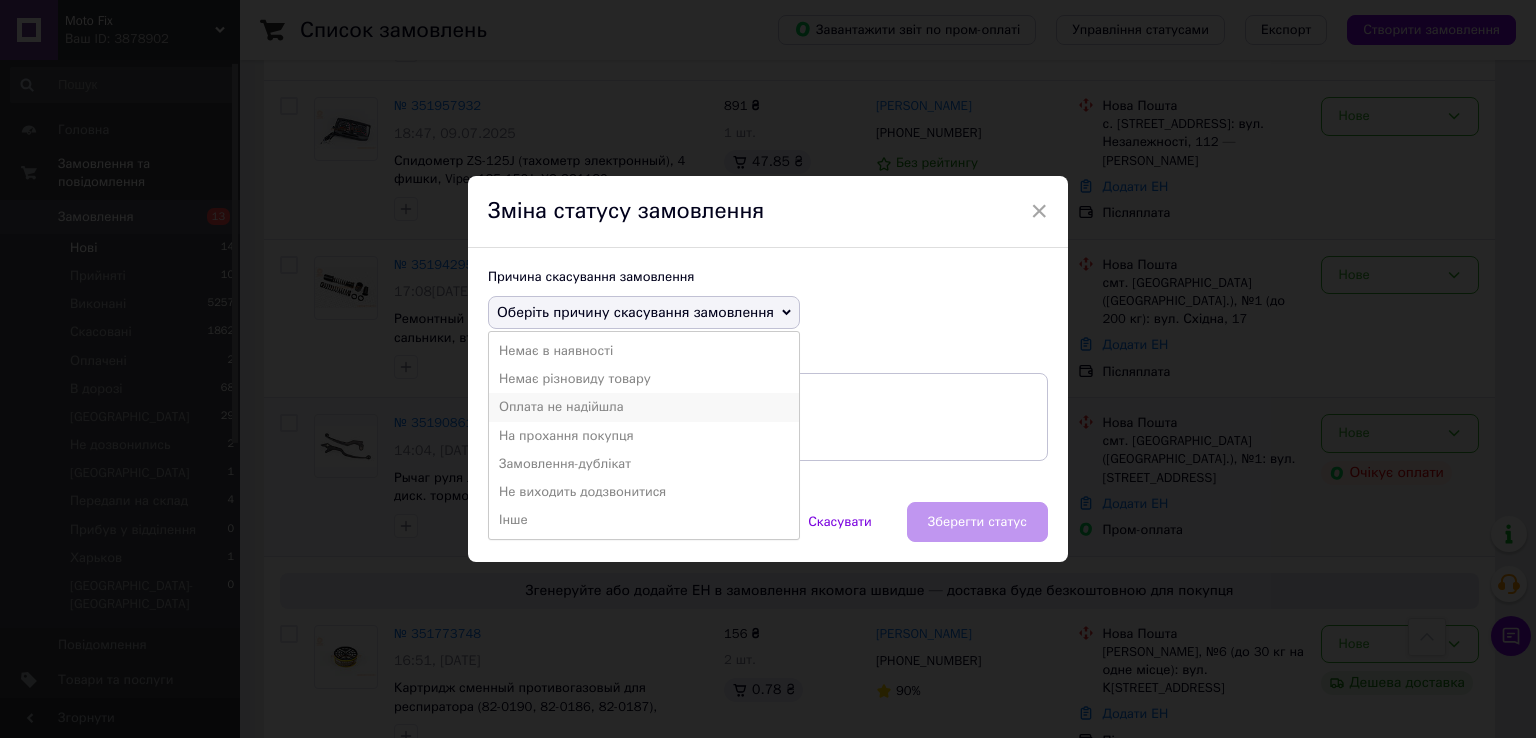 click on "Оплата не надійшла" at bounding box center (644, 407) 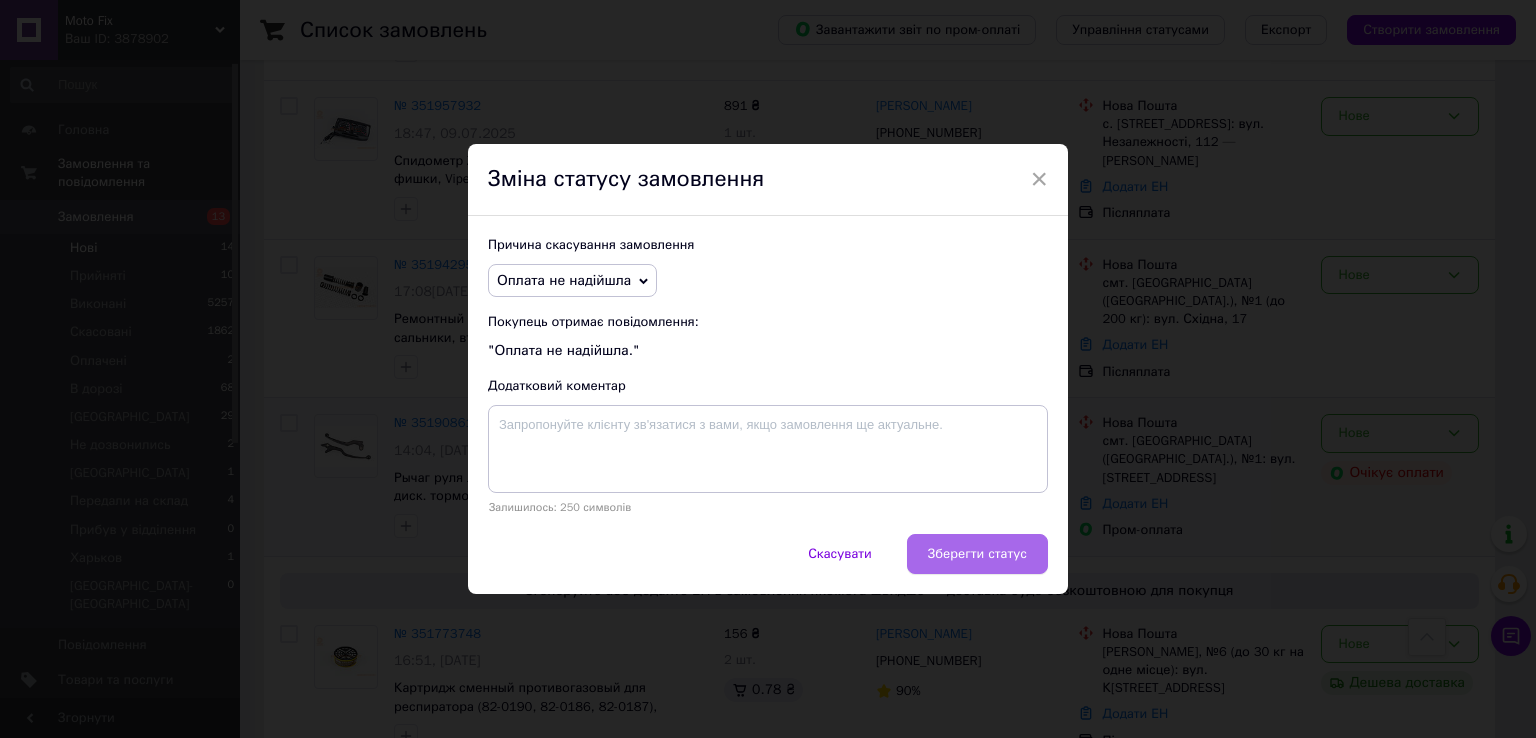click on "Зберегти статус" at bounding box center (977, 554) 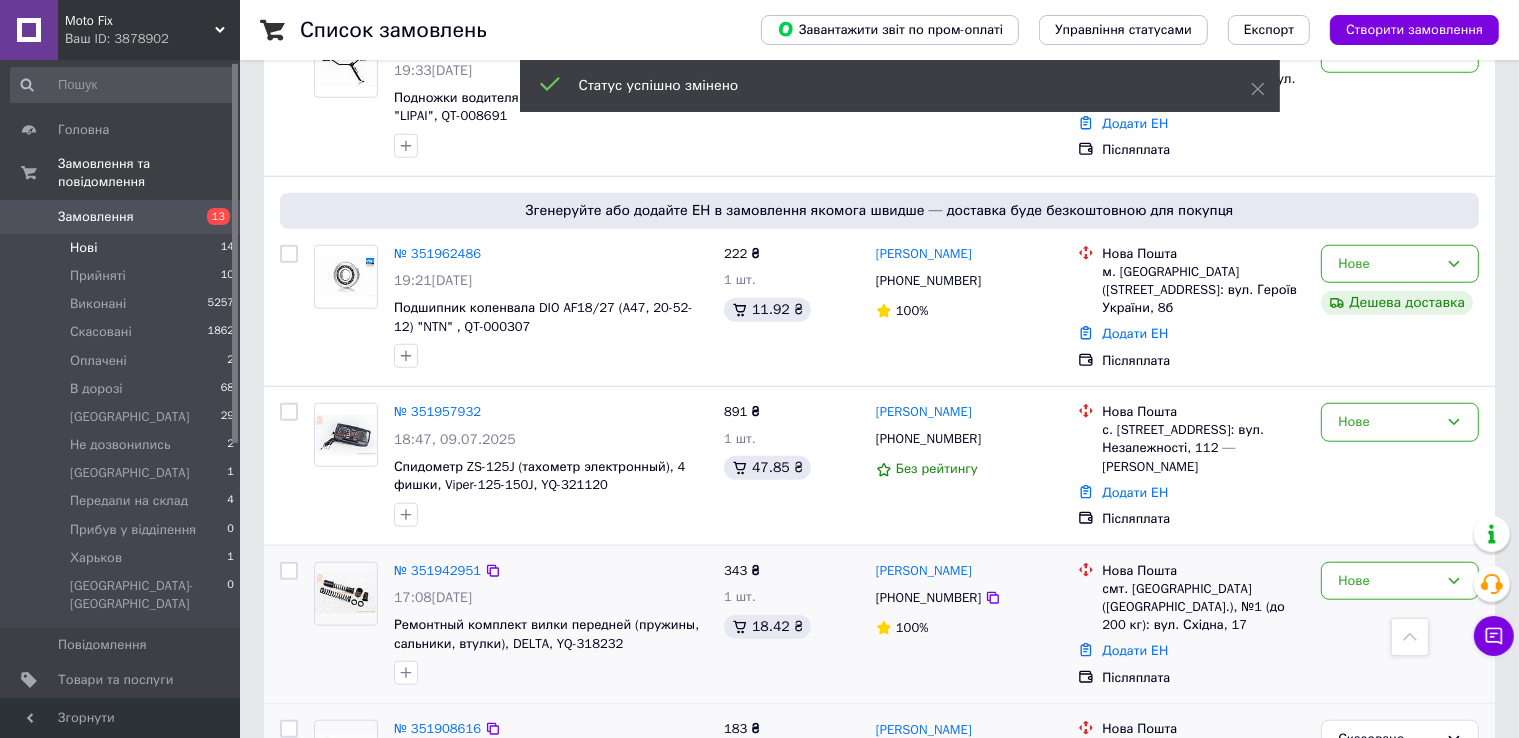 scroll, scrollTop: 1753, scrollLeft: 0, axis: vertical 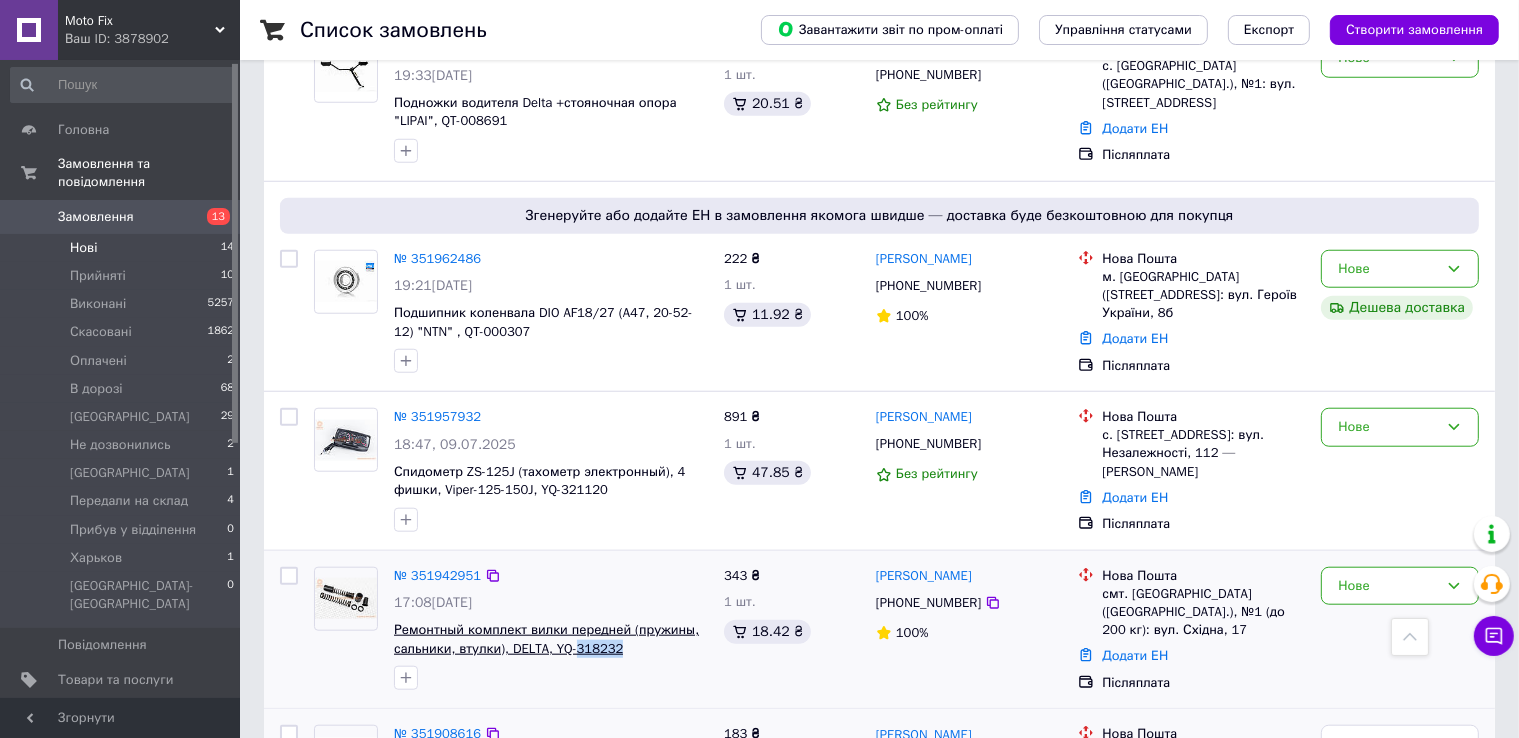 drag, startPoint x: 624, startPoint y: 606, endPoint x: 570, endPoint y: 605, distance: 54.00926 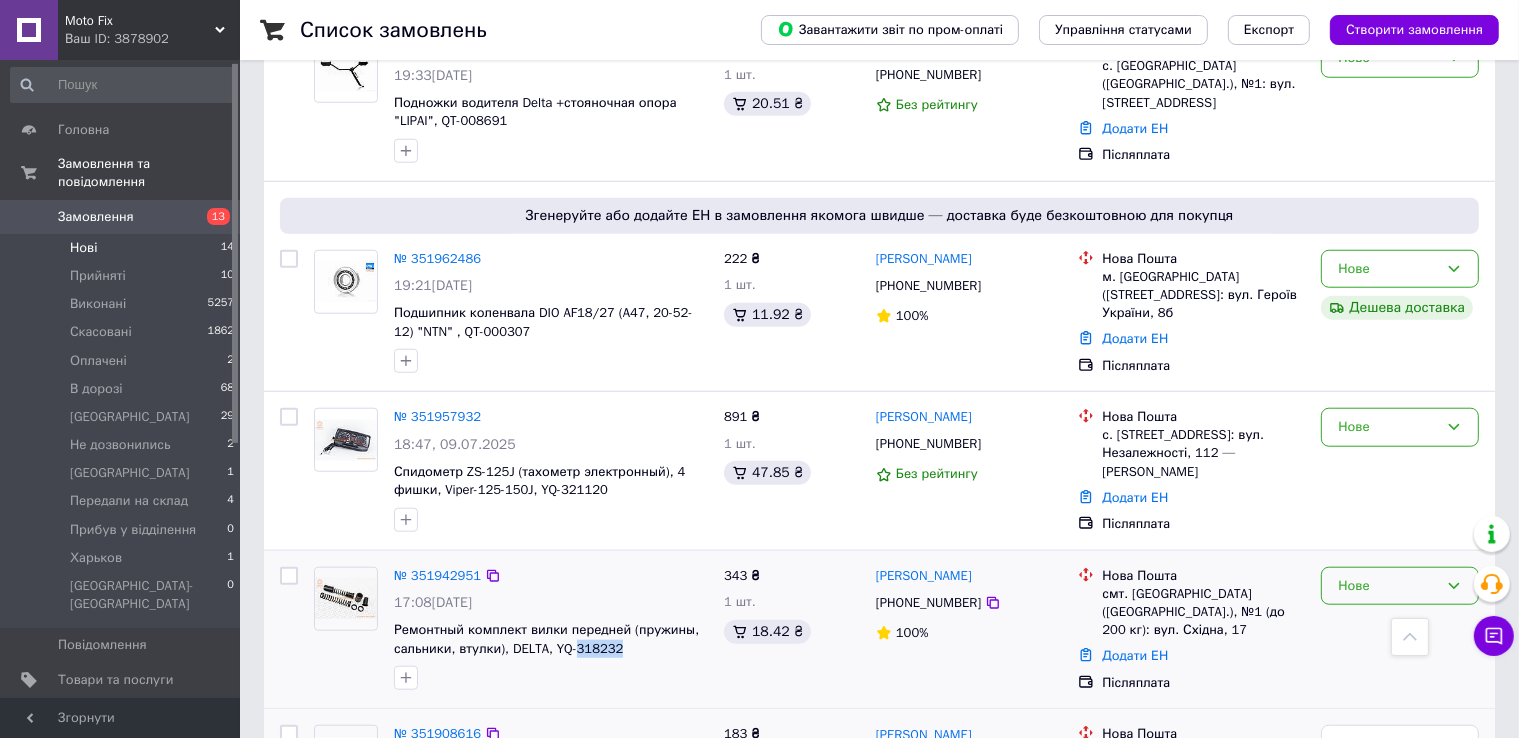 click on "Нове" at bounding box center (1400, 586) 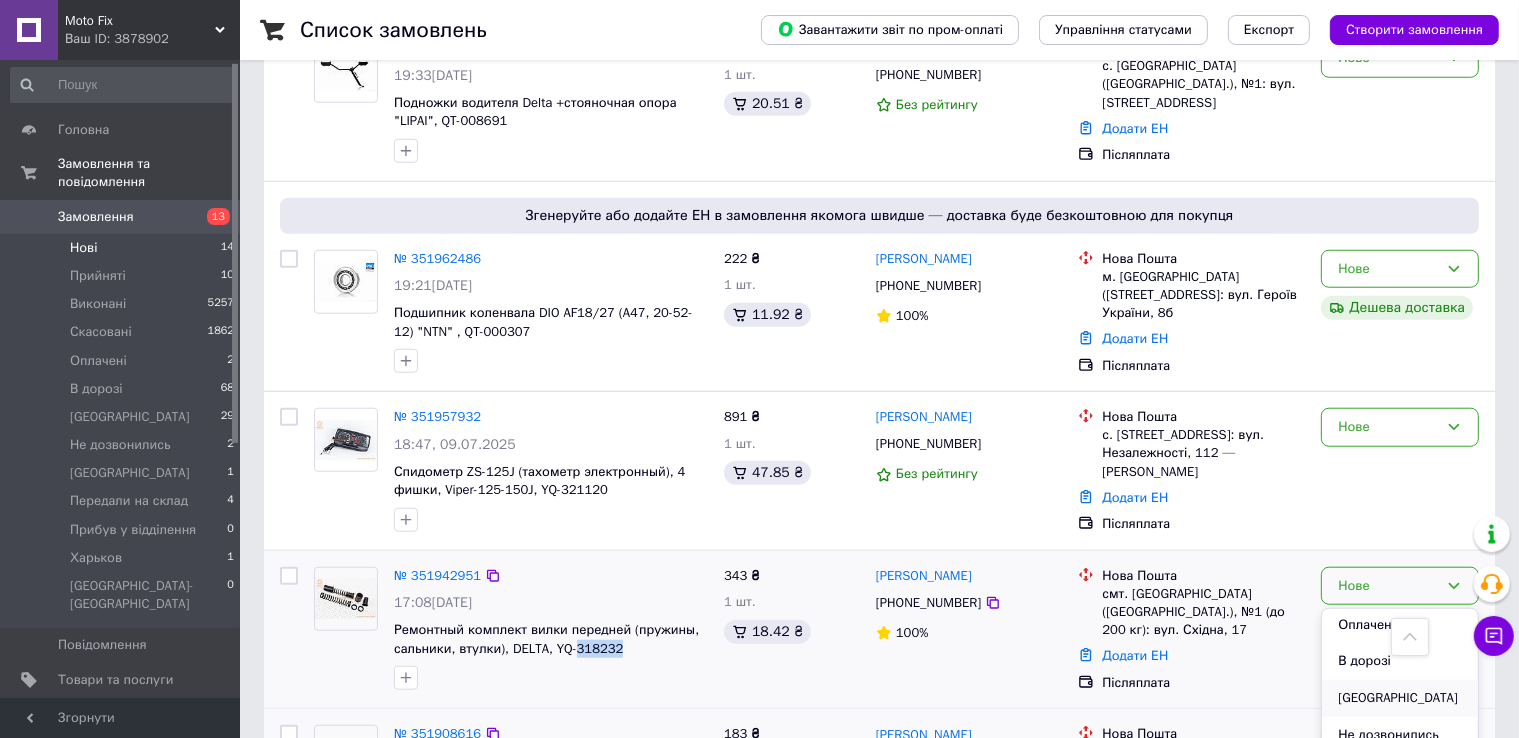 scroll, scrollTop: 112, scrollLeft: 0, axis: vertical 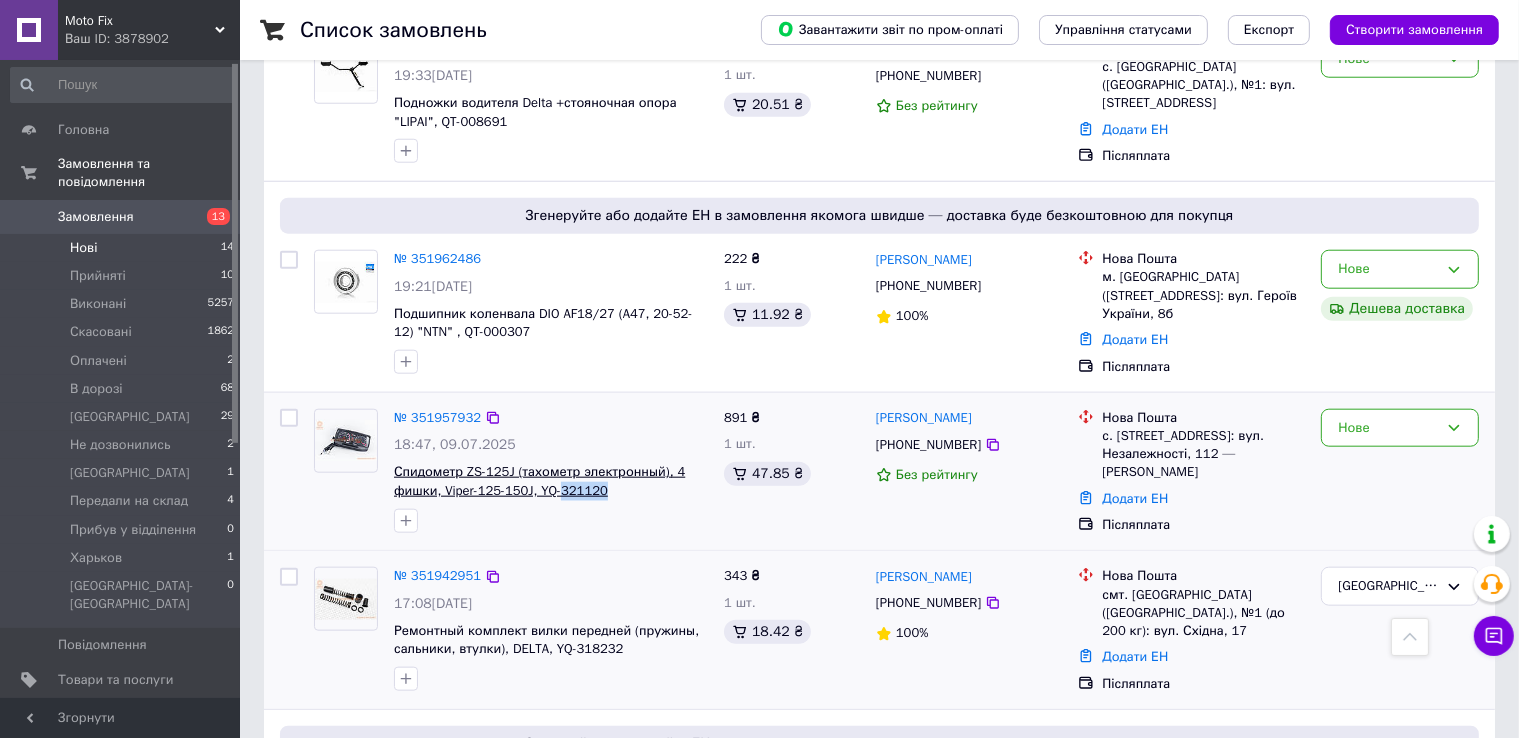 drag, startPoint x: 636, startPoint y: 448, endPoint x: 560, endPoint y: 441, distance: 76.321686 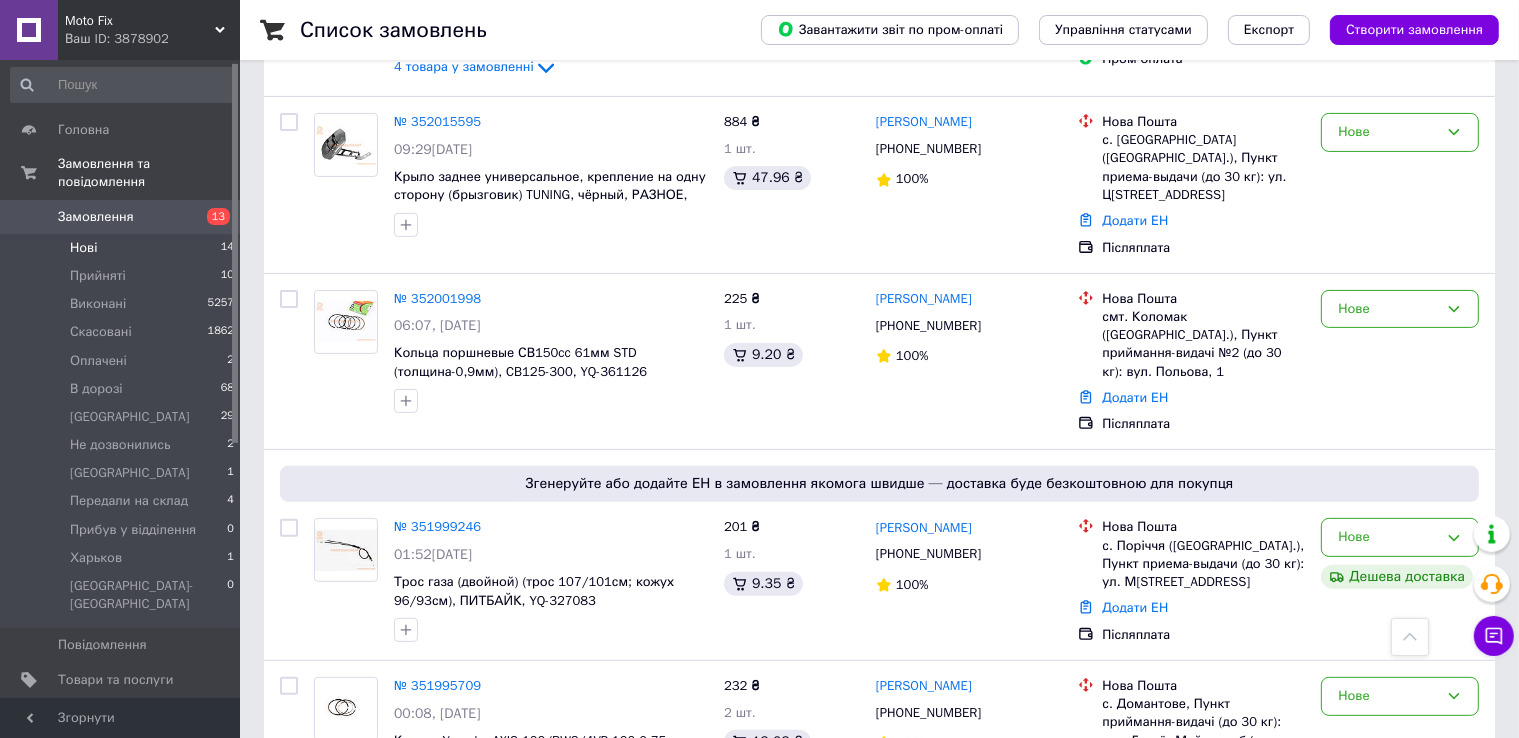 scroll, scrollTop: 473, scrollLeft: 0, axis: vertical 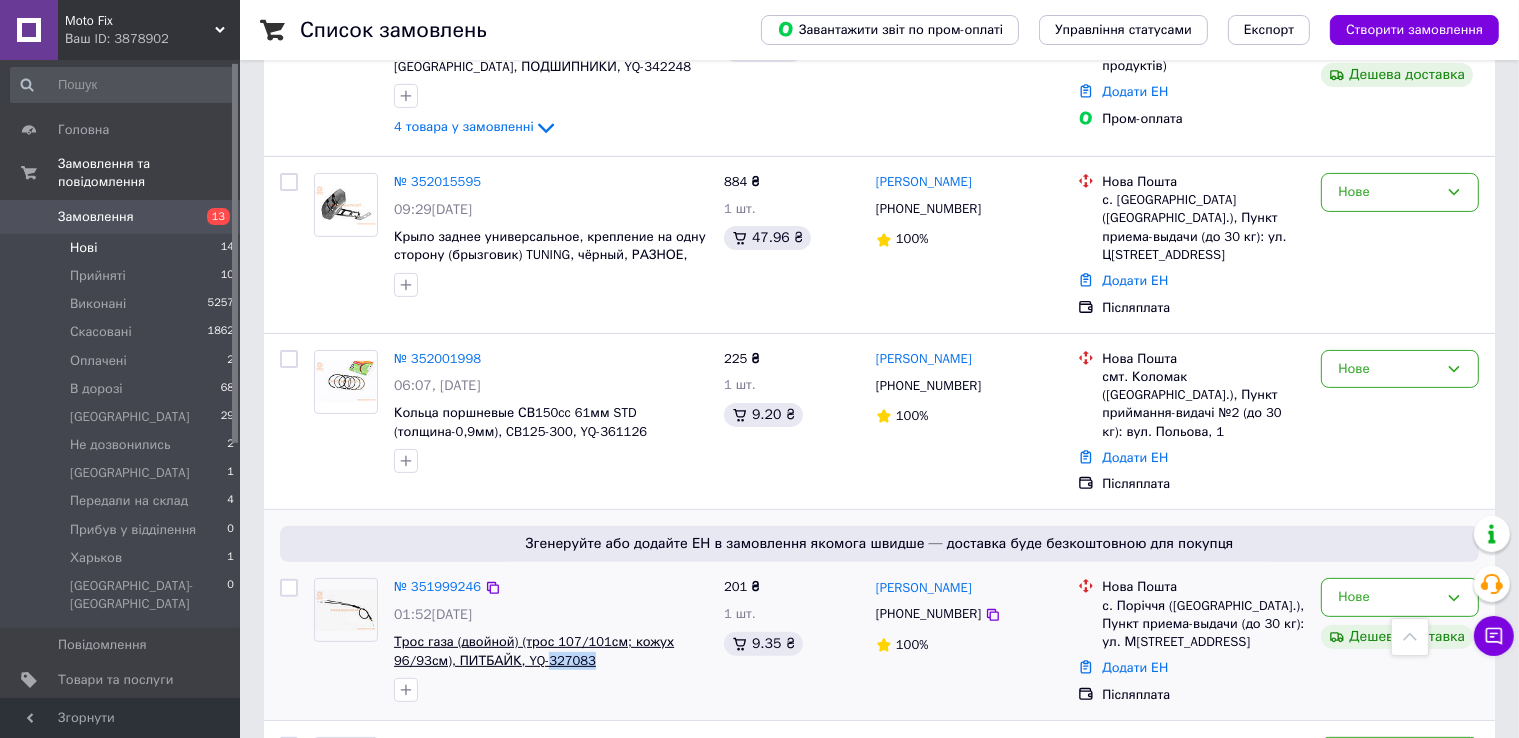 drag, startPoint x: 597, startPoint y: 626, endPoint x: 542, endPoint y: 624, distance: 55.03635 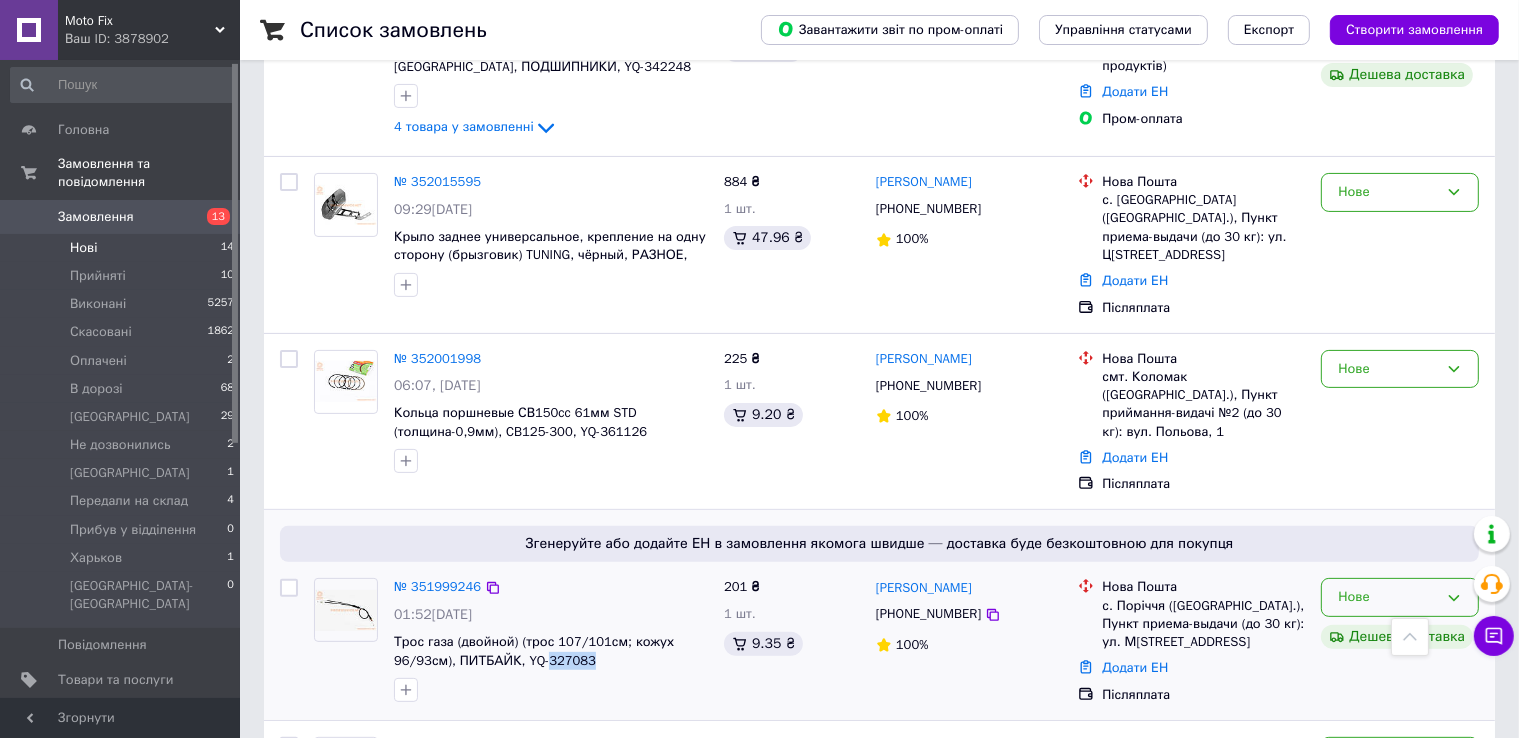 drag, startPoint x: 1348, startPoint y: 557, endPoint x: 1397, endPoint y: 542, distance: 51.24451 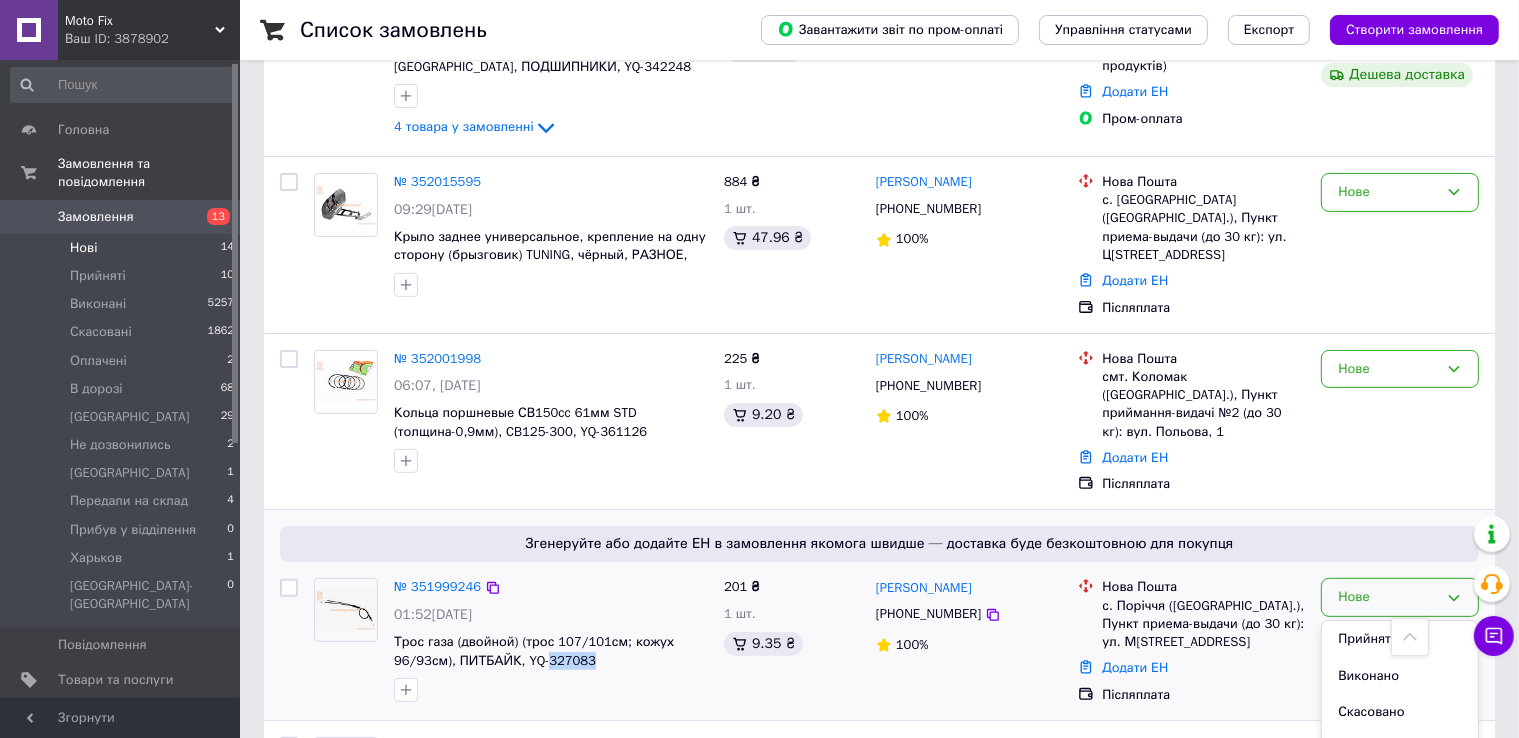 click on "Нове Прийнято Виконано Скасовано Оплачено В дорозі Киев Не дозвонились Одесса Передали на склад Прибув у відділення Харьков Харьков-Киев" at bounding box center (1400, 597) 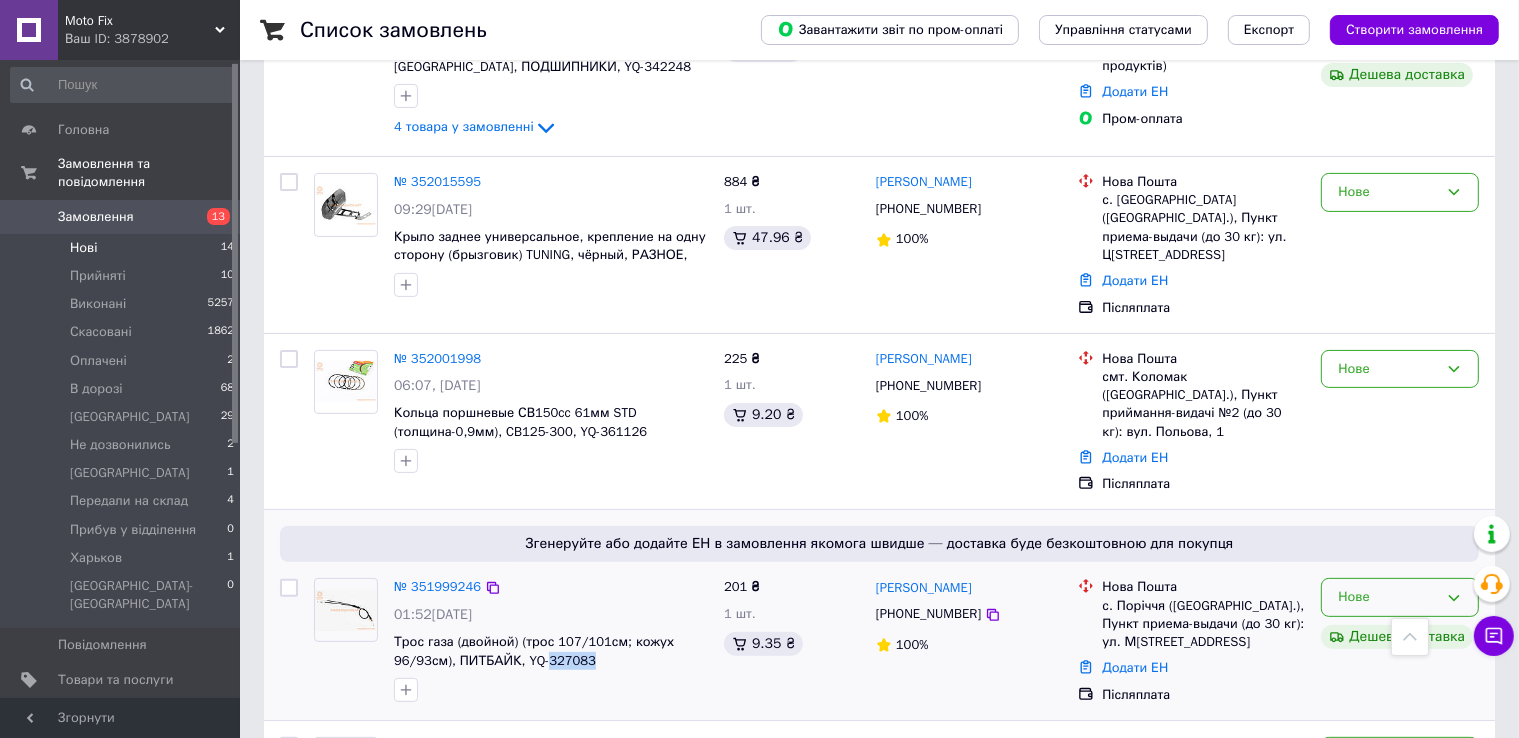 click on "Нове" at bounding box center (1400, 597) 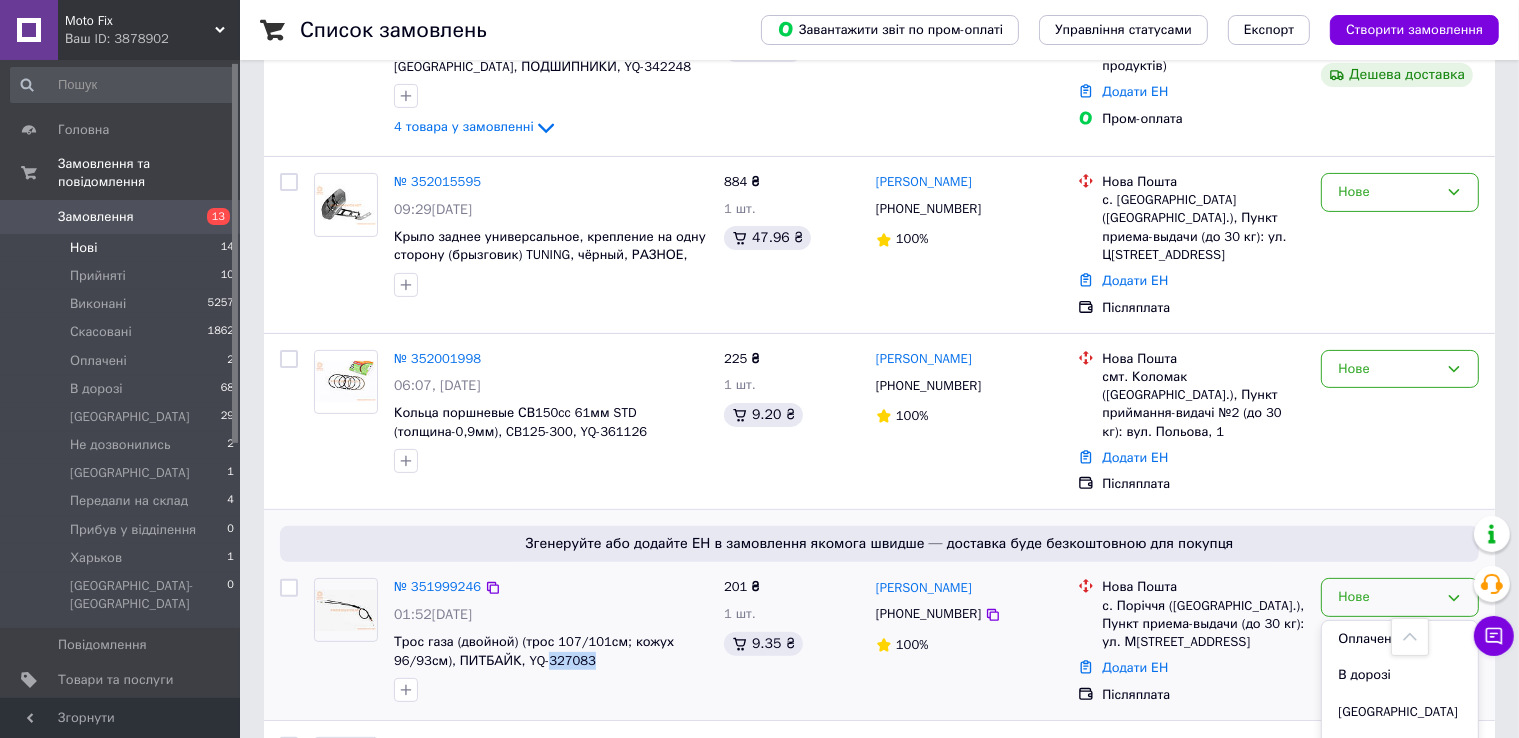 scroll, scrollTop: 108, scrollLeft: 0, axis: vertical 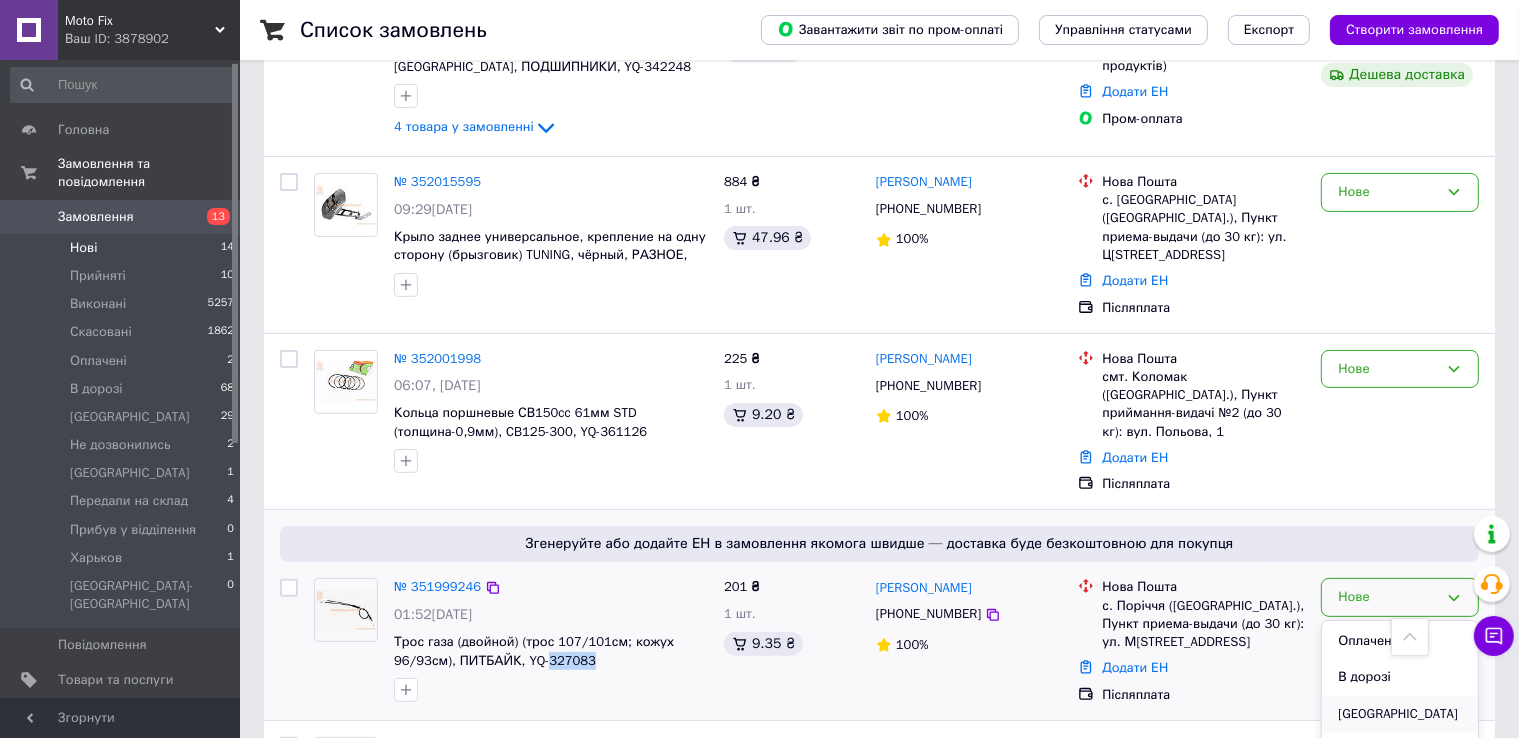 click on "[GEOGRAPHIC_DATA]" at bounding box center [1400, 714] 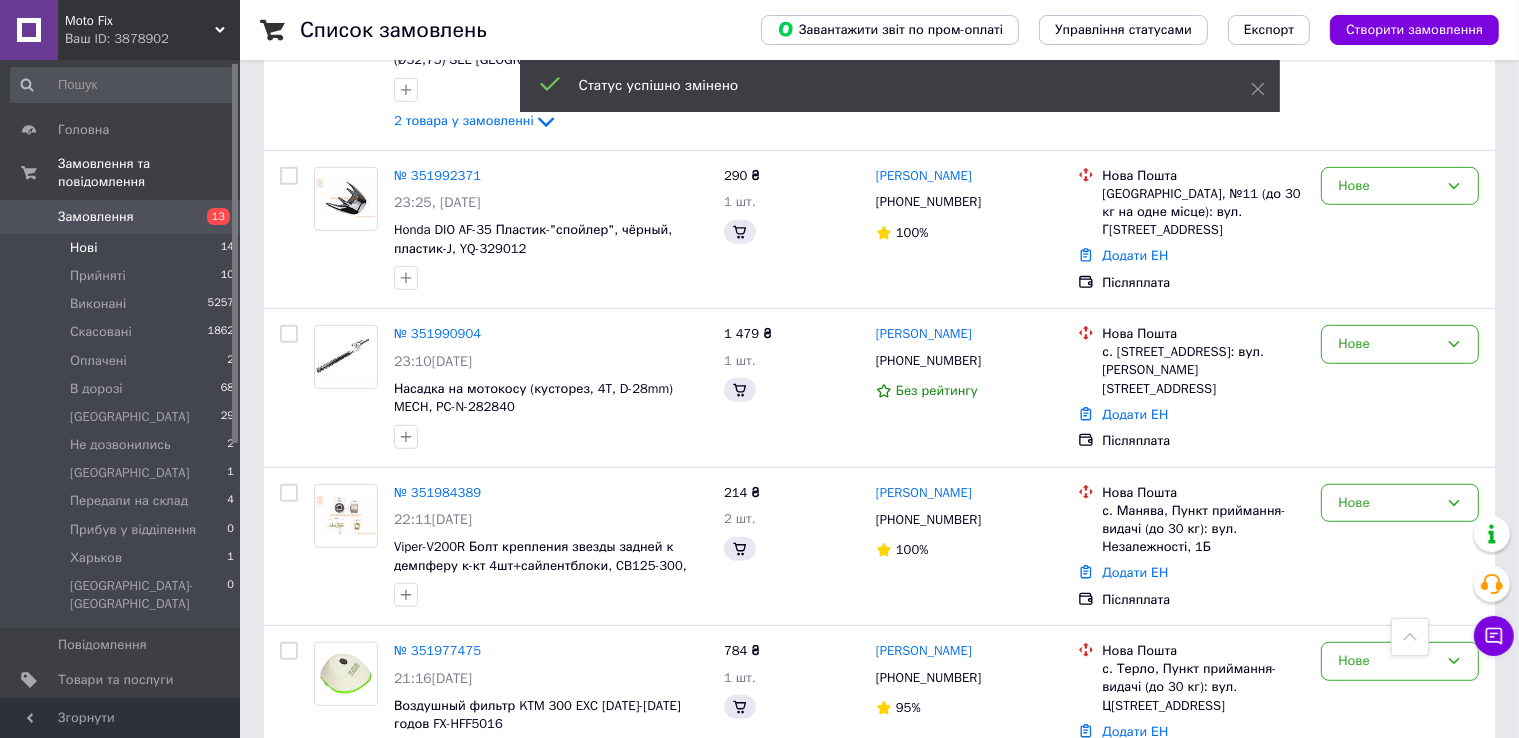 scroll, scrollTop: 1168, scrollLeft: 0, axis: vertical 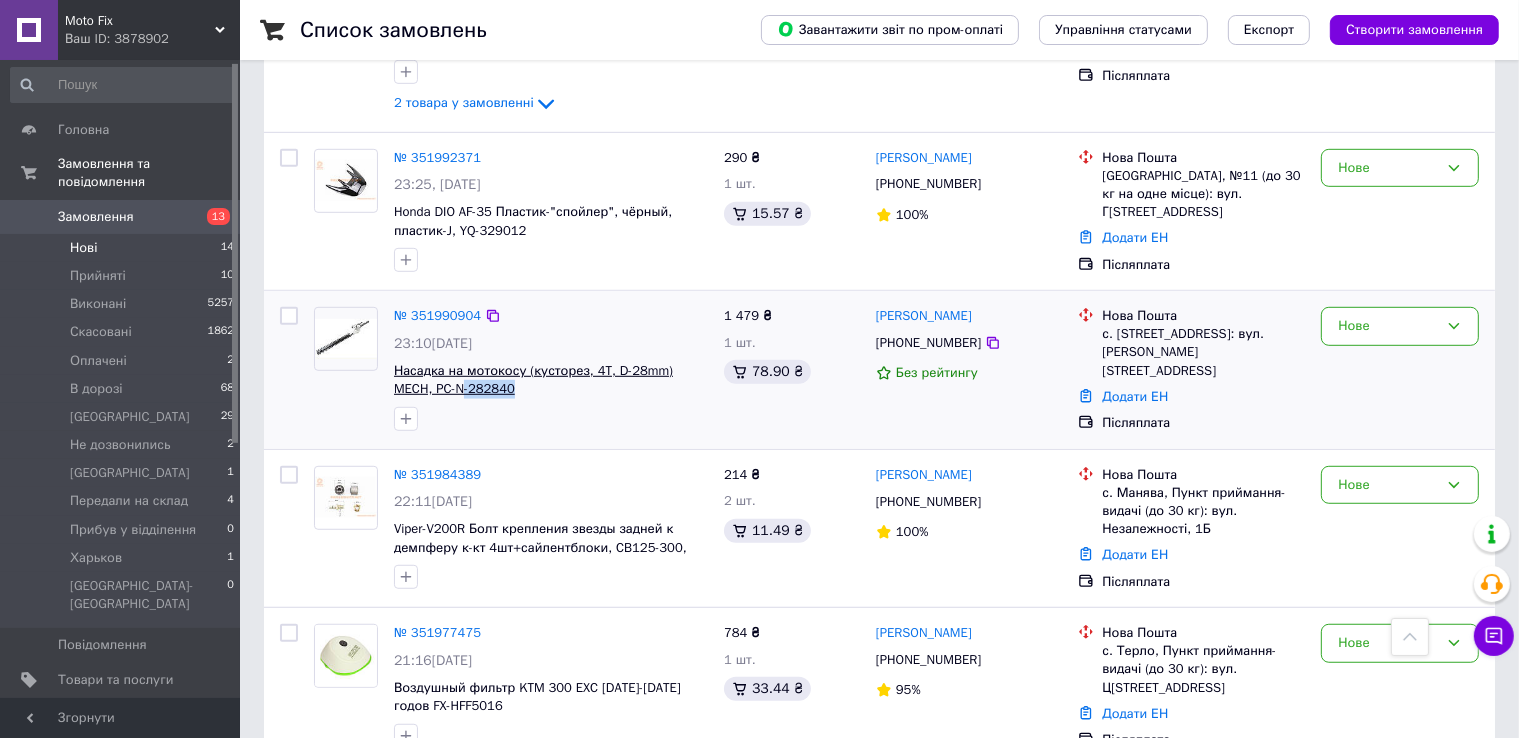 drag, startPoint x: 481, startPoint y: 354, endPoint x: 420, endPoint y: 351, distance: 61.073727 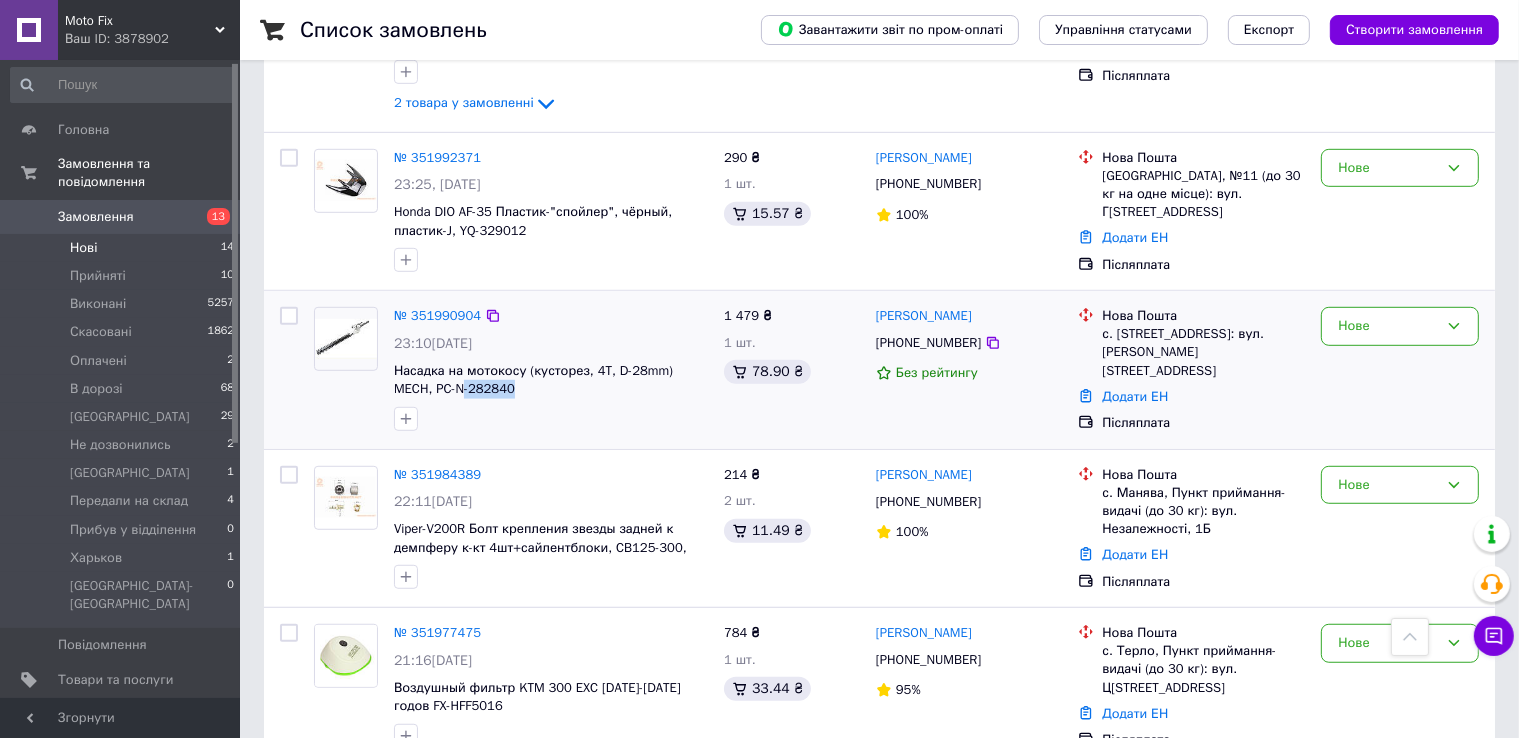 click on "Насадка на мотокосу (кусторез, 4T, D-28mm) MECH, PC-N-282840" at bounding box center (551, 380) 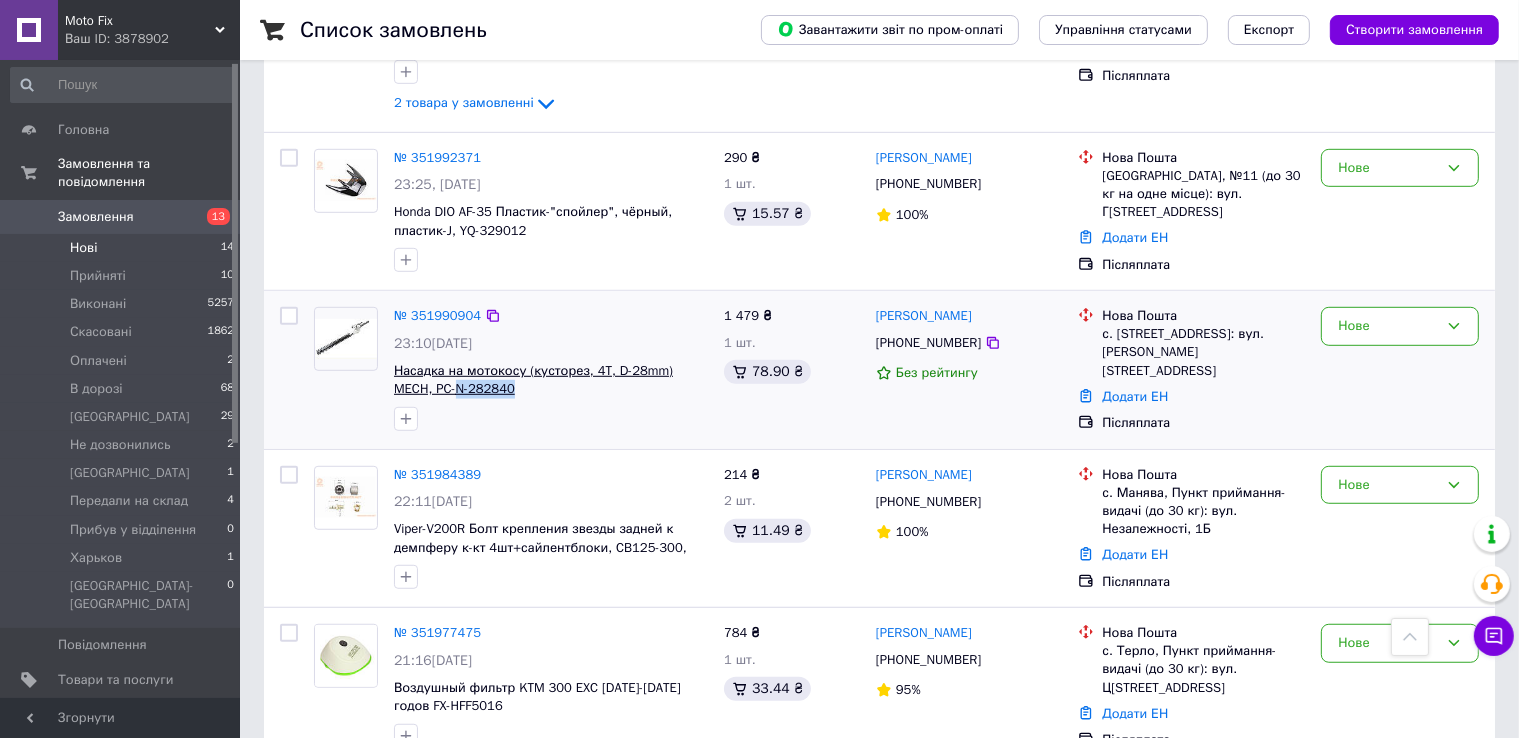 drag, startPoint x: 485, startPoint y: 352, endPoint x: 416, endPoint y: 352, distance: 69 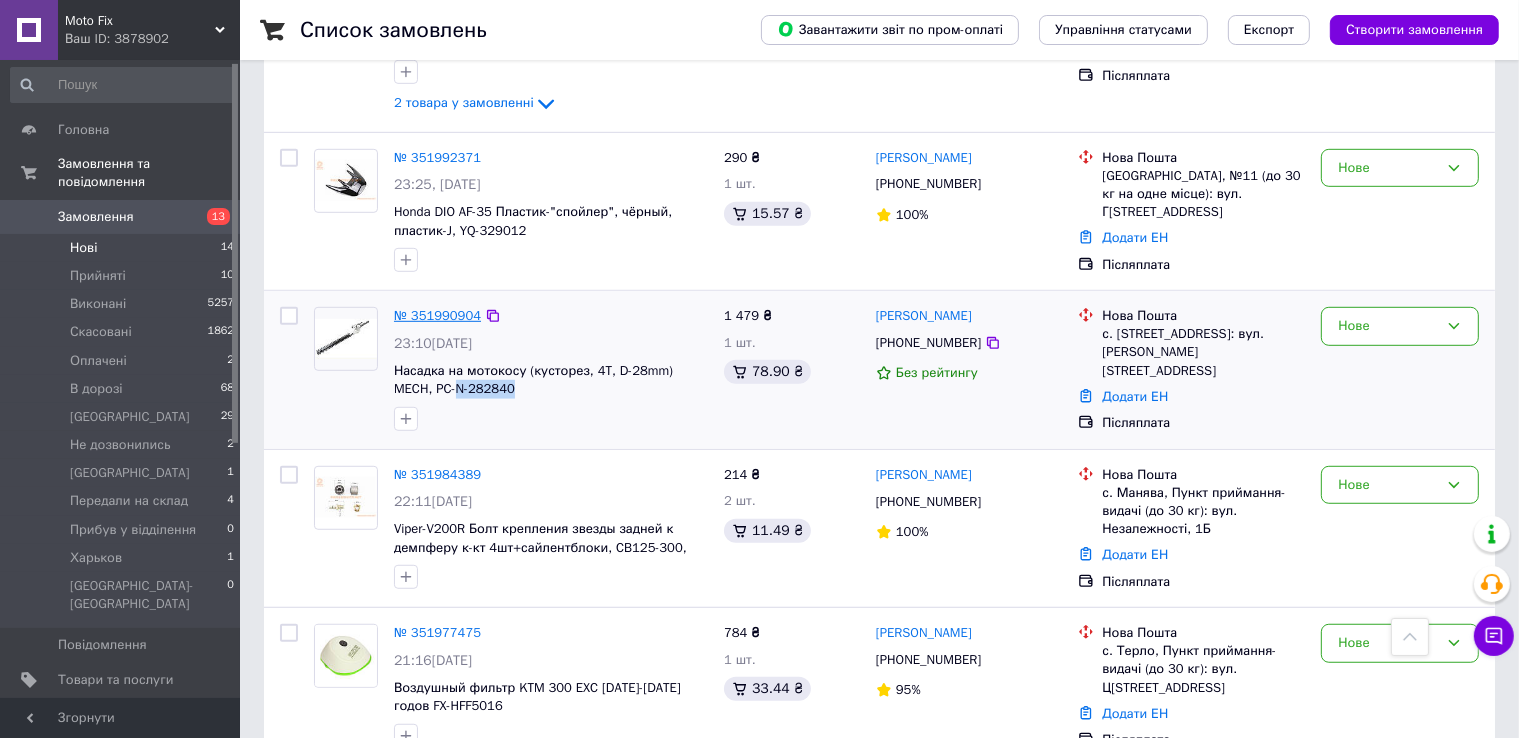click on "№ 351990904" at bounding box center [437, 315] 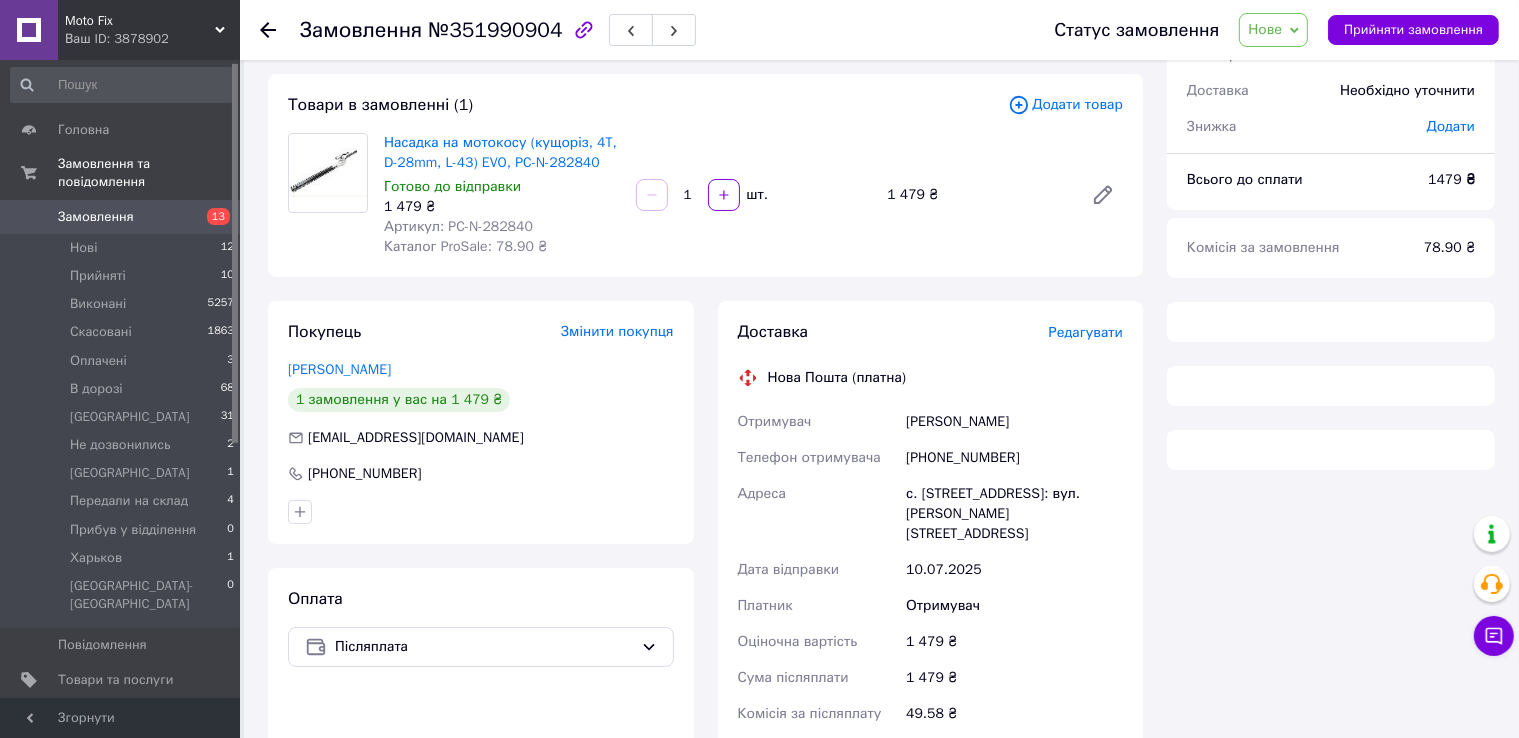 scroll, scrollTop: 92, scrollLeft: 0, axis: vertical 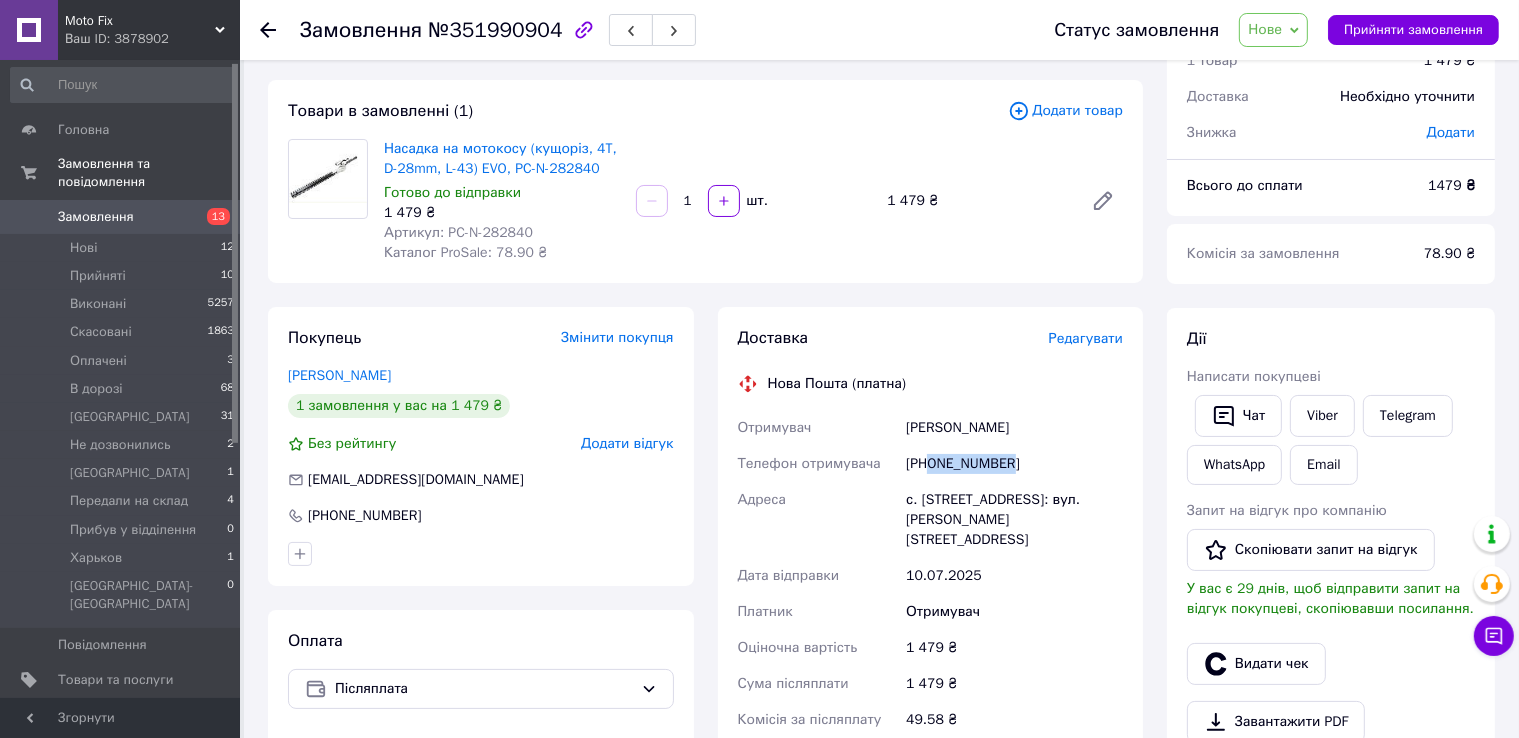 drag, startPoint x: 929, startPoint y: 465, endPoint x: 1015, endPoint y: 466, distance: 86.00581 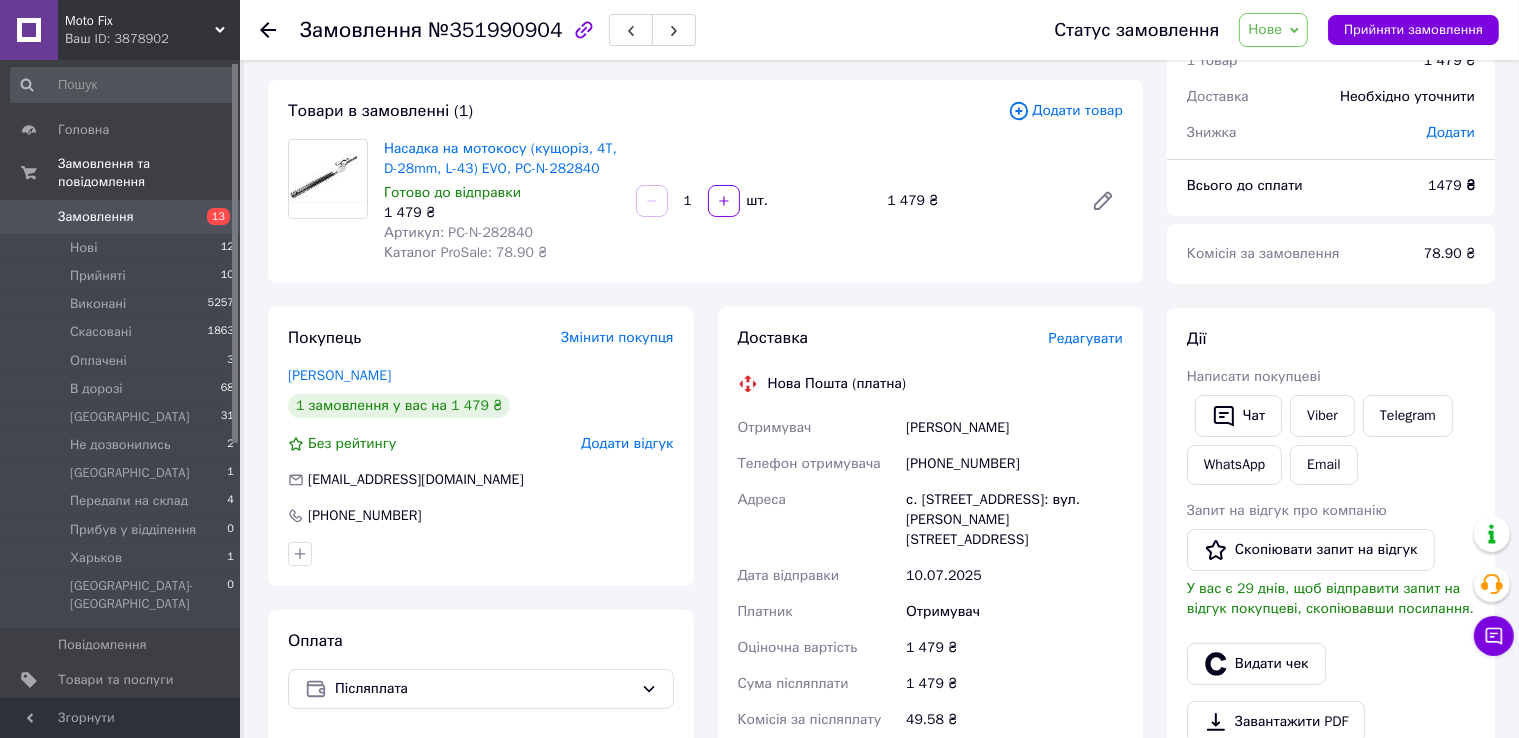 click on "Василик Борис" at bounding box center (1014, 428) 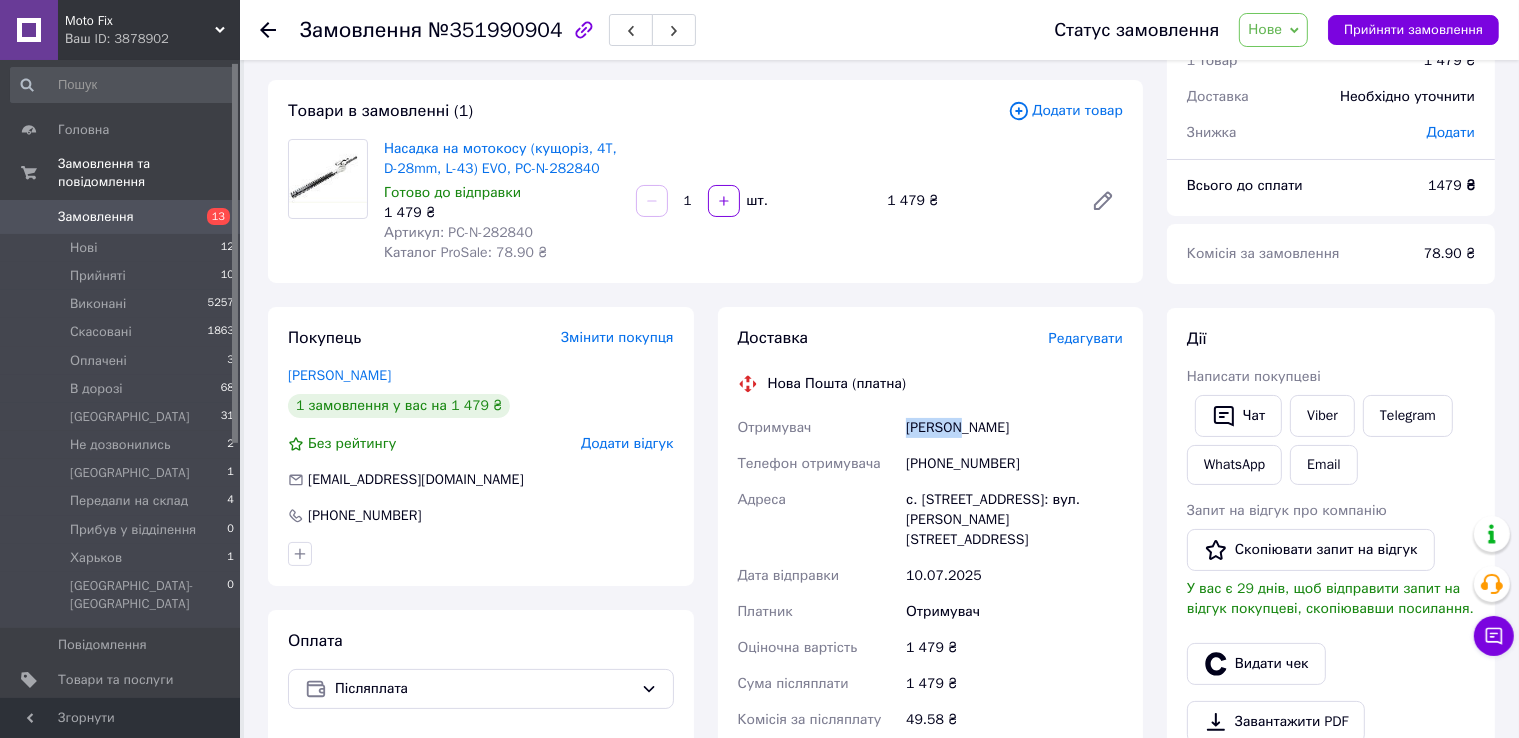 click on "Василик Борис" at bounding box center (1014, 428) 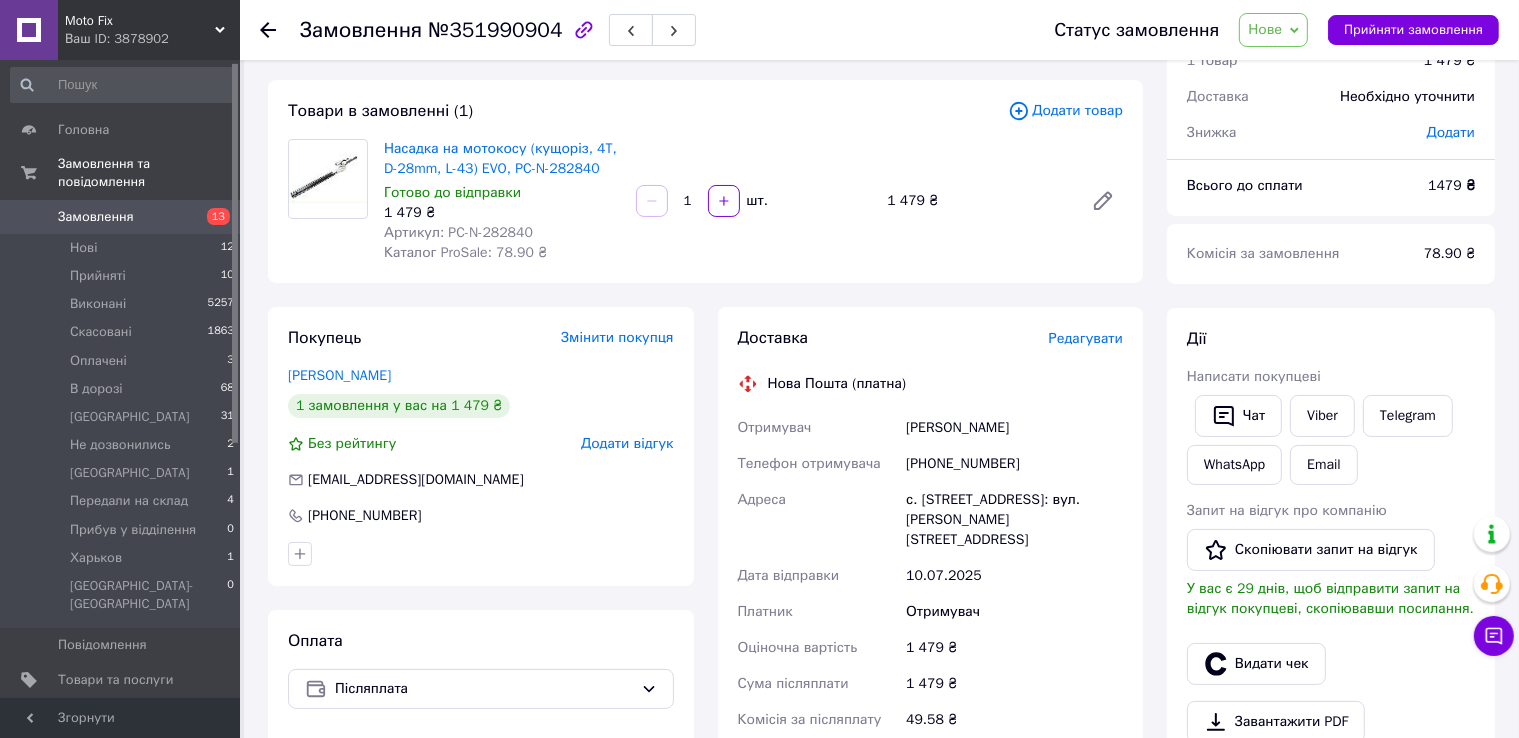 click on "Василик Борис" at bounding box center (1014, 428) 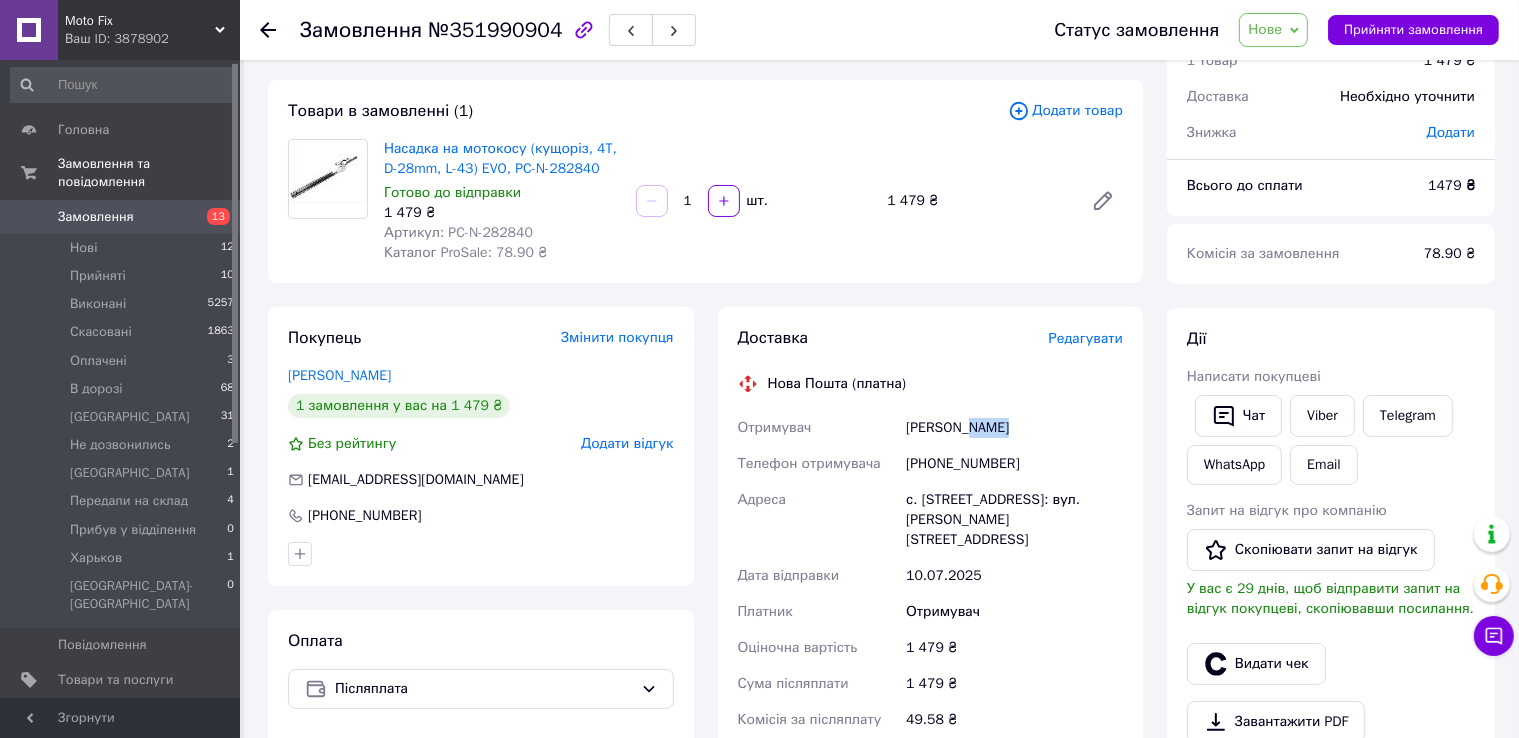 click on "Василик Борис" at bounding box center [1014, 428] 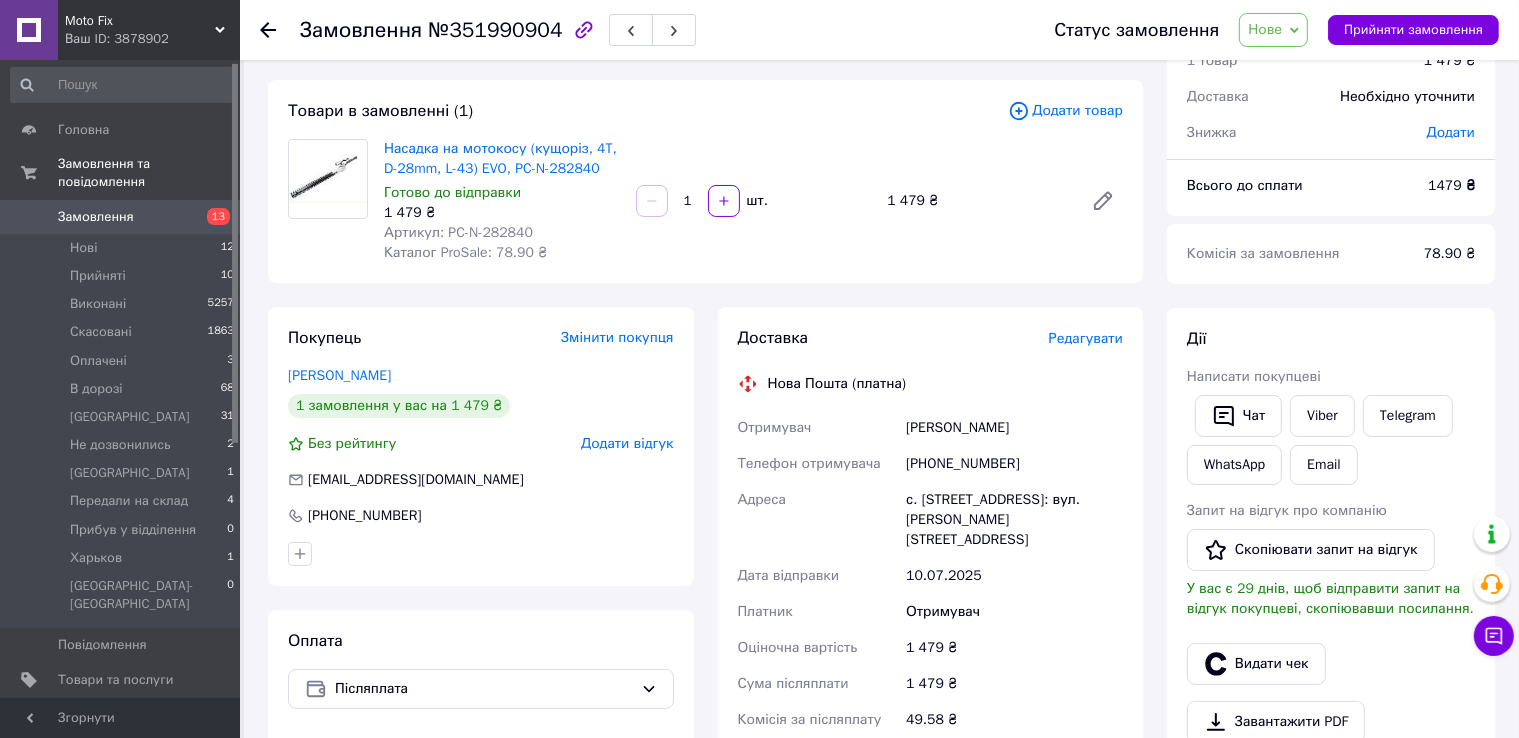 click on "с. Ралівка, №1: вул. Івана Франка, 19" at bounding box center [1014, 520] 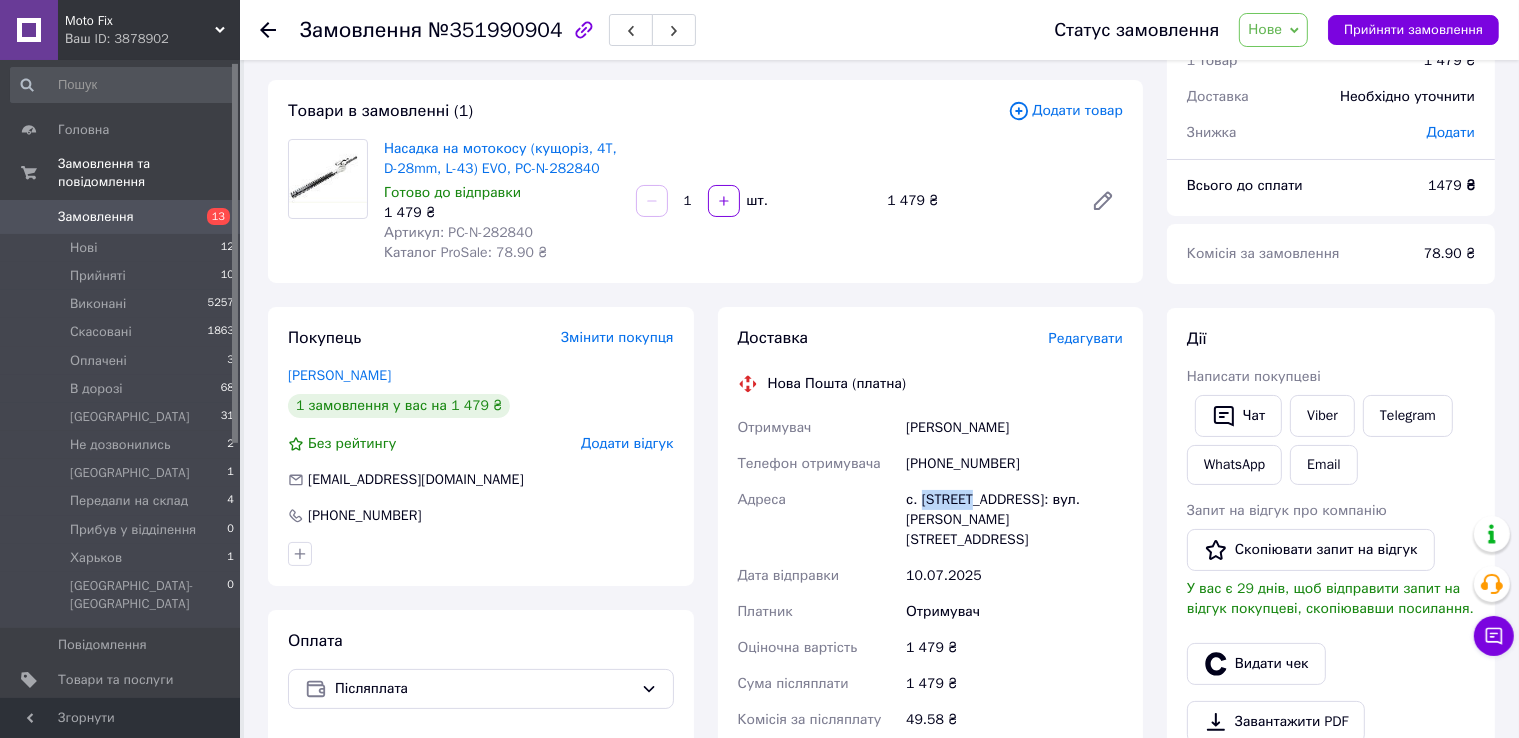 click on "с. Ралівка, №1: вул. Івана Франка, 19" at bounding box center [1014, 520] 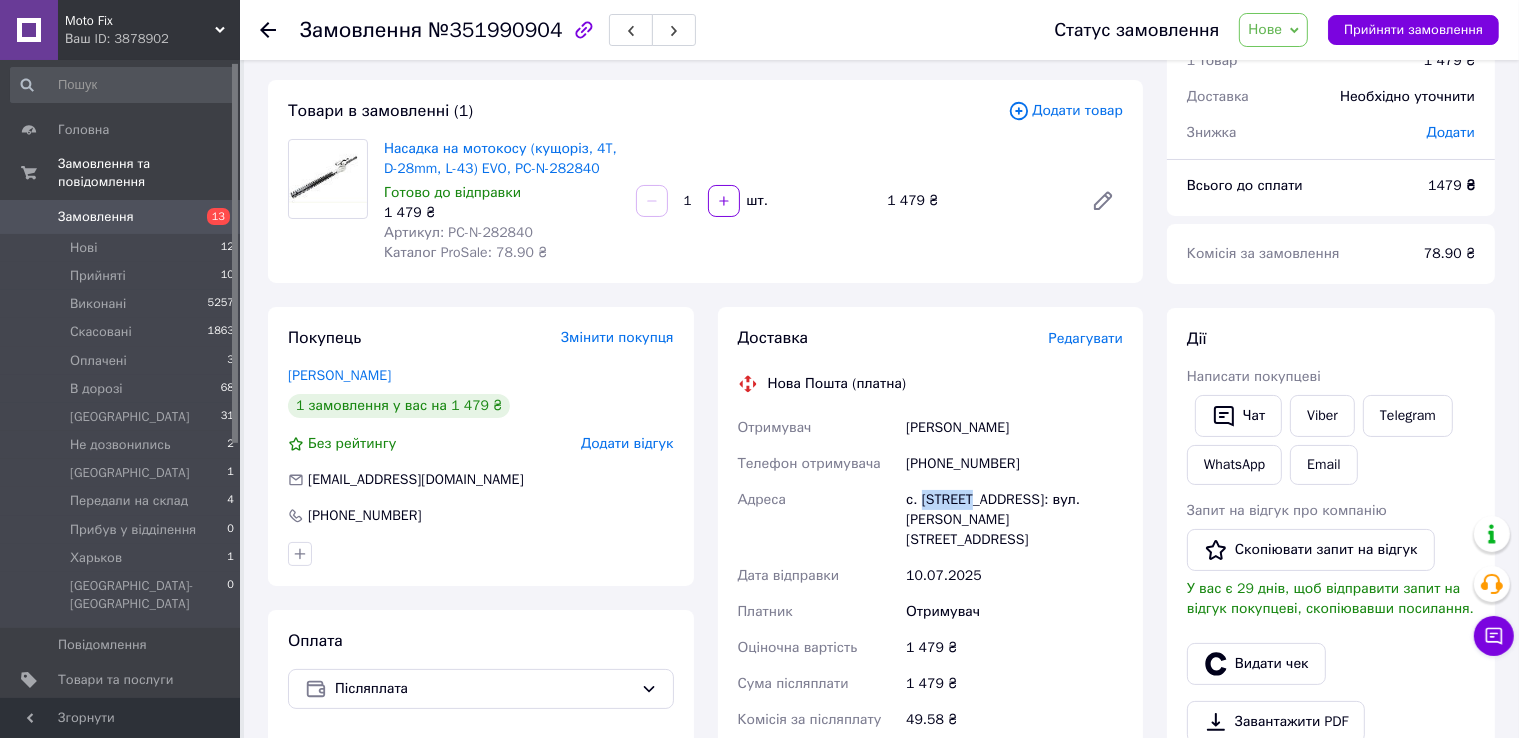 click on "Нове" at bounding box center (1273, 30) 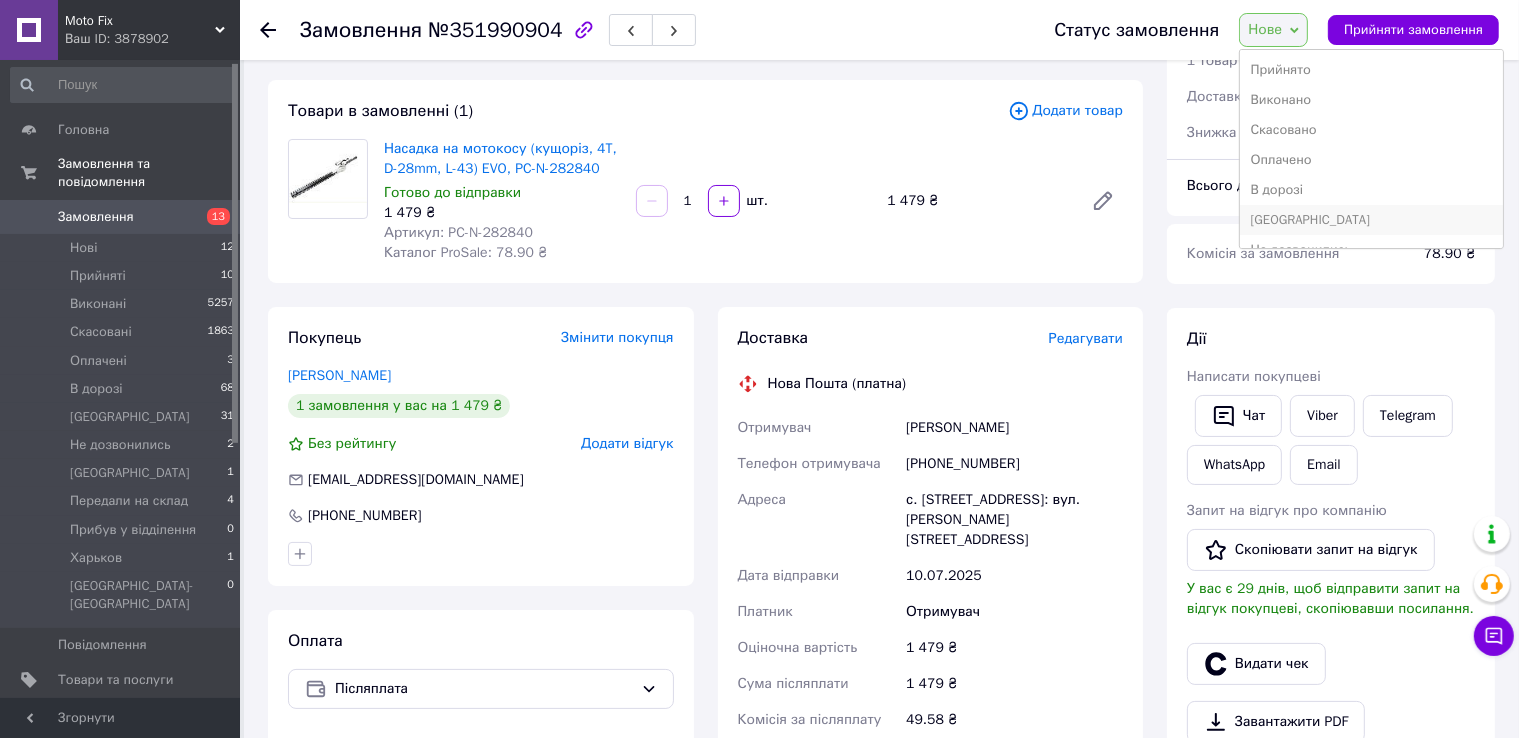 click on "[GEOGRAPHIC_DATA]" at bounding box center (1371, 220) 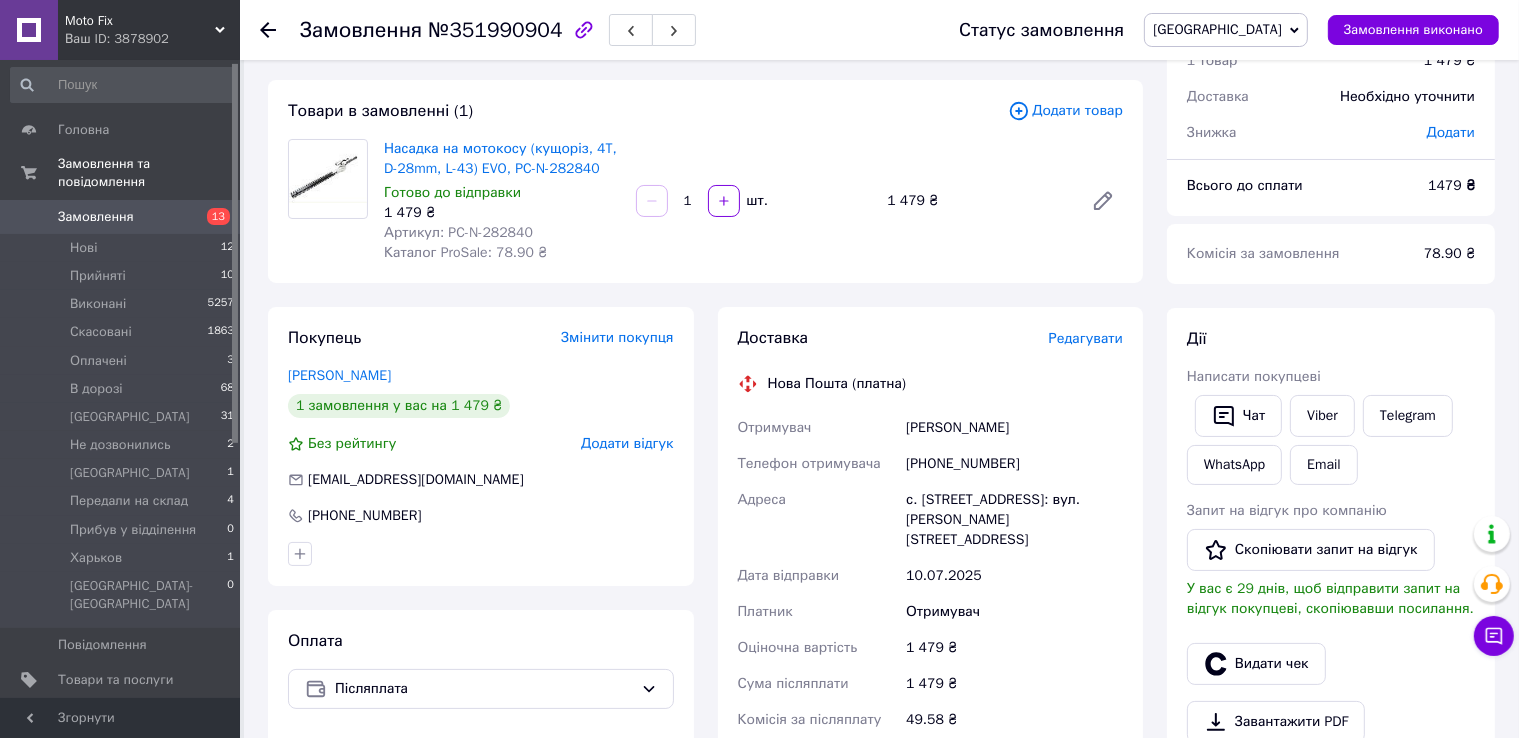 click 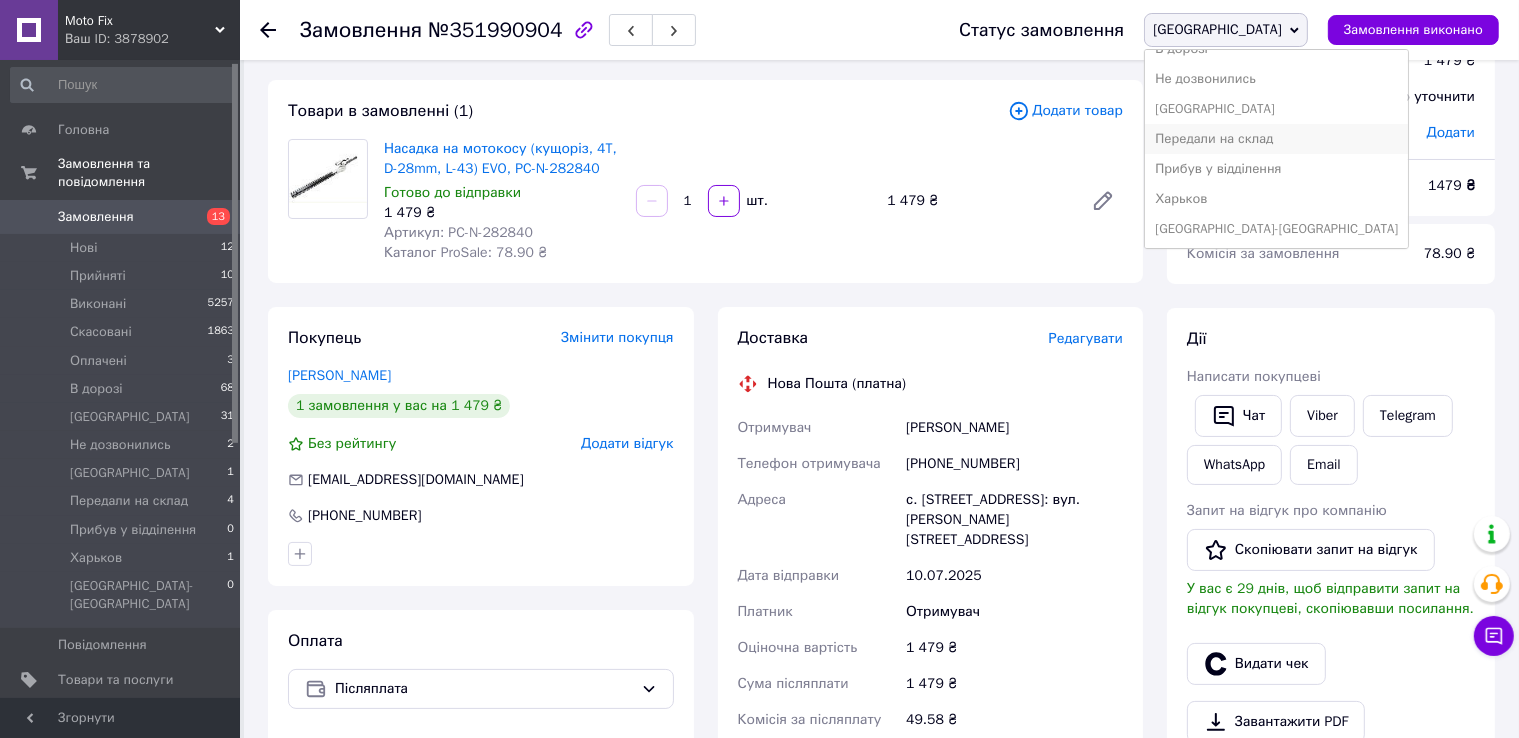 scroll, scrollTop: 140, scrollLeft: 0, axis: vertical 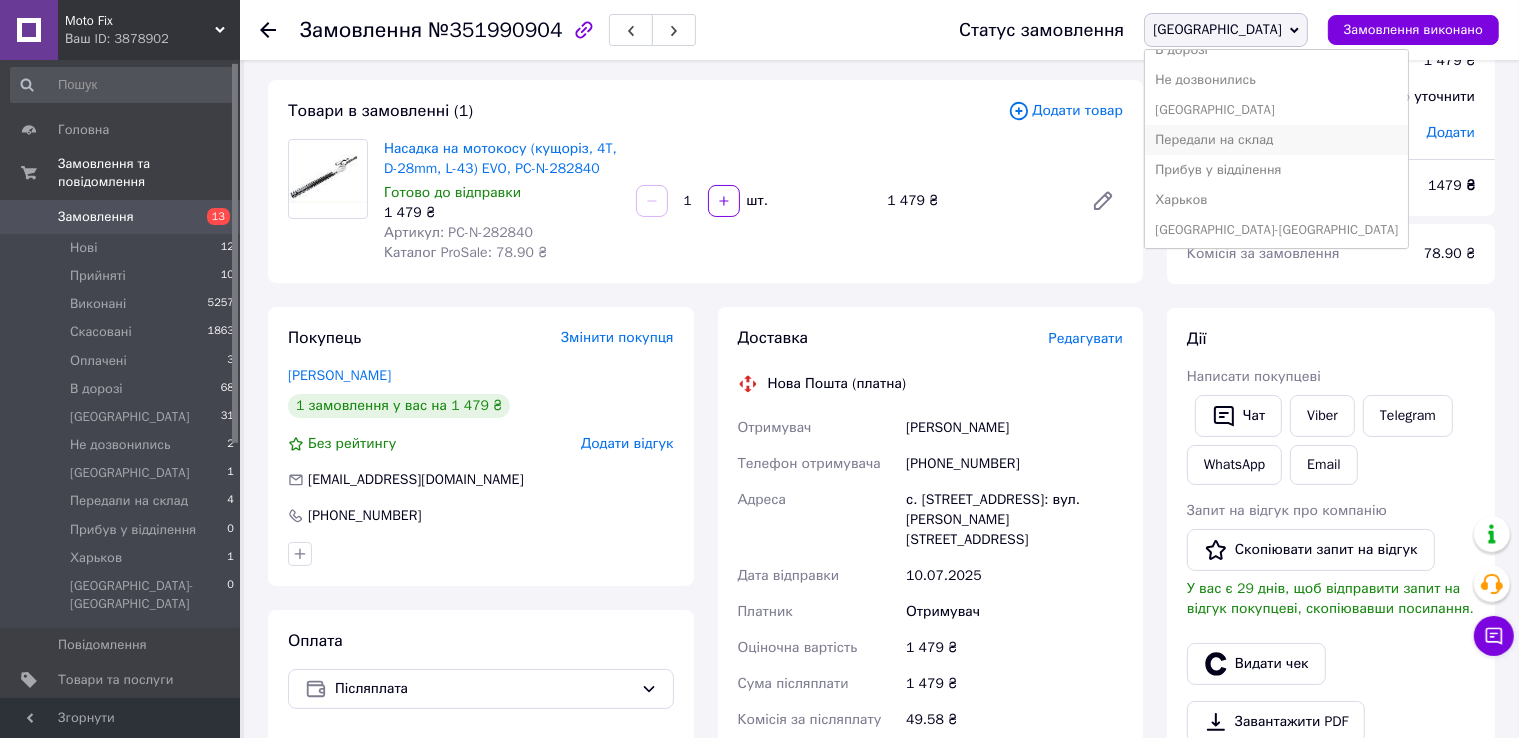 click on "Передали на склад" at bounding box center [1276, 140] 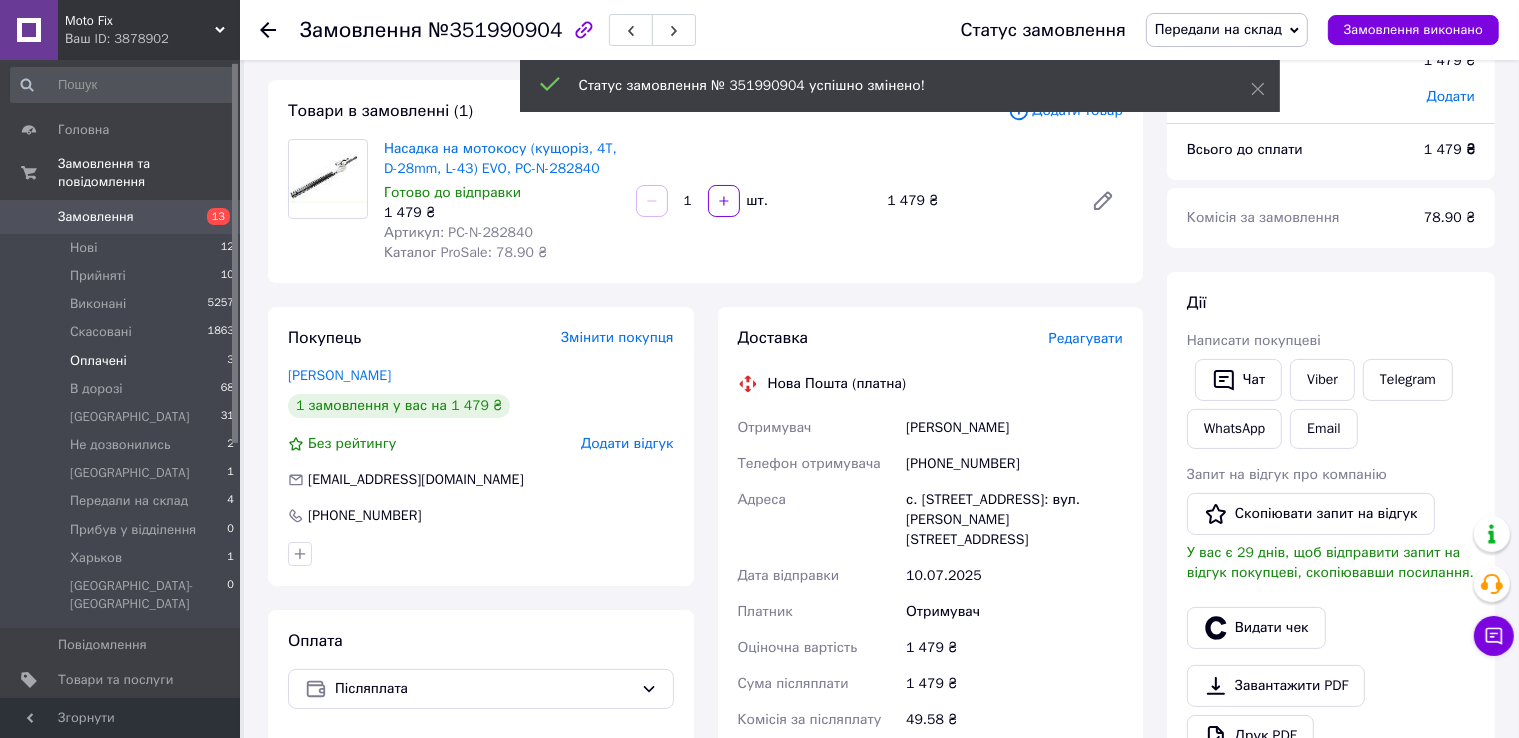 click on "Оплачені 3" at bounding box center (123, 361) 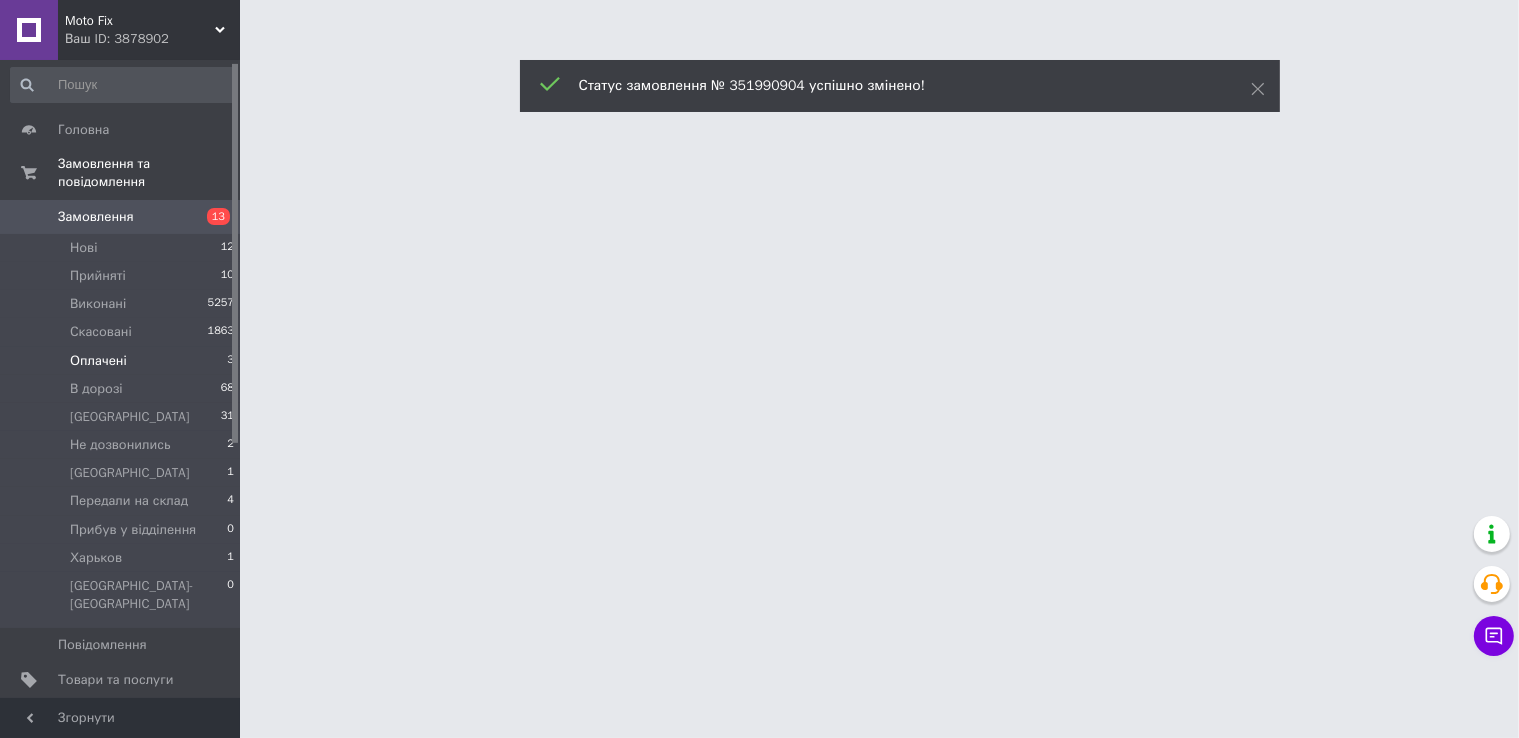 scroll, scrollTop: 0, scrollLeft: 0, axis: both 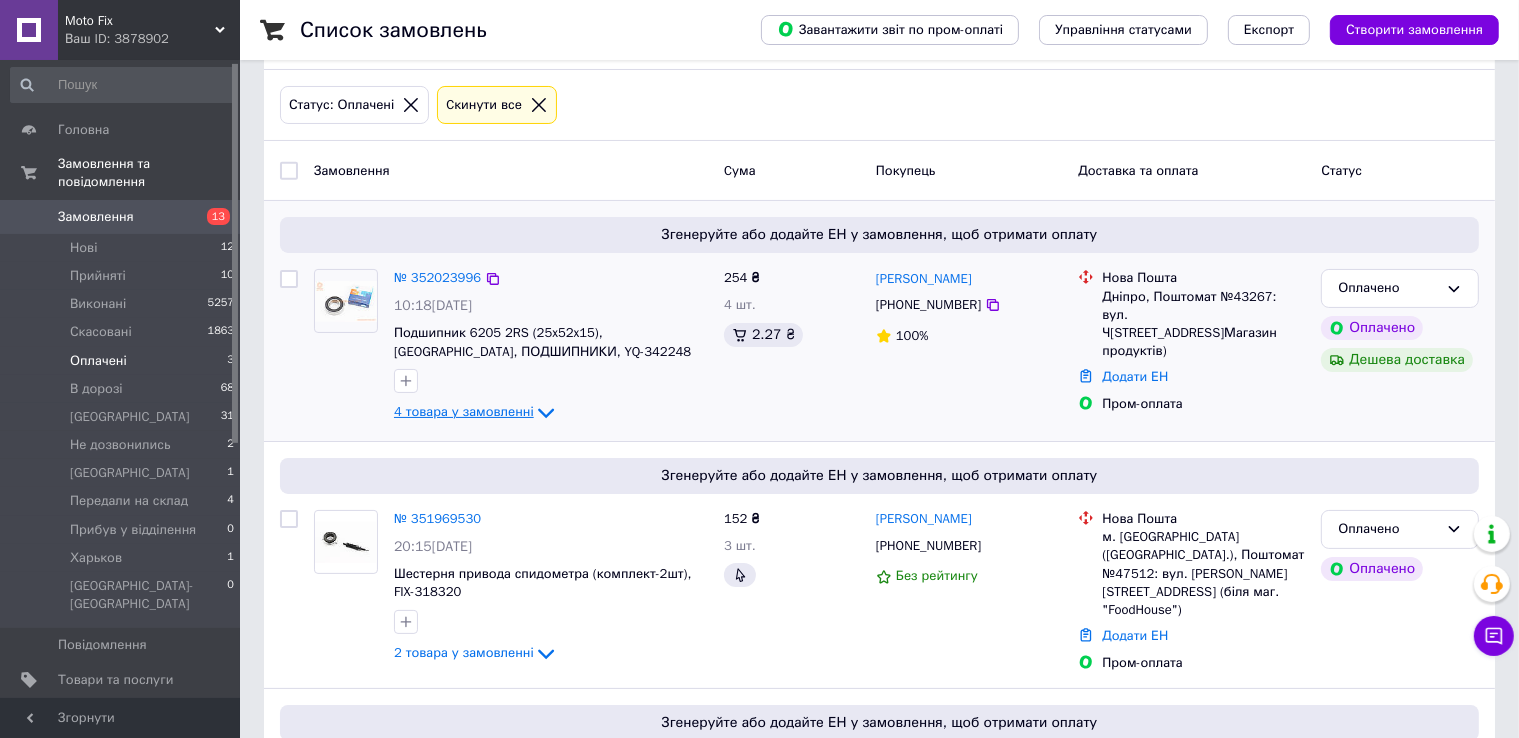 click on "4 товара у замовленні" at bounding box center (464, 412) 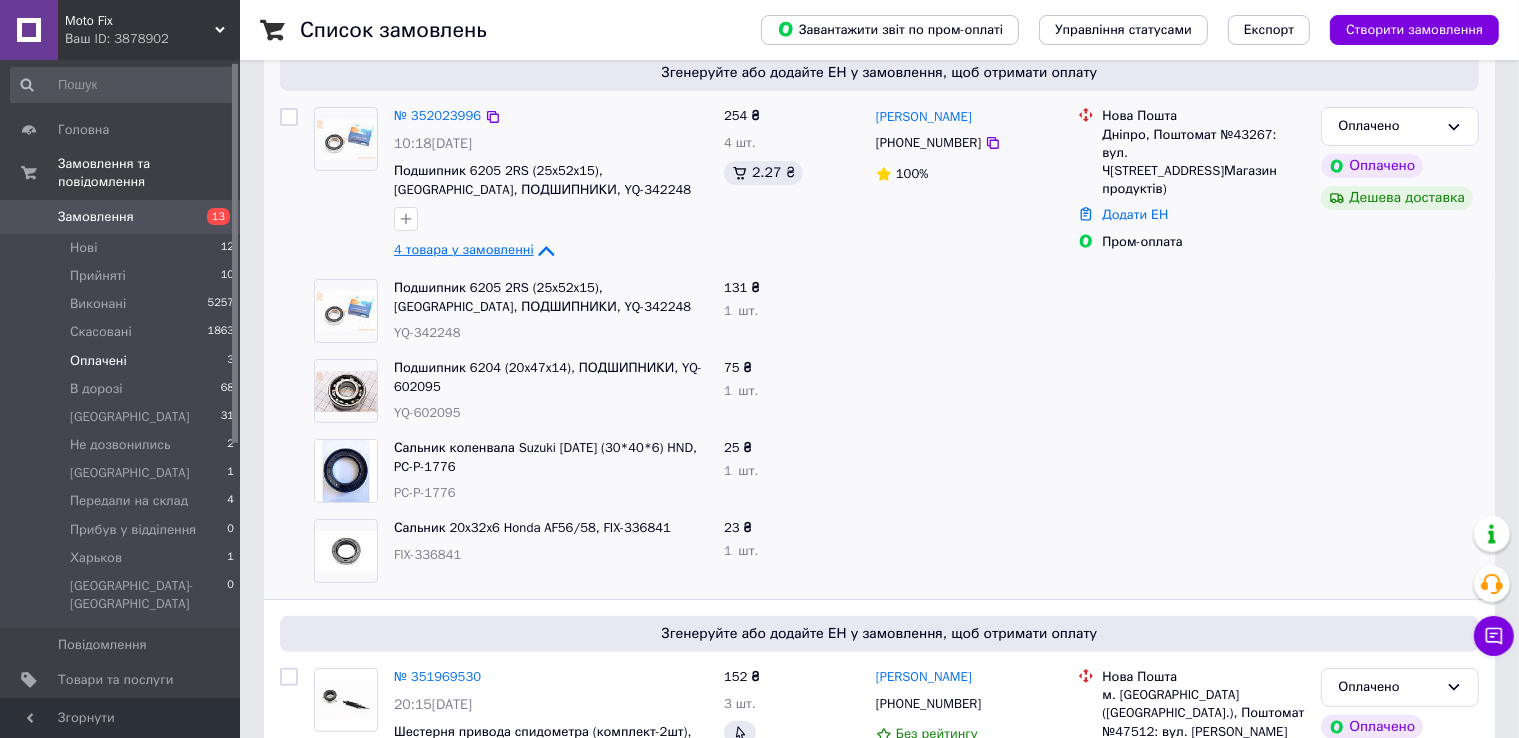 scroll, scrollTop: 365, scrollLeft: 0, axis: vertical 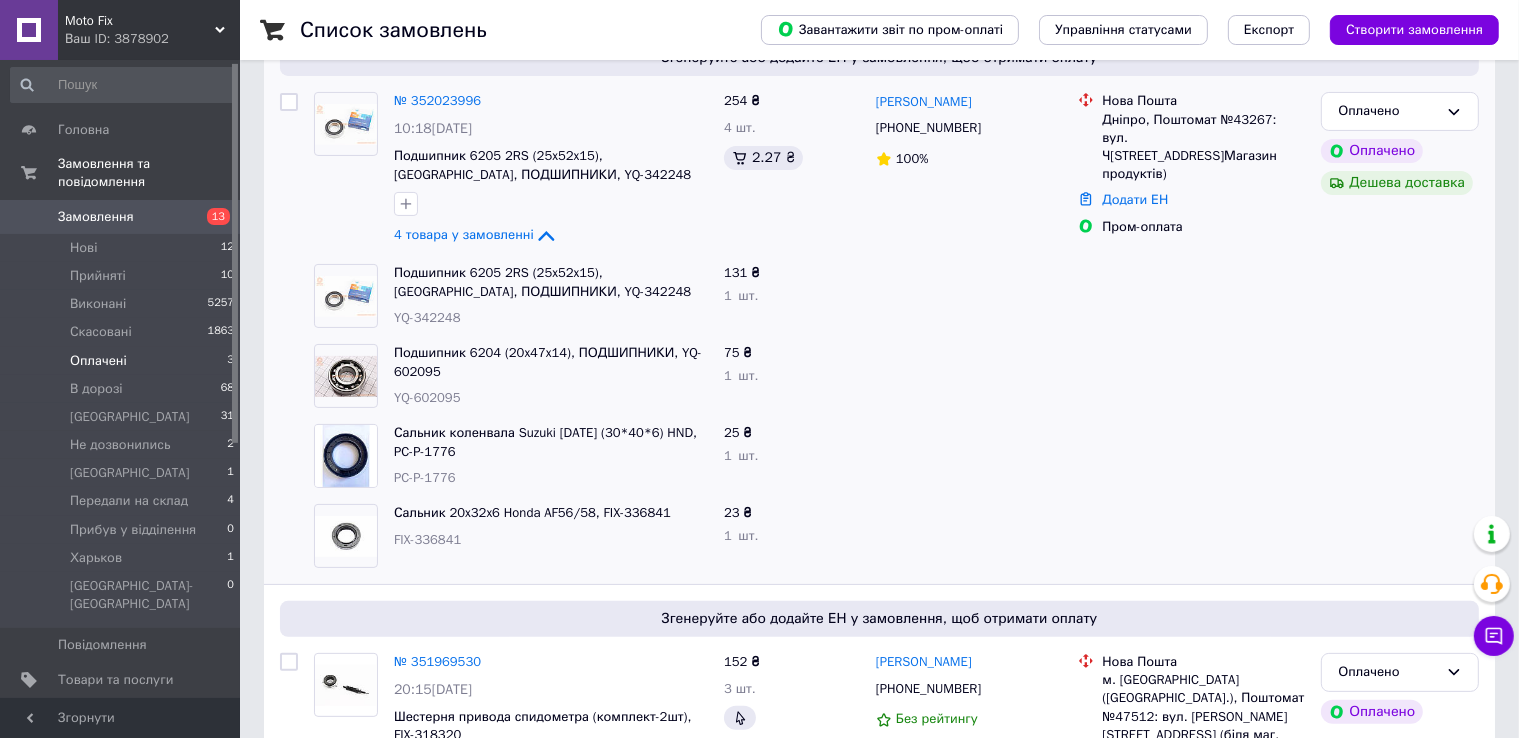 click on "FIX-336841" at bounding box center (427, 539) 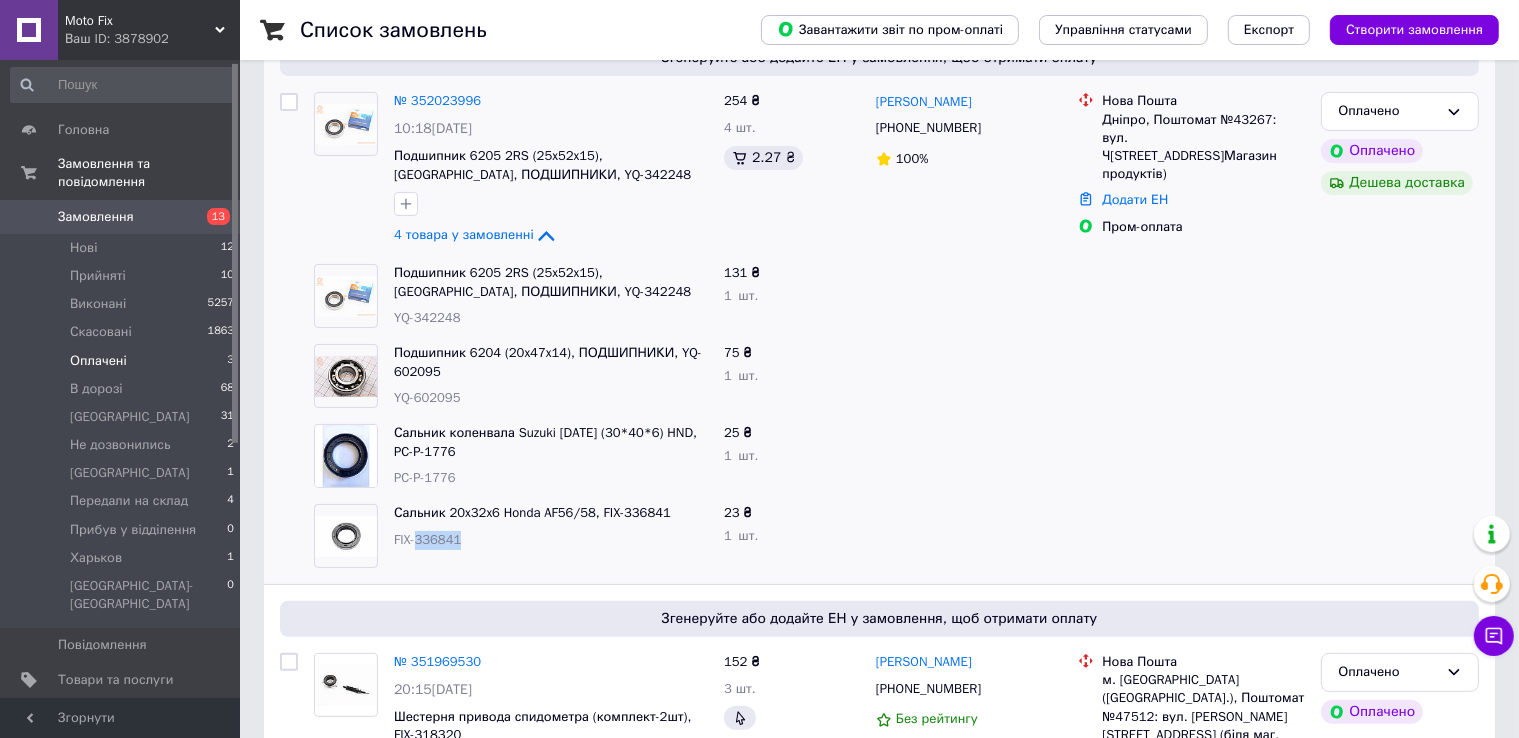 click on "FIX-336841" at bounding box center [427, 539] 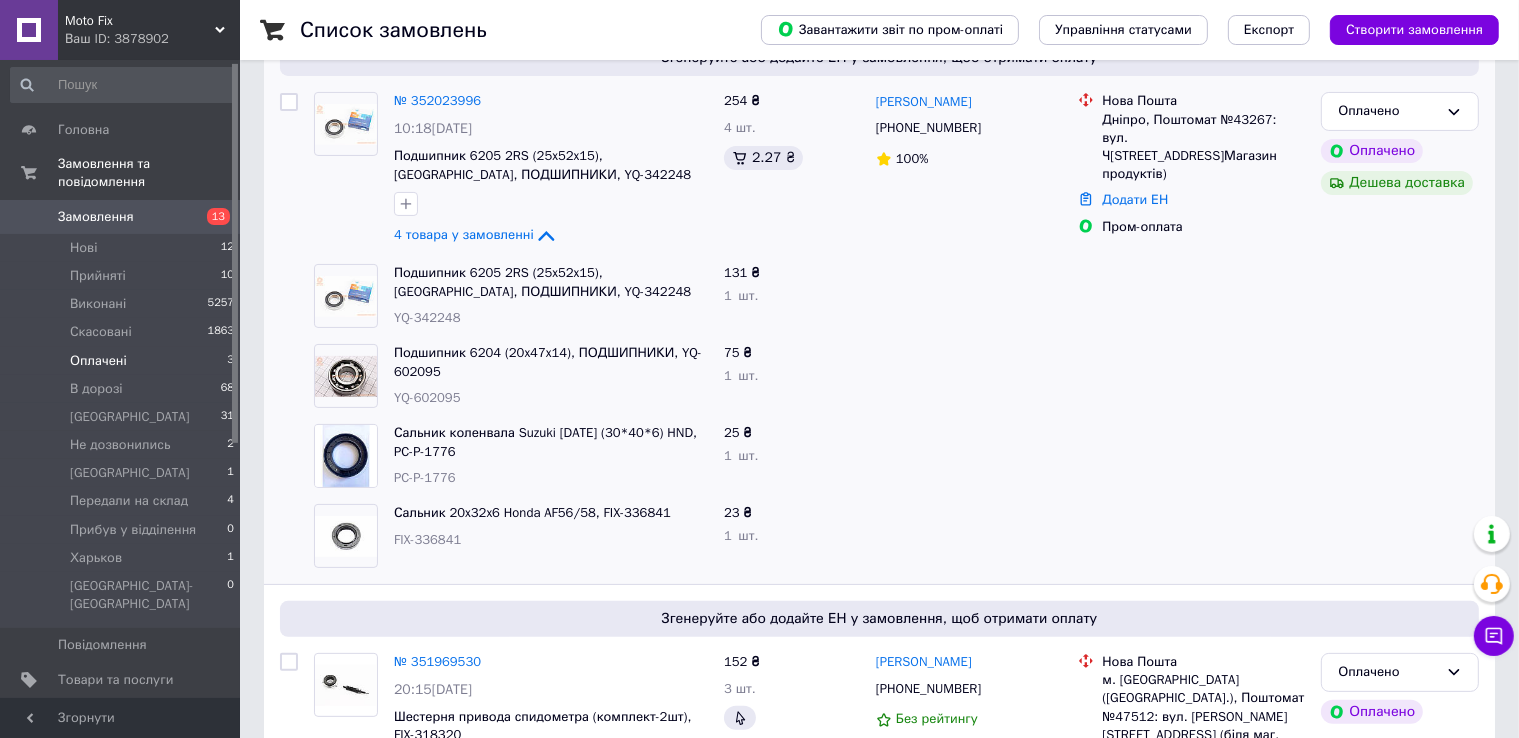 click on "YQ-602095" at bounding box center (427, 397) 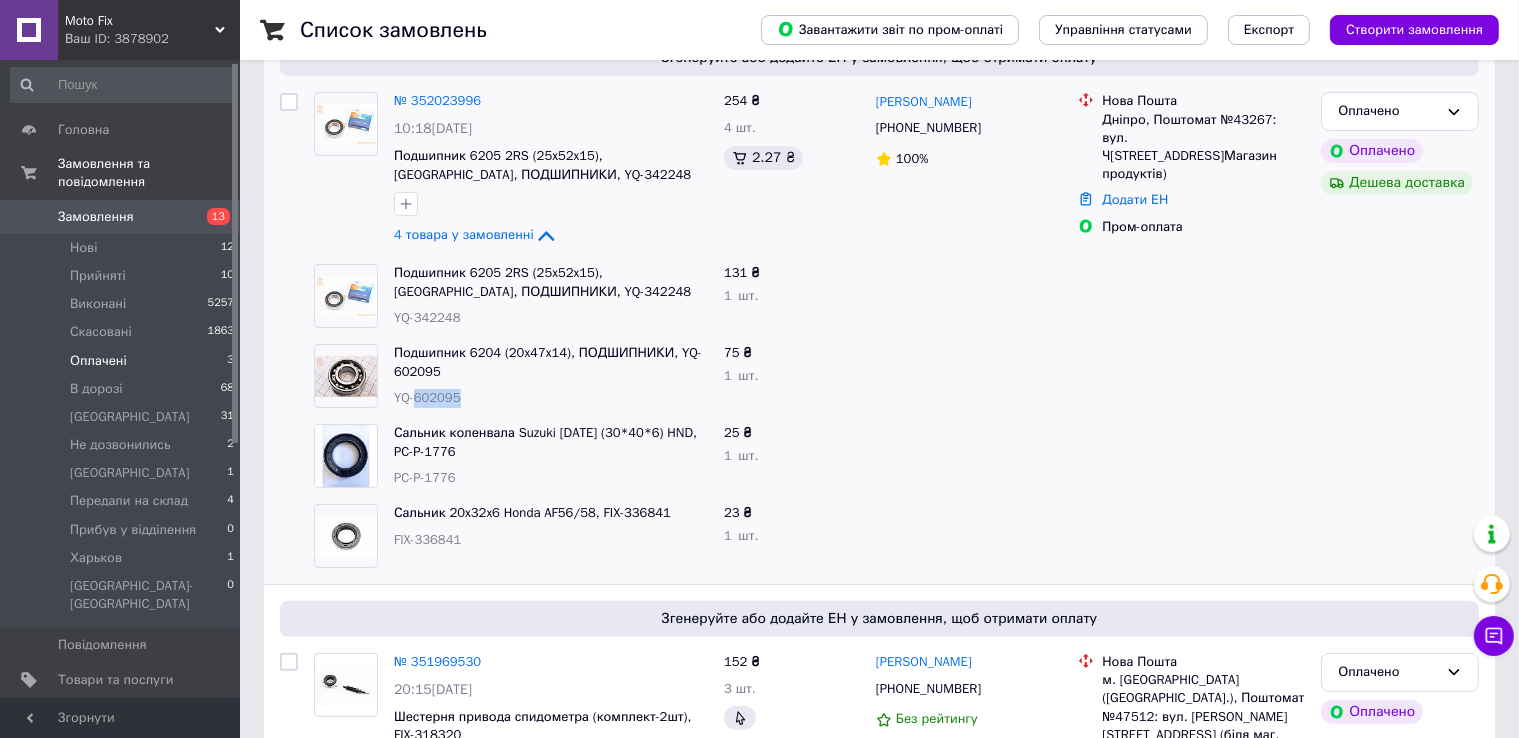 click on "YQ-602095" at bounding box center (427, 397) 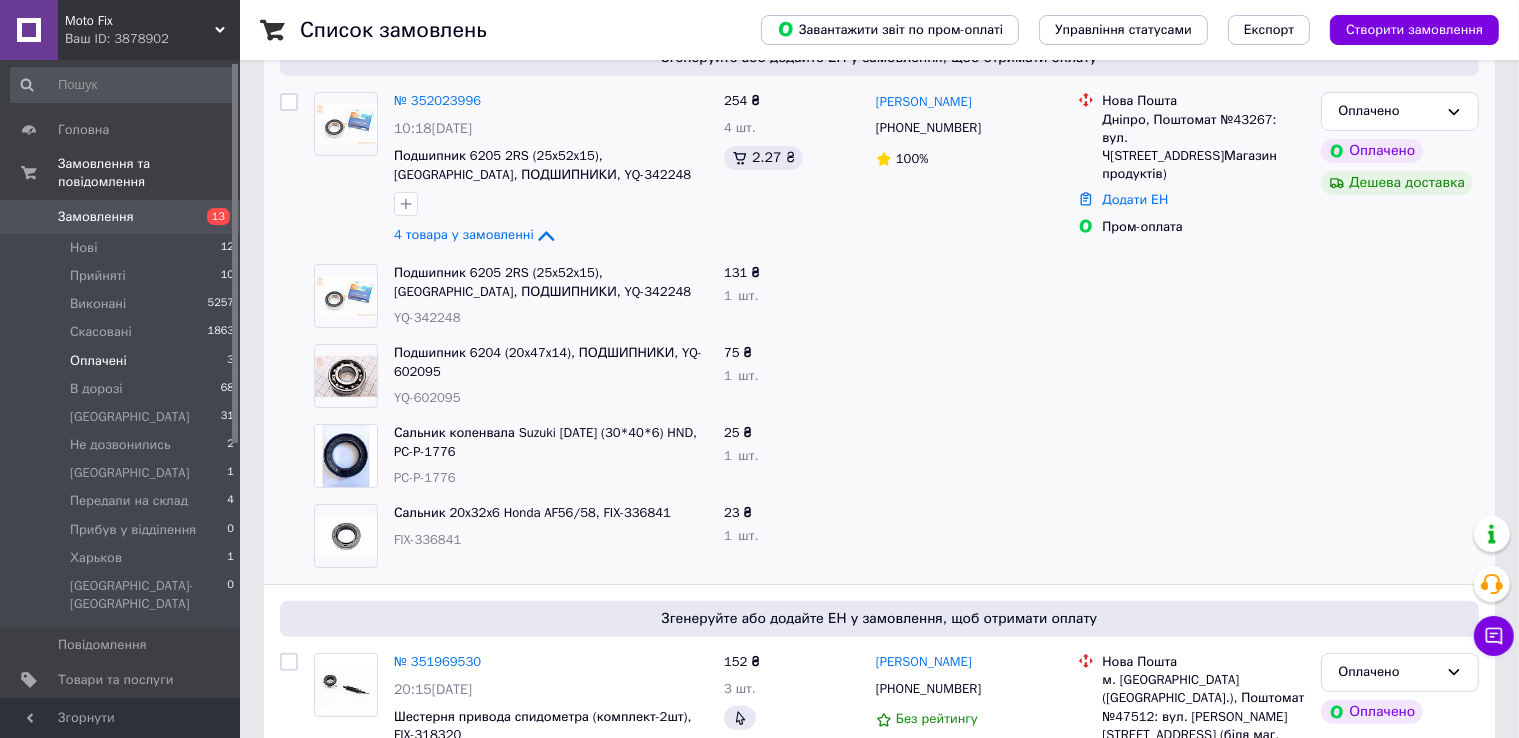 click on "YQ-342248" at bounding box center [427, 317] 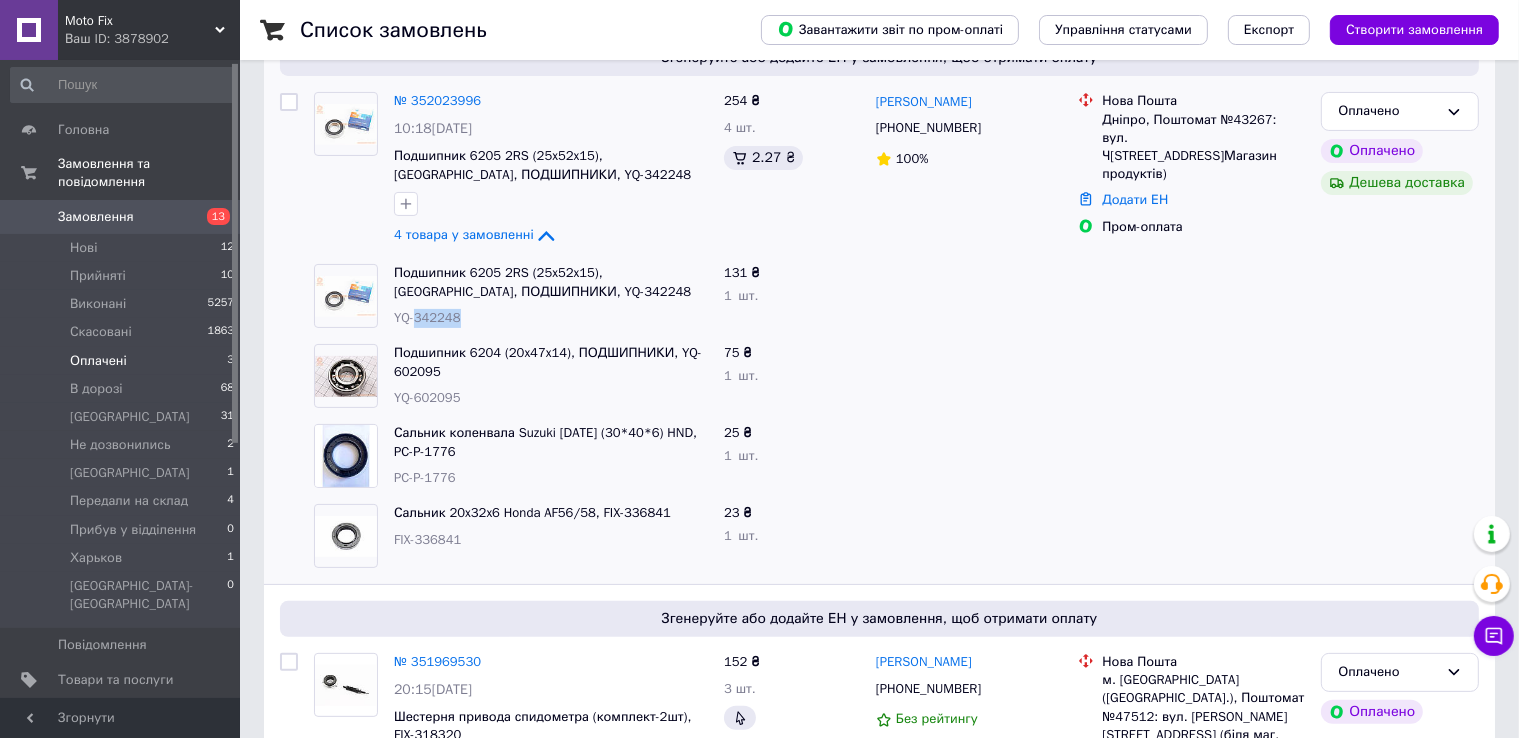 click on "YQ-342248" at bounding box center [427, 317] 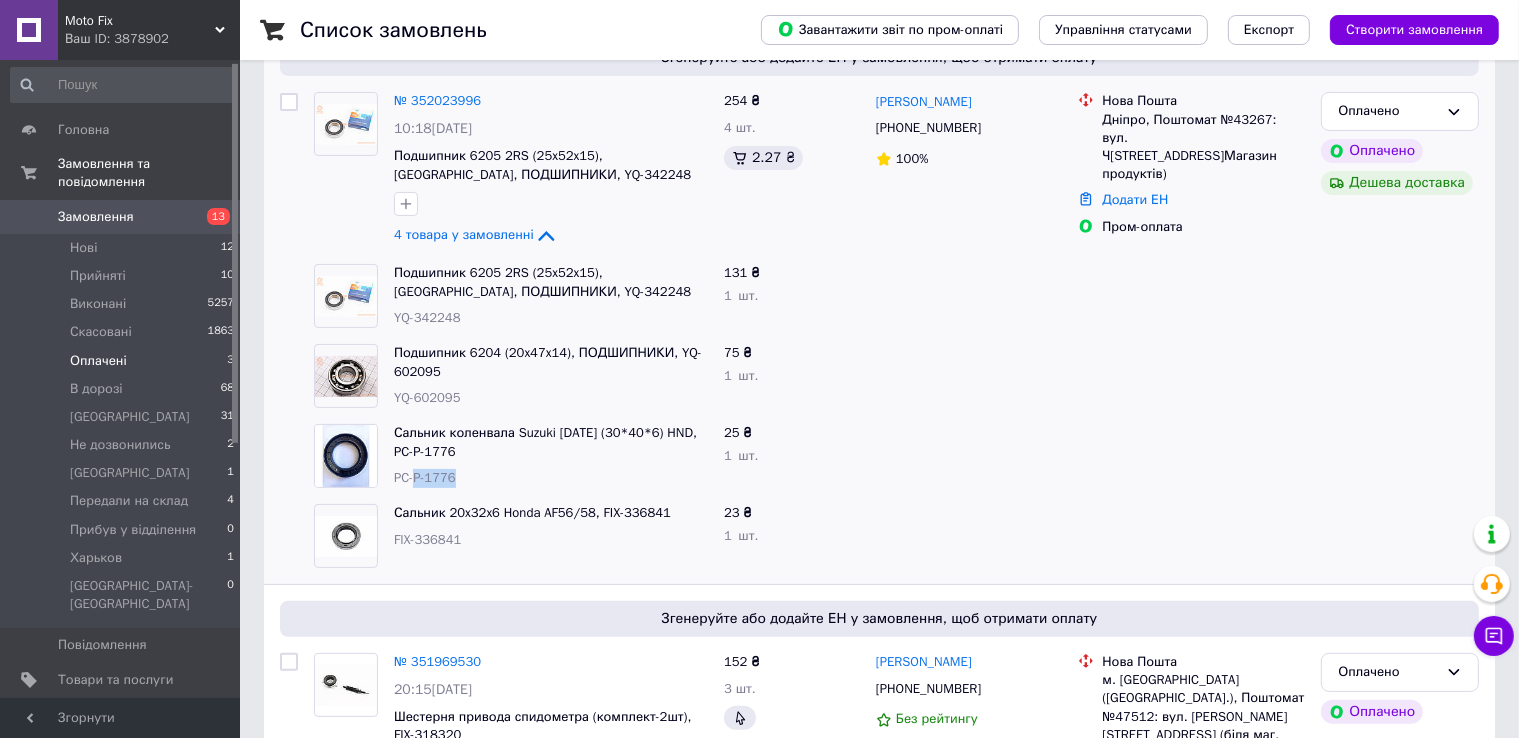 drag, startPoint x: 457, startPoint y: 478, endPoint x: 416, endPoint y: 477, distance: 41.01219 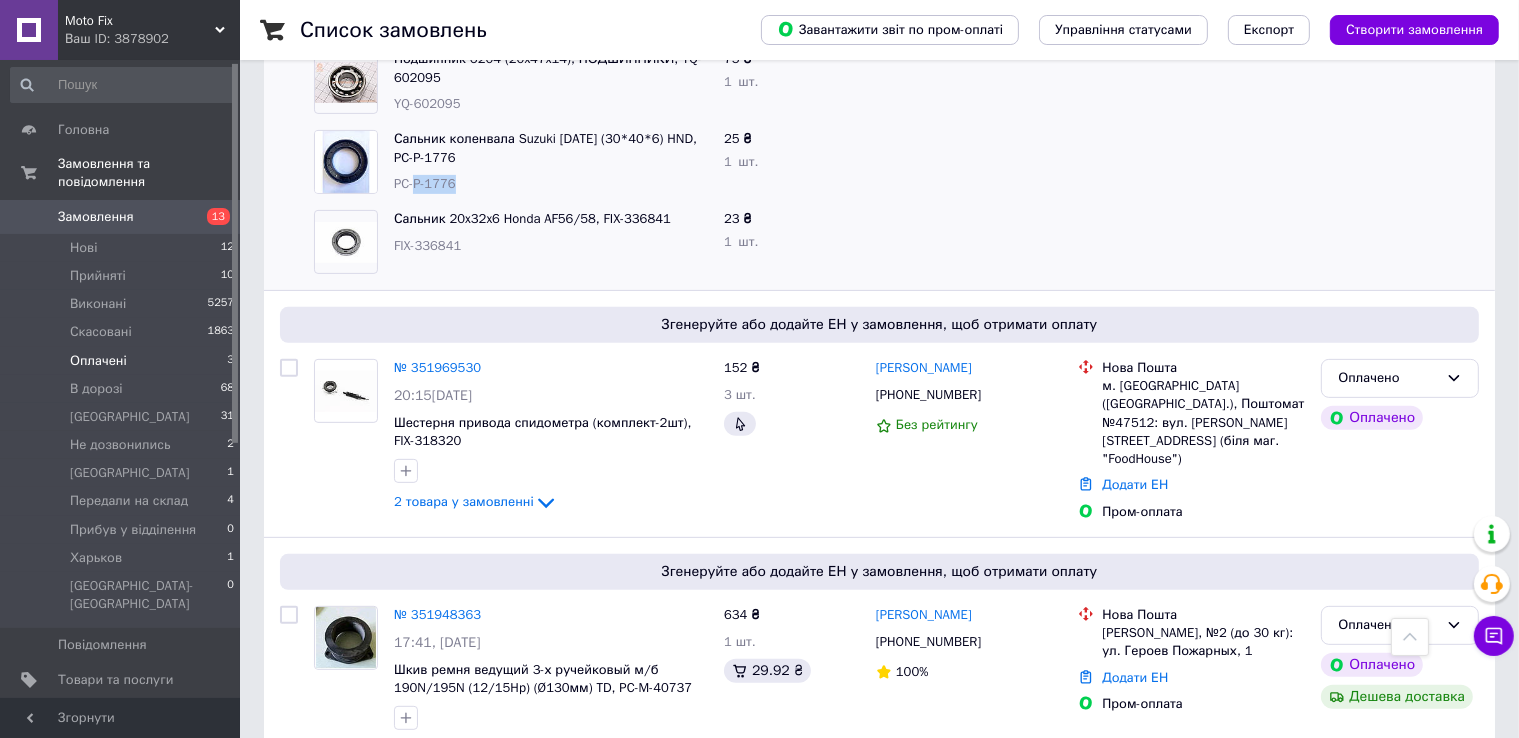 scroll, scrollTop: 661, scrollLeft: 0, axis: vertical 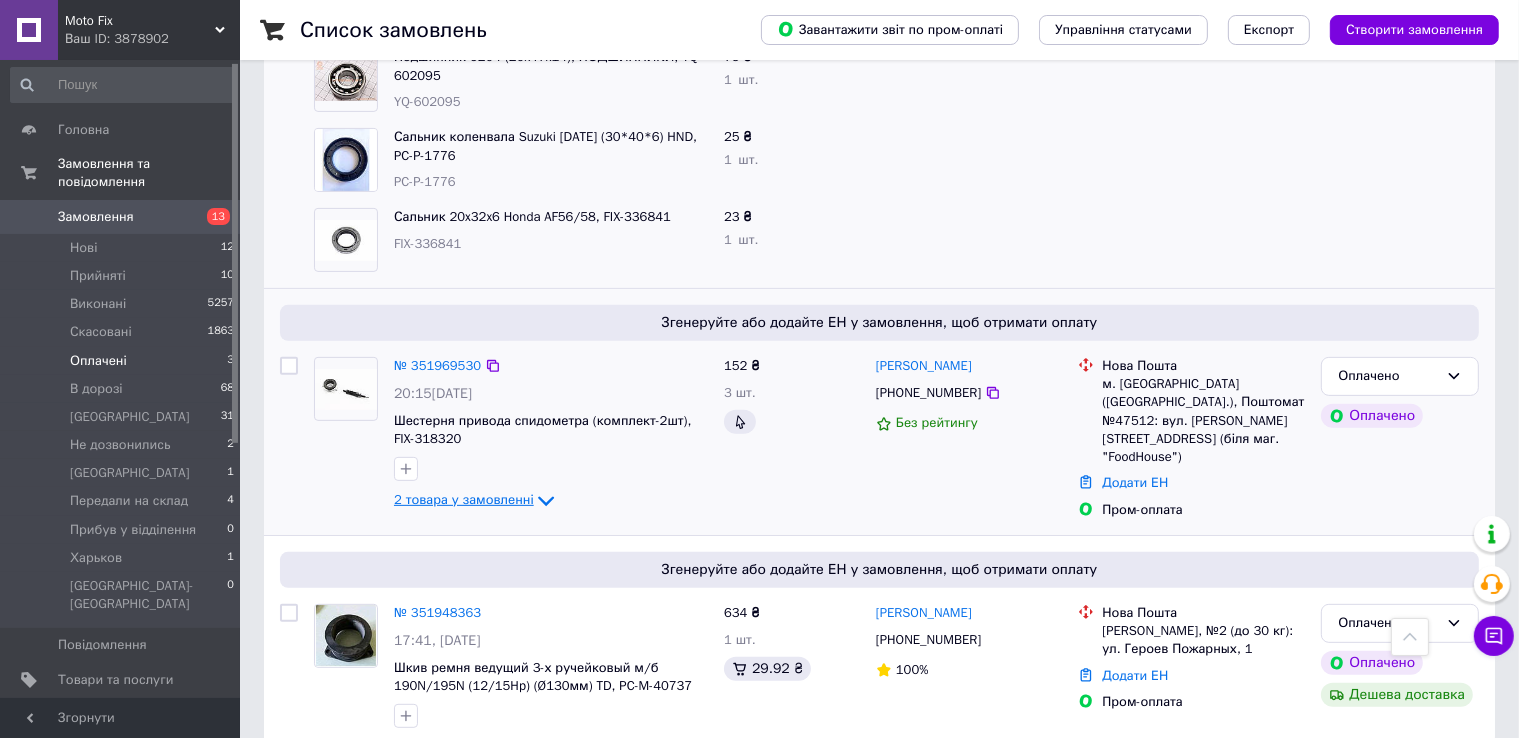 click on "2 товара у замовленні" at bounding box center (464, 499) 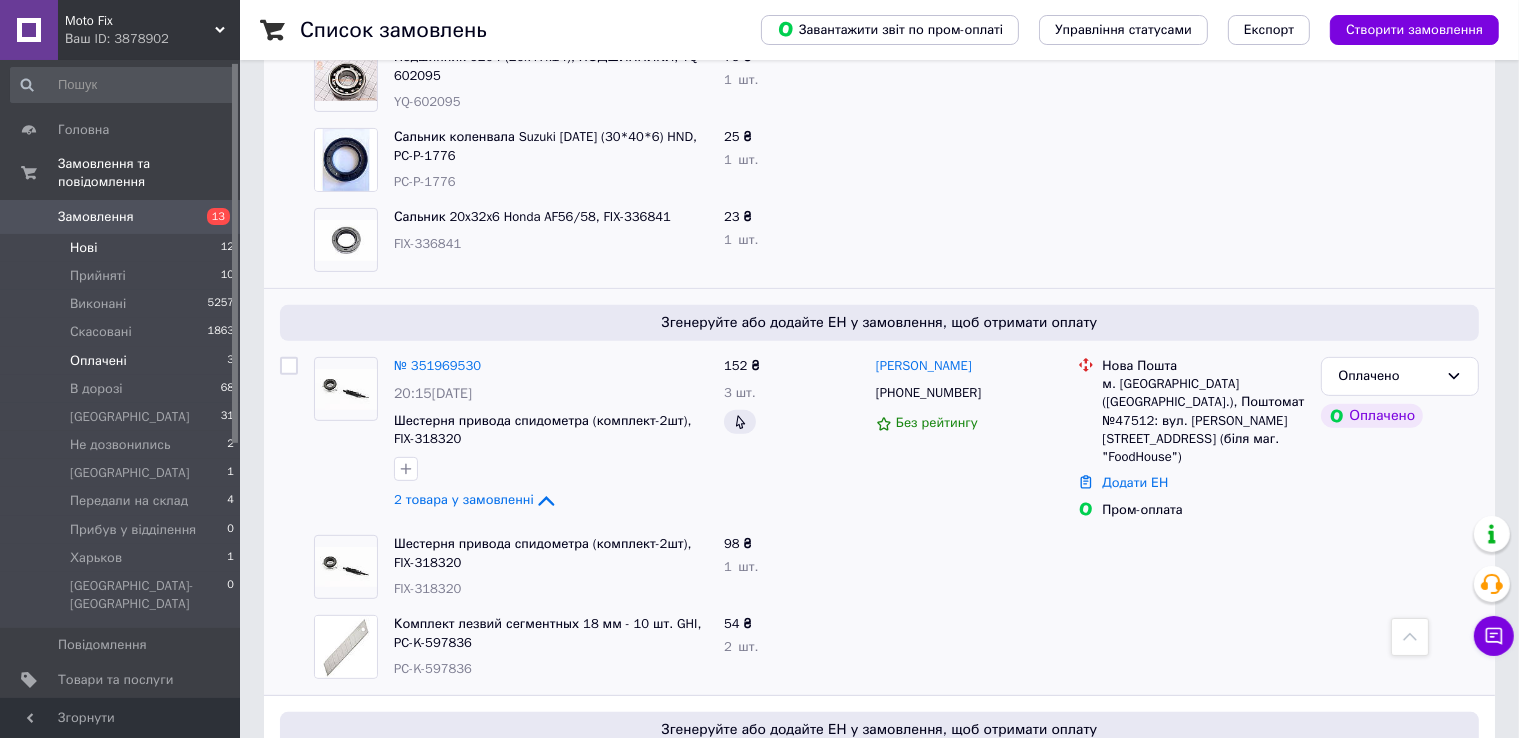 click on "Нові 12" at bounding box center [123, 248] 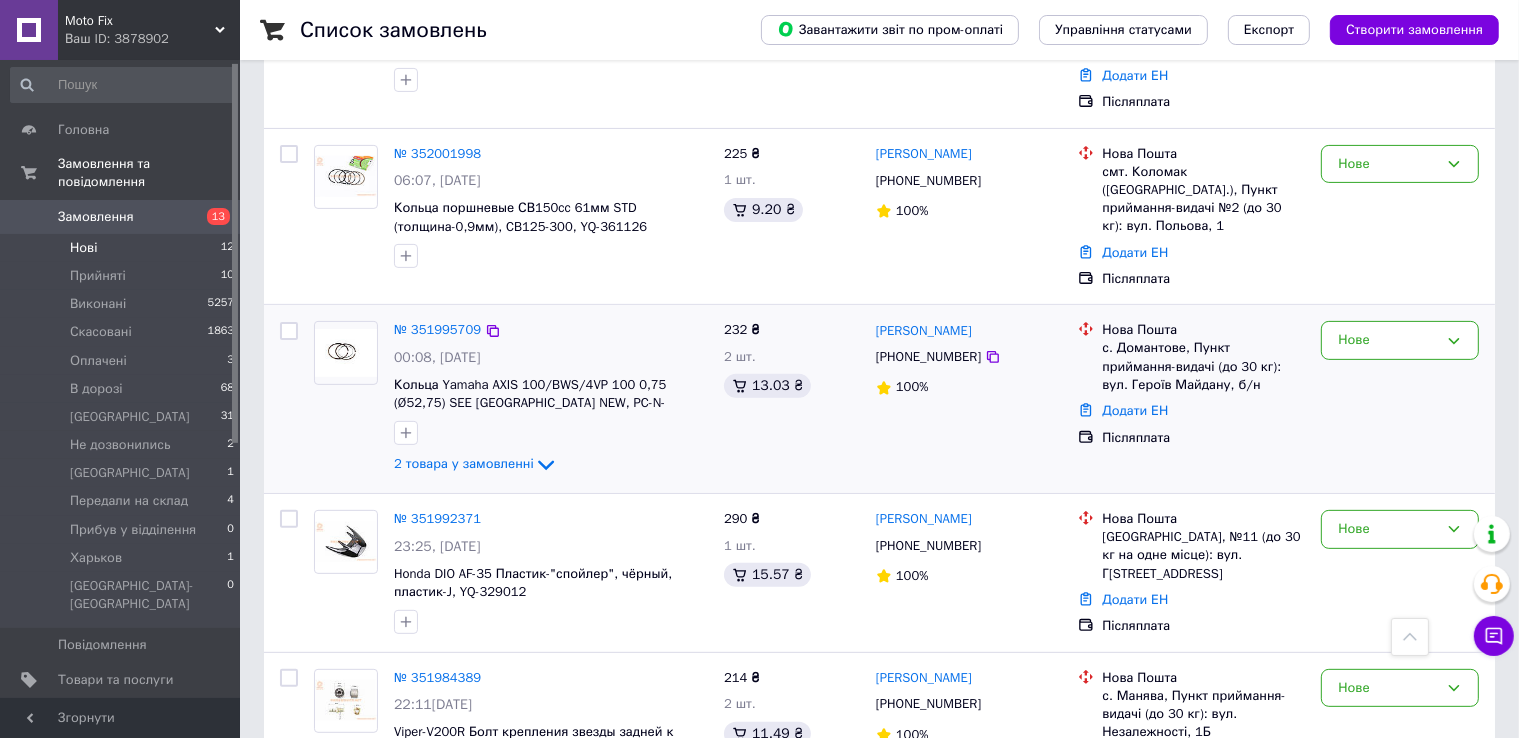 scroll, scrollTop: 596, scrollLeft: 0, axis: vertical 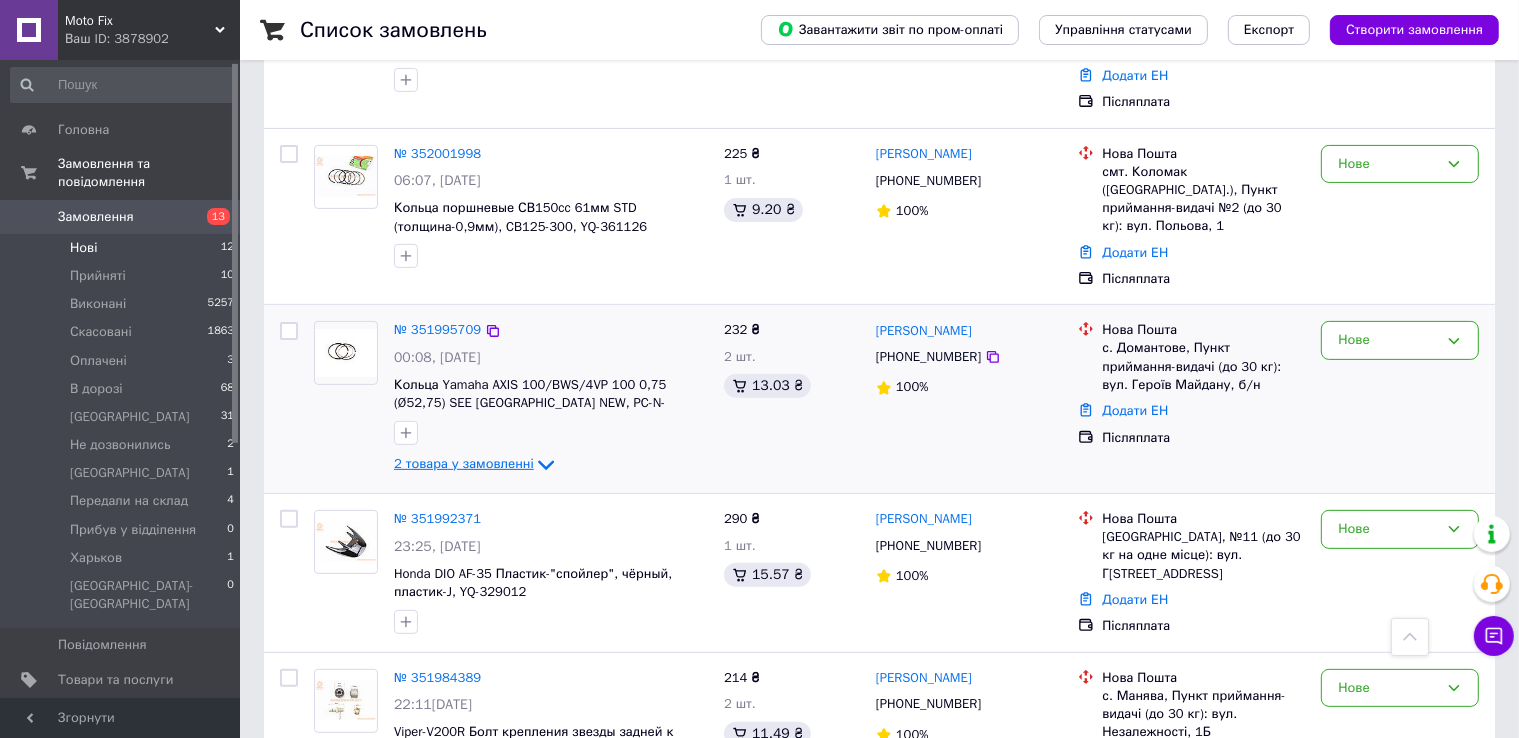 click on "2 товара у замовленні" at bounding box center (464, 464) 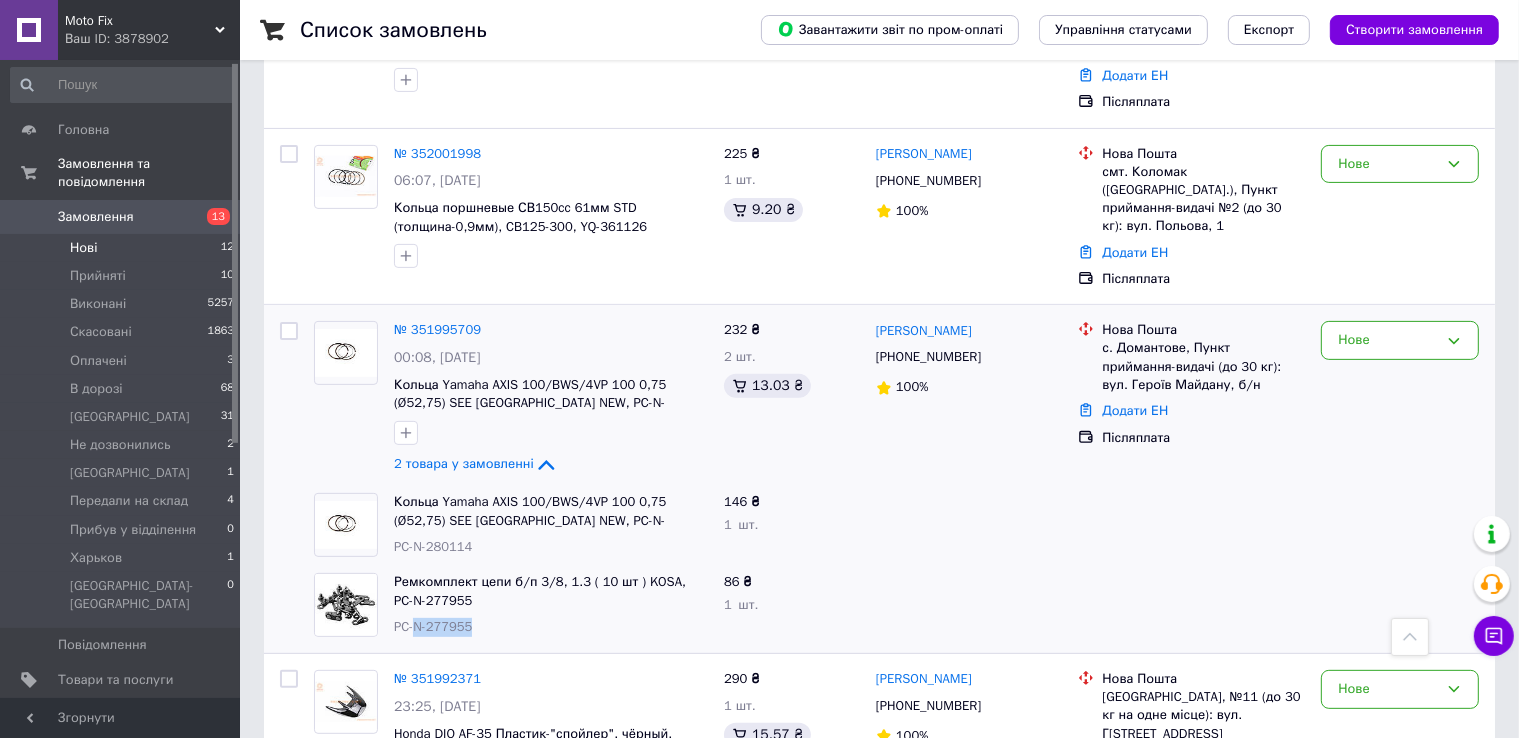 drag, startPoint x: 472, startPoint y: 587, endPoint x: 417, endPoint y: 586, distance: 55.00909 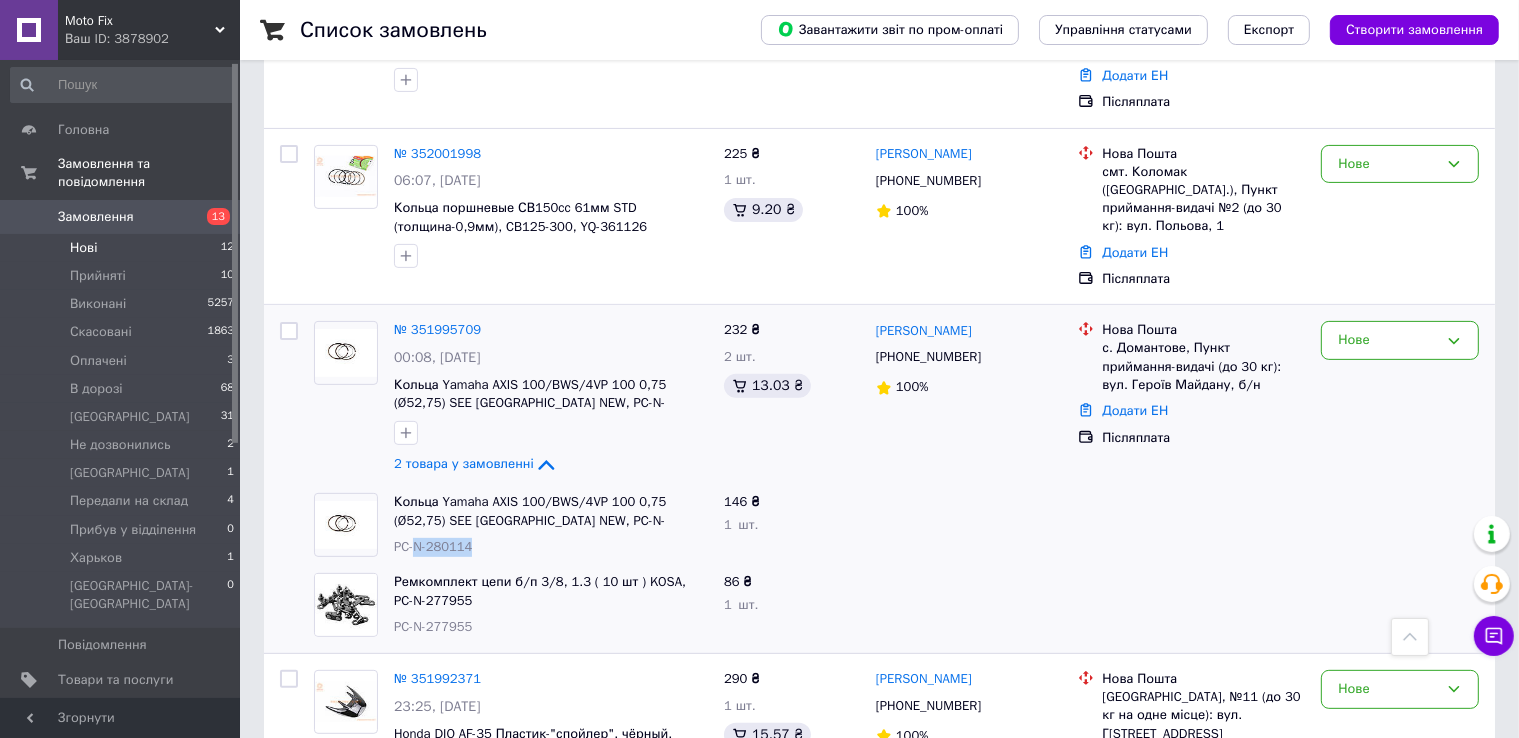 drag, startPoint x: 483, startPoint y: 504, endPoint x: 417, endPoint y: 504, distance: 66 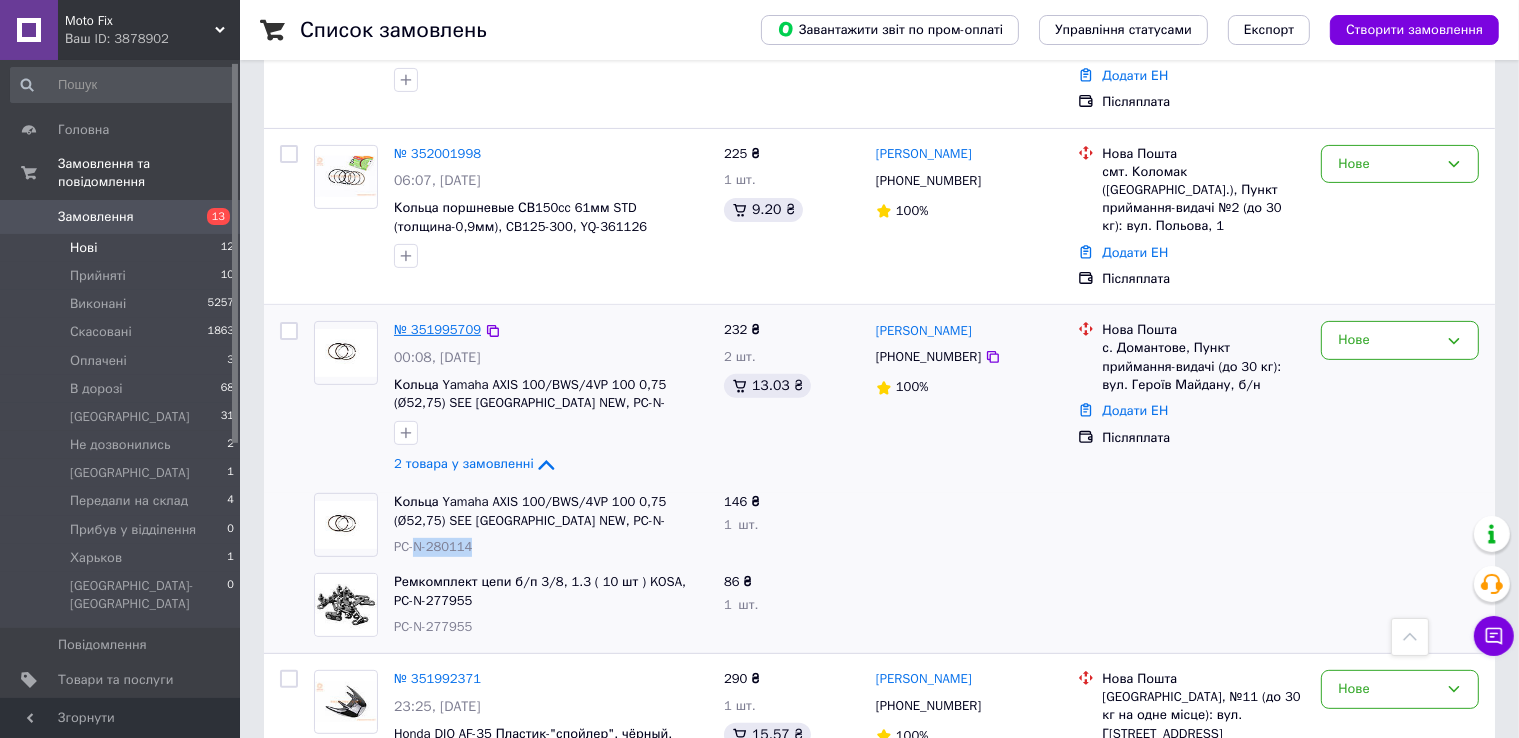 click on "№ 351995709" at bounding box center (437, 329) 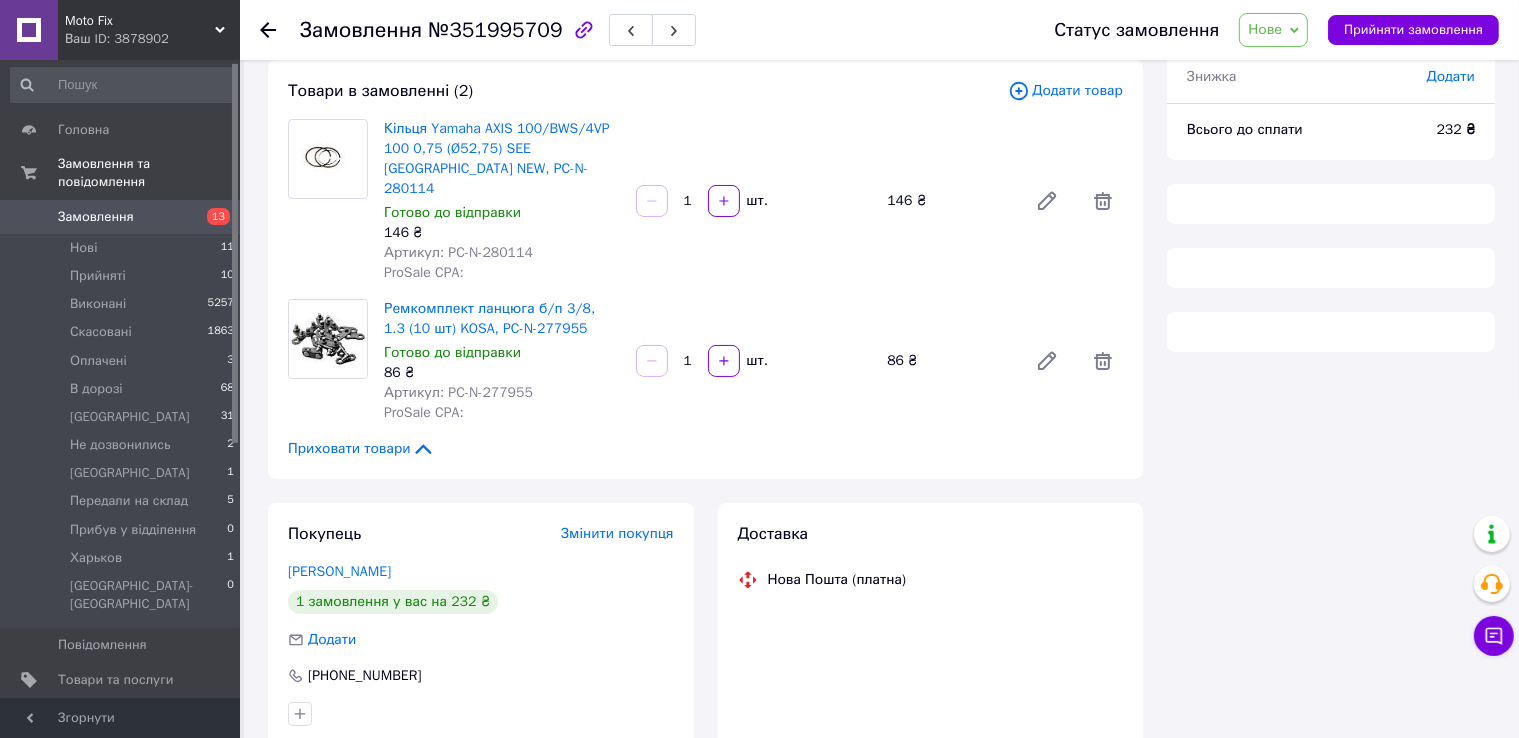 scroll, scrollTop: 332, scrollLeft: 0, axis: vertical 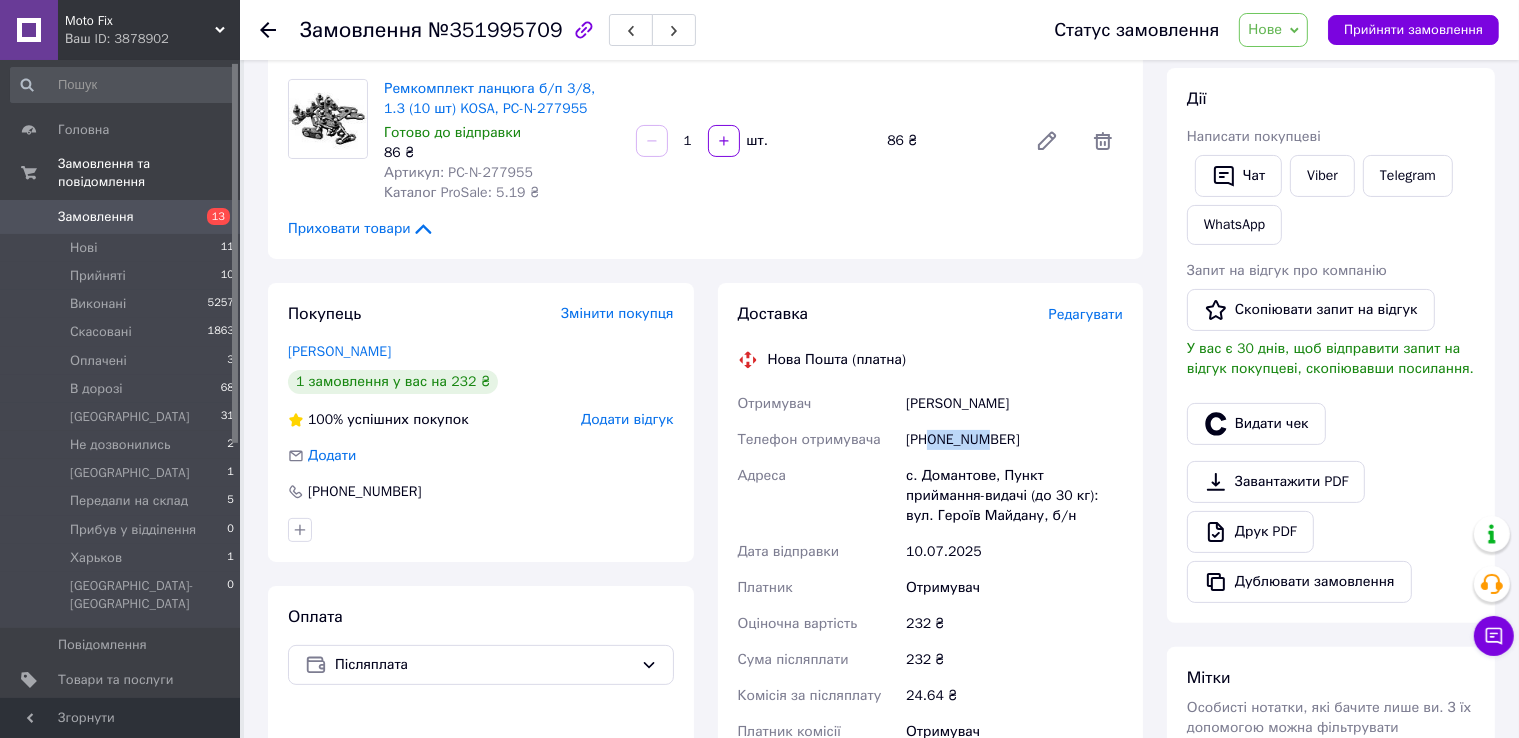 drag, startPoint x: 932, startPoint y: 422, endPoint x: 983, endPoint y: 417, distance: 51.24451 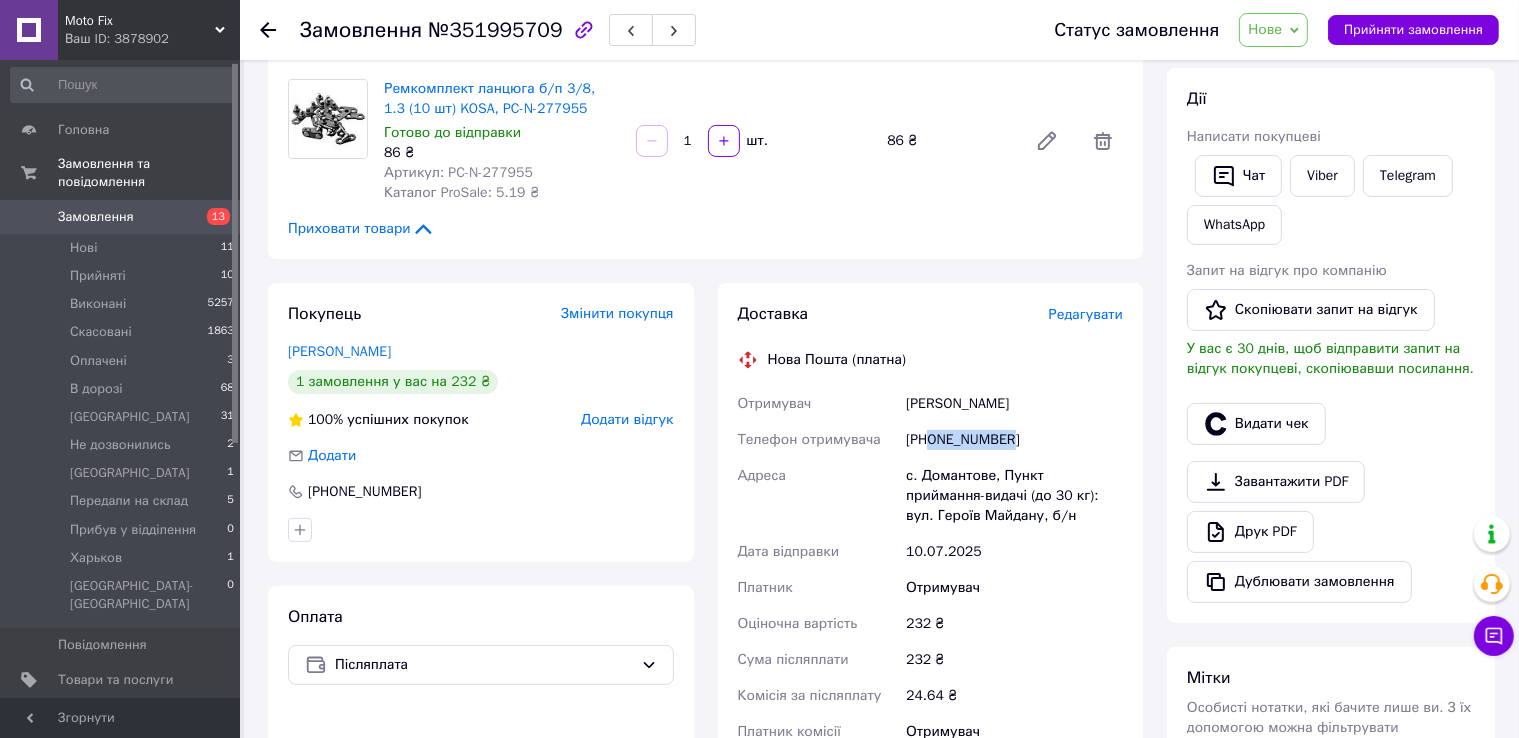 drag, startPoint x: 932, startPoint y: 418, endPoint x: 1022, endPoint y: 414, distance: 90.088844 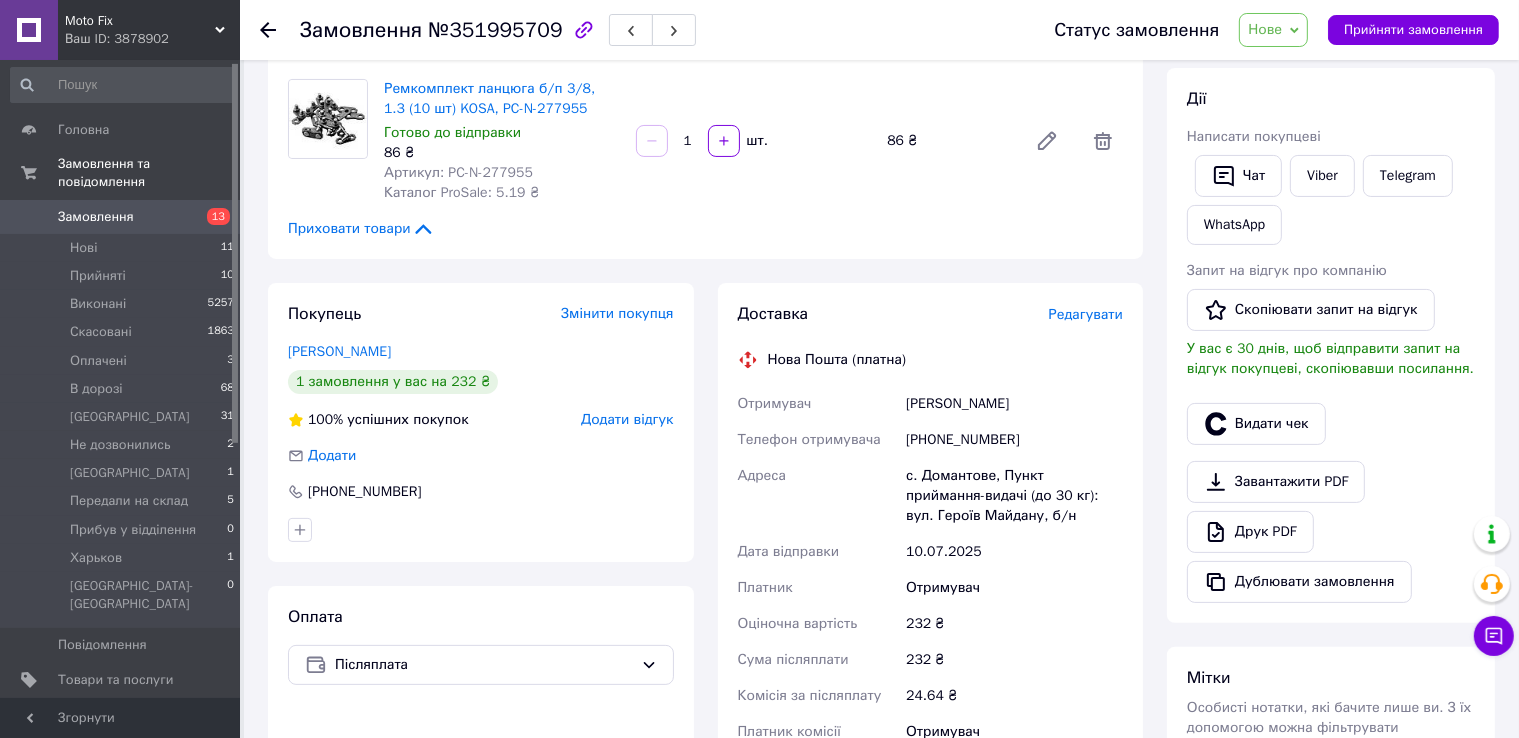 click on "Забродін Ігор" at bounding box center [1014, 404] 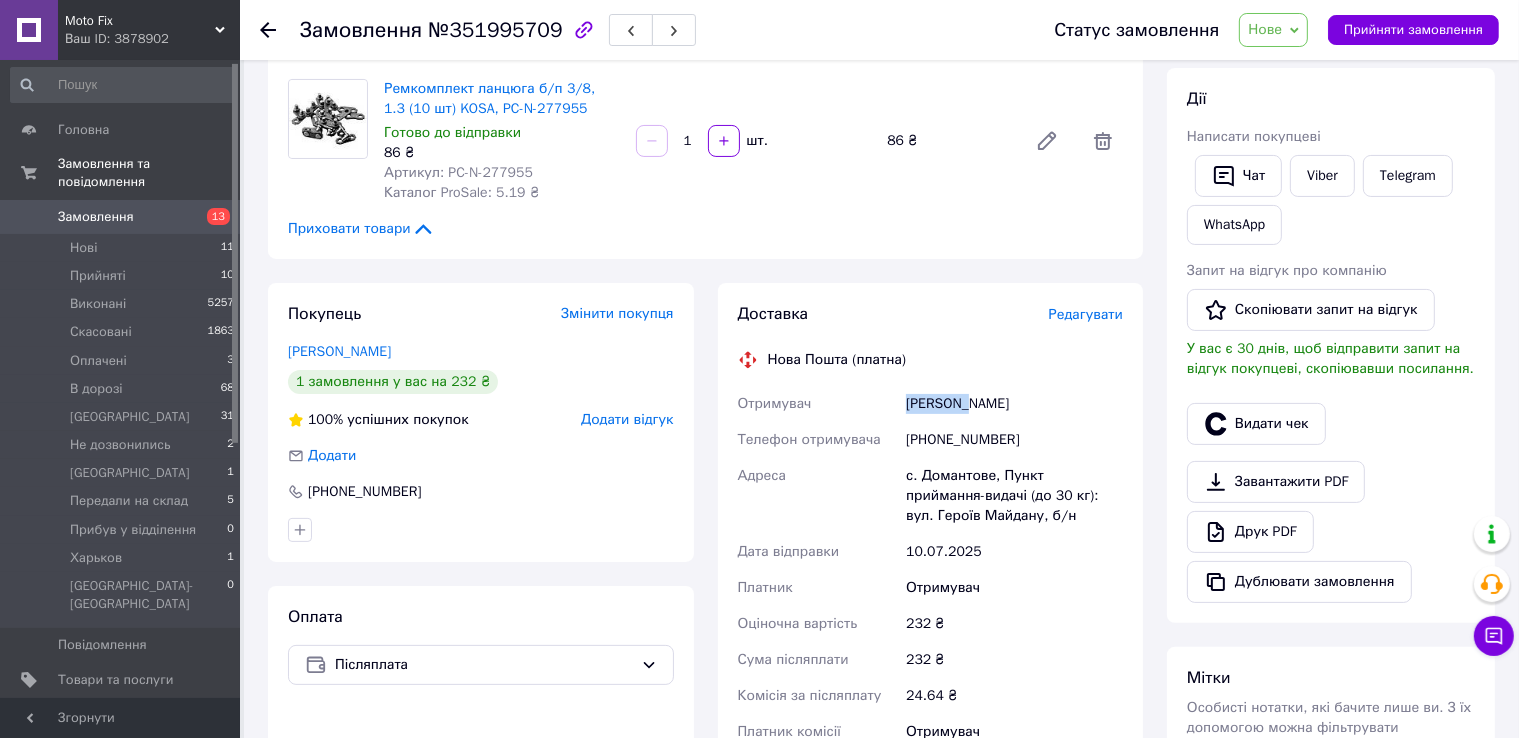 click on "Забродін Ігор" at bounding box center (1014, 404) 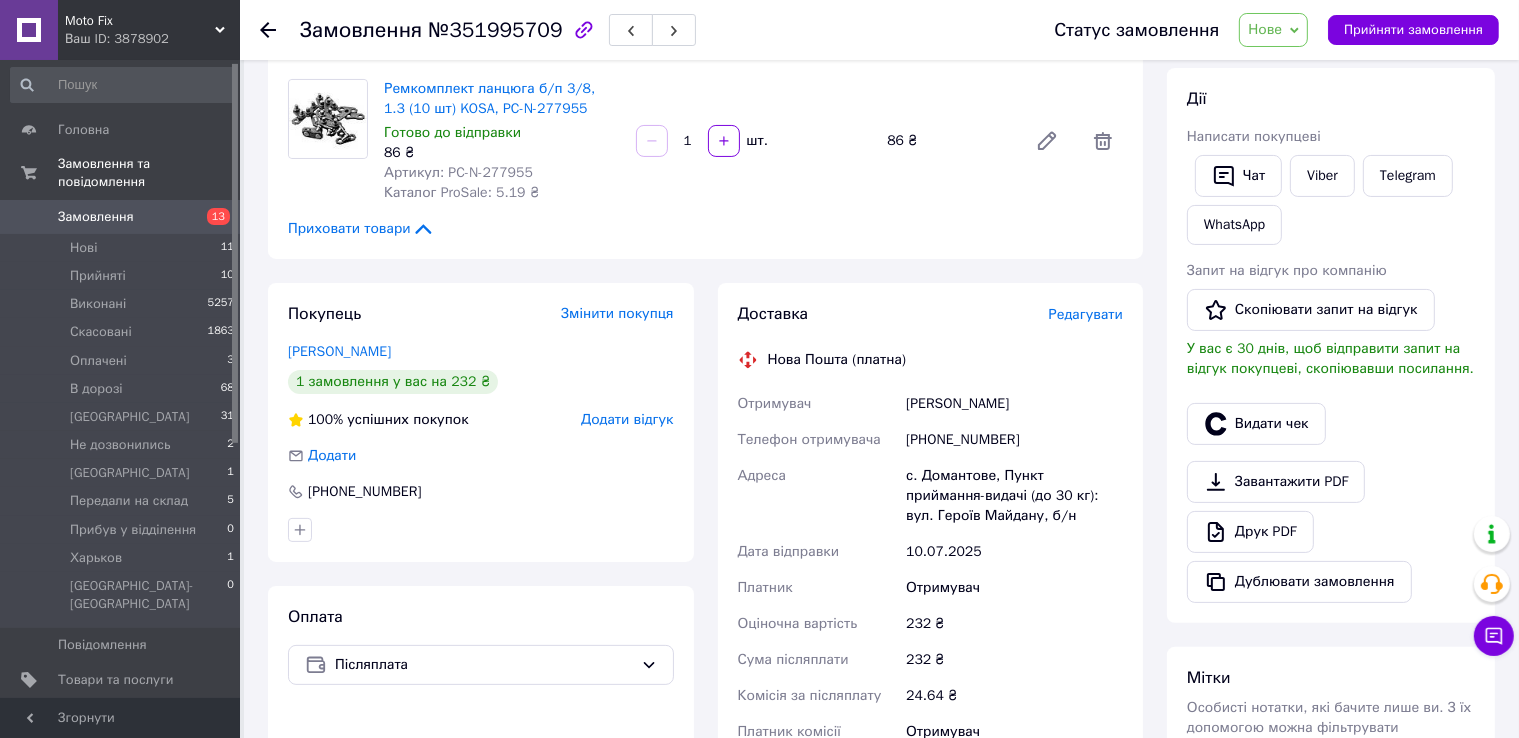 click on "Забродін Ігор" at bounding box center [1014, 404] 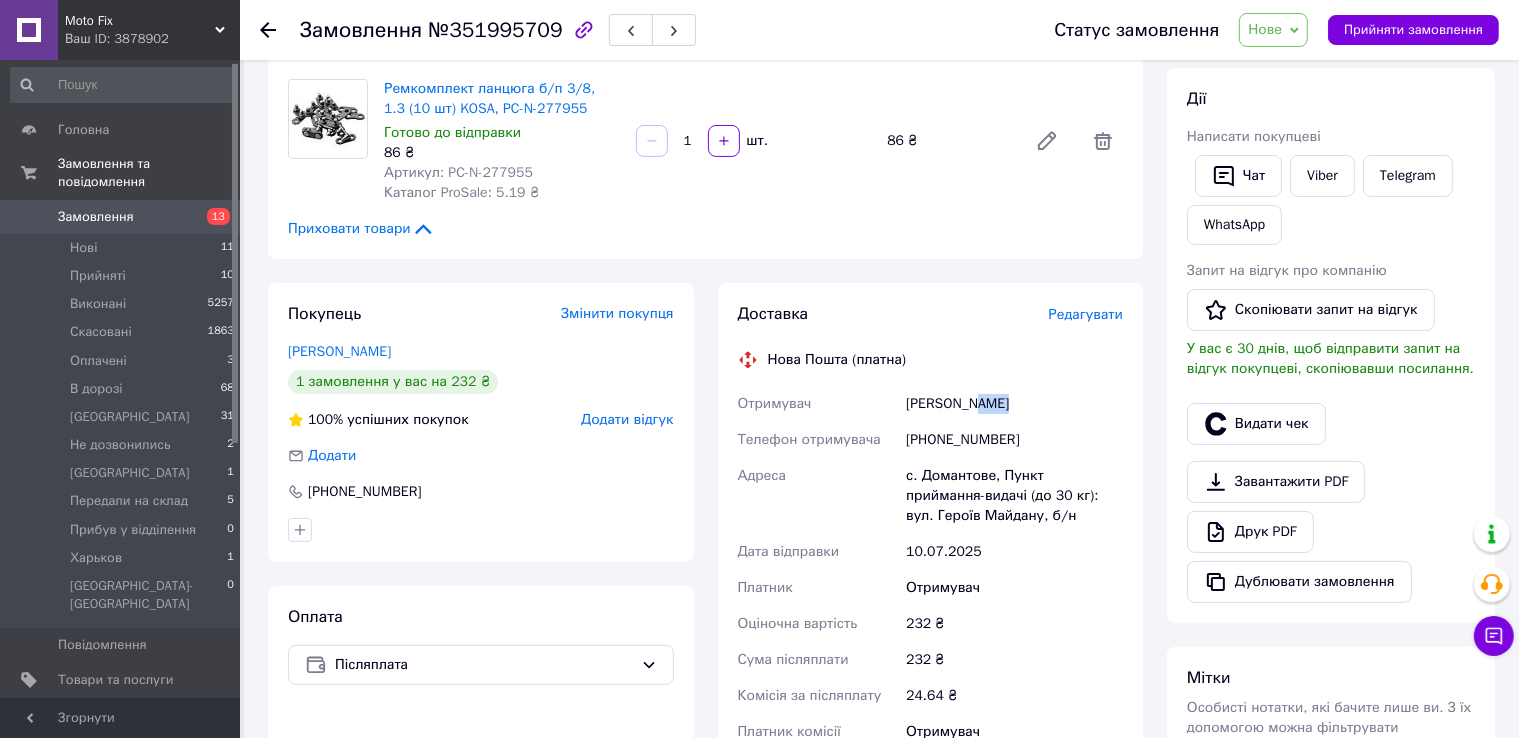 click on "Забродін Ігор" at bounding box center [1014, 404] 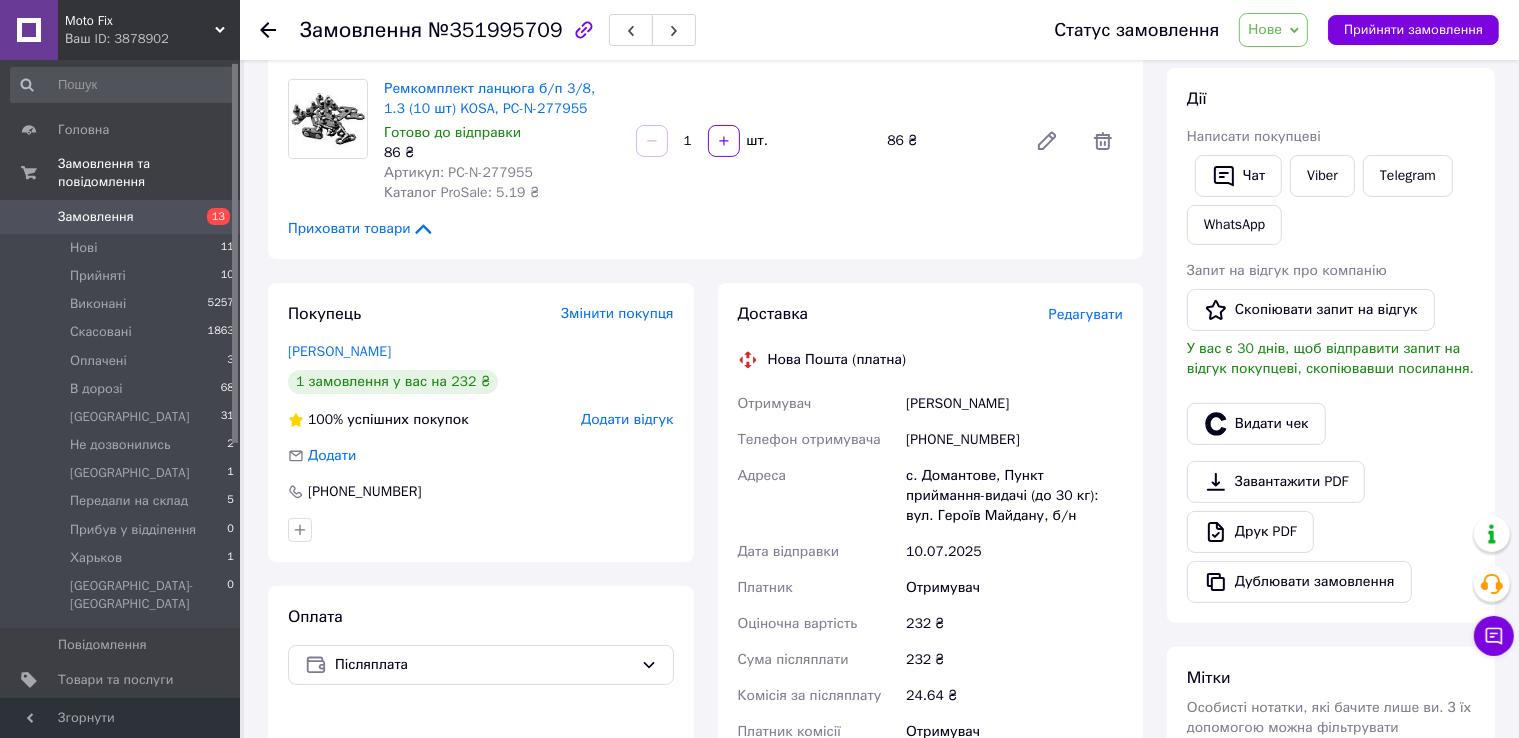 click on "с. Домантове, Пункт приймання-видачі (до 30 кг): вул. Героїв Майдану, б/н" at bounding box center (1014, 496) 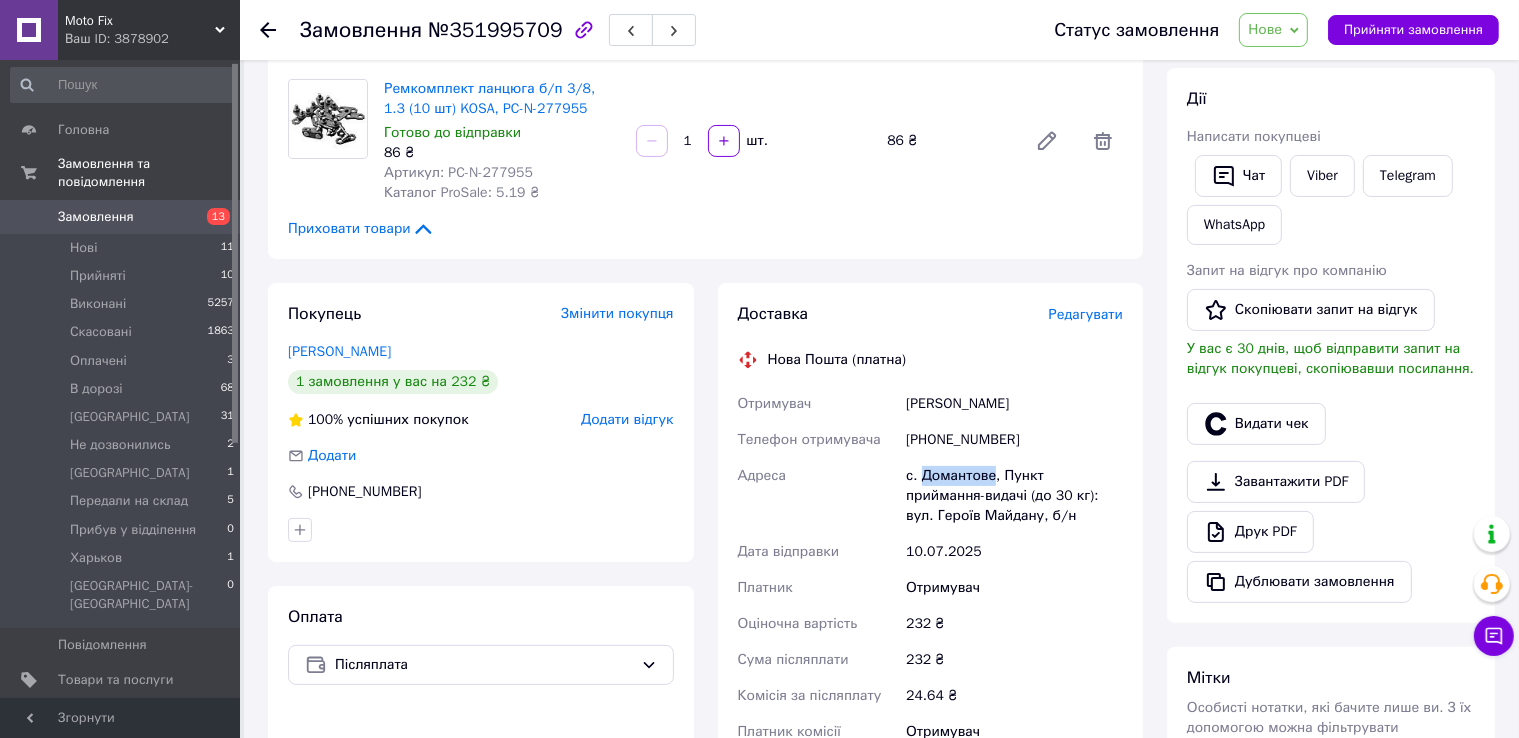 click on "с. Домантове, Пункт приймання-видачі (до 30 кг): вул. Героїв Майдану, б/н" at bounding box center (1014, 496) 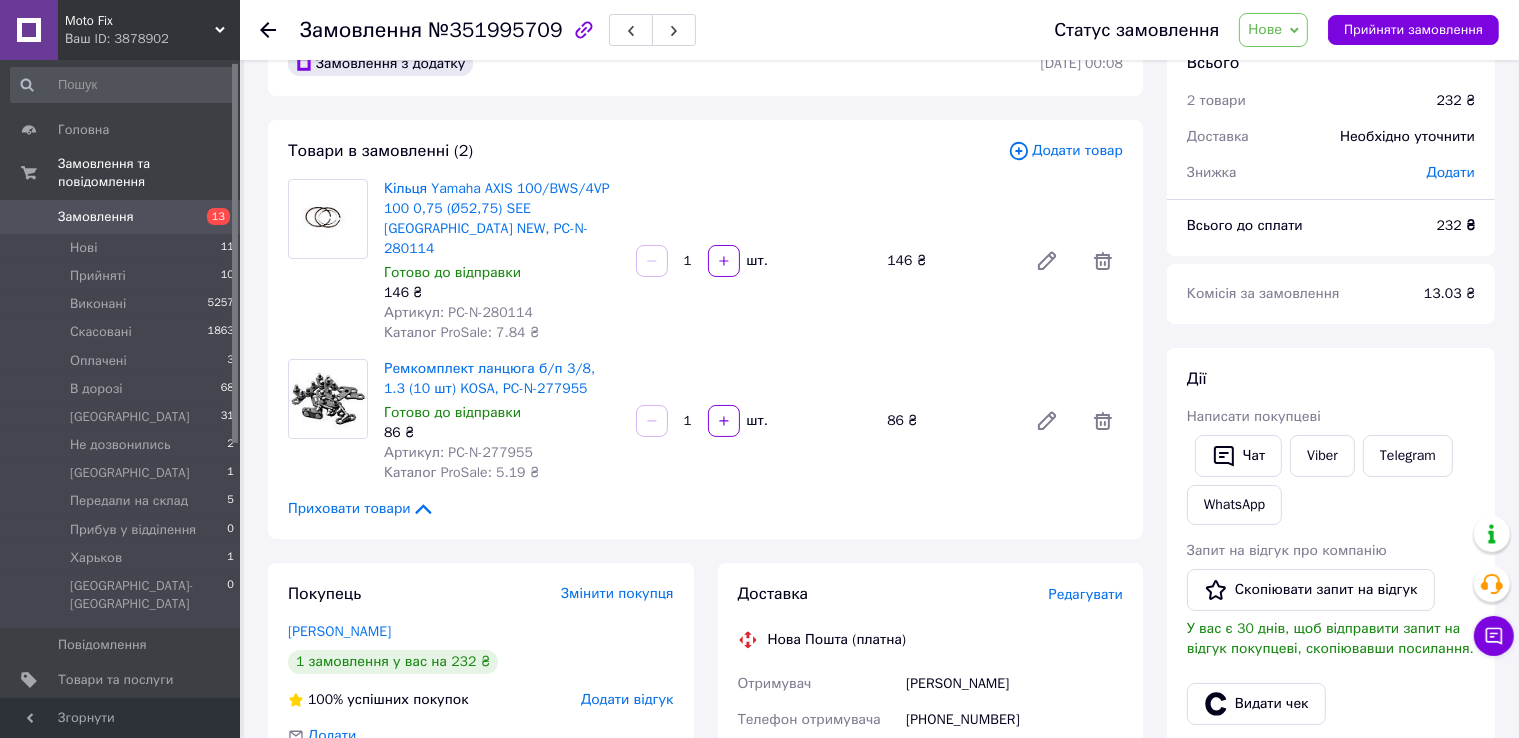 scroll, scrollTop: 52, scrollLeft: 0, axis: vertical 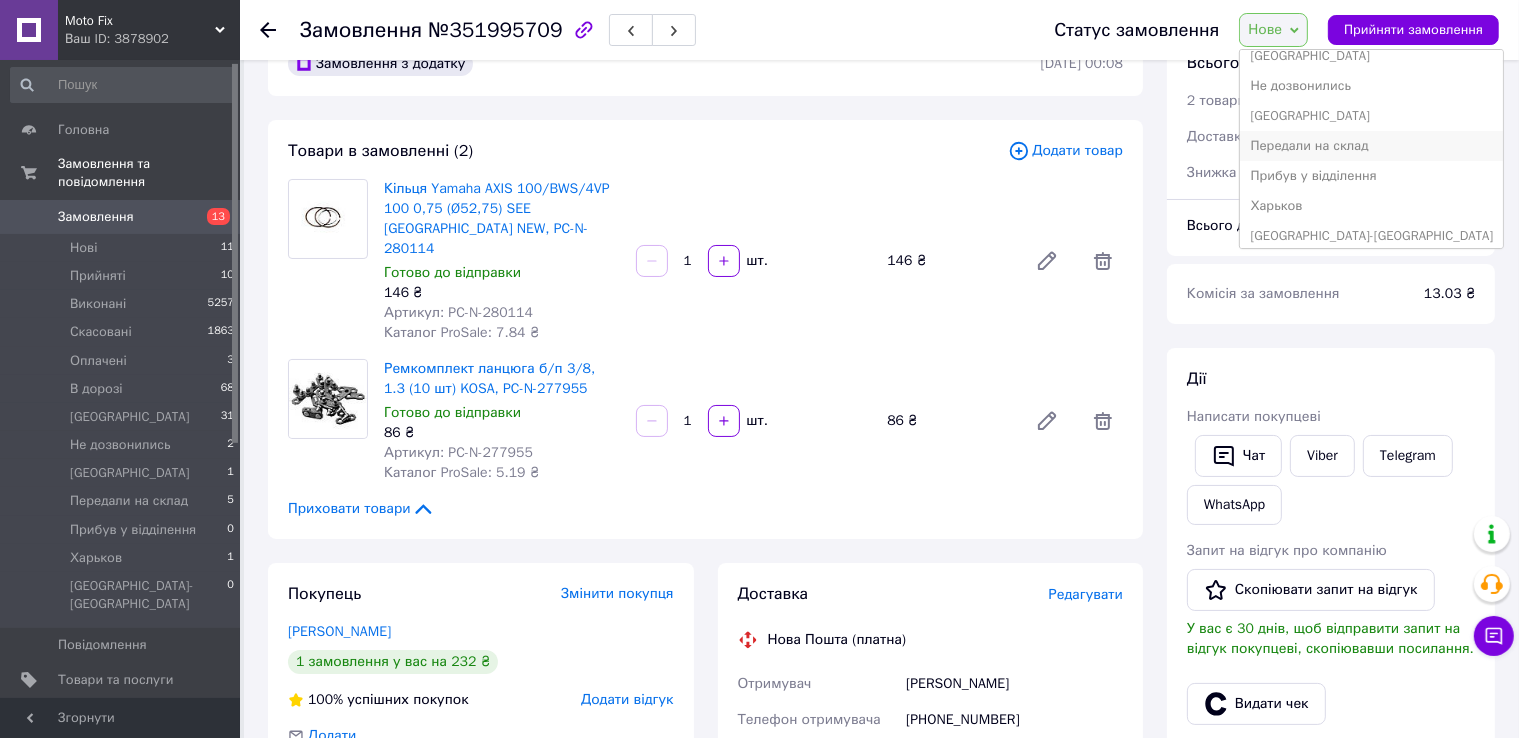 click on "Передали на склад" at bounding box center (1371, 146) 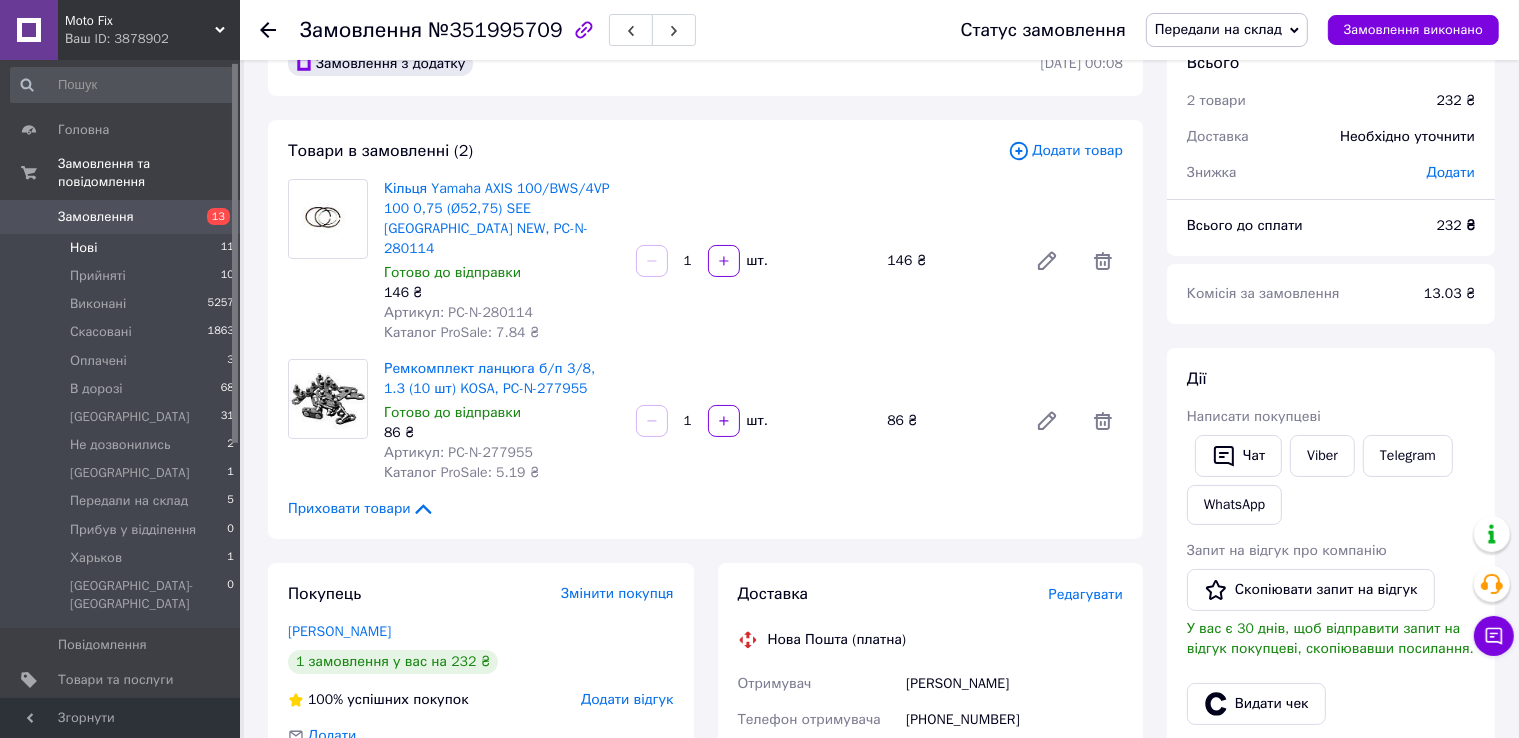 click on "Нові 11" at bounding box center [123, 248] 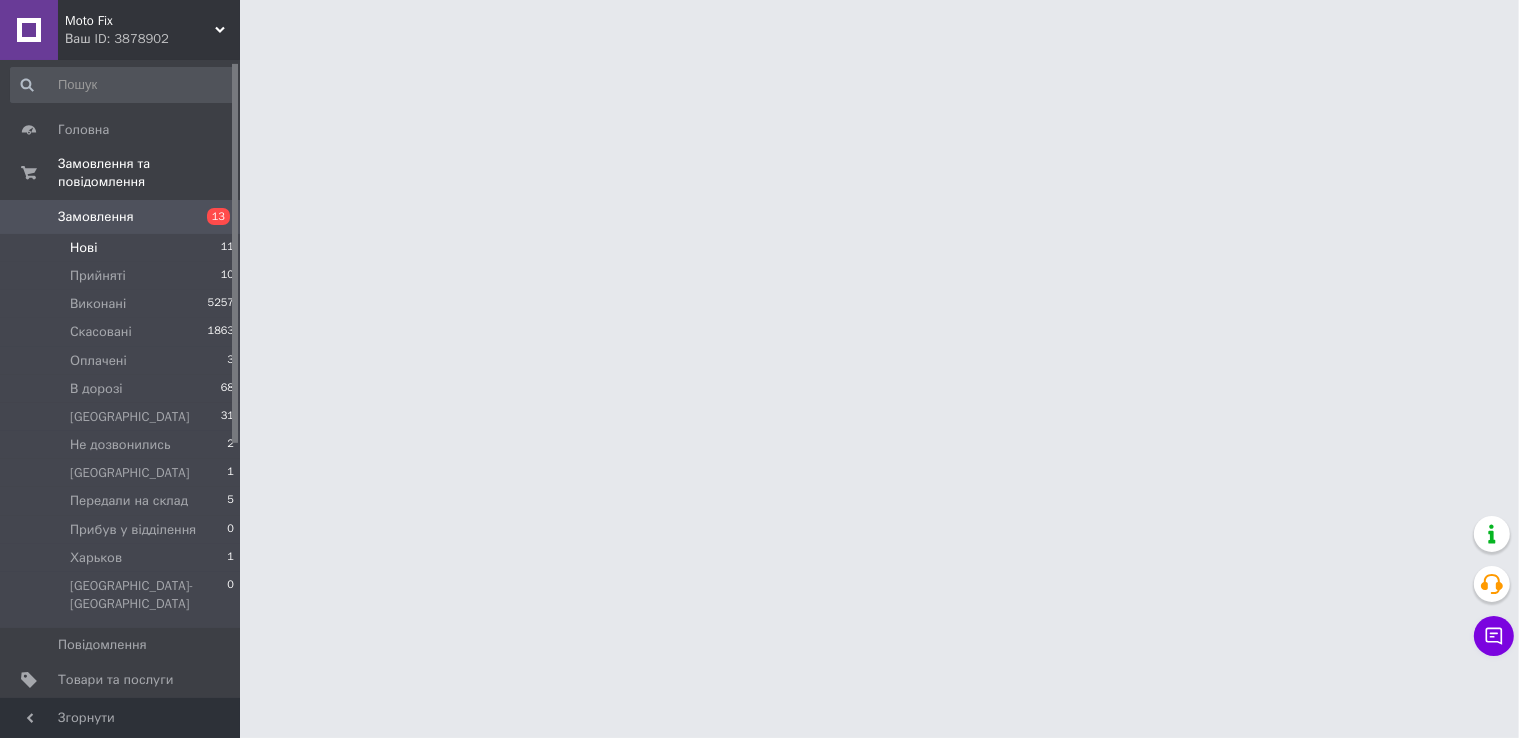 scroll, scrollTop: 0, scrollLeft: 0, axis: both 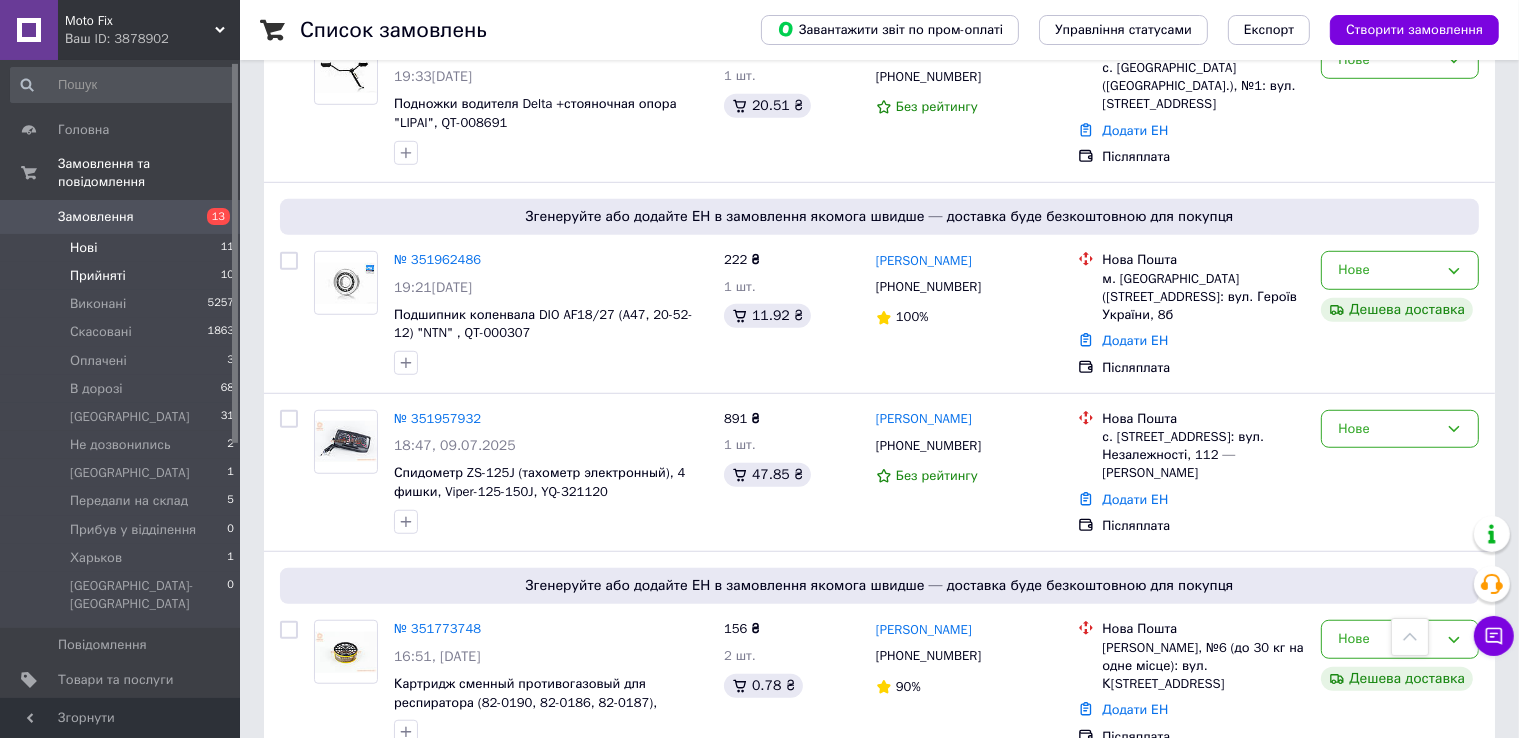 click on "Прийняті 10" at bounding box center [123, 276] 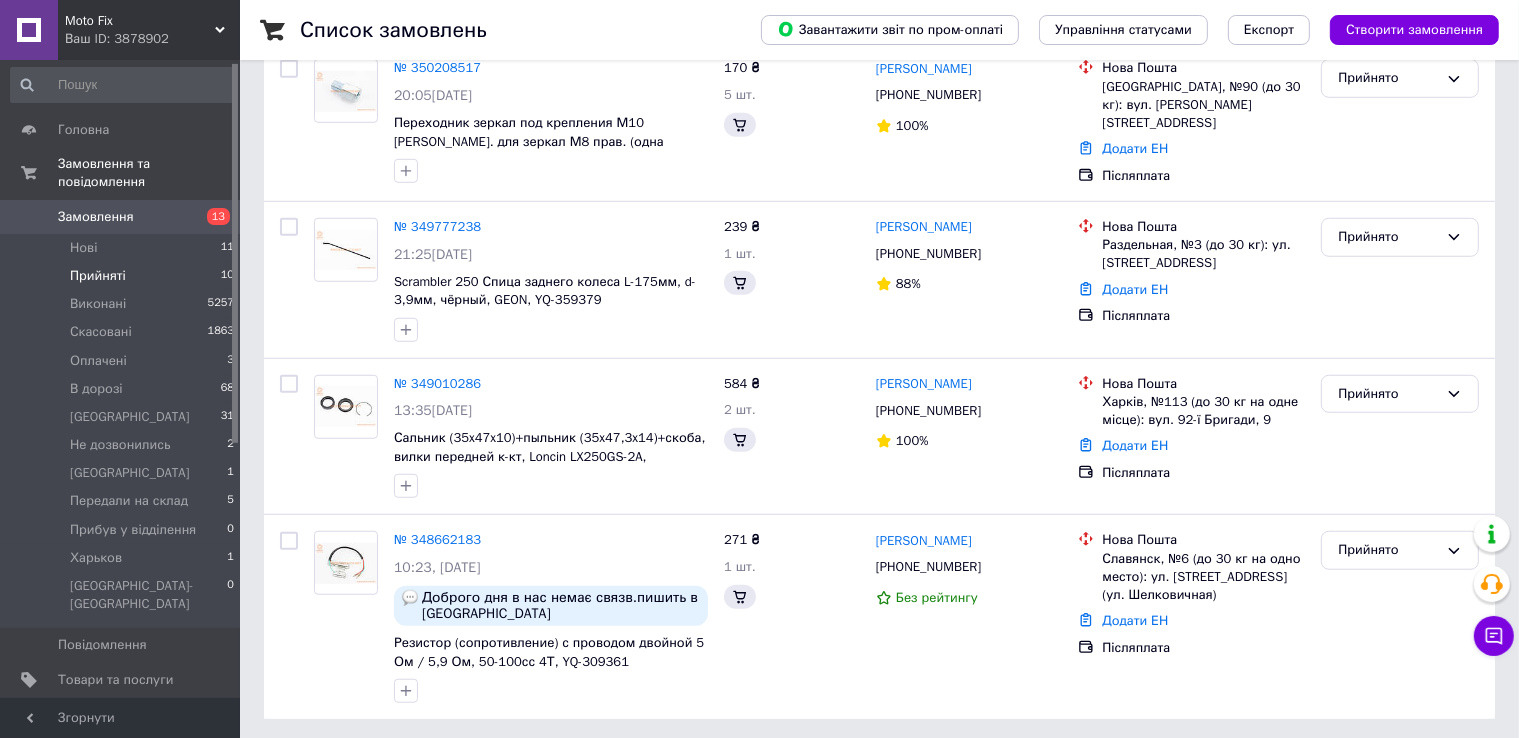 scroll, scrollTop: 0, scrollLeft: 0, axis: both 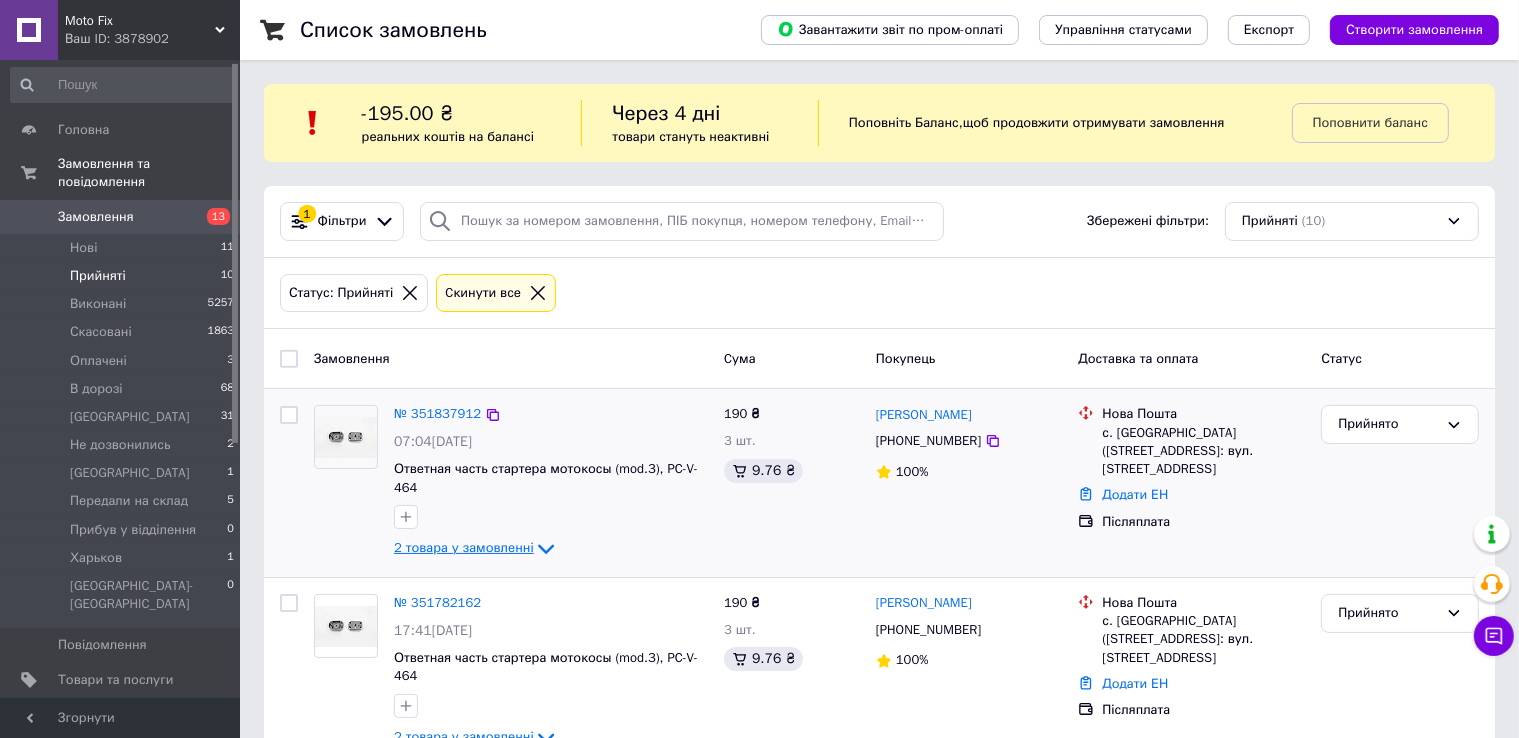 click on "2 товара у замовленні" at bounding box center (464, 548) 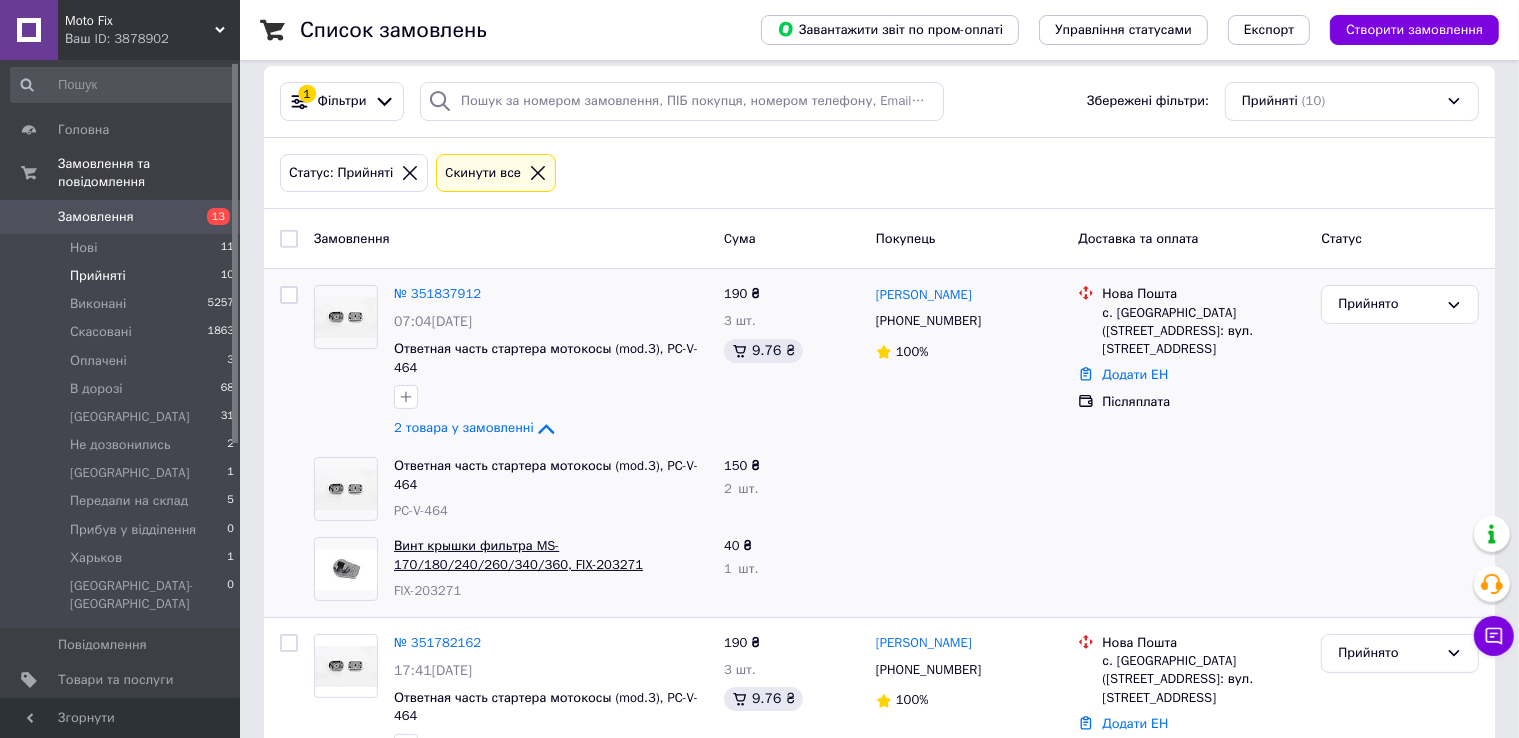 scroll, scrollTop: 116, scrollLeft: 0, axis: vertical 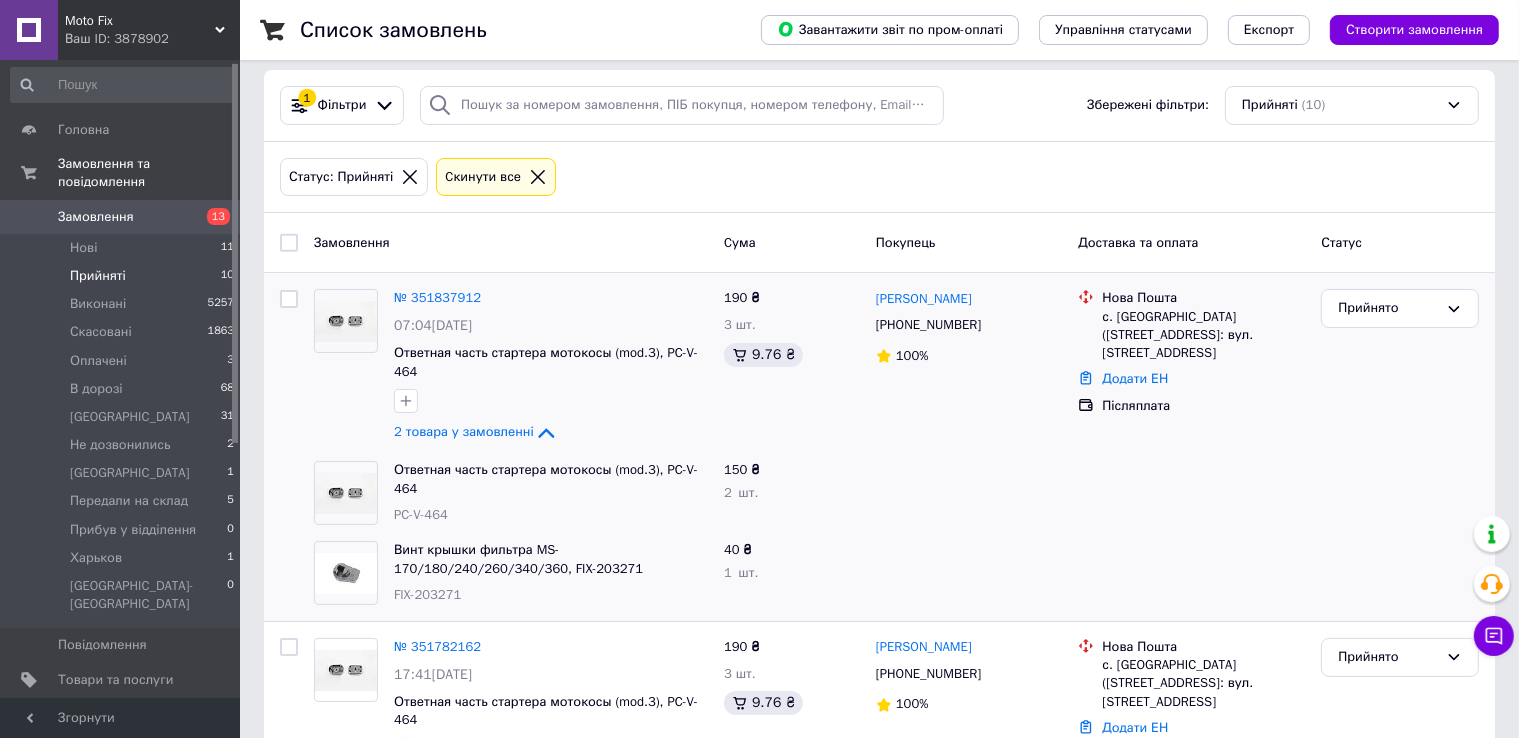 click on "FIX-203271" at bounding box center (427, 594) 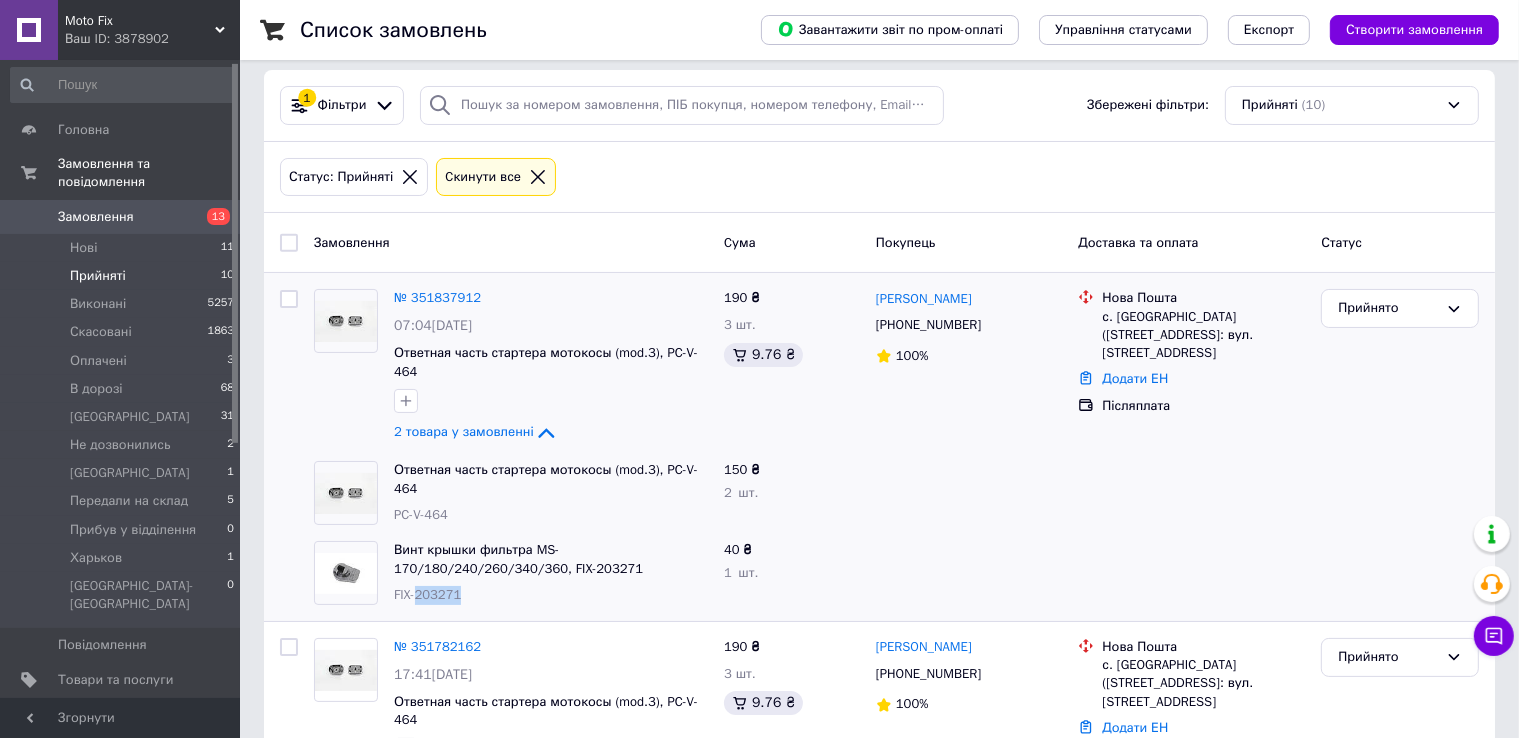 click on "FIX-203271" at bounding box center (427, 594) 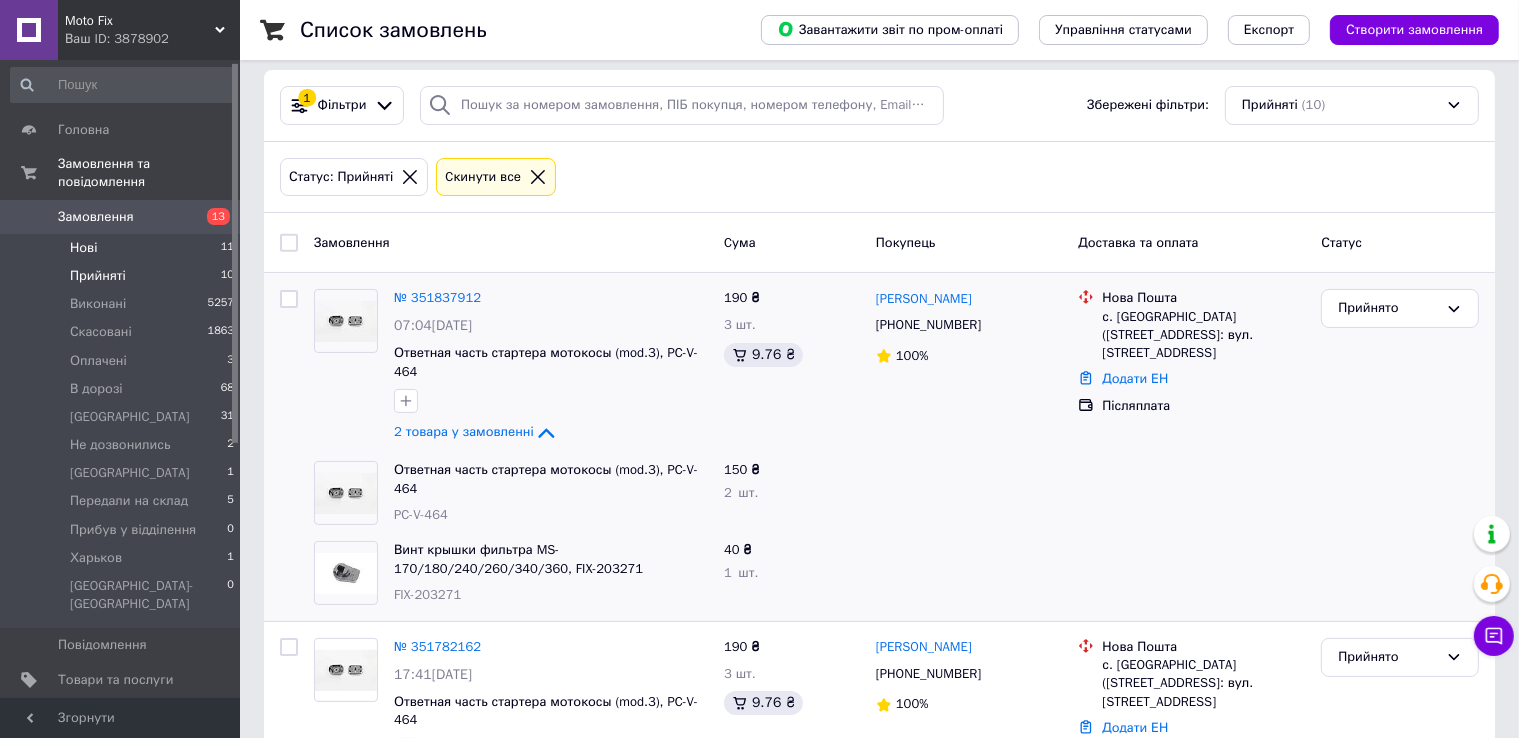 click on "Нові 11" at bounding box center (123, 248) 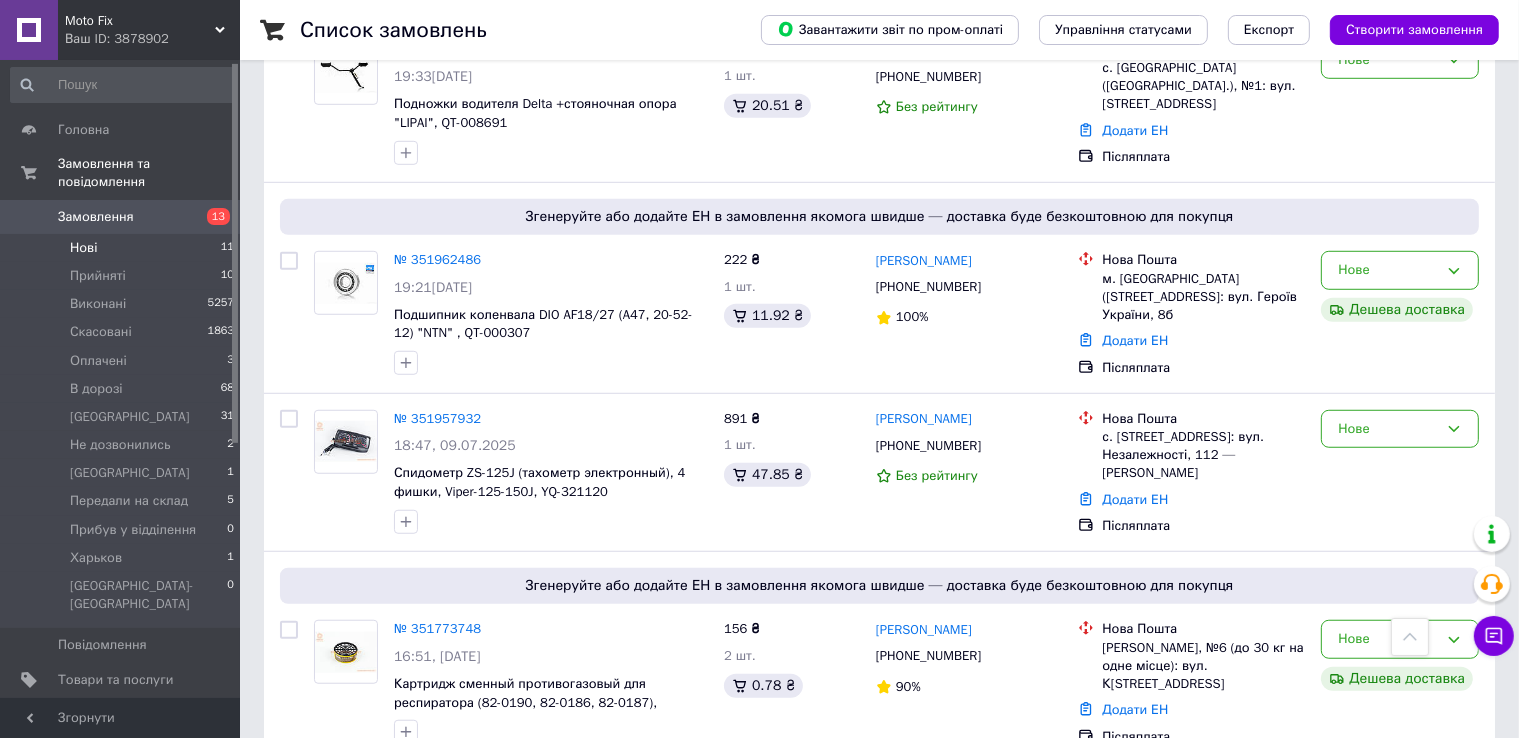 scroll, scrollTop: 1354, scrollLeft: 0, axis: vertical 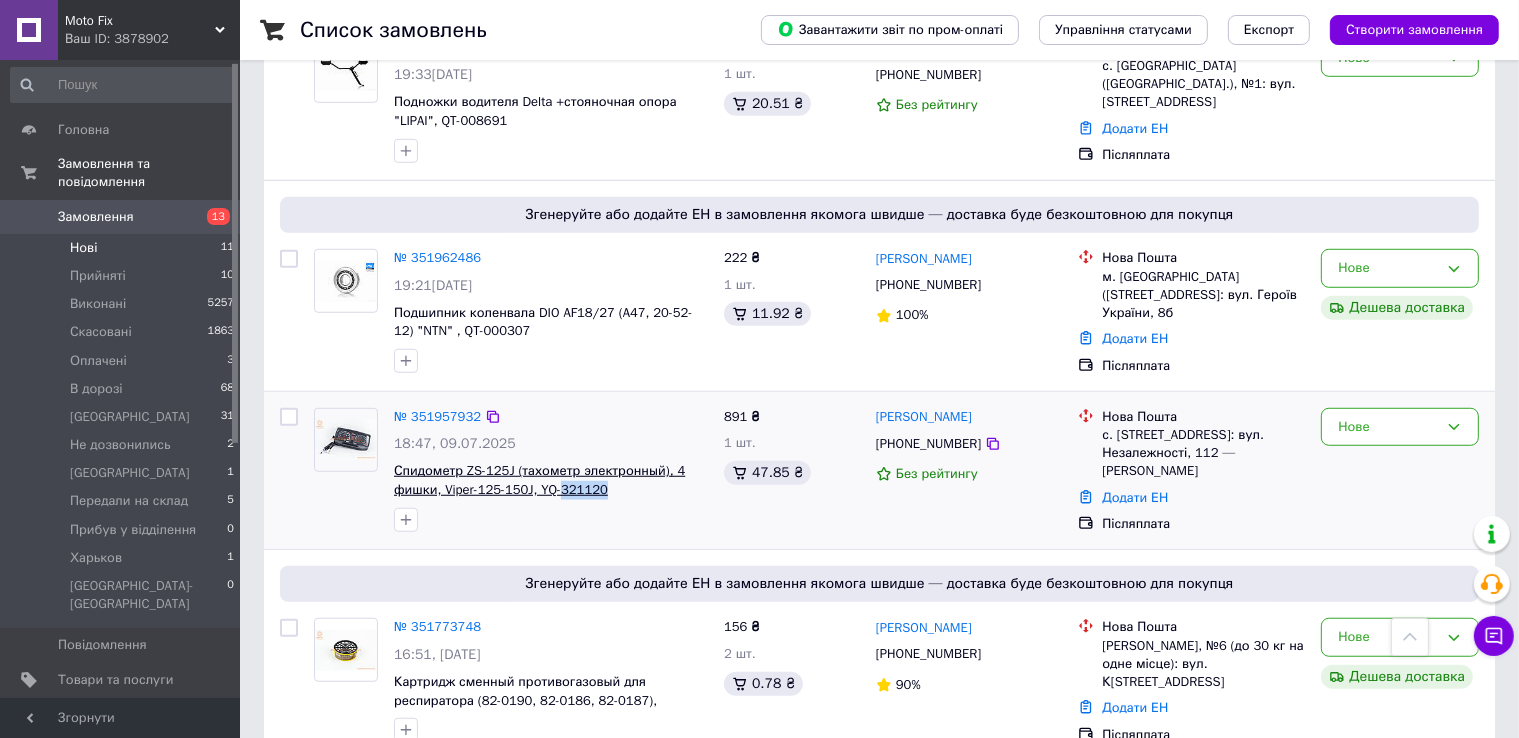 drag, startPoint x: 609, startPoint y: 445, endPoint x: 558, endPoint y: 441, distance: 51.156624 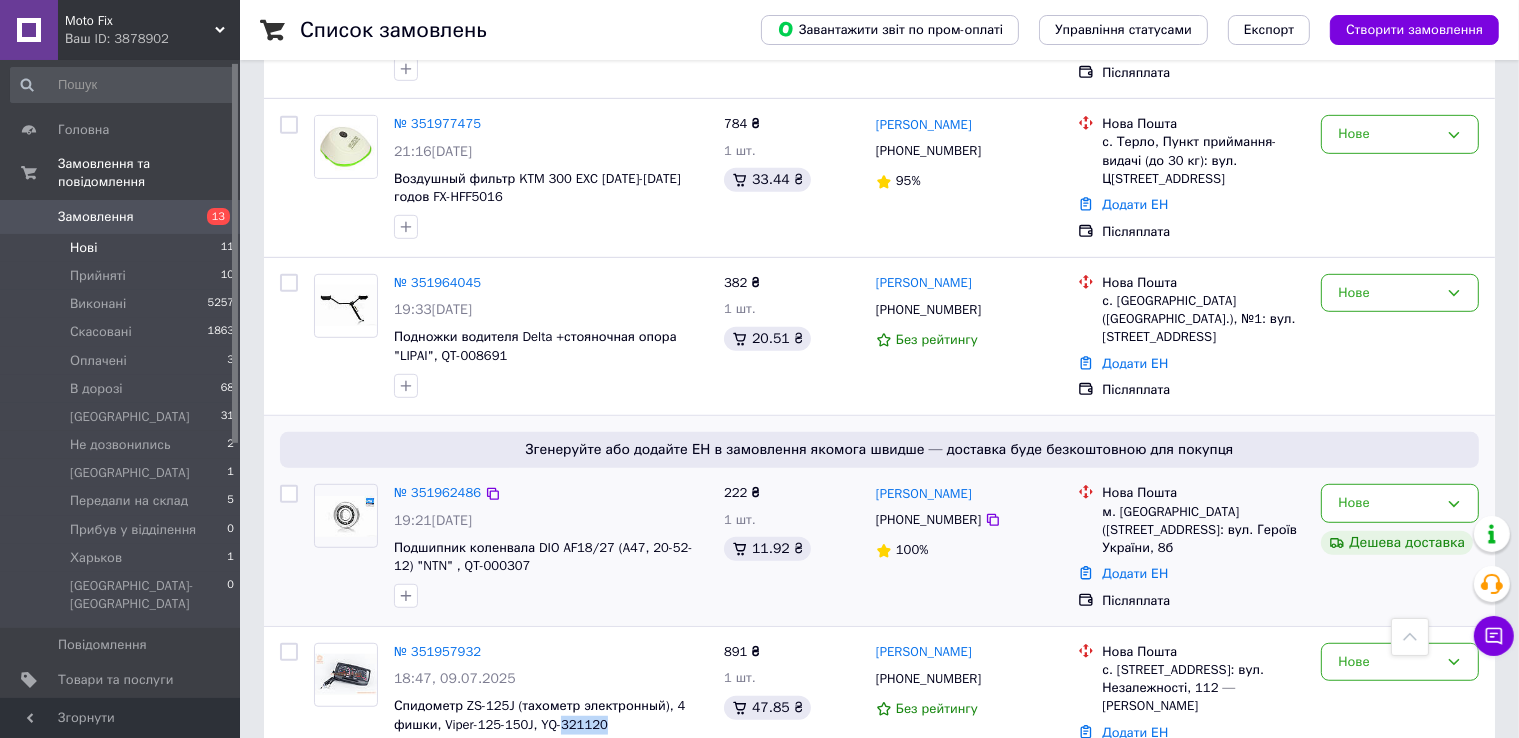 scroll, scrollTop: 1118, scrollLeft: 0, axis: vertical 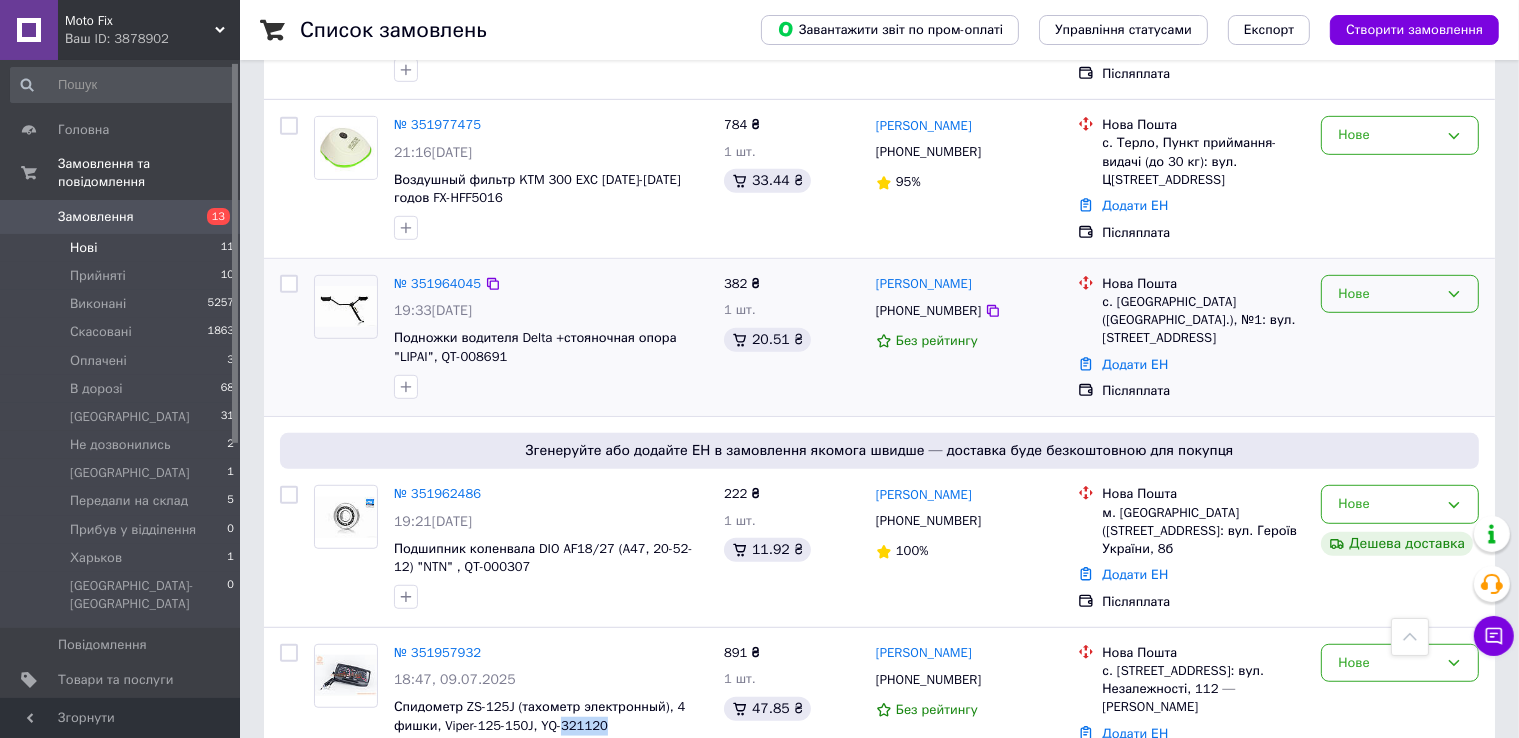 click on "Нове" at bounding box center [1388, 294] 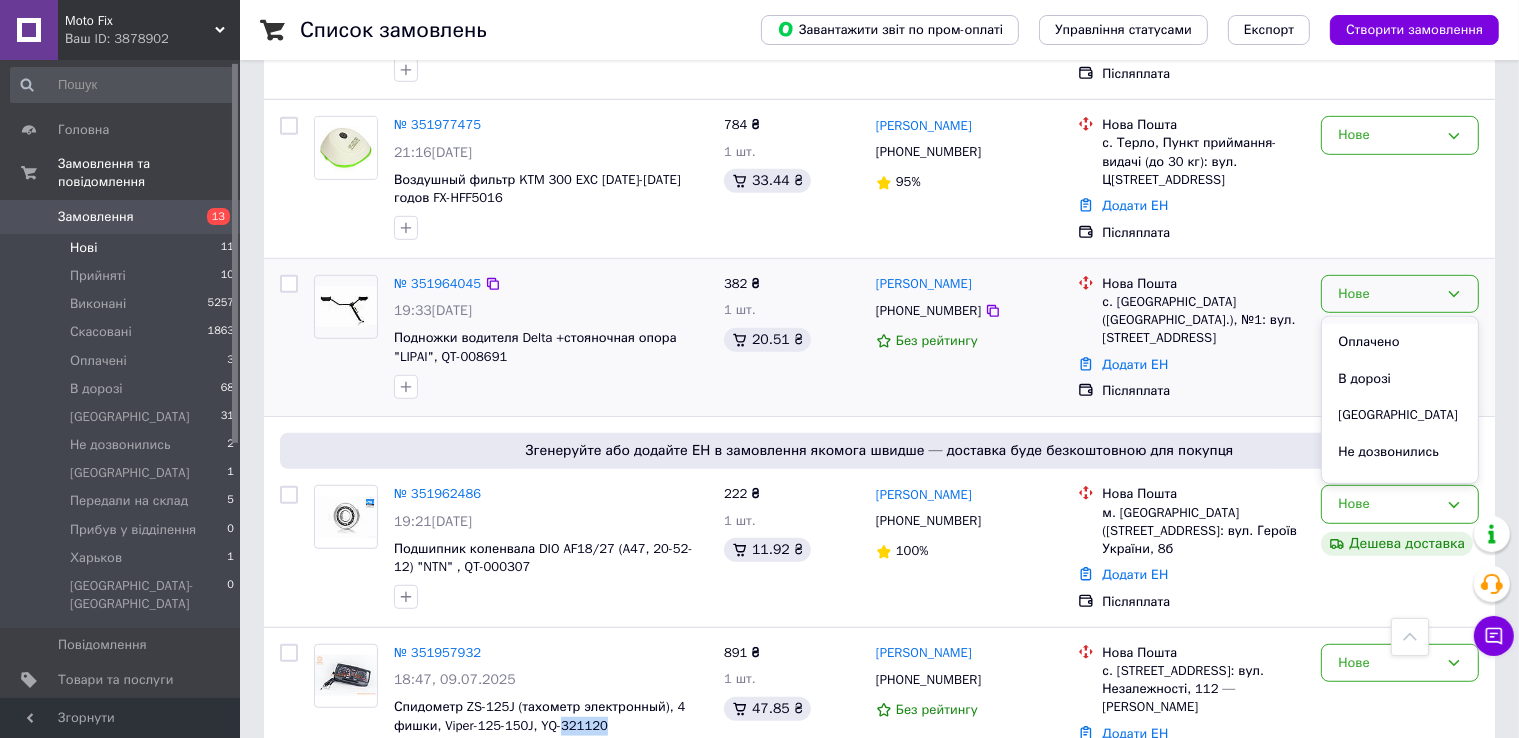 scroll, scrollTop: 104, scrollLeft: 0, axis: vertical 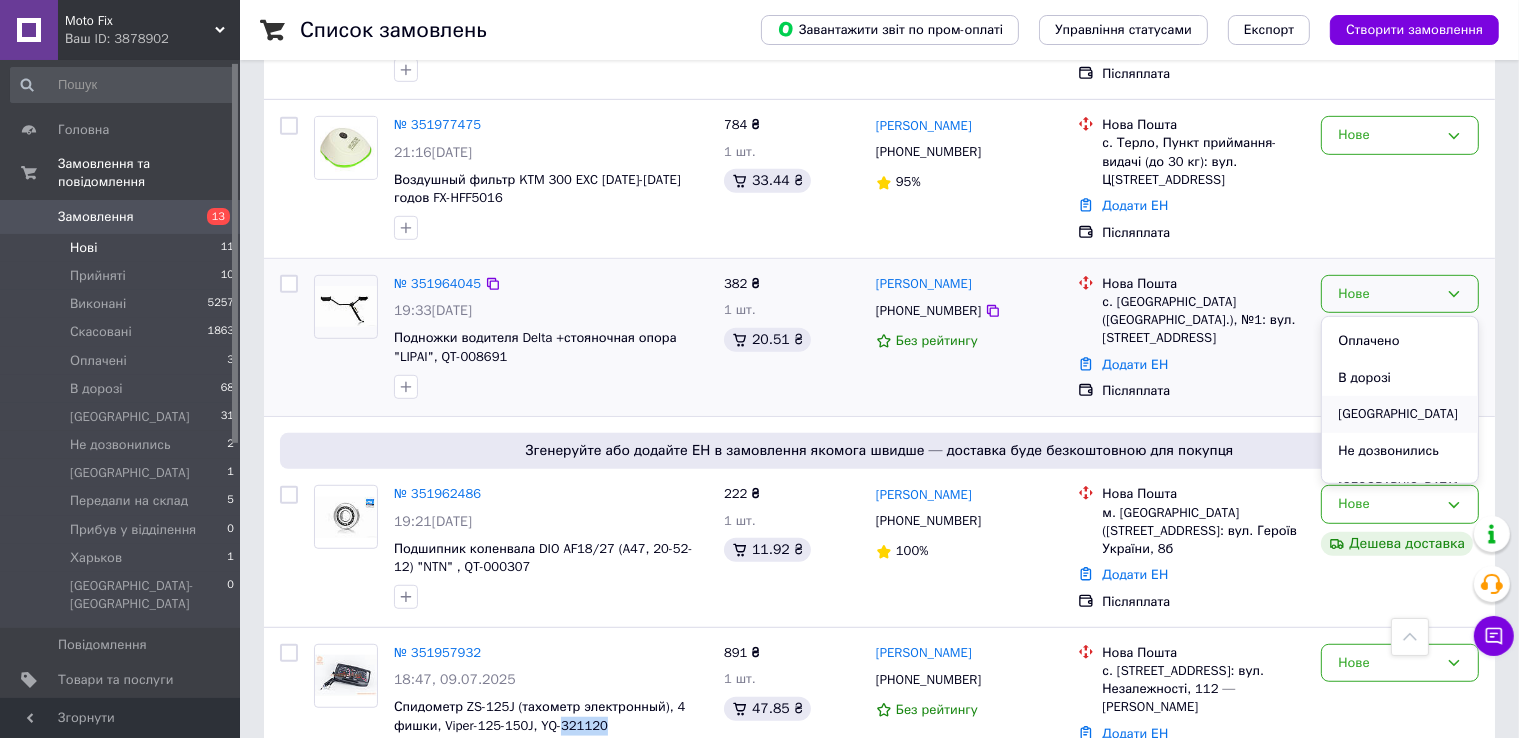 click on "[GEOGRAPHIC_DATA]" at bounding box center [1400, 414] 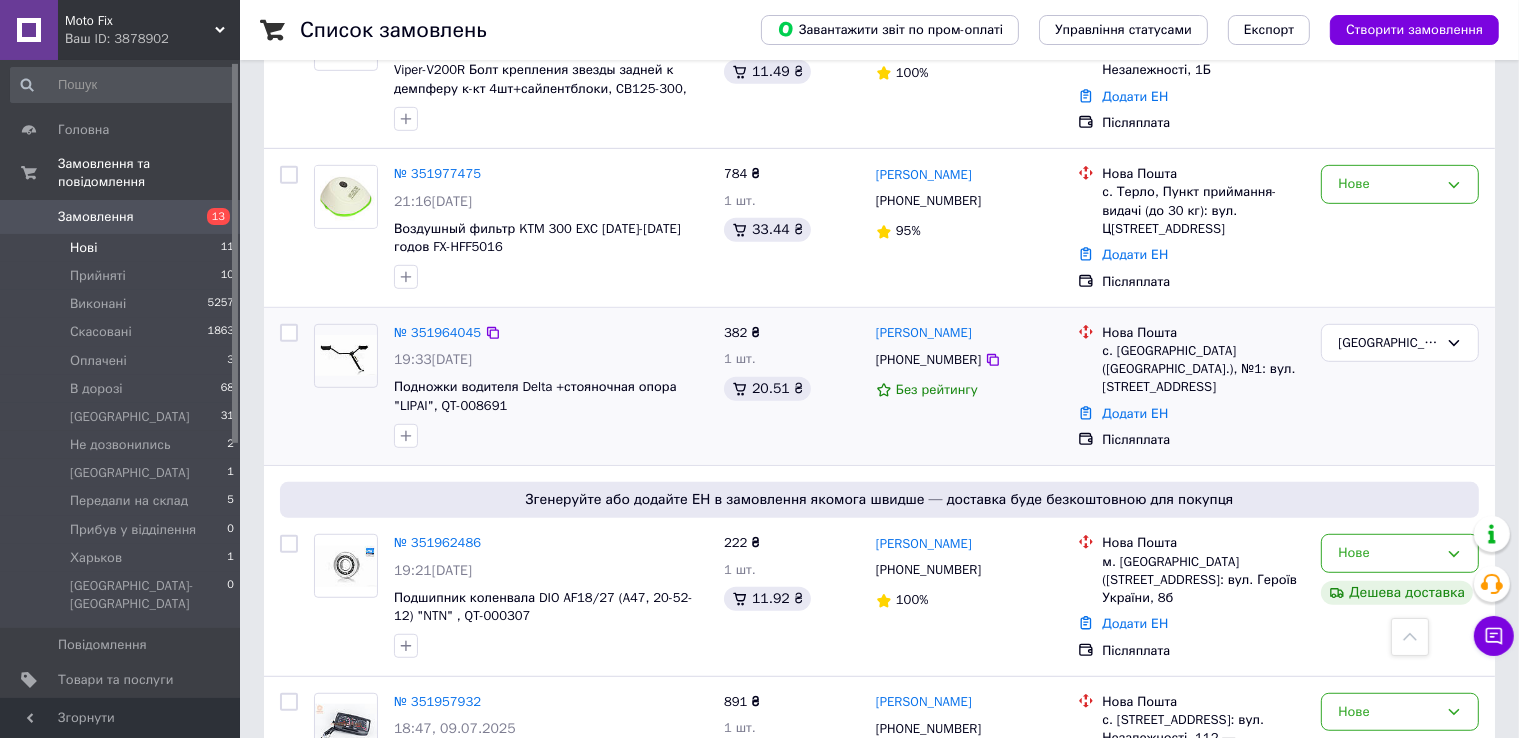 scroll, scrollTop: 1076, scrollLeft: 0, axis: vertical 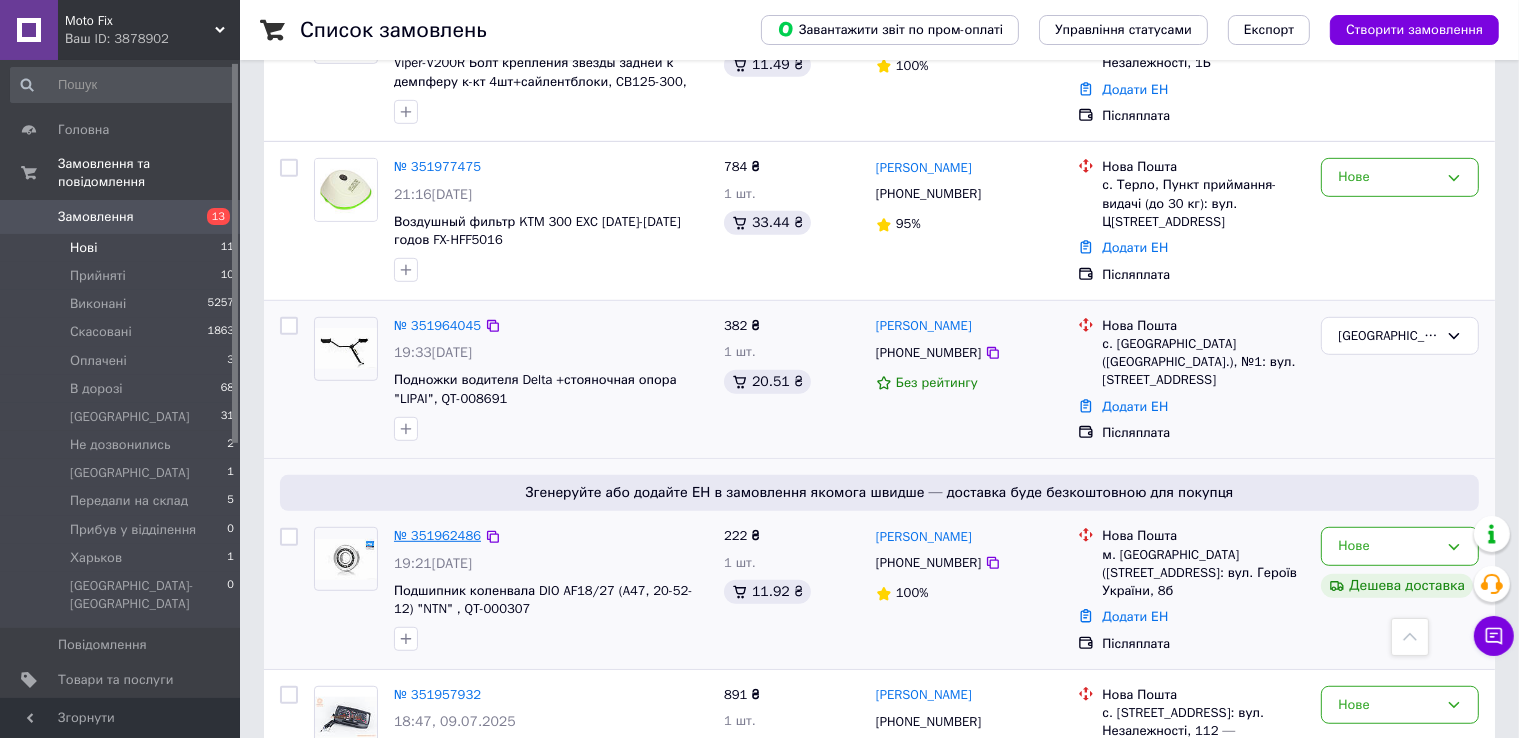 click on "№ 351962486" at bounding box center [437, 535] 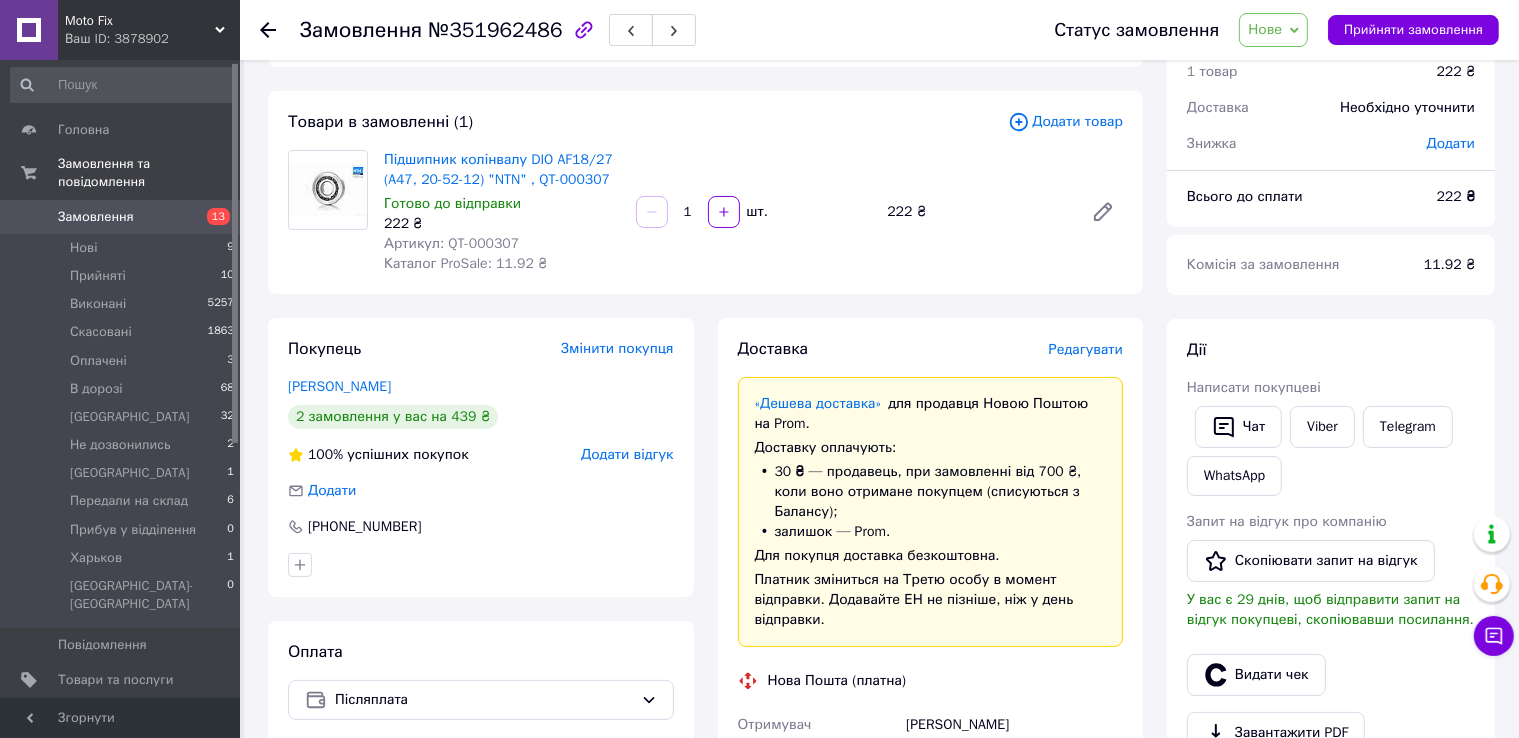 scroll, scrollTop: 80, scrollLeft: 0, axis: vertical 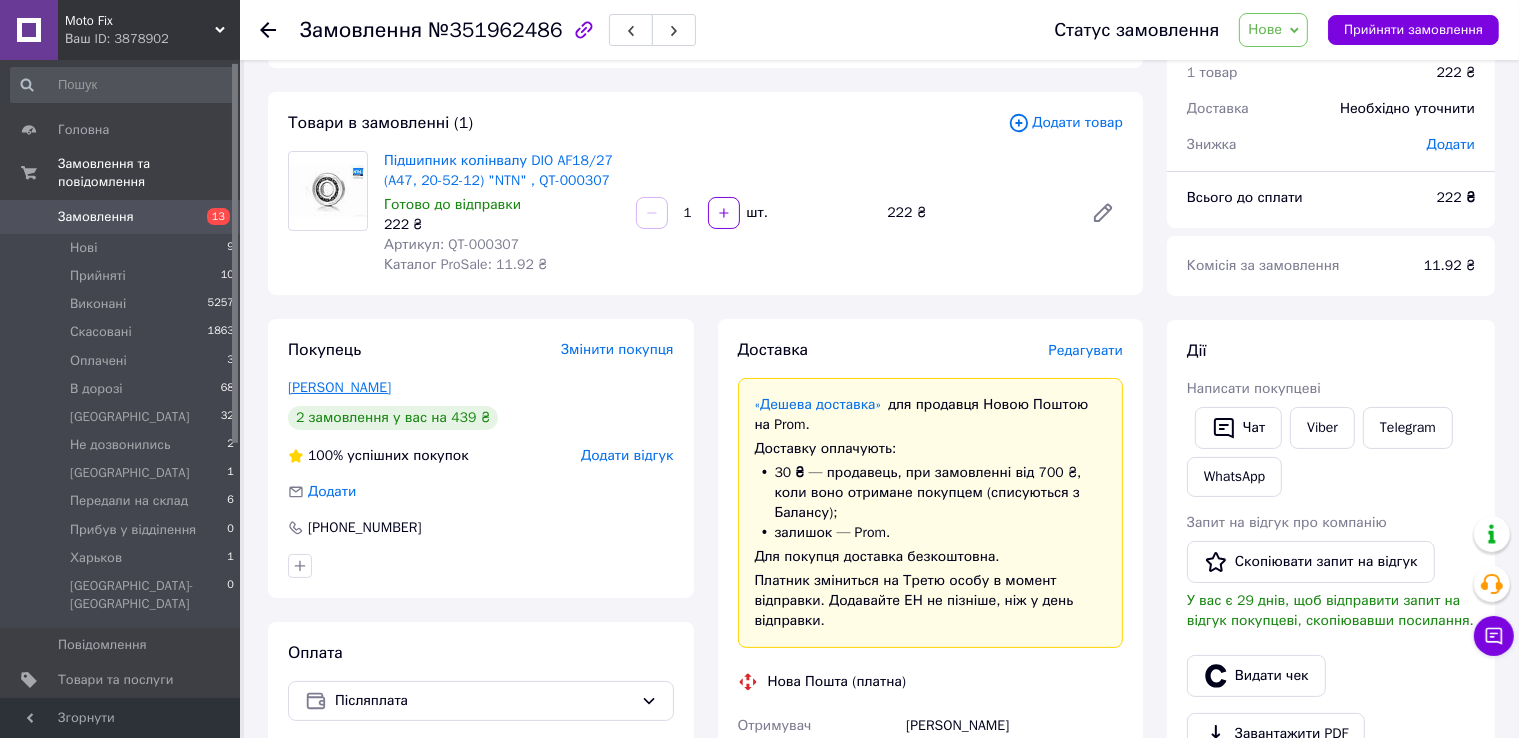 click on "Сергєєв Олександр" at bounding box center (339, 387) 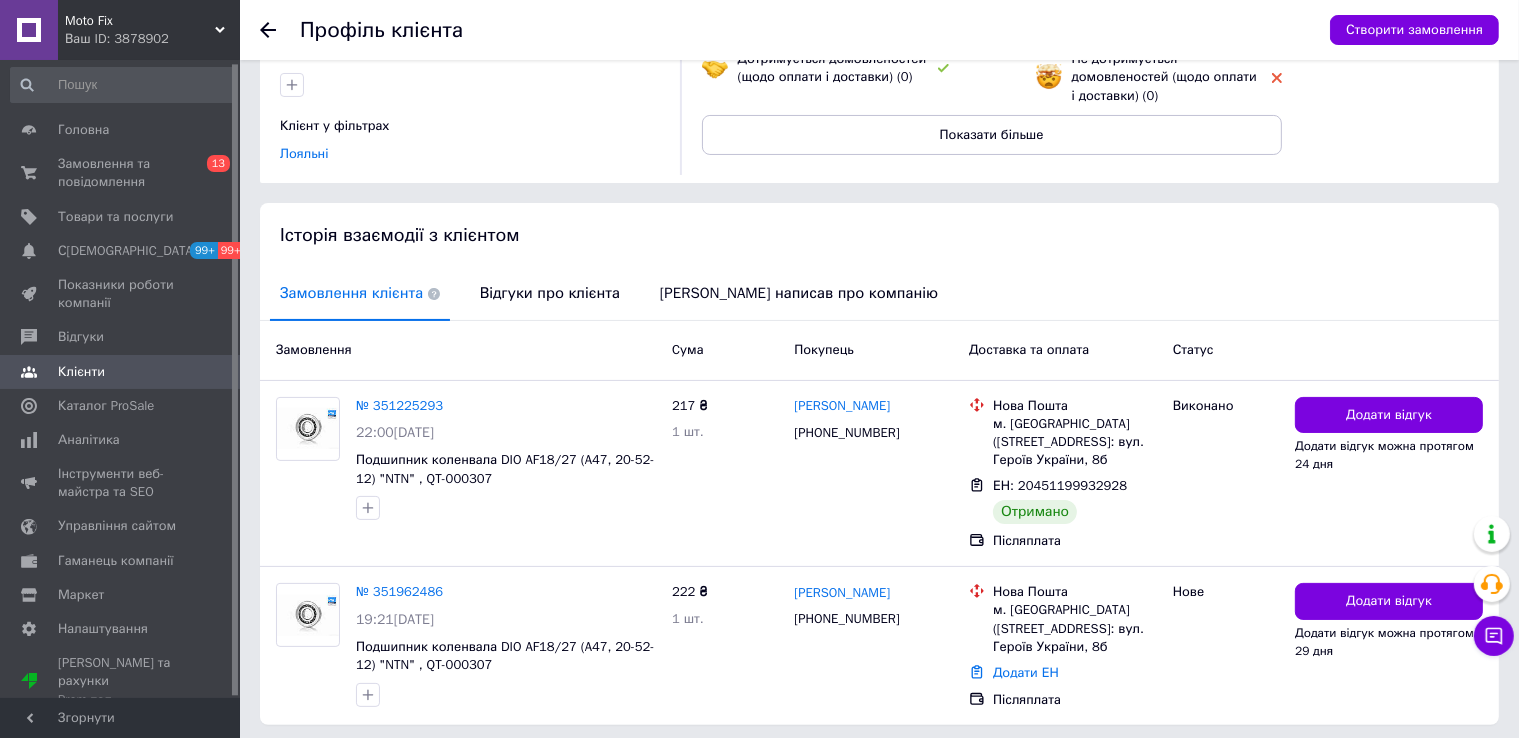 scroll, scrollTop: 318, scrollLeft: 0, axis: vertical 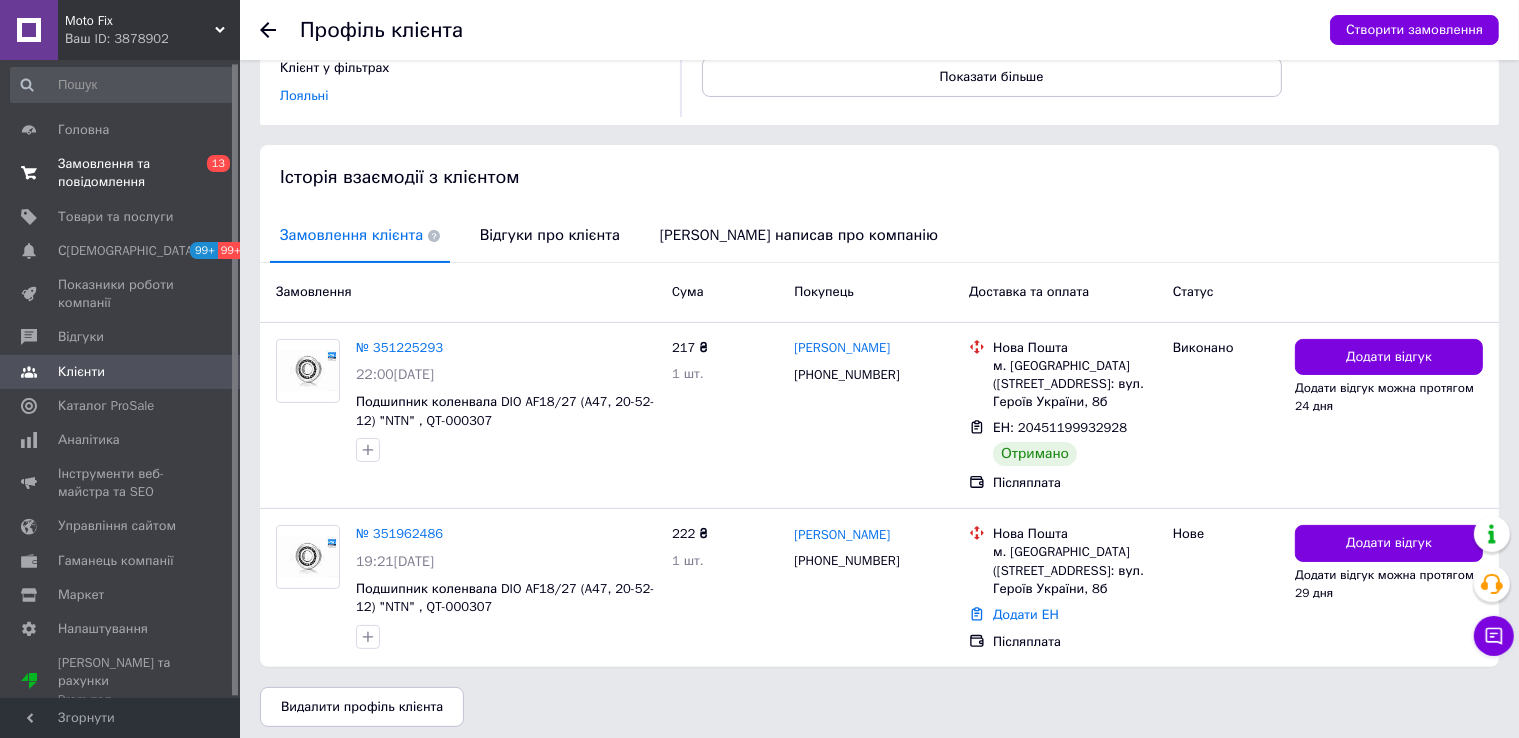 click on "Замовлення та повідомлення" at bounding box center [121, 173] 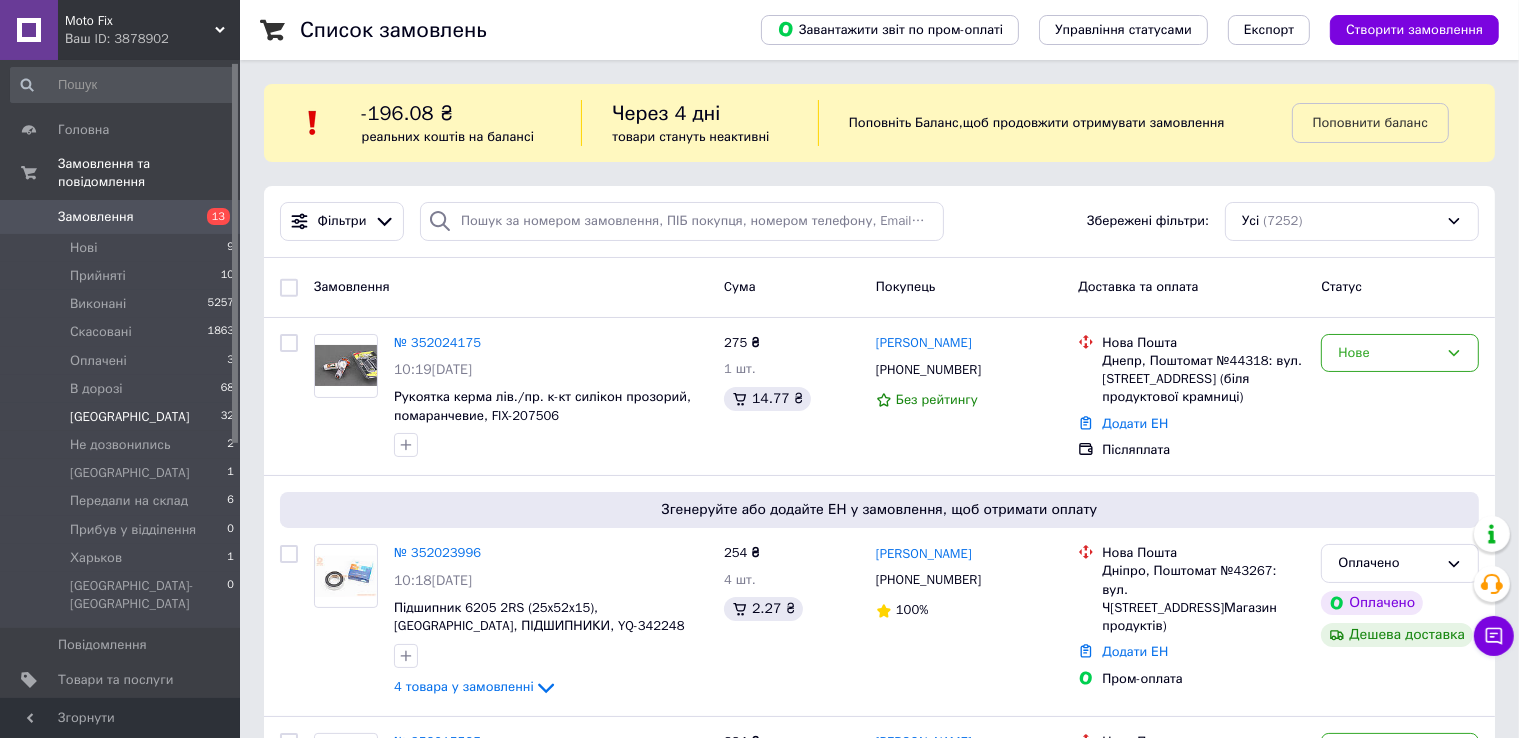 click on "Киев 32" at bounding box center [123, 417] 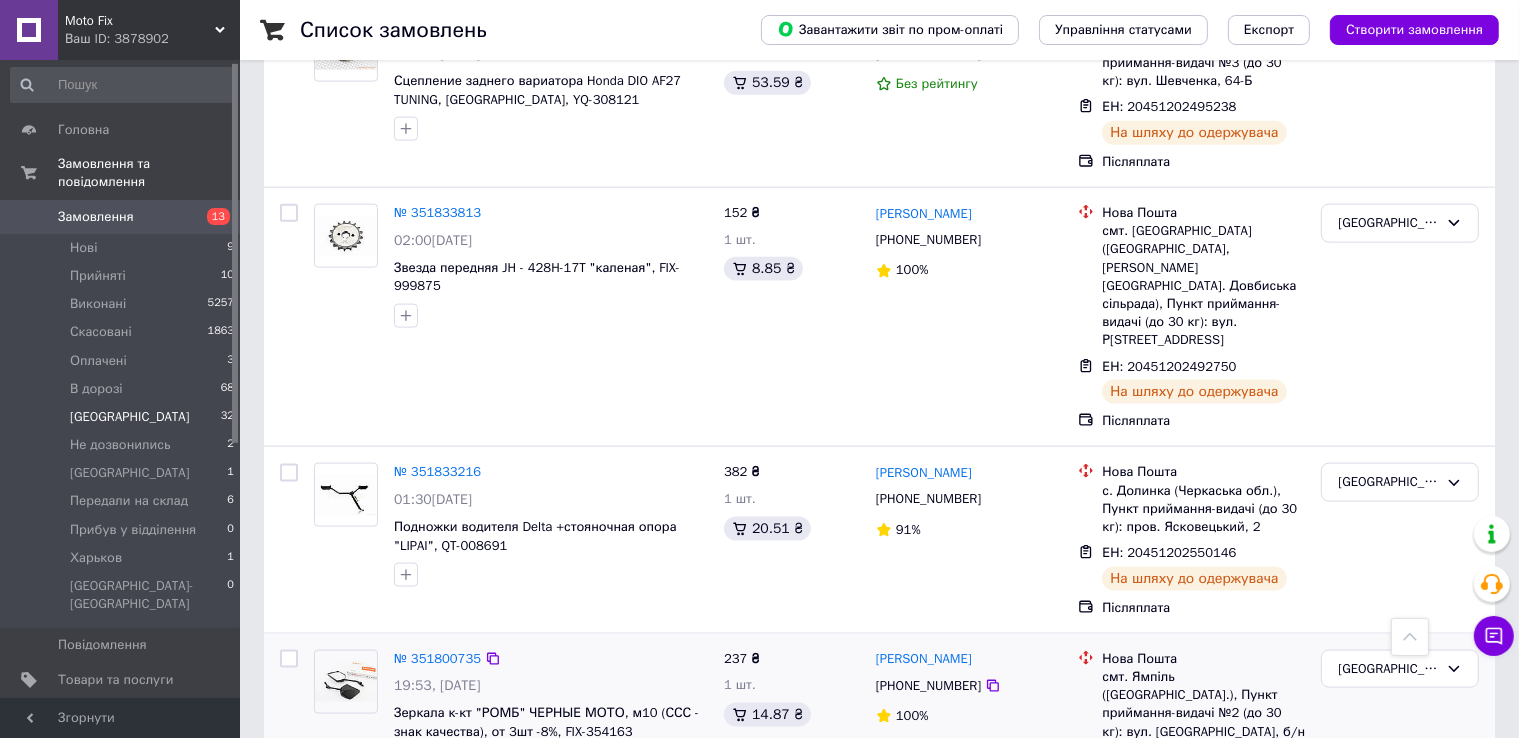 scroll, scrollTop: 2484, scrollLeft: 0, axis: vertical 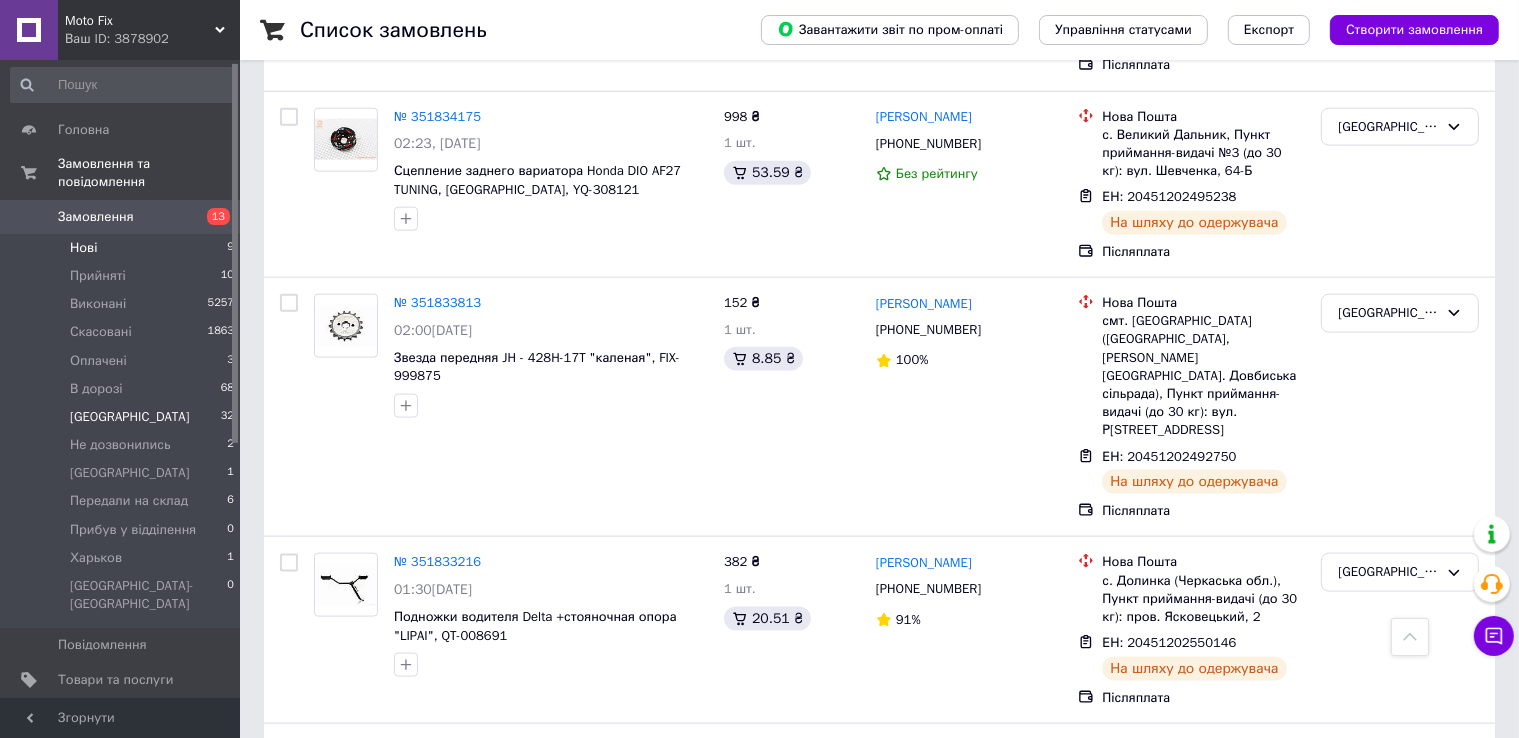 click on "Нові 9" at bounding box center [123, 248] 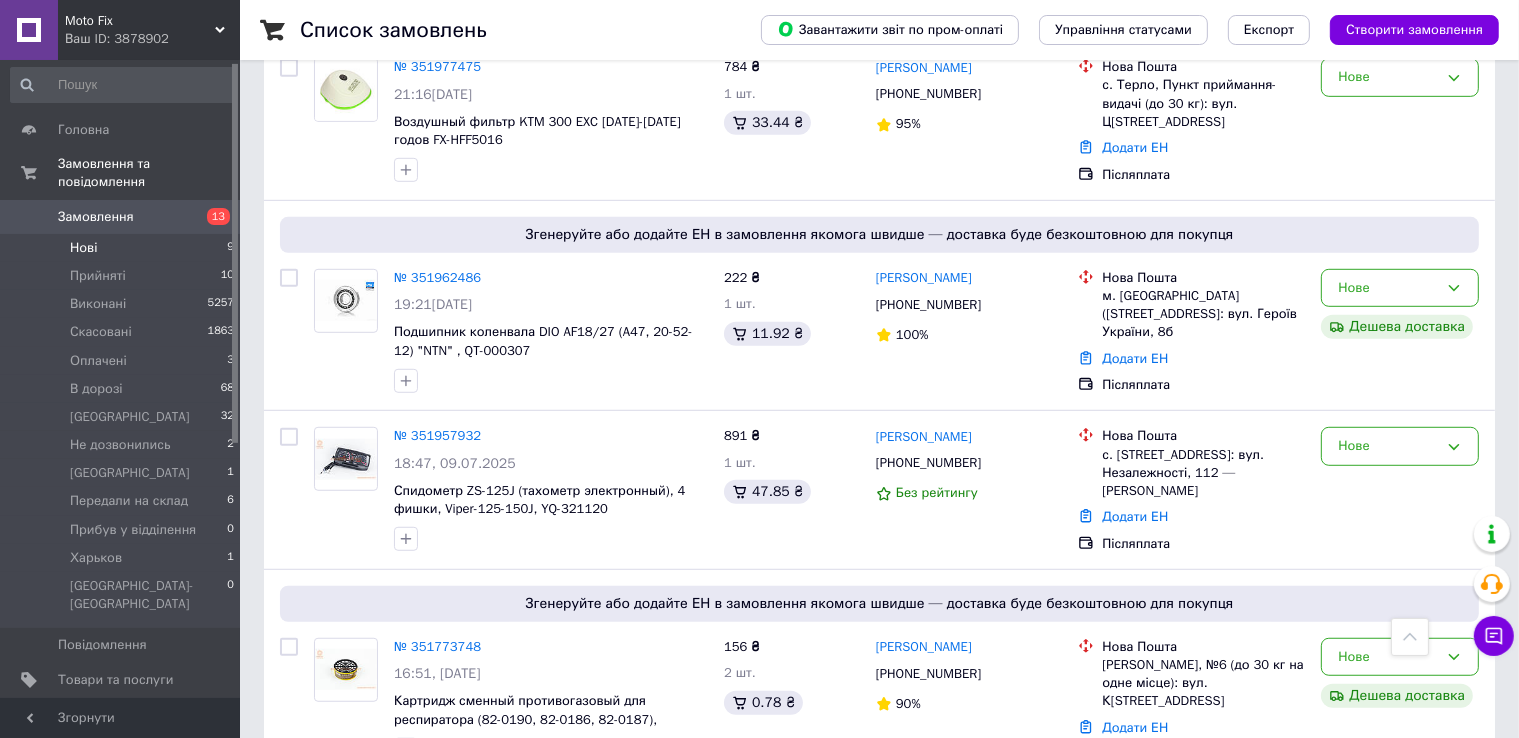scroll, scrollTop: 1197, scrollLeft: 0, axis: vertical 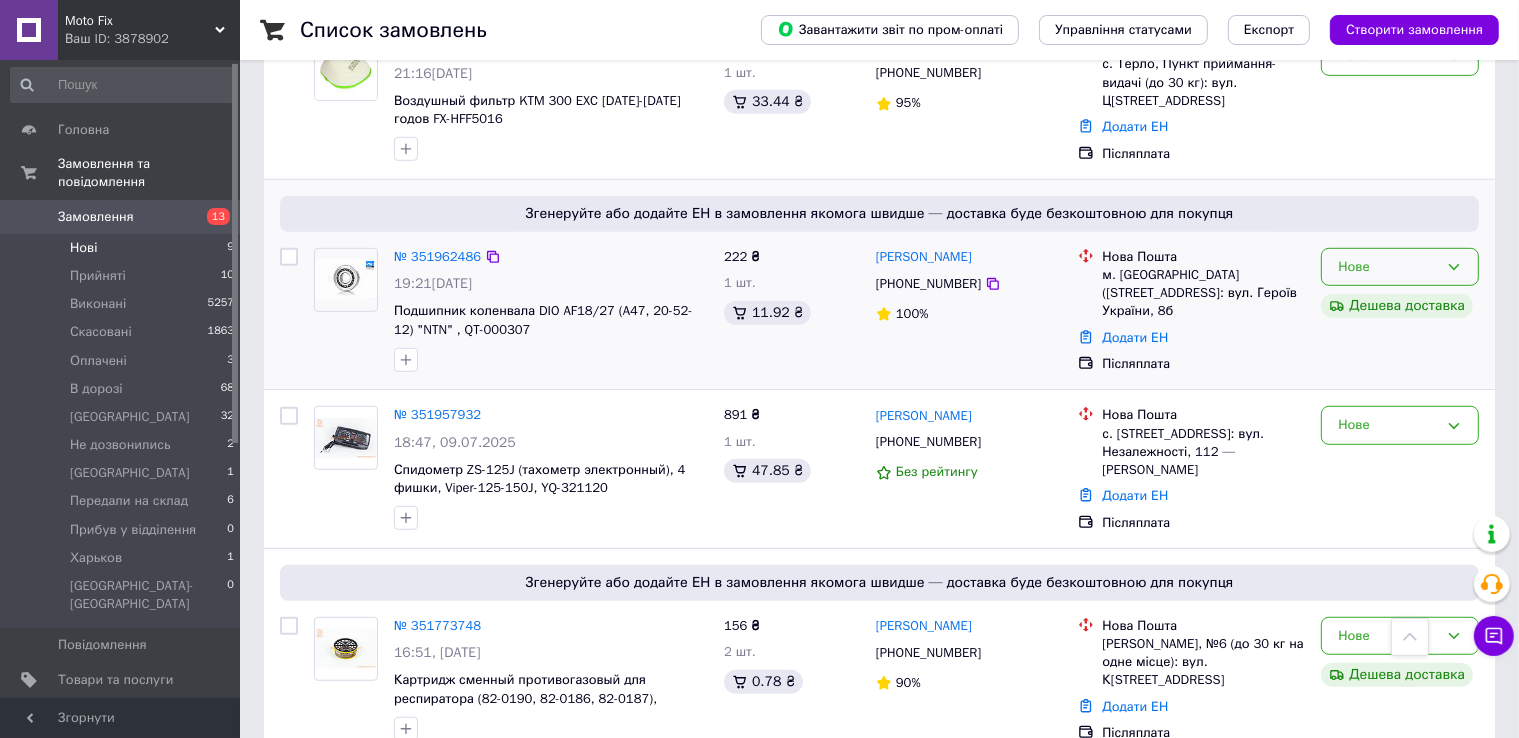 click on "Нове" at bounding box center [1400, 267] 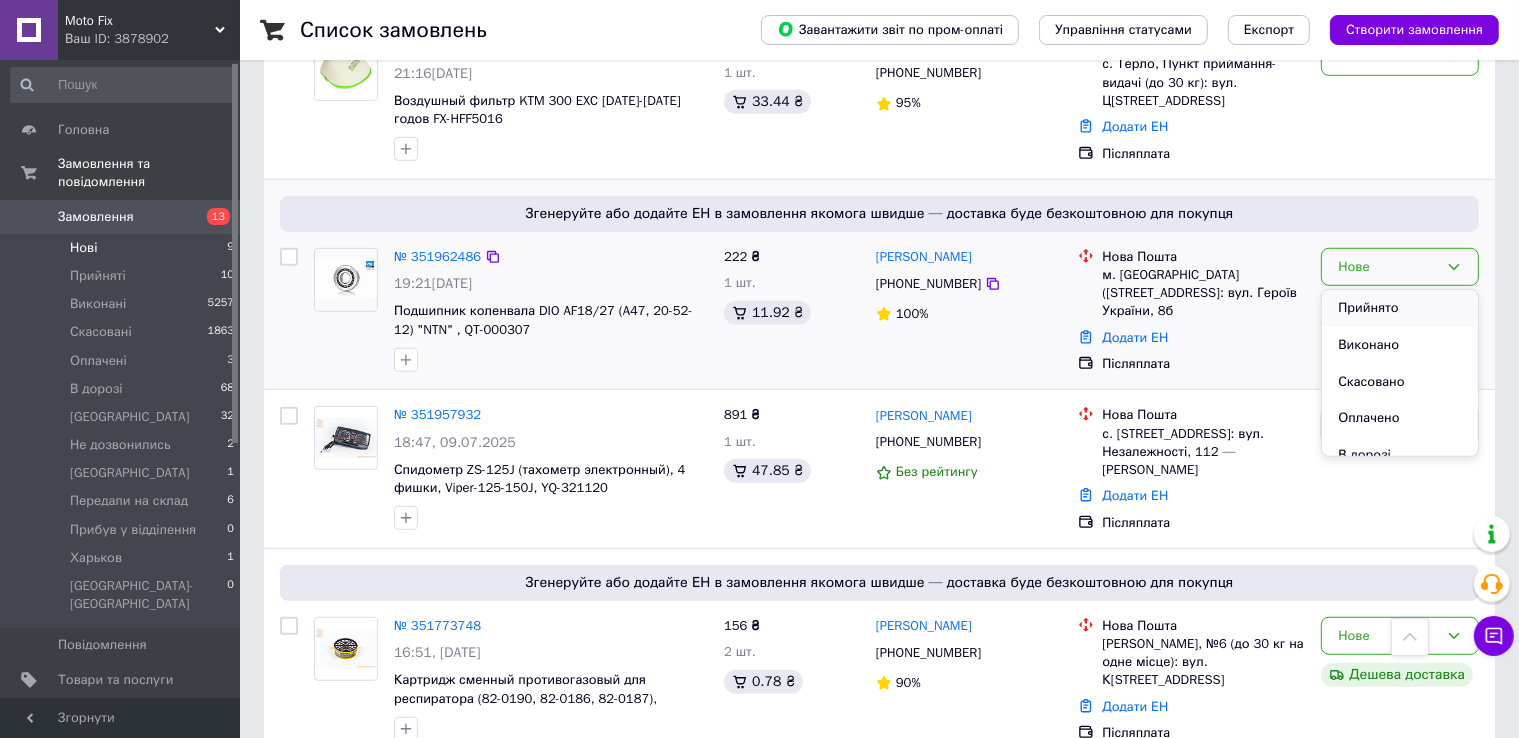 click on "Прийнято" at bounding box center [1400, 308] 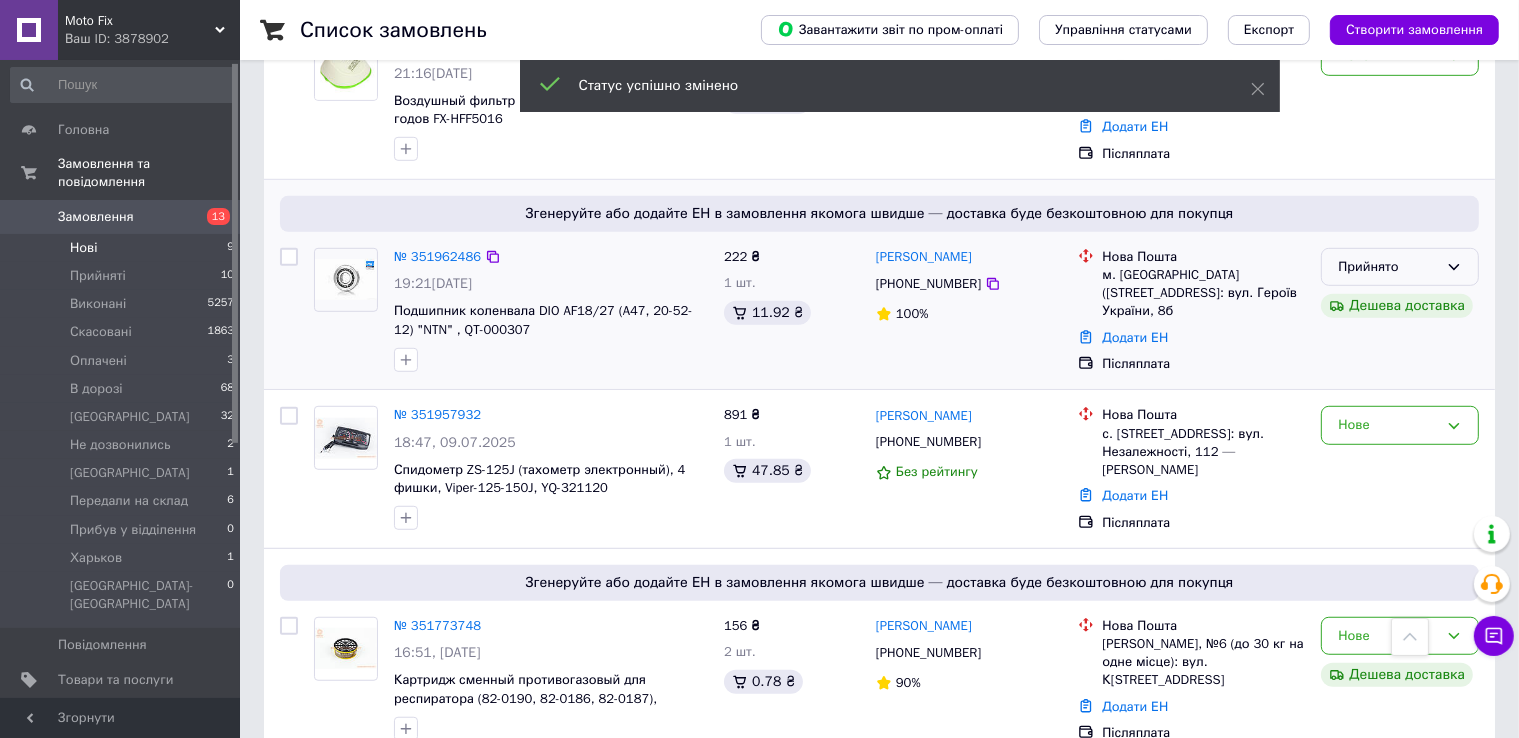 click on "Прийнято" at bounding box center [1388, 267] 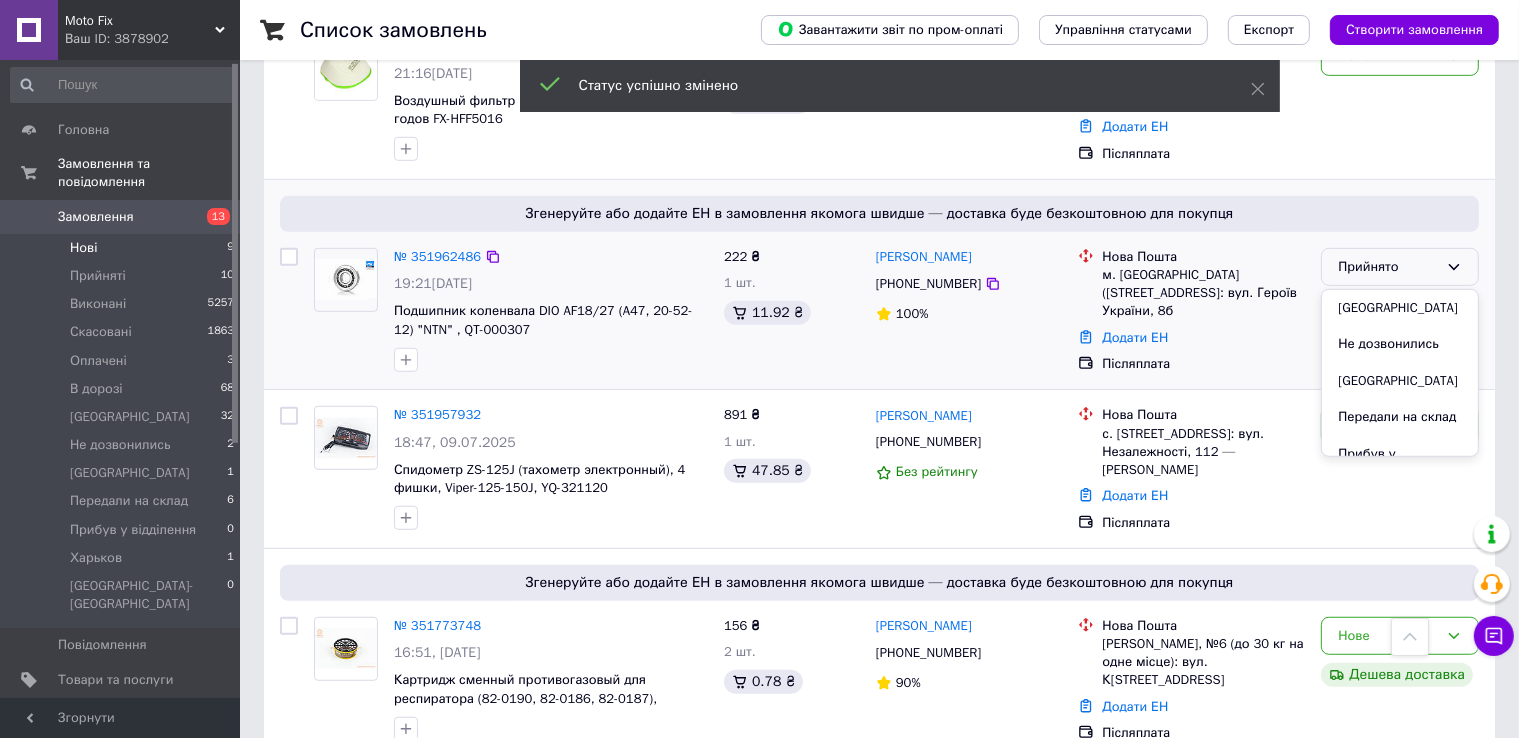 scroll, scrollTop: 155, scrollLeft: 0, axis: vertical 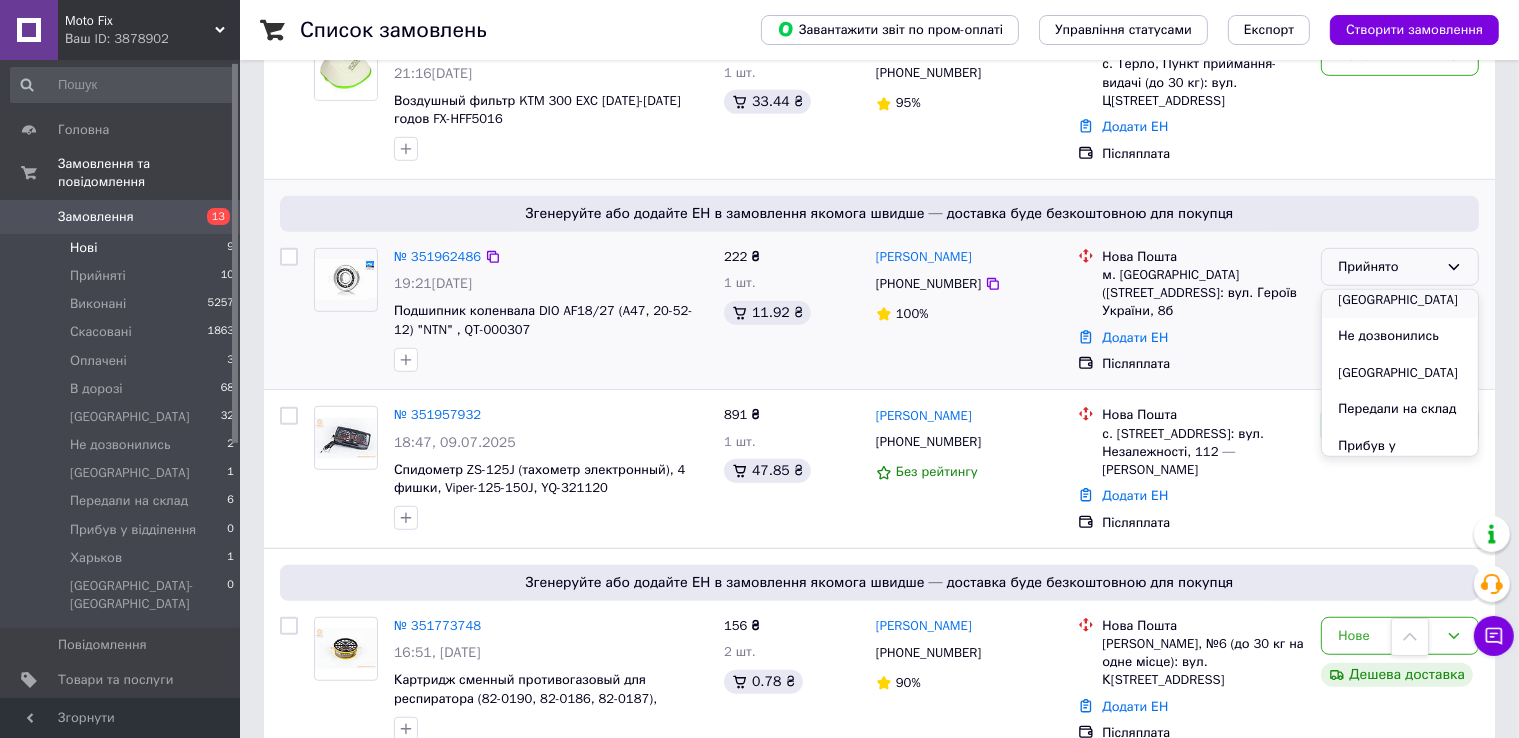 click on "[GEOGRAPHIC_DATA]" at bounding box center [1400, 300] 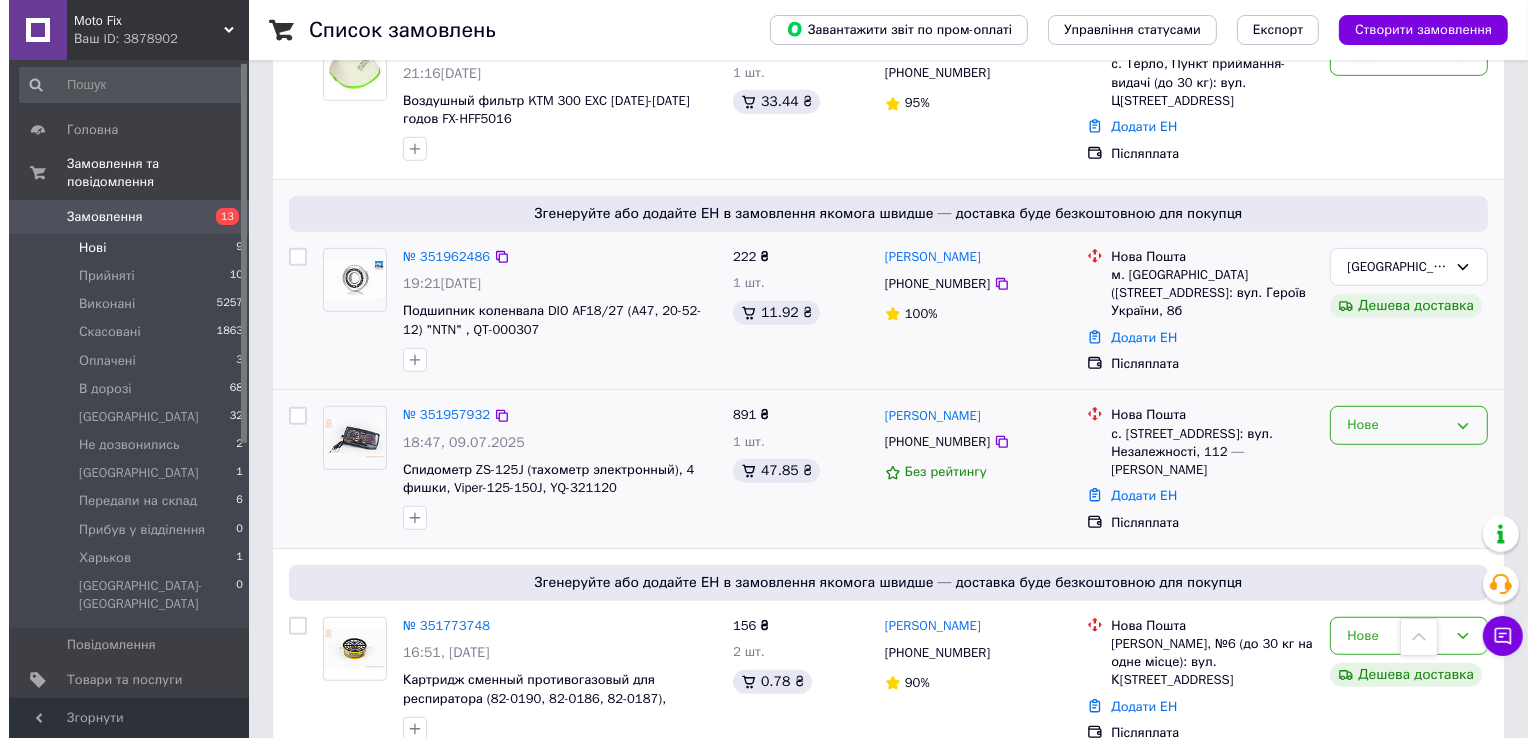 scroll, scrollTop: 1196, scrollLeft: 0, axis: vertical 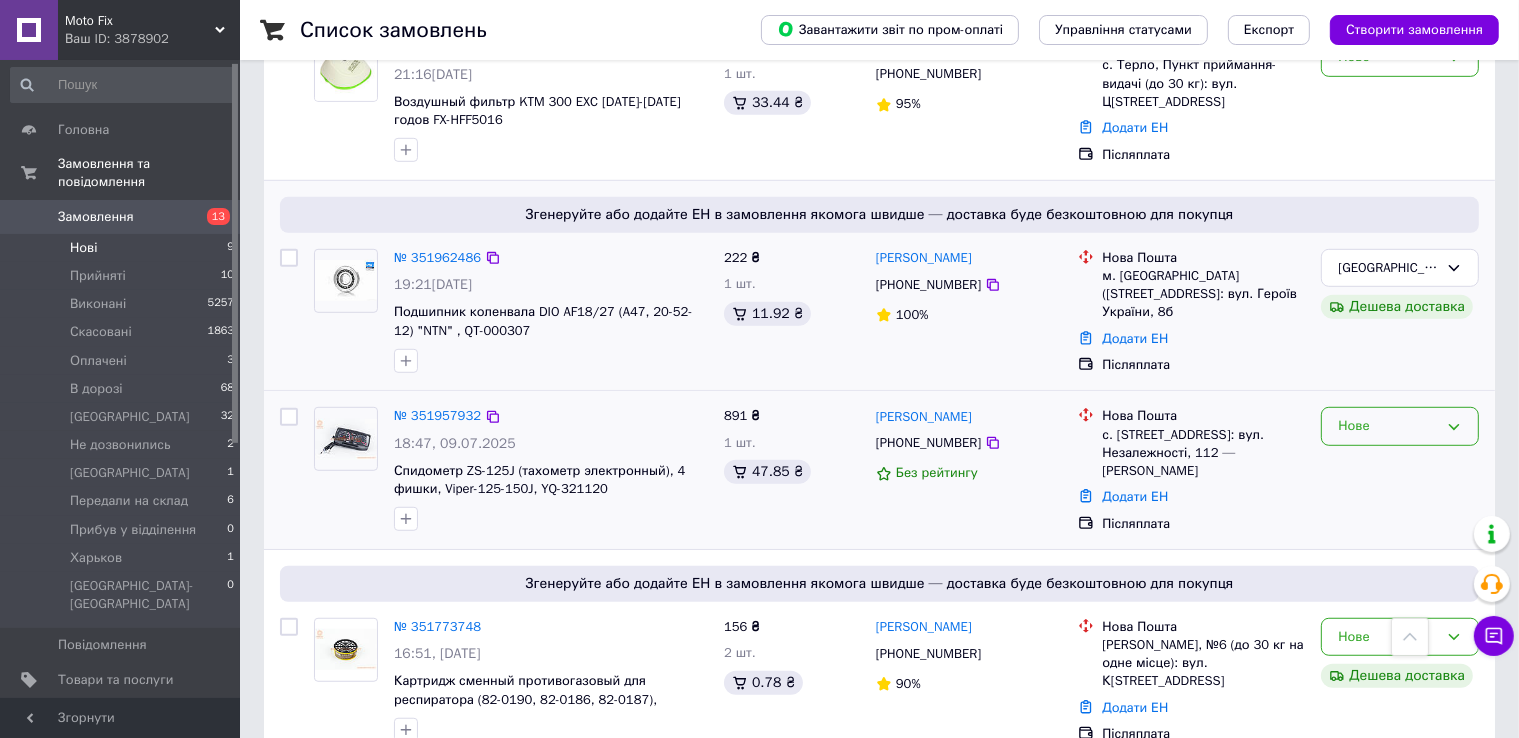 click on "Нове" at bounding box center (1388, 426) 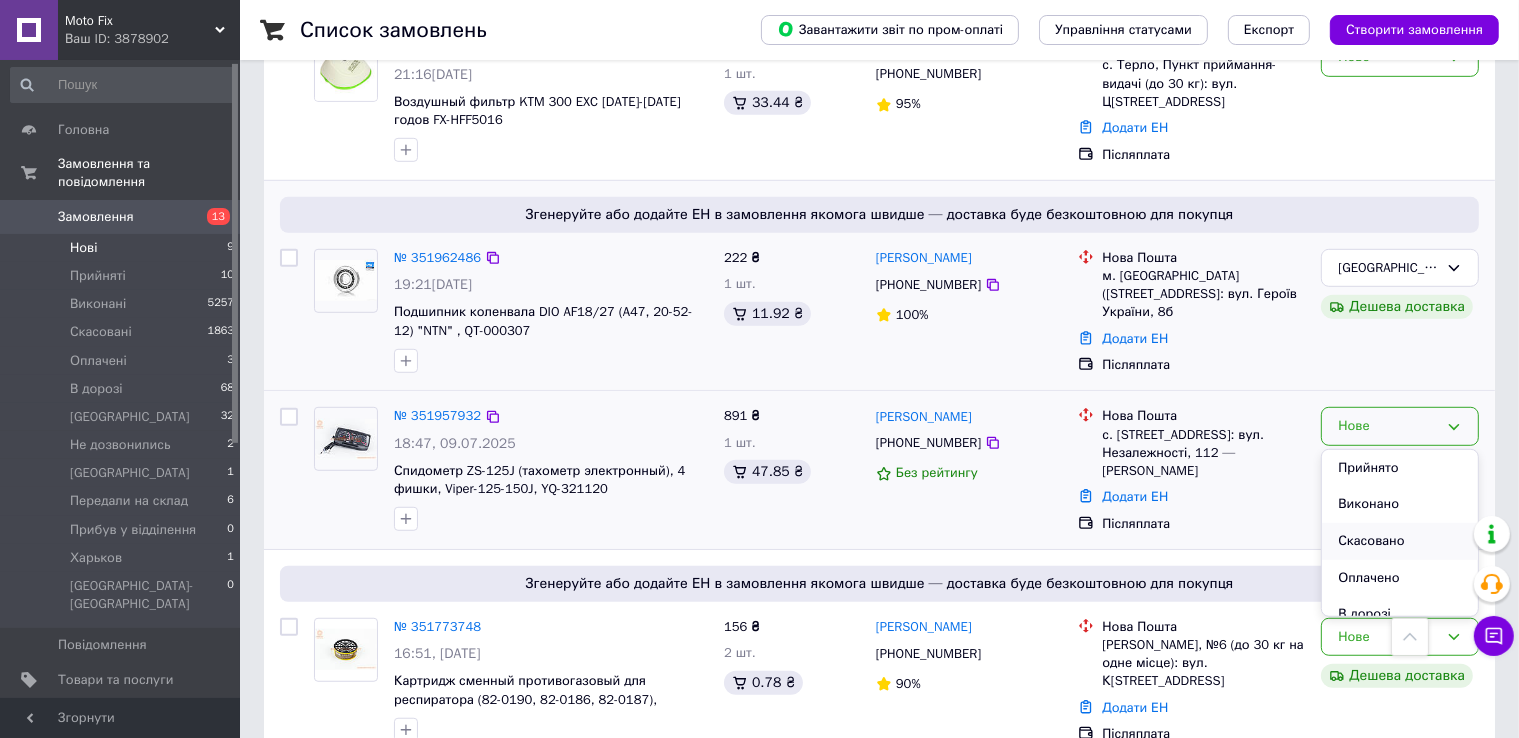 click on "Скасовано" at bounding box center (1400, 541) 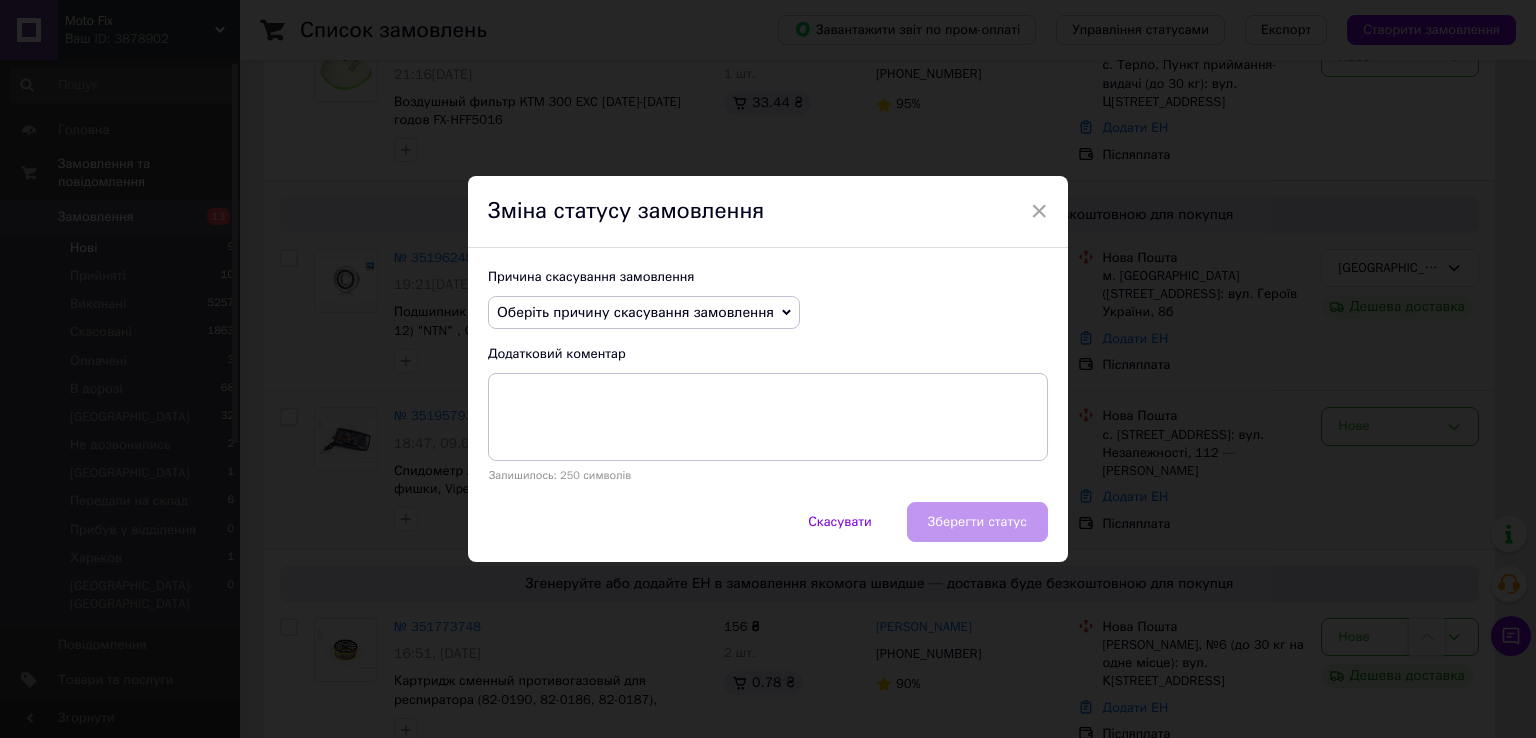 click on "Оберіть причину скасування замовлення" at bounding box center [635, 312] 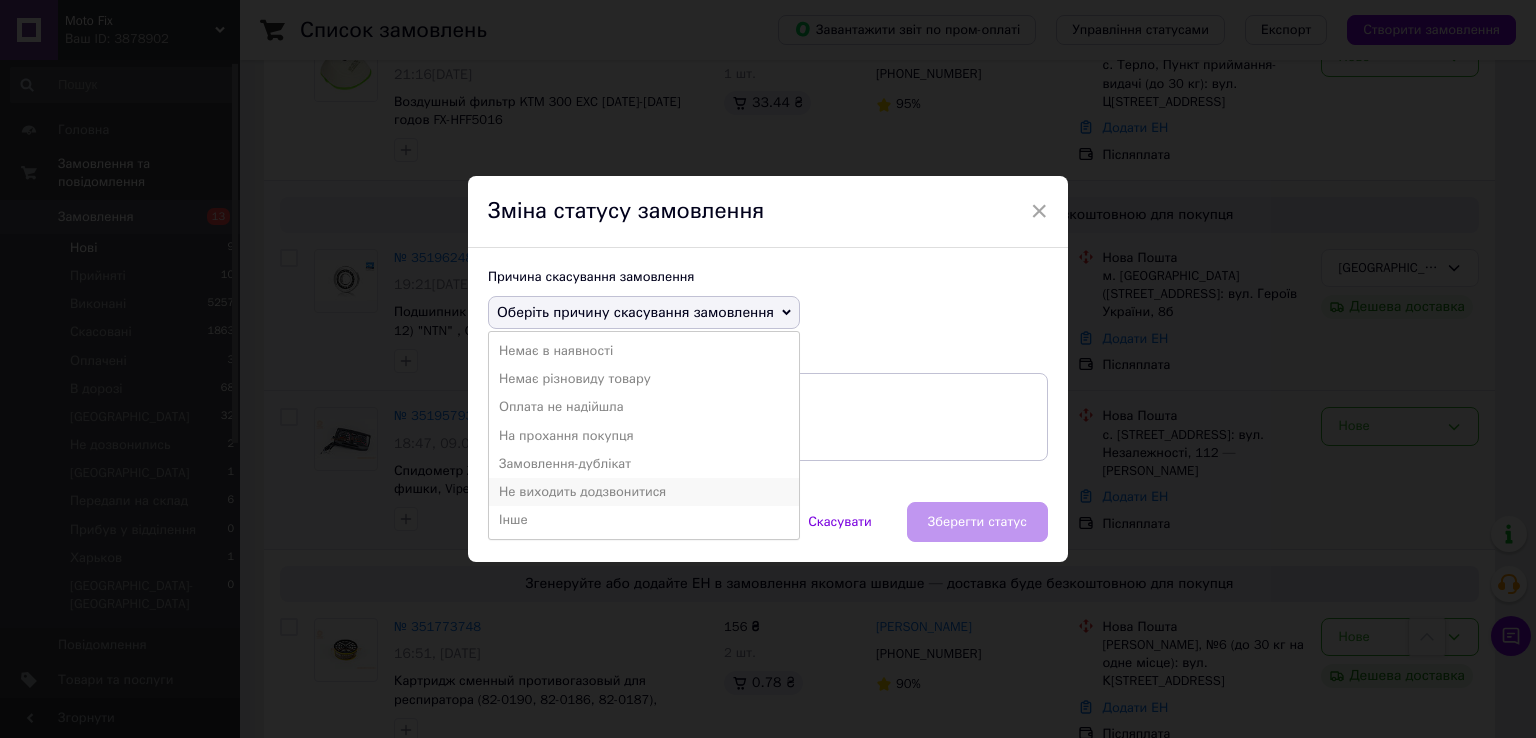 click on "Не виходить додзвонитися" at bounding box center [644, 492] 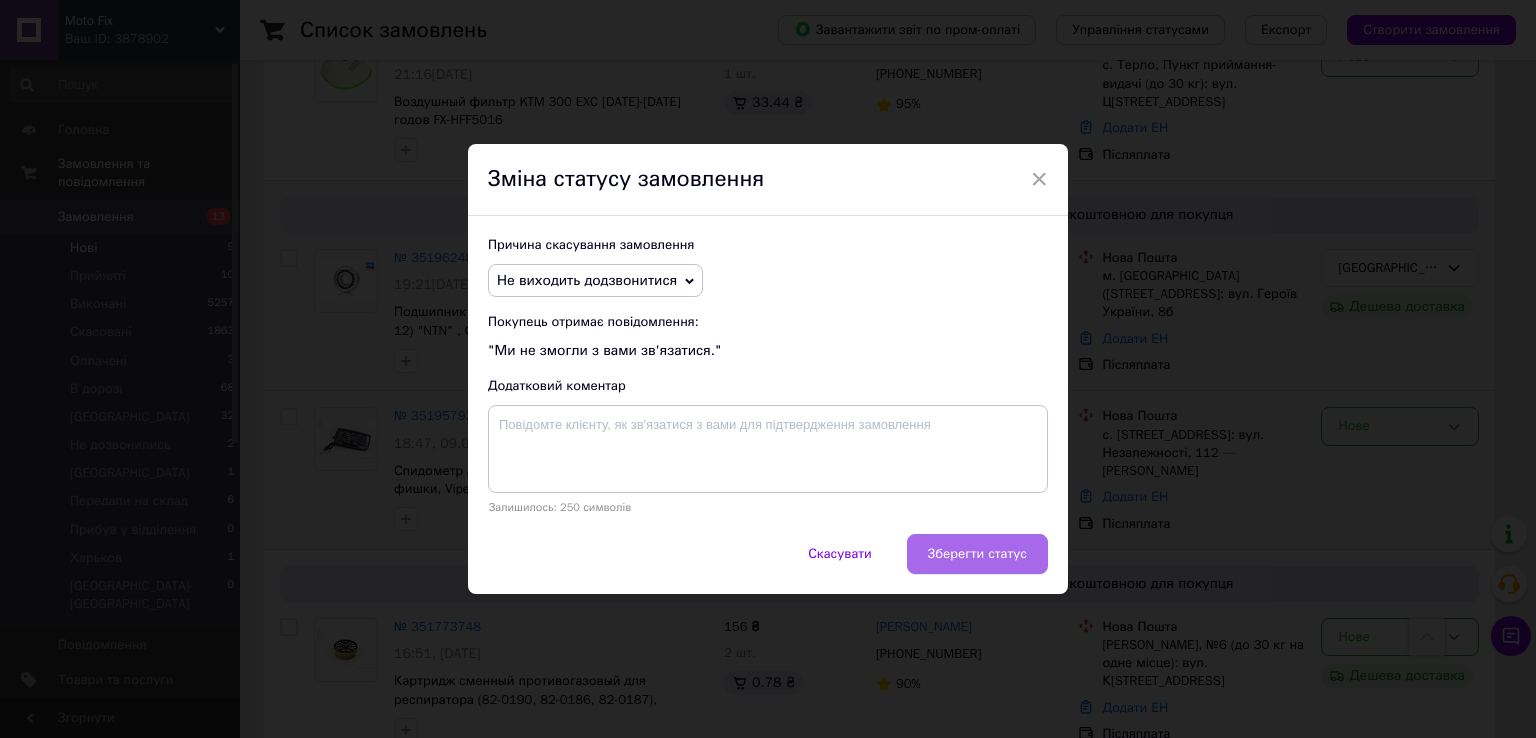 click on "Зберегти статус" at bounding box center [977, 554] 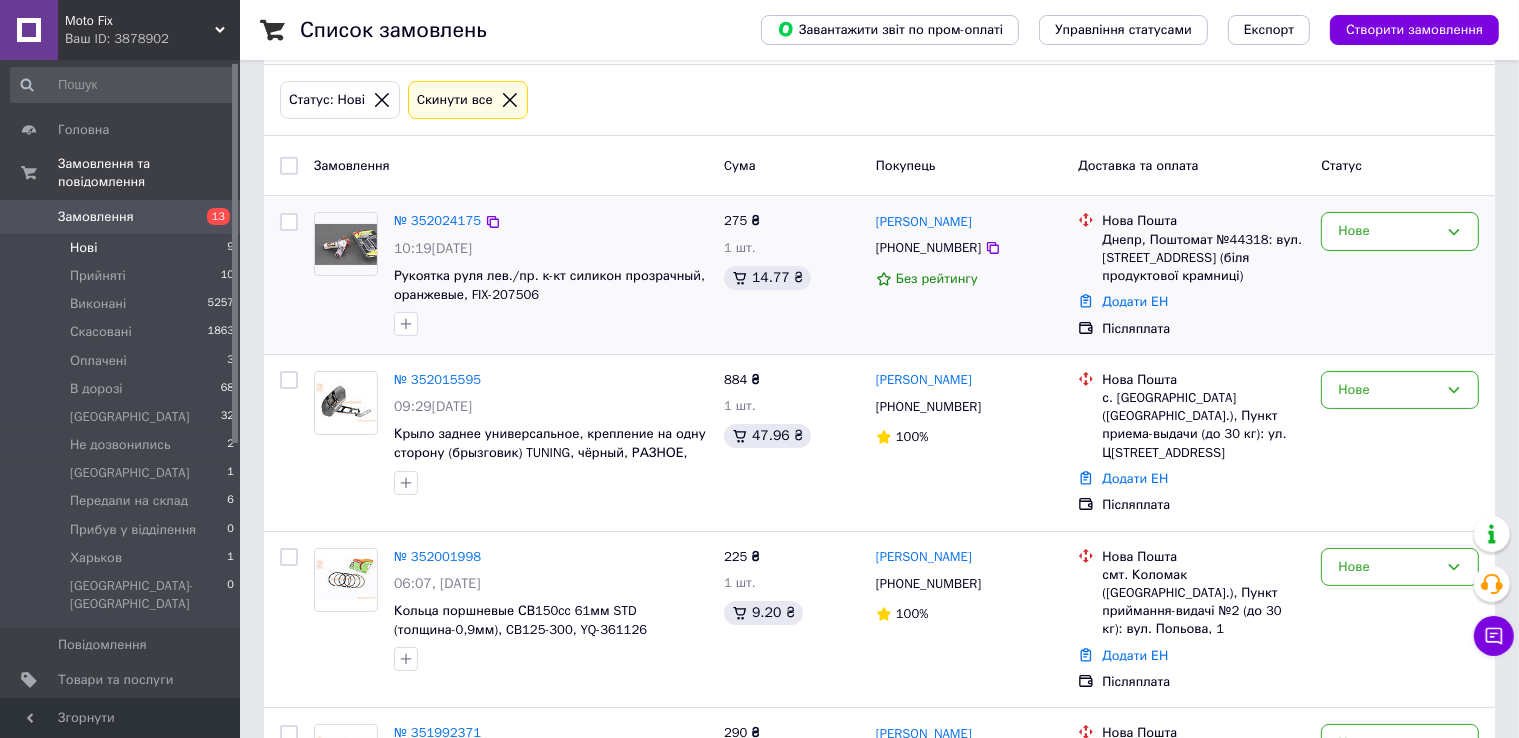 scroll, scrollTop: 191, scrollLeft: 0, axis: vertical 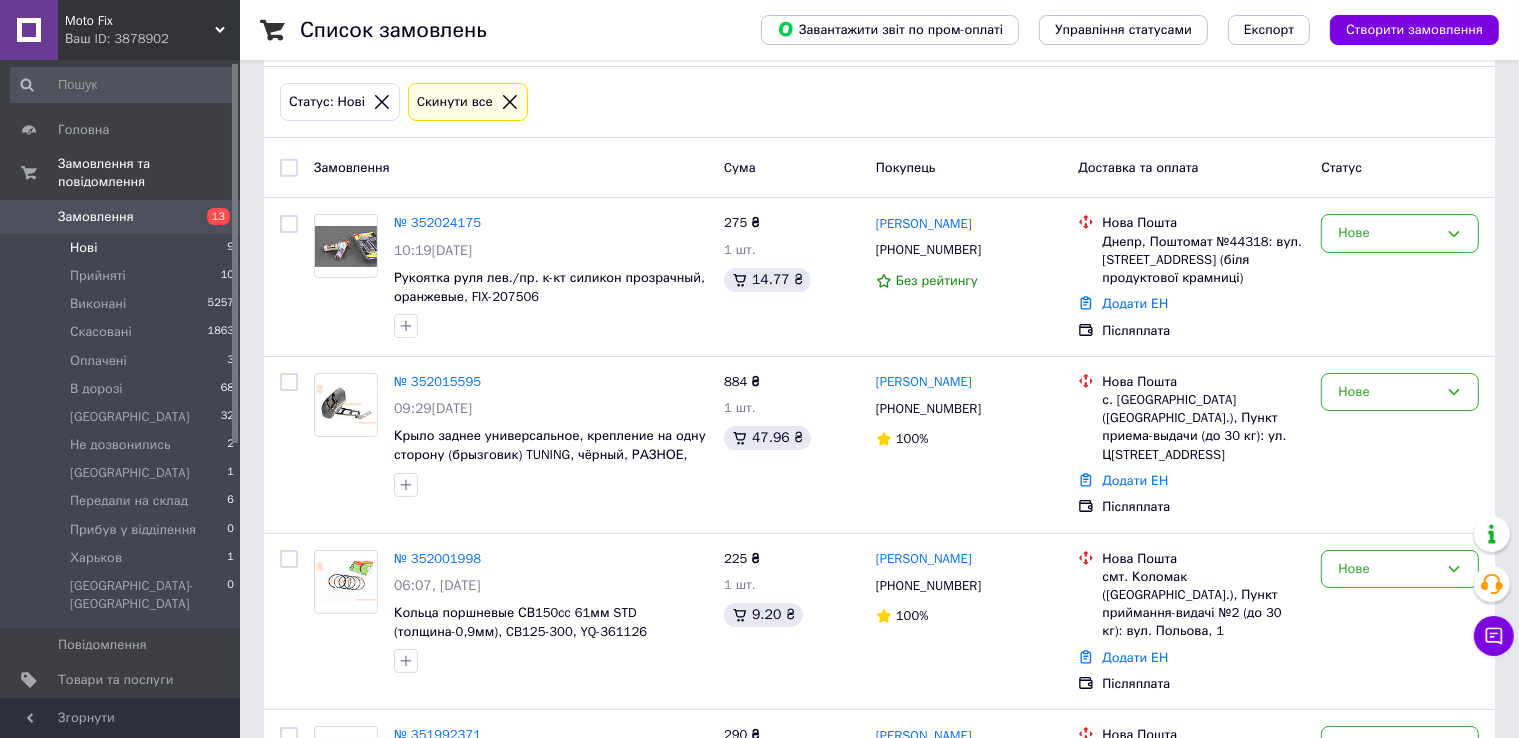 click on "Нові 9" at bounding box center (123, 248) 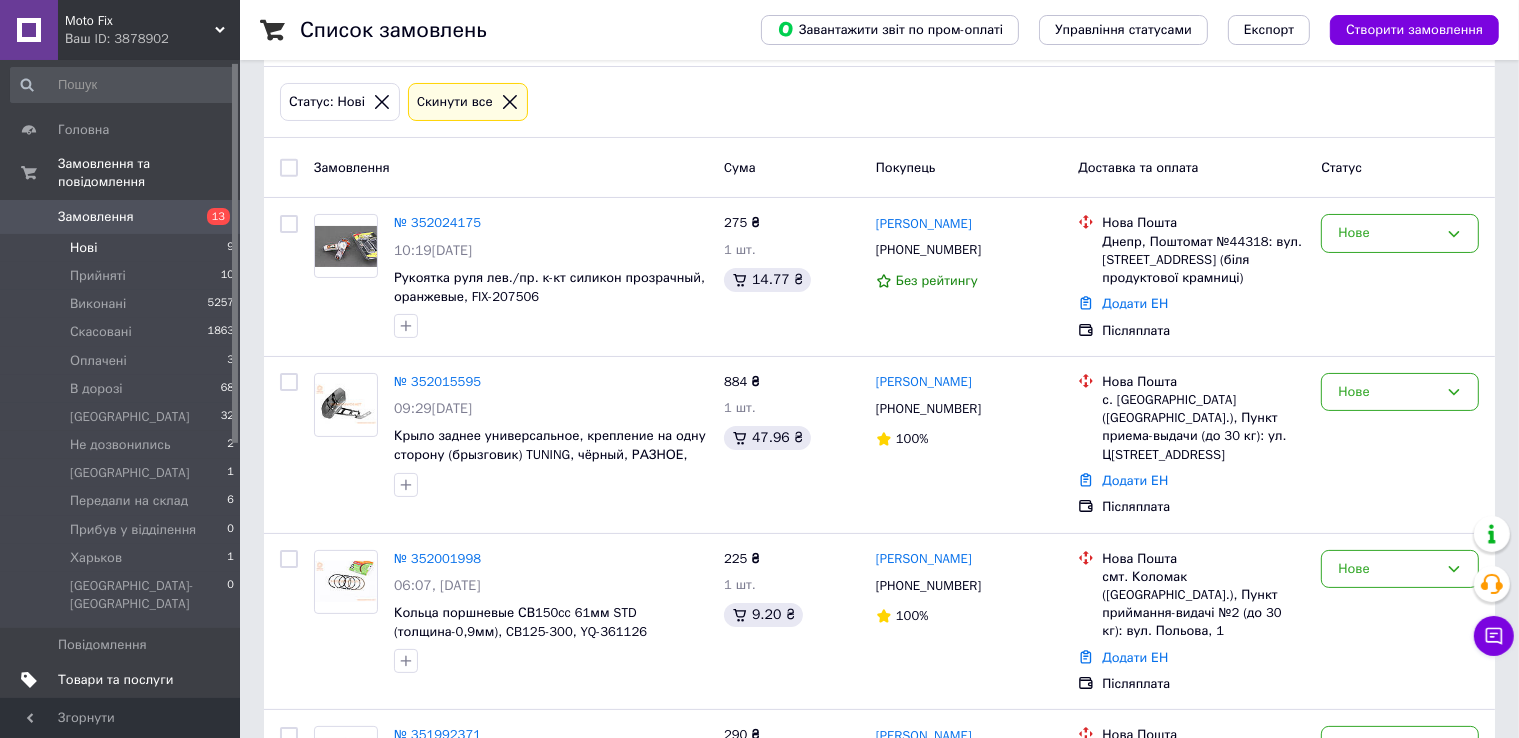 click on "Товари та послуги" at bounding box center (123, 680) 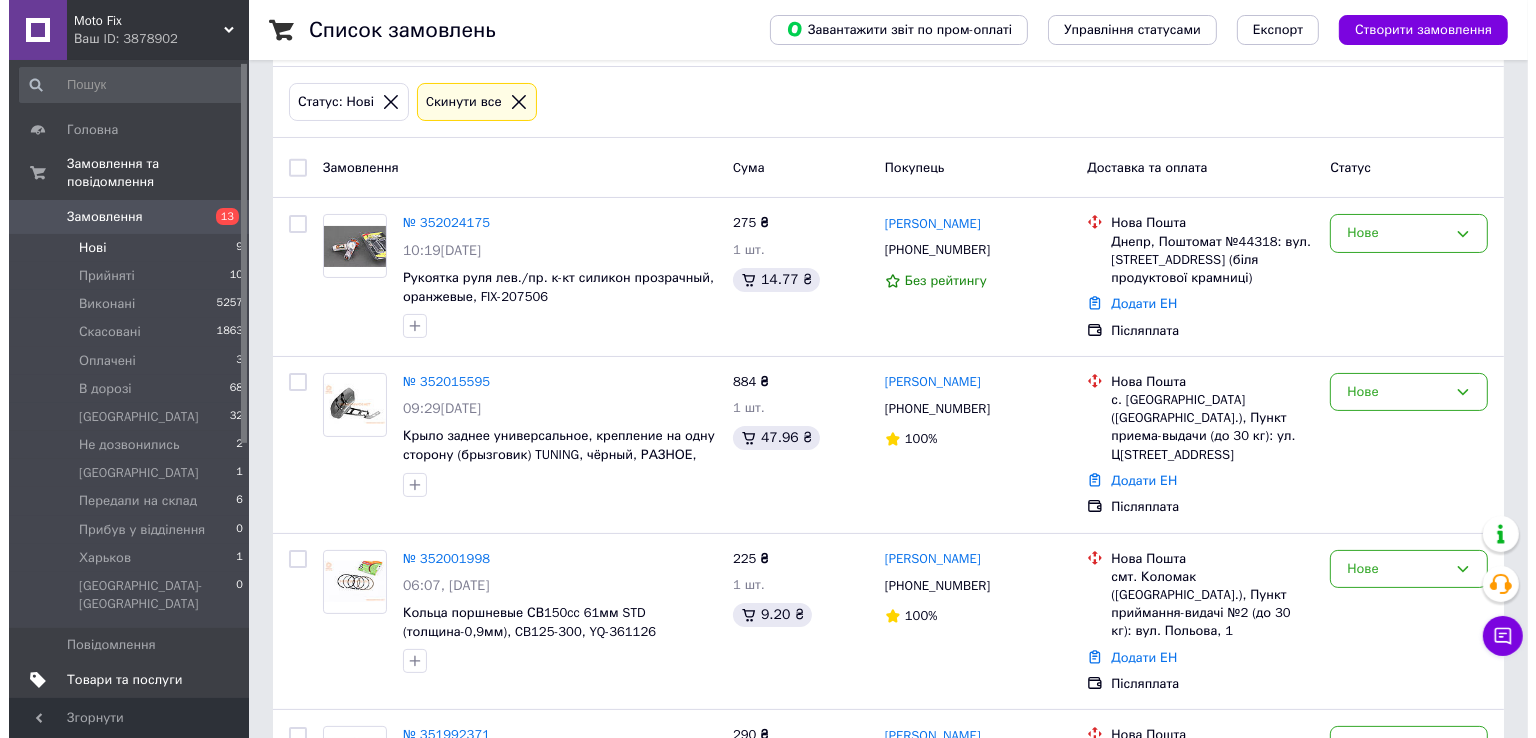 scroll, scrollTop: 0, scrollLeft: 0, axis: both 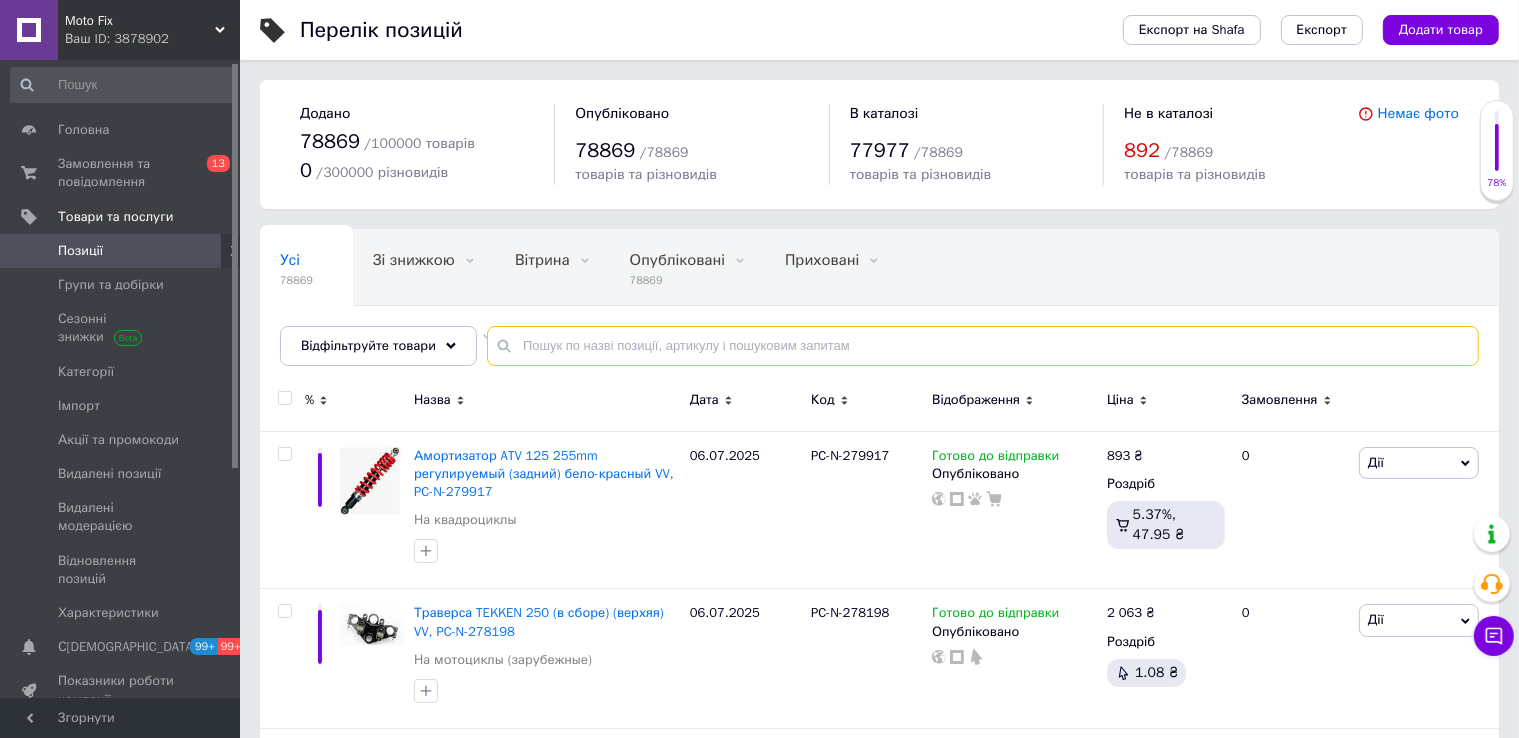 paste on "324372" 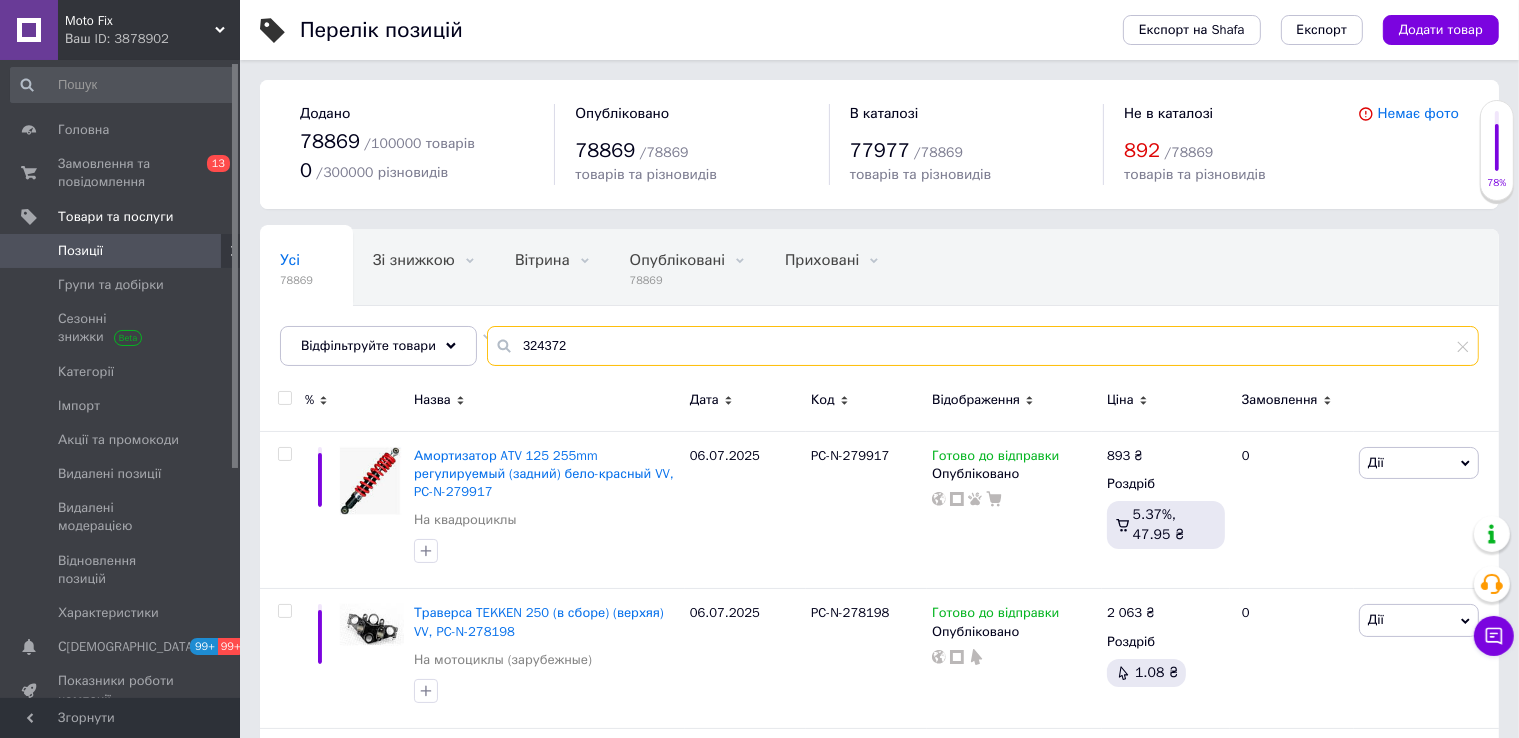 click on "324372" at bounding box center (983, 346) 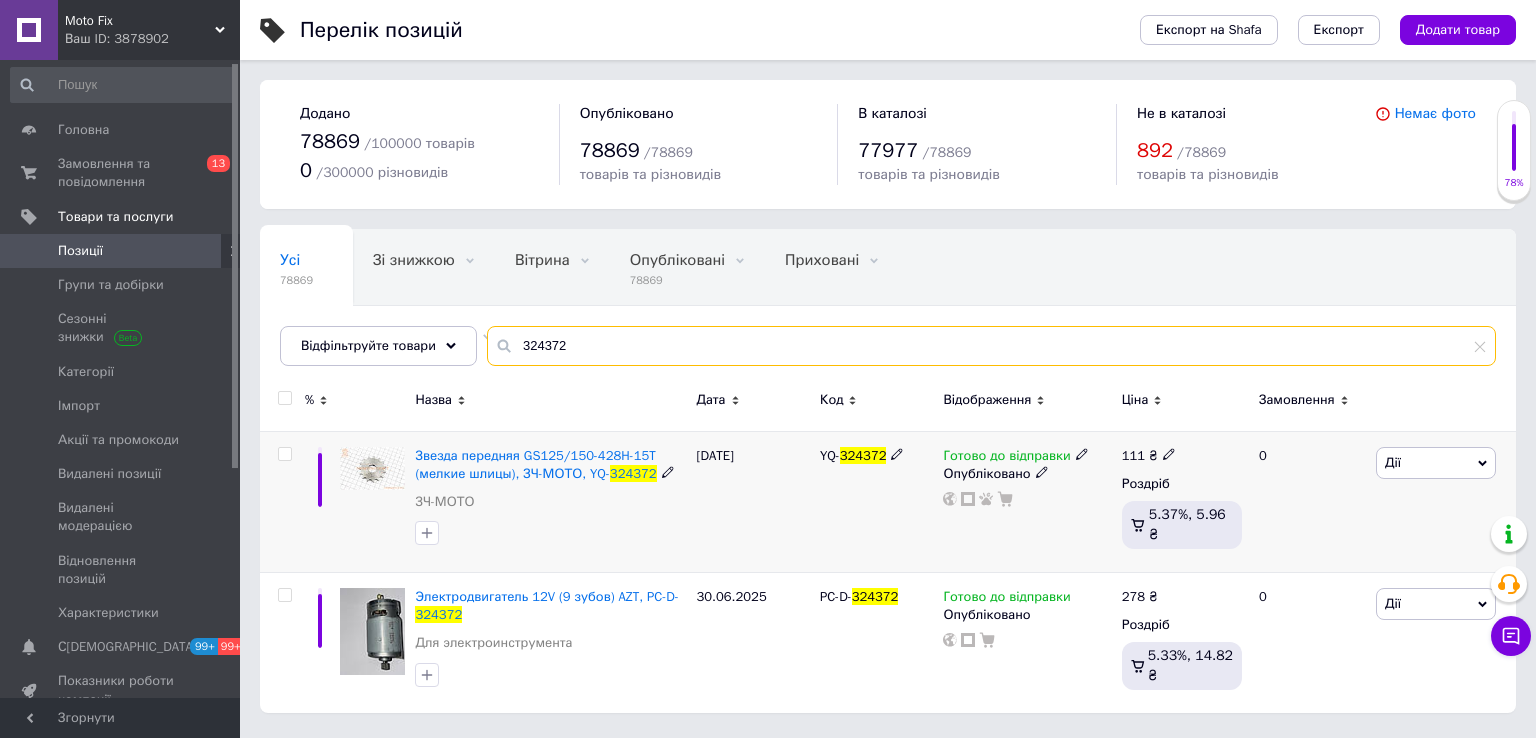 type on "324372" 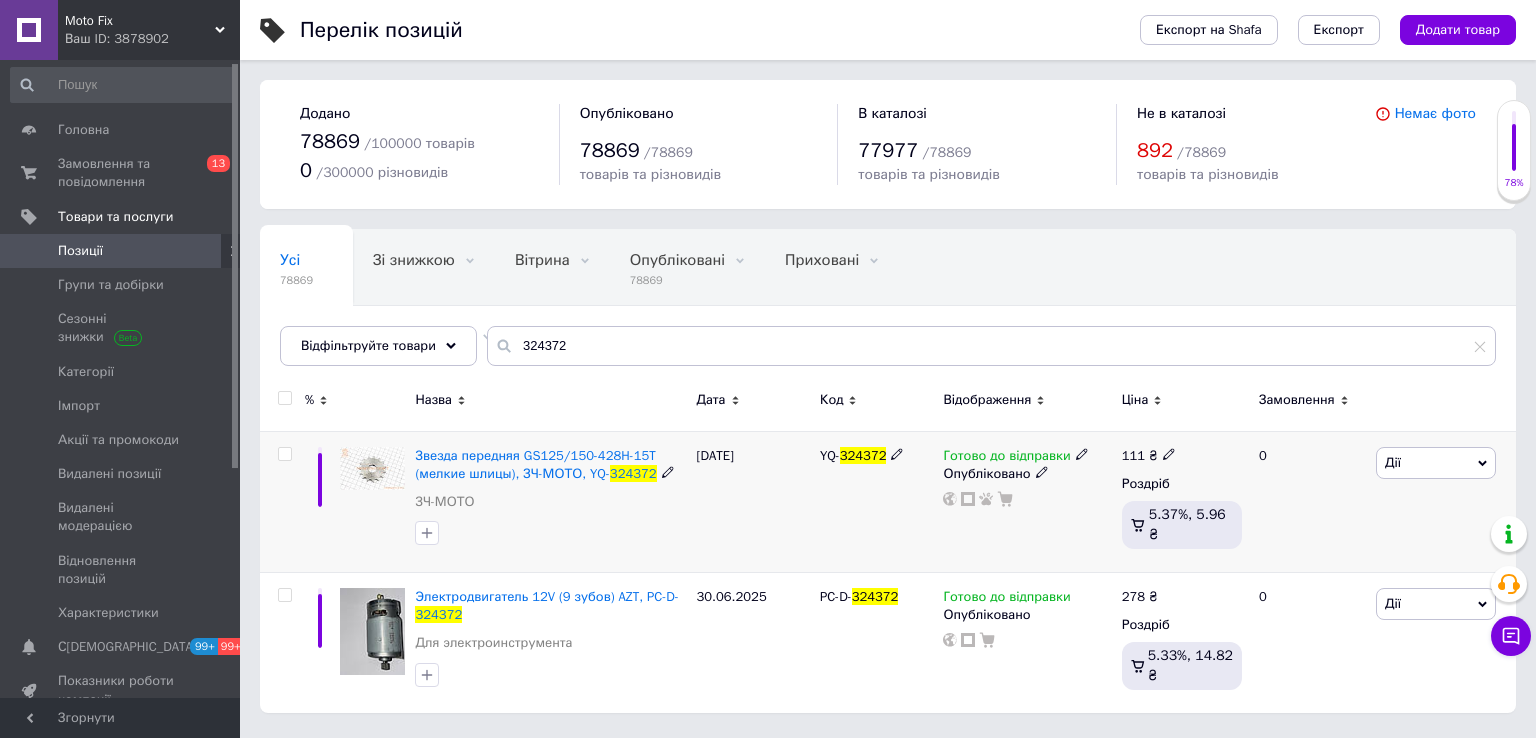 click 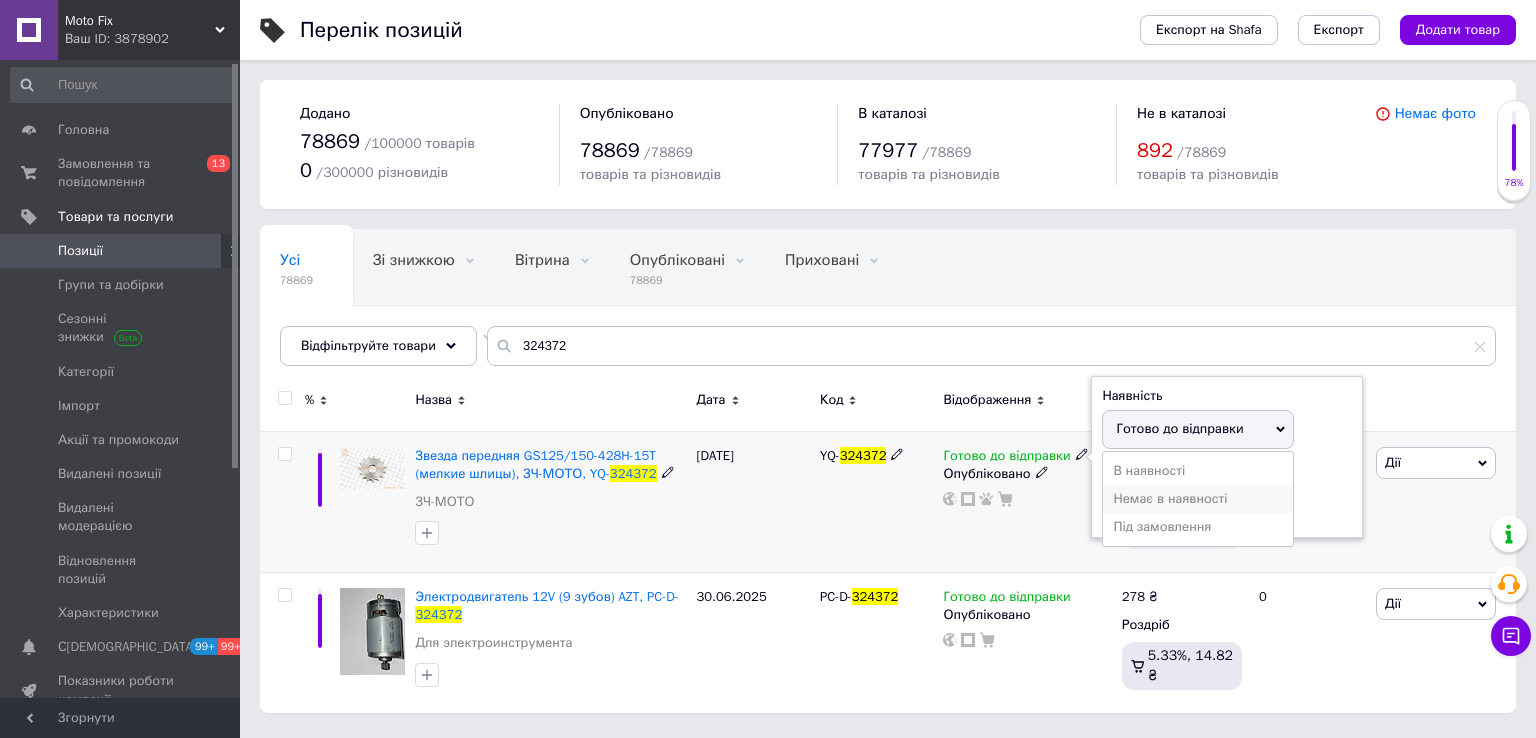 click on "Немає в наявності" at bounding box center [1198, 499] 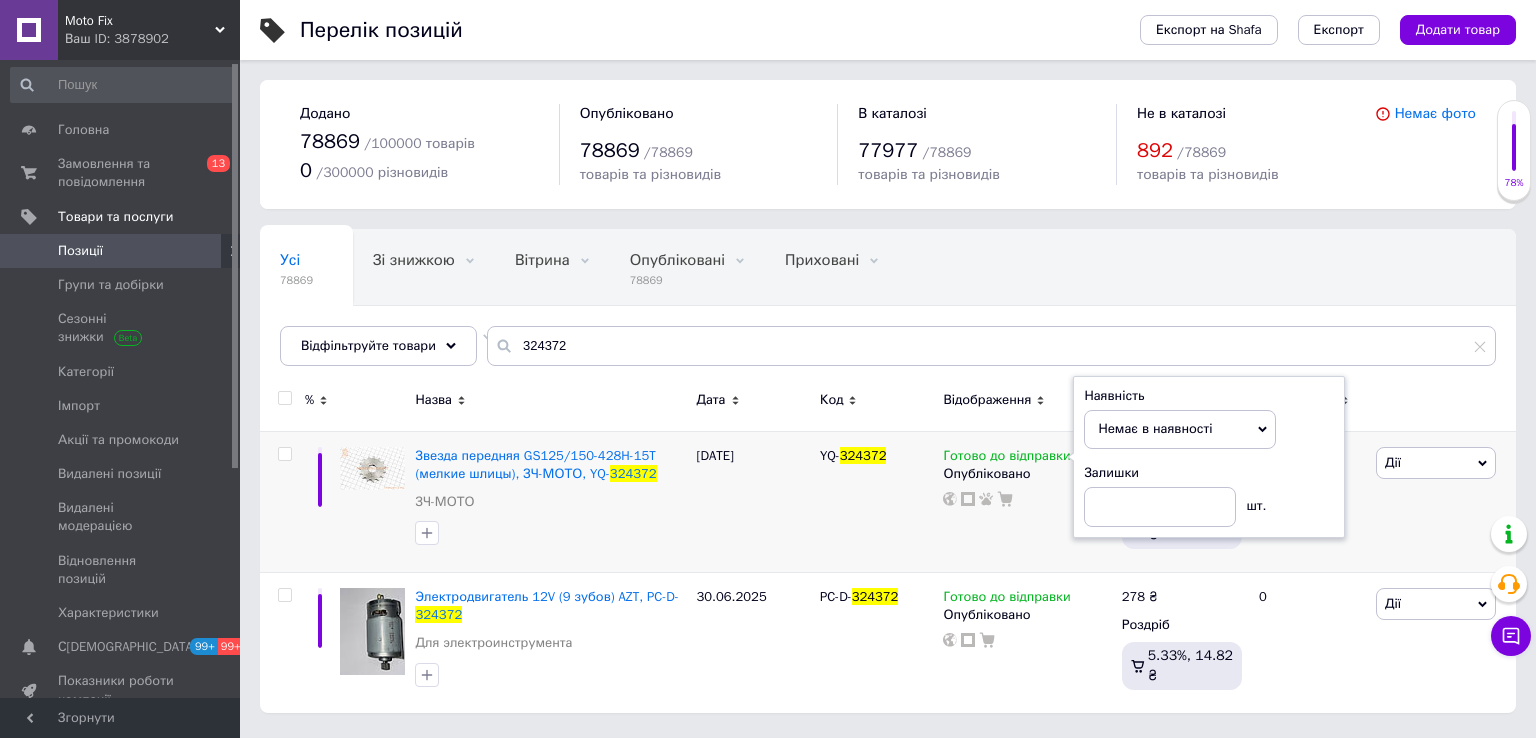 click on "Усі 78869 Зі знижкою 0 Видалити Редагувати Вітрина 0 Видалити Редагувати Опубліковані 78869 Видалити Редагувати Приховані 0 Видалити Редагувати Не заповнені рекомендо... 58910 Видалити Редагувати Ok Відфільтровано...  Зберегти" at bounding box center (784, 306) 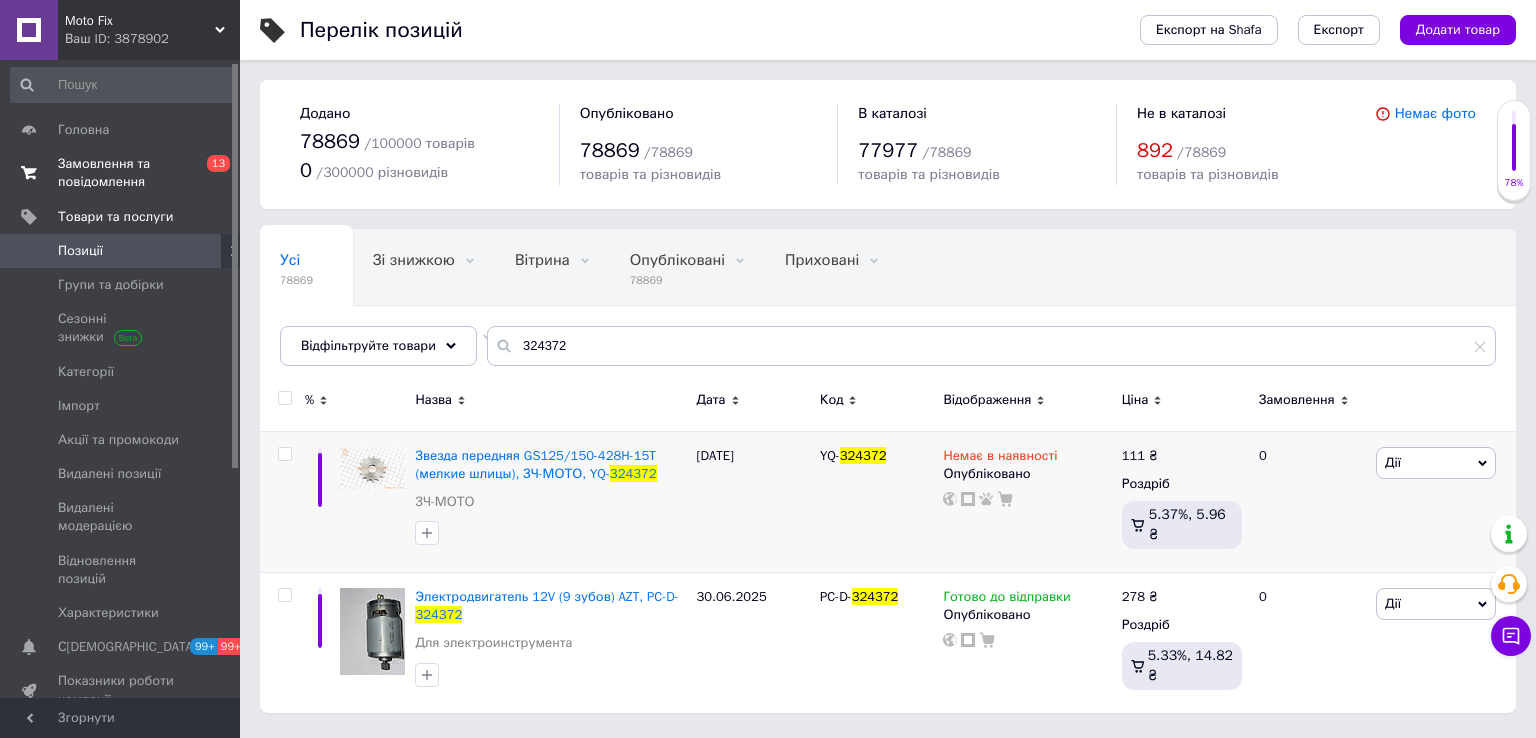 click on "Замовлення та повідомлення" at bounding box center [121, 173] 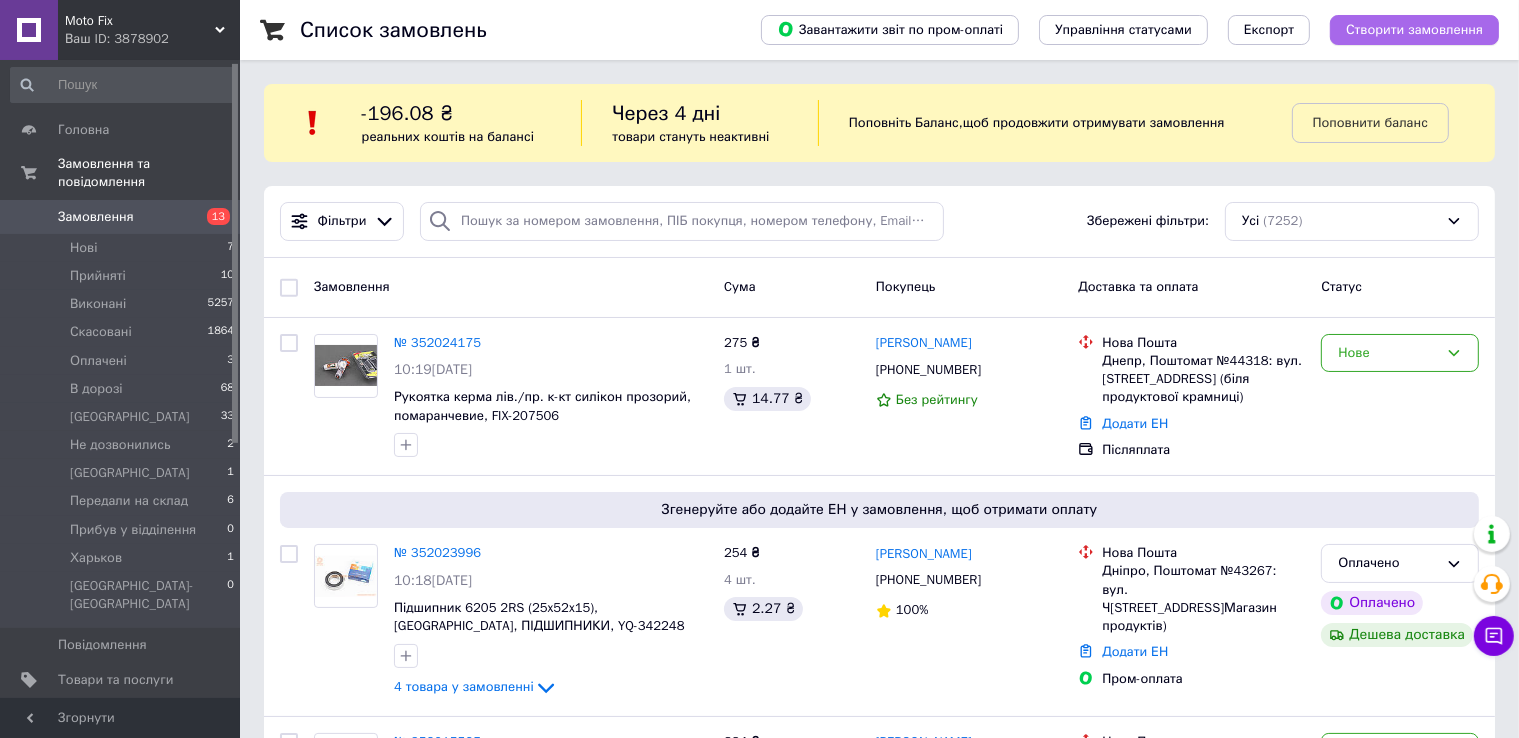 click on "Створити замовлення" at bounding box center [1414, 30] 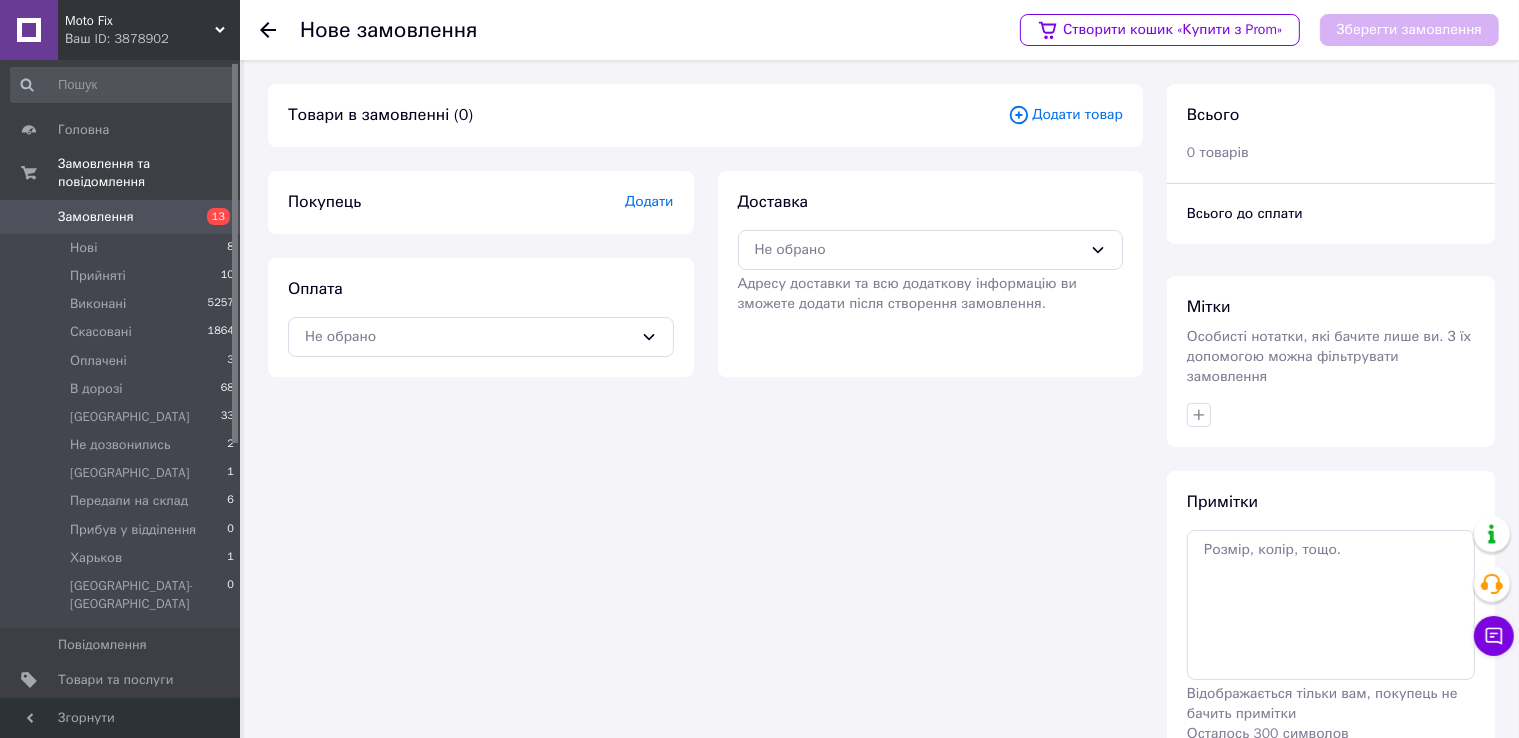 click on "Додати товар" at bounding box center [1065, 115] 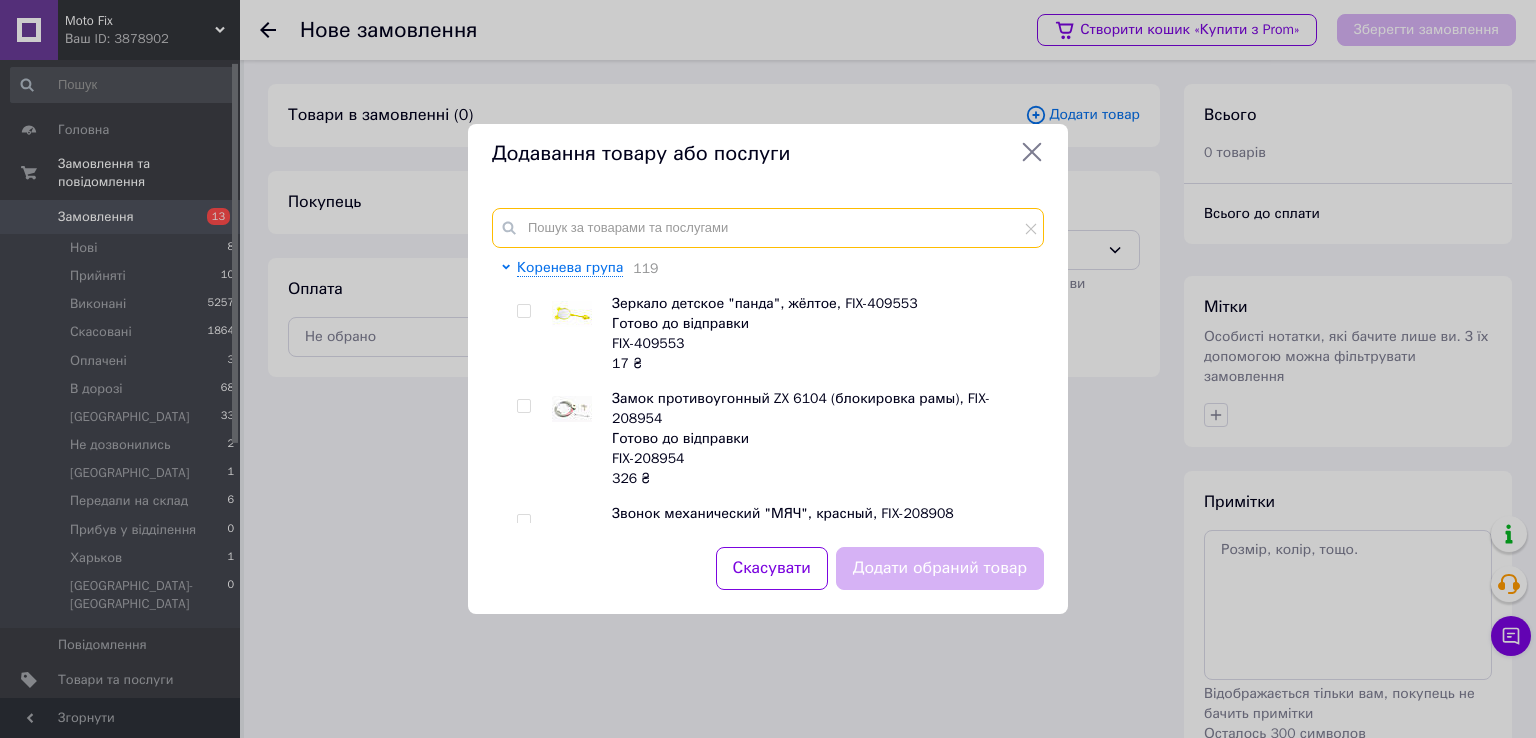 click at bounding box center [768, 228] 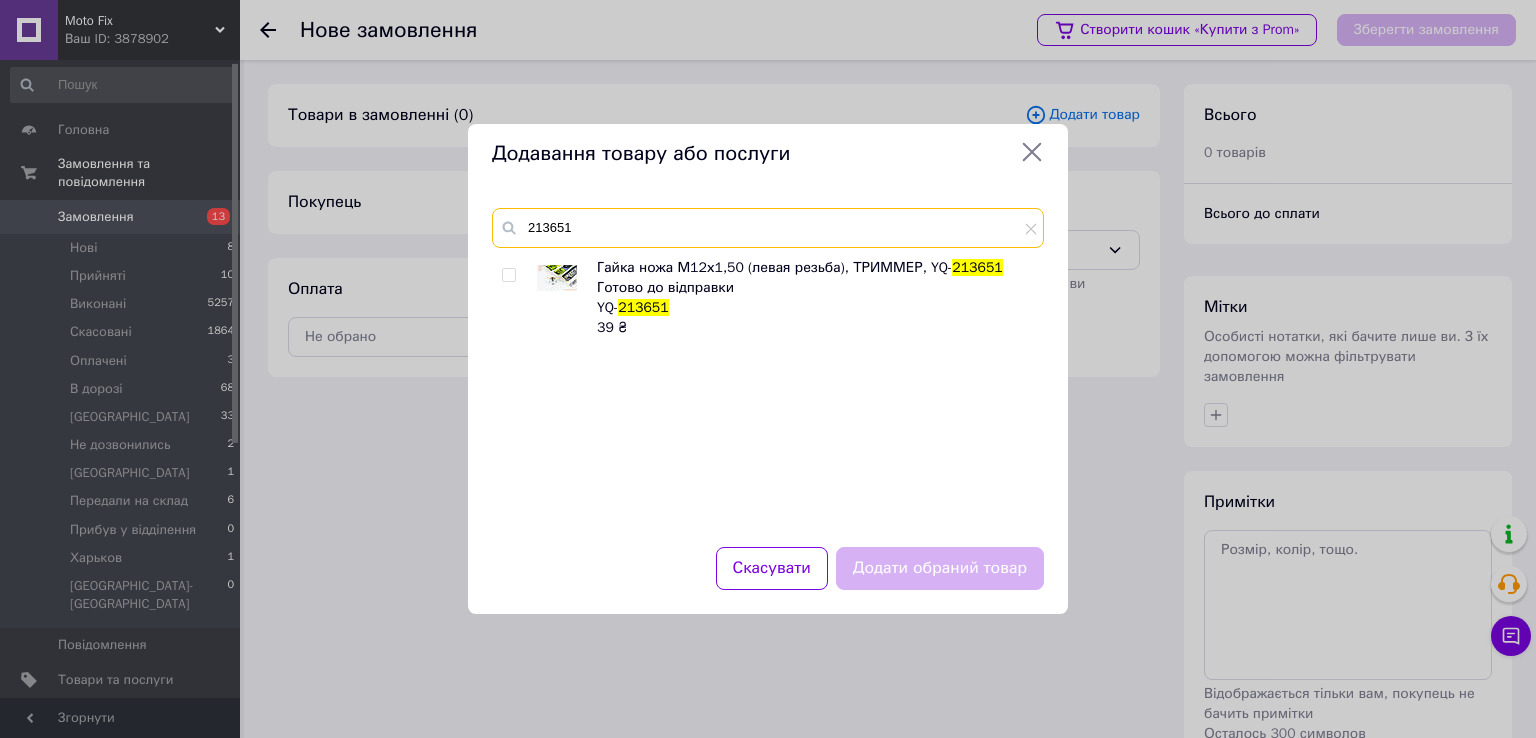 type on "213651" 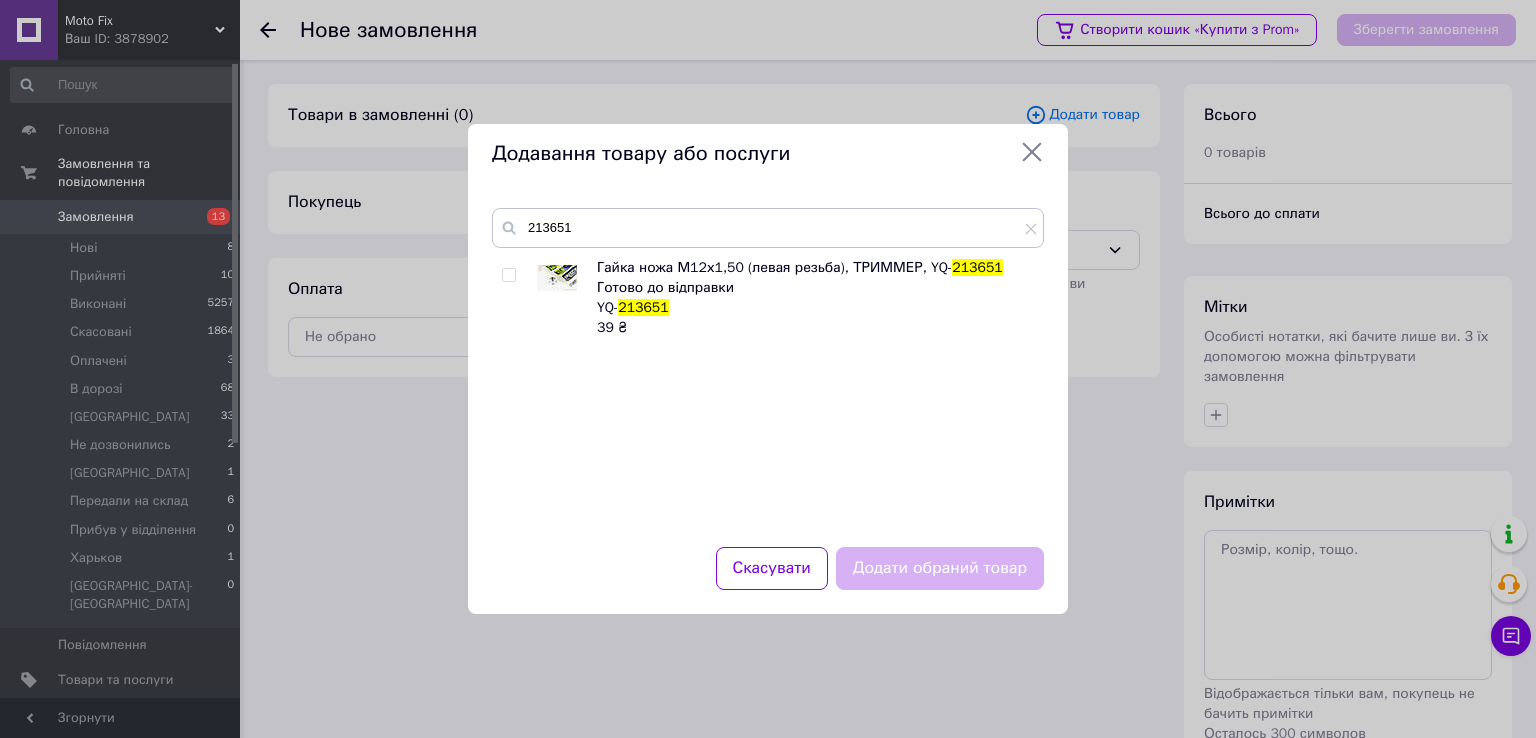 click at bounding box center (508, 275) 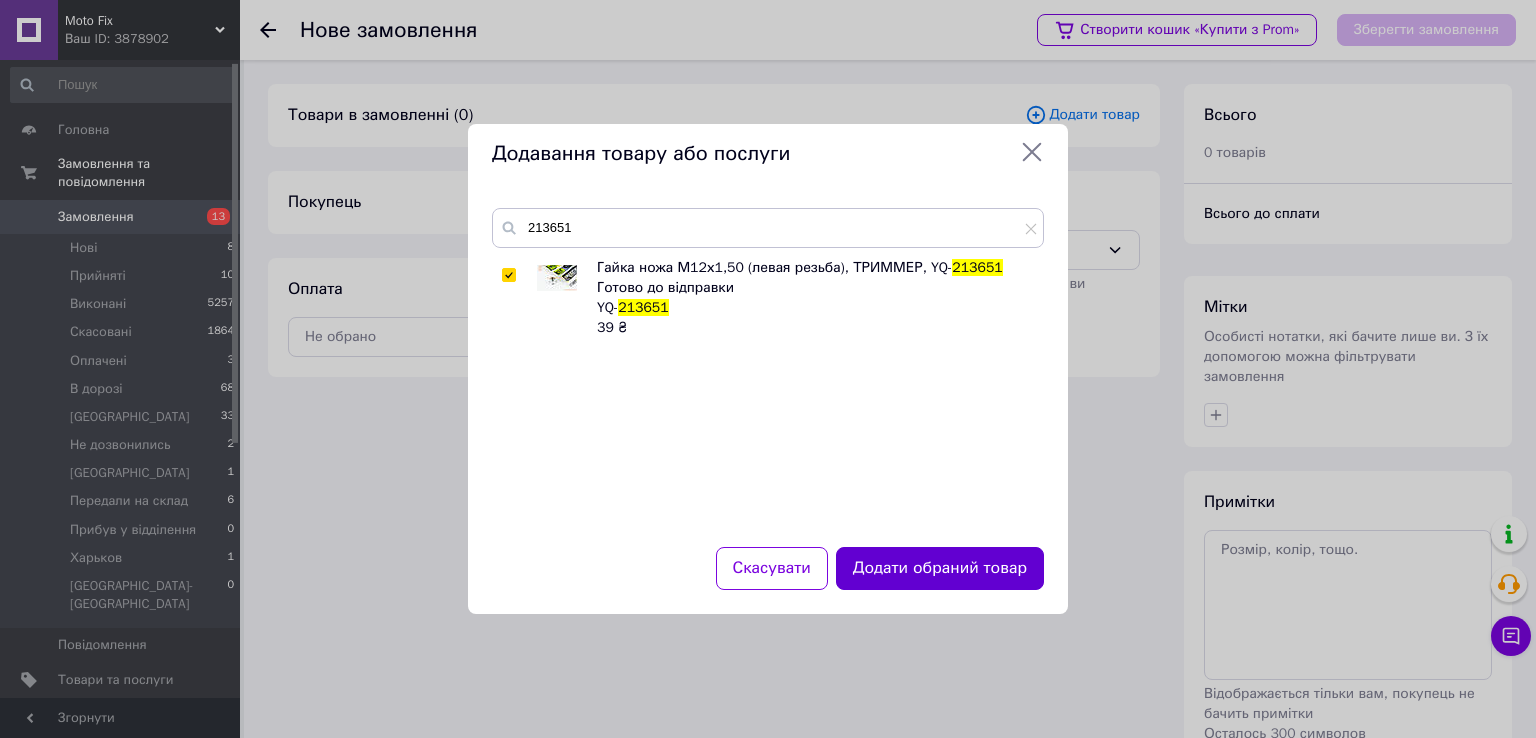 click on "Додати обраний товар" at bounding box center (940, 568) 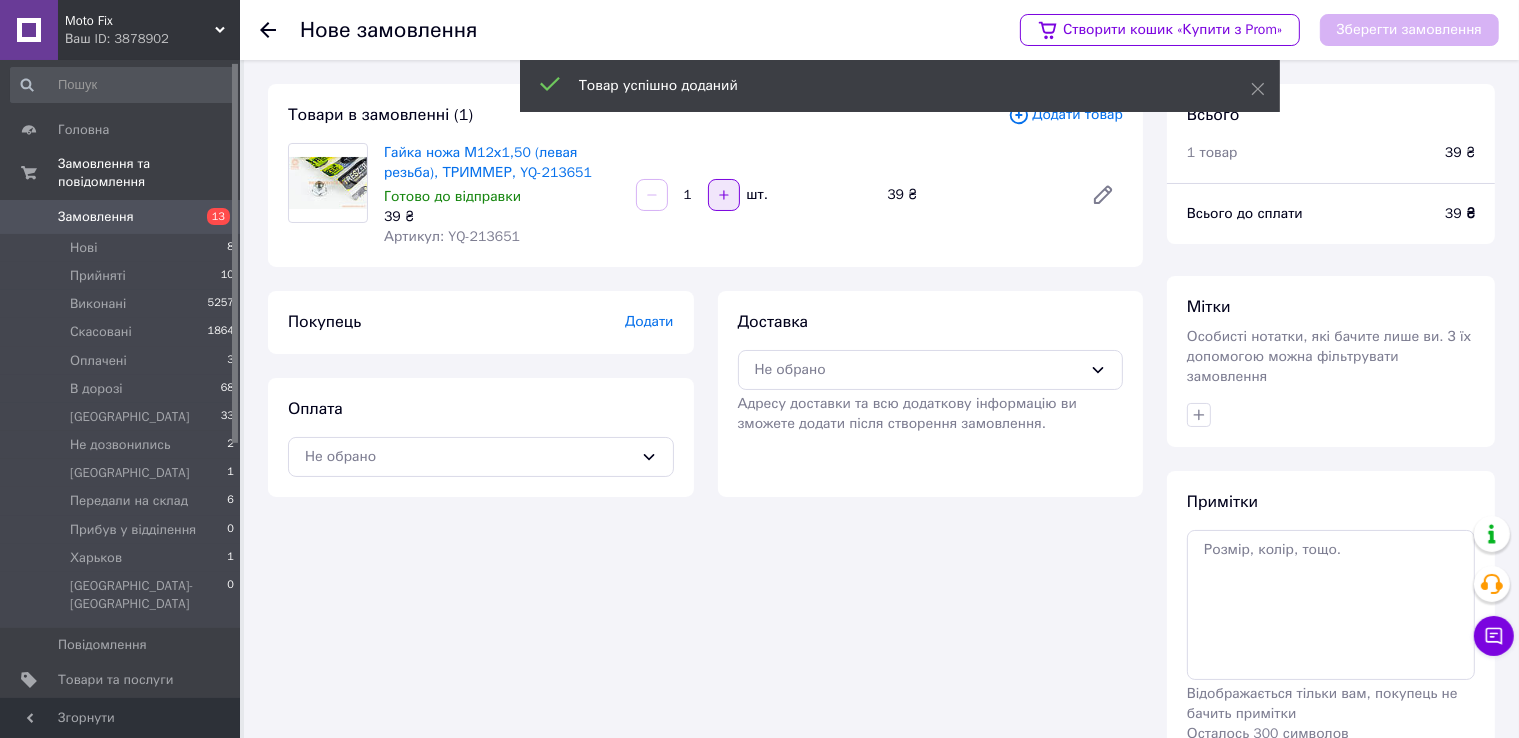 click at bounding box center [724, 195] 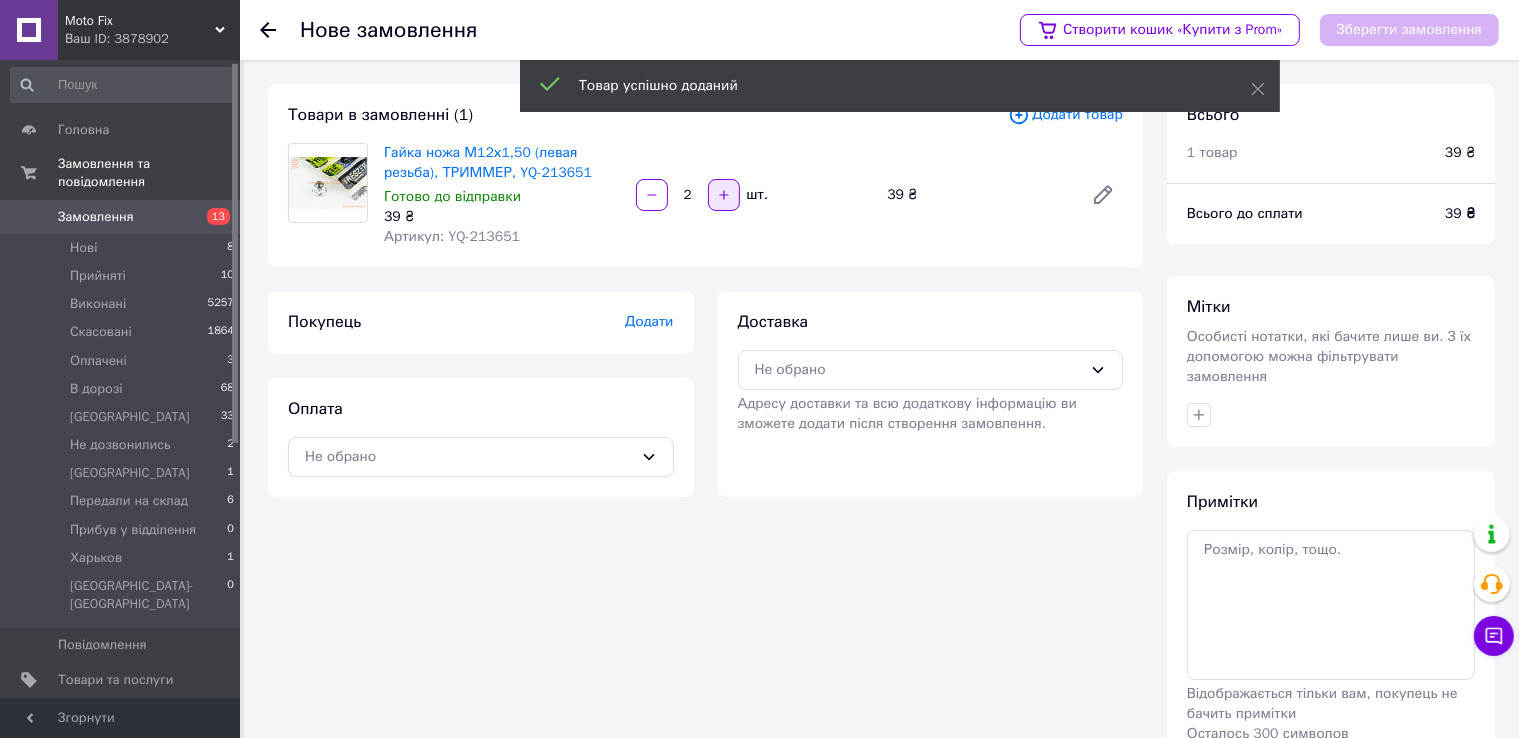 click at bounding box center [724, 195] 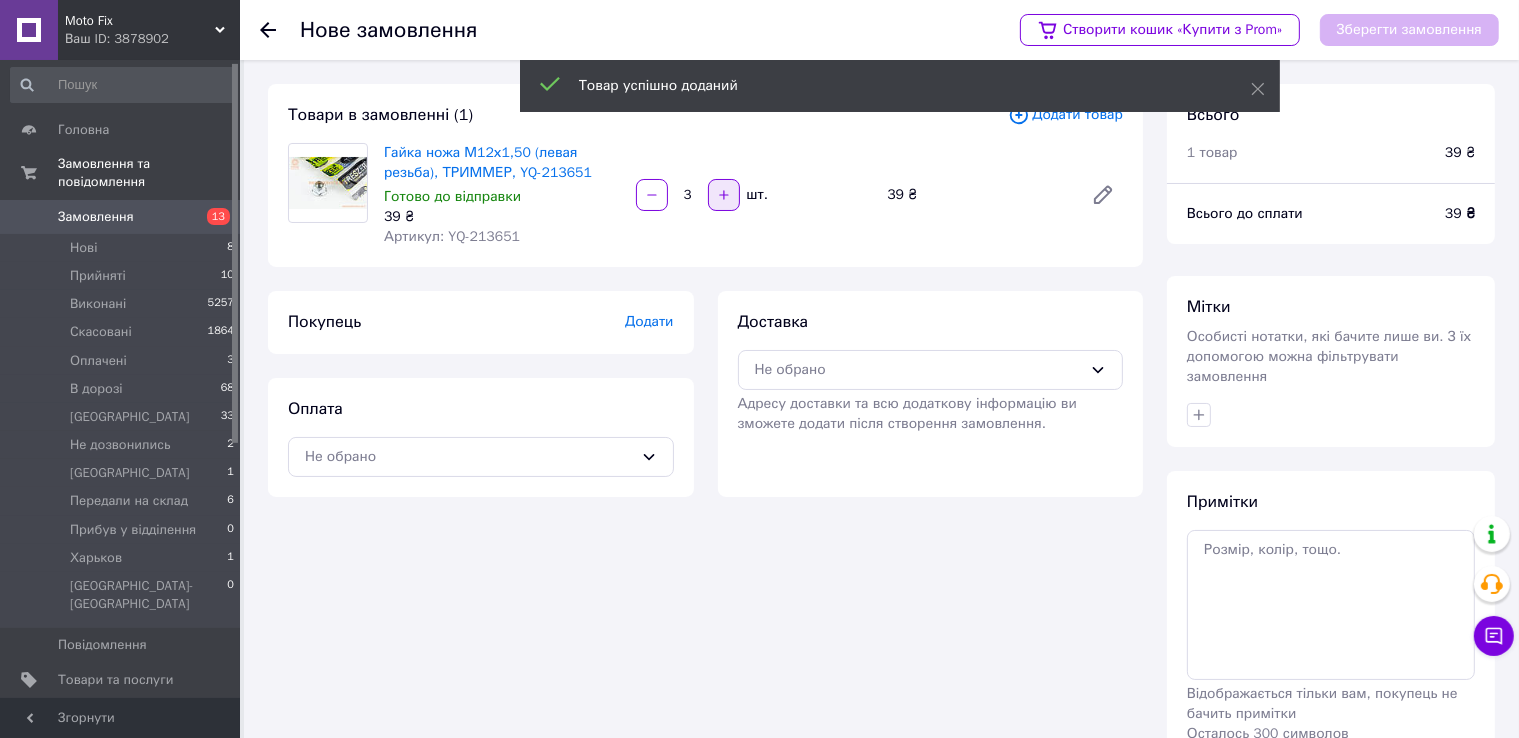 click at bounding box center [724, 195] 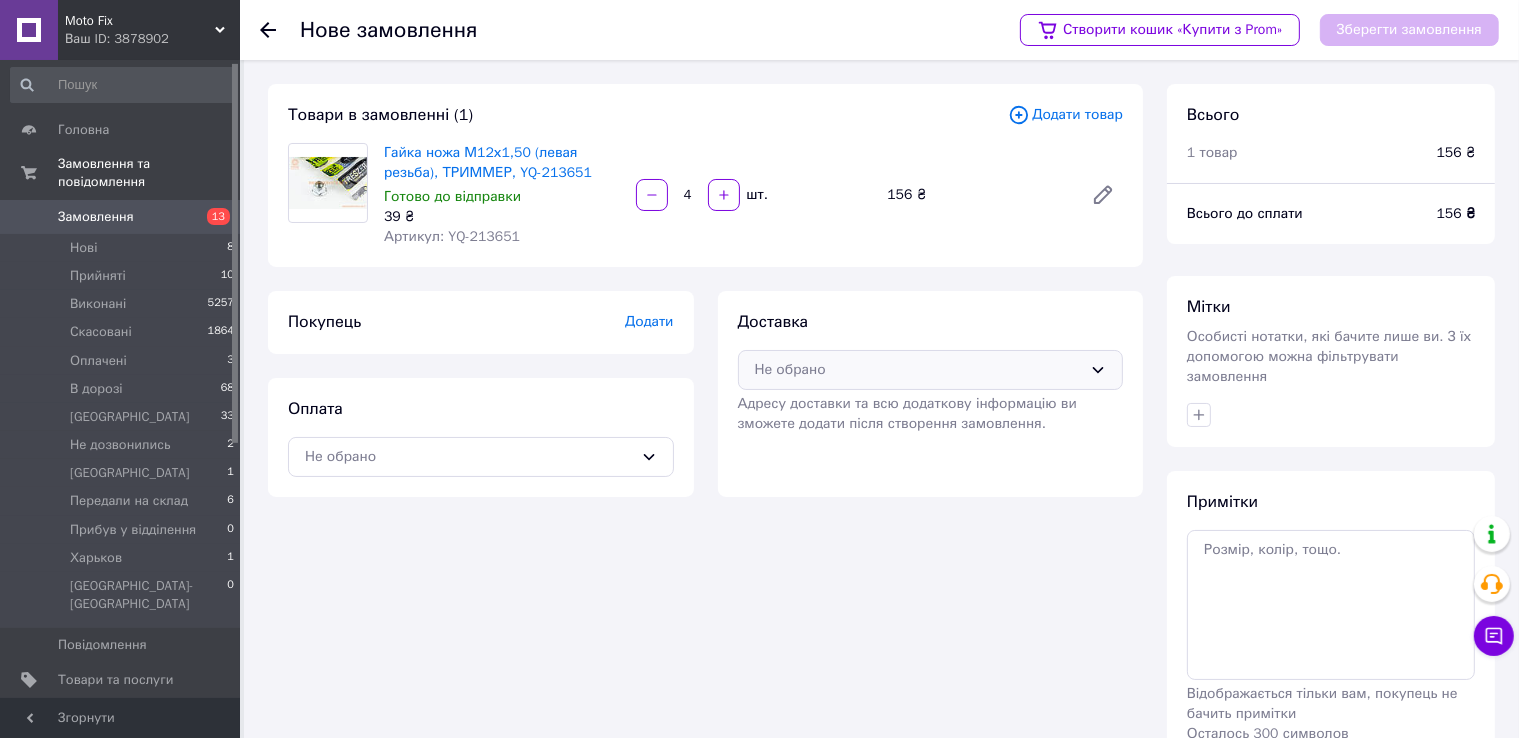 click on "Не обрано" at bounding box center [919, 370] 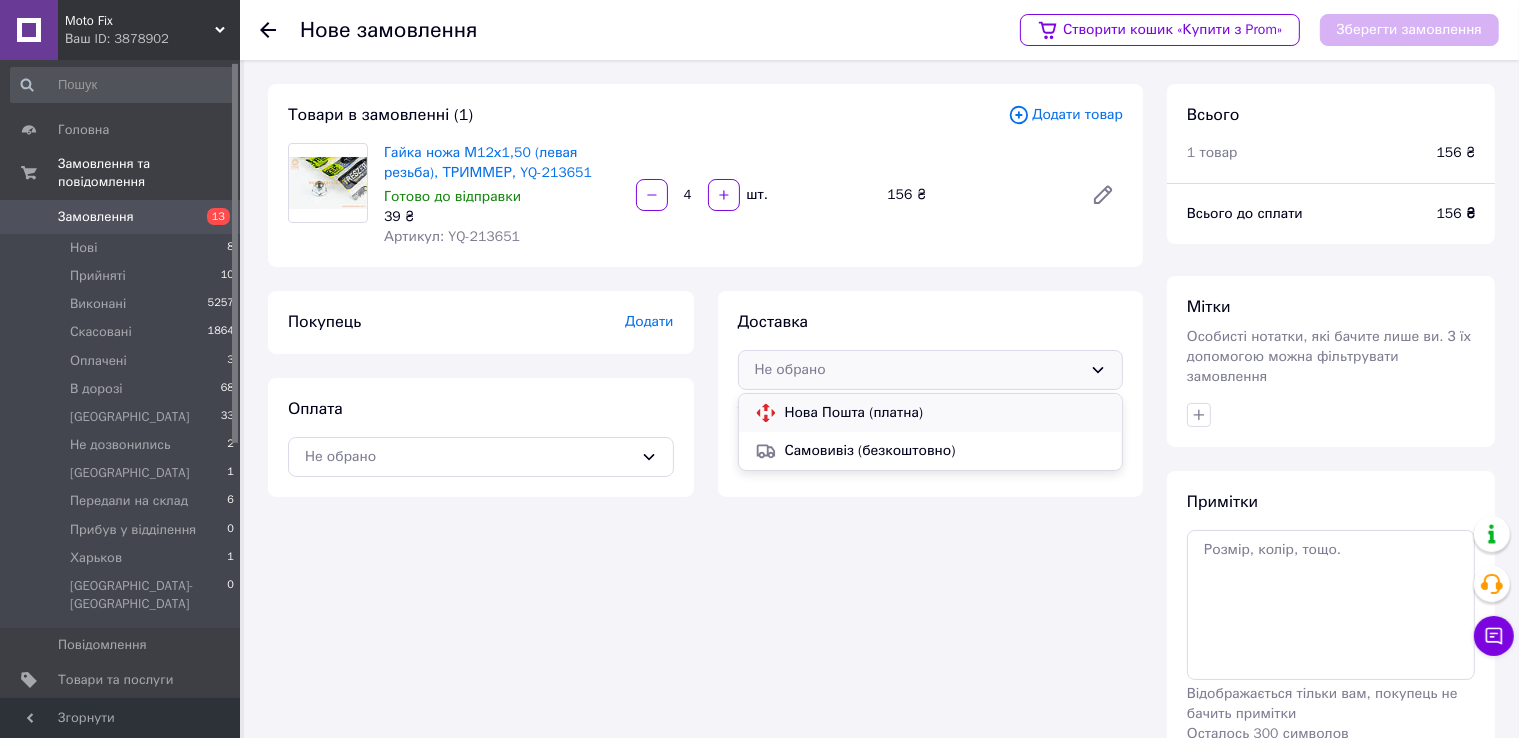 click on "Нова Пошта (платна)" at bounding box center (946, 413) 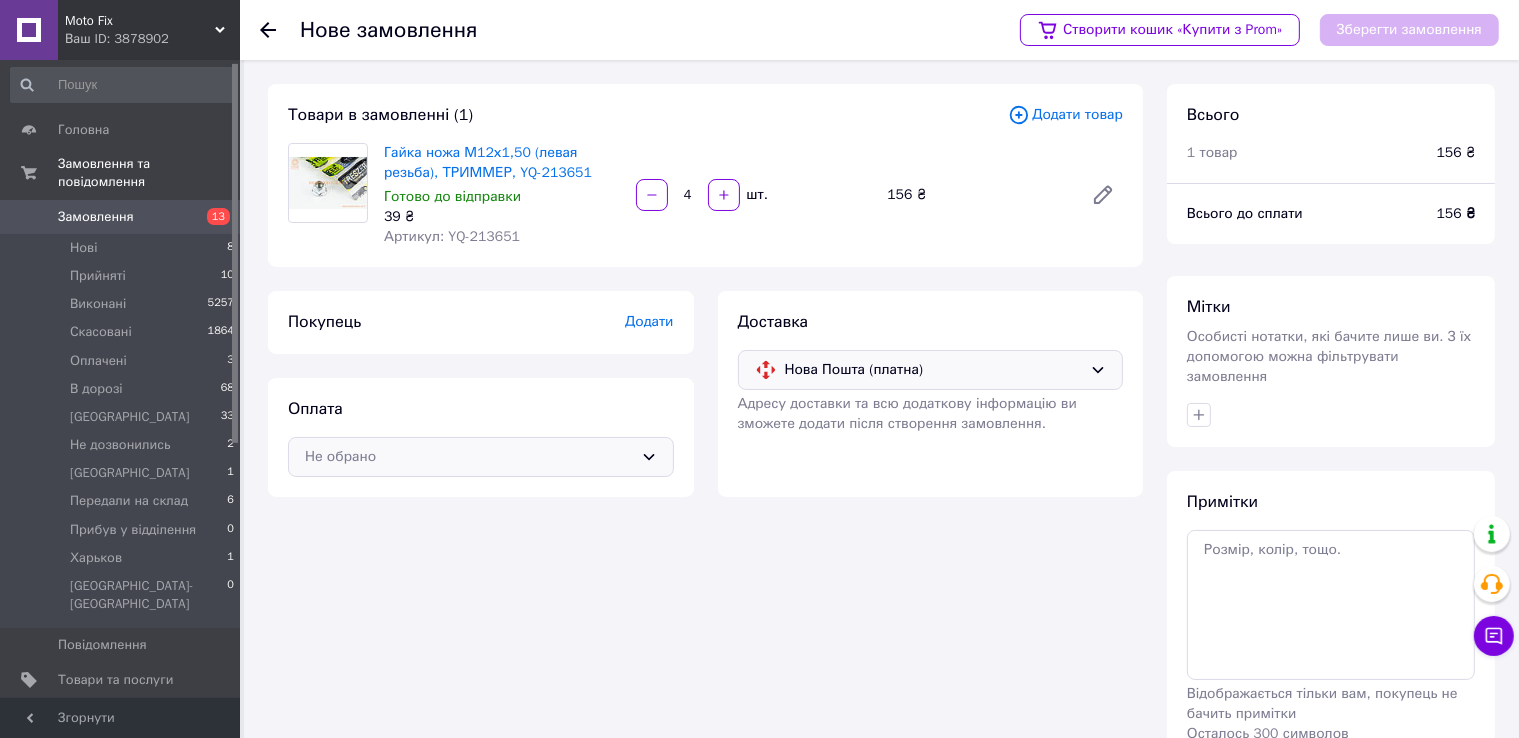 click on "Не обрано" at bounding box center [469, 457] 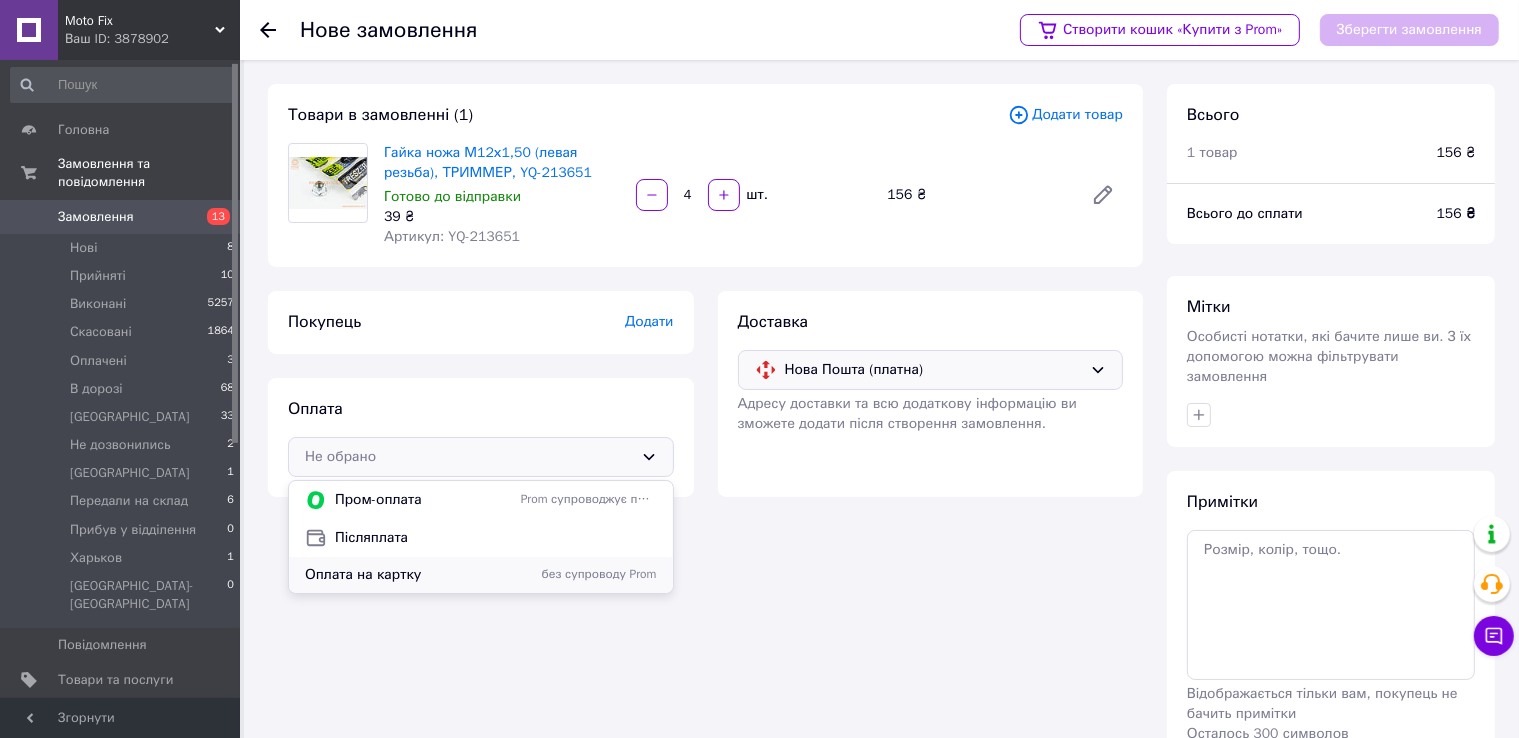 click on "Оплата на картку без супроводу Prom" at bounding box center (481, 575) 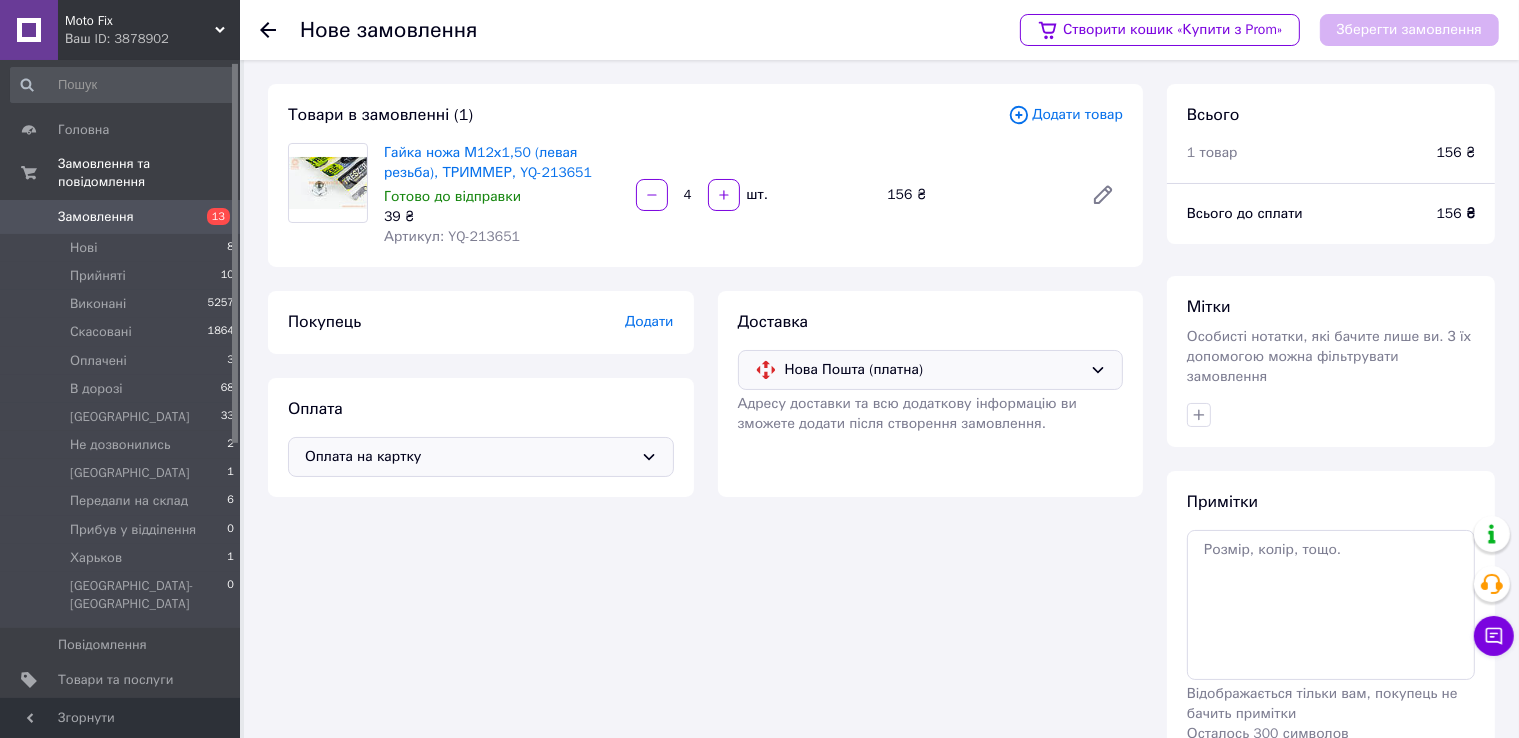 click on "Оплата на картку" at bounding box center [469, 457] 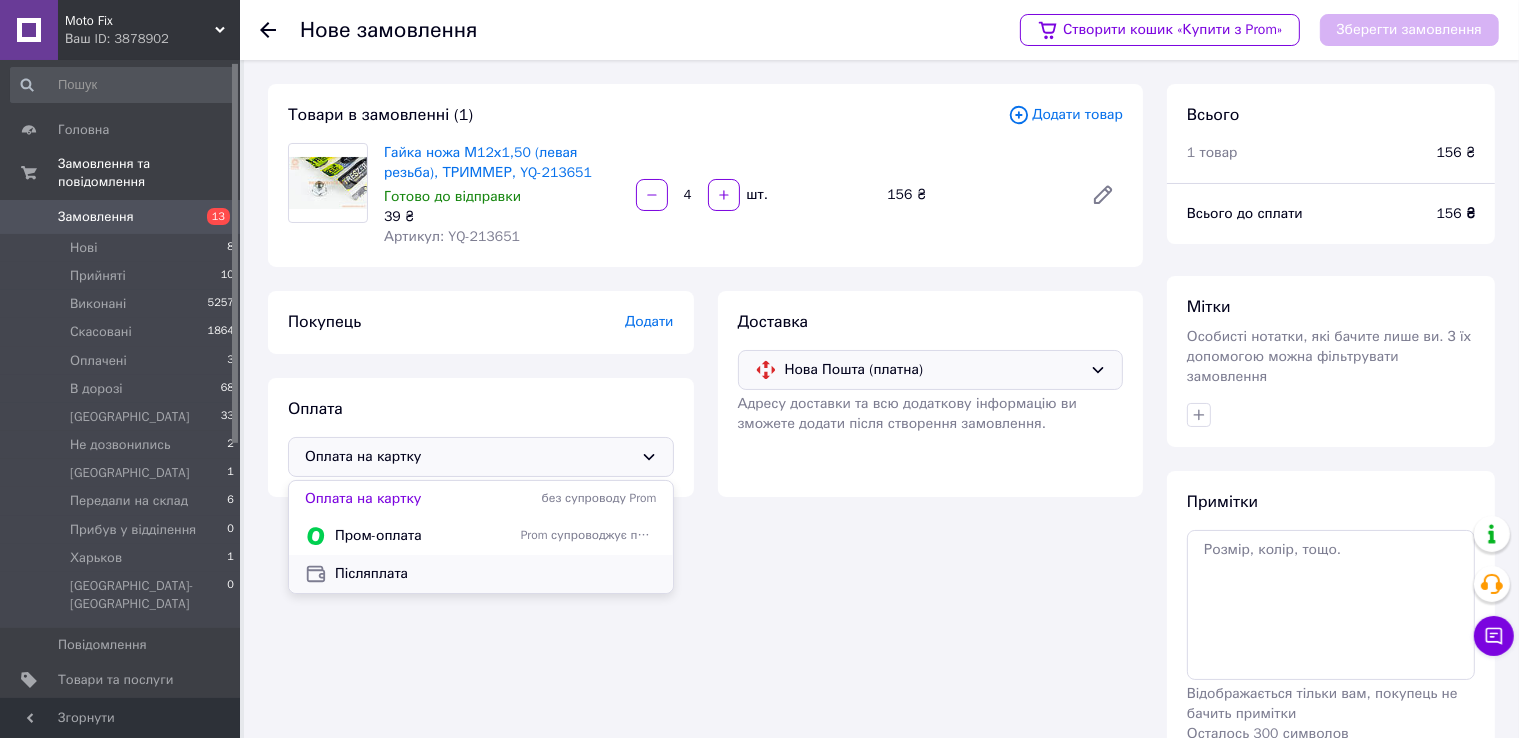 click on "Післяплата" at bounding box center [496, 574] 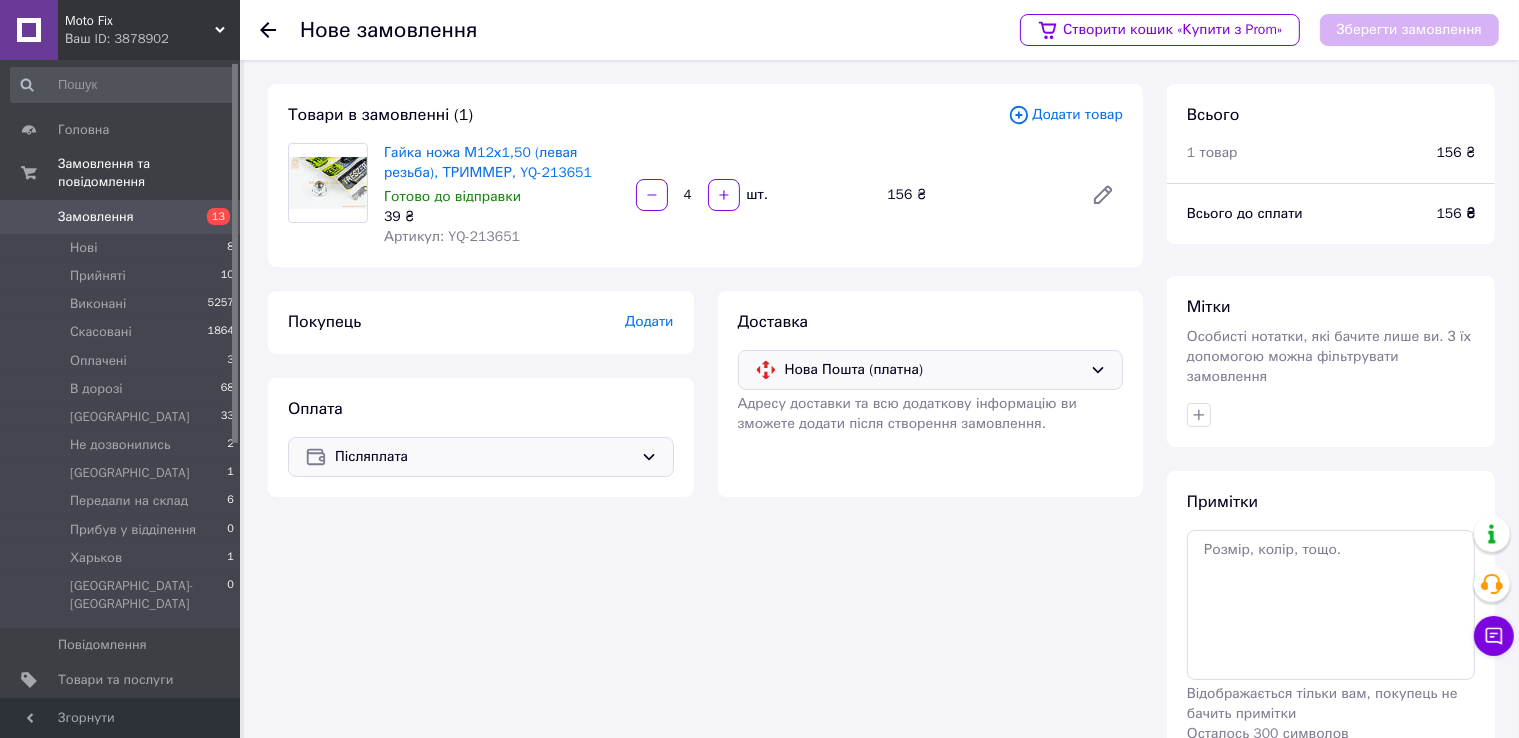 click on "Нова Пошта (платна)" at bounding box center [934, 370] 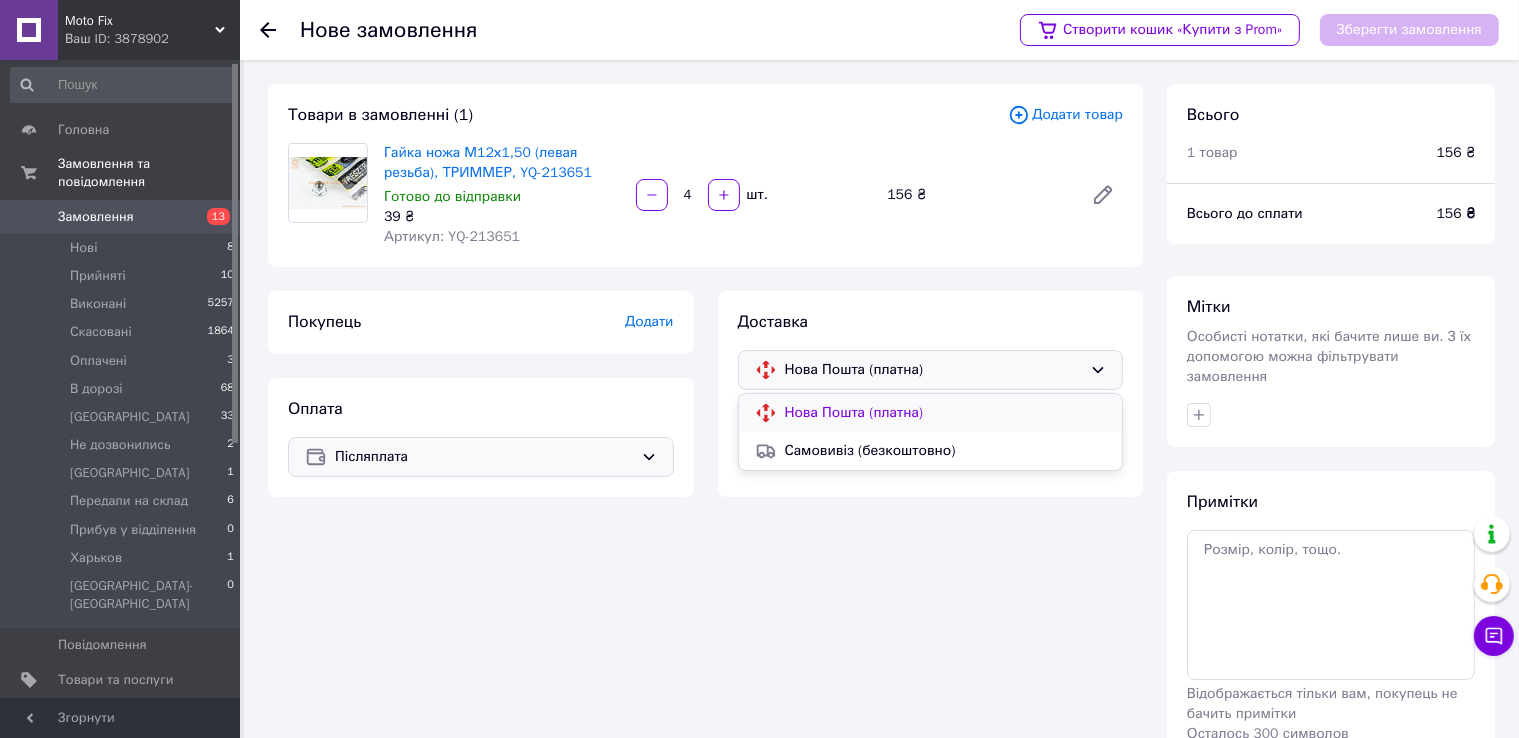 click on "Нова Пошта (платна)" at bounding box center (946, 413) 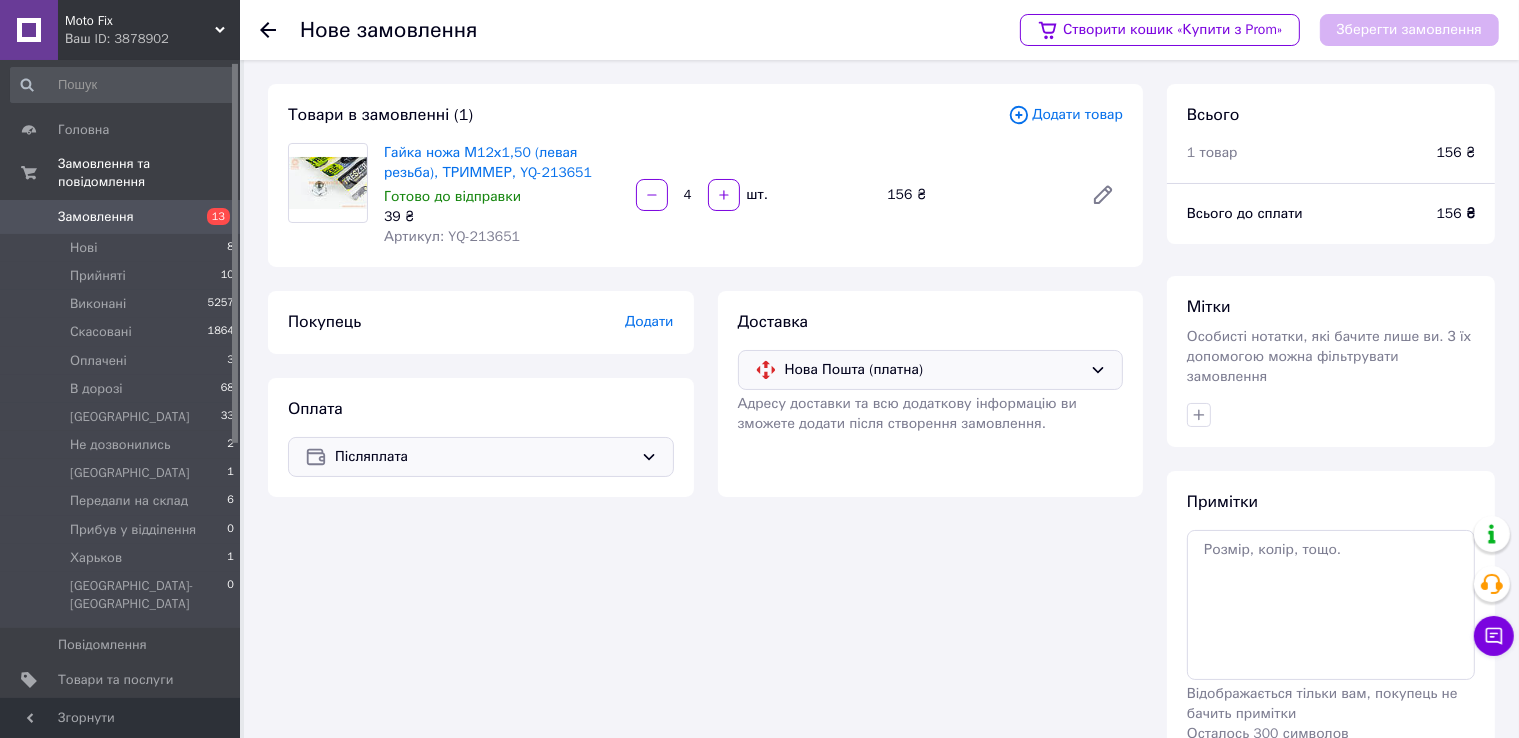 click on "Післяплата" at bounding box center (484, 457) 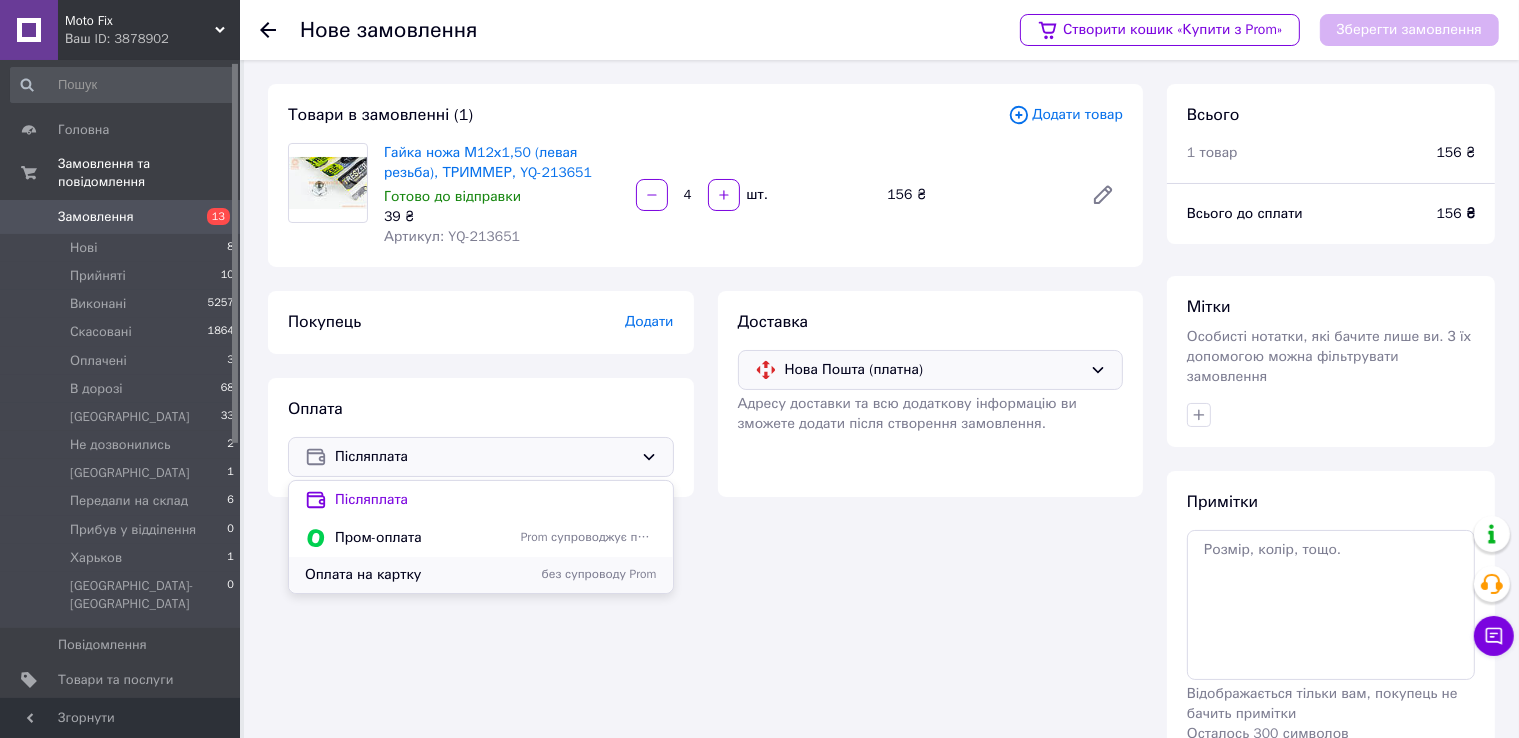 click on "без супроводу Prom" at bounding box center [589, 574] 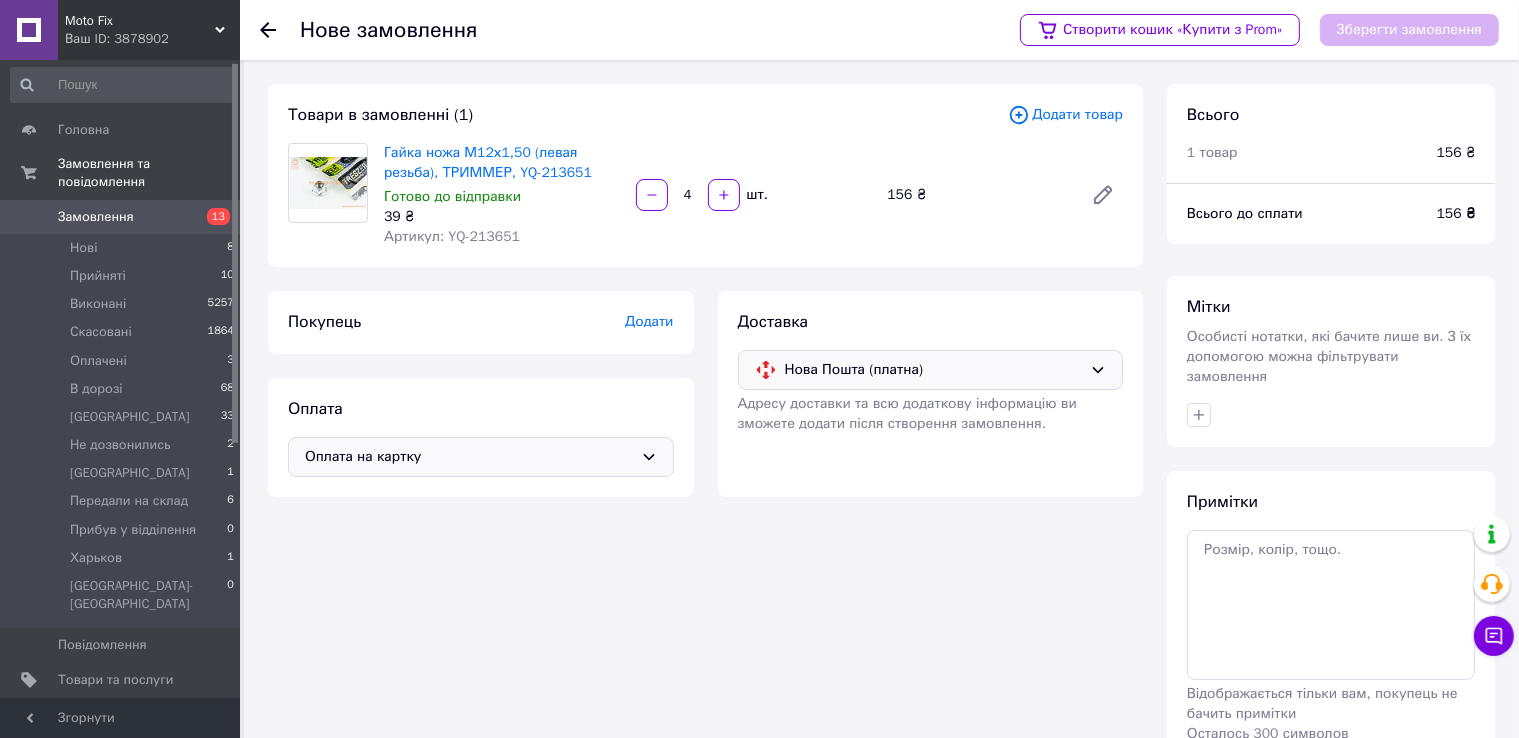 click on "Додати" at bounding box center (649, 321) 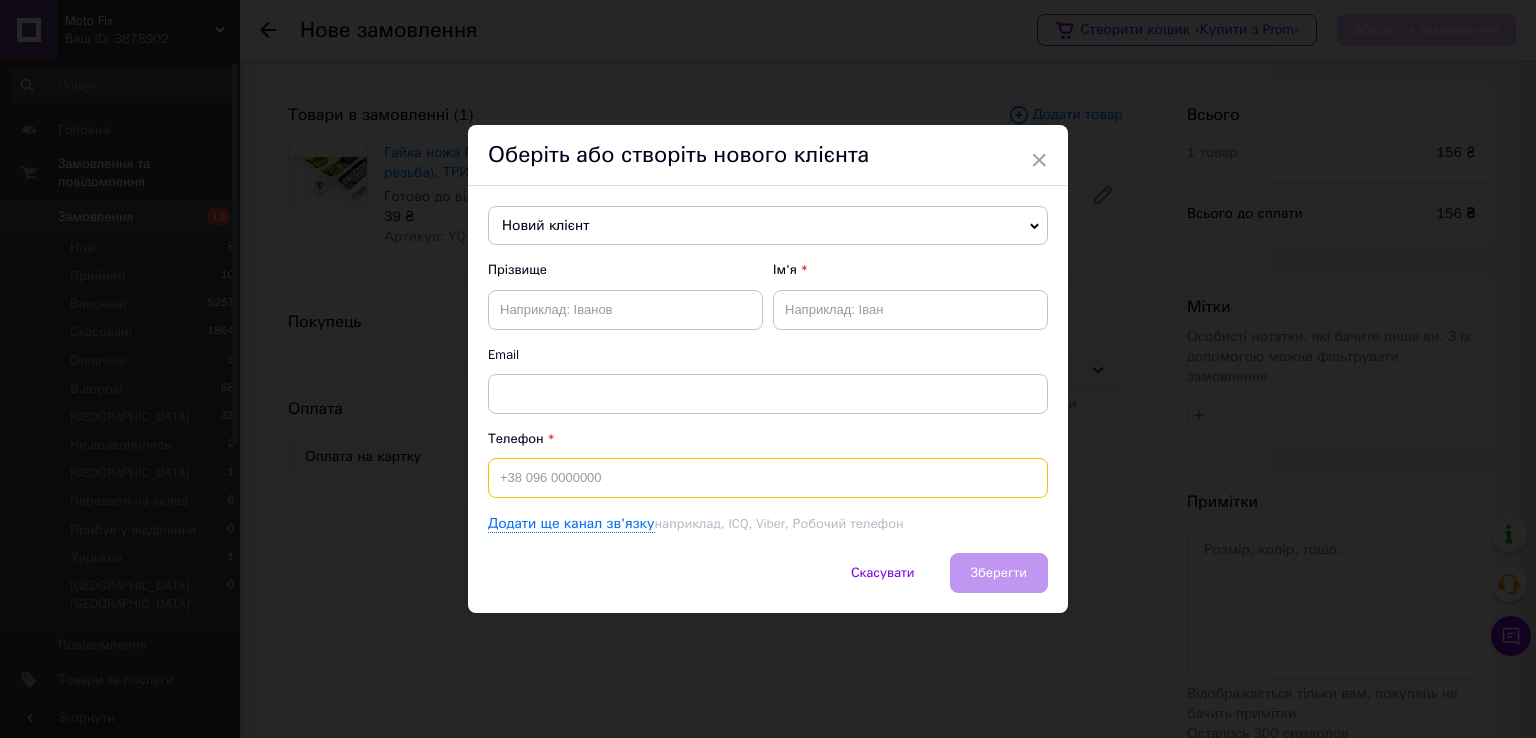 click at bounding box center (768, 478) 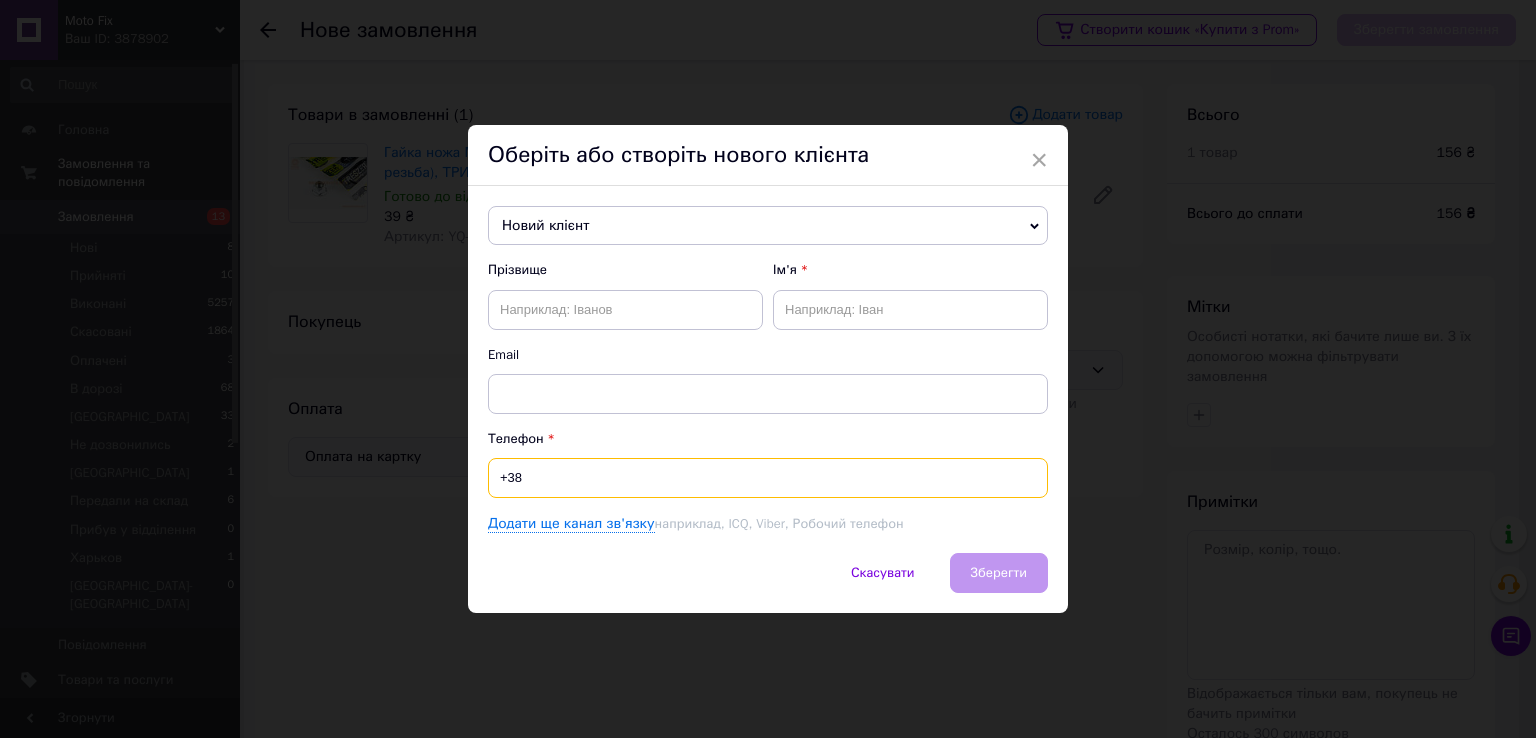 paste on "0671040702" 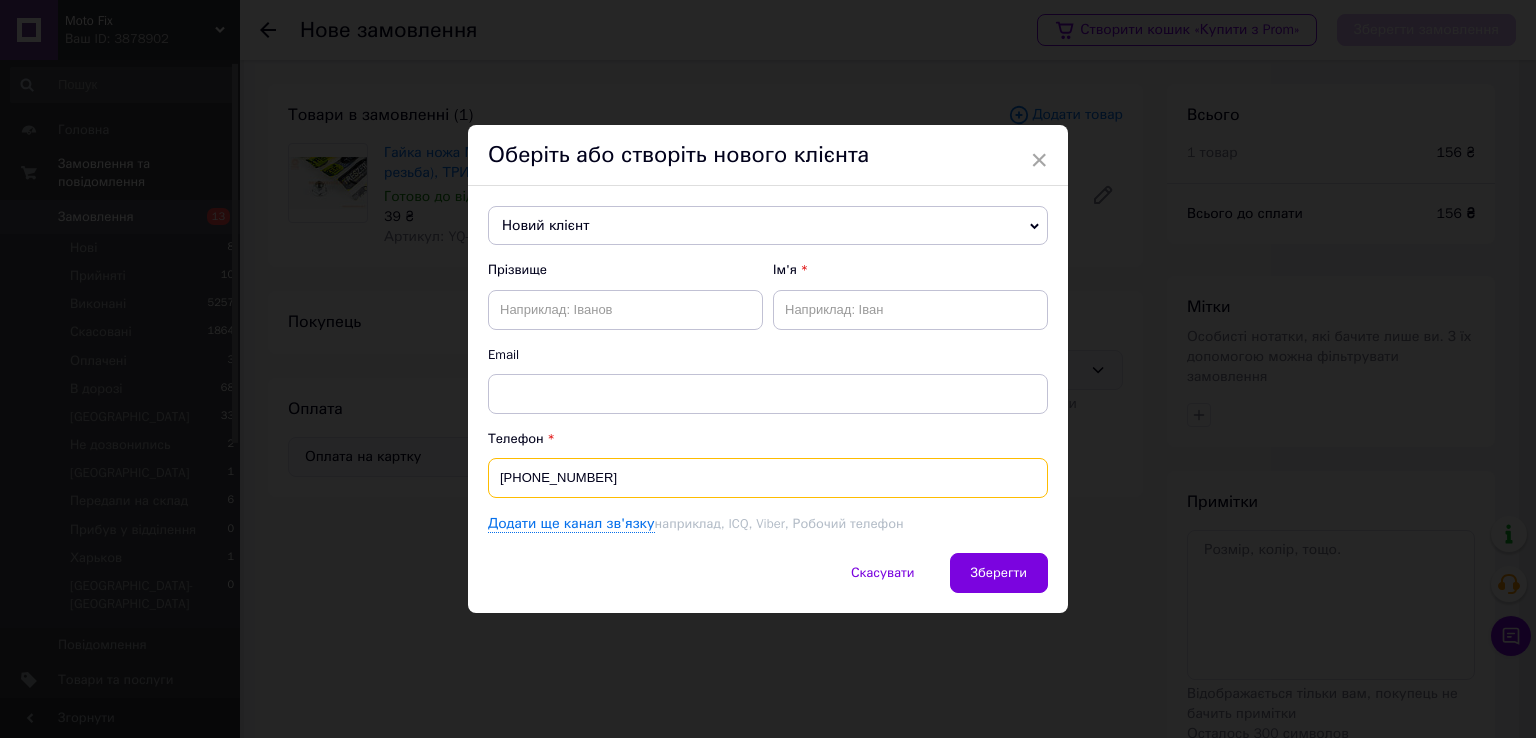 type on "+380671040702" 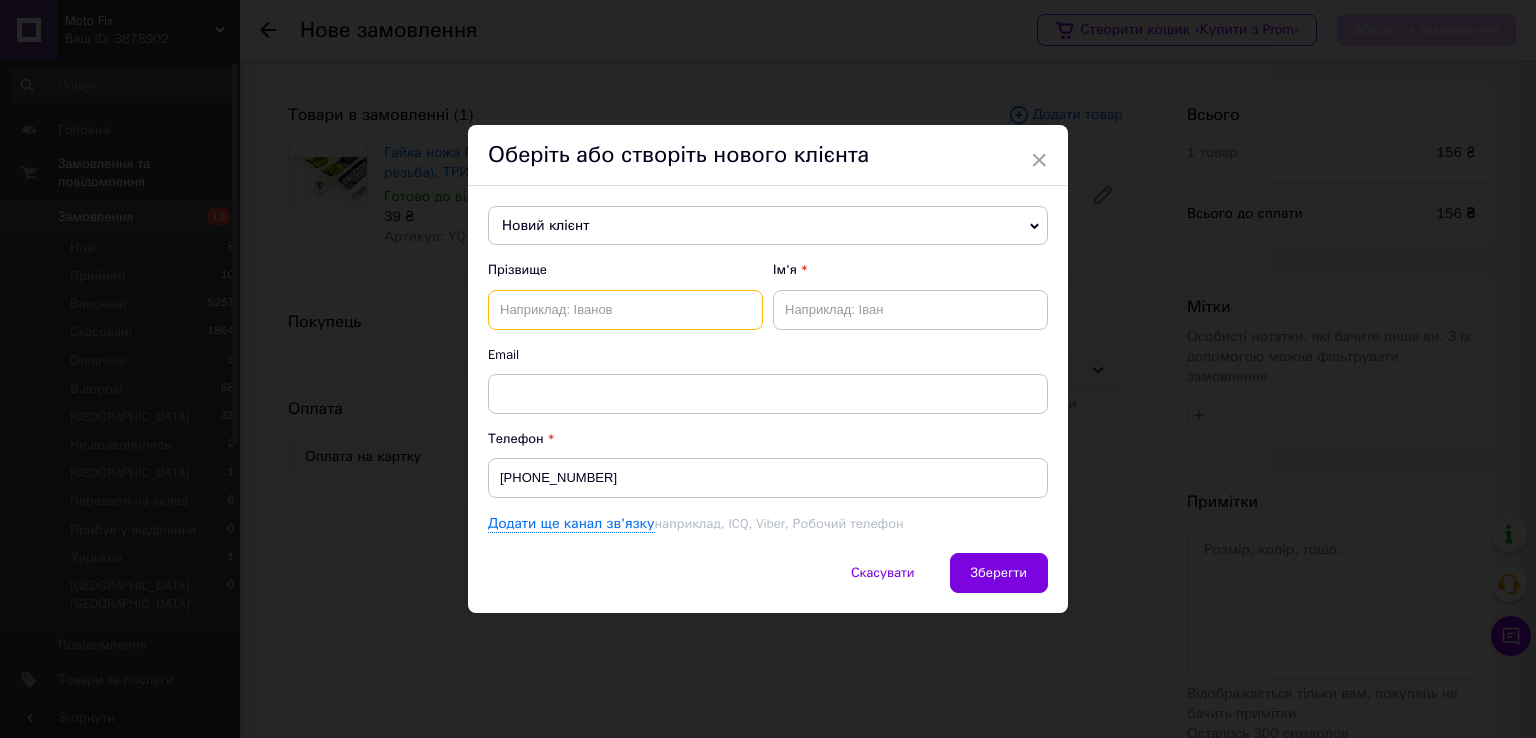 paste on "Павленко" 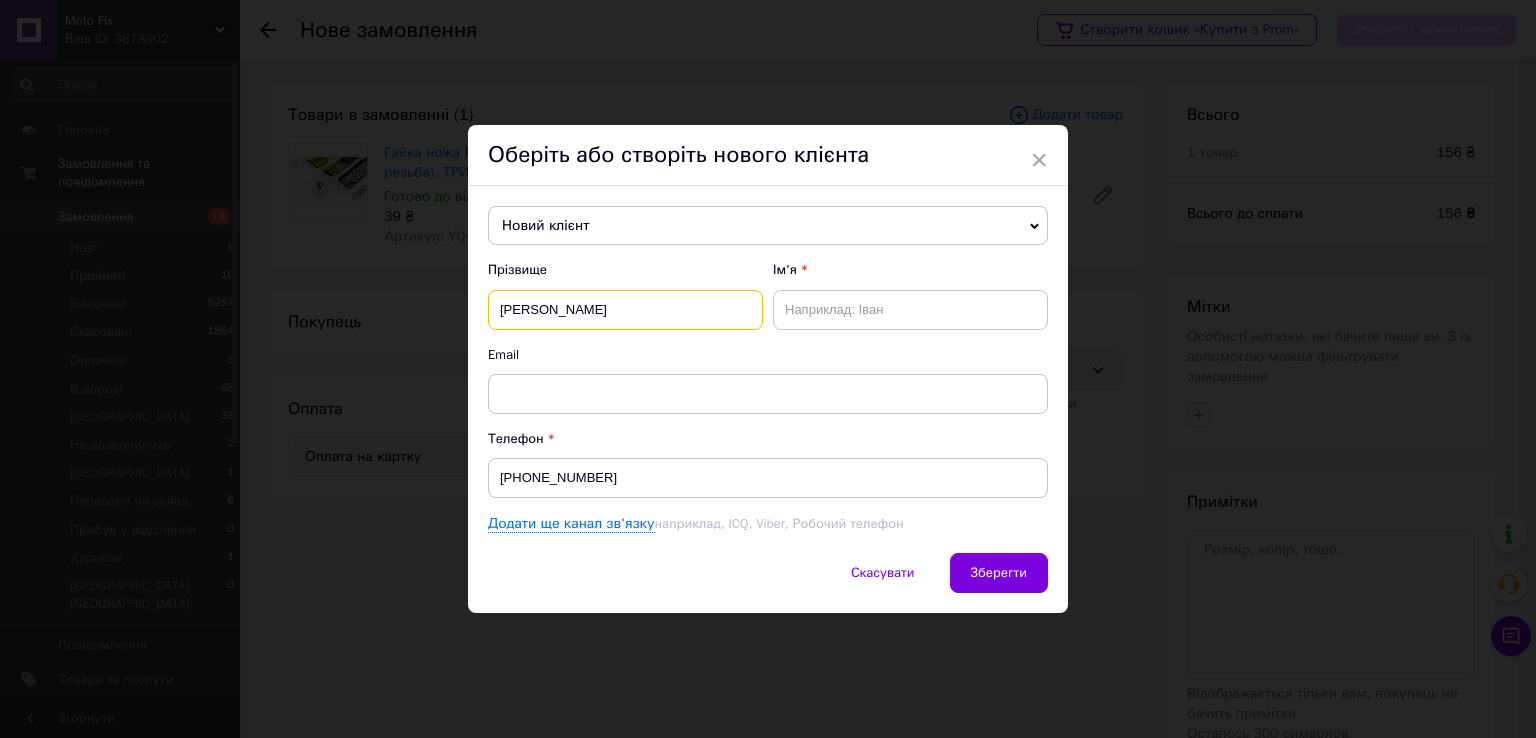 click on "Павленко" at bounding box center (625, 310) 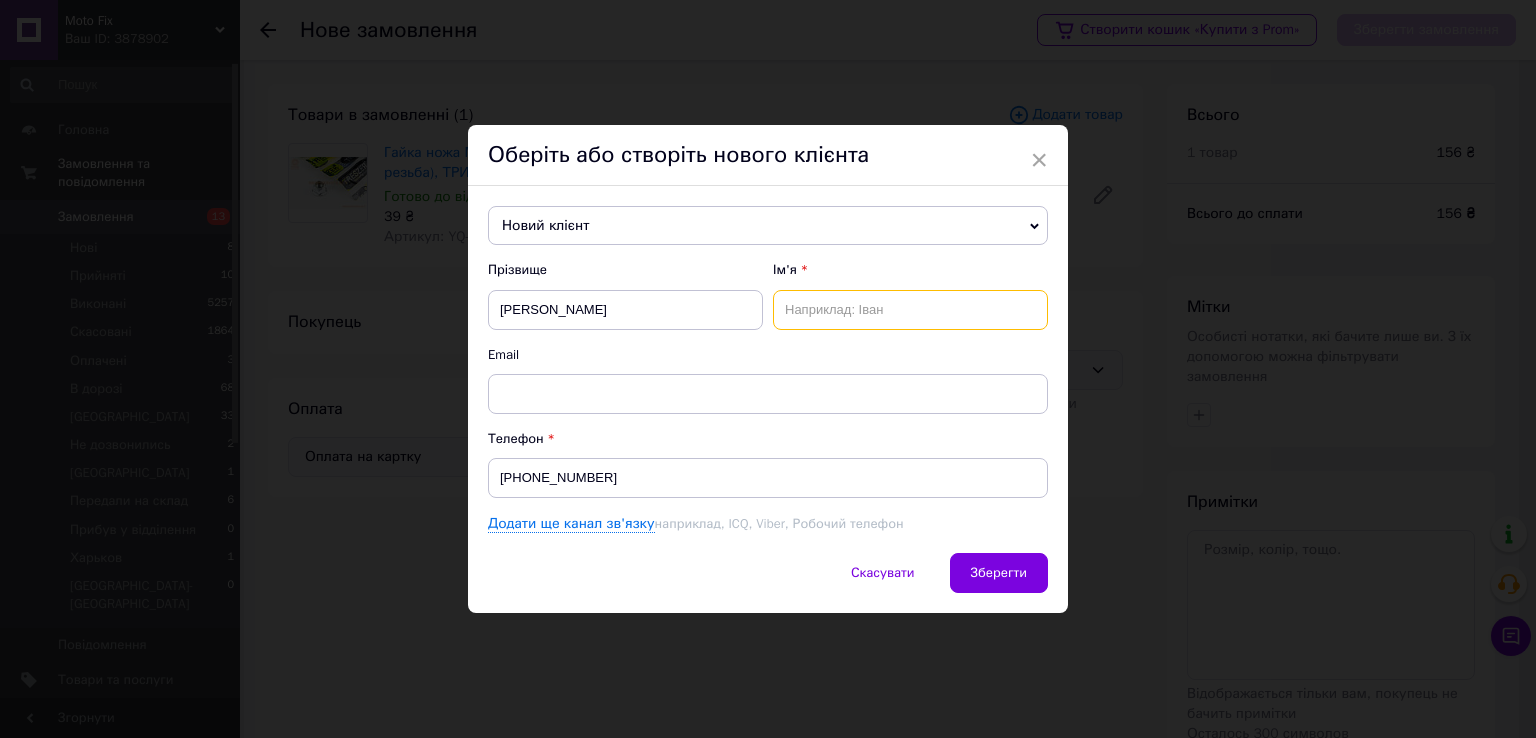 paste on "Іван" 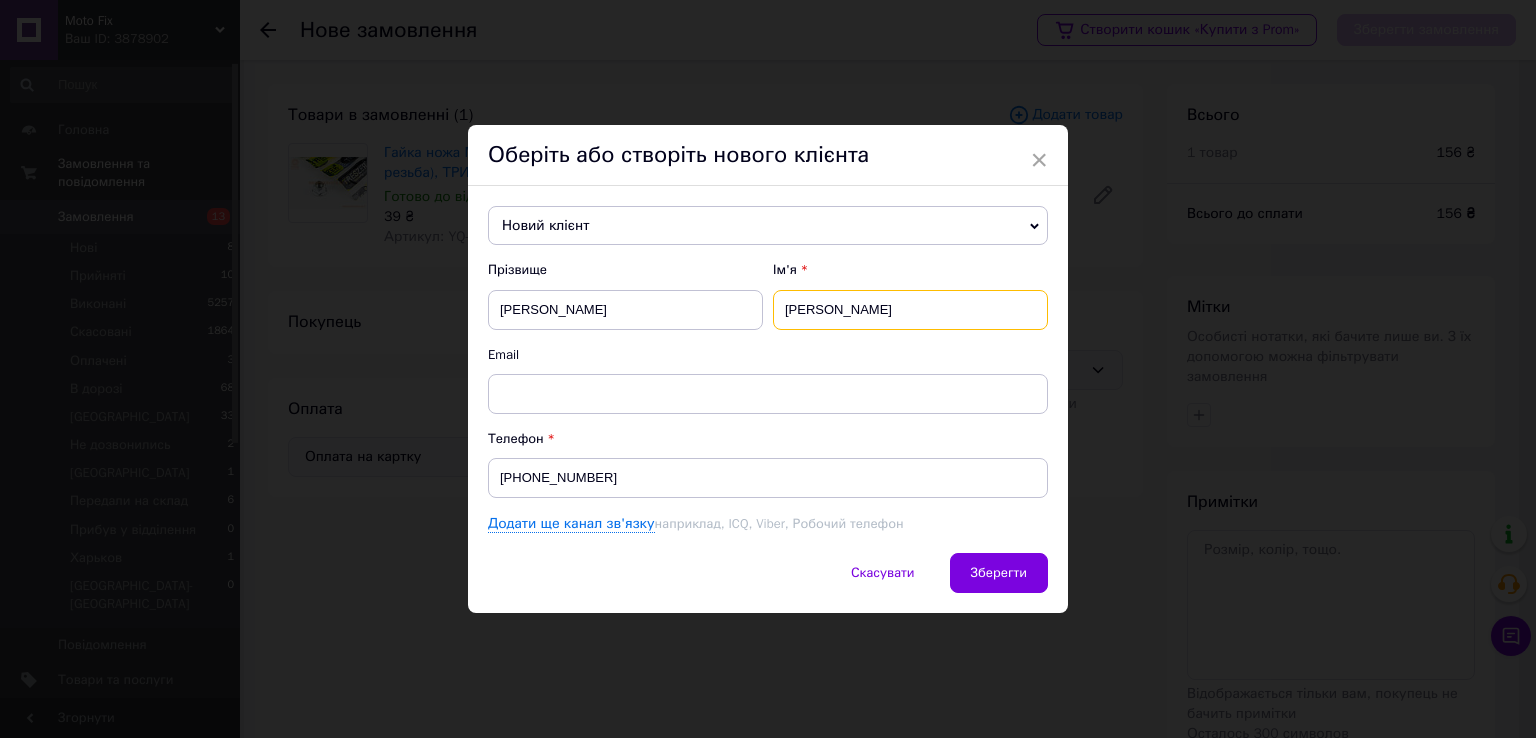click on "Іван" at bounding box center (910, 310) 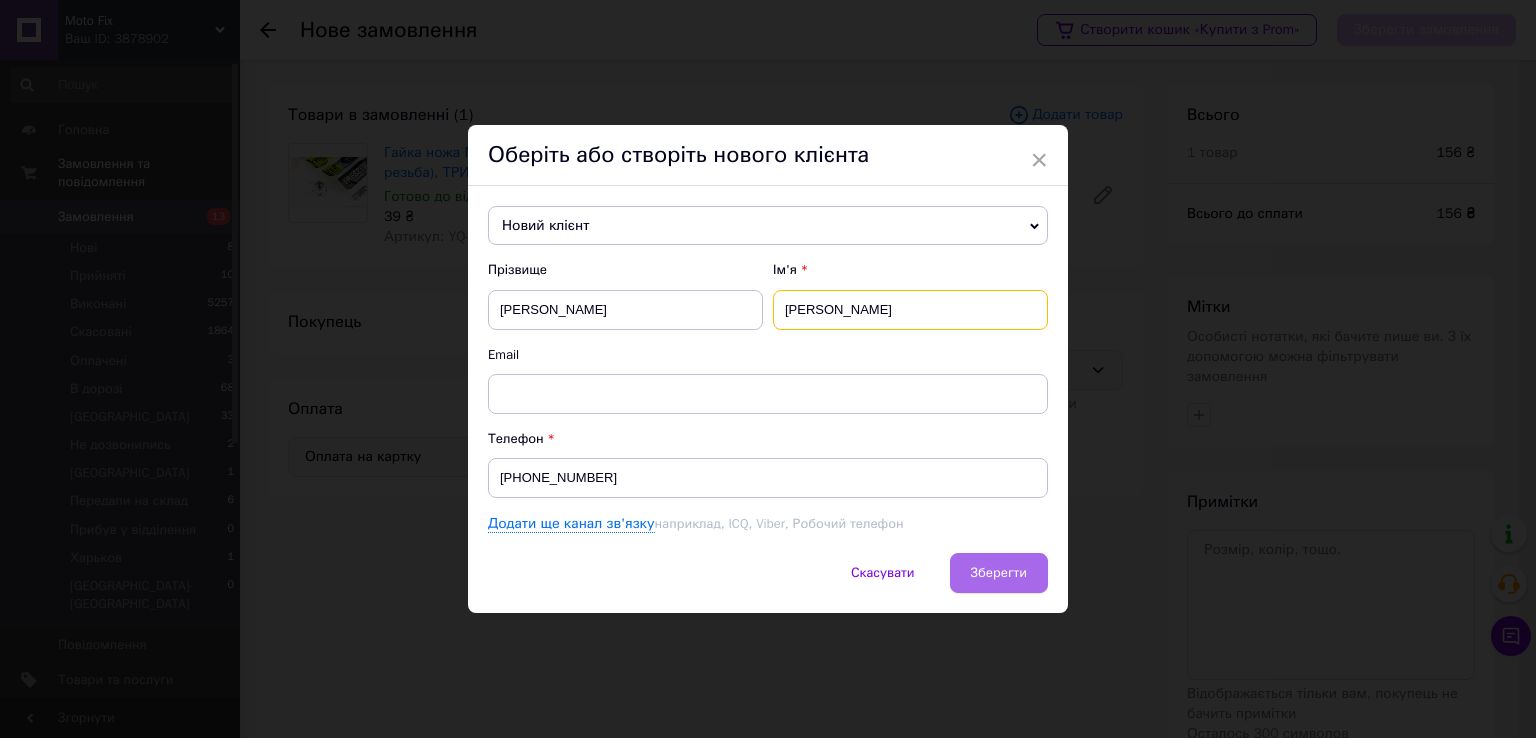 type on "Іван" 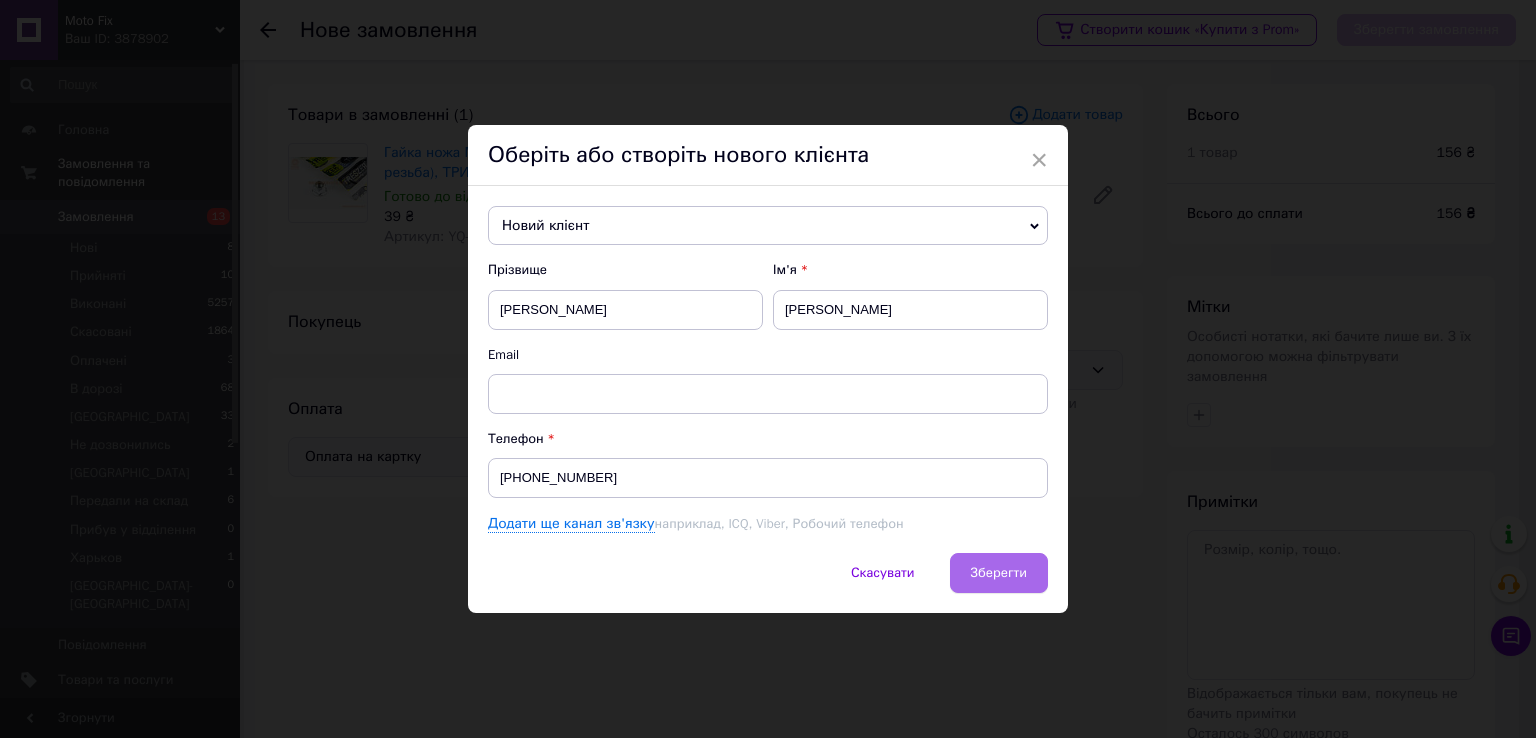 click on "Зберегти" at bounding box center (999, 573) 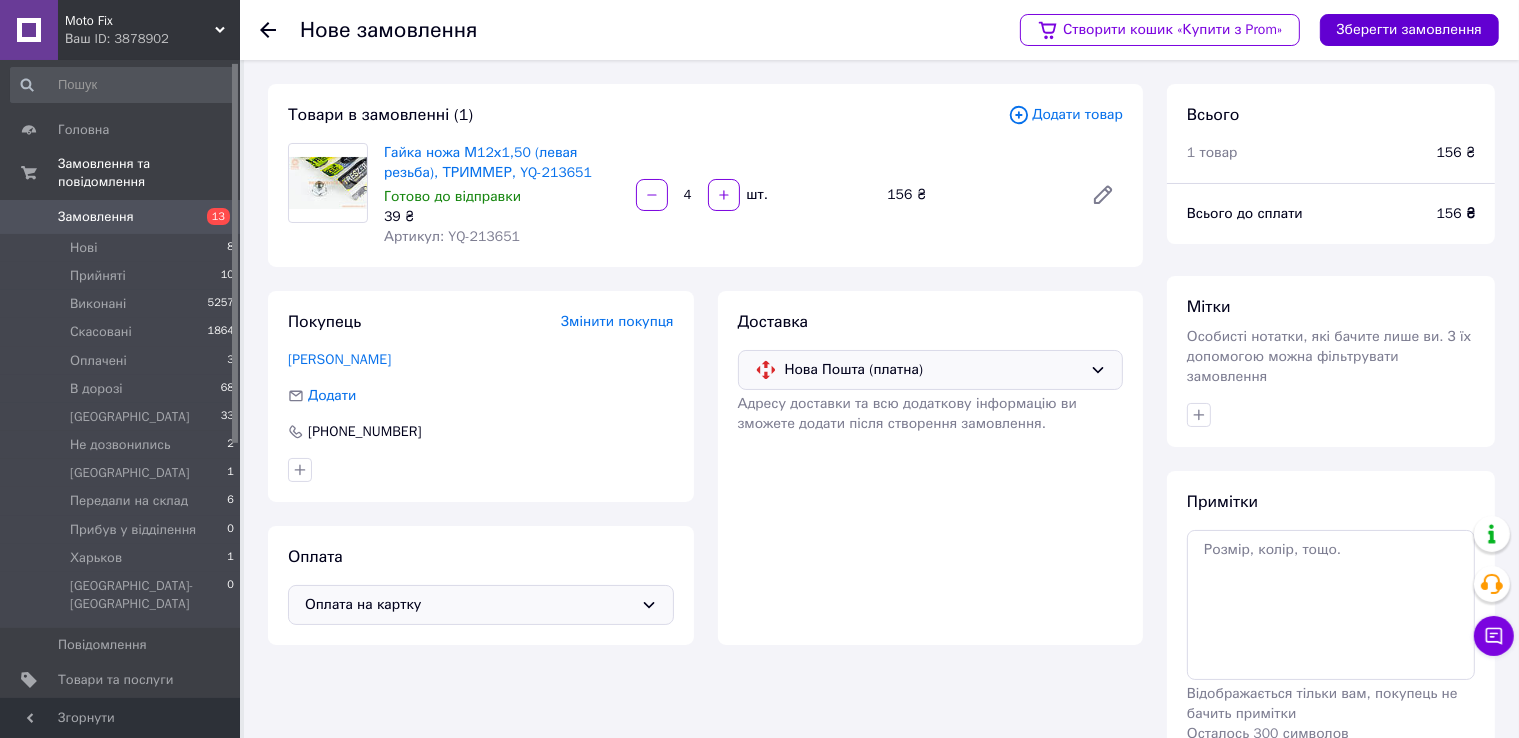click on "Зберегти замовлення" at bounding box center (1409, 30) 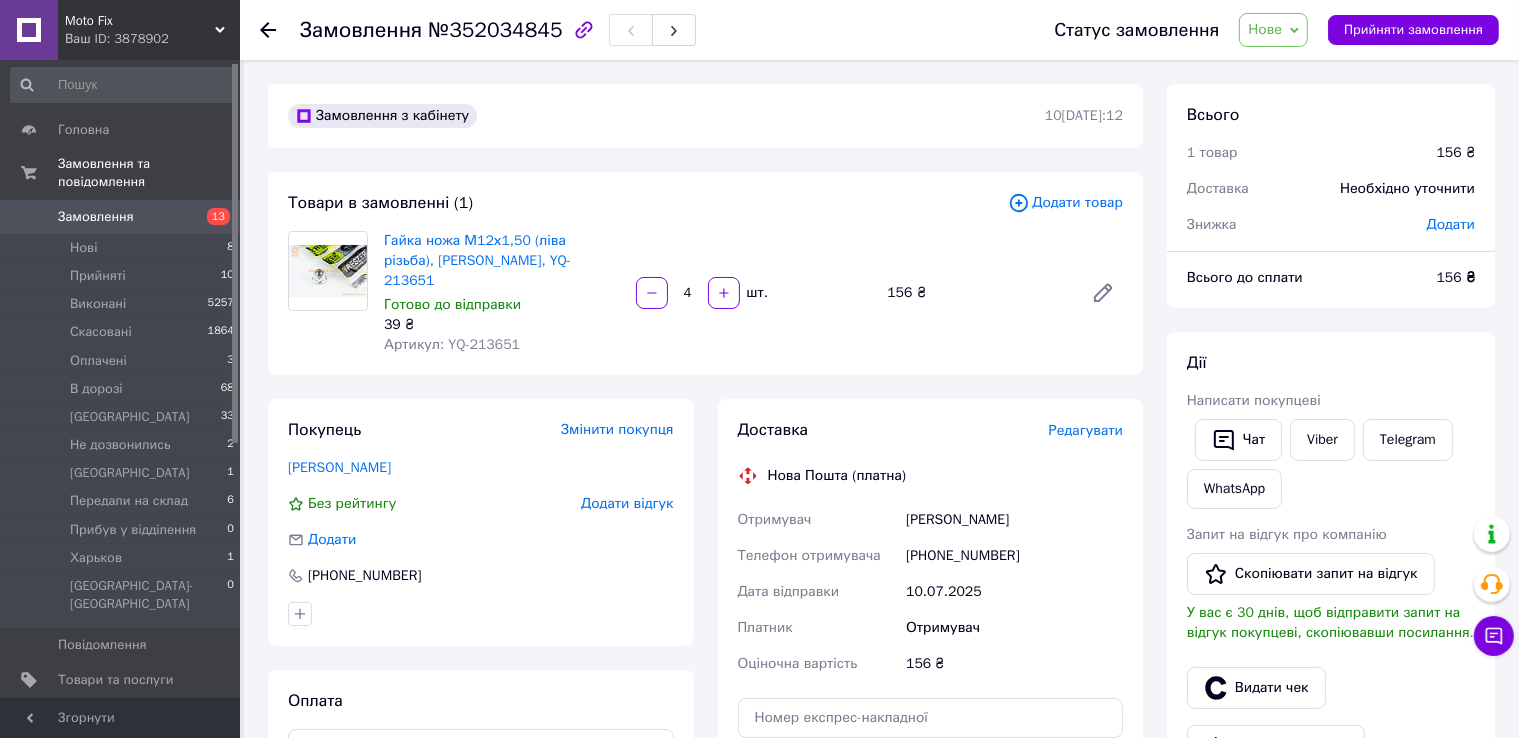 click on "Редагувати" at bounding box center (1086, 430) 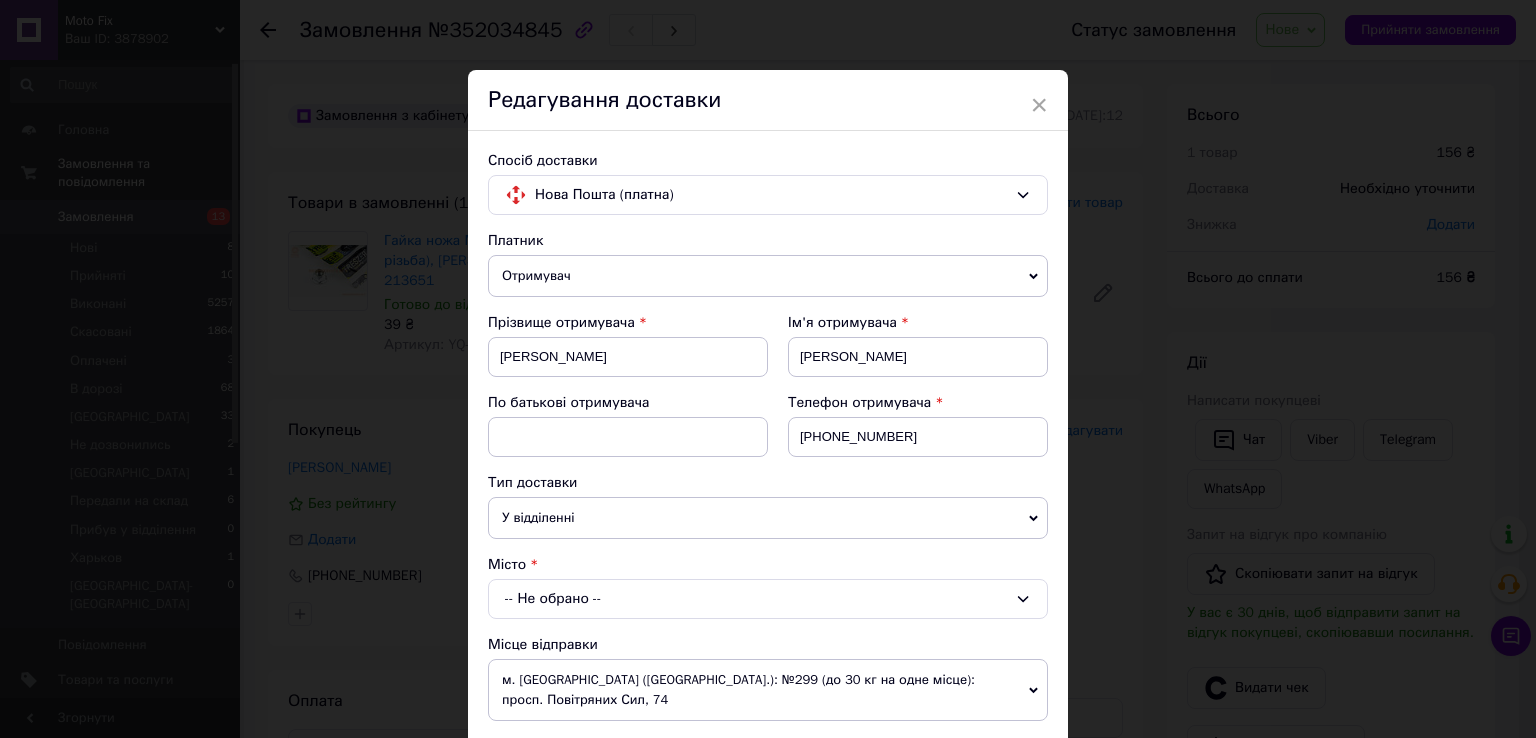 click on "У відділенні" at bounding box center (768, 518) 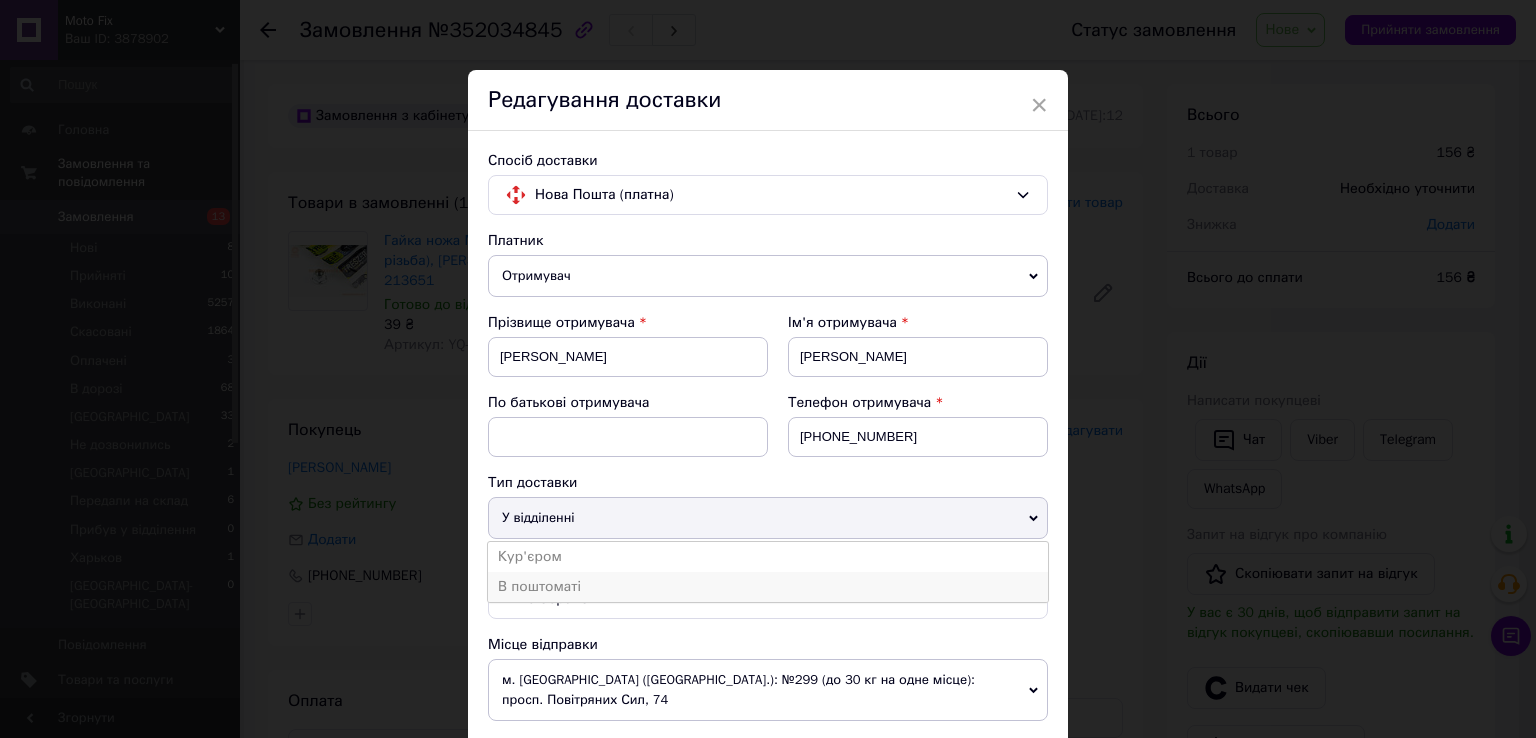 click on "В поштоматі" at bounding box center (768, 587) 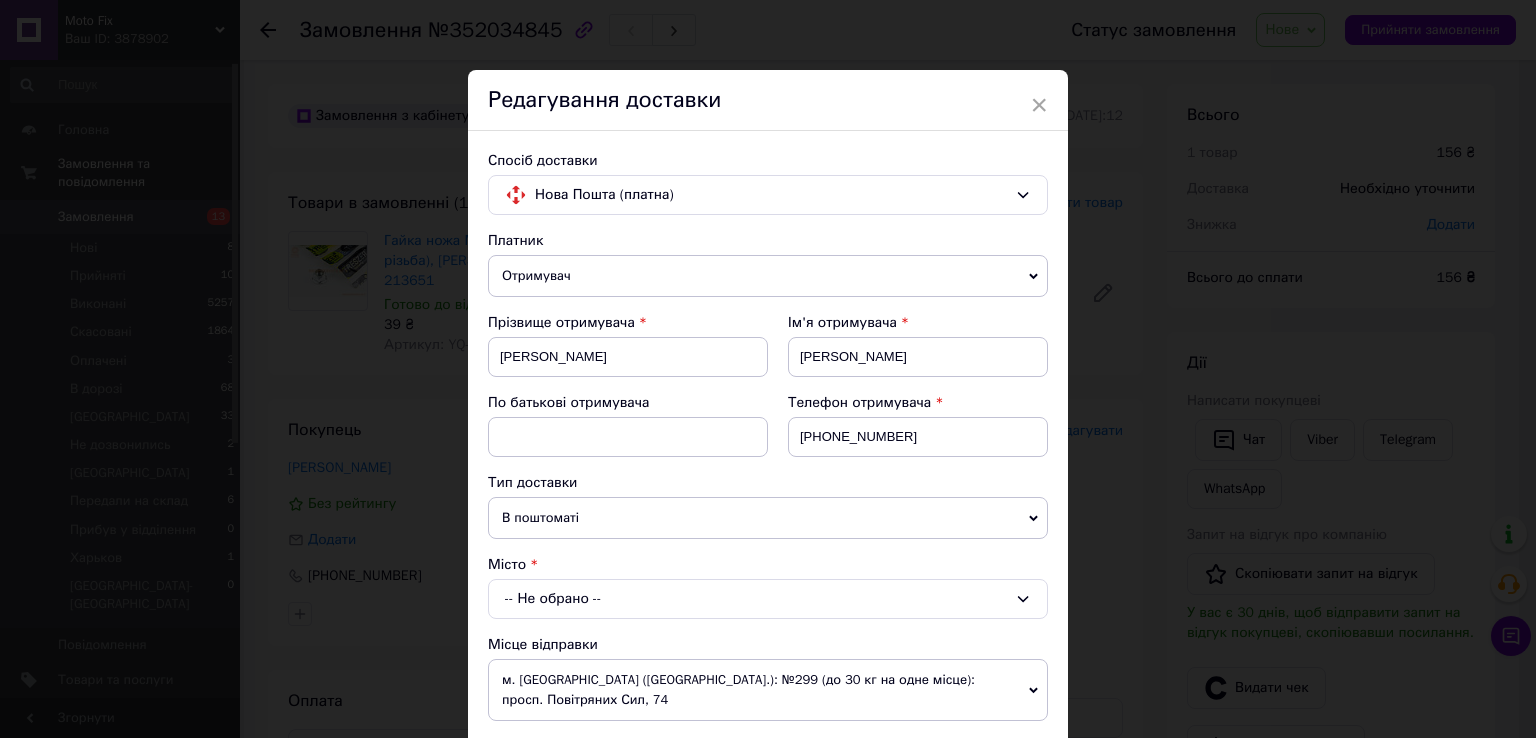 click on "-- Не обрано --" at bounding box center (768, 599) 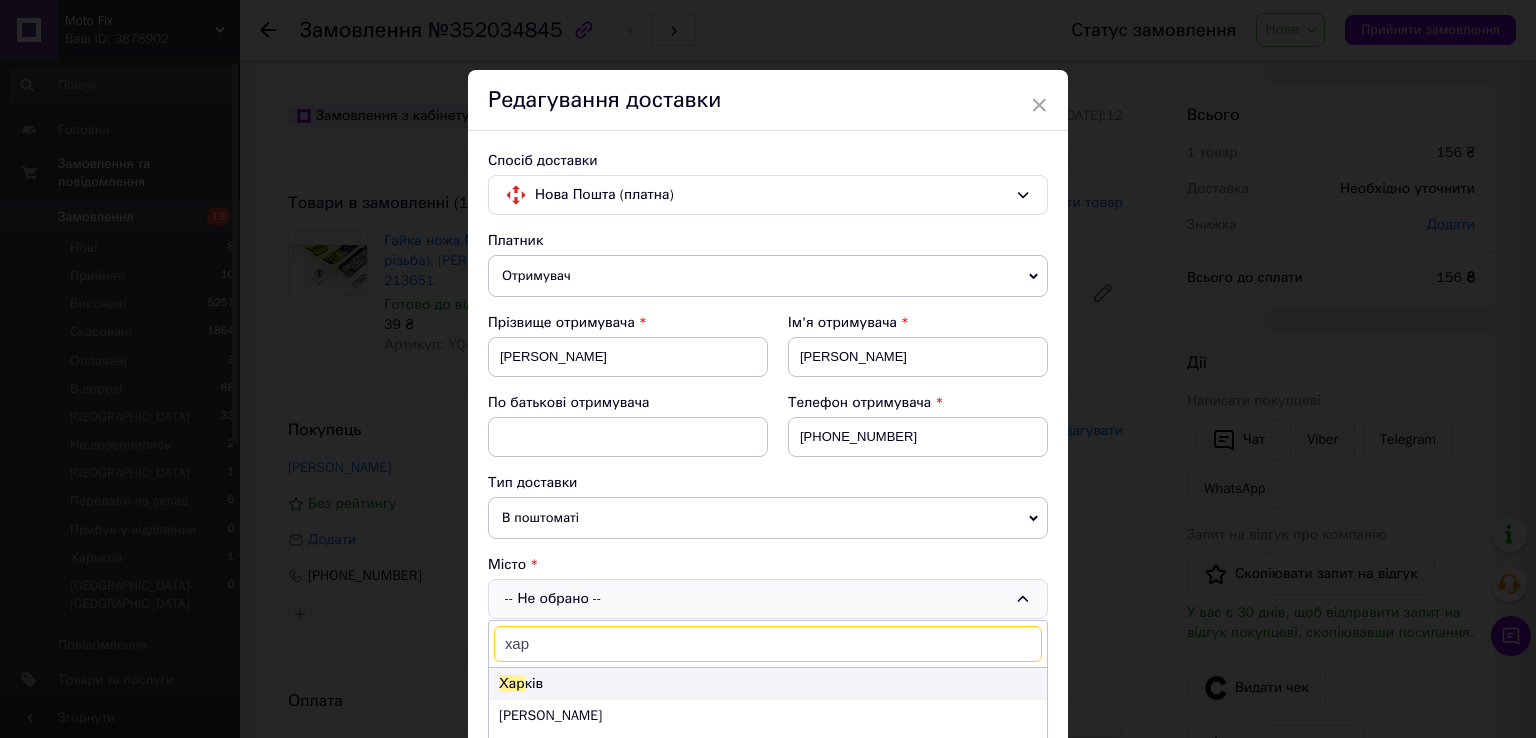 type on "хар" 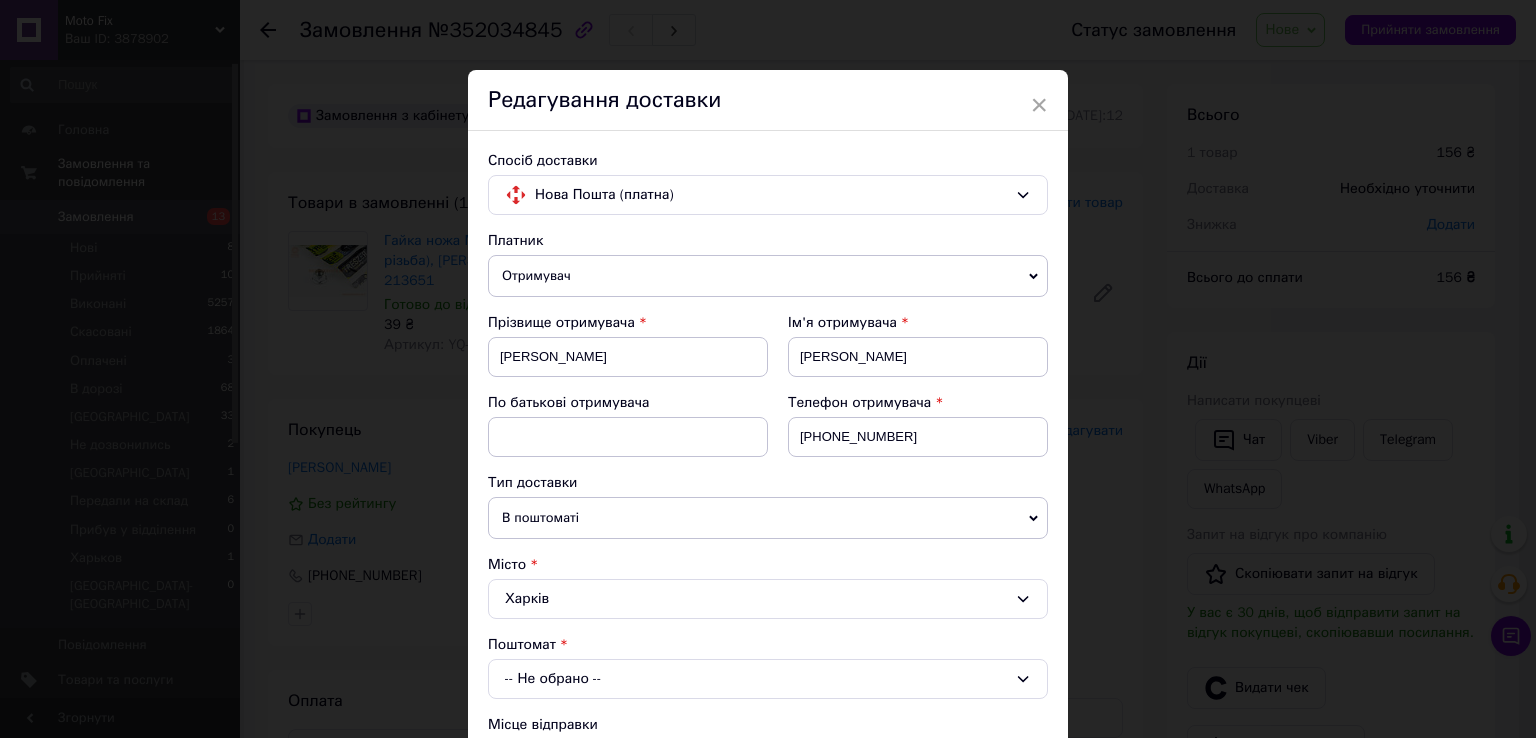 click on "-- Не обрано --" at bounding box center [768, 679] 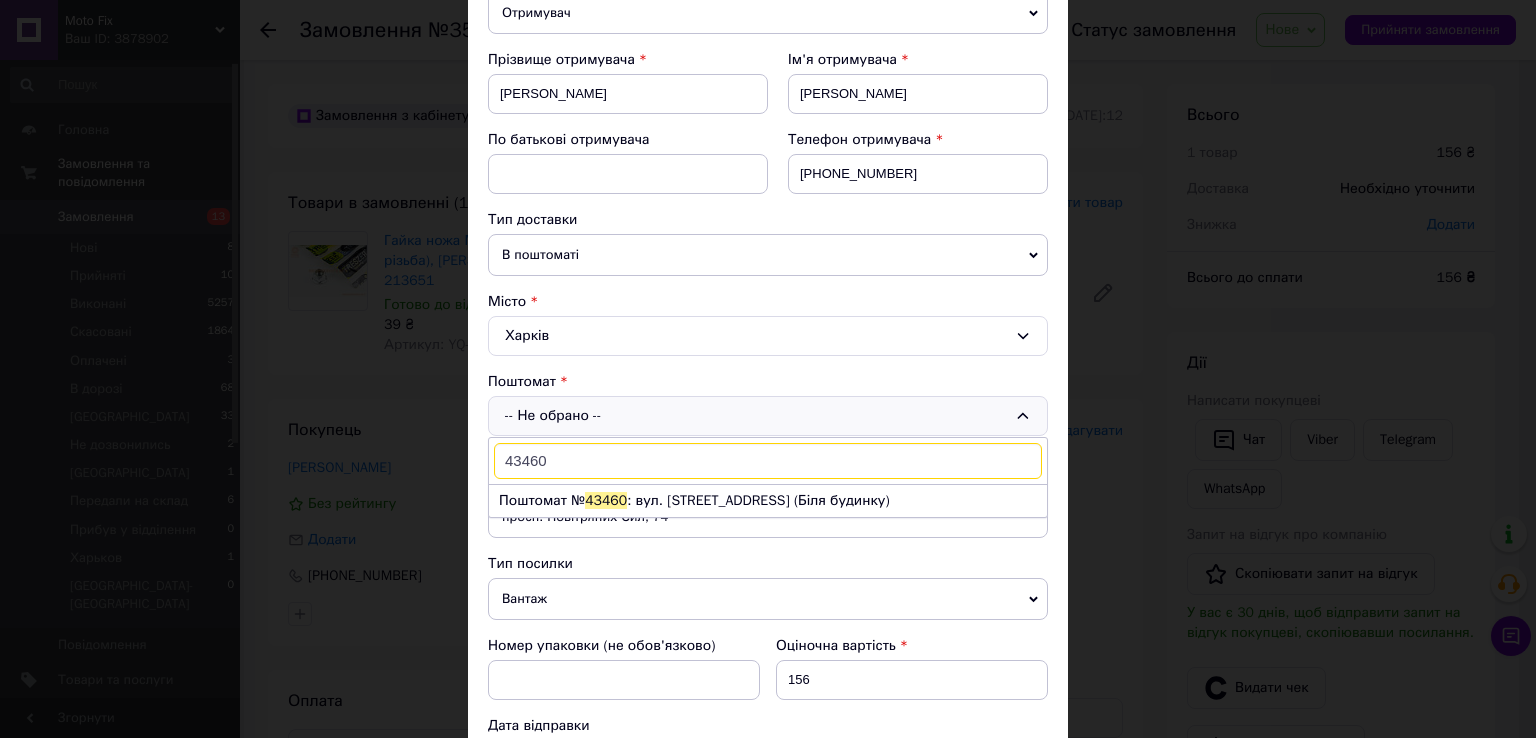 scroll, scrollTop: 280, scrollLeft: 0, axis: vertical 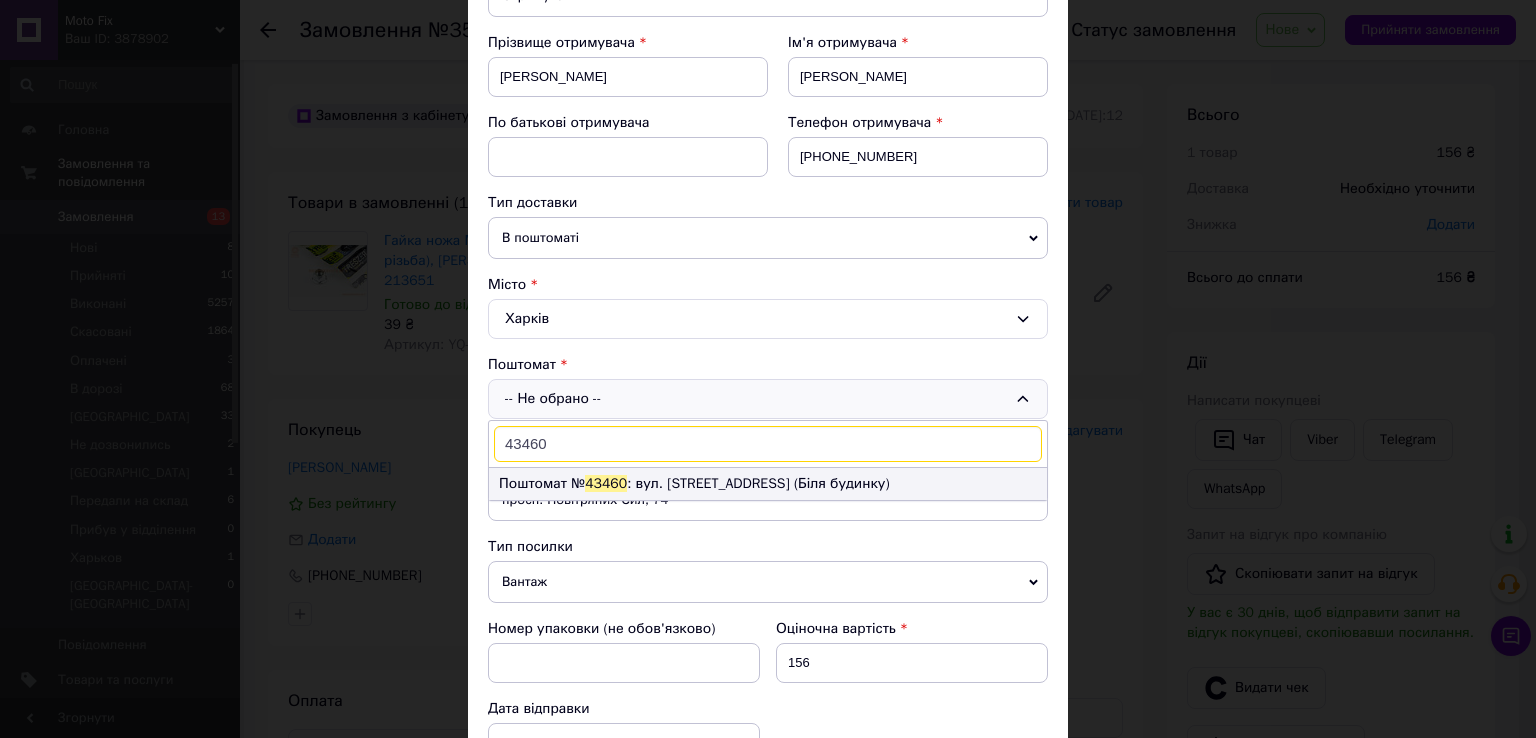 type on "43460" 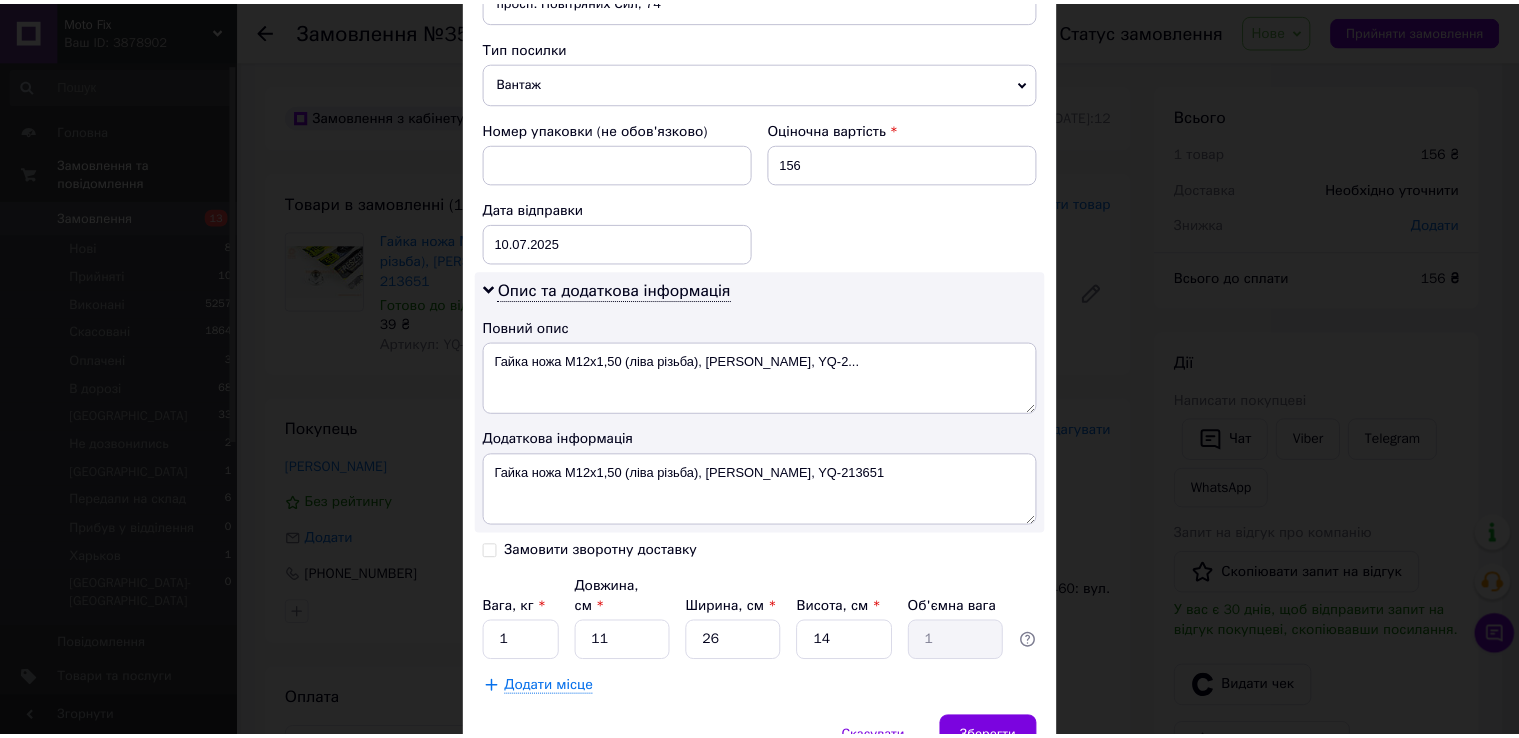 scroll, scrollTop: 844, scrollLeft: 0, axis: vertical 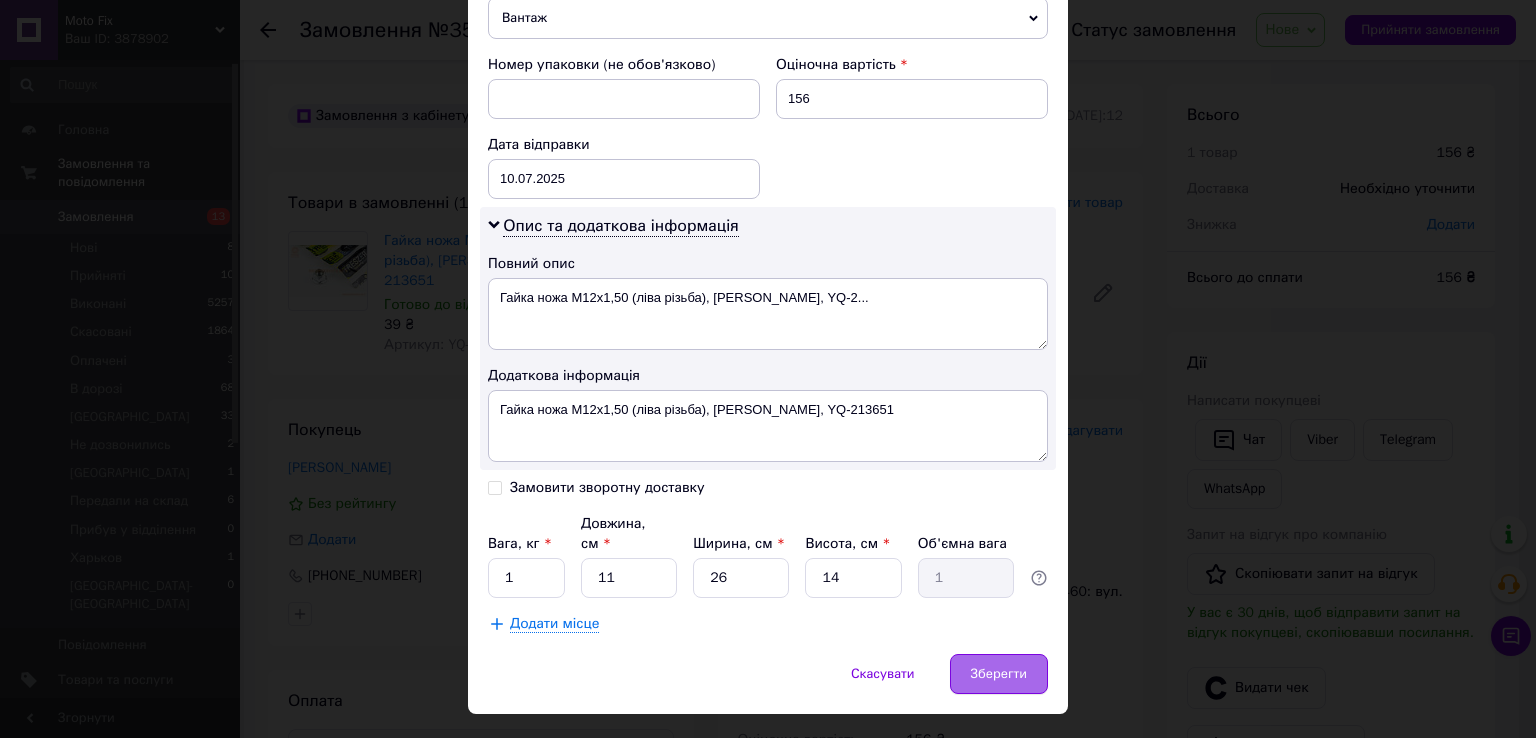 click on "Зберегти" at bounding box center [999, 674] 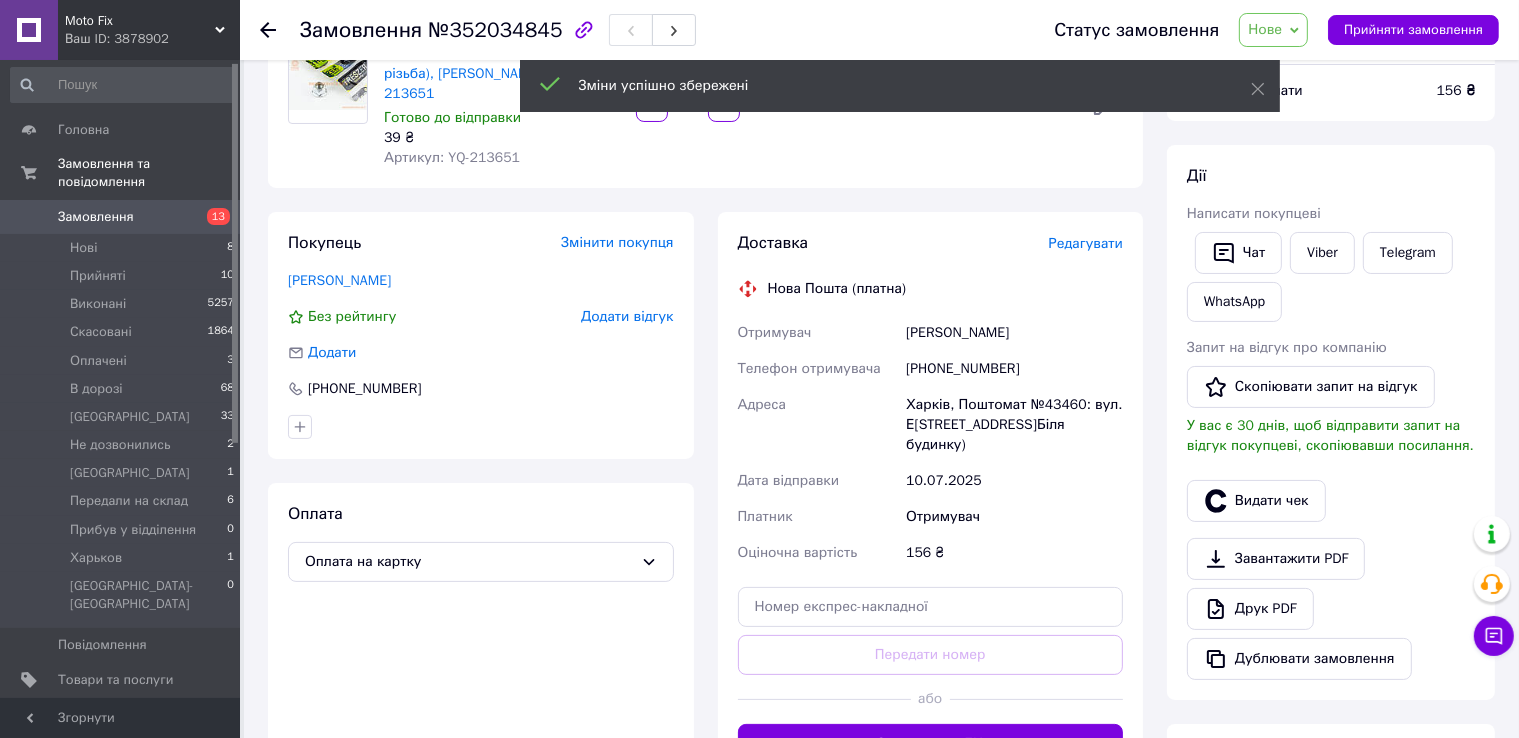 scroll, scrollTop: 186, scrollLeft: 0, axis: vertical 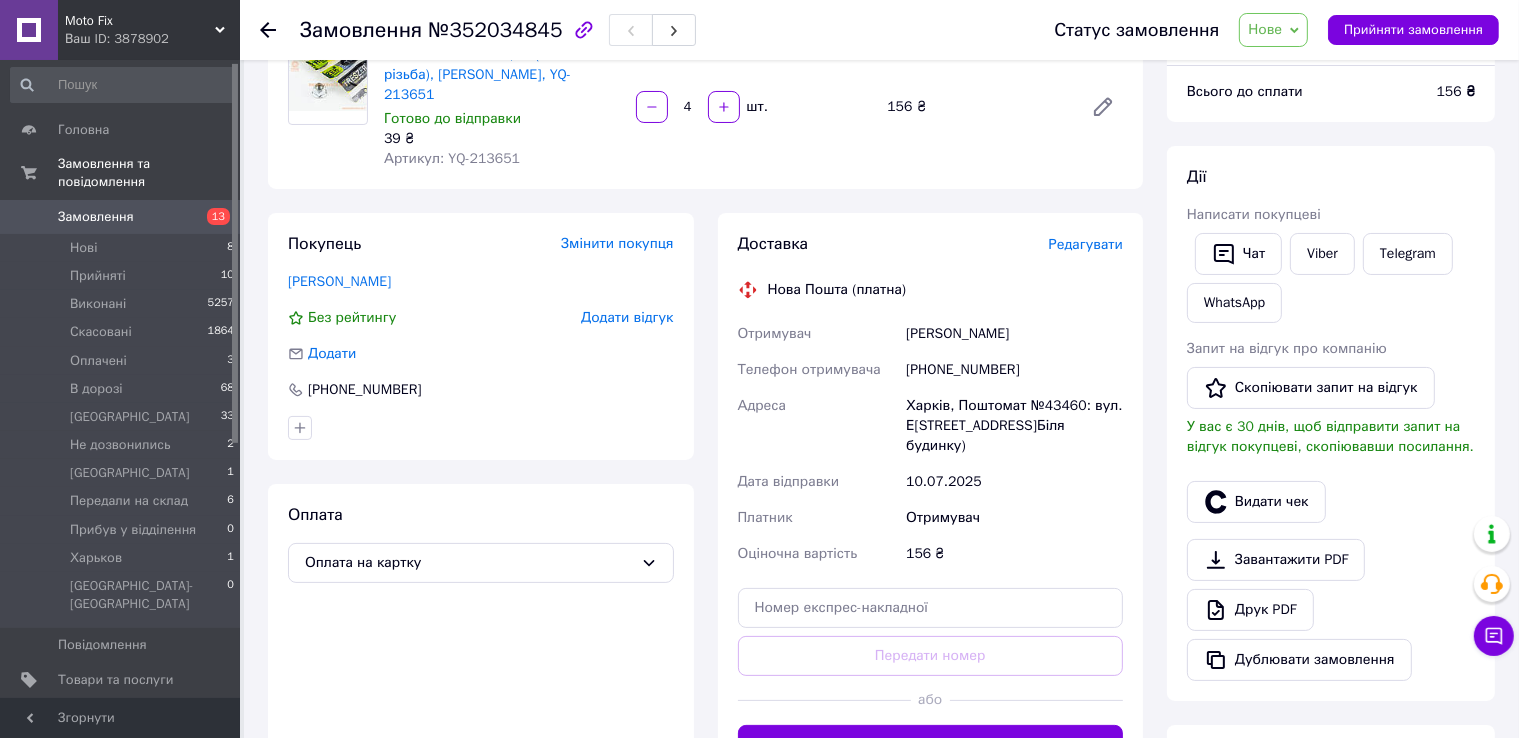 click on "Нове" at bounding box center [1273, 30] 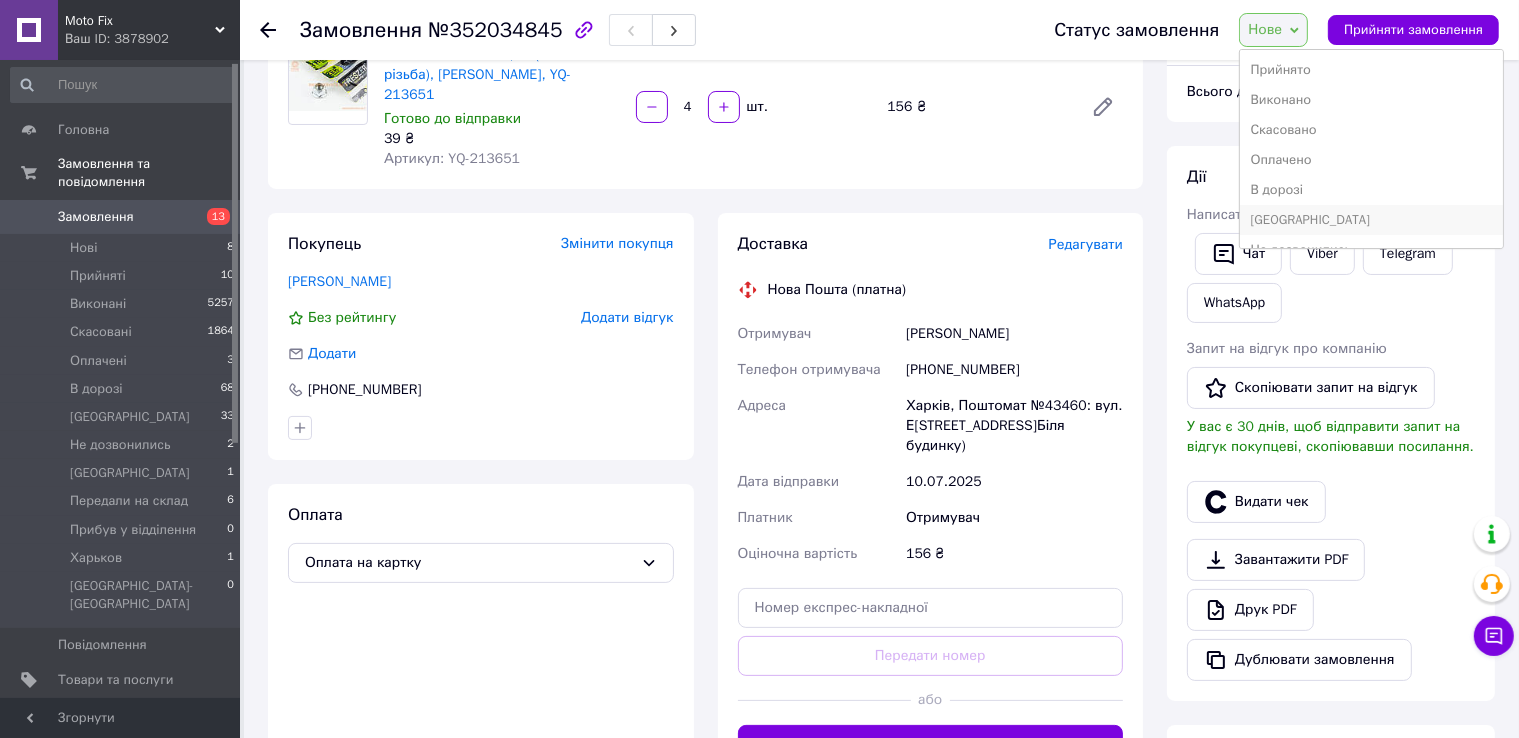 click on "[GEOGRAPHIC_DATA]" at bounding box center [1371, 220] 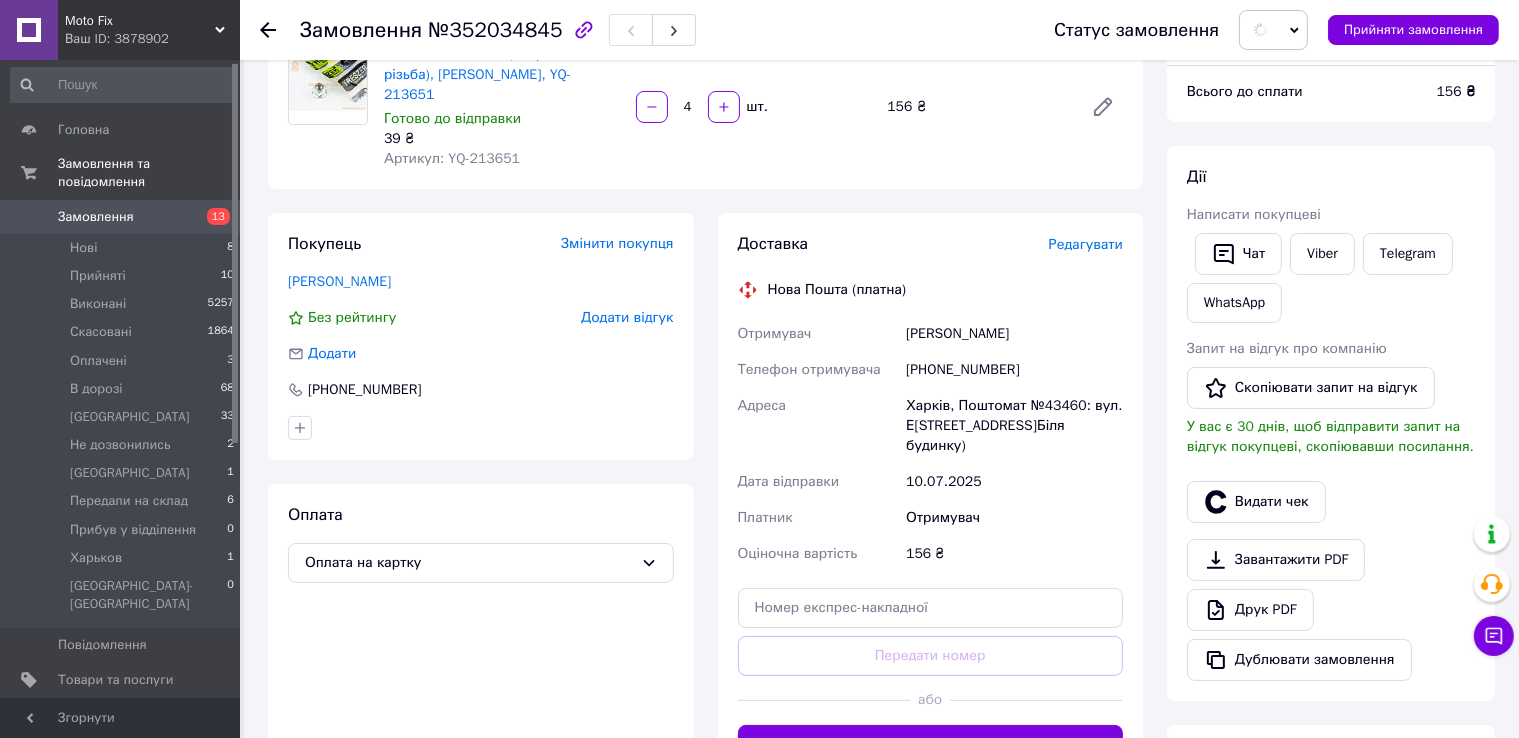 scroll, scrollTop: 0, scrollLeft: 0, axis: both 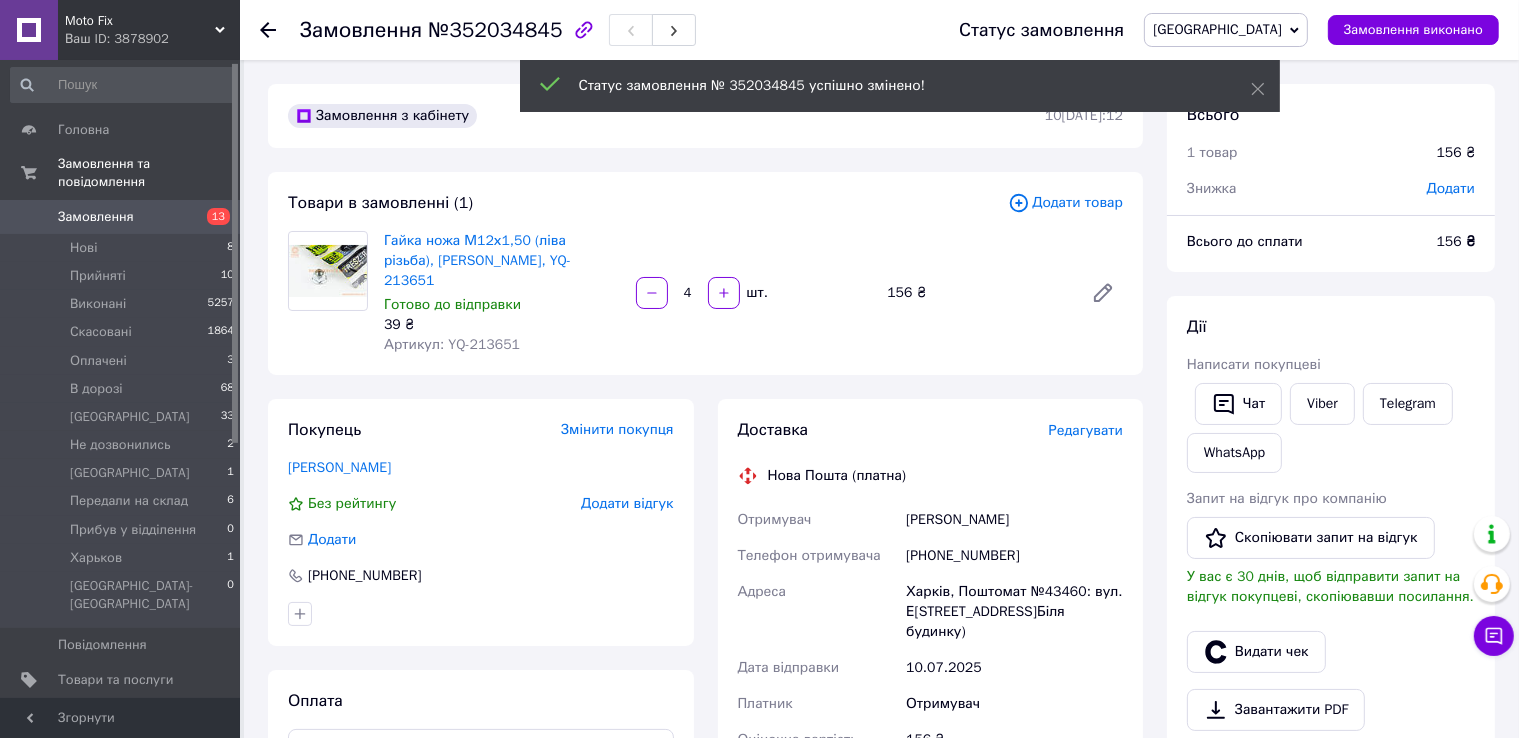 click on "Артикул: YQ-213651" at bounding box center (452, 344) 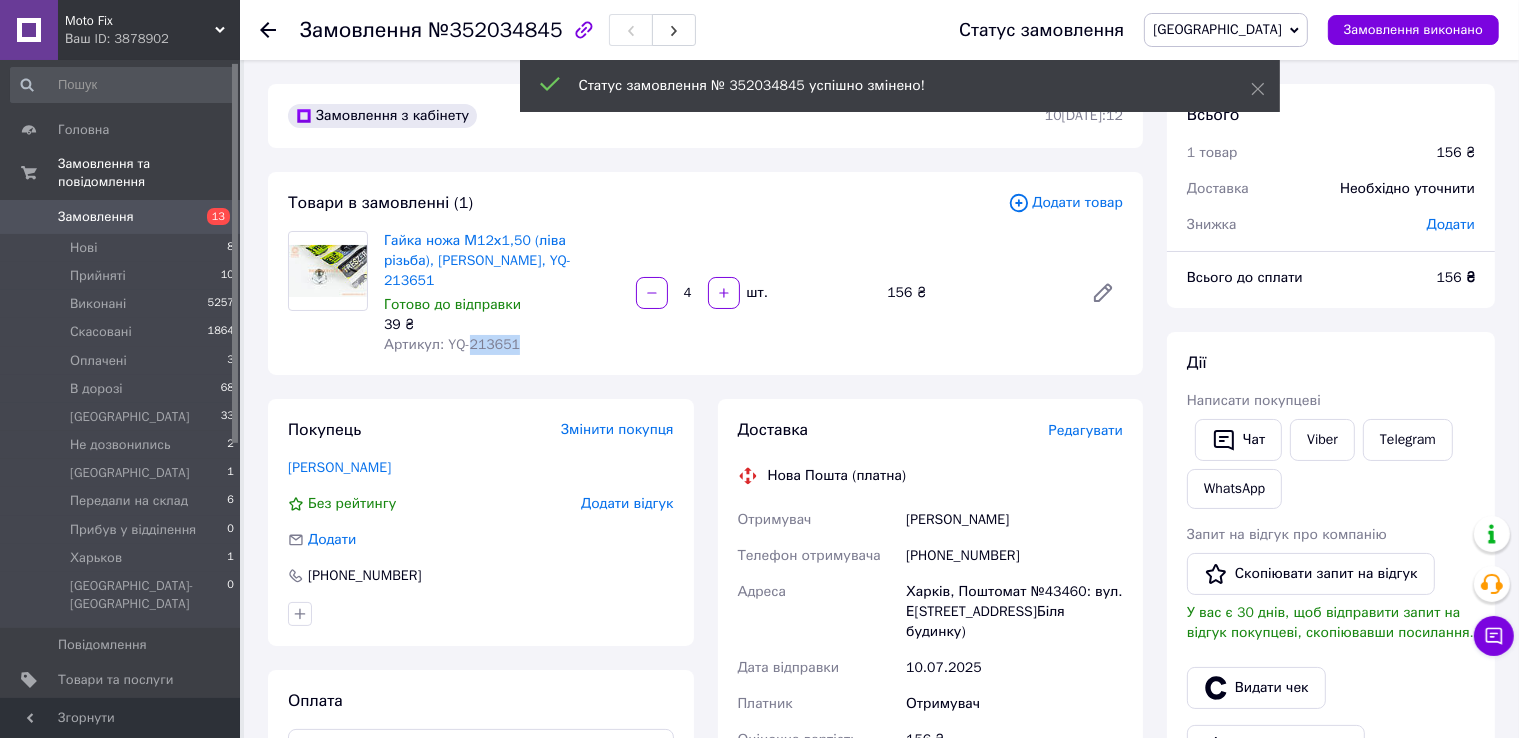 click on "Артикул: YQ-213651" at bounding box center (452, 344) 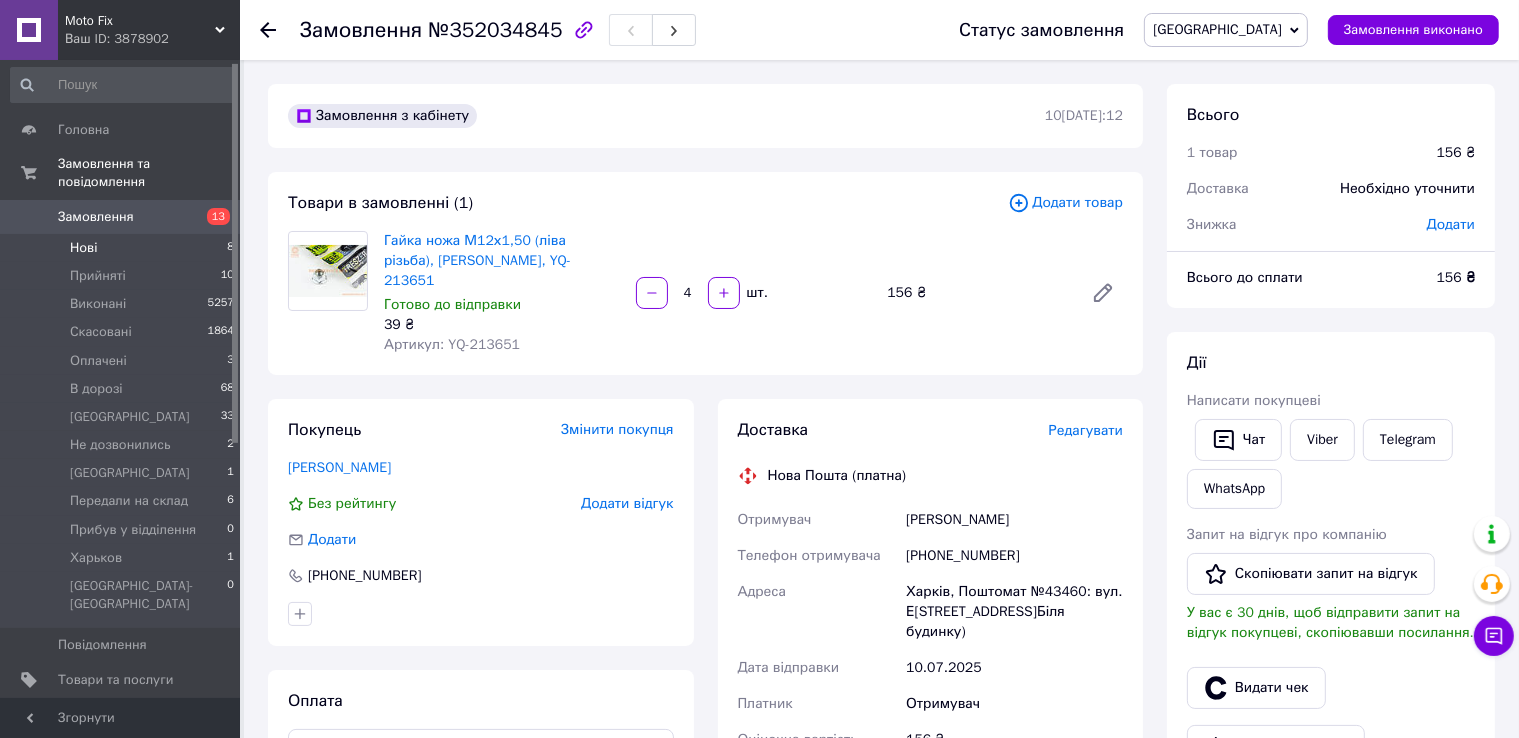 click on "Нові 8" at bounding box center [123, 248] 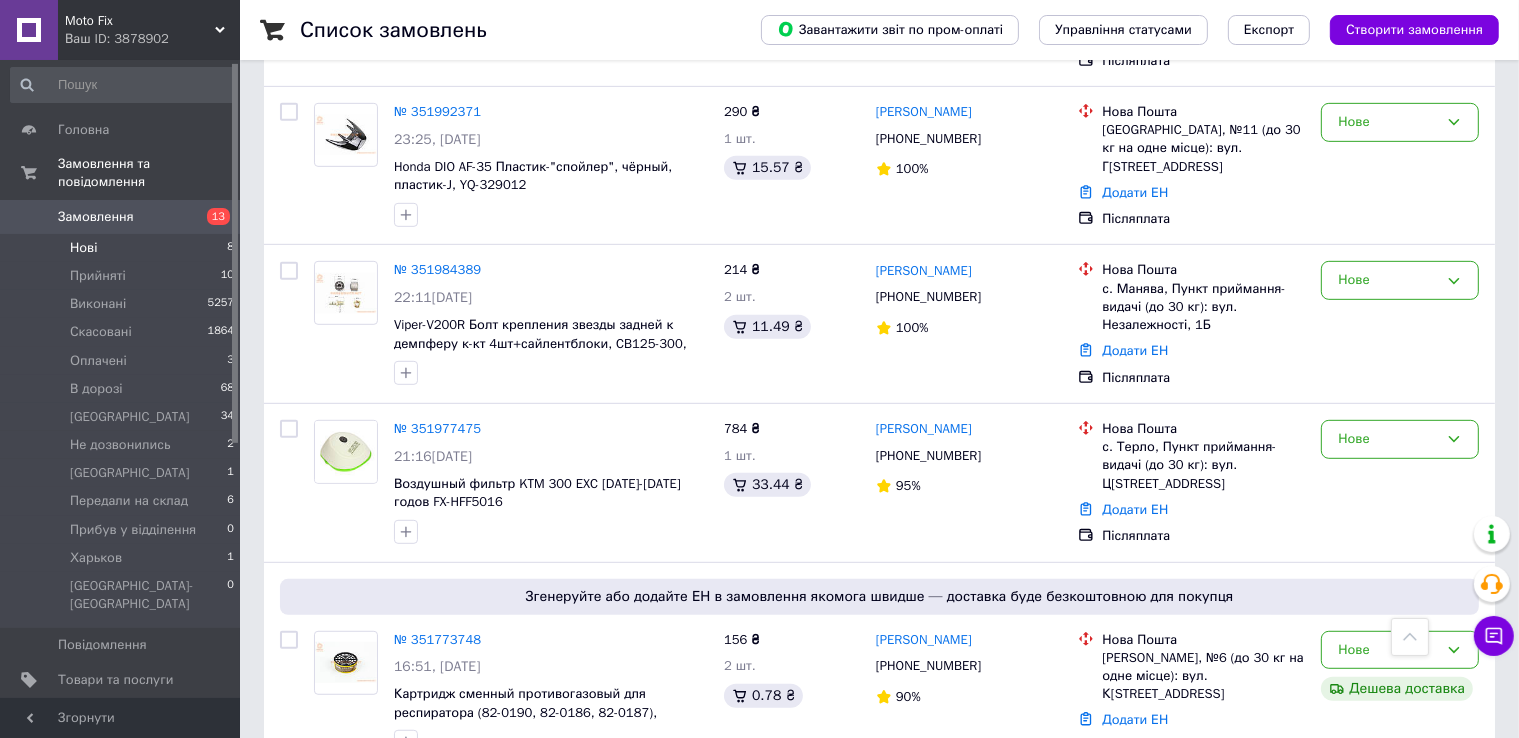 scroll, scrollTop: 990, scrollLeft: 0, axis: vertical 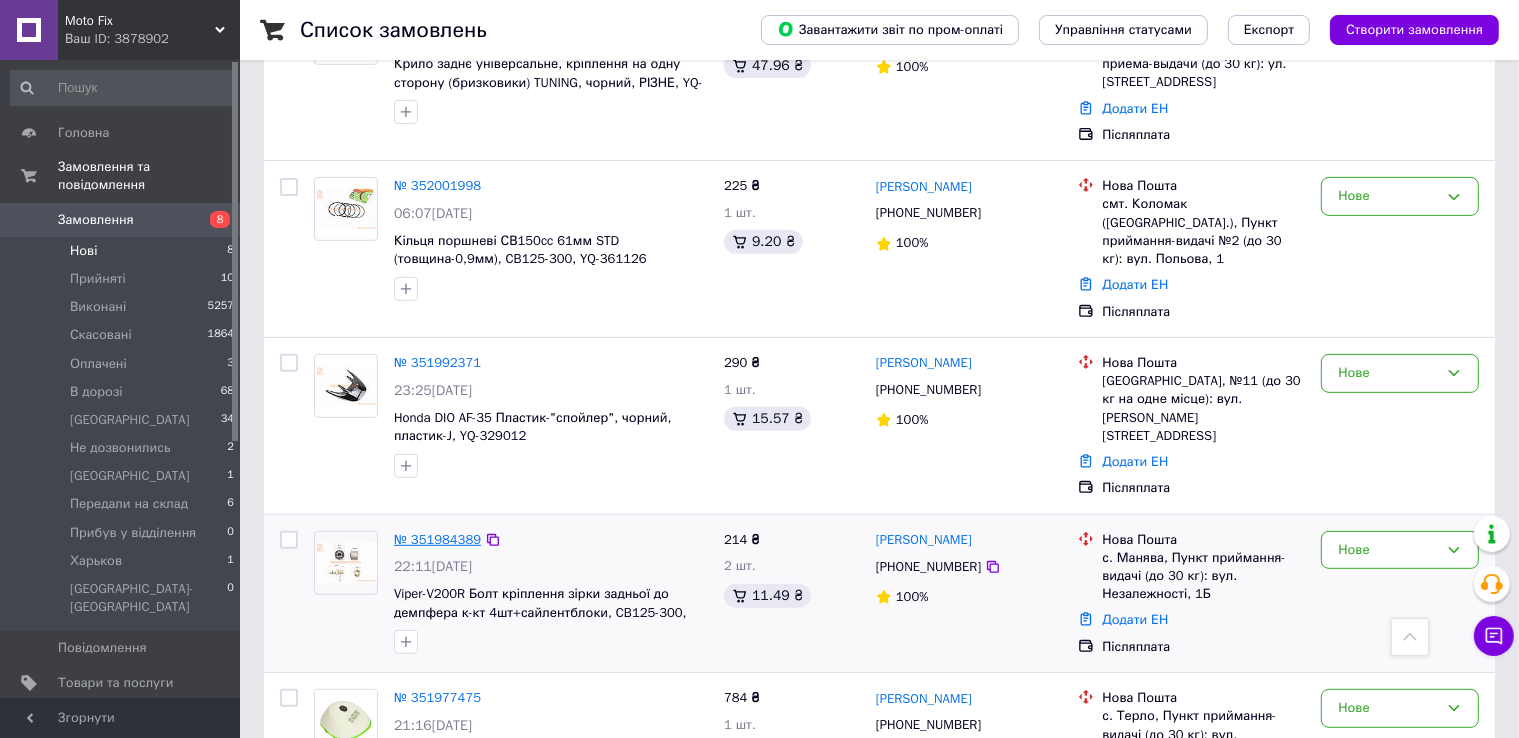 click on "№ 351984389" at bounding box center [437, 539] 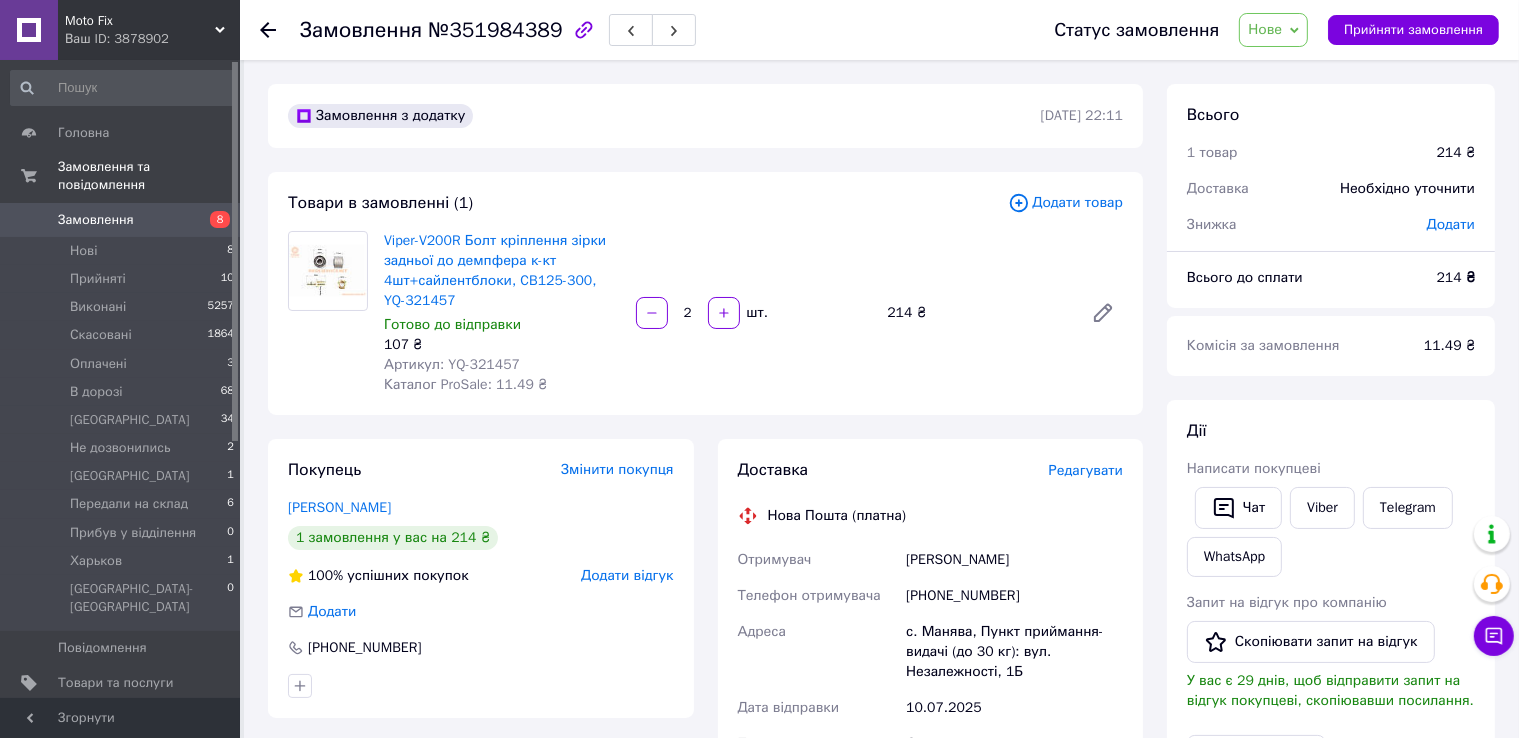 click on "Артикул: YQ-321457" at bounding box center (452, 364) 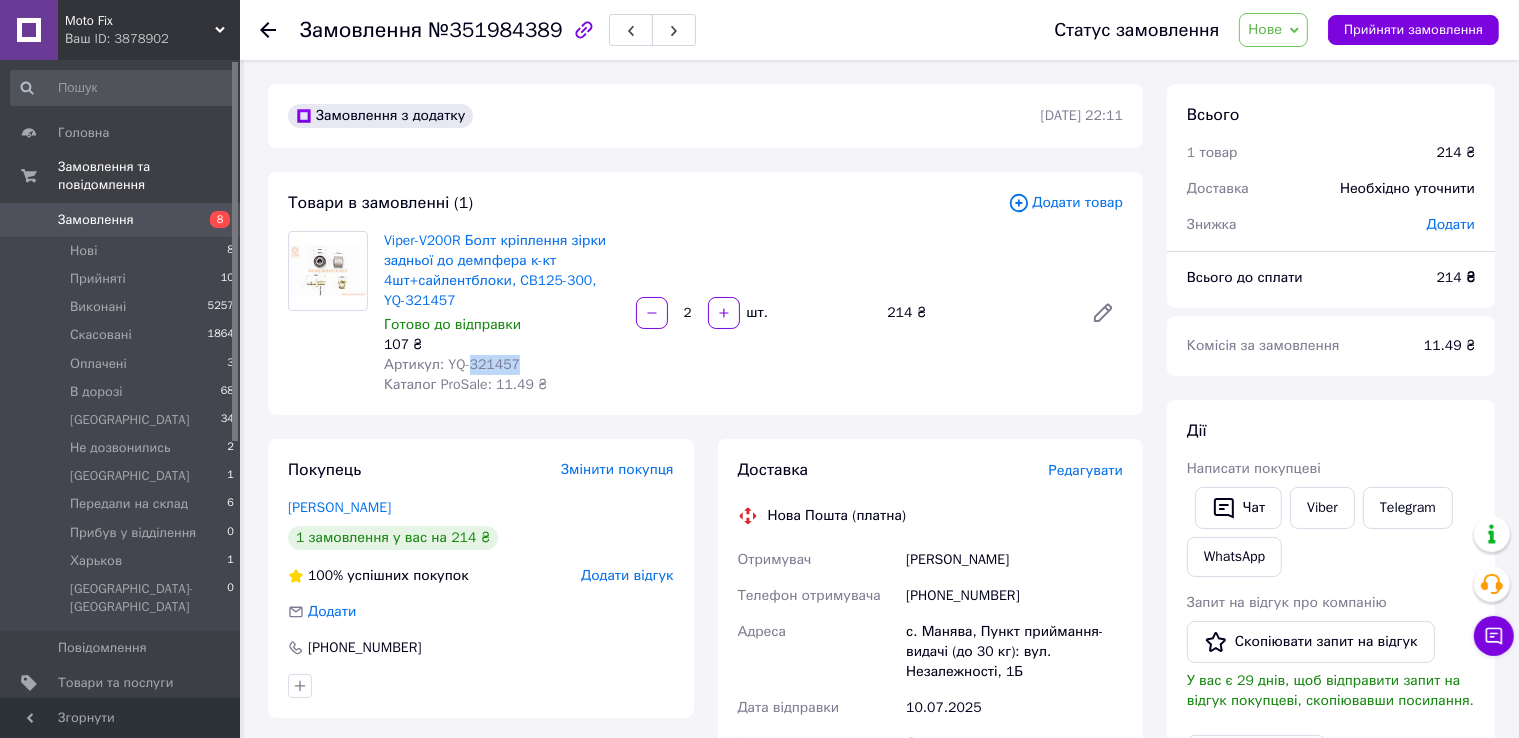 click on "Артикул: YQ-321457" at bounding box center (452, 364) 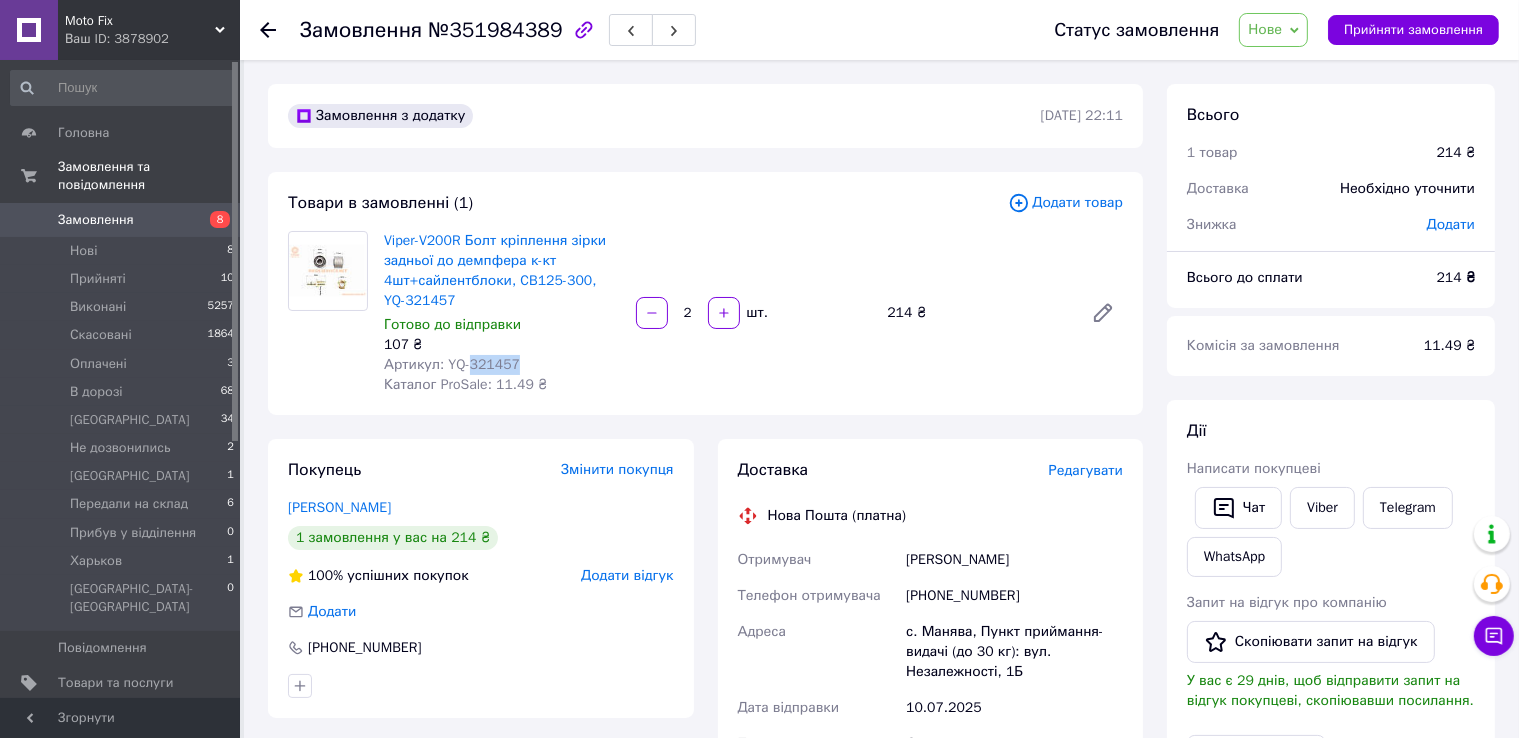 click on "Нове" at bounding box center (1265, 29) 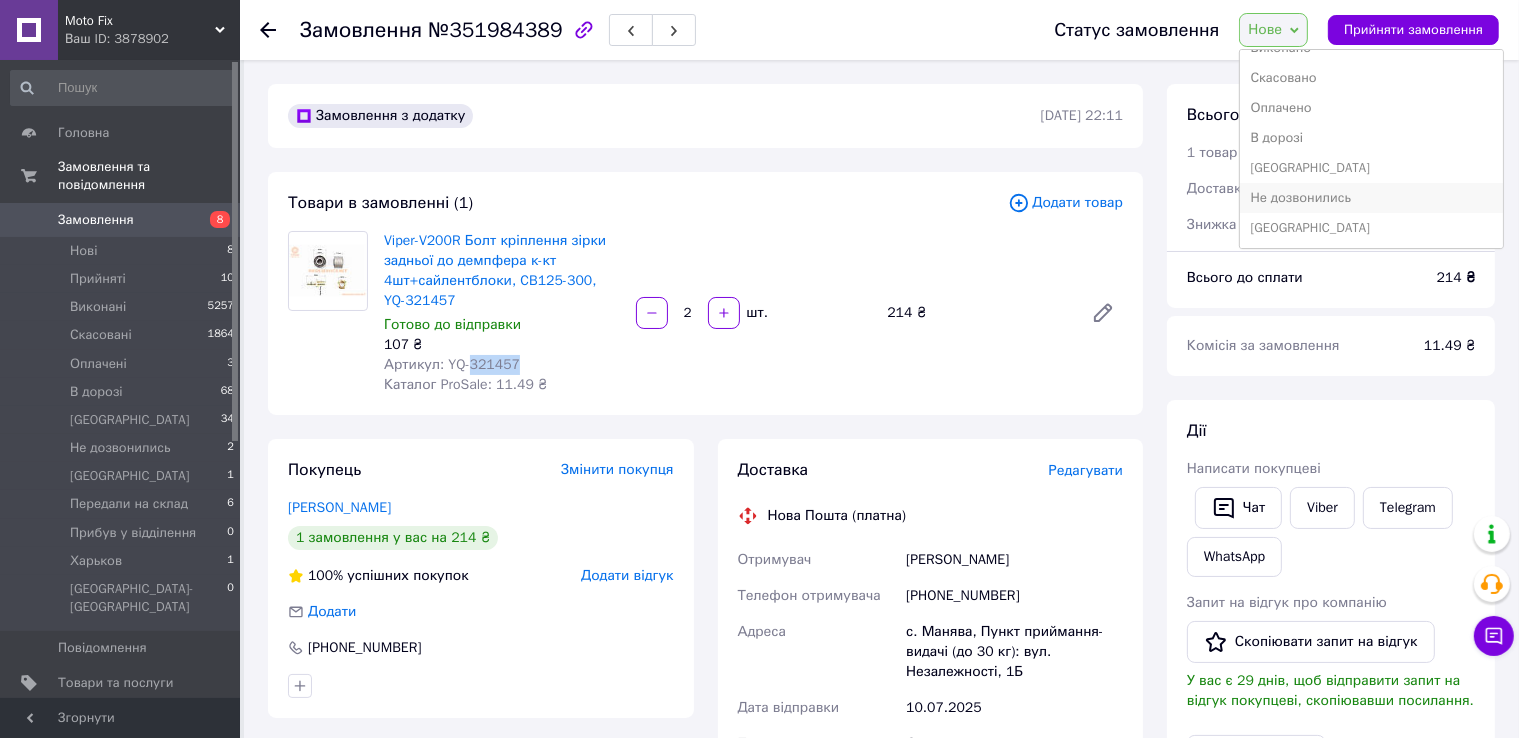 scroll, scrollTop: 54, scrollLeft: 0, axis: vertical 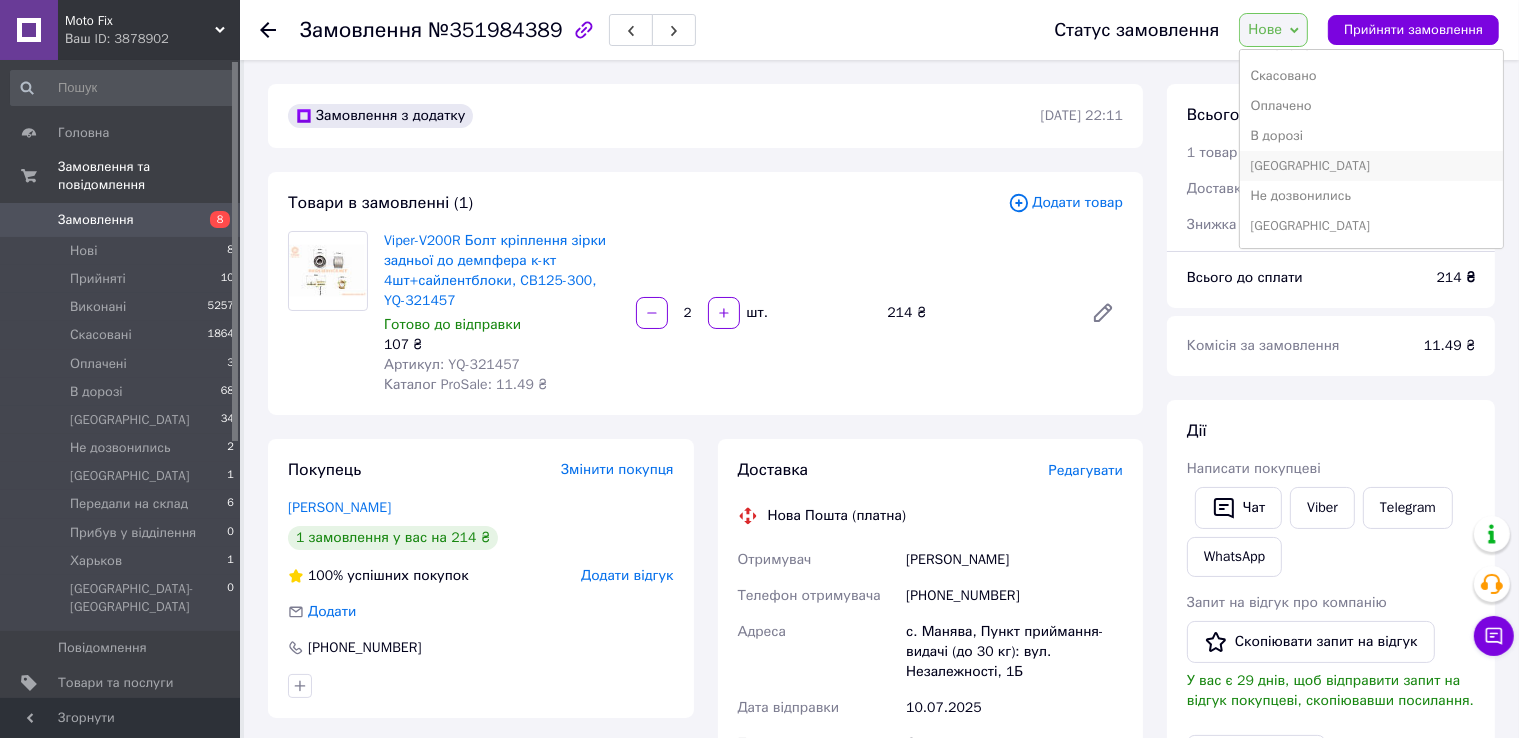 click on "[GEOGRAPHIC_DATA]" at bounding box center (1371, 166) 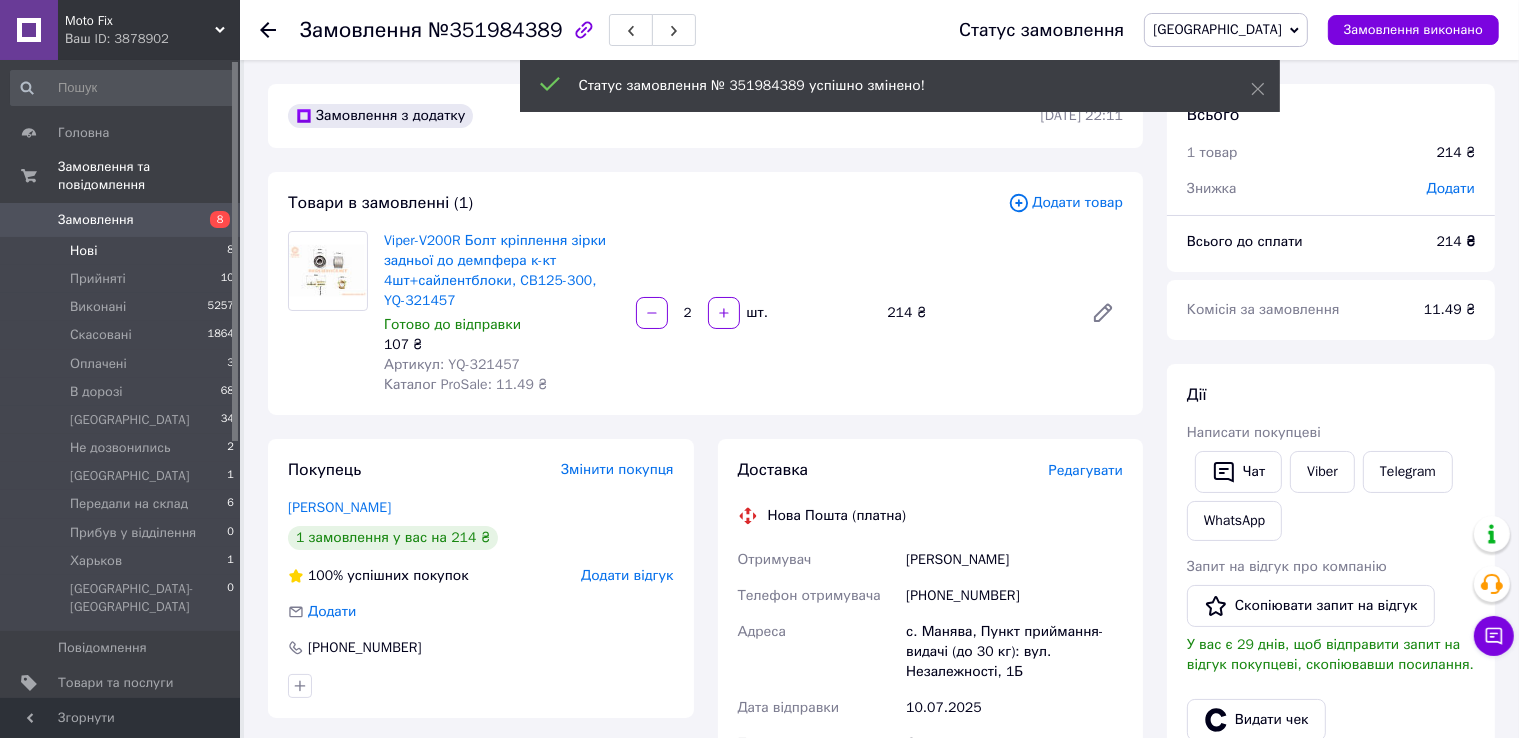 click on "Нові 8" at bounding box center (123, 251) 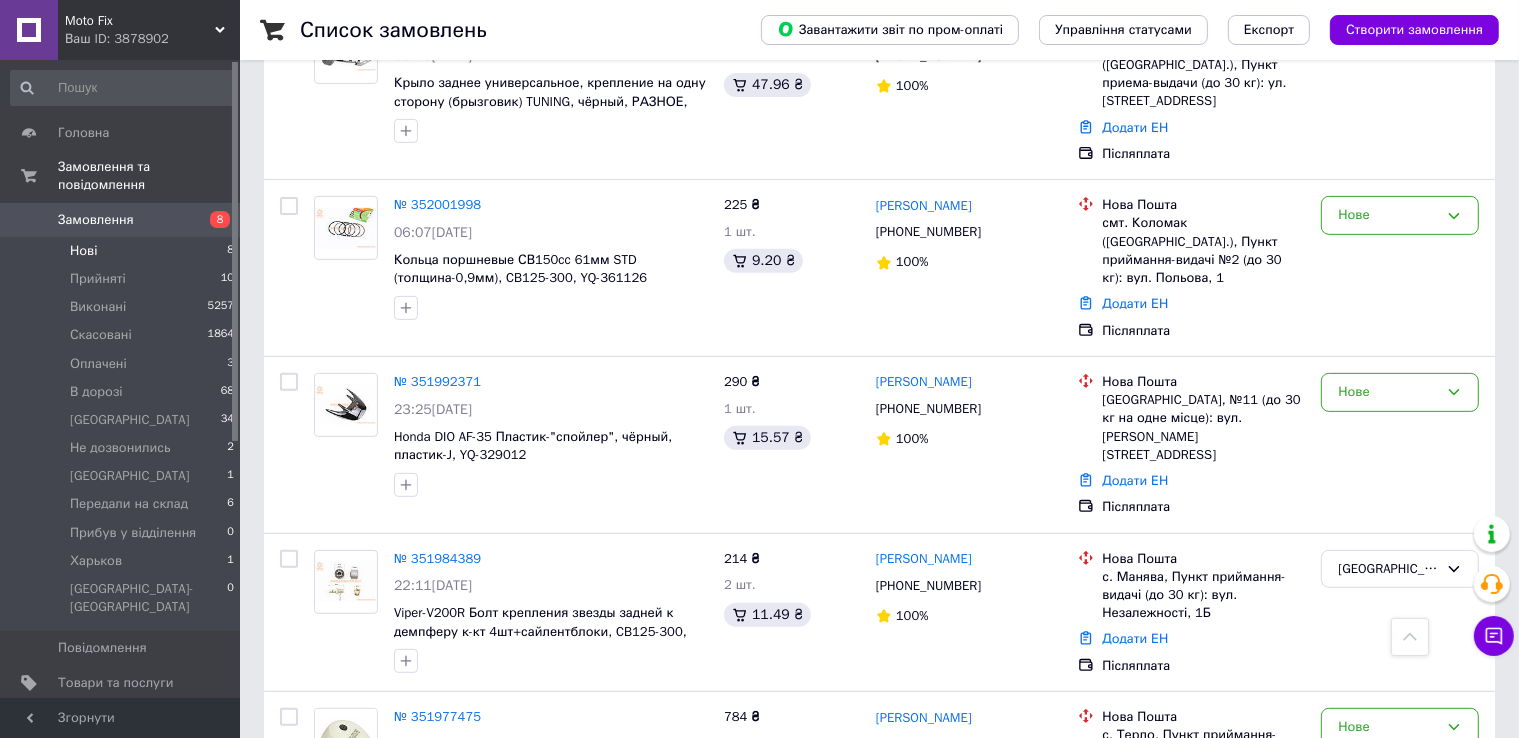 scroll, scrollTop: 700, scrollLeft: 0, axis: vertical 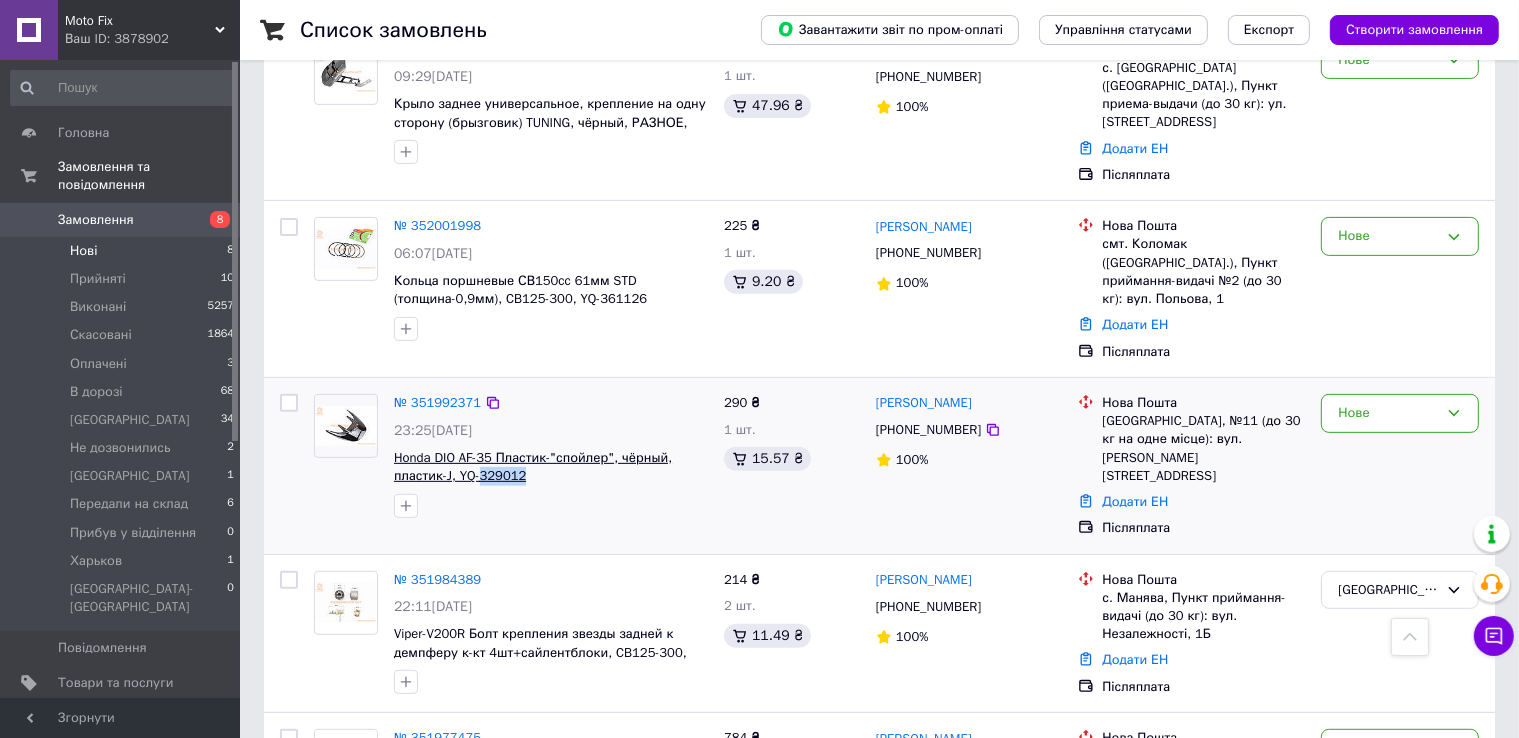 drag, startPoint x: 554, startPoint y: 416, endPoint x: 479, endPoint y: 421, distance: 75.16648 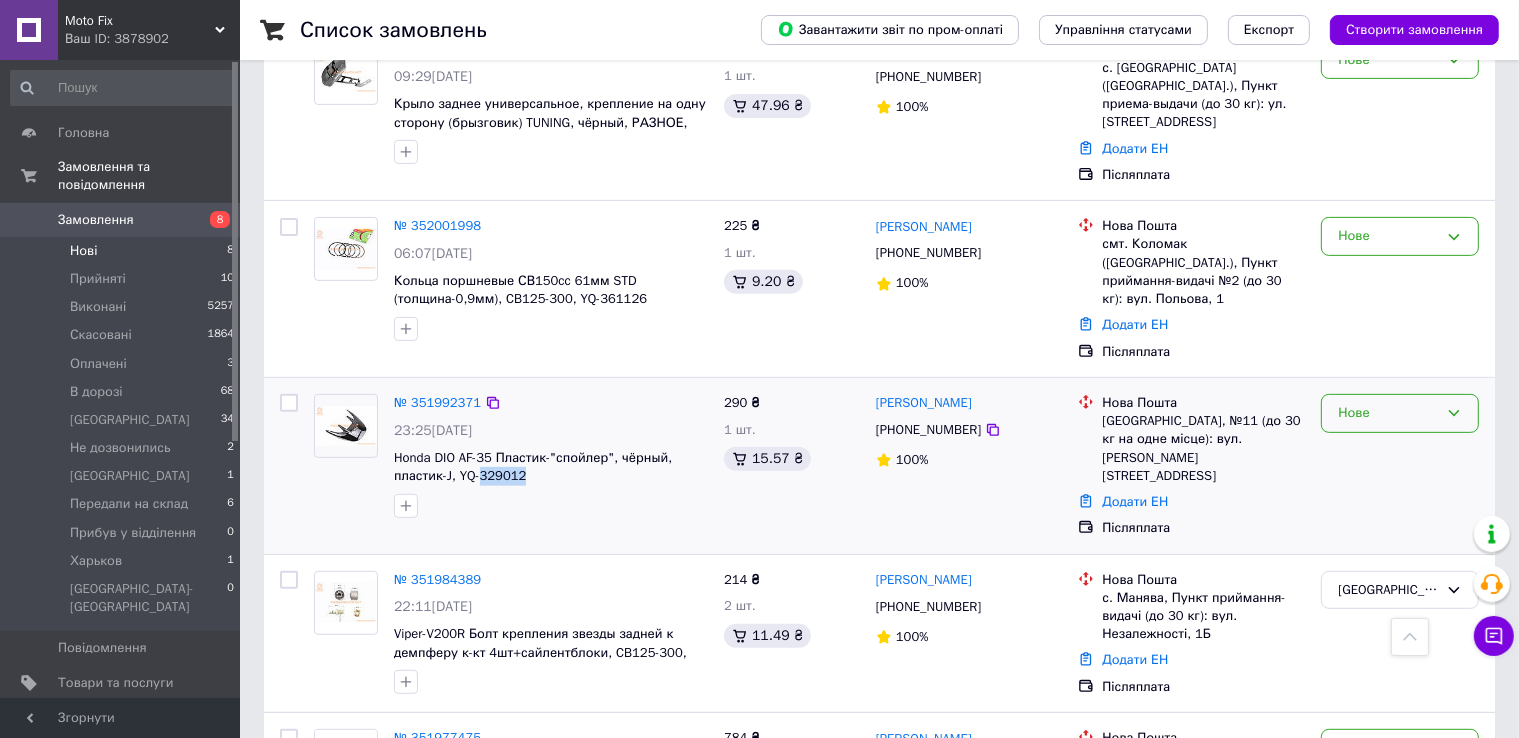 click on "Нове" at bounding box center [1388, 413] 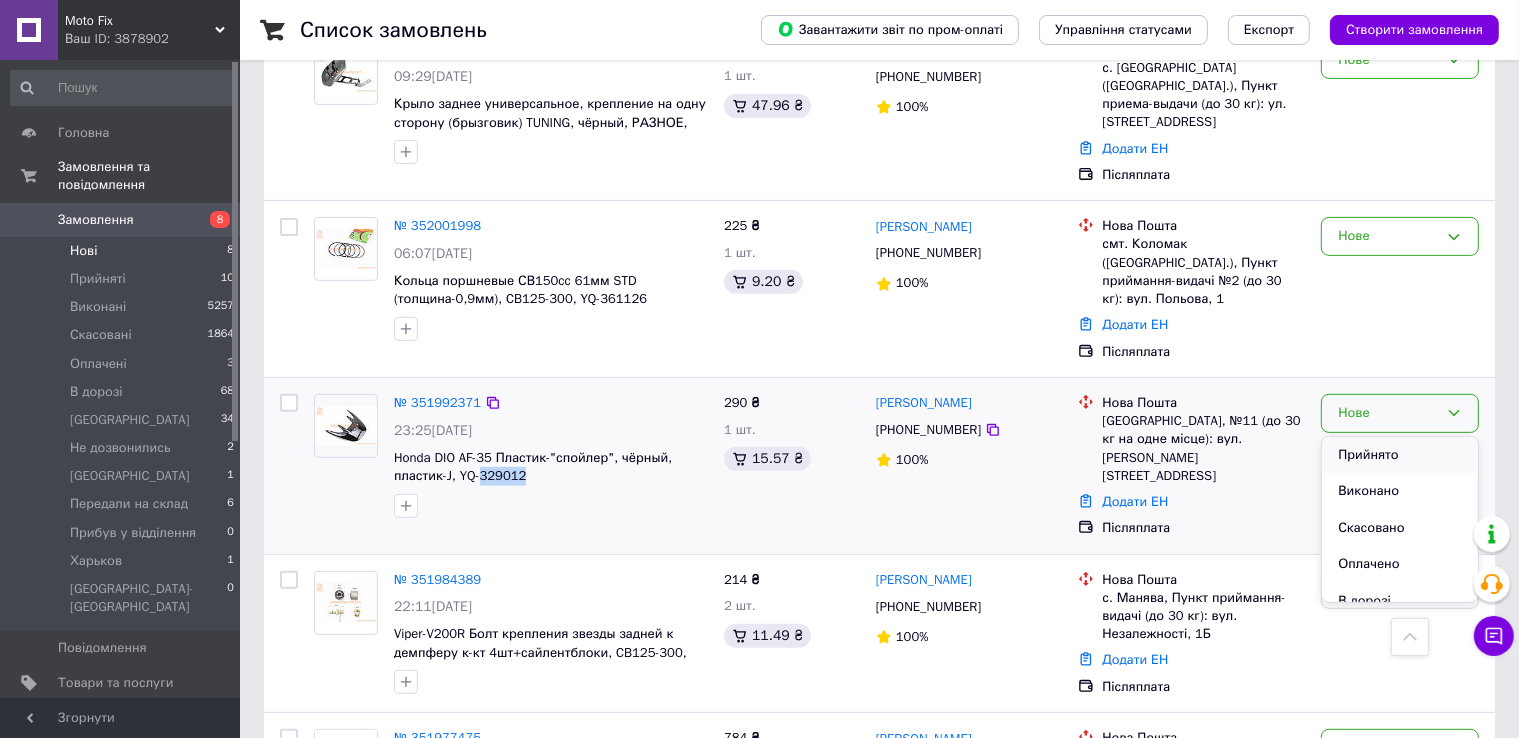 click on "Прийнято" at bounding box center [1400, 455] 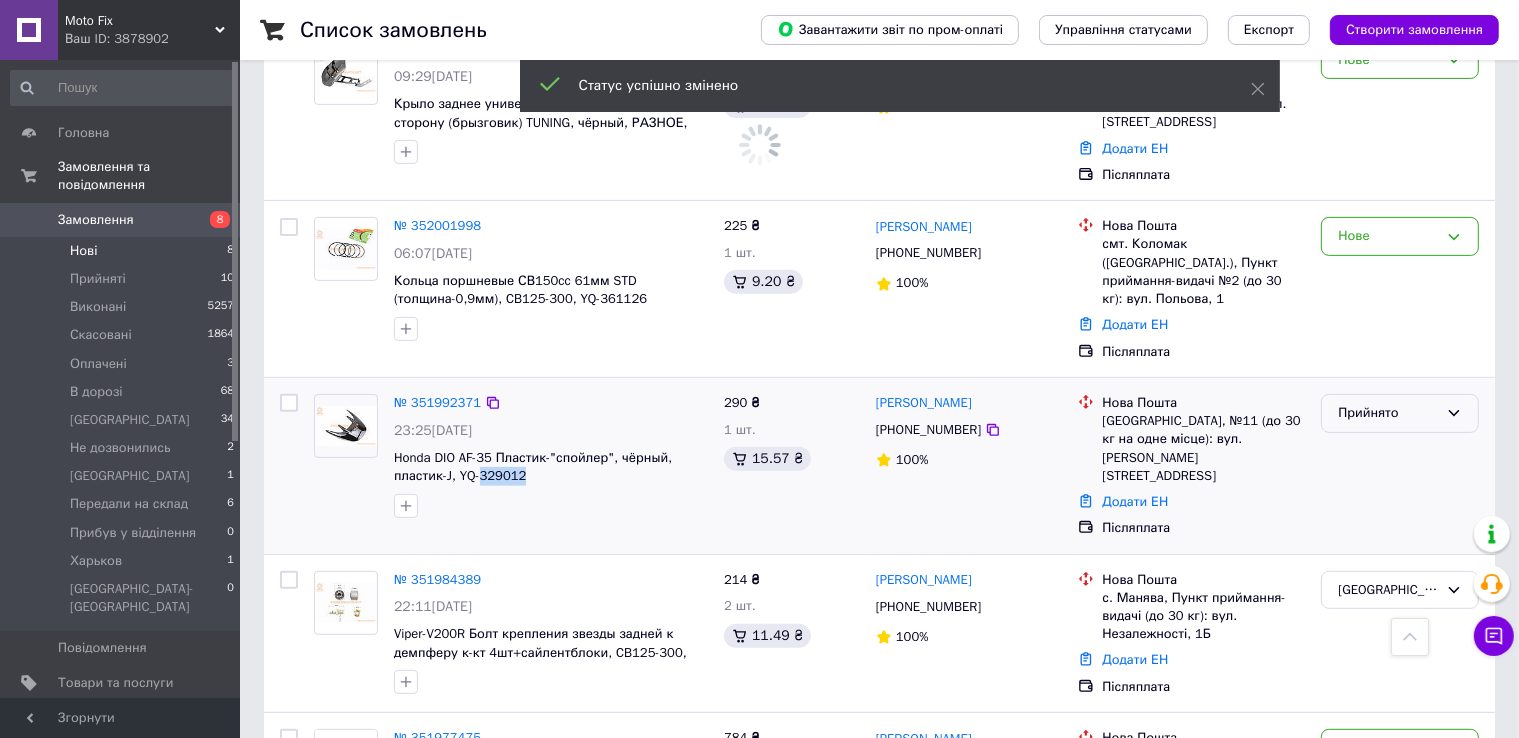 click on "Прийнято" at bounding box center [1400, 413] 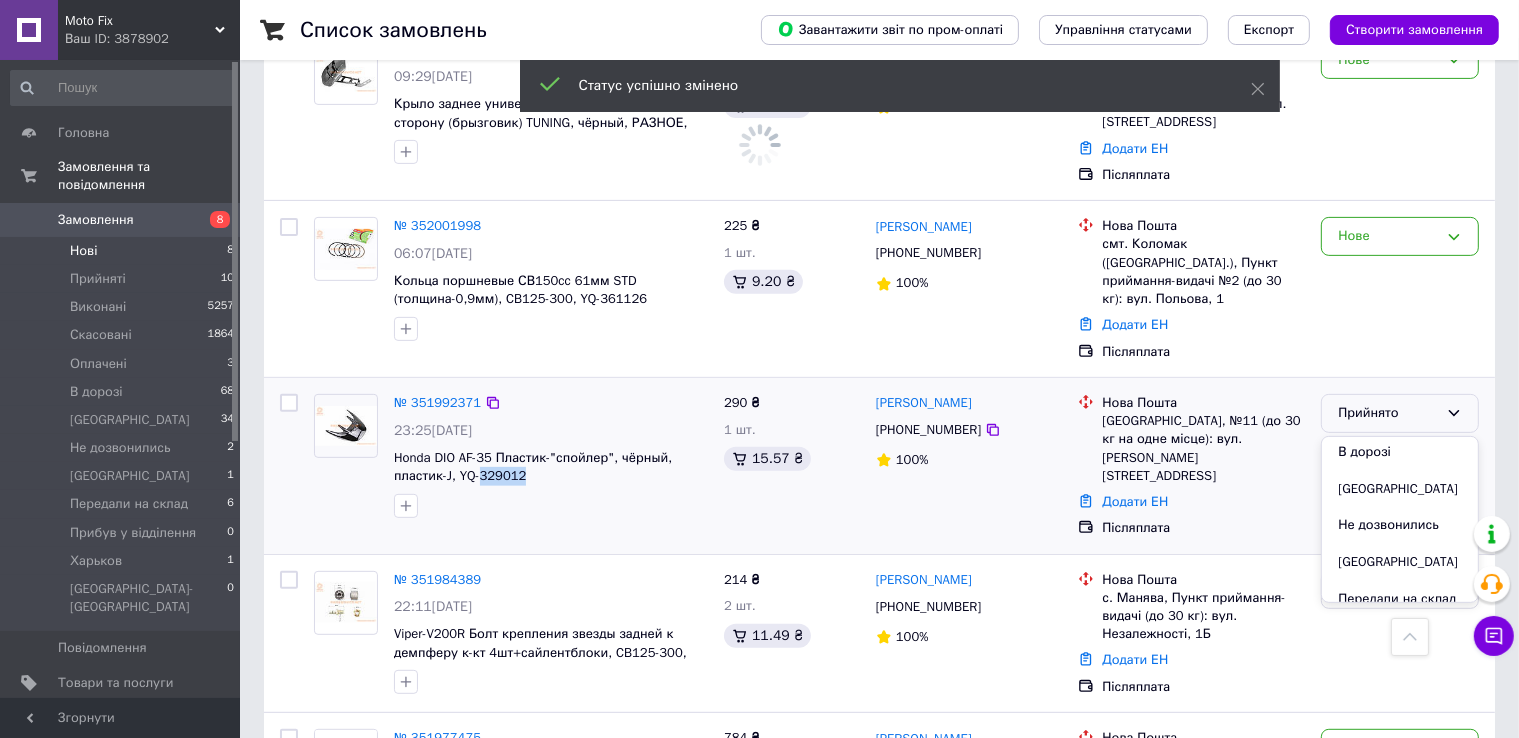 scroll, scrollTop: 114, scrollLeft: 0, axis: vertical 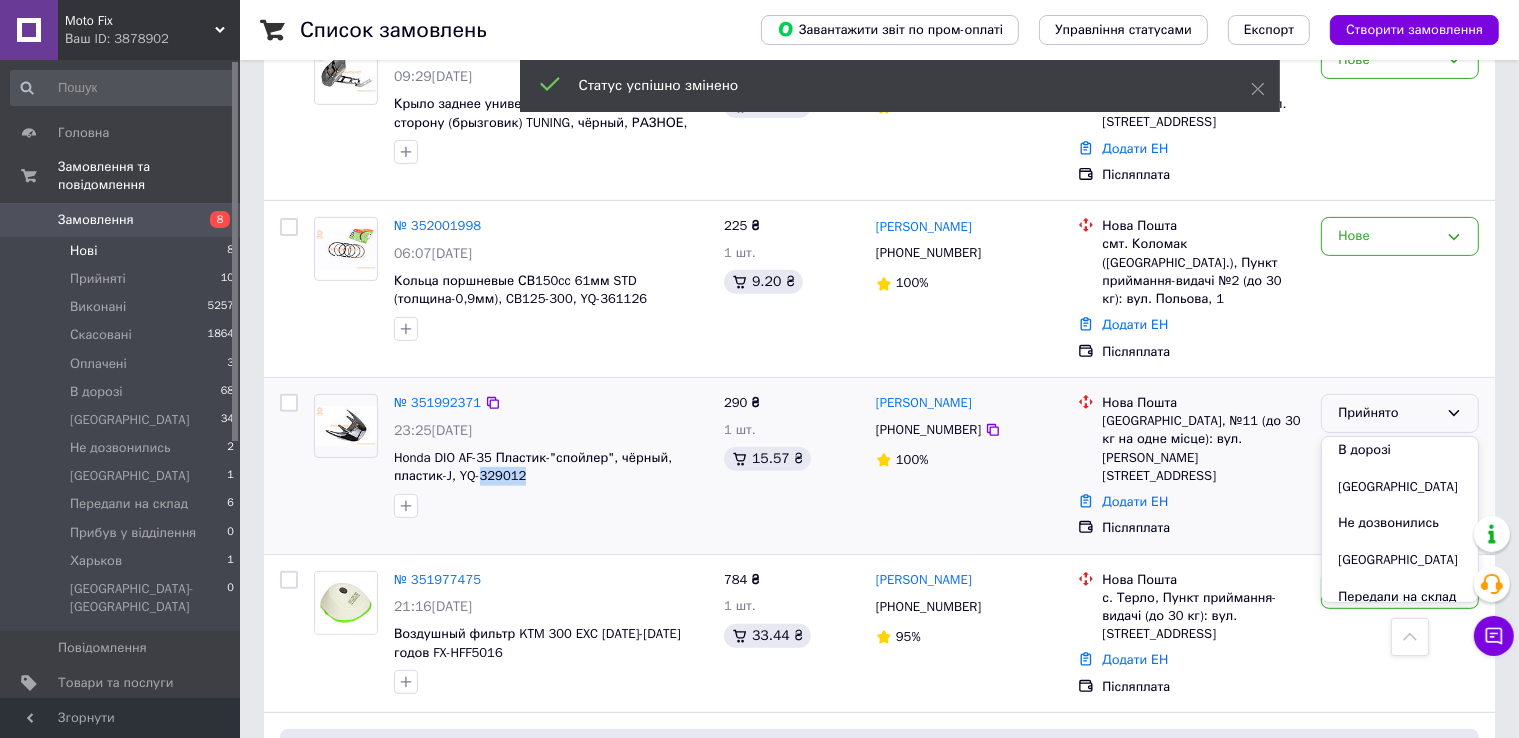 click on "[GEOGRAPHIC_DATA]" at bounding box center (1400, 487) 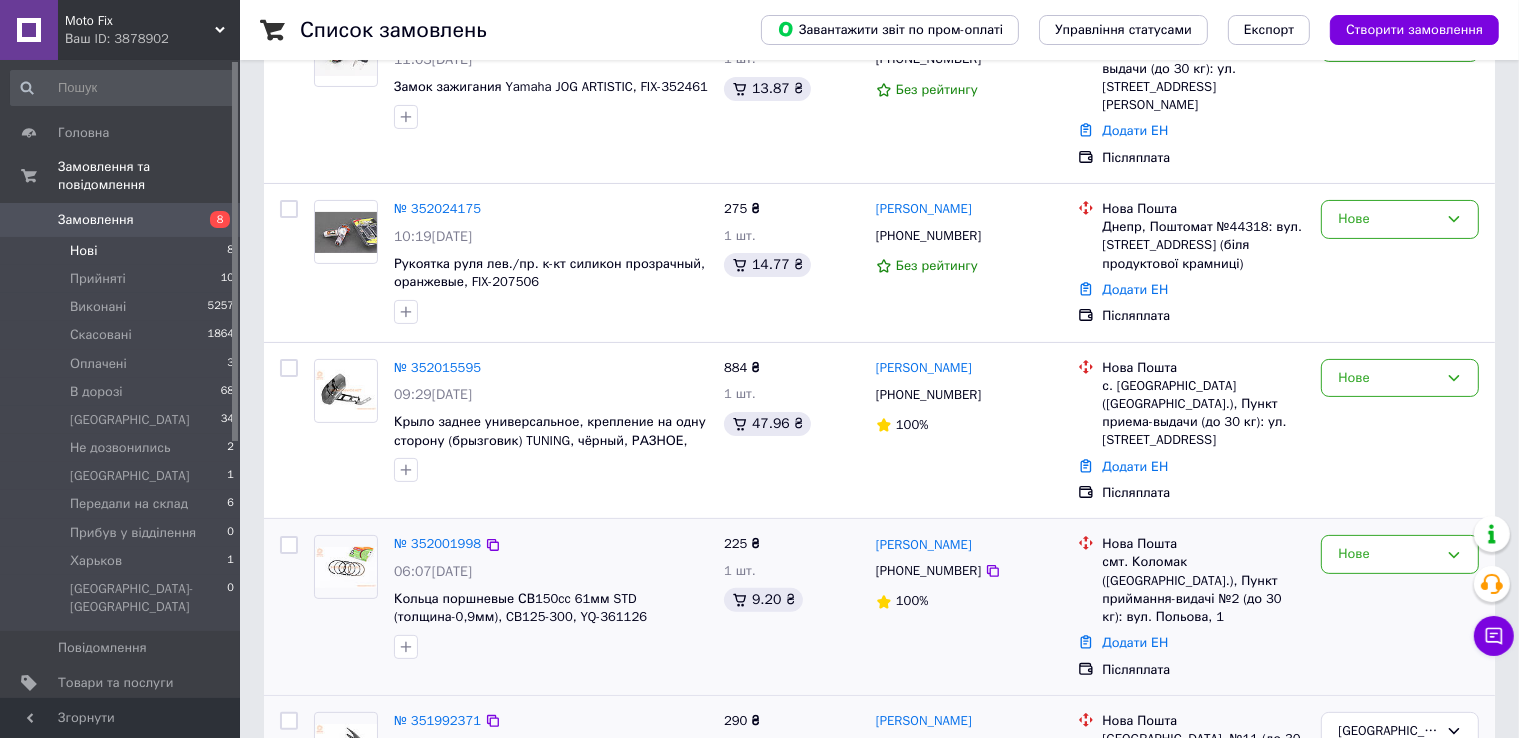 scroll, scrollTop: 385, scrollLeft: 0, axis: vertical 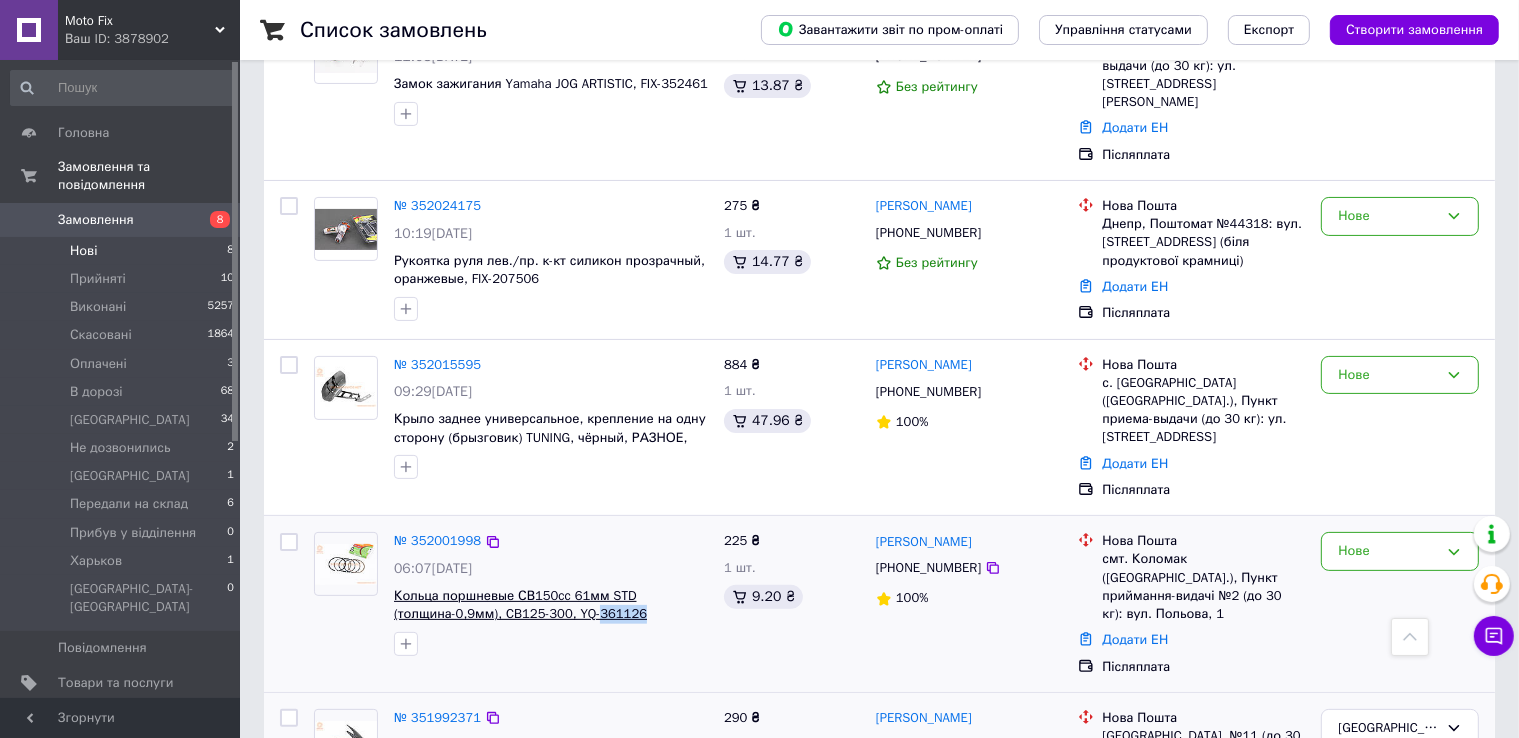 drag, startPoint x: 644, startPoint y: 581, endPoint x: 591, endPoint y: 574, distance: 53.460266 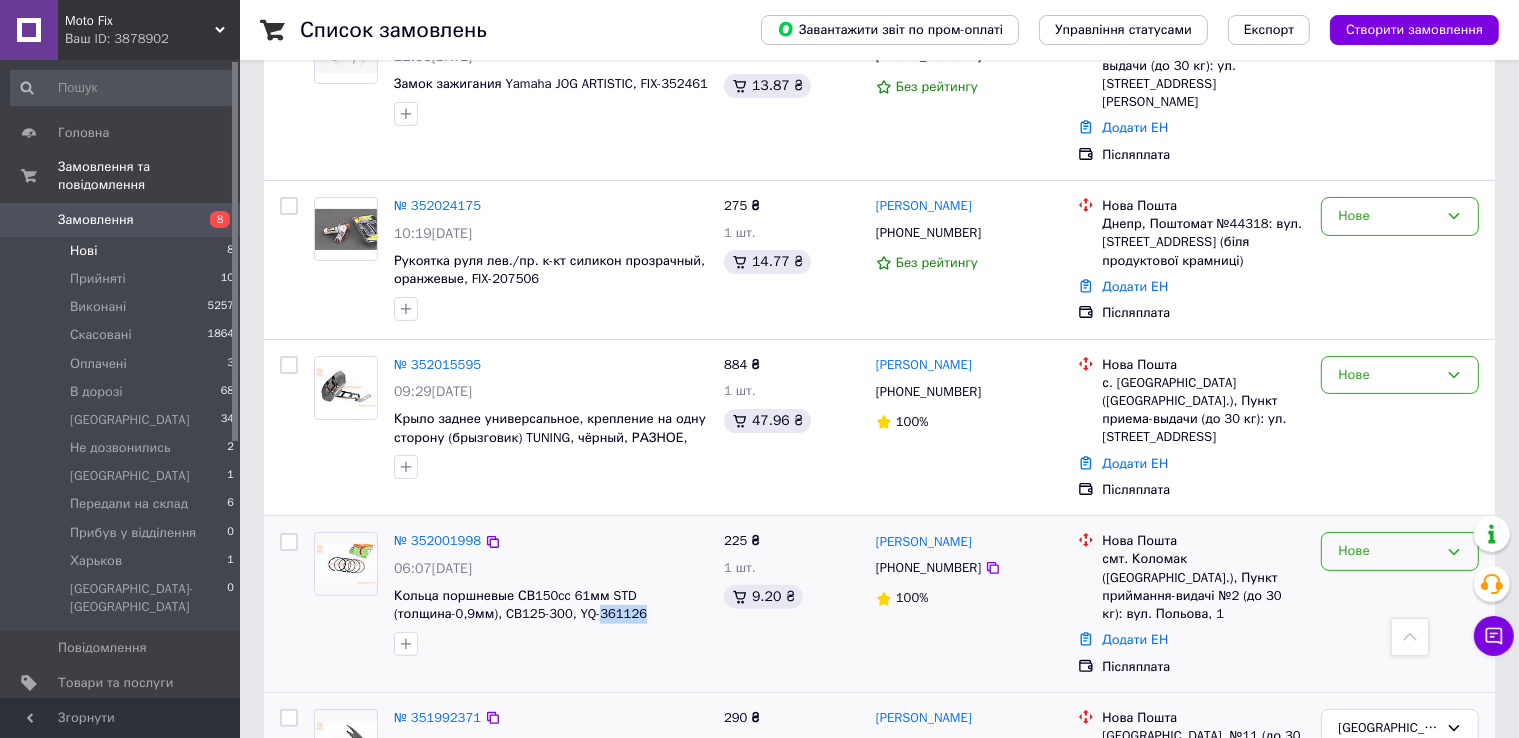 click on "Нове" at bounding box center (1388, 551) 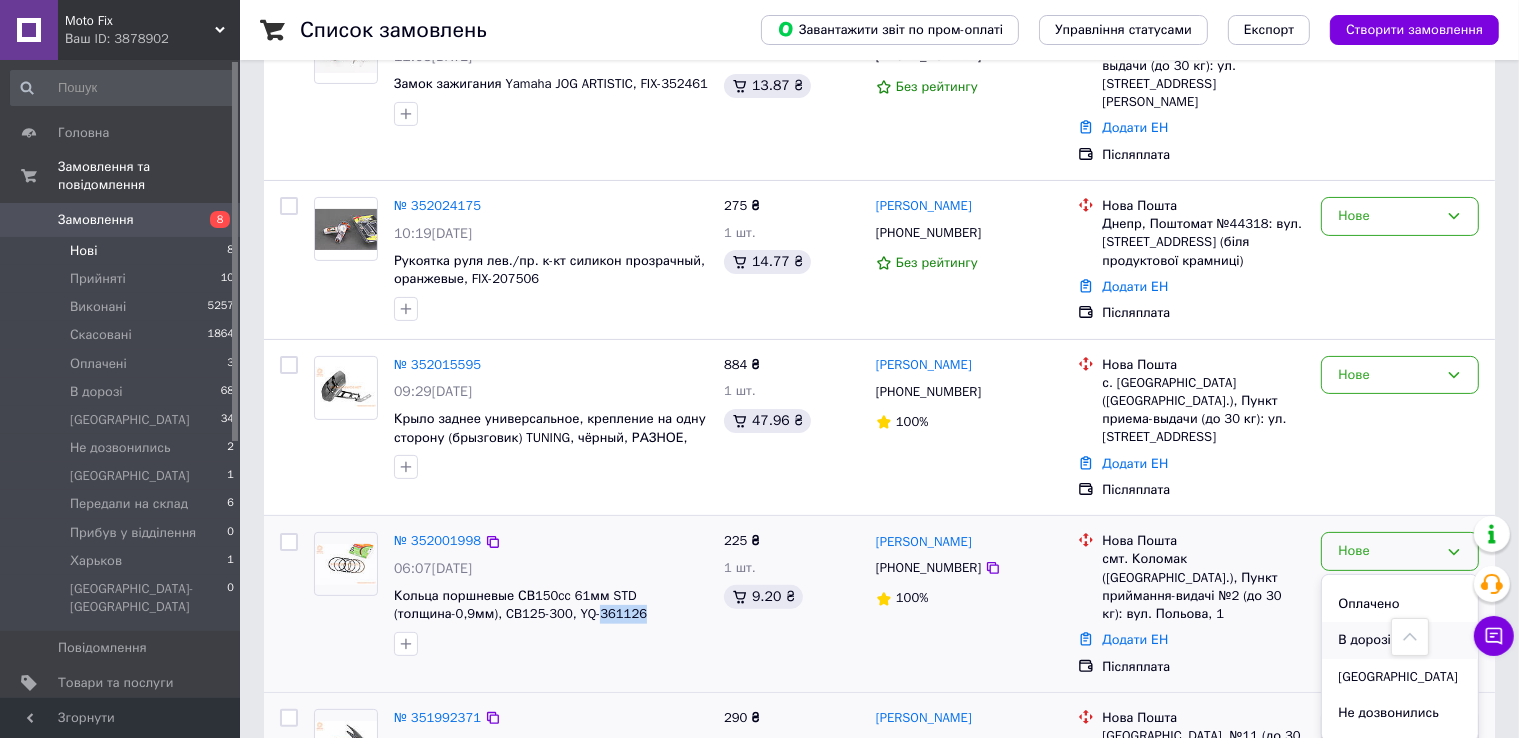 scroll, scrollTop: 100, scrollLeft: 0, axis: vertical 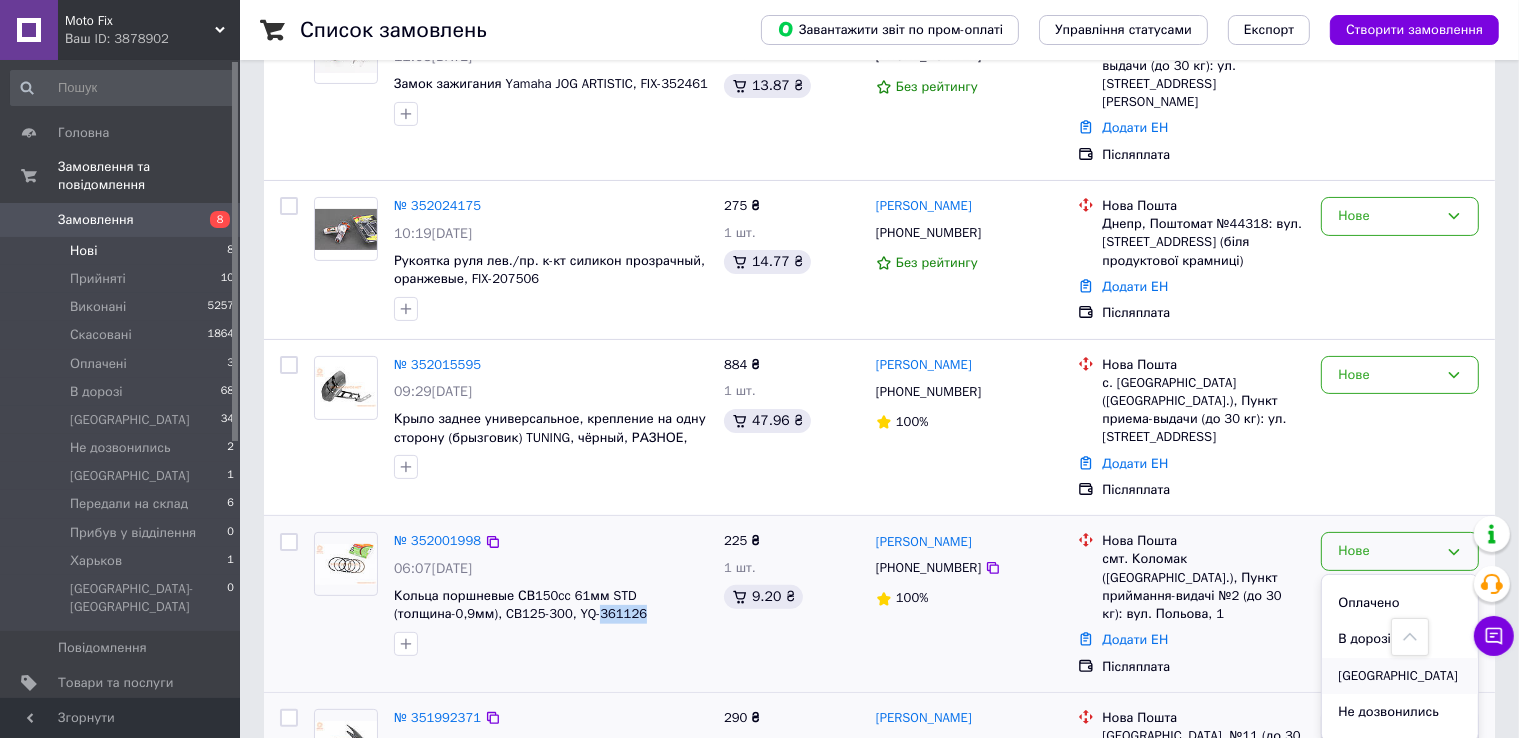click on "[GEOGRAPHIC_DATA]" at bounding box center (1400, 676) 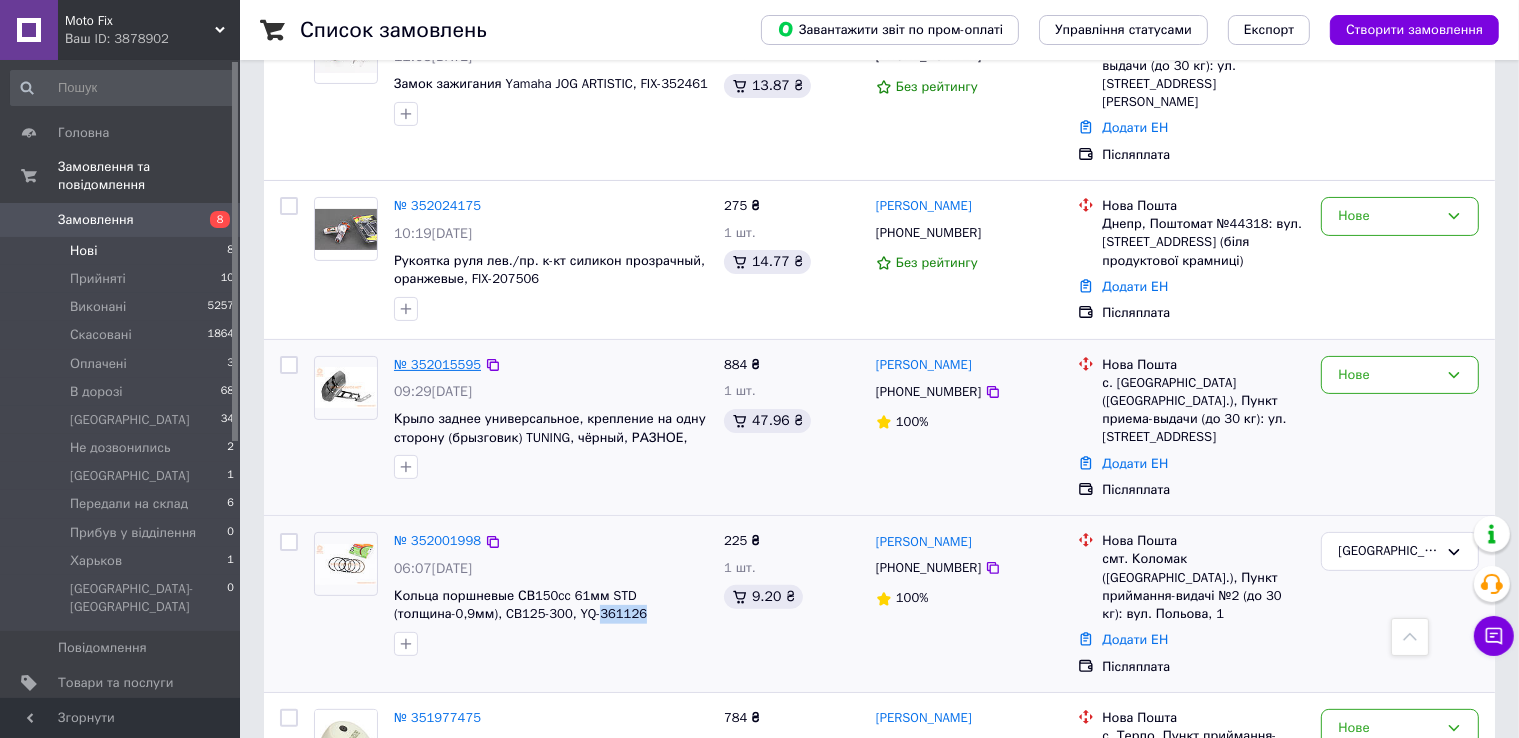click on "№ 352015595" at bounding box center [437, 364] 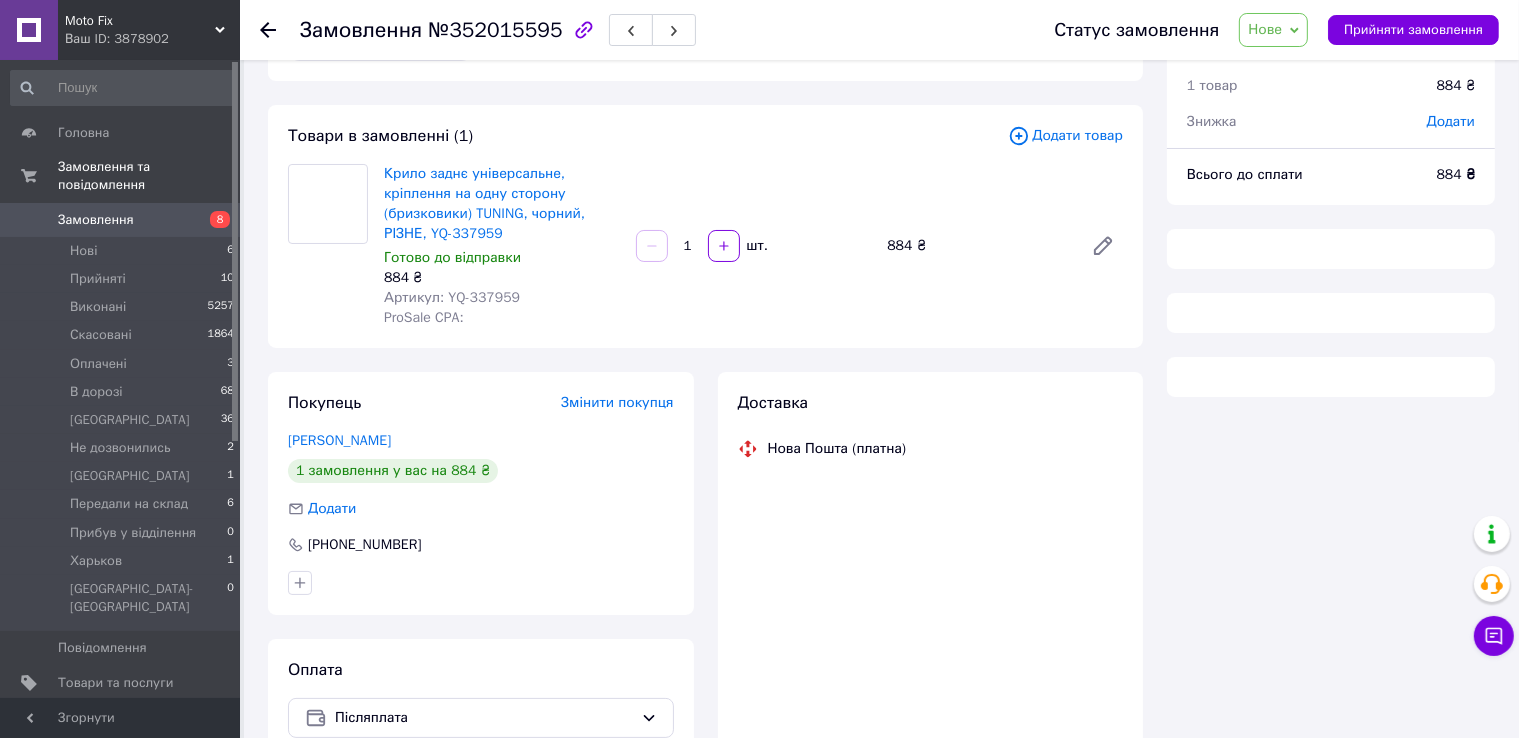 scroll, scrollTop: 0, scrollLeft: 0, axis: both 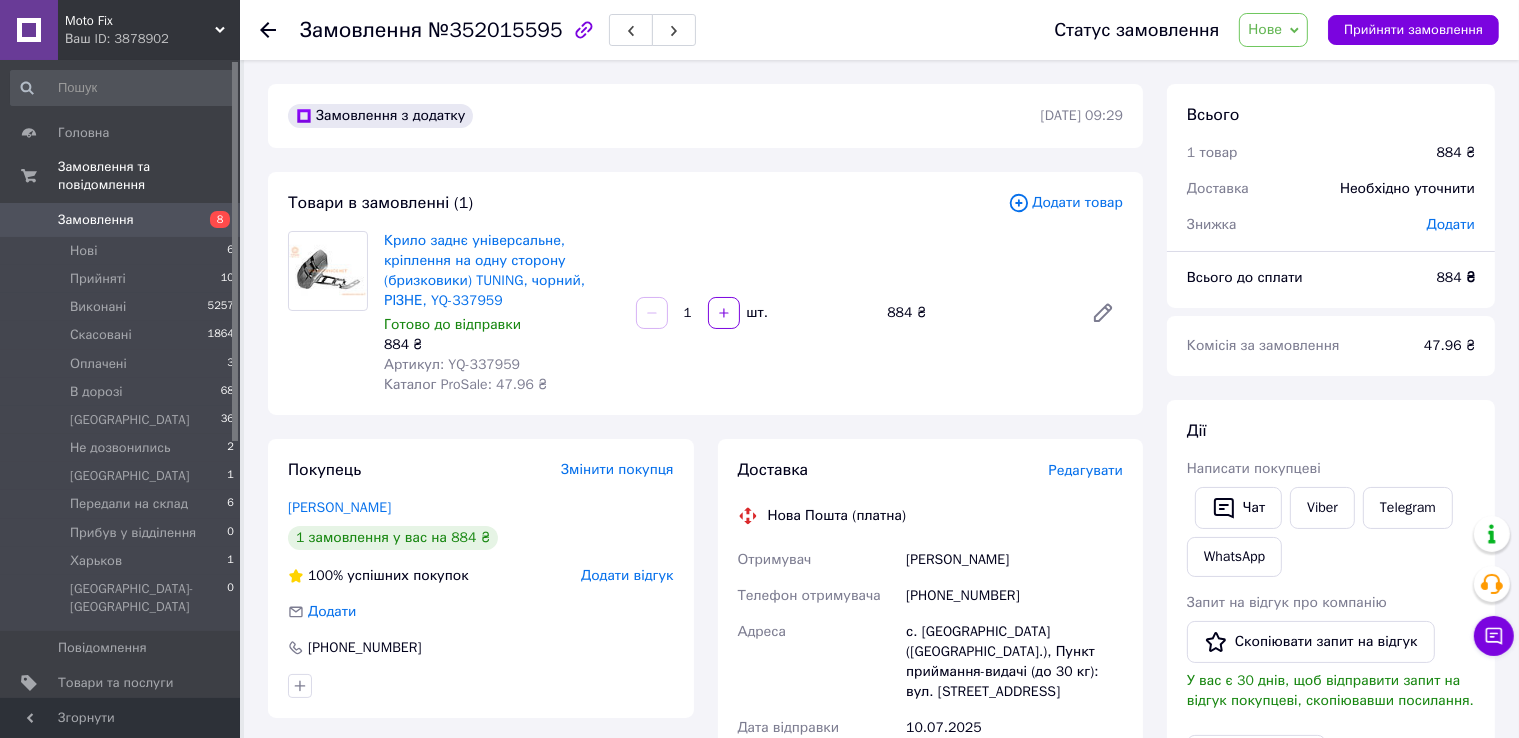 click on "Артикул: YQ-337959" at bounding box center [452, 364] 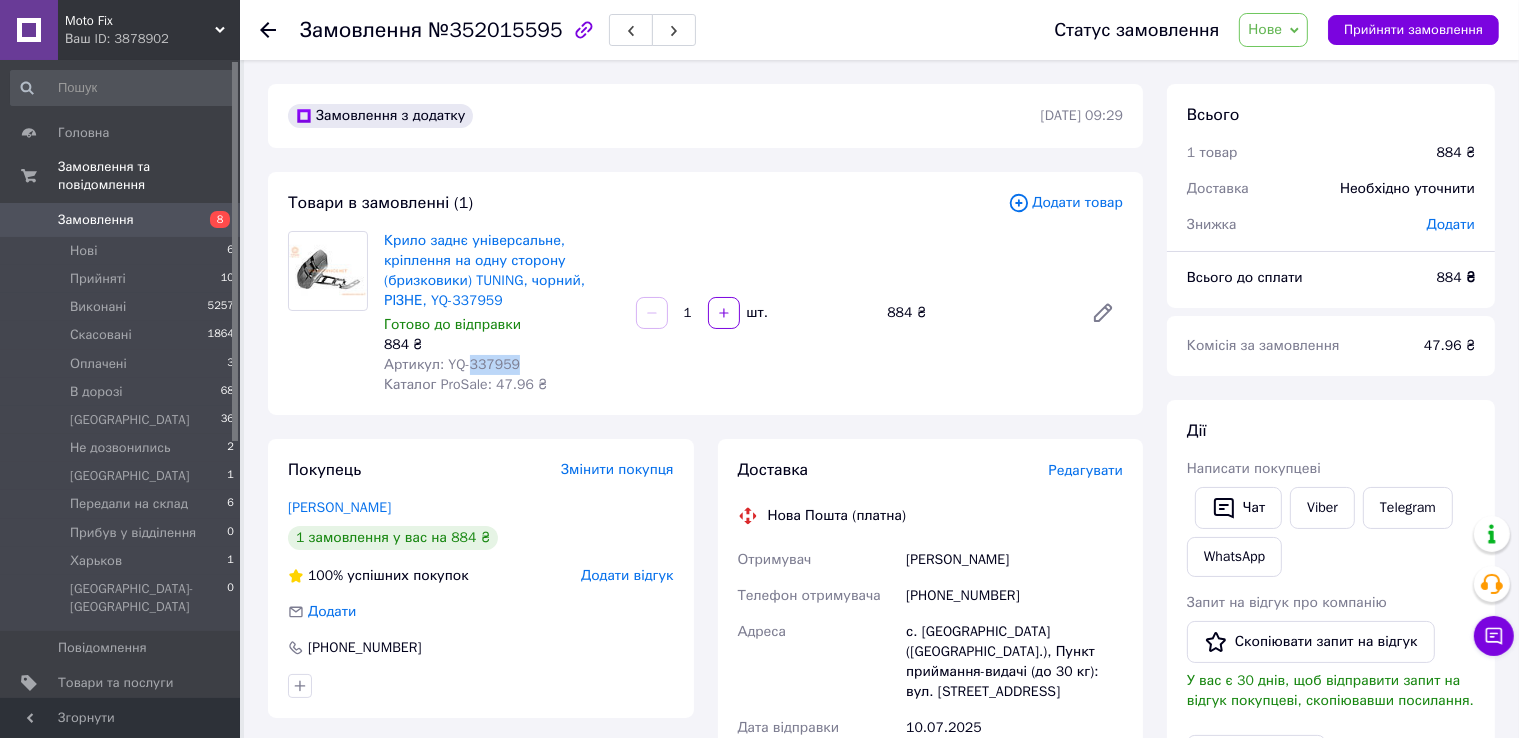 click on "Артикул: YQ-337959" at bounding box center (452, 364) 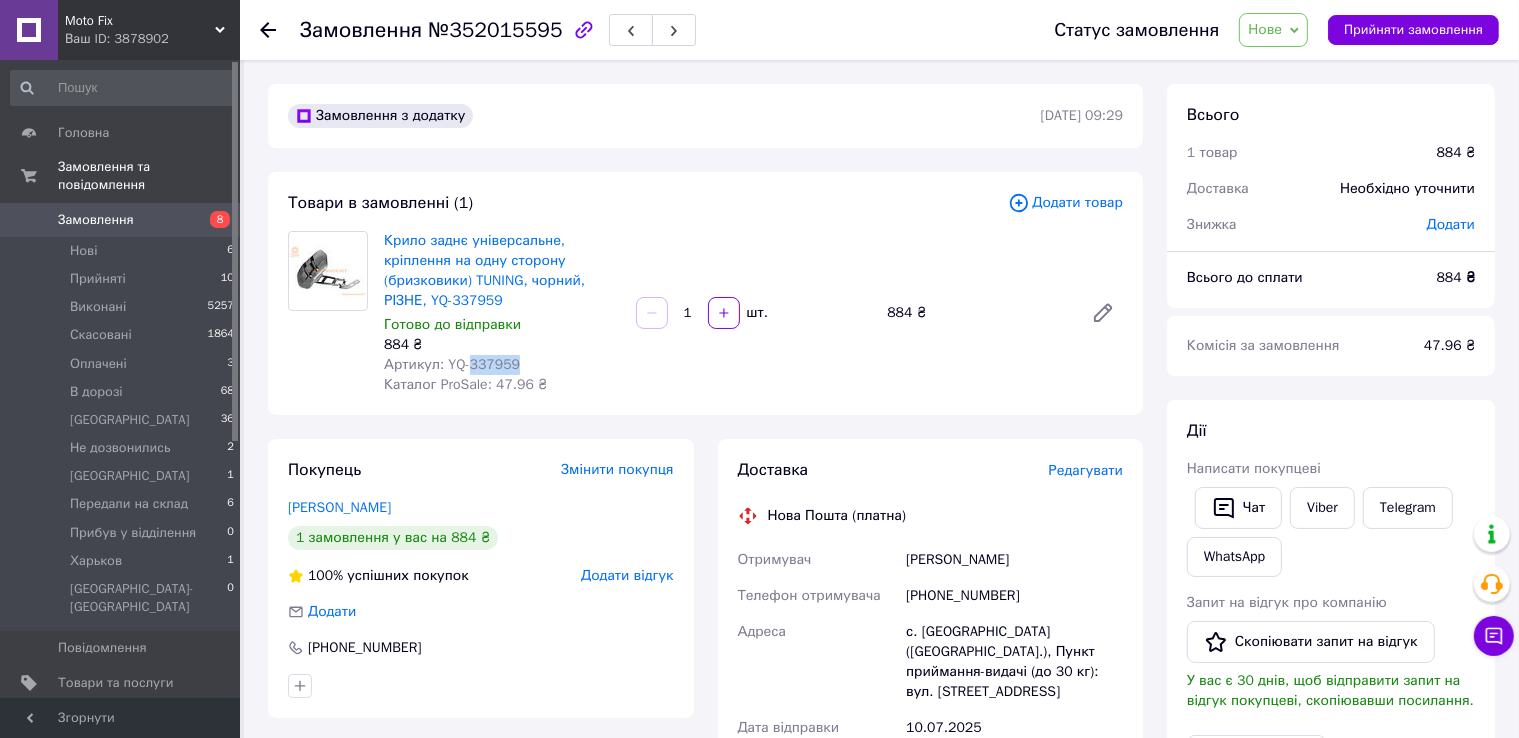 click on "Нове" at bounding box center [1265, 29] 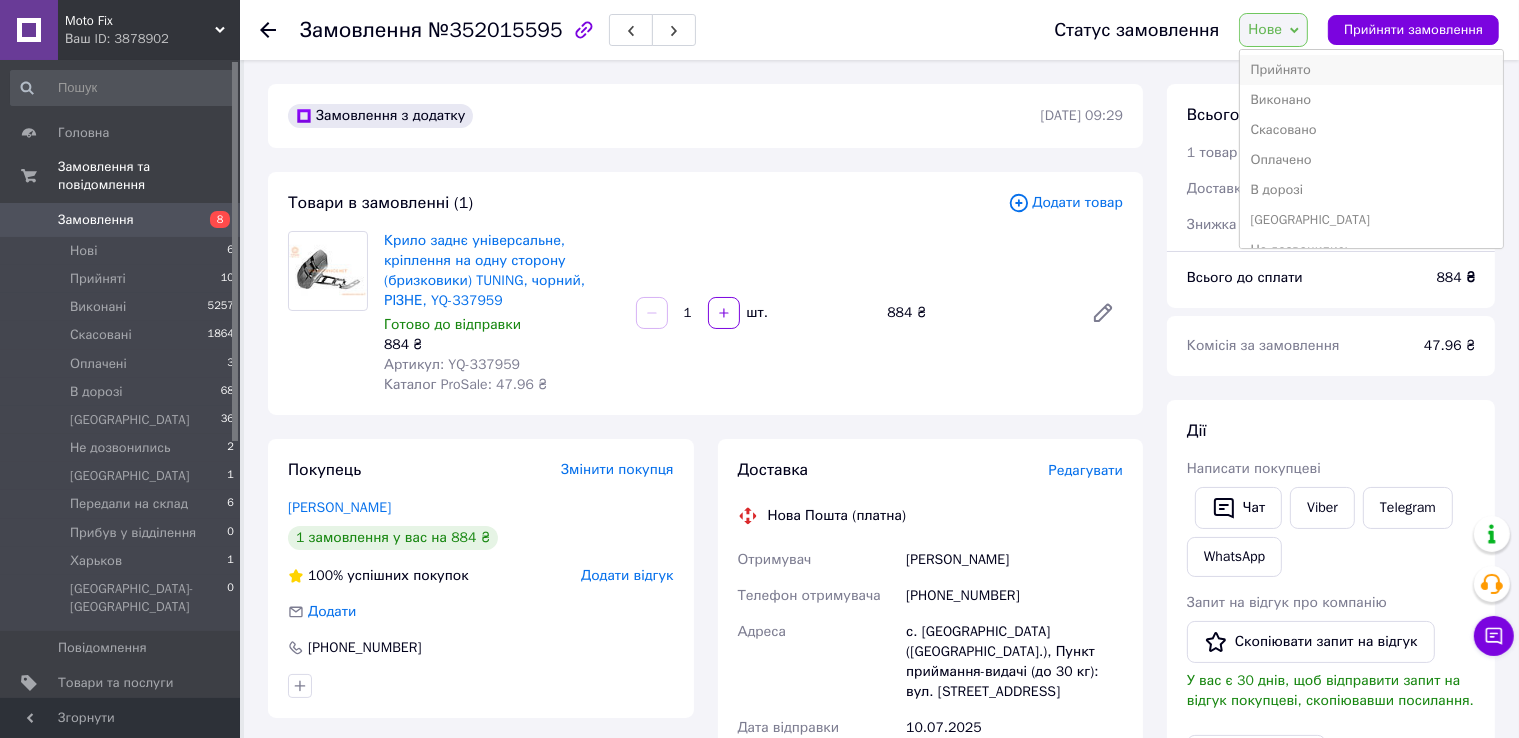 click on "Прийнято" at bounding box center (1371, 70) 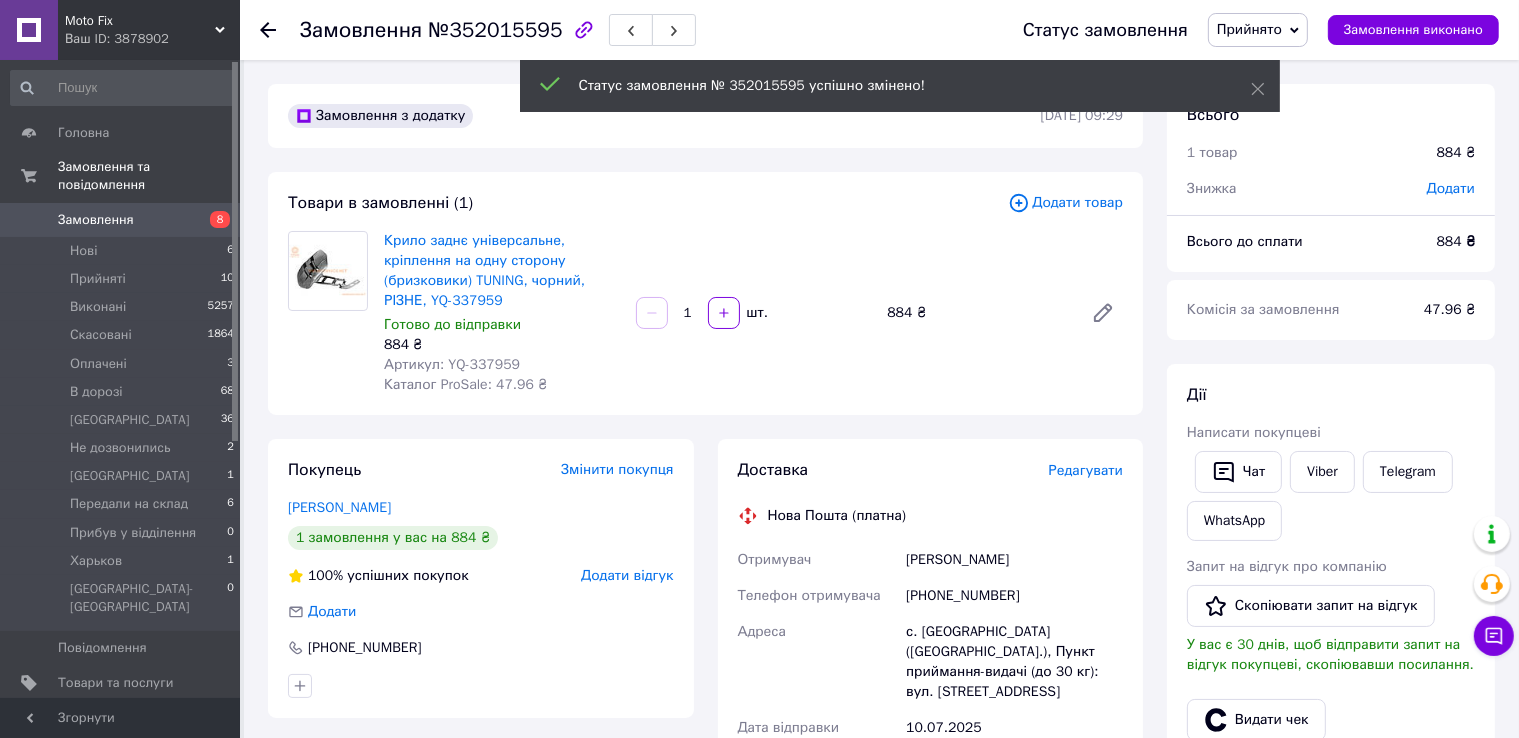 click on "Moto Fix Ваш ID: 3878902 Сайт Moto Fix Кабінет покупця Перевірити стан системи Сторінка на порталі Довідка Вийти Головна Замовлення та повідомлення Замовлення 8 Нові 6 Прийняті 10 Виконані 5257 Скасовані 1864 Оплачені 3 В дорозі 68 Киев 36 Не дозвонились 2 Одесса 1 Передали на склад 6 Прибув у відділення 0 Харьков 1 Харьков-Киев 0 Повідомлення 0 Товари та послуги Сповіщення 99+ 99+ Показники роботи компанії Відгуки Клієнти Каталог ProSale Аналітика Інструменти веб-майстра та SEO Управління сайтом Гаманець компанії Маркет Налаштування 1 <" at bounding box center (759, 713) 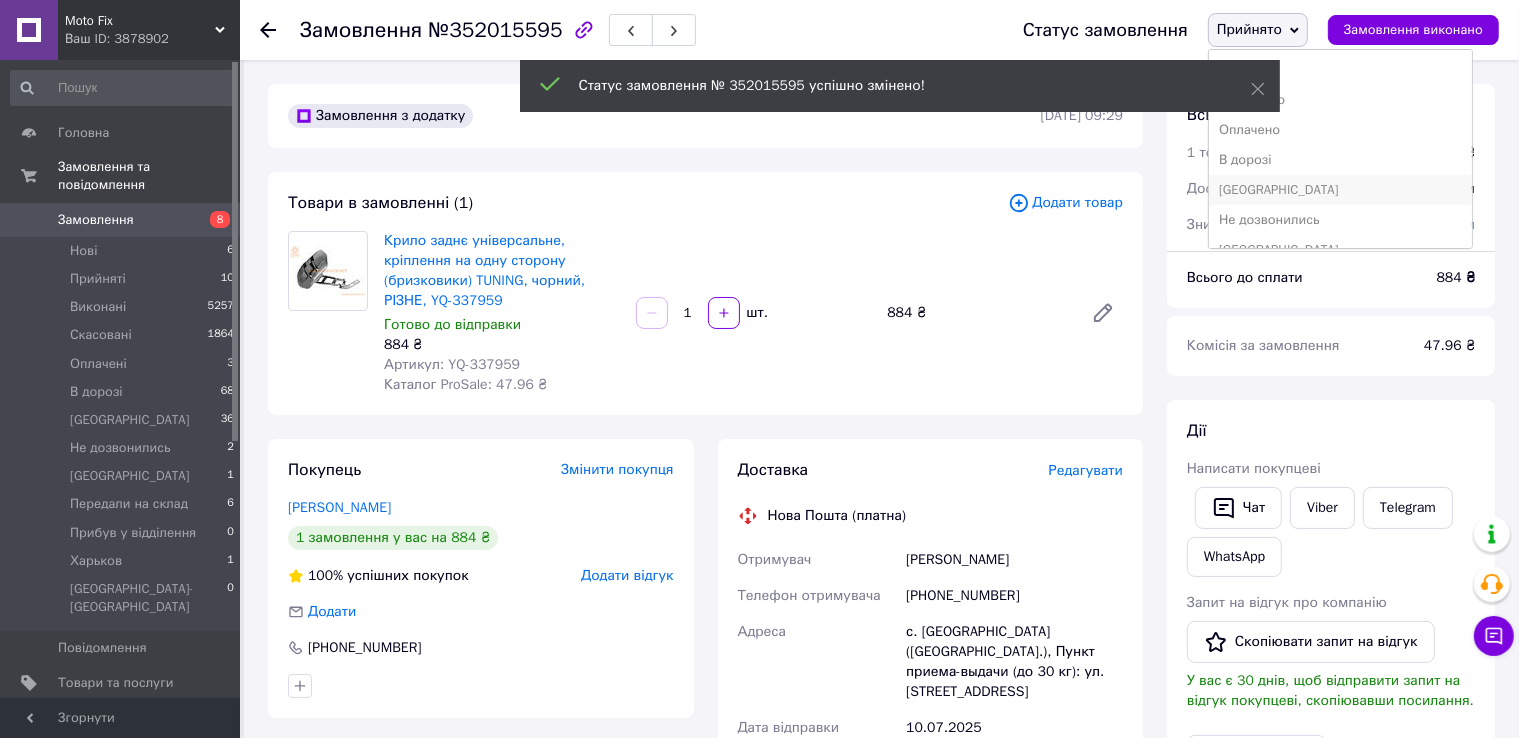 click on "[GEOGRAPHIC_DATA]" at bounding box center [1340, 190] 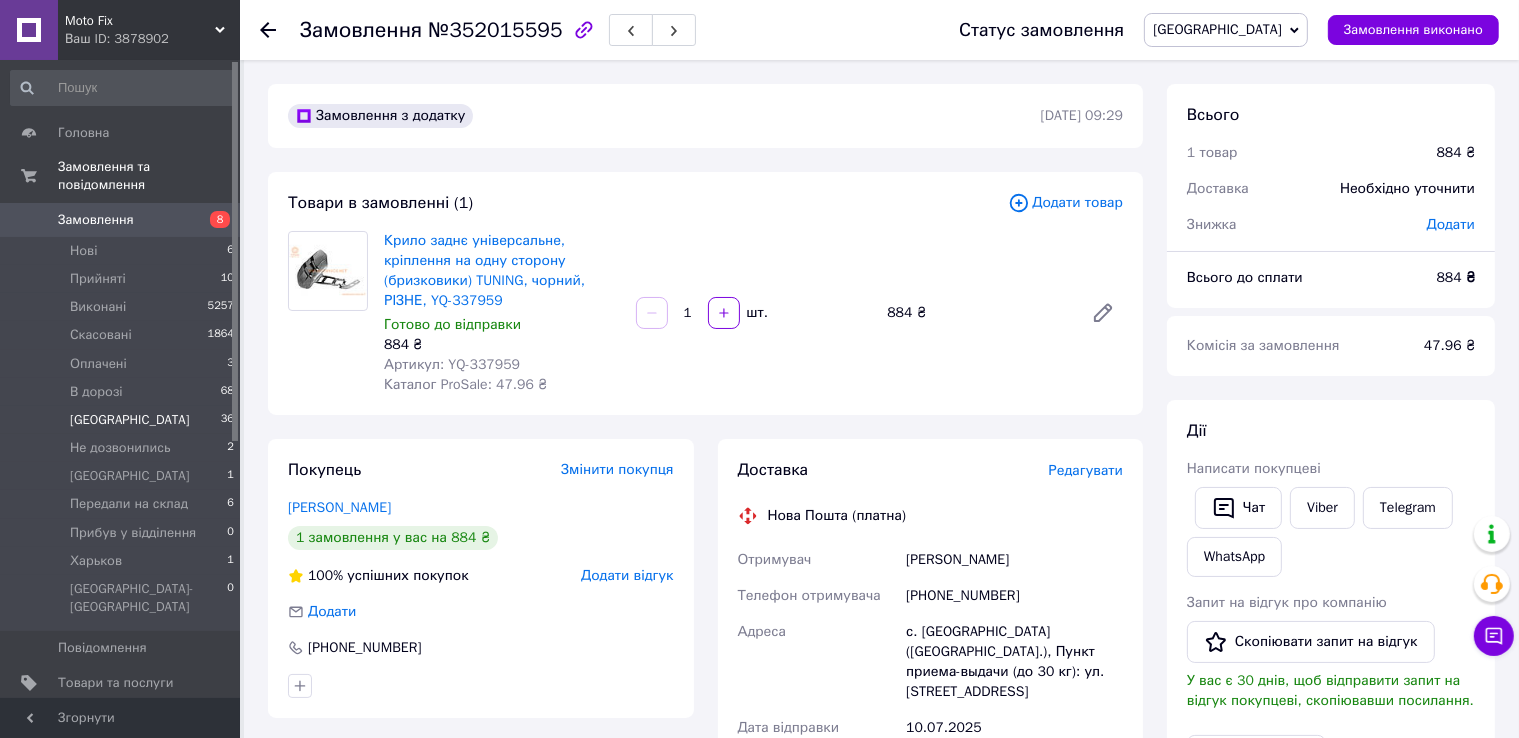 click on "Киев 36" at bounding box center (123, 420) 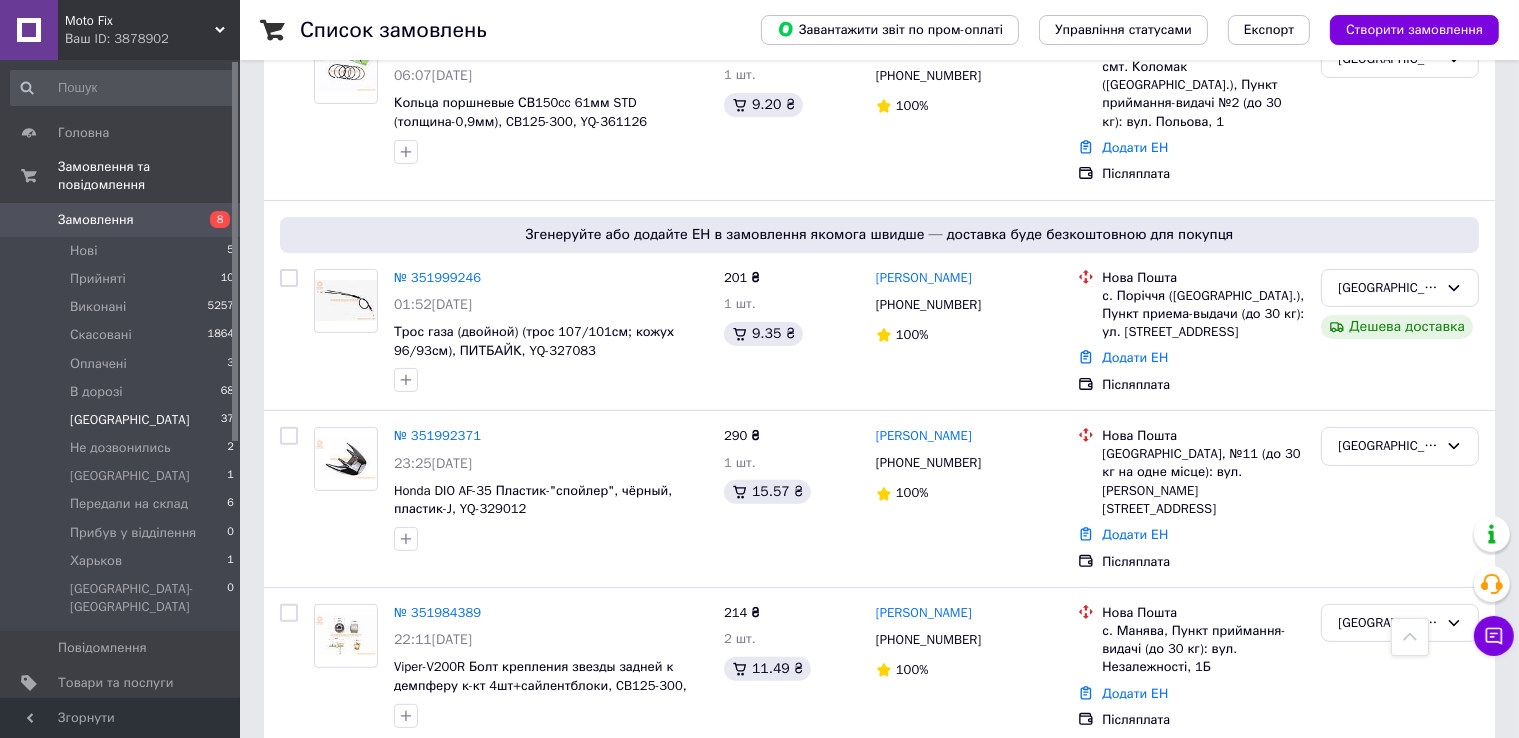 scroll, scrollTop: 562, scrollLeft: 0, axis: vertical 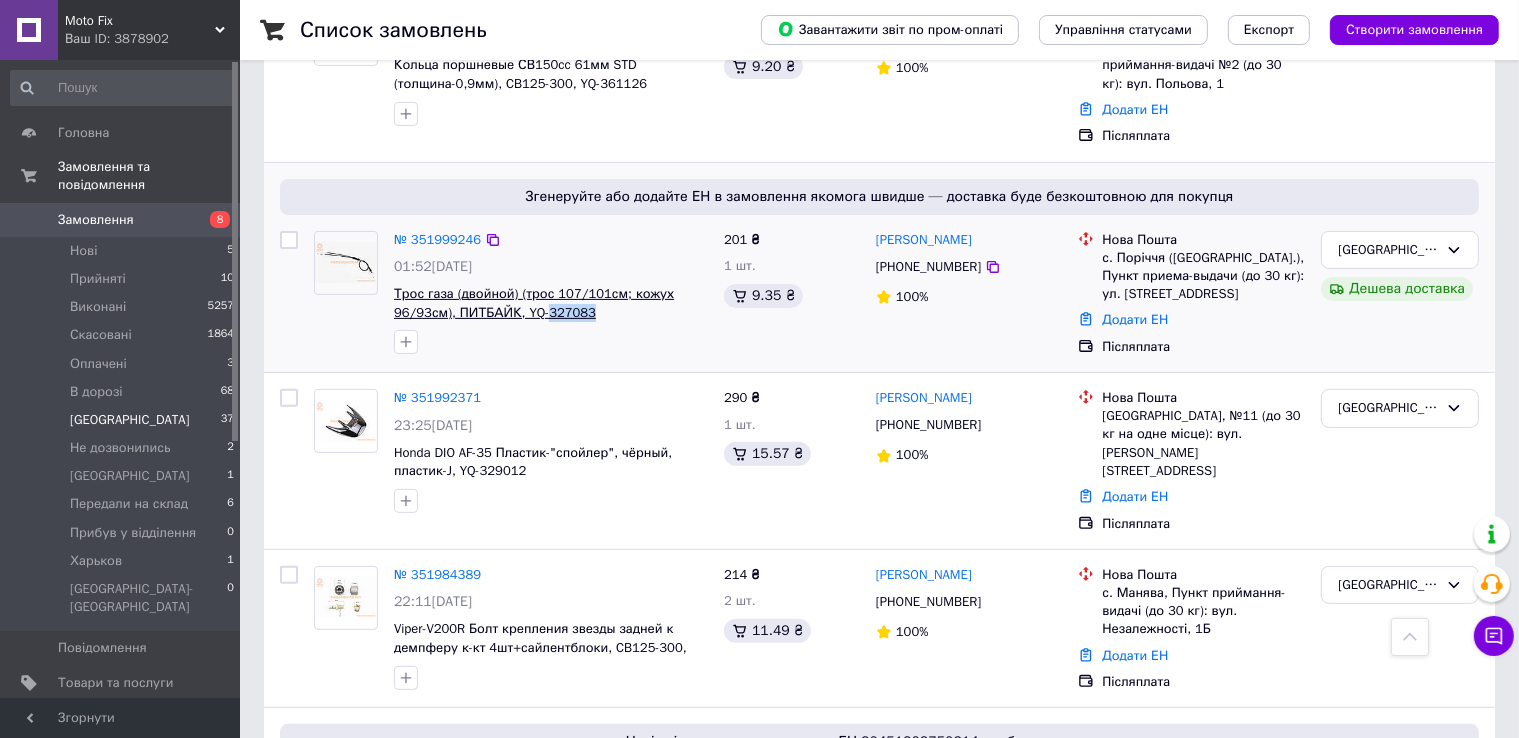 drag, startPoint x: 594, startPoint y: 299, endPoint x: 542, endPoint y: 288, distance: 53.15073 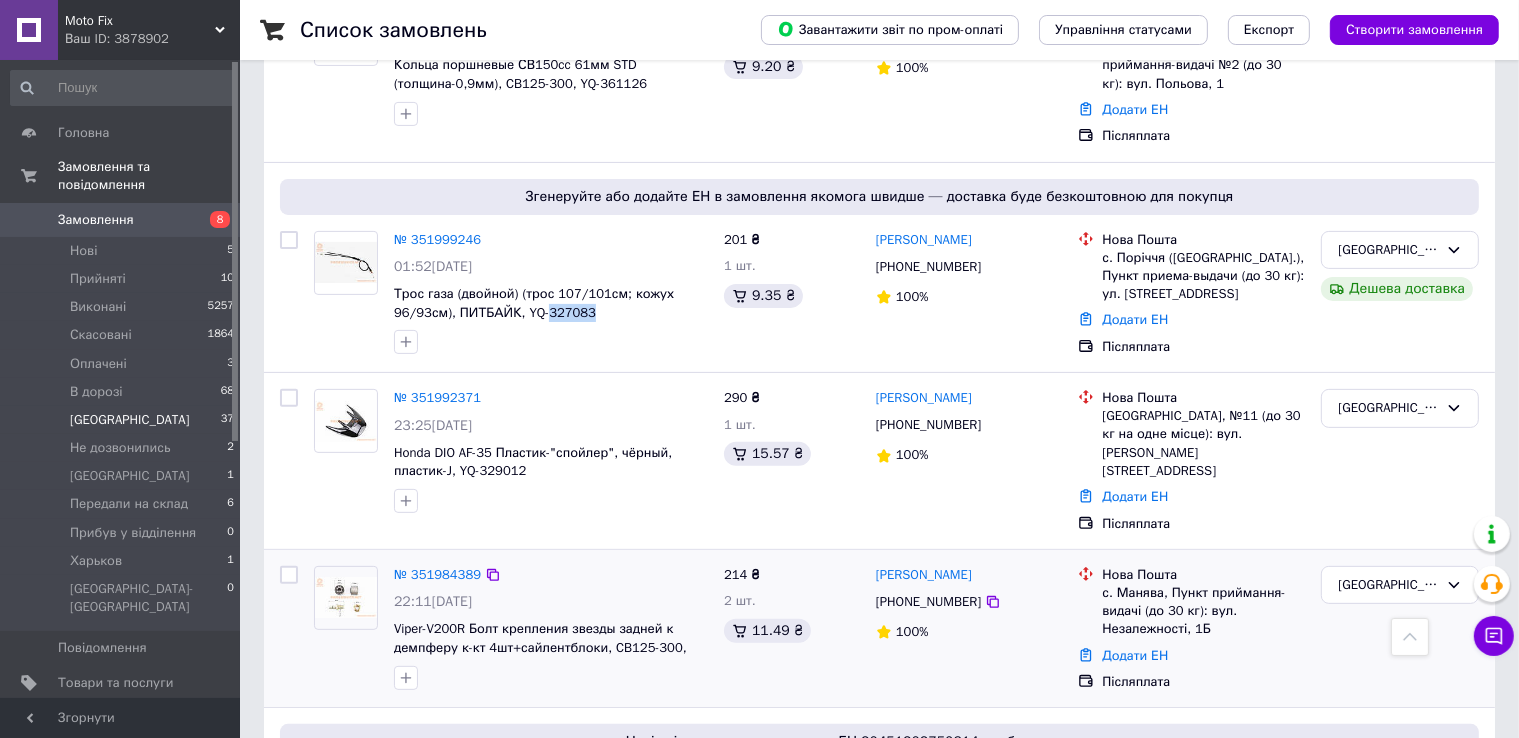 drag, startPoint x: 389, startPoint y: 586, endPoint x: 535, endPoint y: 553, distance: 149.683 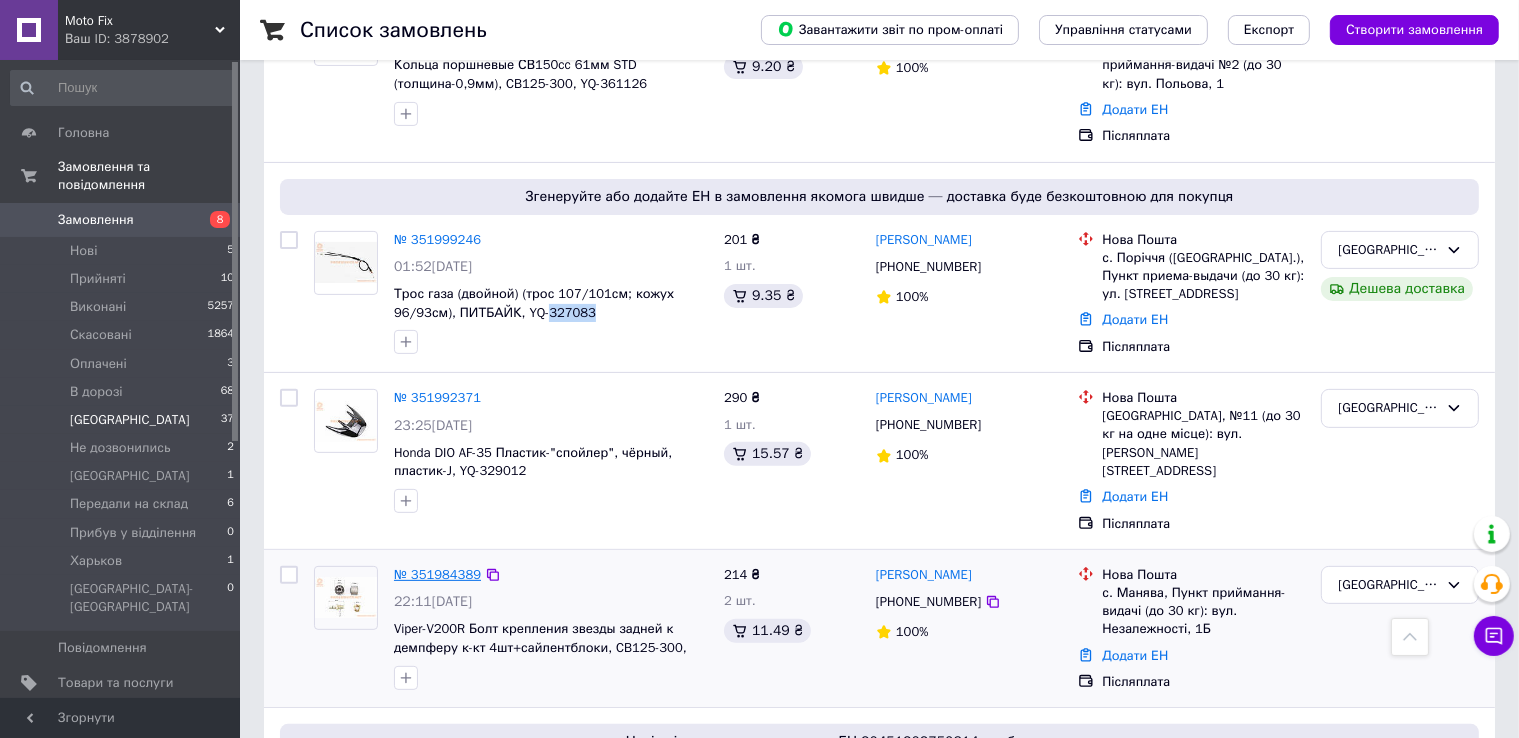 click on "№ 351984389" at bounding box center [437, 574] 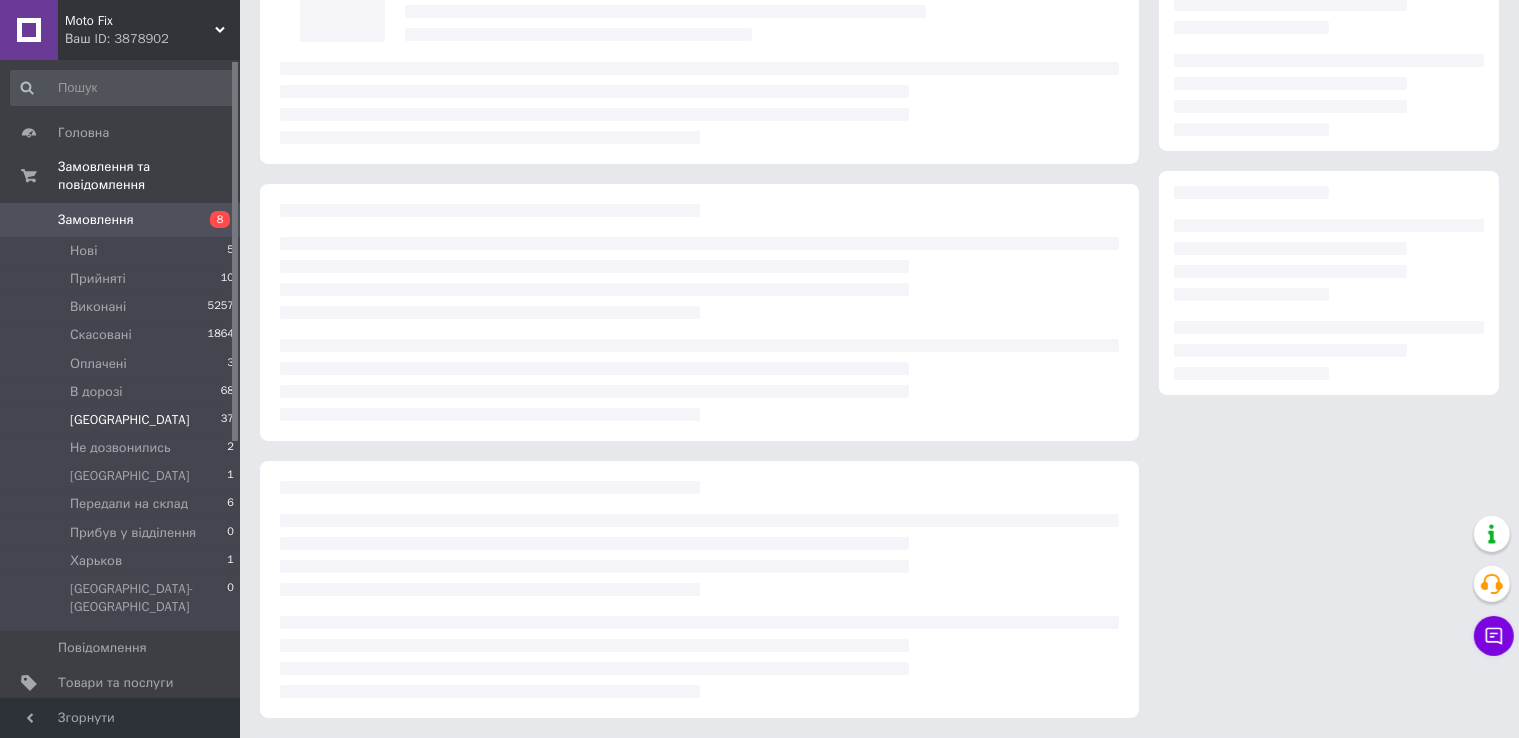 scroll, scrollTop: 0, scrollLeft: 0, axis: both 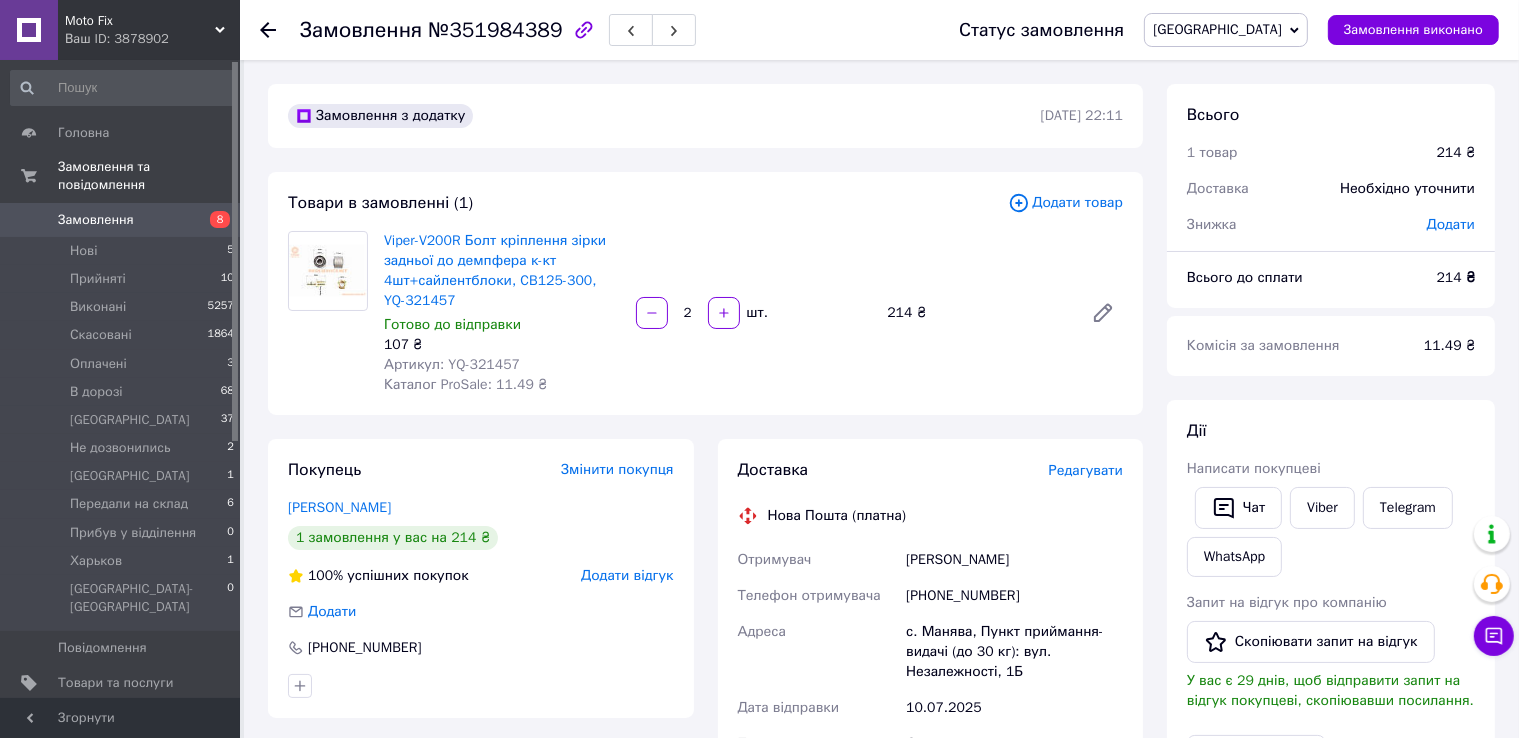 click on "Viper-V200R Болт кріплення зірки задньої до демпфера к-кт 4шт+сайлентблоки, CB125-300, YQ-321457 Готово до відправки 107 ₴ Артикул: YQ-321457 Каталог ProSale: 11.49 ₴" at bounding box center [502, 313] 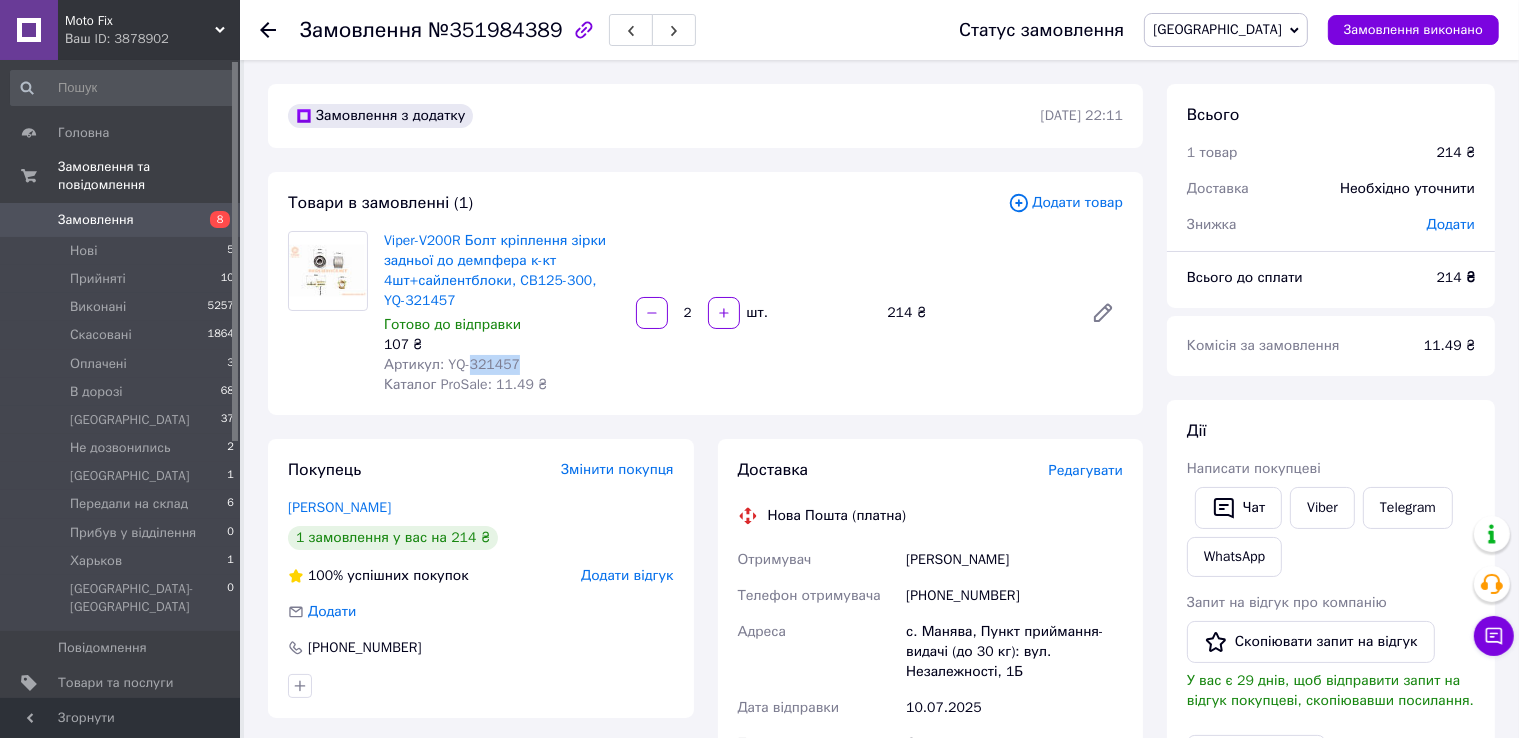 click on "Артикул: YQ-321457" at bounding box center (452, 364) 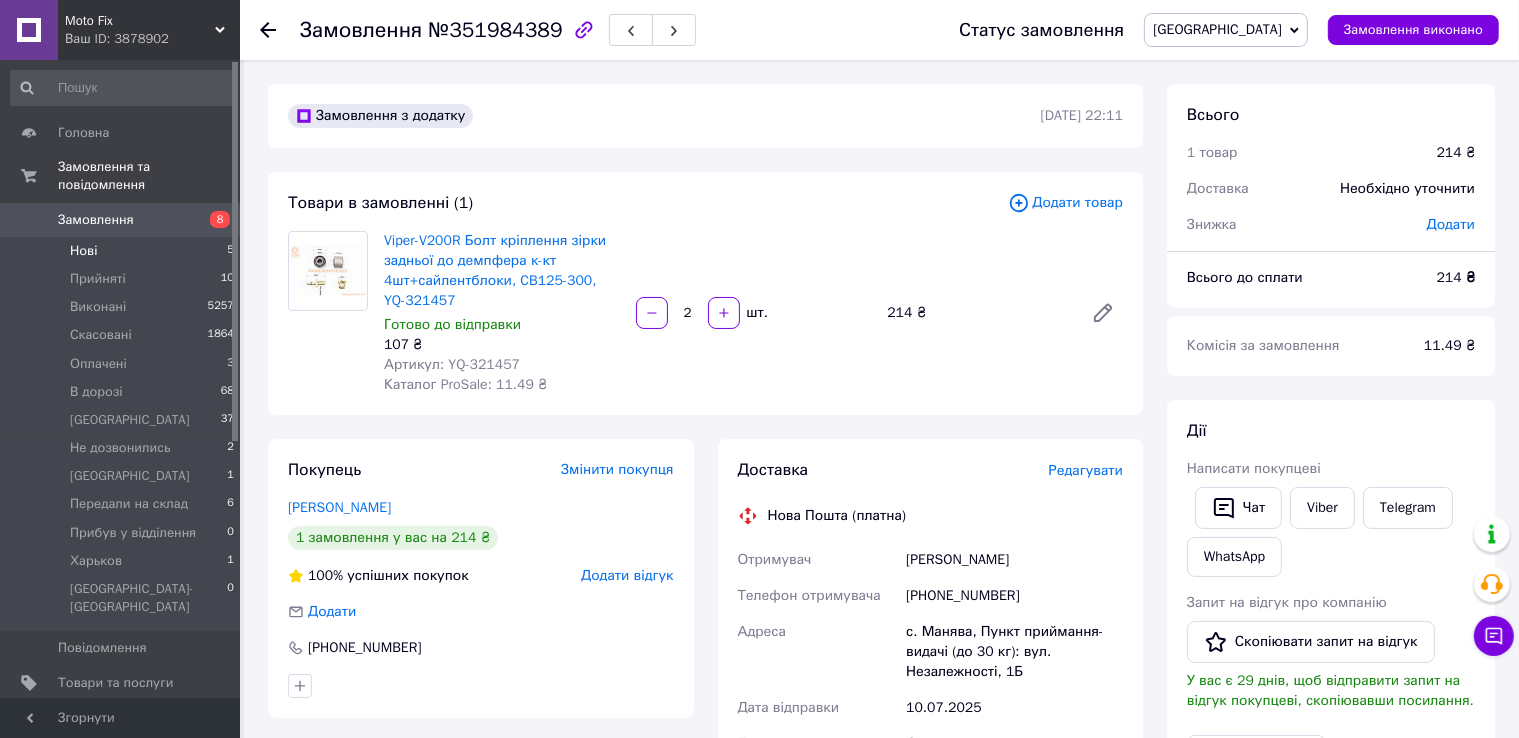 click on "Нові 5" at bounding box center [123, 251] 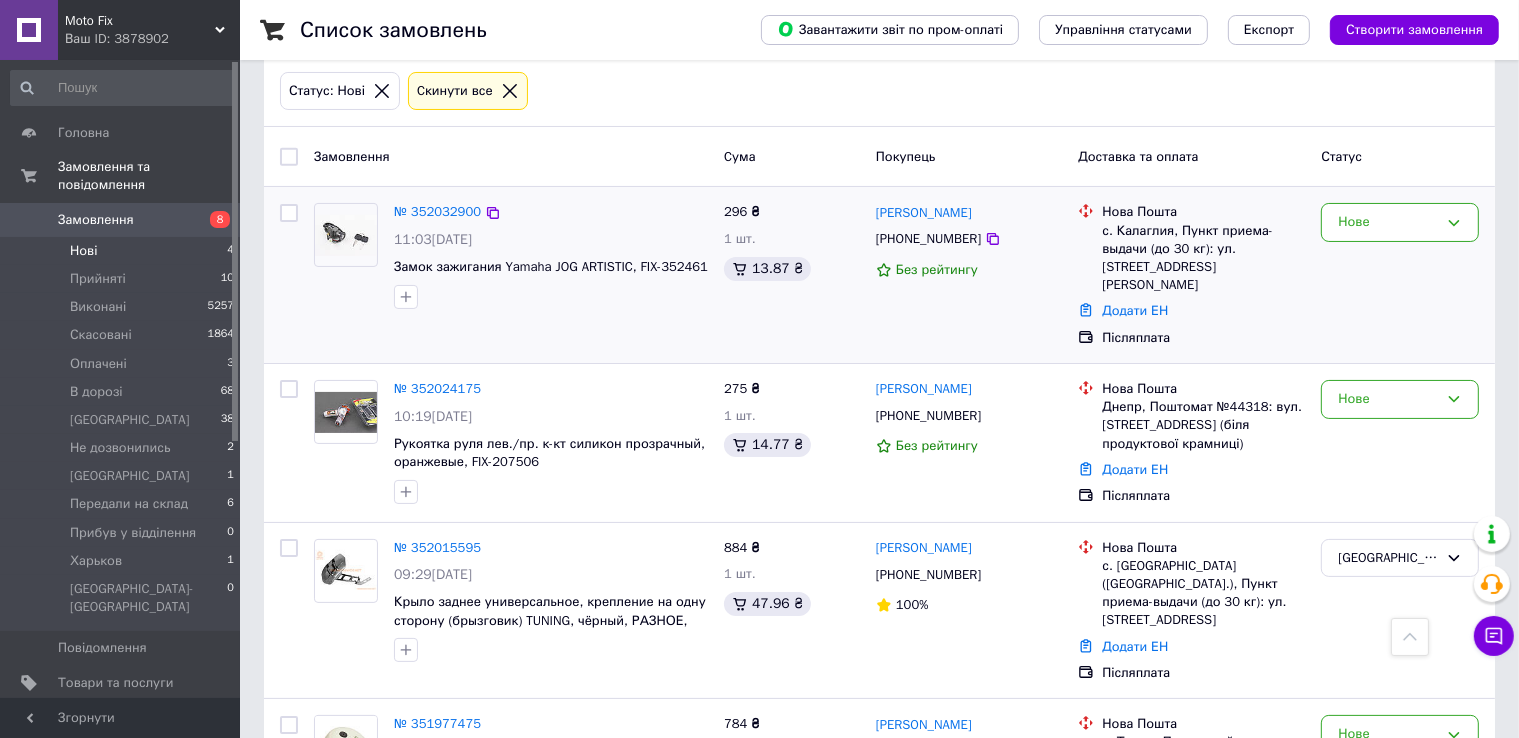 scroll, scrollTop: 0, scrollLeft: 0, axis: both 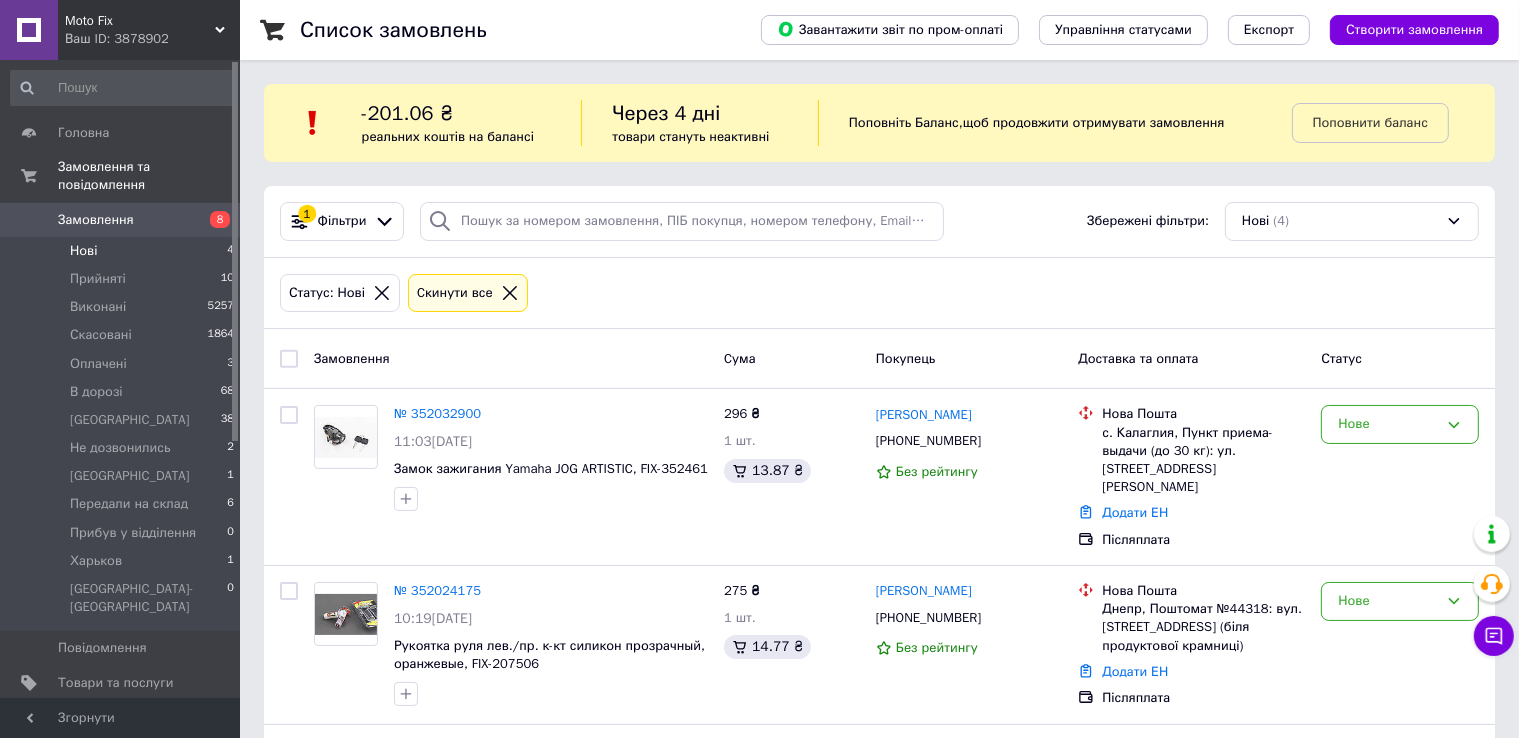 click 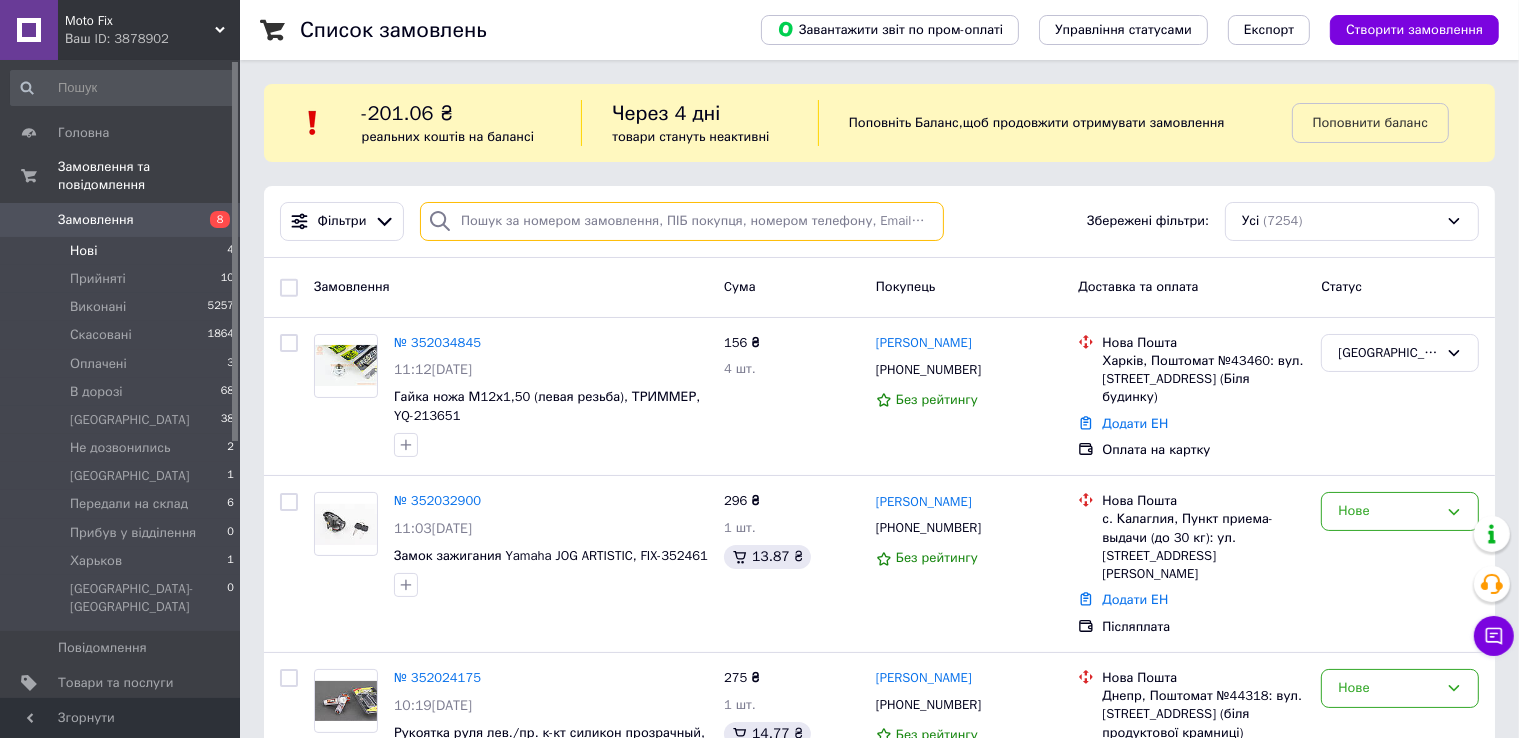 click at bounding box center (682, 221) 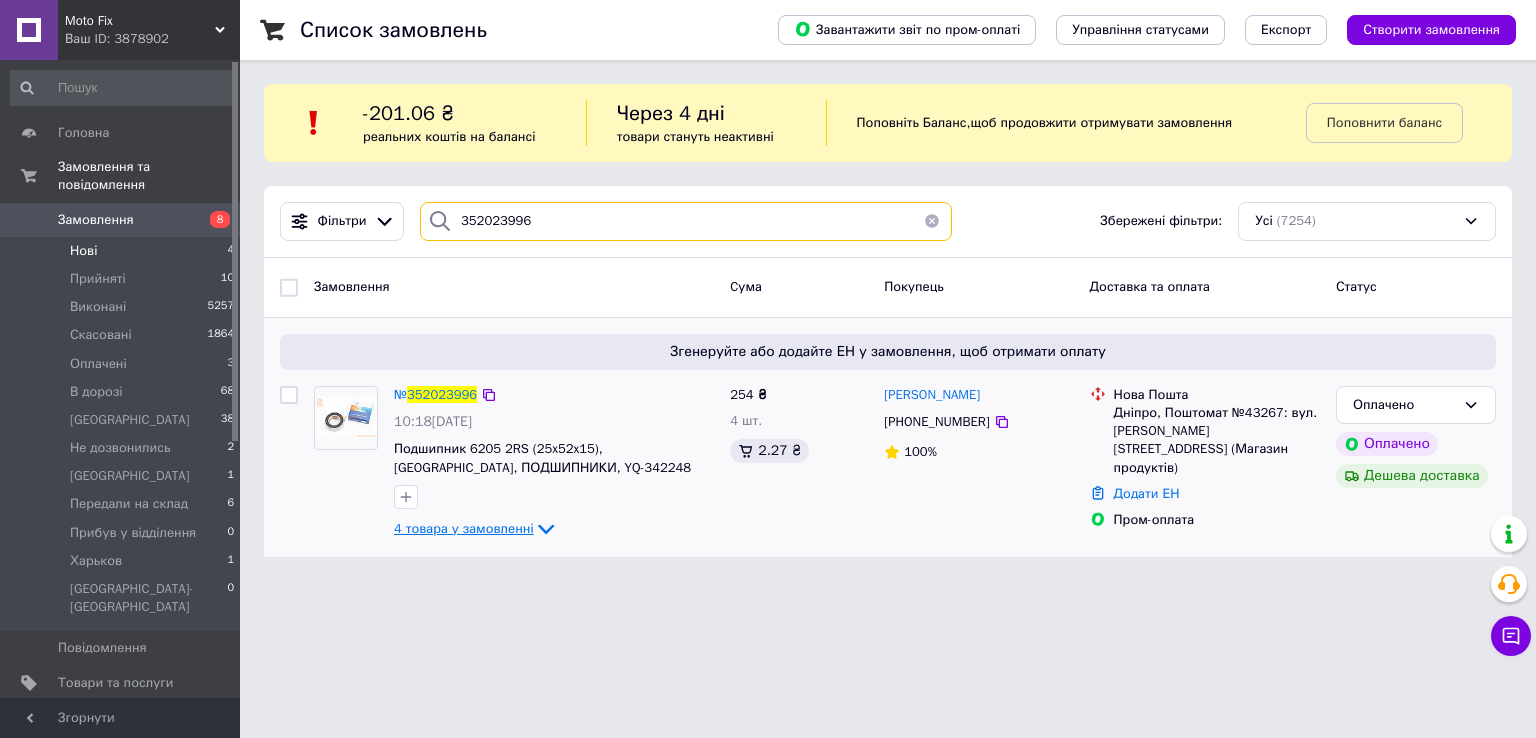 type on "352023996" 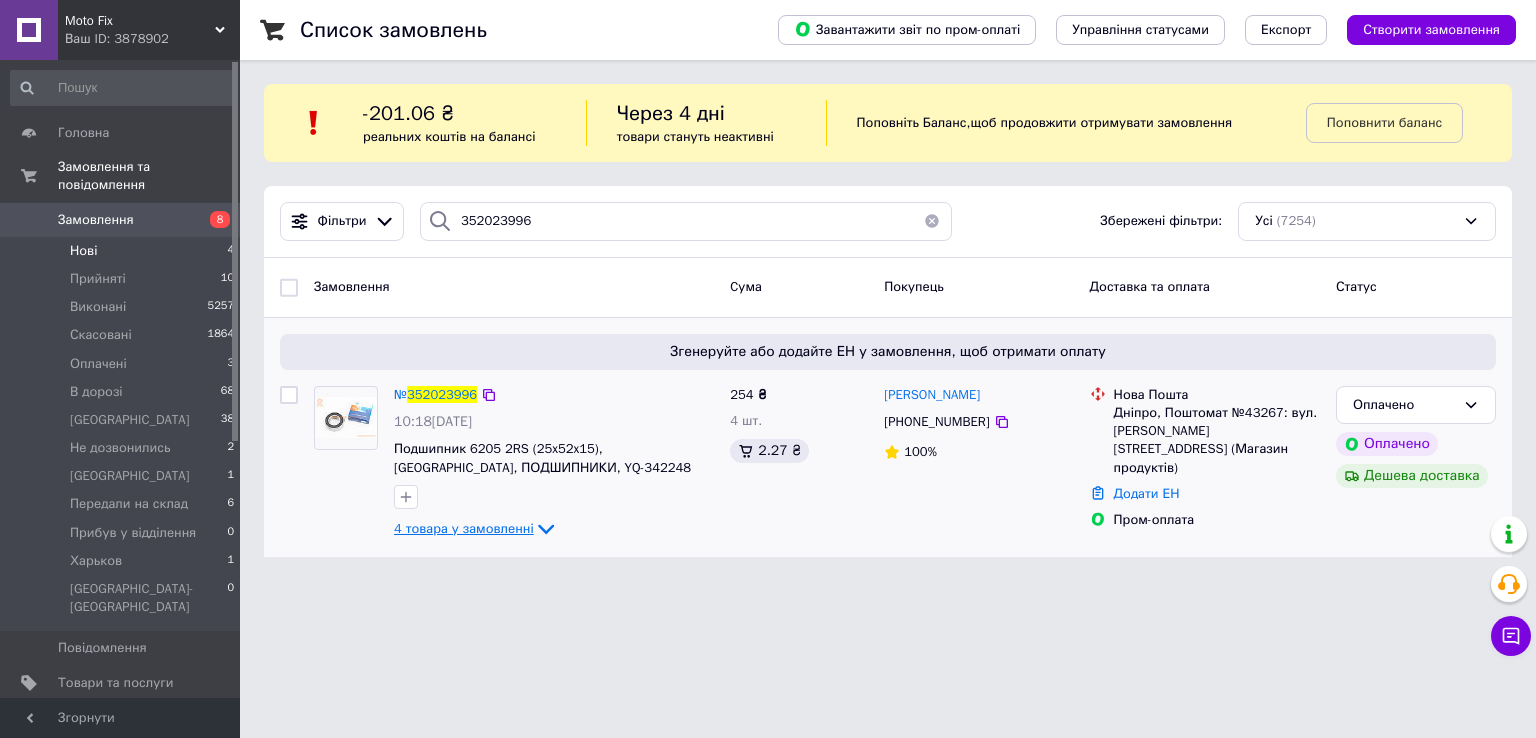 click on "4 товара у замовленні" at bounding box center [464, 528] 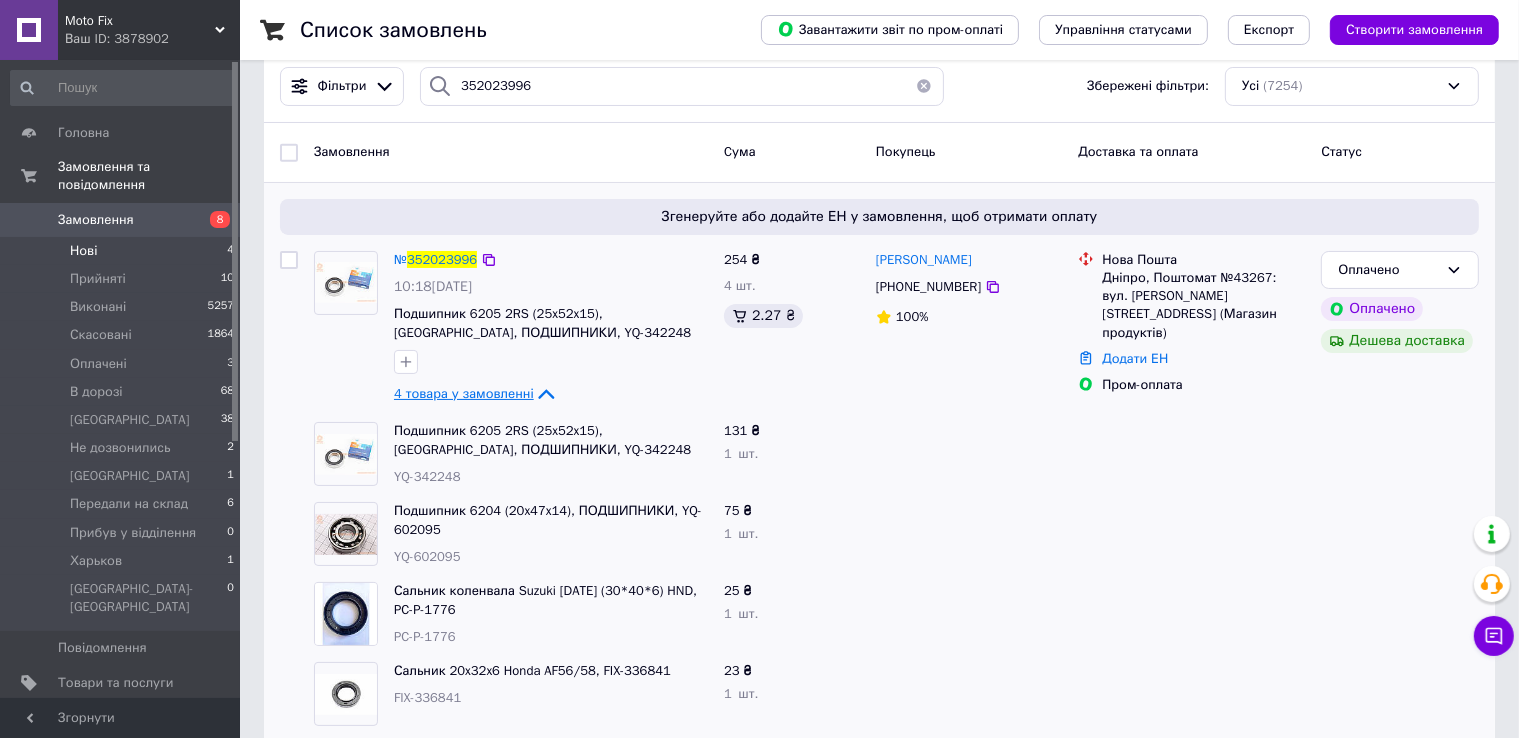 scroll, scrollTop: 164, scrollLeft: 0, axis: vertical 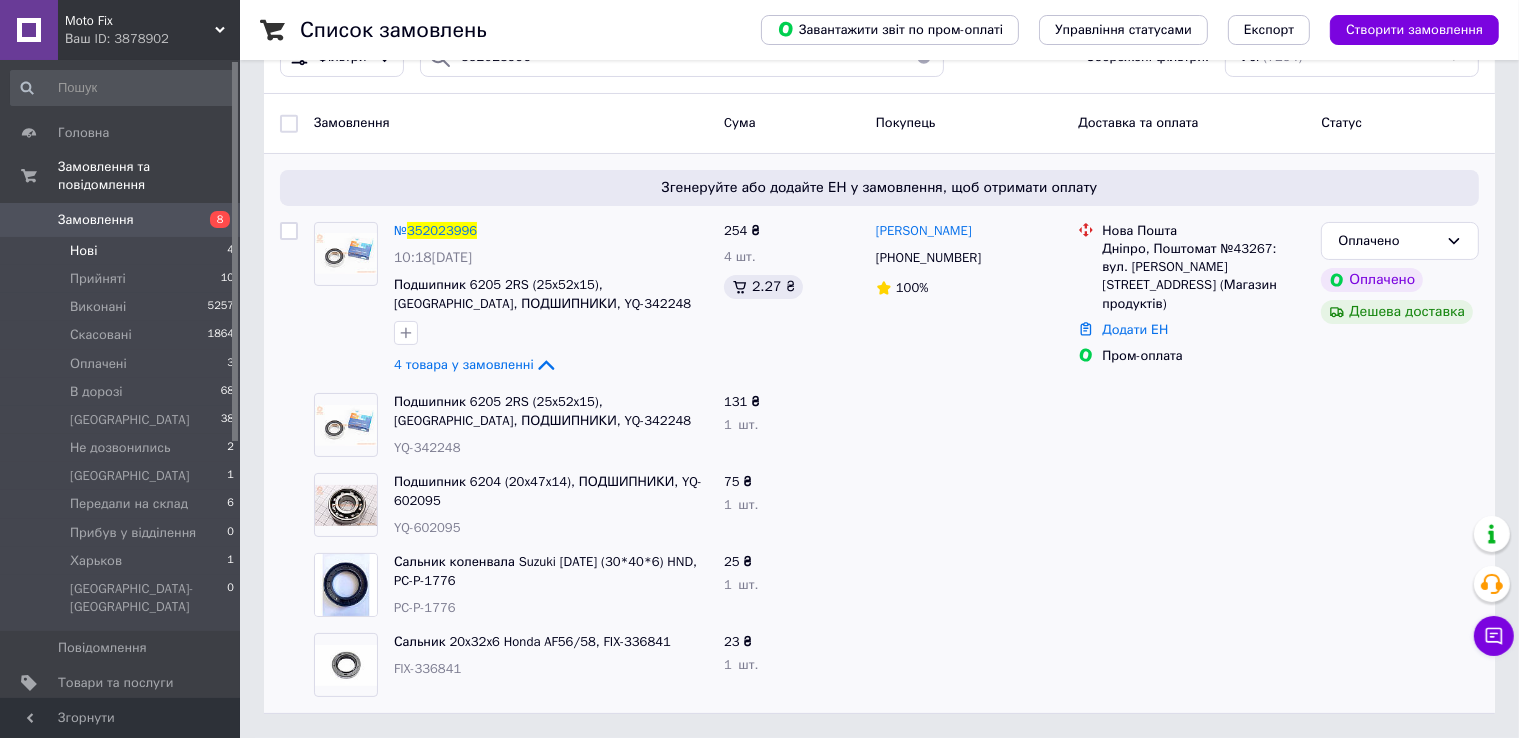 click on "YQ-342248" at bounding box center [427, 447] 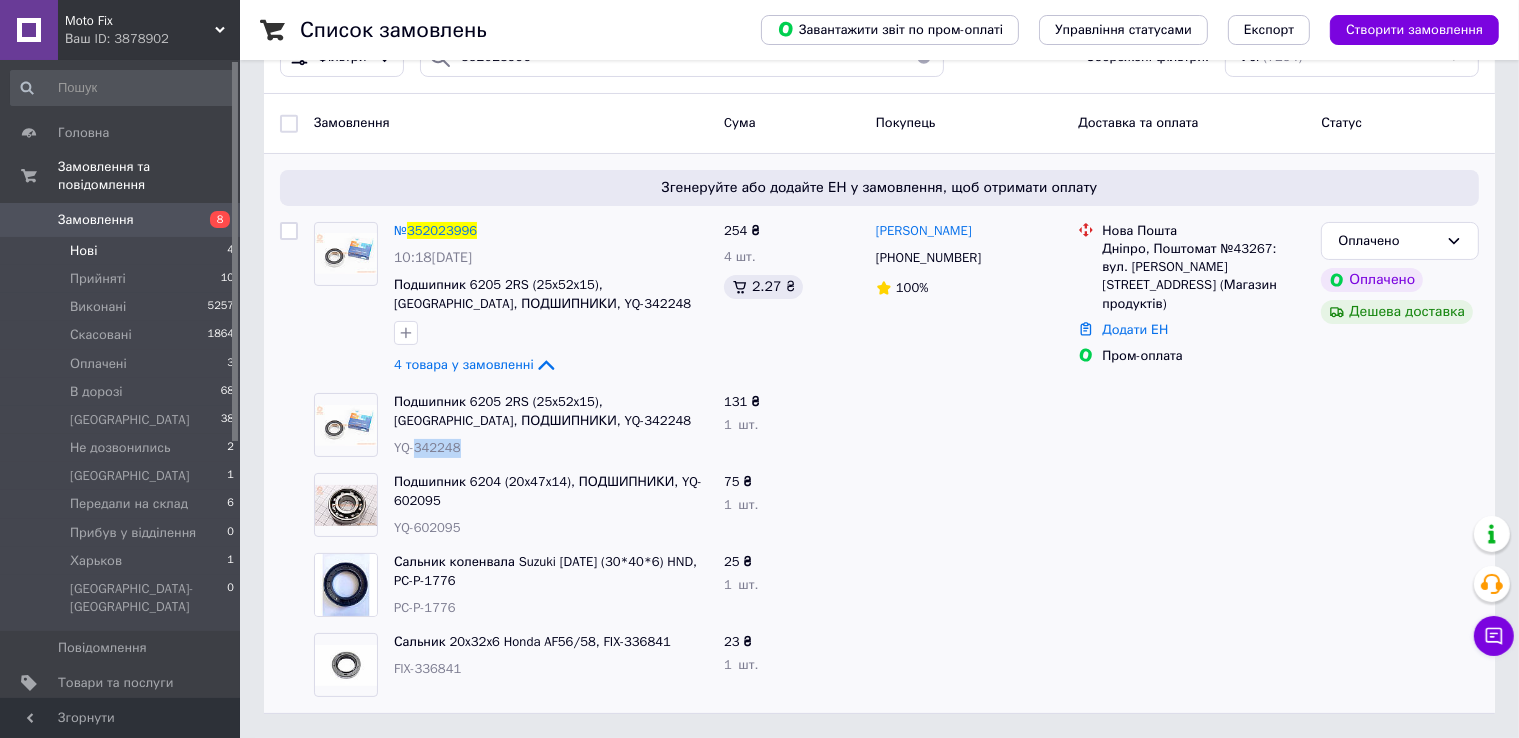 click on "YQ-342248" at bounding box center [427, 447] 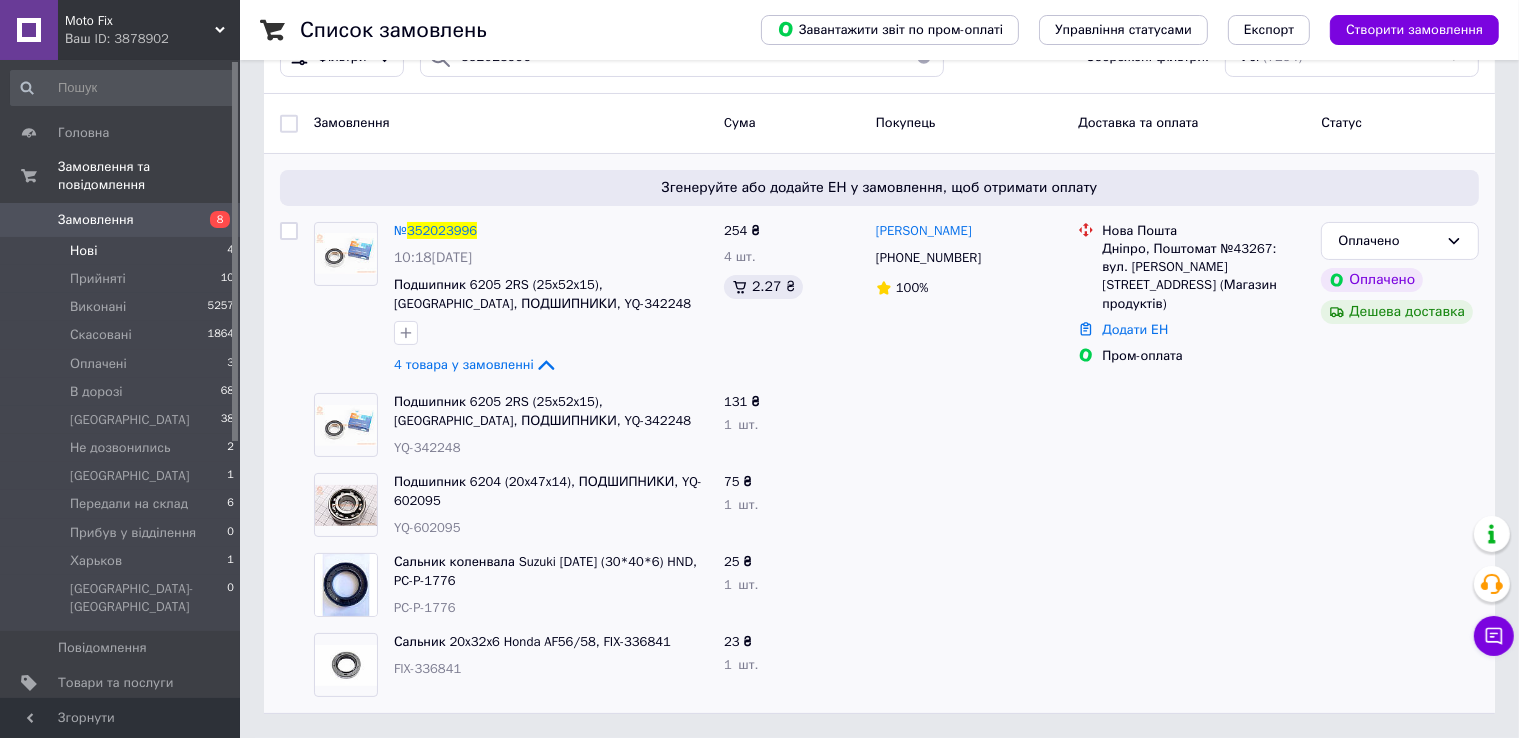 click on "FIX-336841" at bounding box center (427, 668) 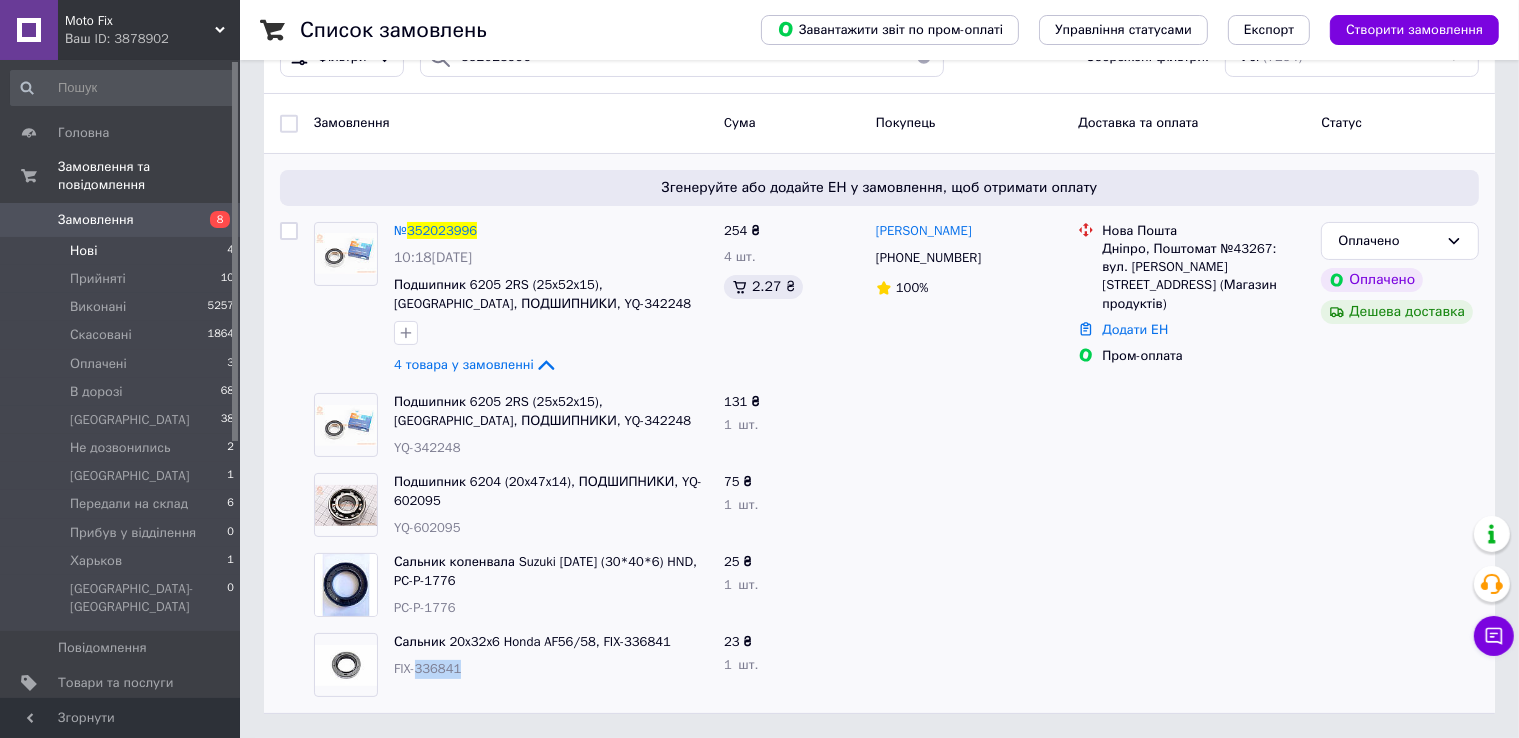 click on "FIX-336841" at bounding box center (427, 668) 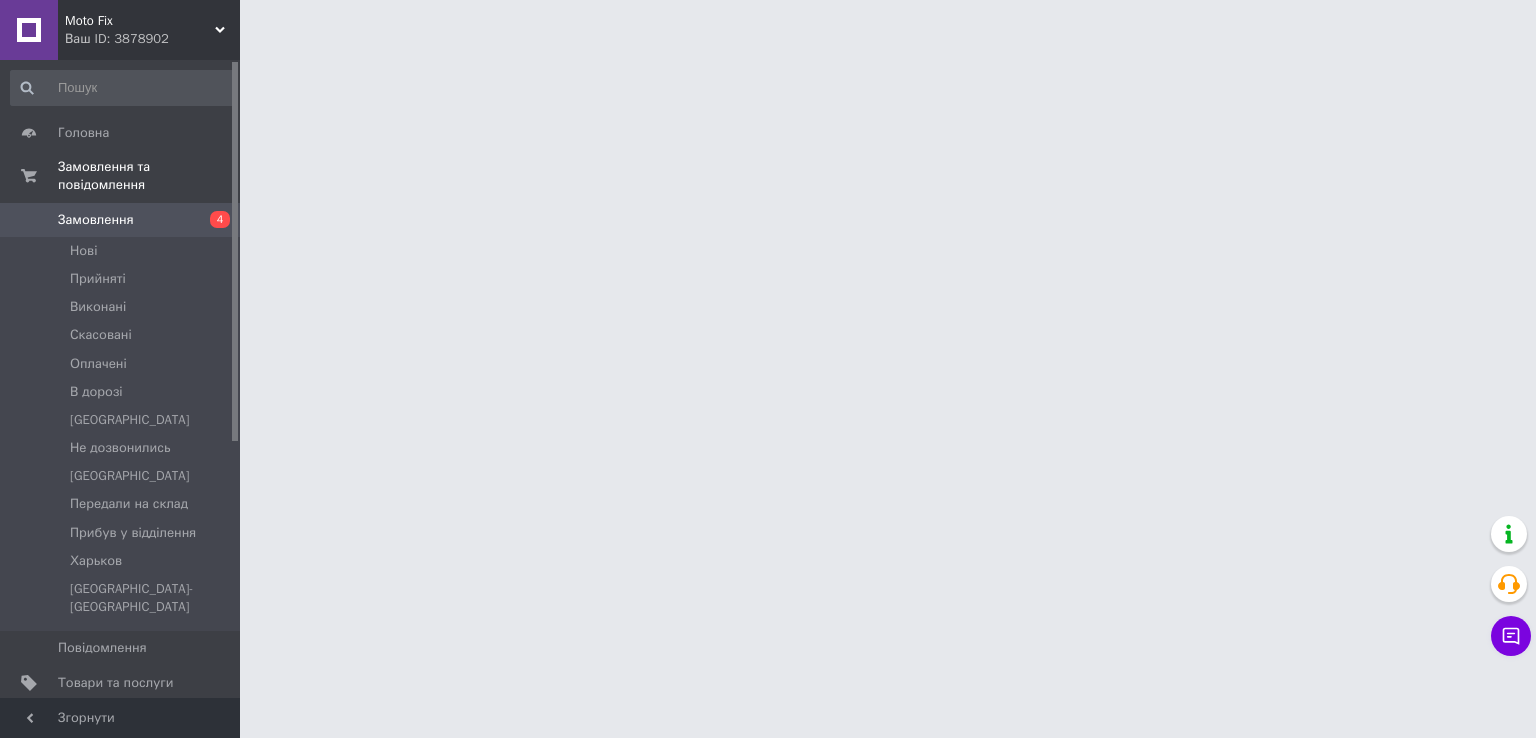scroll, scrollTop: 0, scrollLeft: 0, axis: both 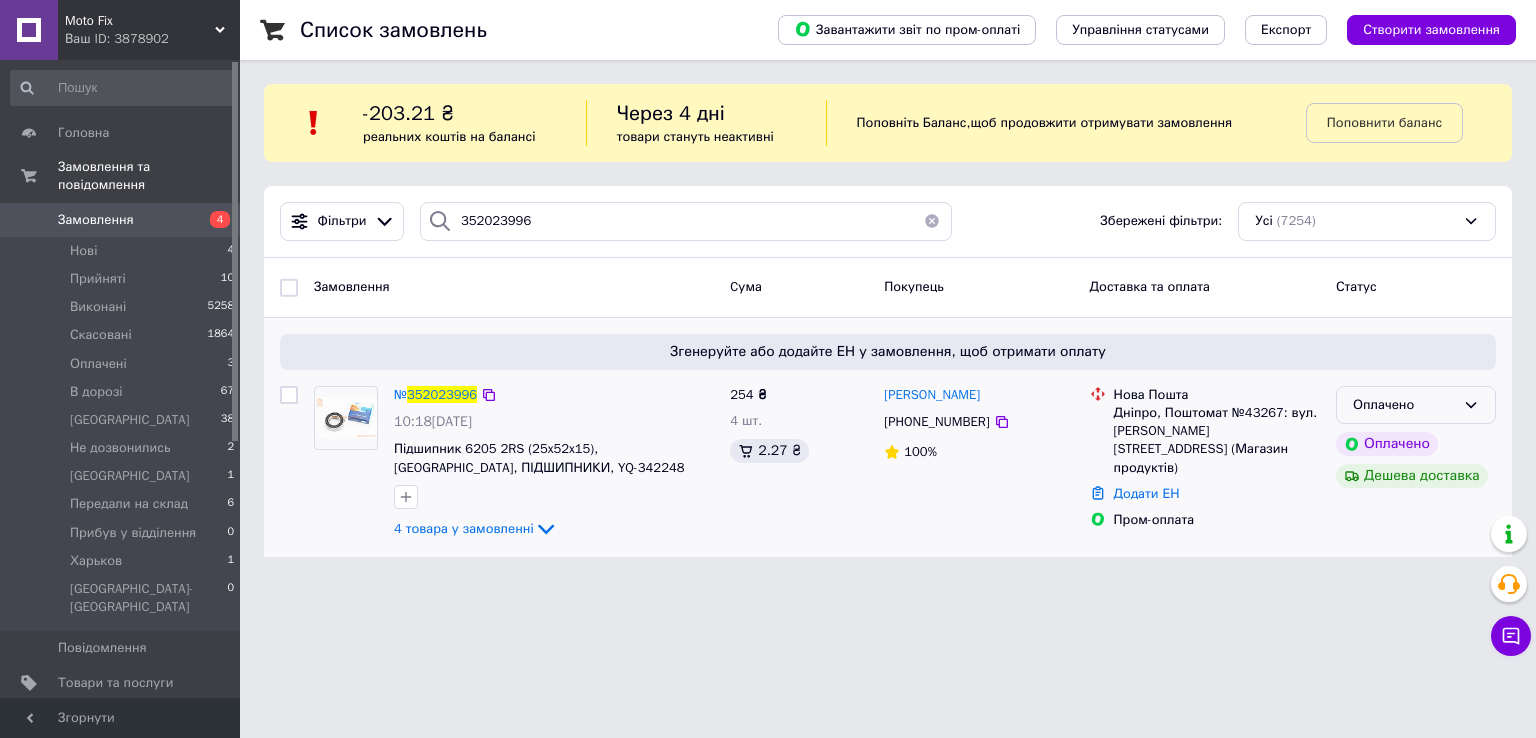 click on "Оплачено" at bounding box center [1404, 405] 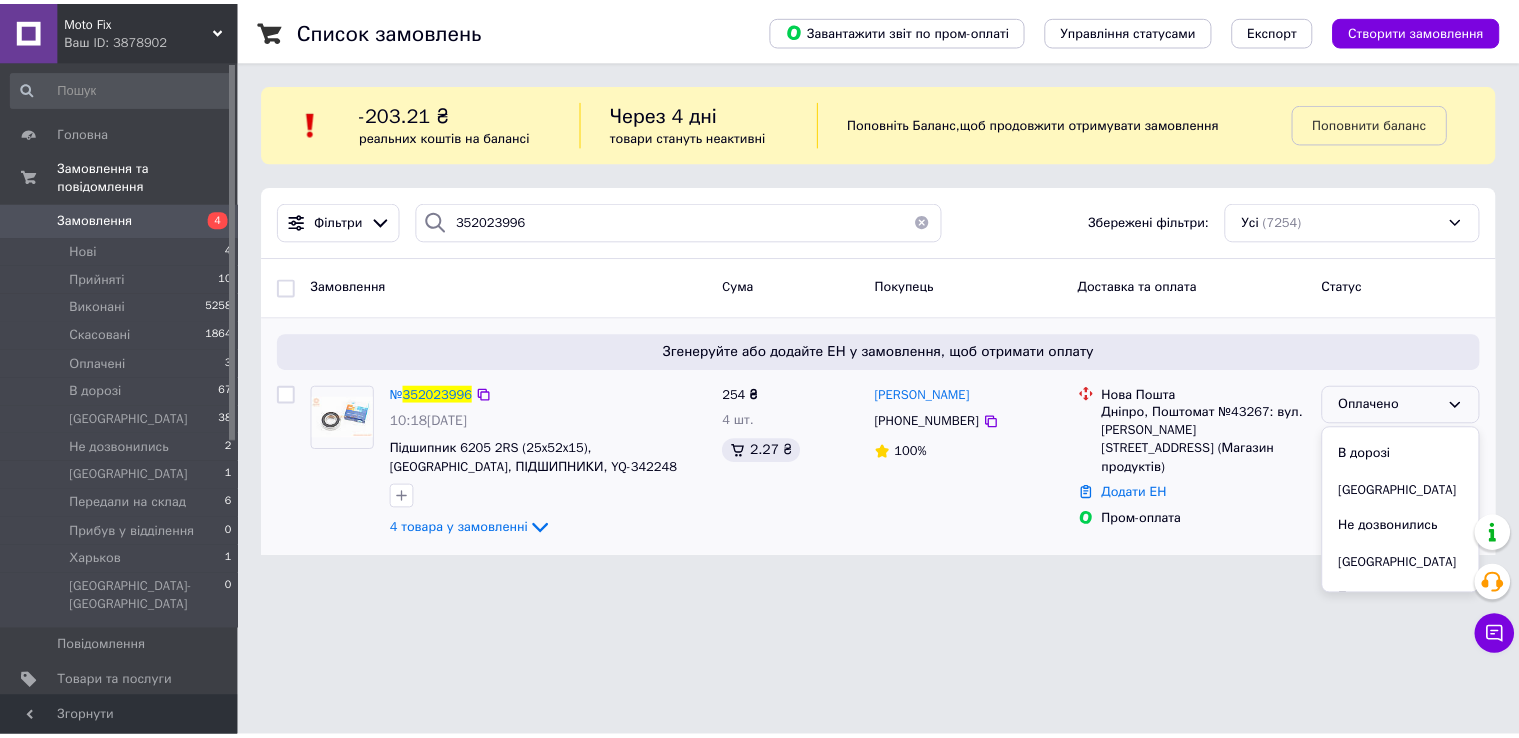 scroll, scrollTop: 100, scrollLeft: 0, axis: vertical 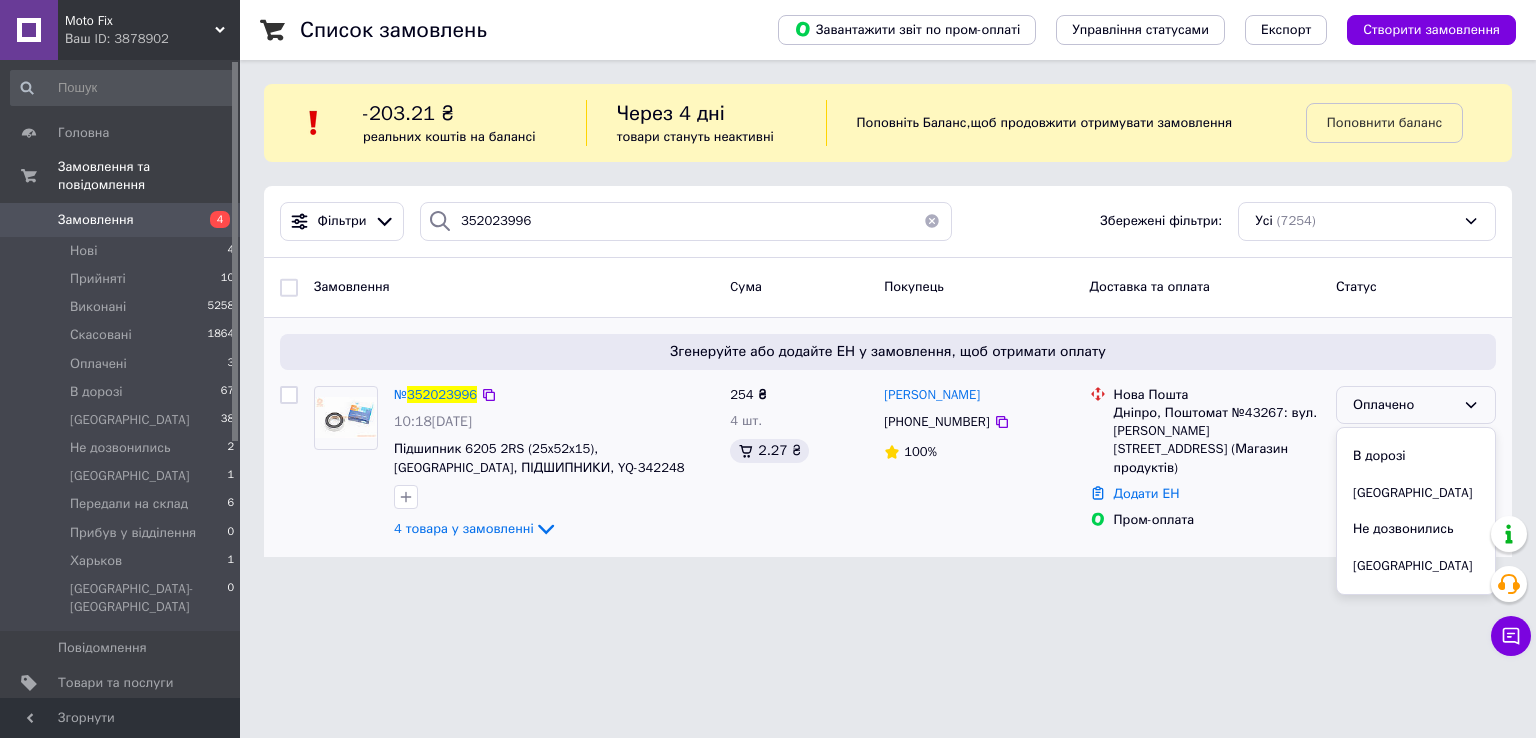 click on "[GEOGRAPHIC_DATA]" at bounding box center [1416, 493] 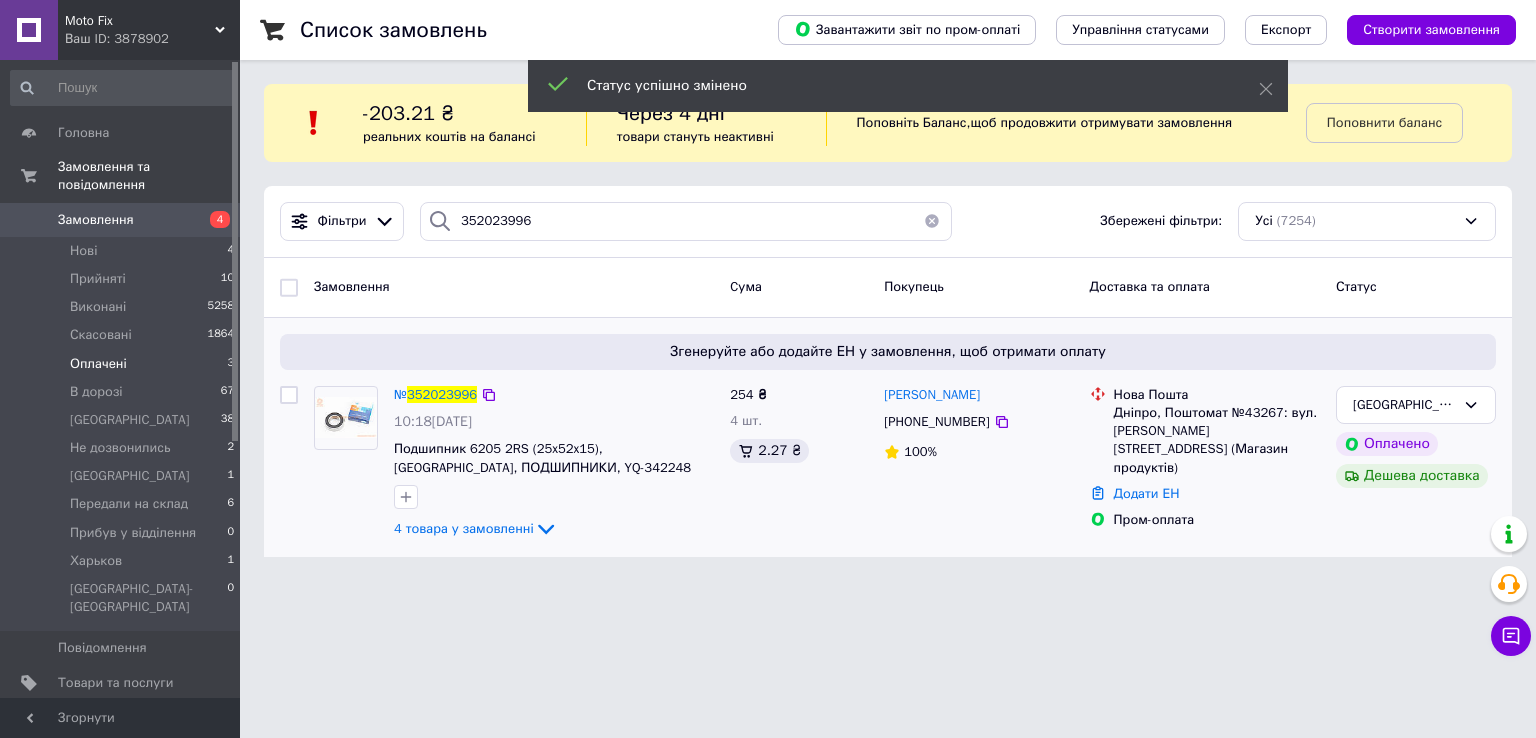 click on "Оплачені 3" at bounding box center [123, 364] 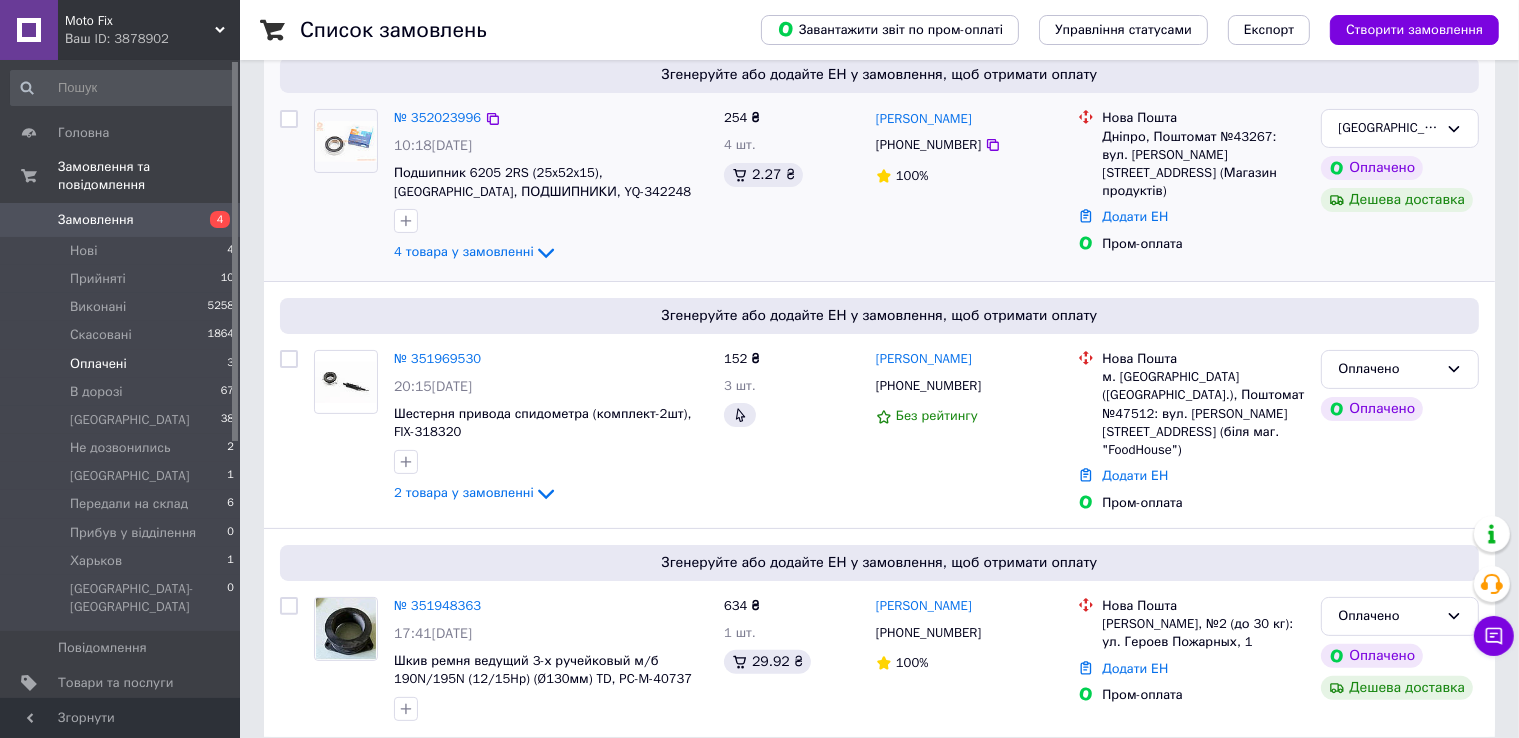 scroll, scrollTop: 363, scrollLeft: 0, axis: vertical 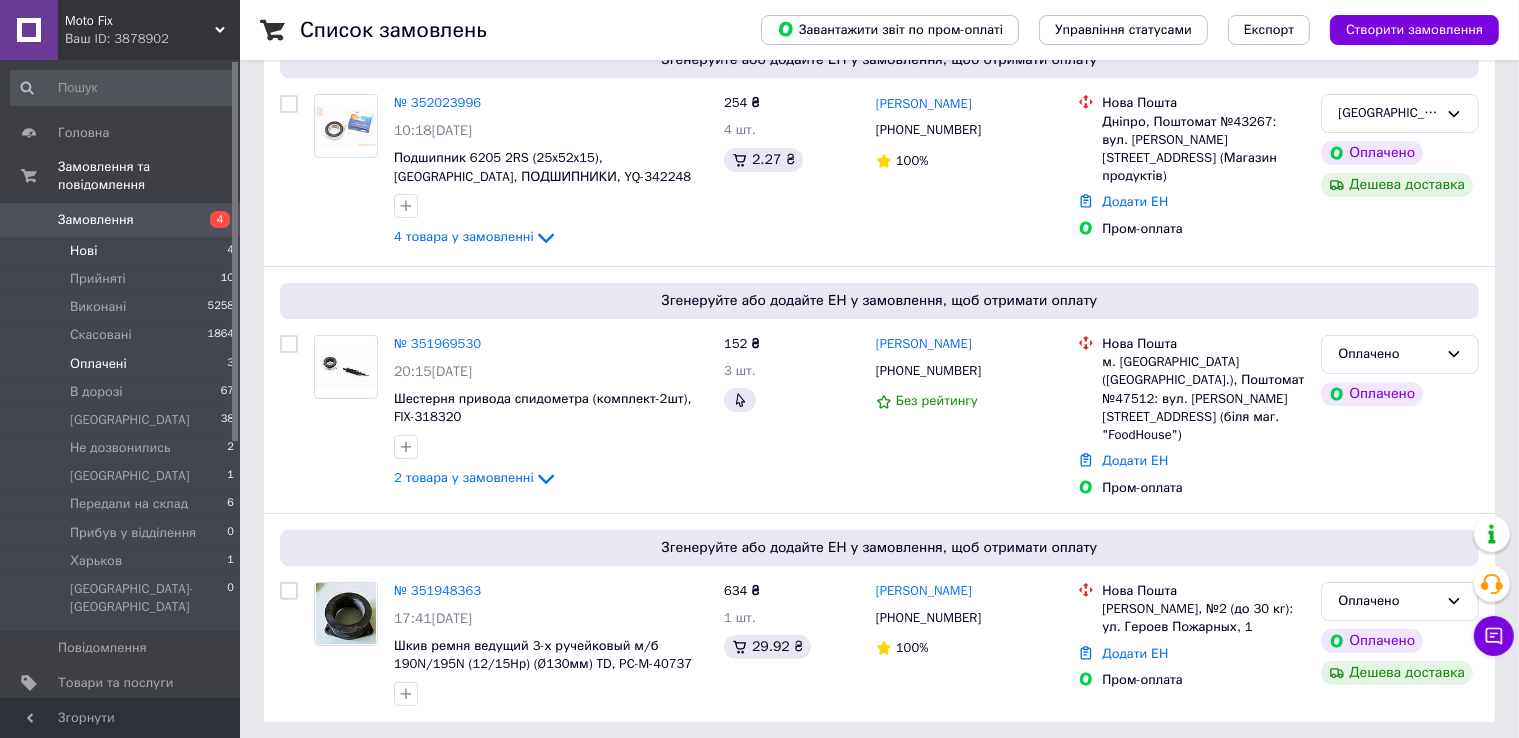 click on "Нові 4" at bounding box center (123, 251) 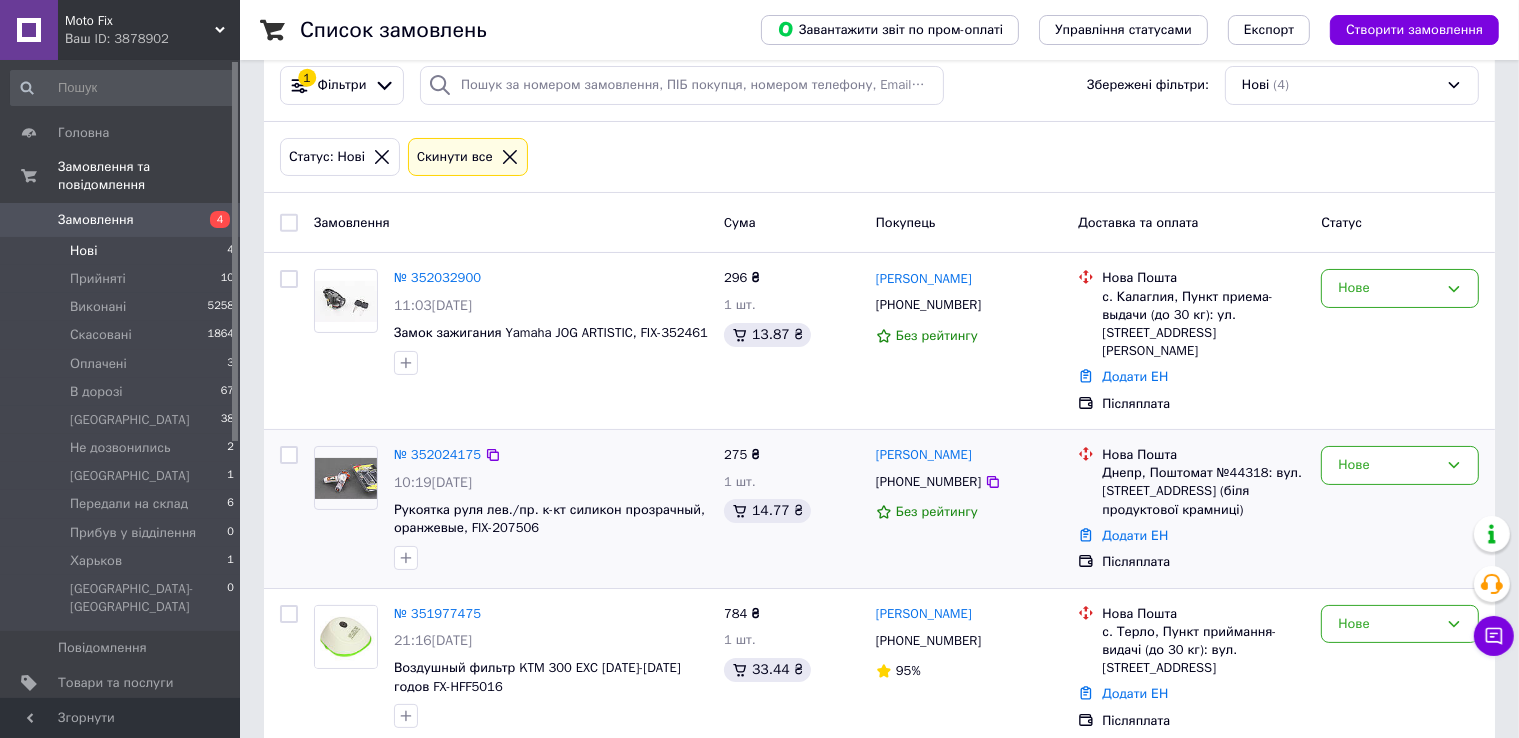 scroll, scrollTop: 170, scrollLeft: 0, axis: vertical 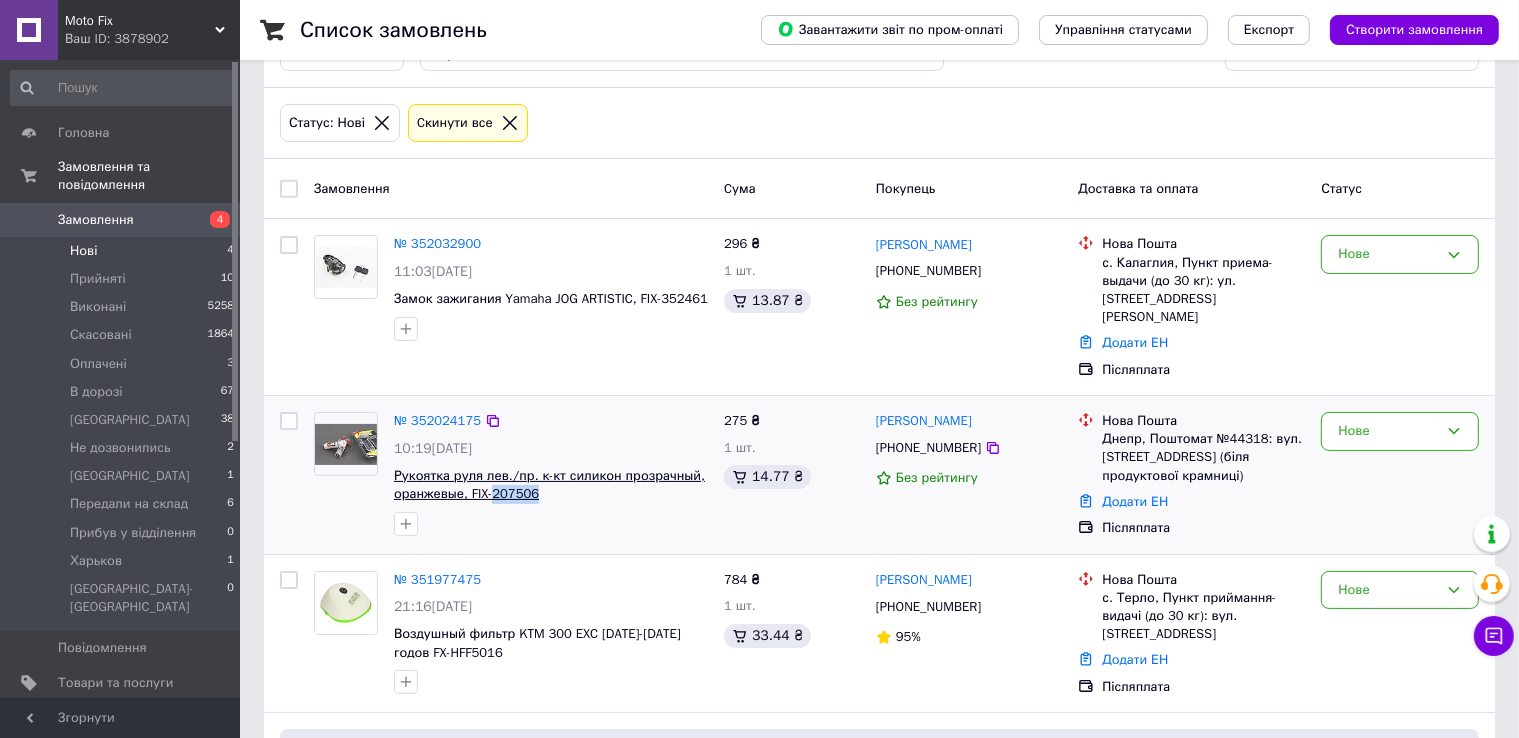 drag, startPoint x: 548, startPoint y: 475, endPoint x: 492, endPoint y: 472, distance: 56.0803 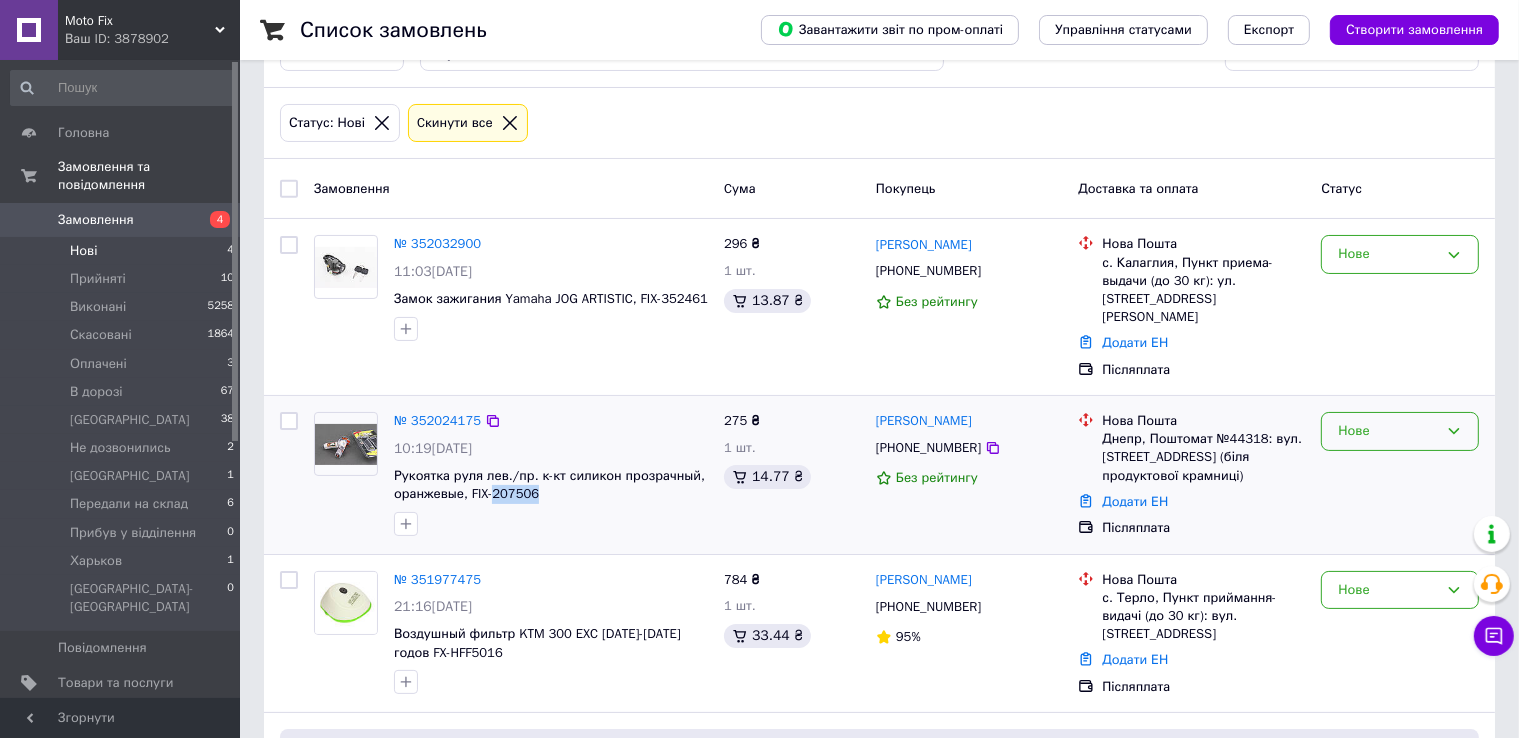 click on "Нове" at bounding box center (1388, 431) 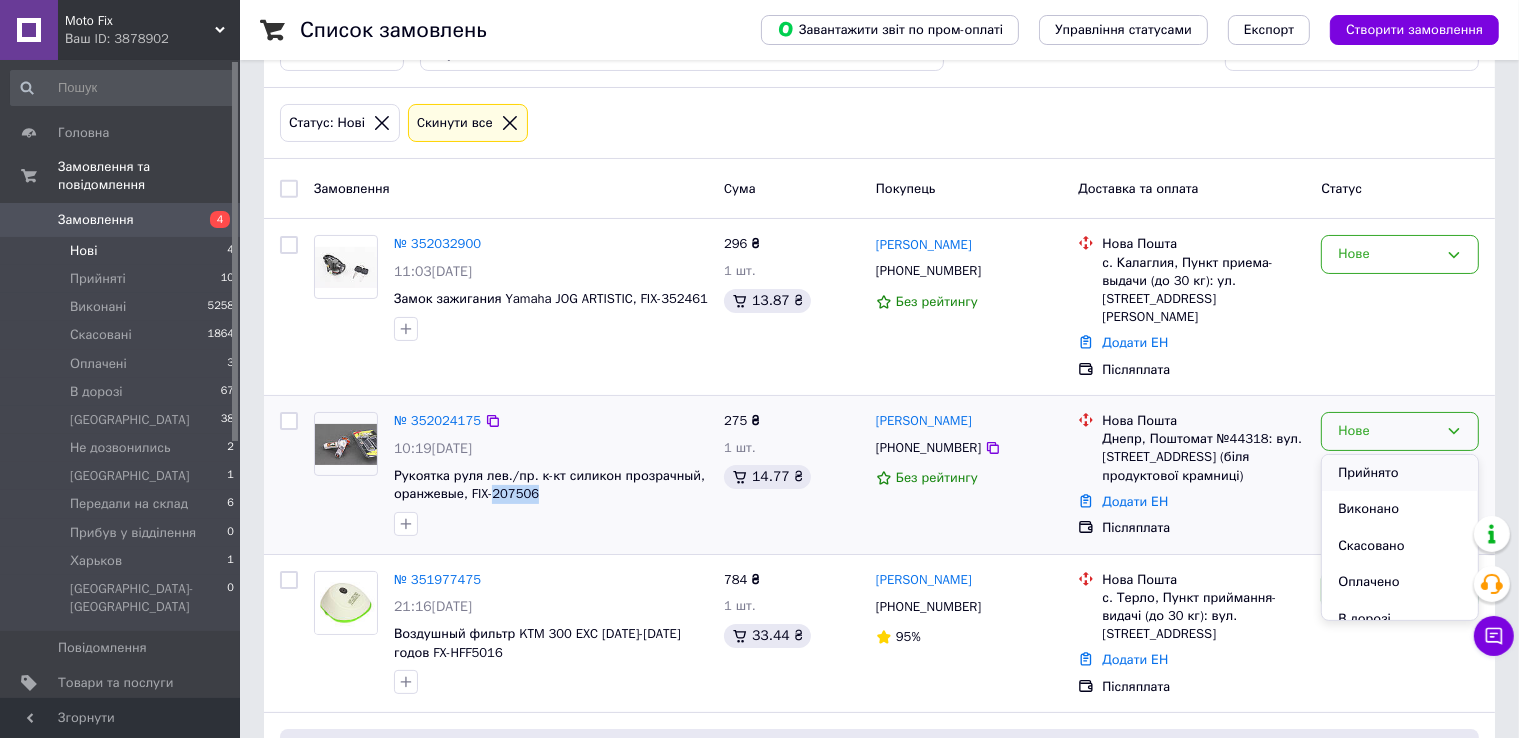 click on "Прийнято" at bounding box center [1400, 473] 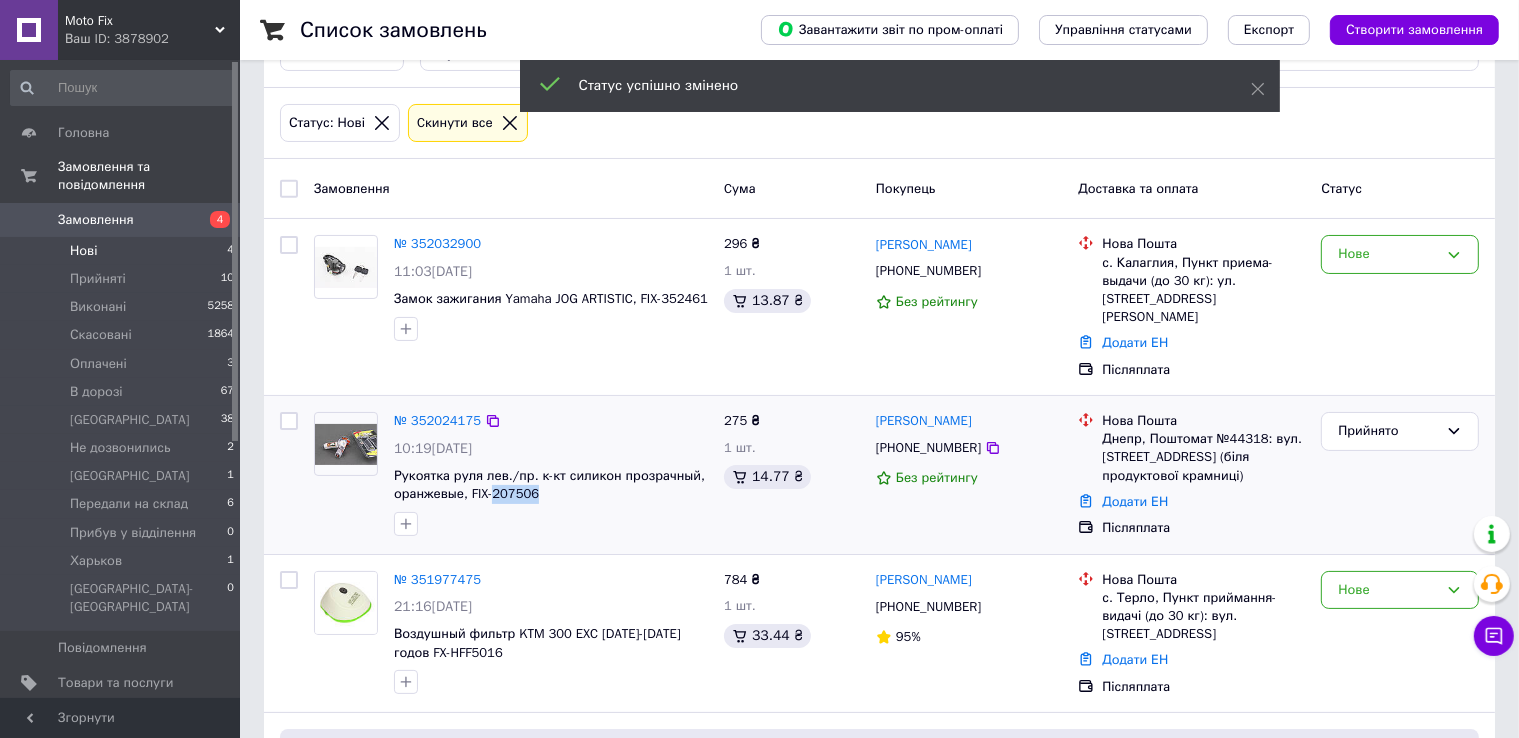 click on "Прийнято" at bounding box center (1388, 431) 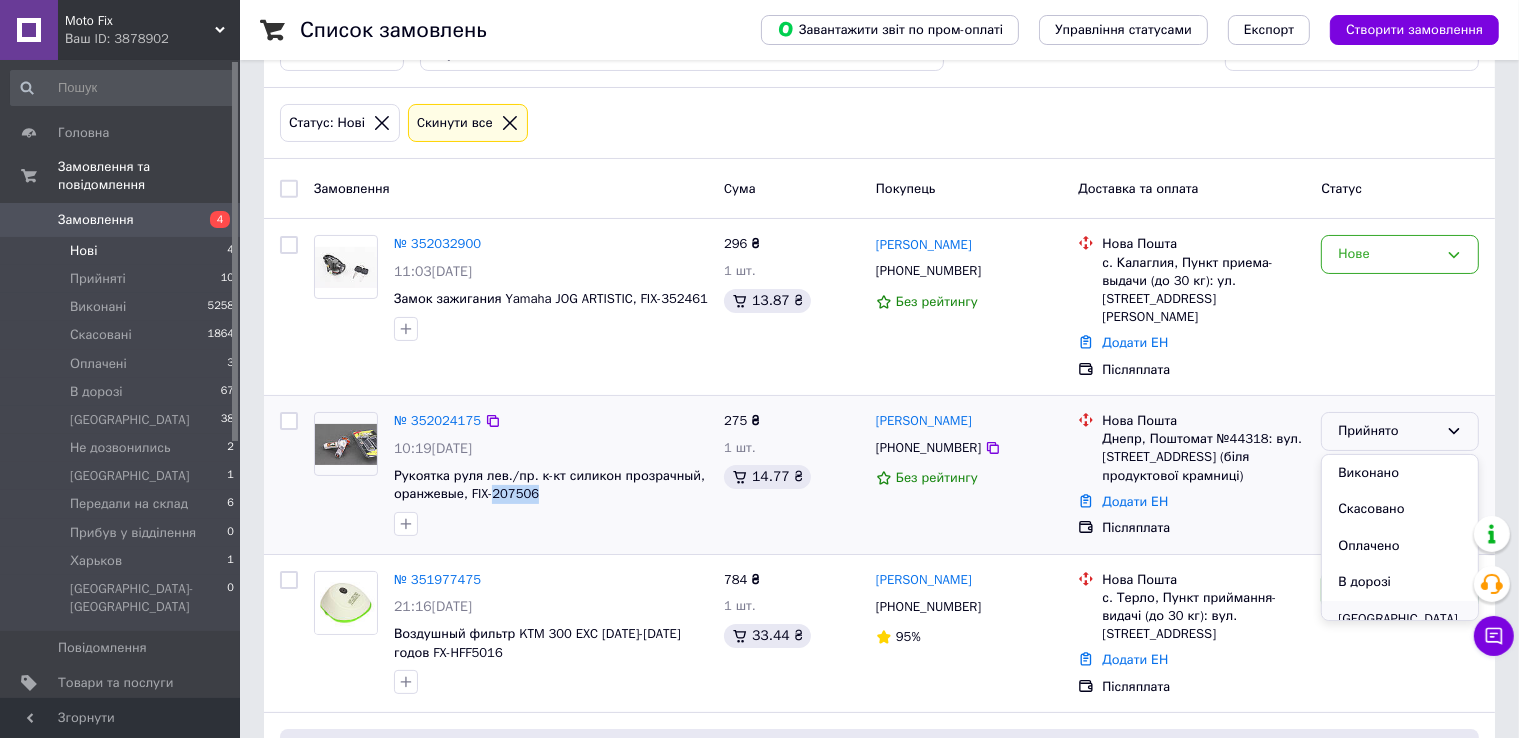 click on "[GEOGRAPHIC_DATA]" at bounding box center (1400, 619) 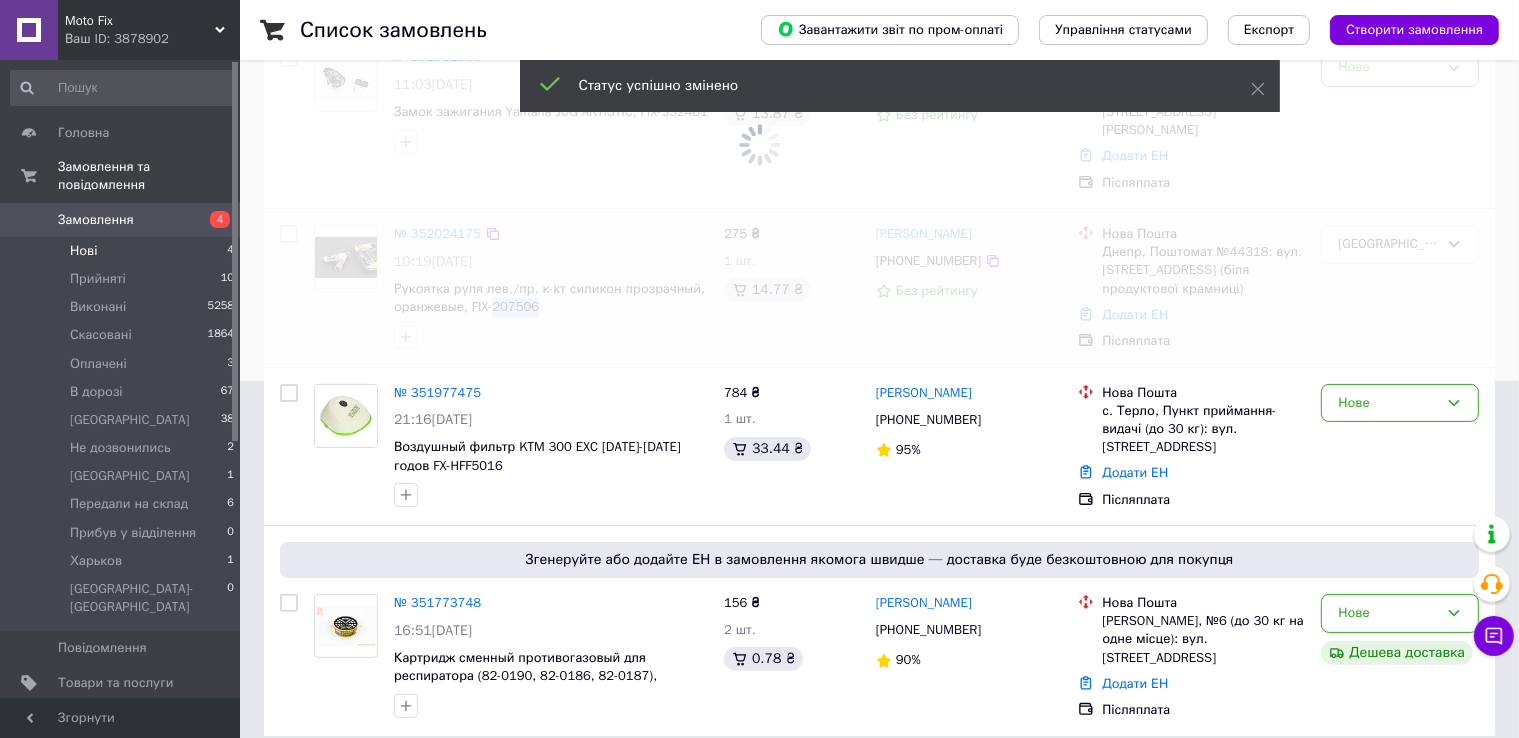 scroll, scrollTop: 0, scrollLeft: 0, axis: both 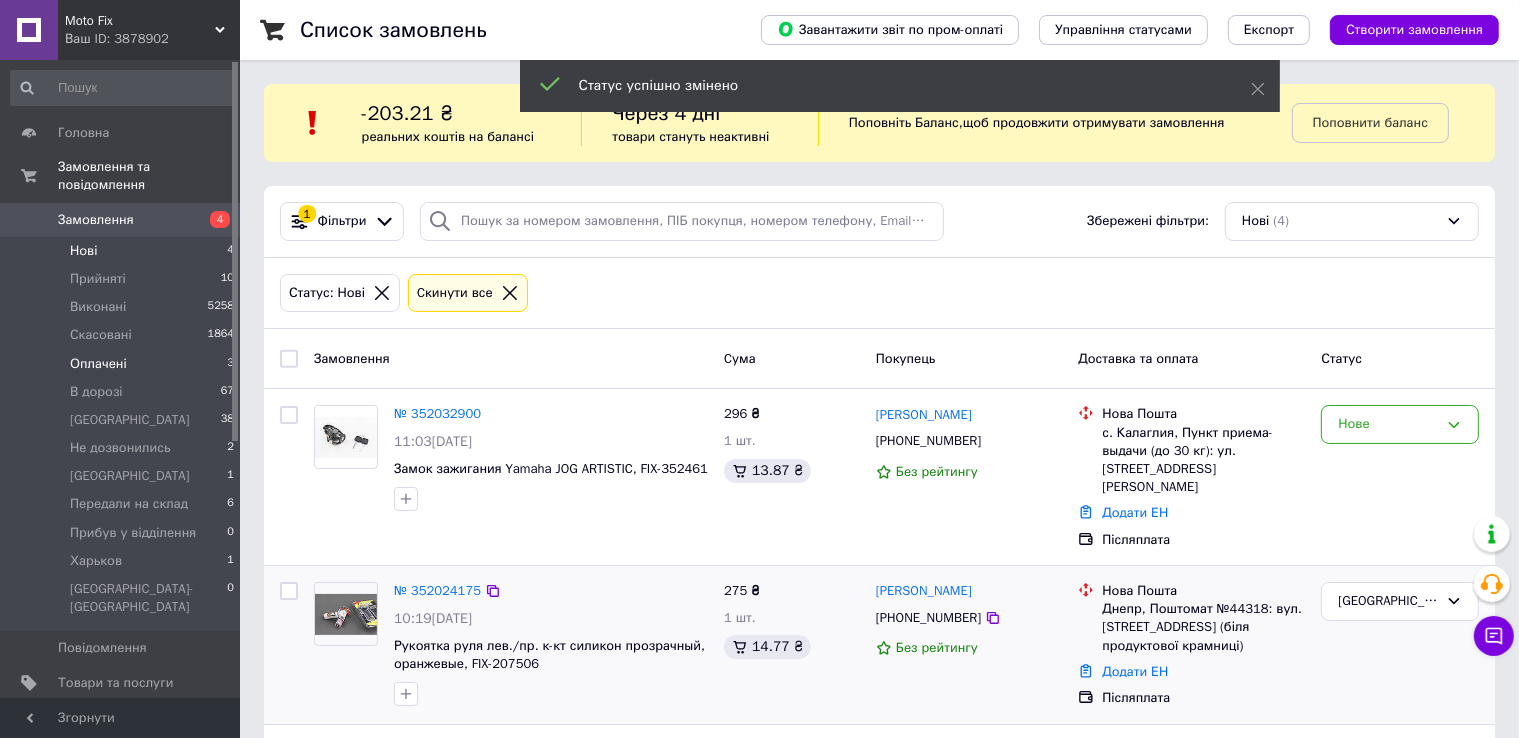 click on "Оплачені 3" at bounding box center (123, 364) 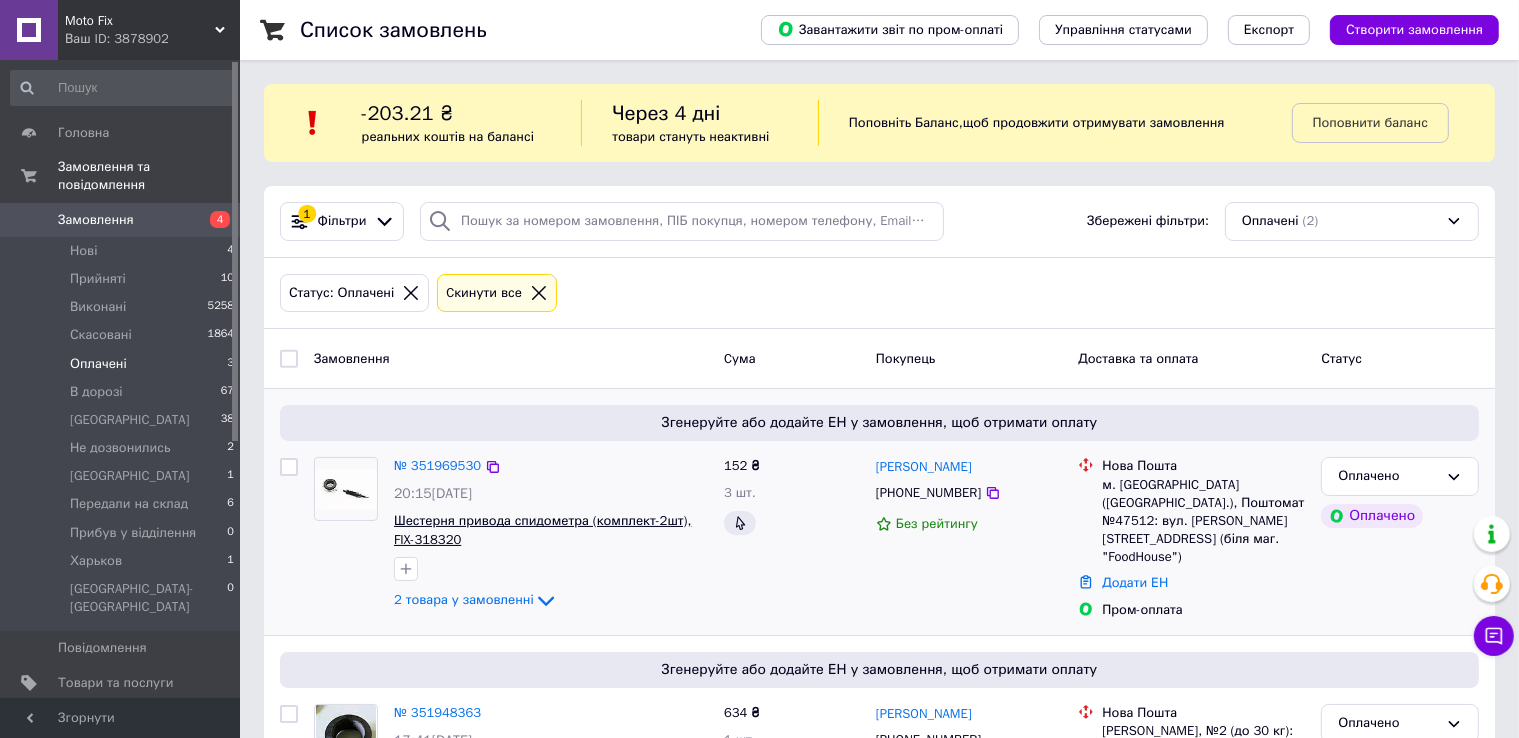 scroll, scrollTop: 123, scrollLeft: 0, axis: vertical 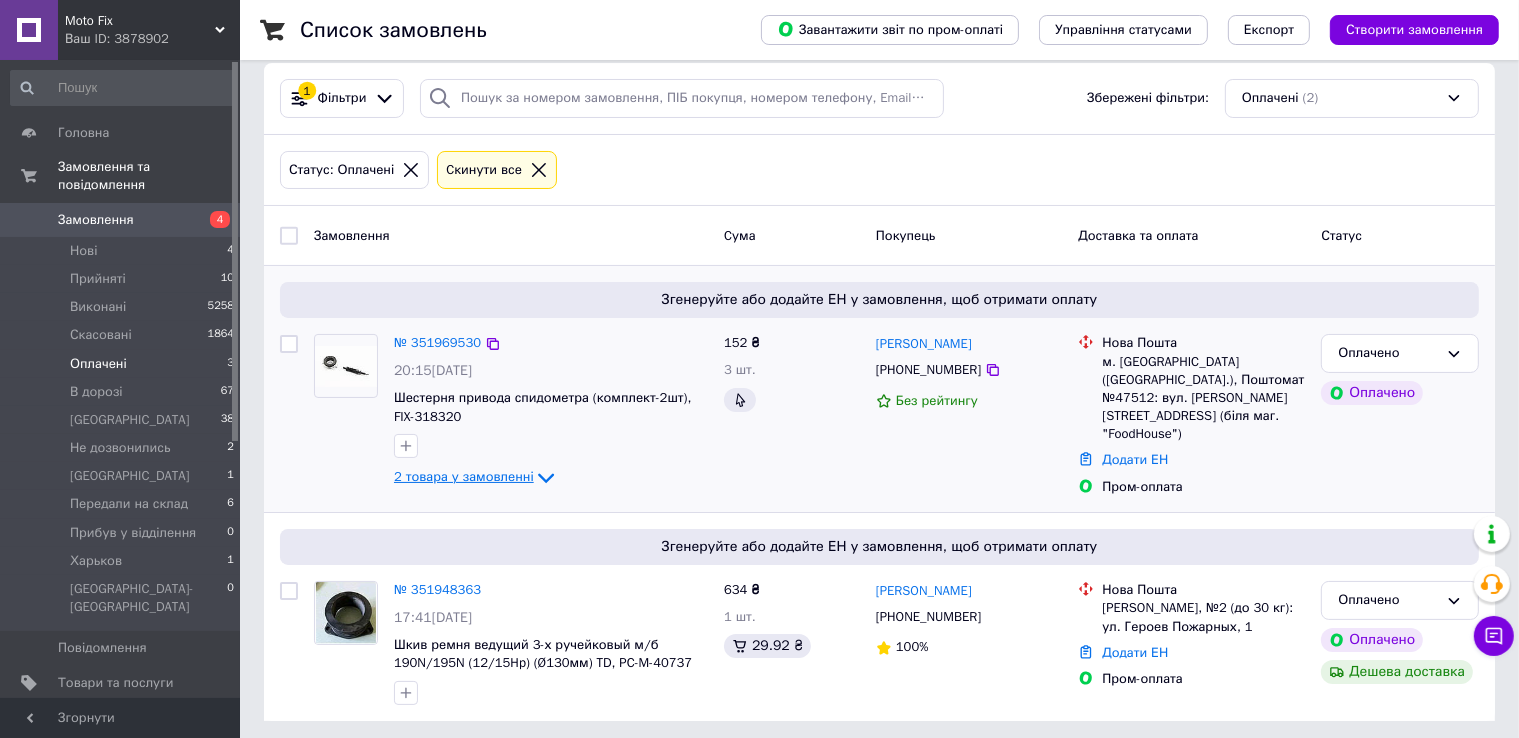 click on "2 товара у замовленні" at bounding box center (464, 477) 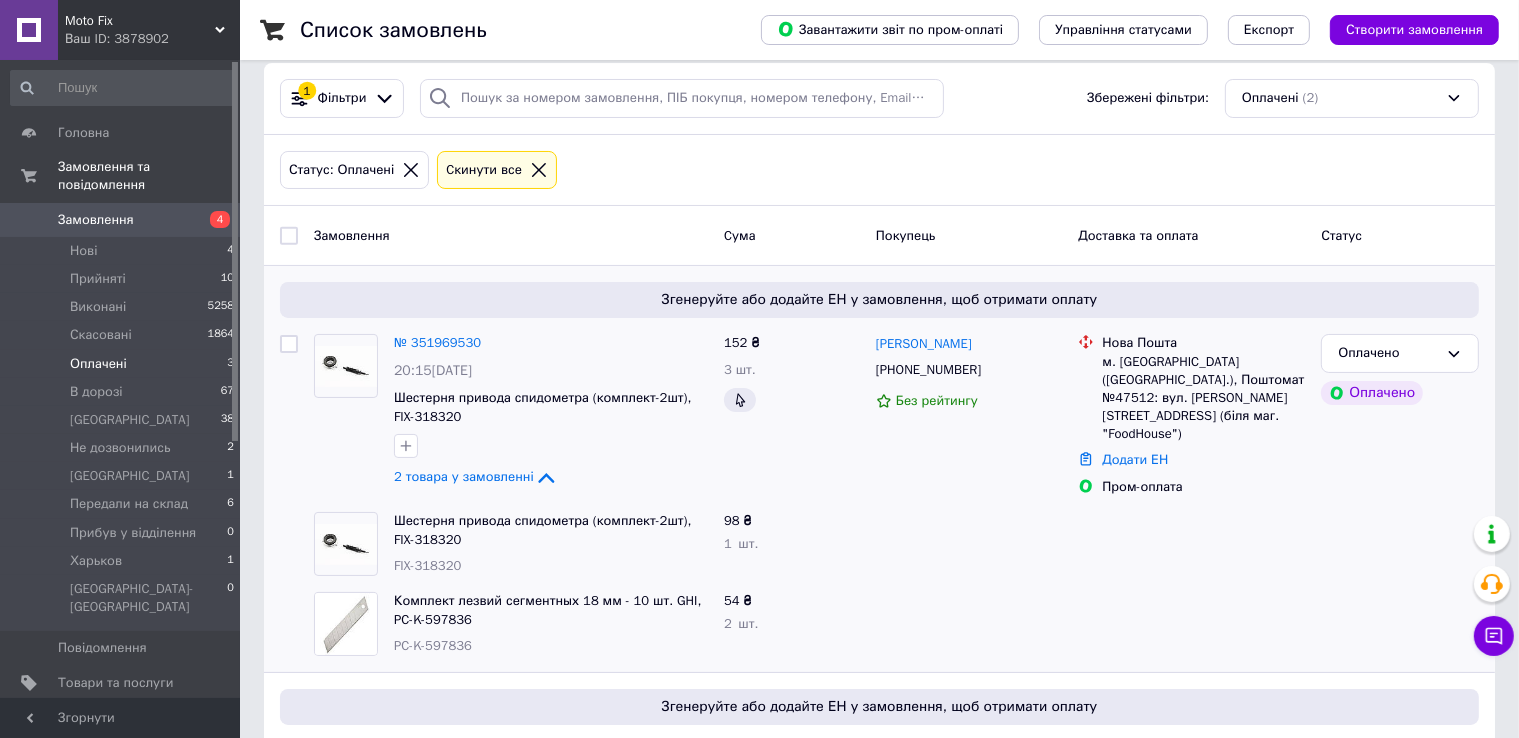 click on "FIX-318320" at bounding box center (427, 565) 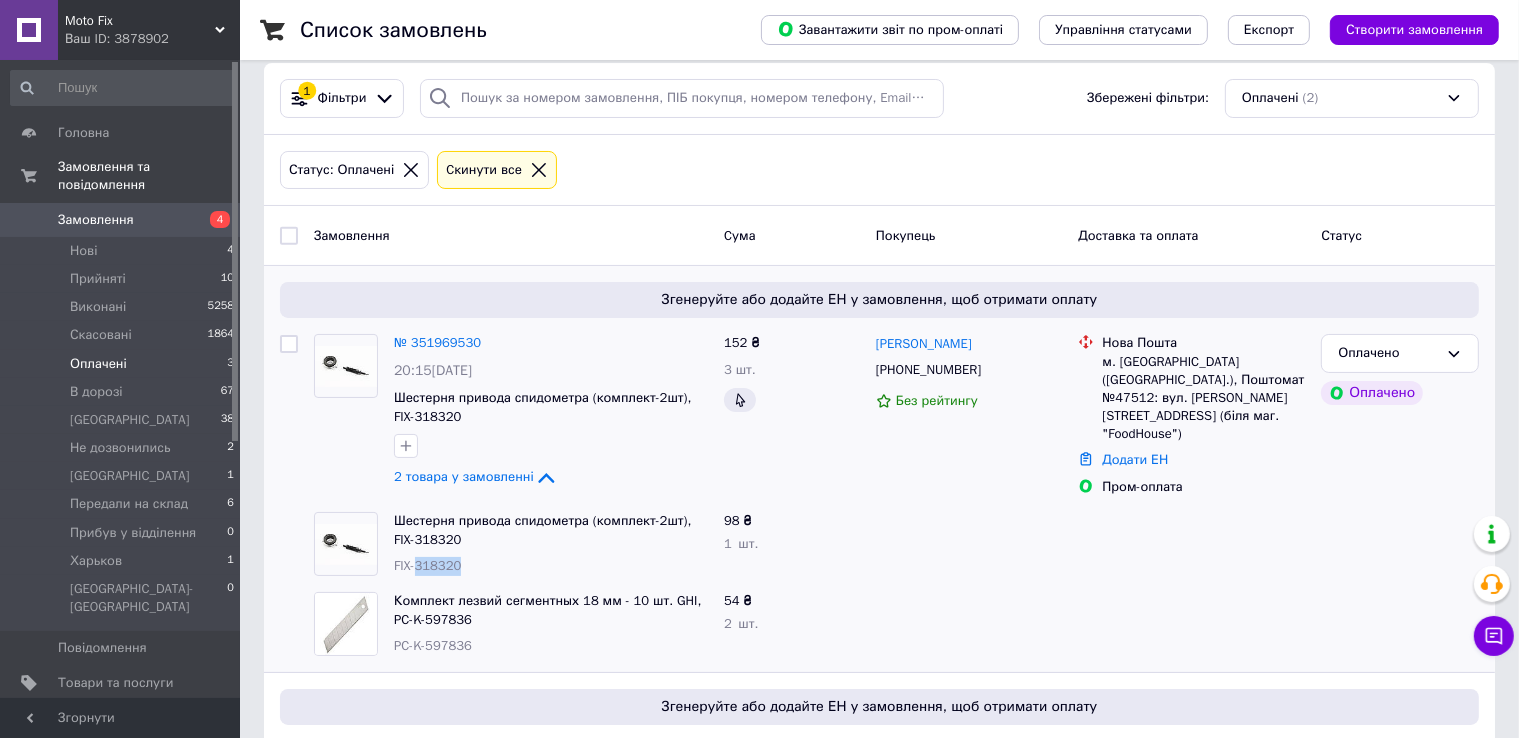 click on "FIX-318320" at bounding box center [427, 565] 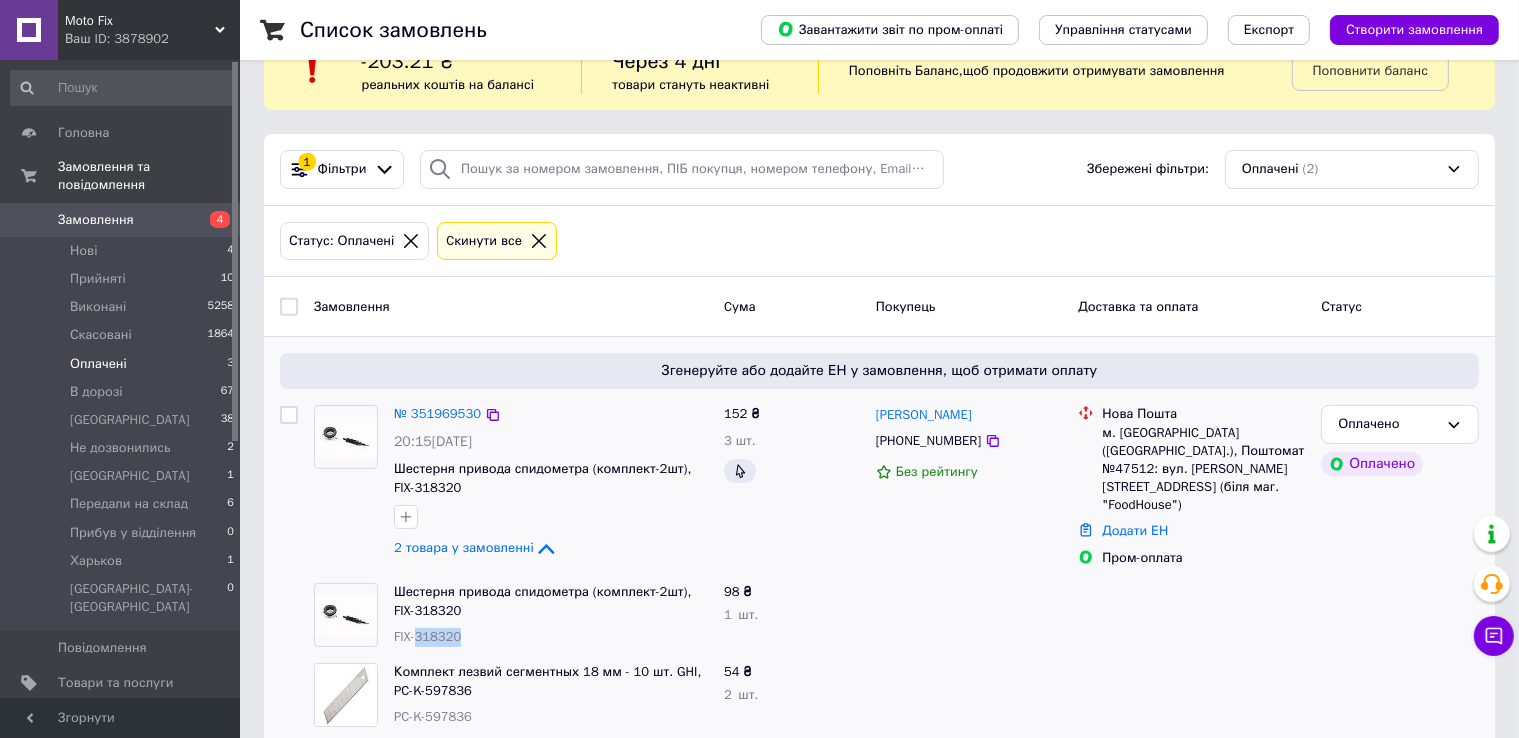 scroll, scrollTop: 0, scrollLeft: 0, axis: both 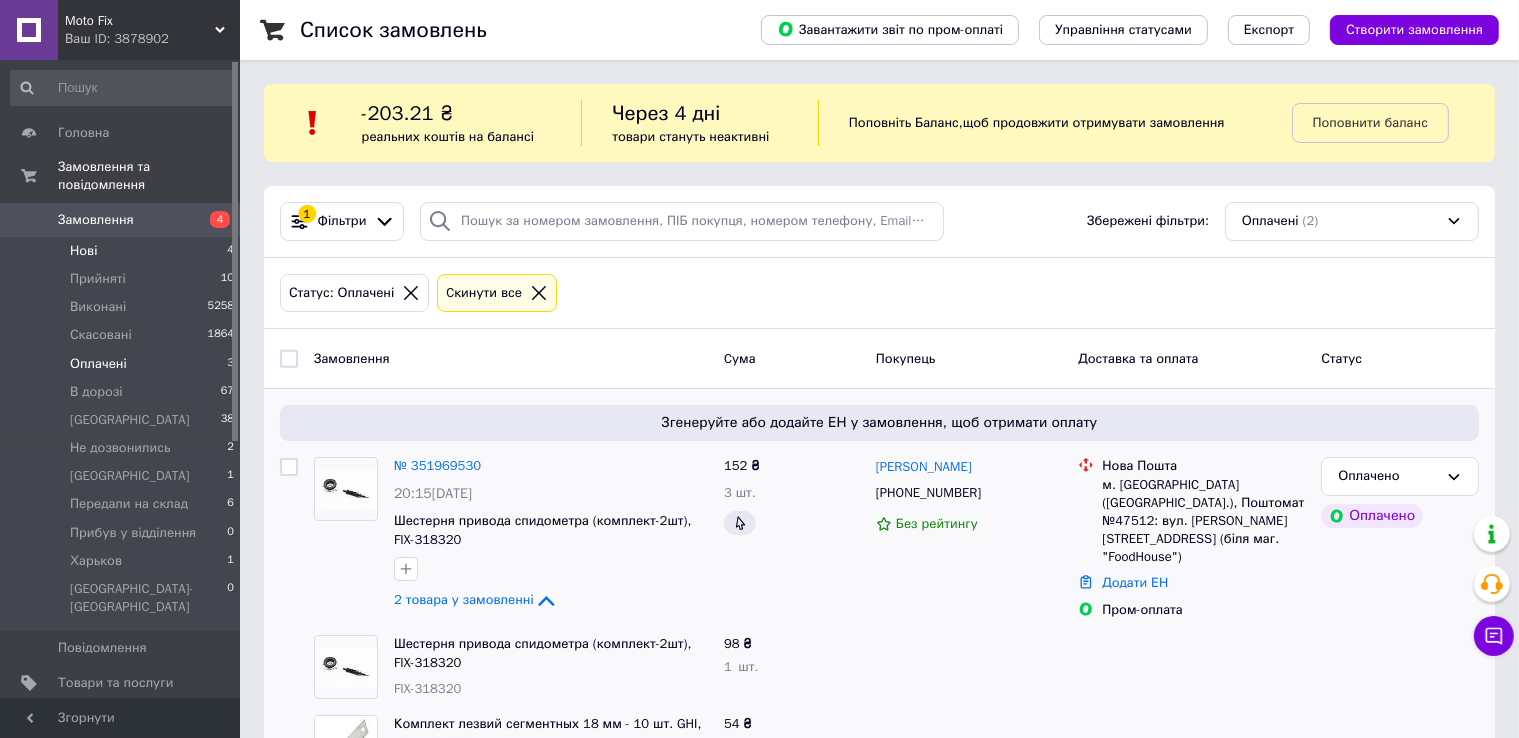 click on "Нові 4" at bounding box center (123, 251) 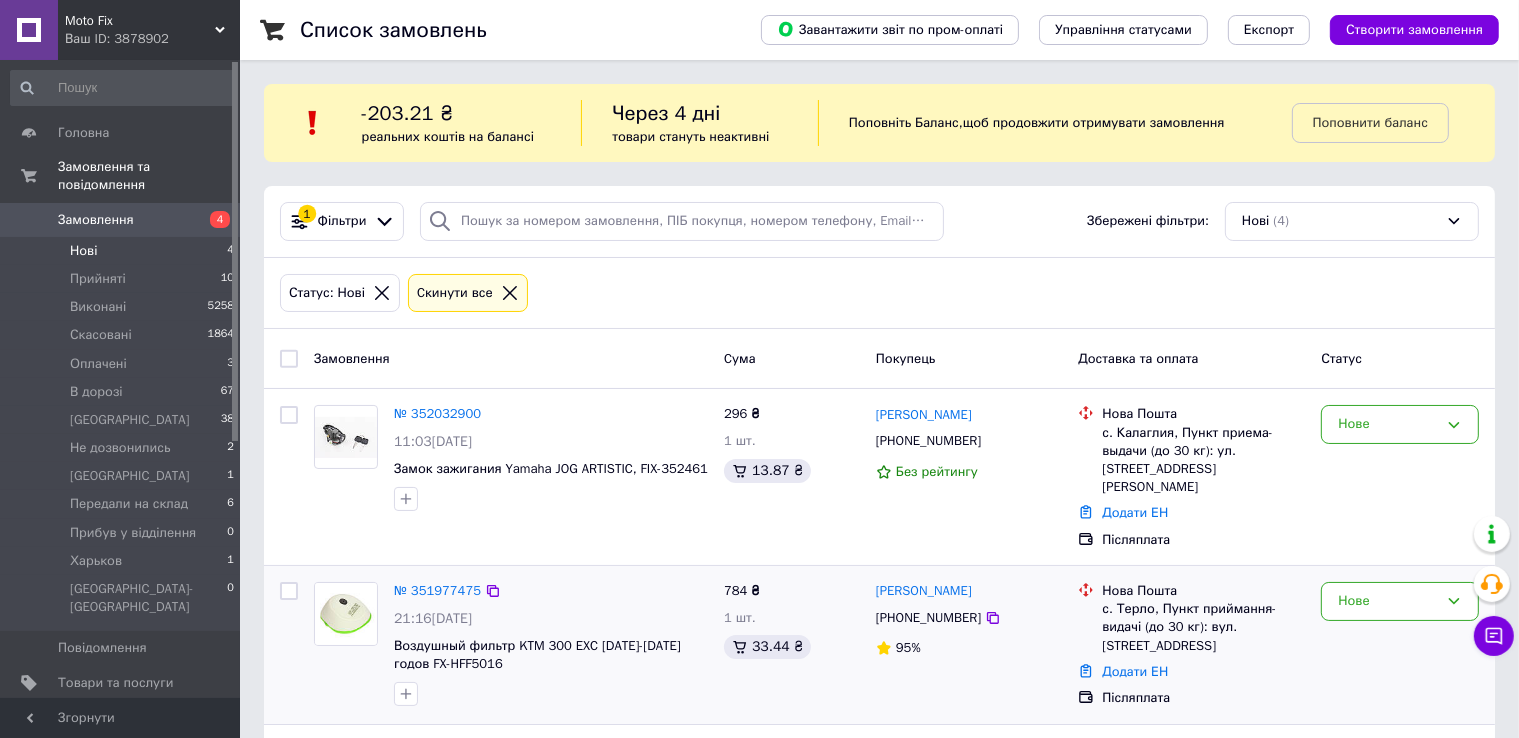 scroll, scrollTop: 199, scrollLeft: 0, axis: vertical 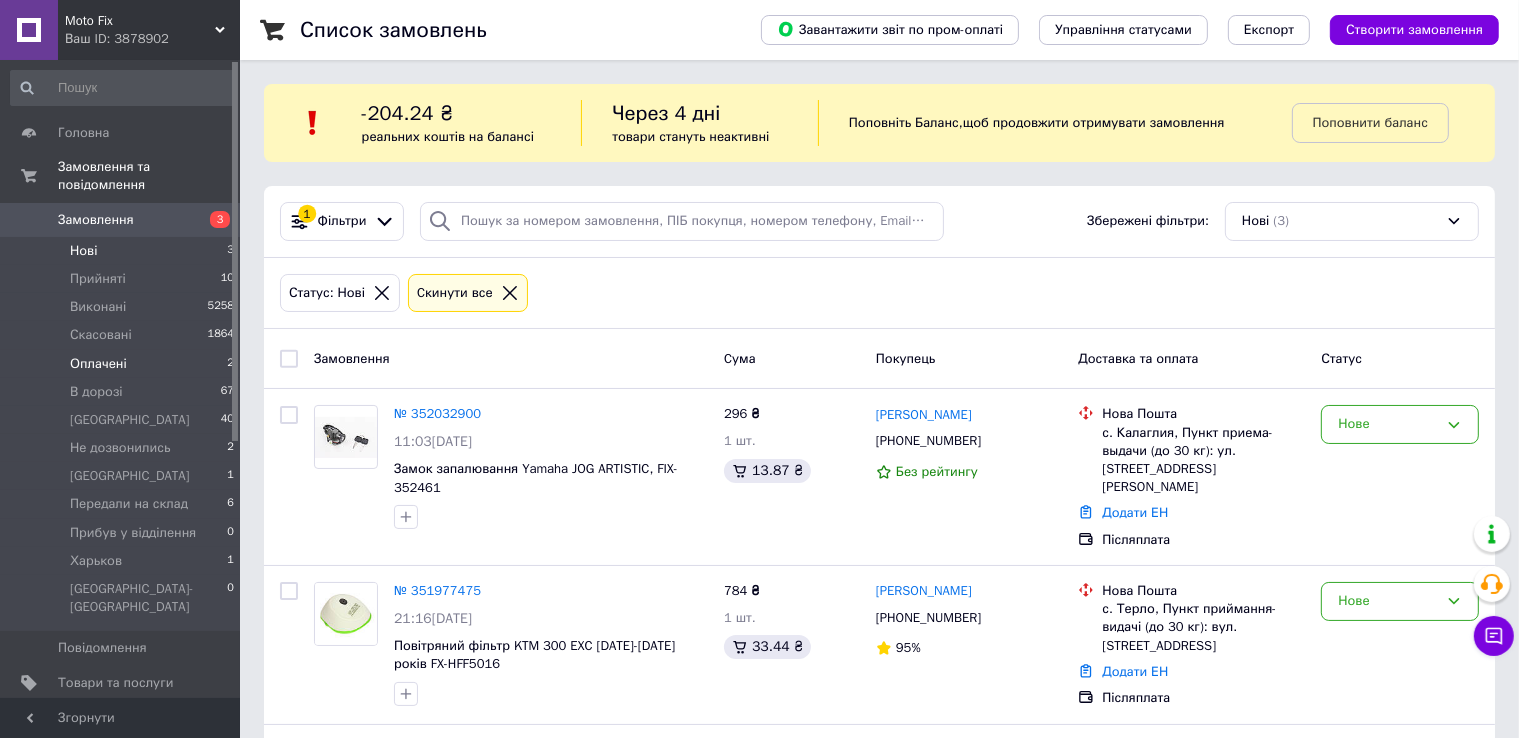 click on "Оплачені 2" at bounding box center [123, 364] 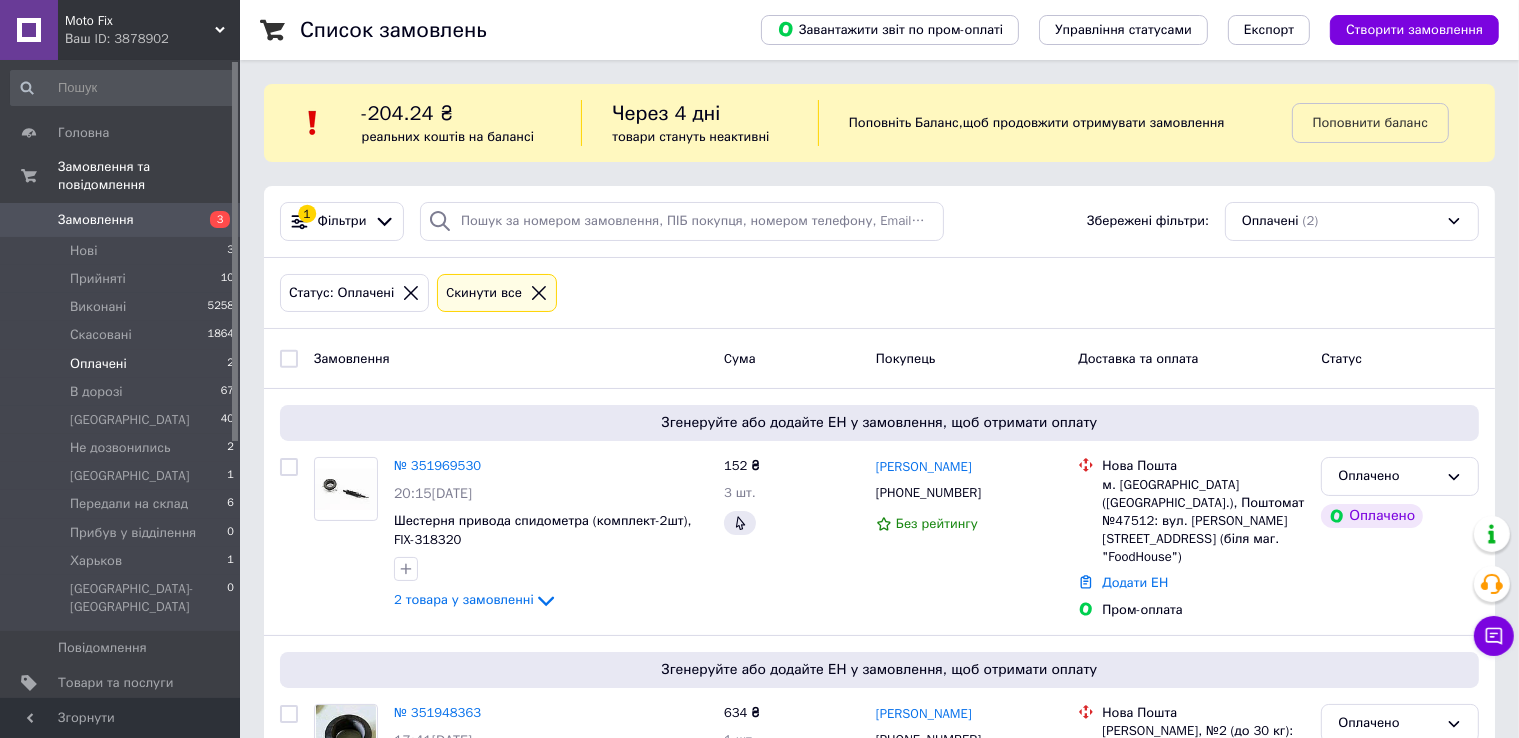 scroll, scrollTop: 123, scrollLeft: 0, axis: vertical 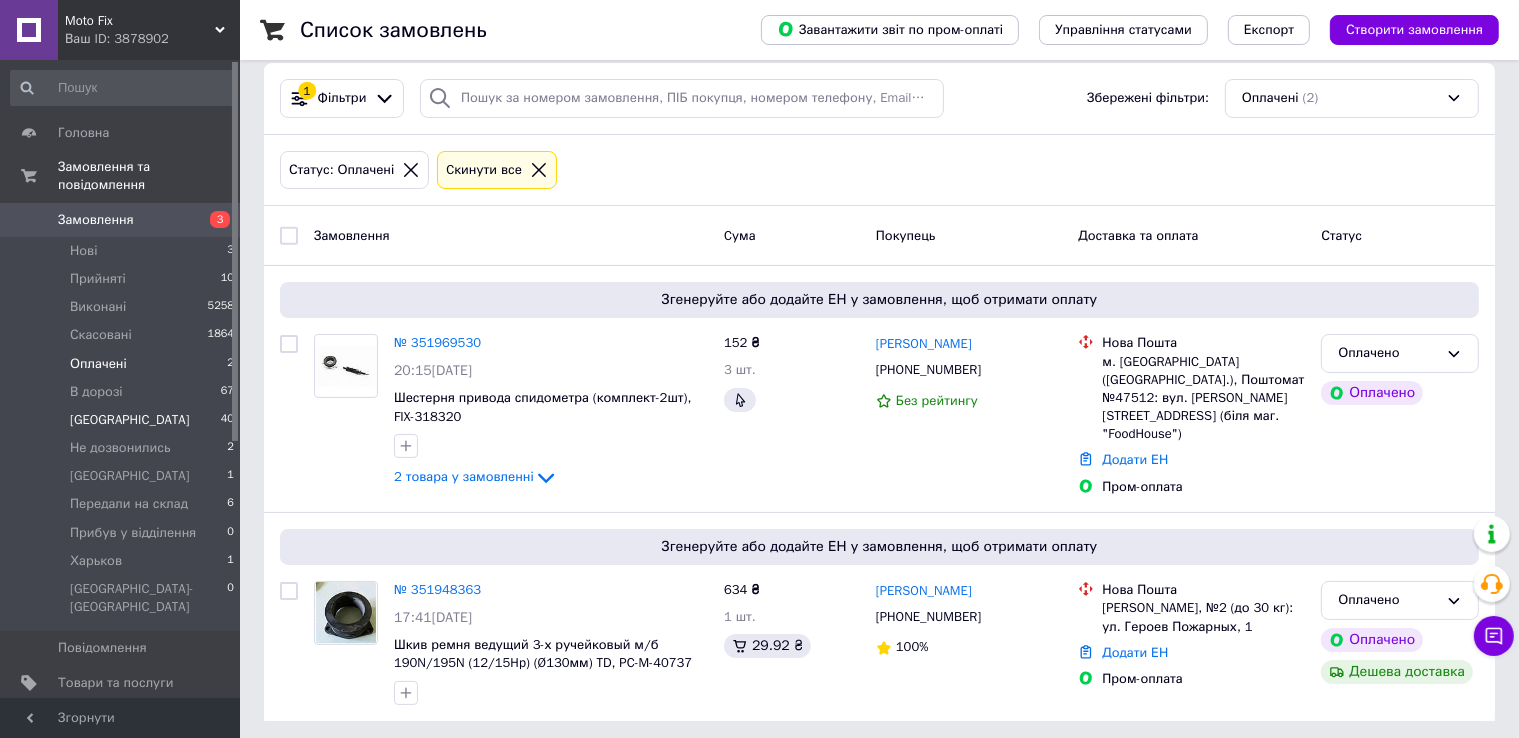 click on "Киев 40" at bounding box center (123, 420) 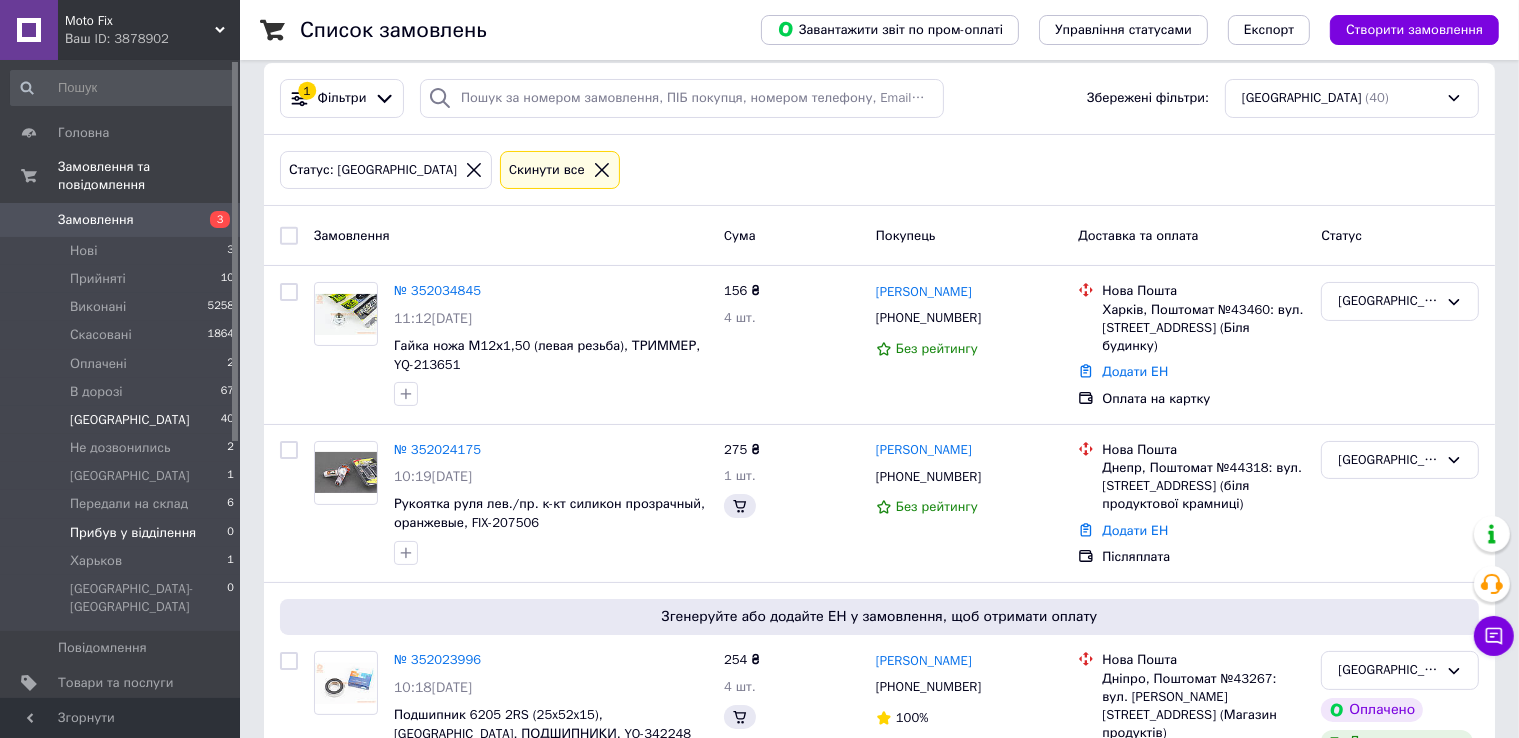 scroll, scrollTop: 0, scrollLeft: 0, axis: both 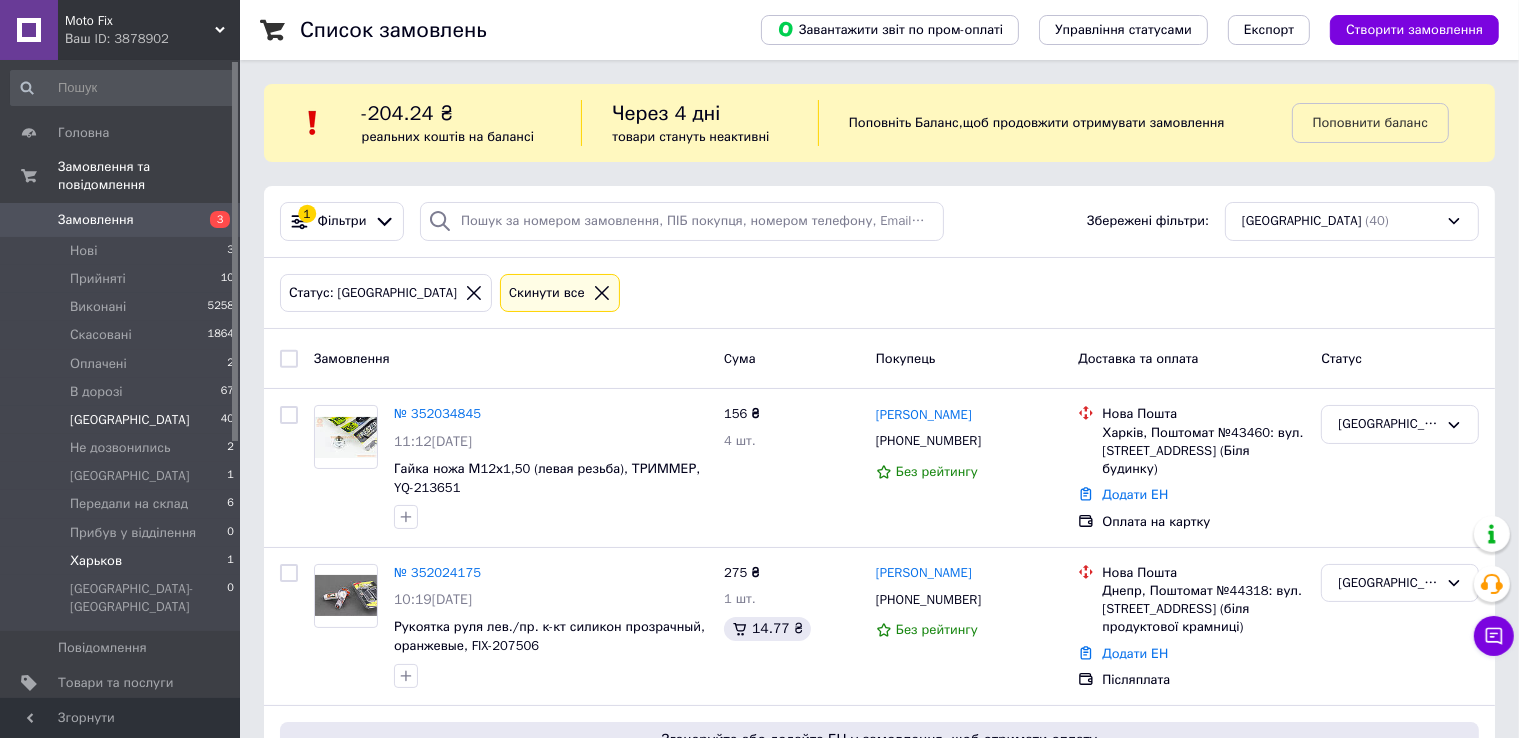 click on "Харьков 1" at bounding box center [123, 561] 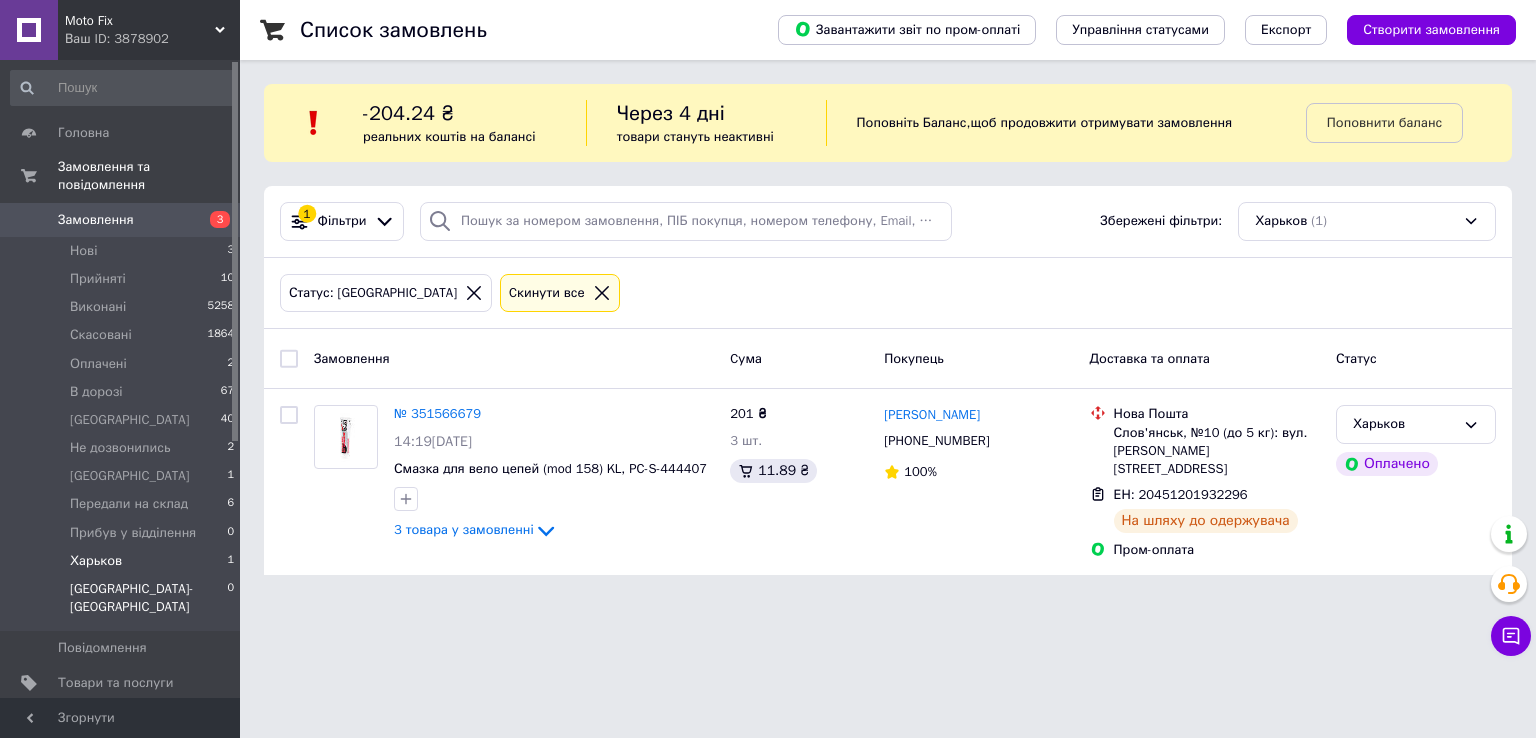 click on "Харьков-Киев 0" at bounding box center (123, 603) 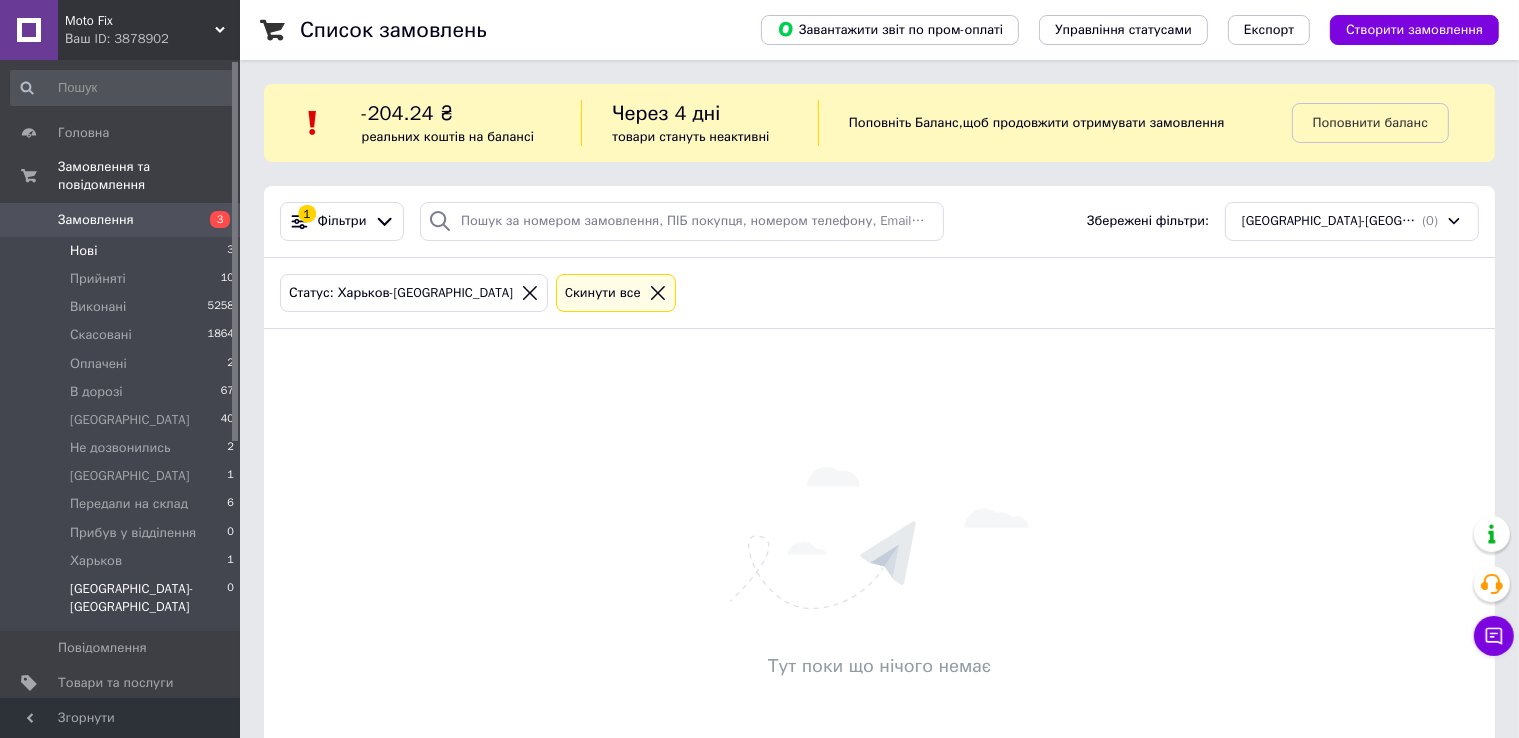 click on "Нові 3" at bounding box center (123, 251) 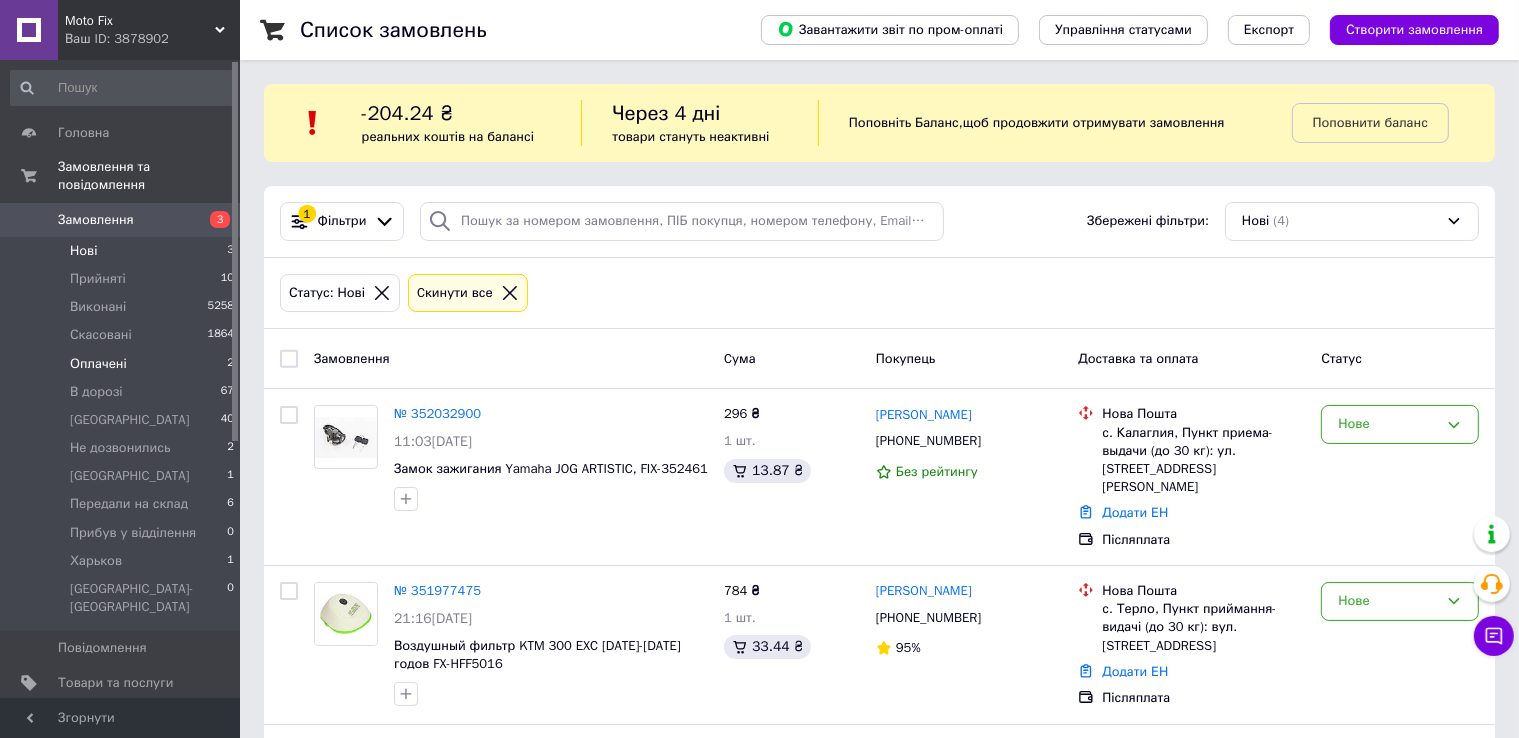 click on "Оплачені 2" at bounding box center (123, 364) 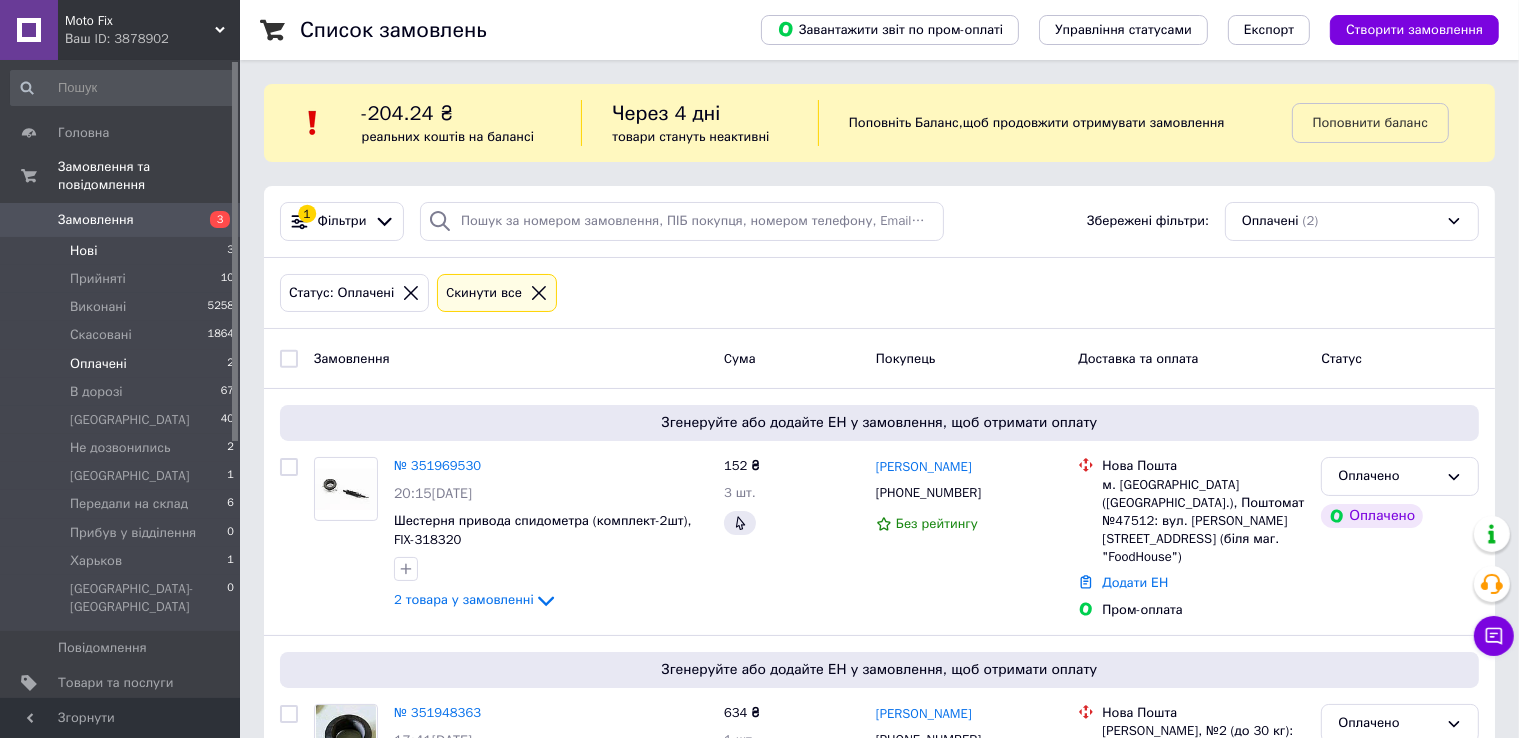 click on "Нові 3" at bounding box center [123, 251] 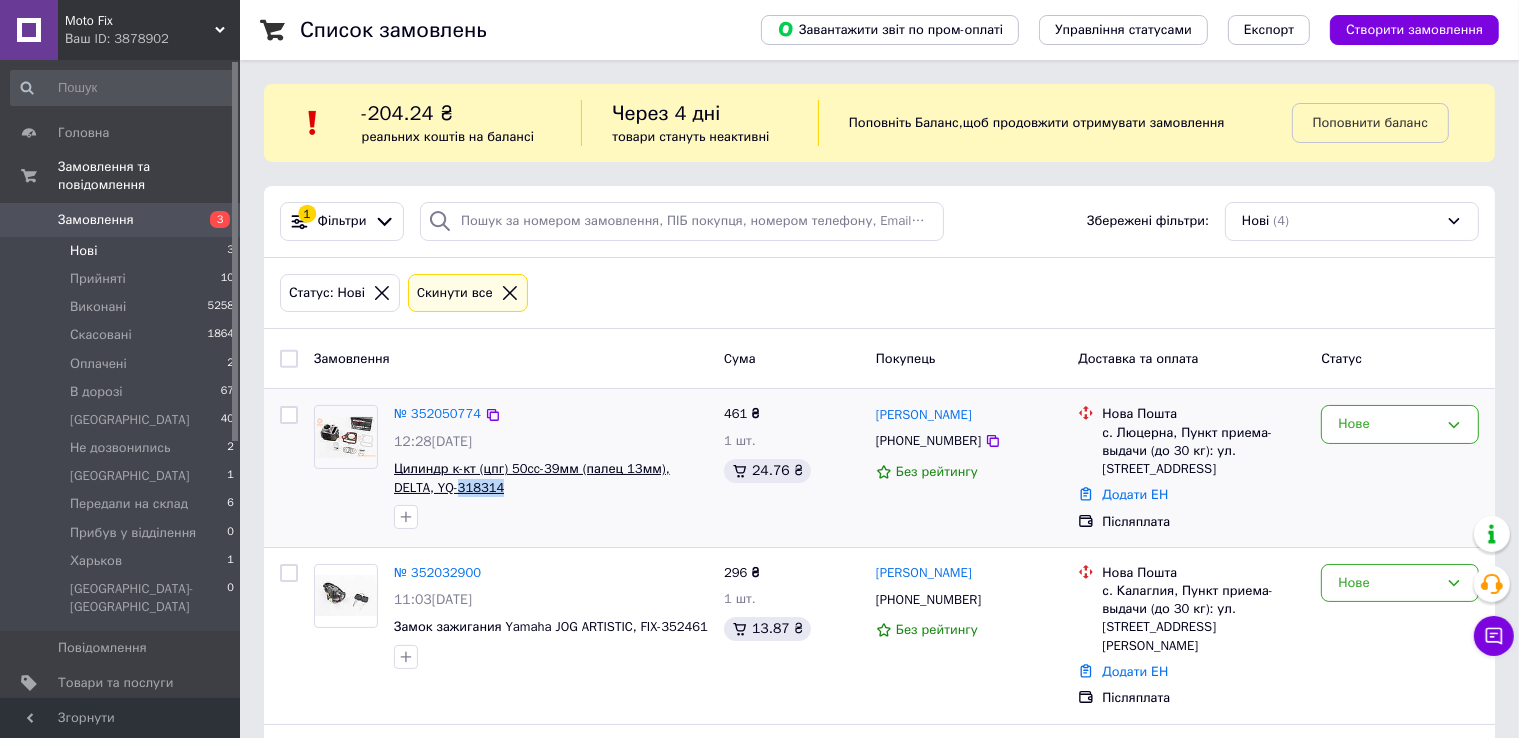 drag, startPoint x: 492, startPoint y: 492, endPoint x: 417, endPoint y: 487, distance: 75.16648 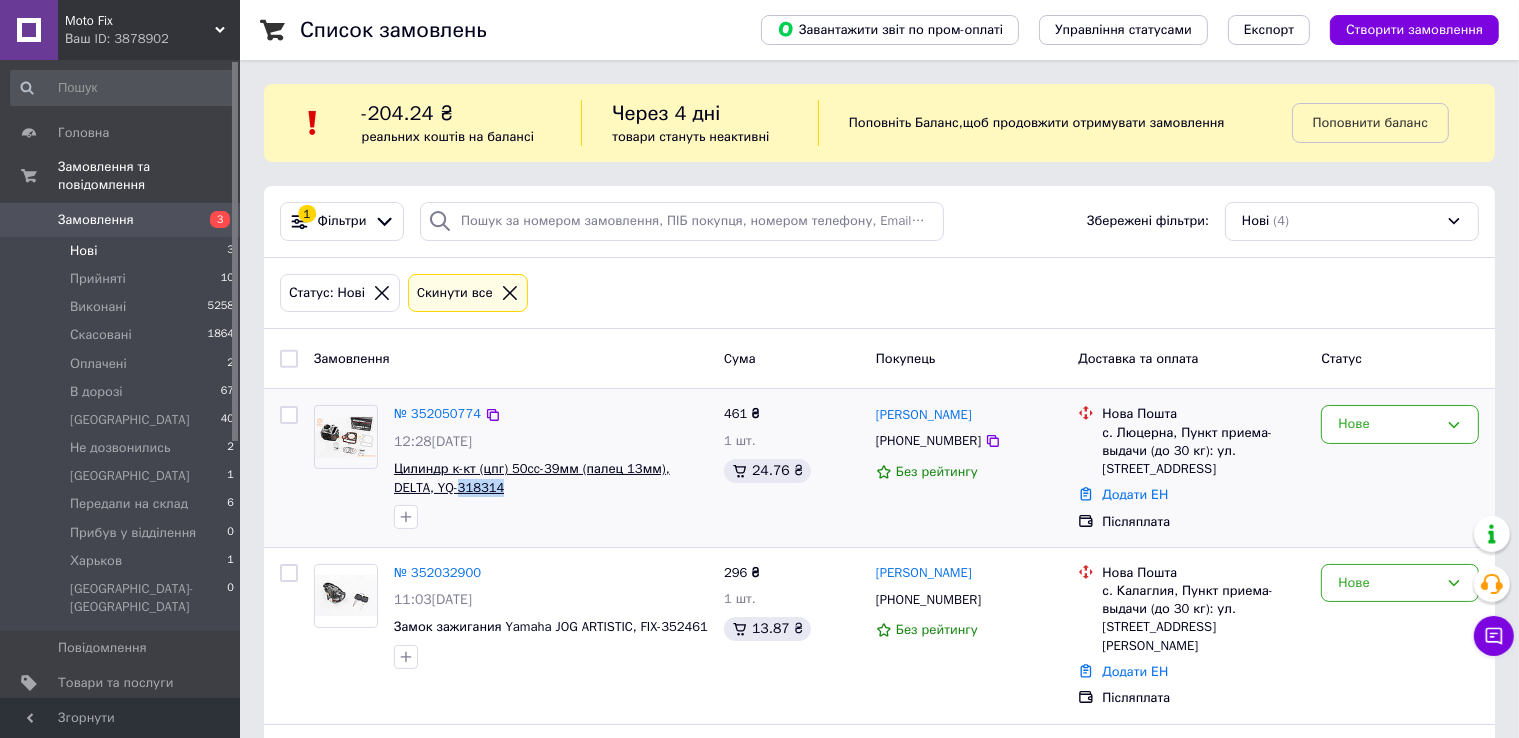 copy on "318314" 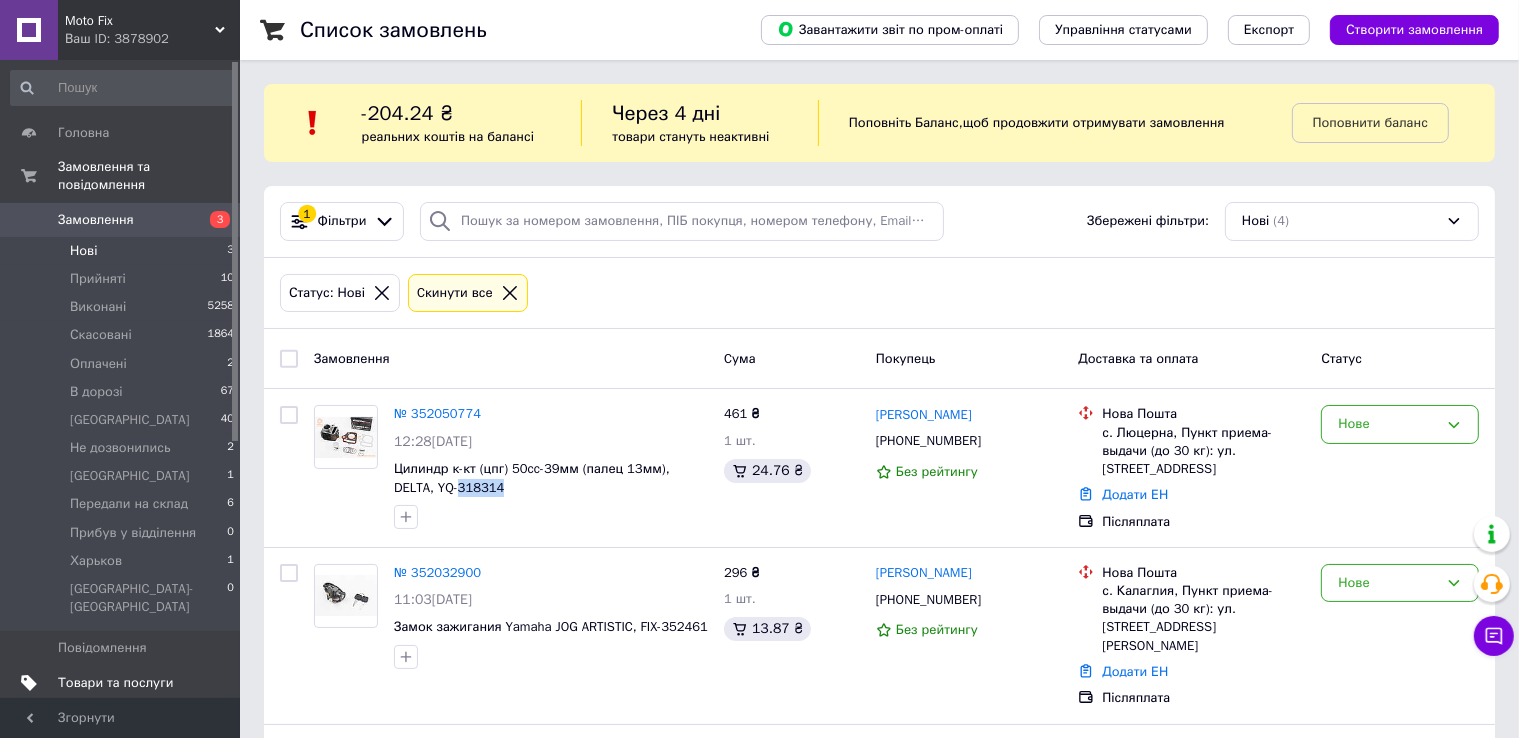 click at bounding box center [212, 683] 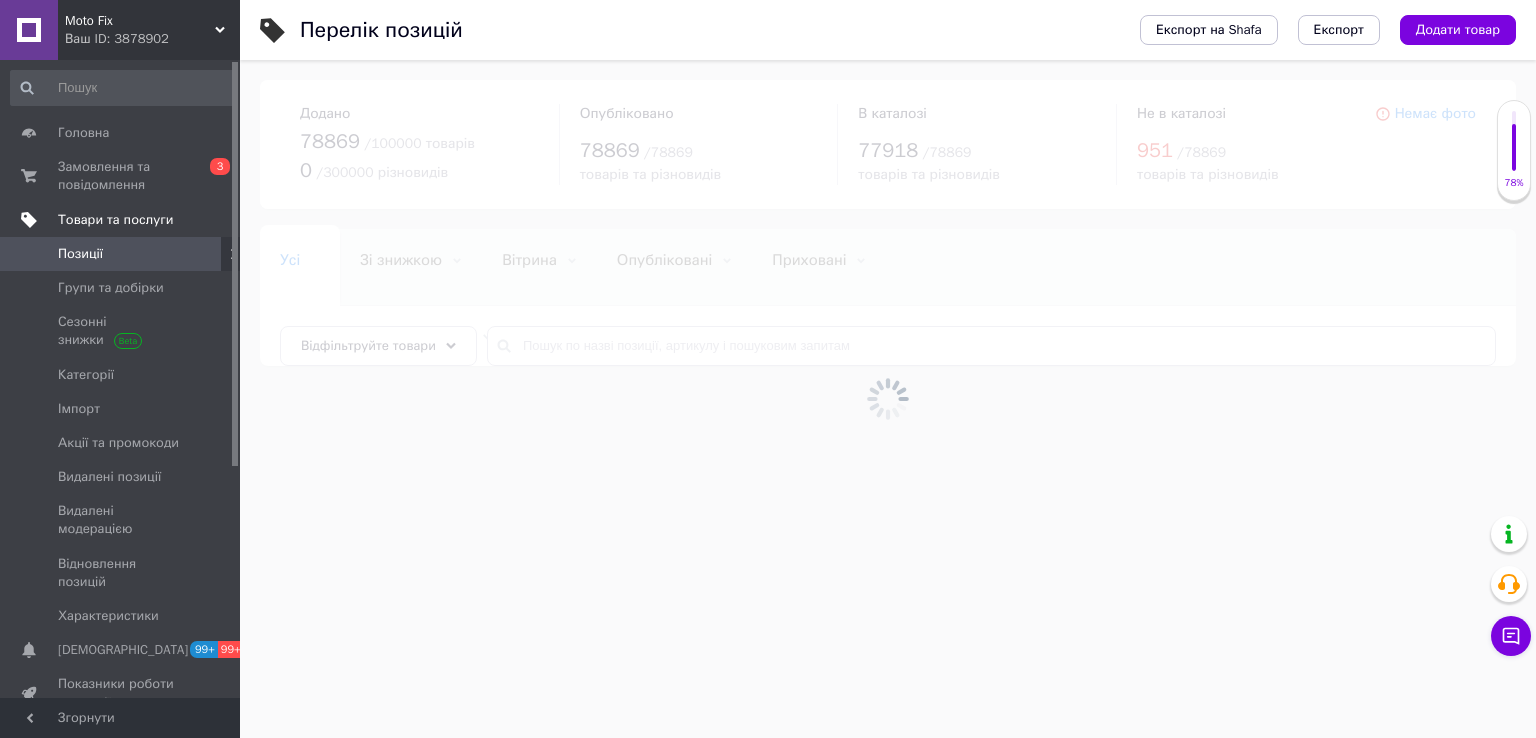 click at bounding box center (888, 399) 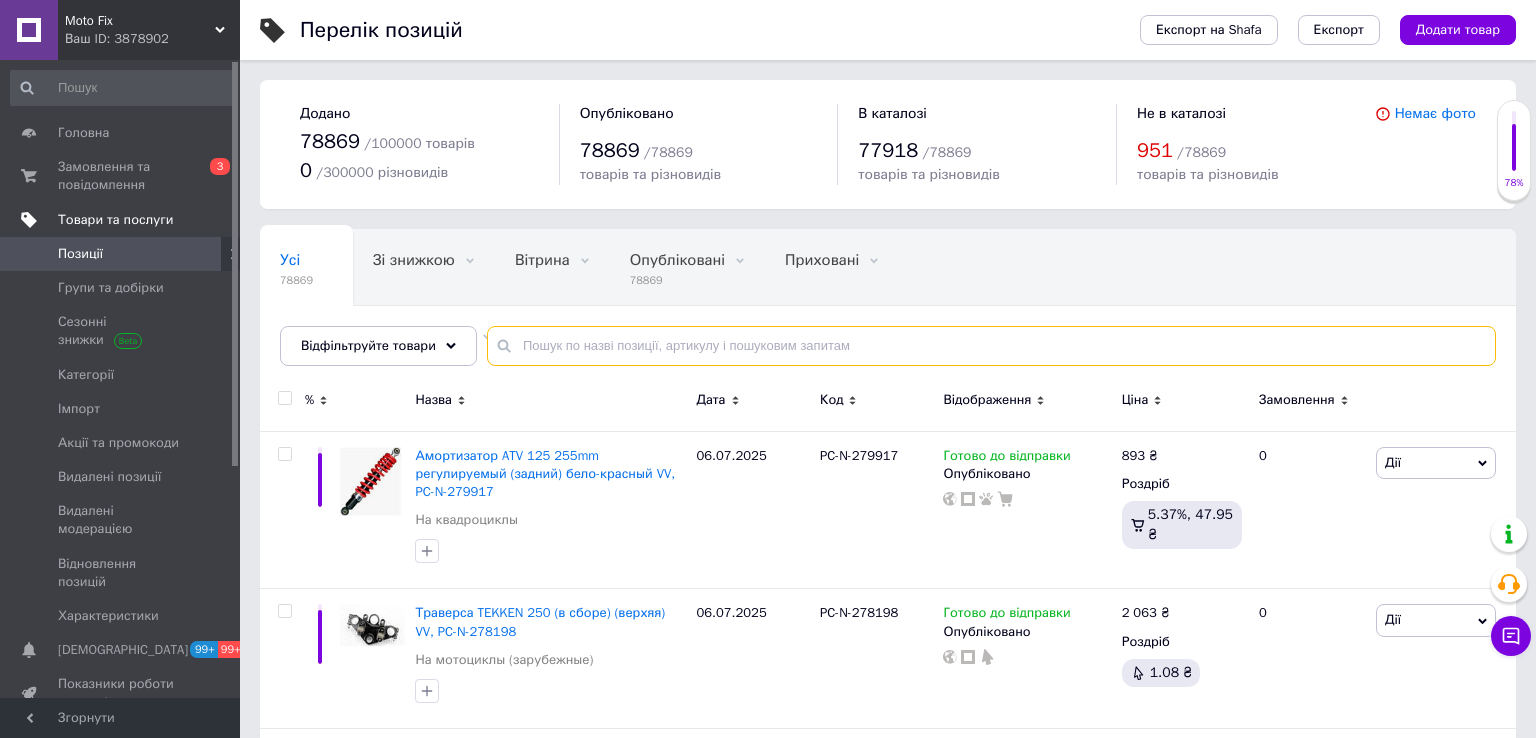 click at bounding box center [991, 346] 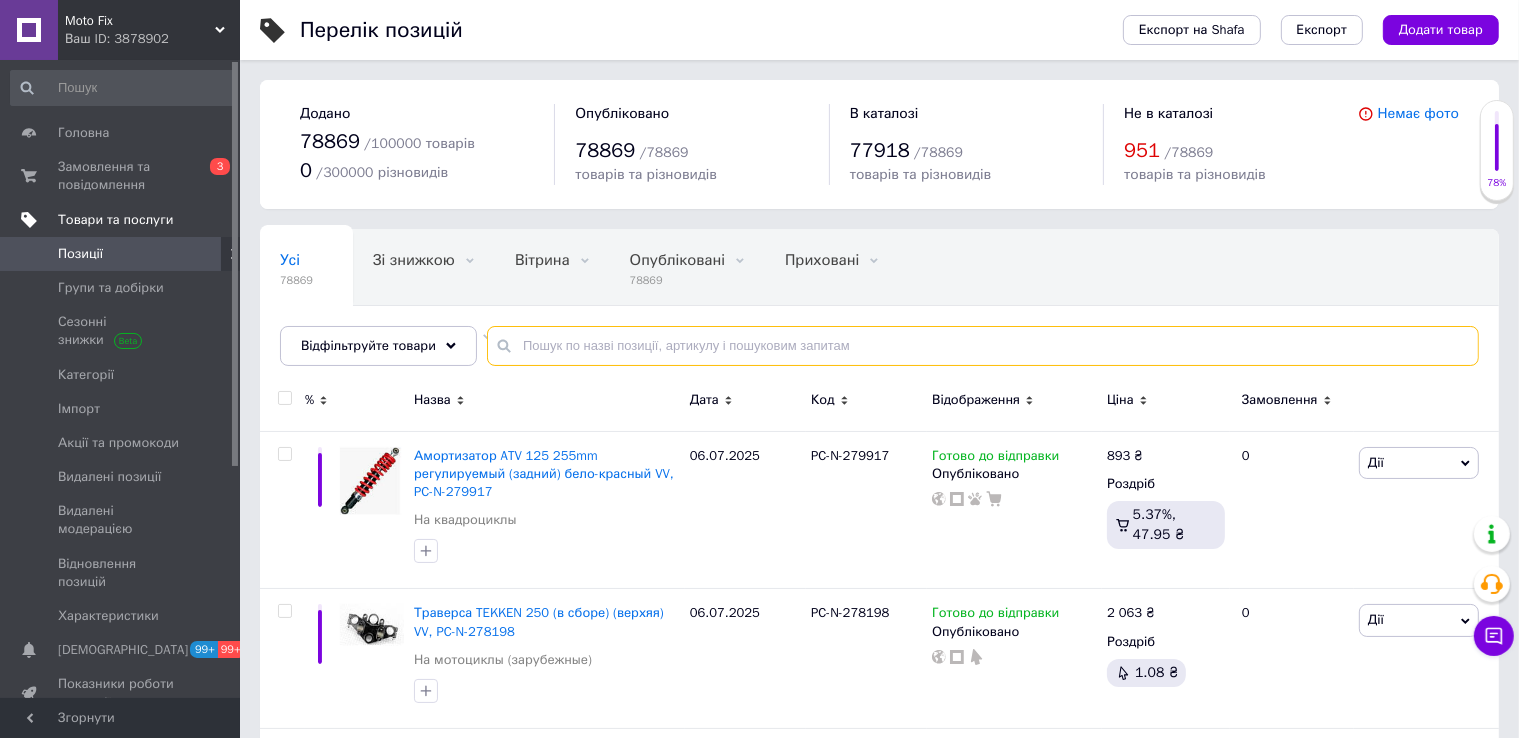 click at bounding box center [983, 346] 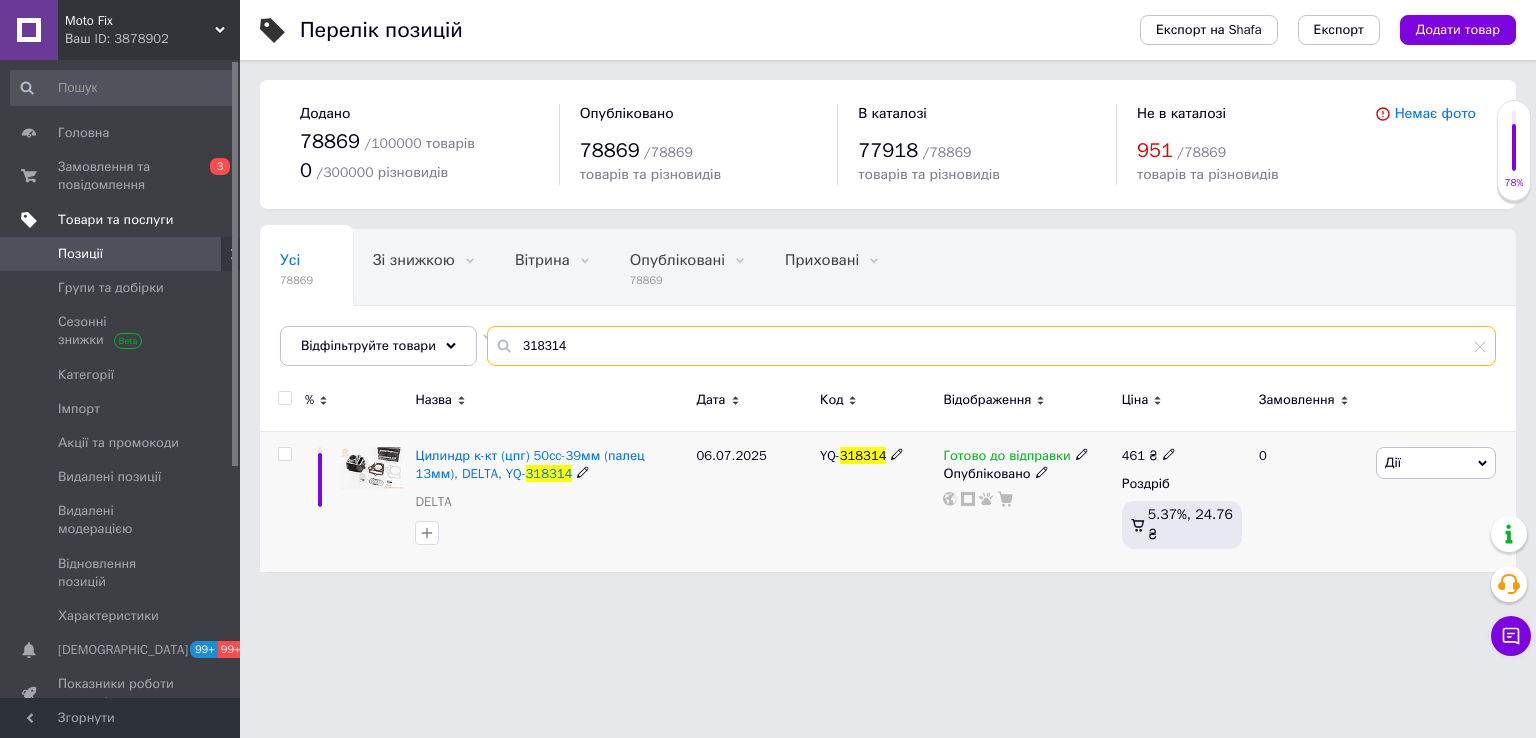 type on "318314" 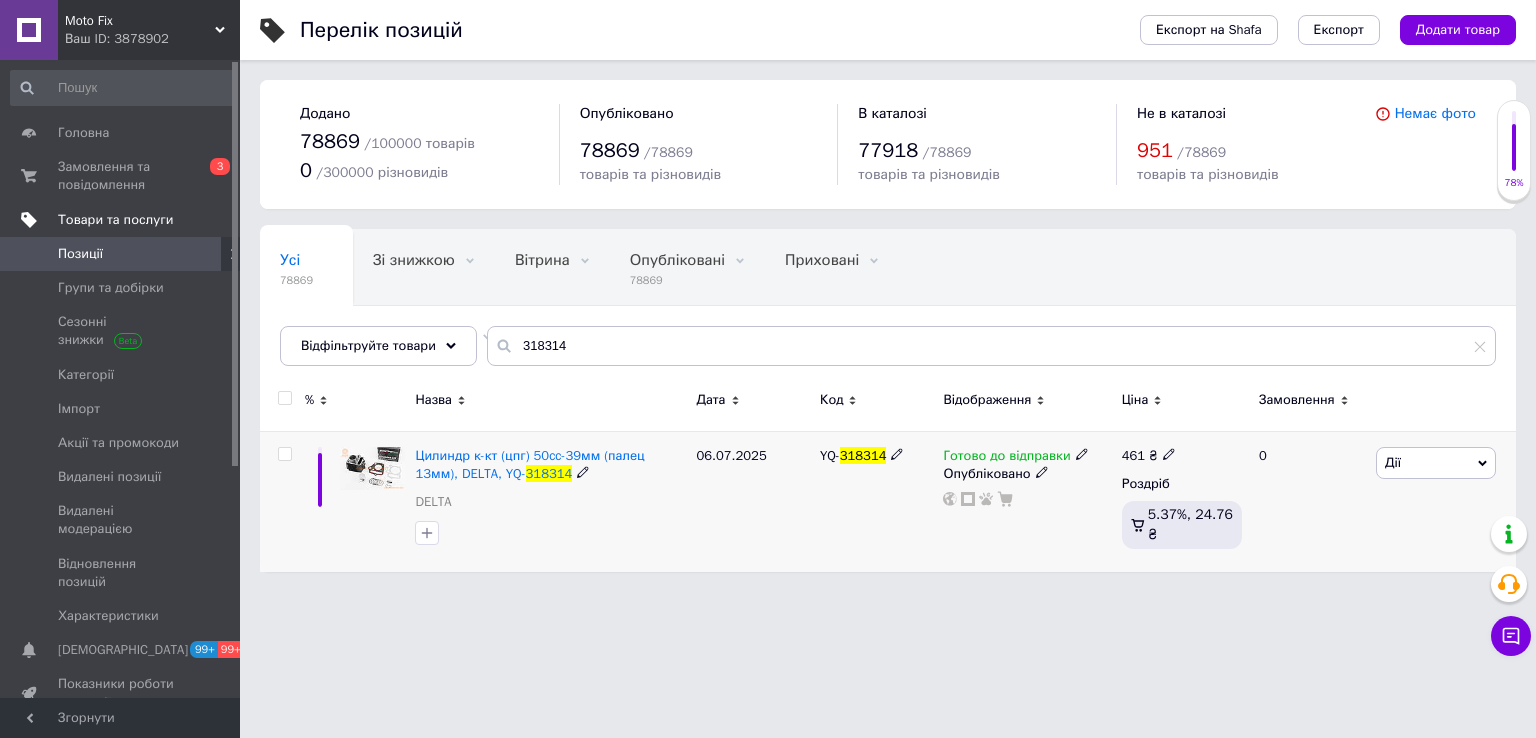 click 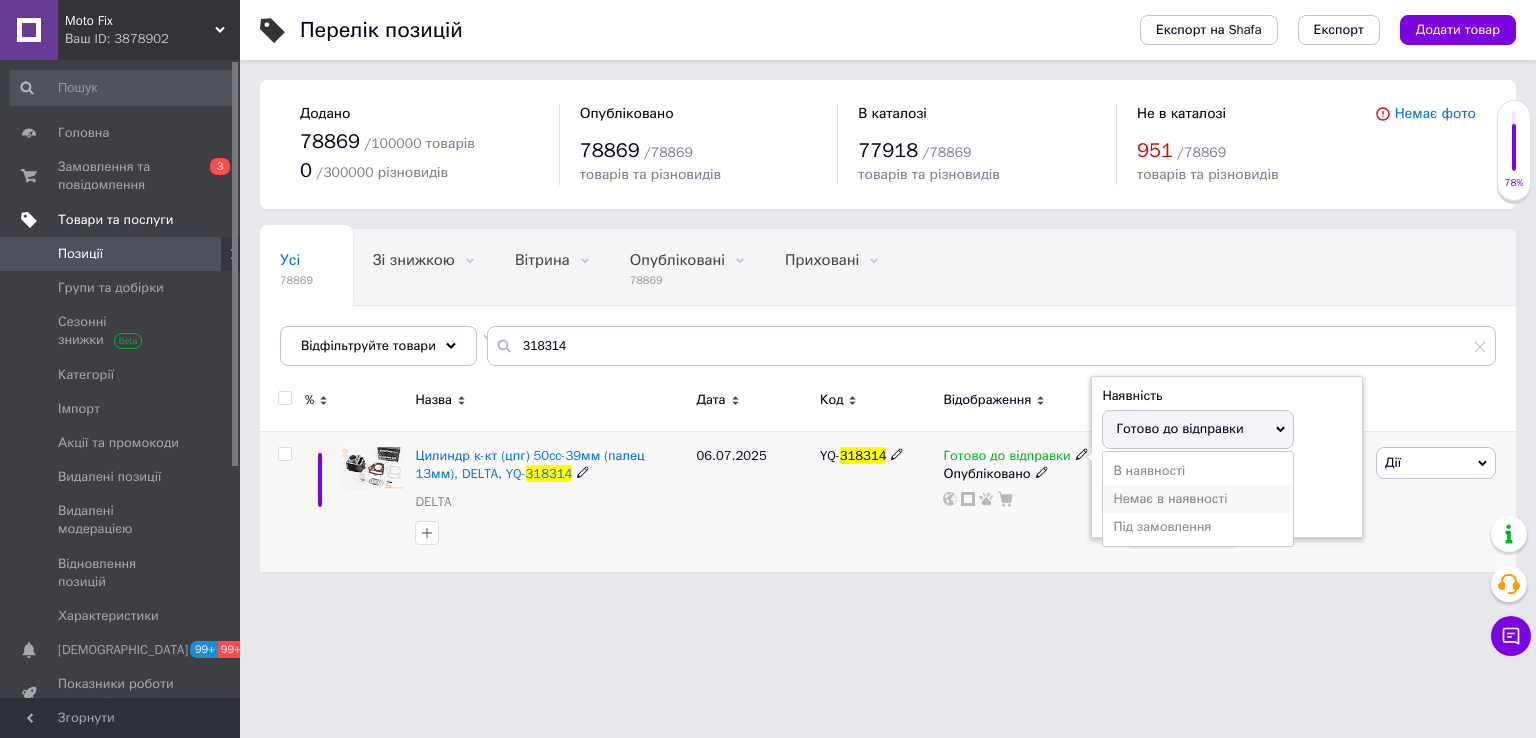 click on "Немає в наявності" at bounding box center [1198, 499] 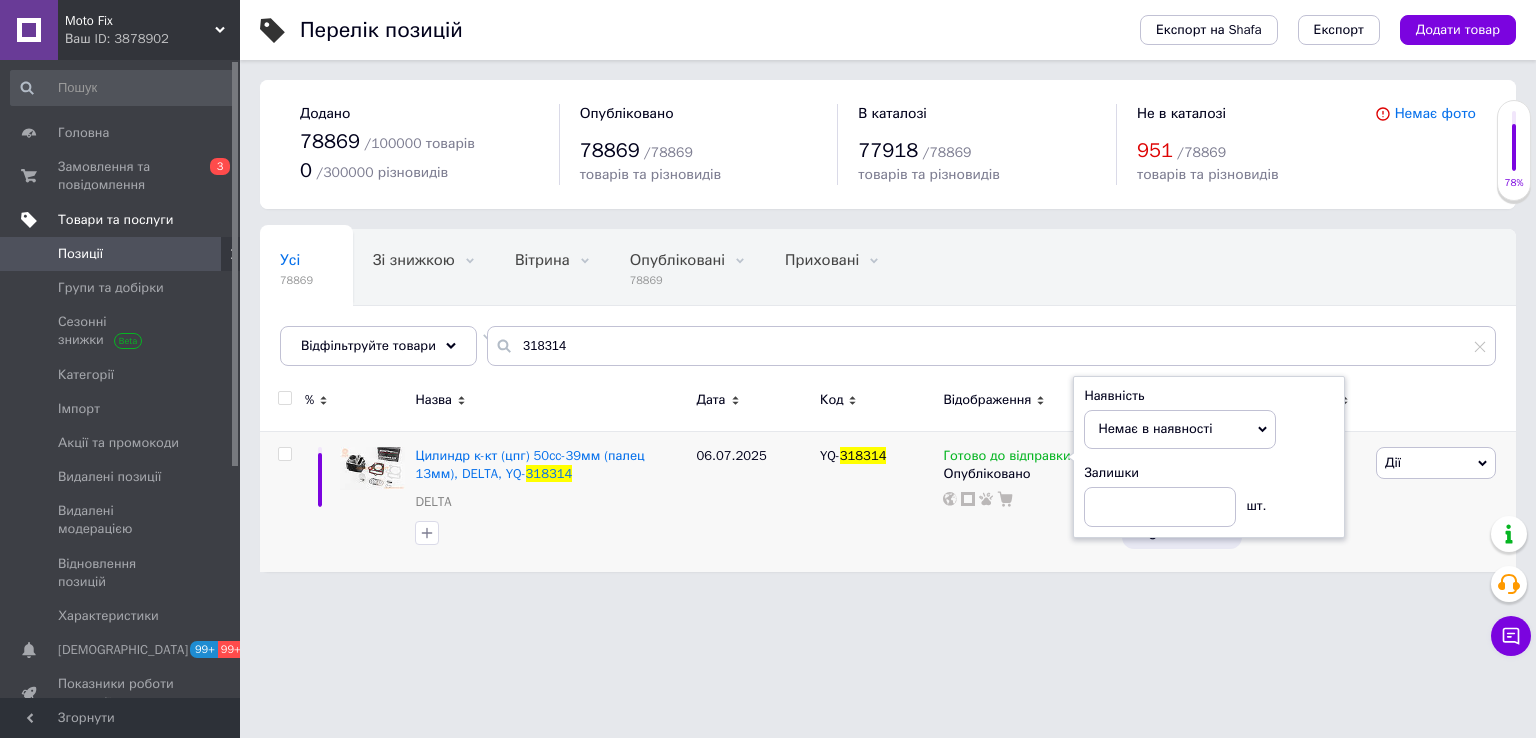 click on "Moto Fix Ваш ID: 3878902 Сайт Moto Fix Кабінет покупця Перевірити стан системи Сторінка на порталі Довідка Вийти Головна Замовлення та повідомлення 0 3 Товари та послуги Позиції Групи та добірки Сезонні знижки Категорії Імпорт Акції та промокоди Видалені позиції Видалені модерацією Відновлення позицій Характеристики Сповіщення 99+ 99+ Показники роботи компанії Відгуки Клієнти Каталог ProSale Аналітика Інструменти веб-майстра та SEO Управління сайтом Гаманець компанії Маркет Налаштування Тарифи та рахунки Prom топ 78869   /" at bounding box center (768, 296) 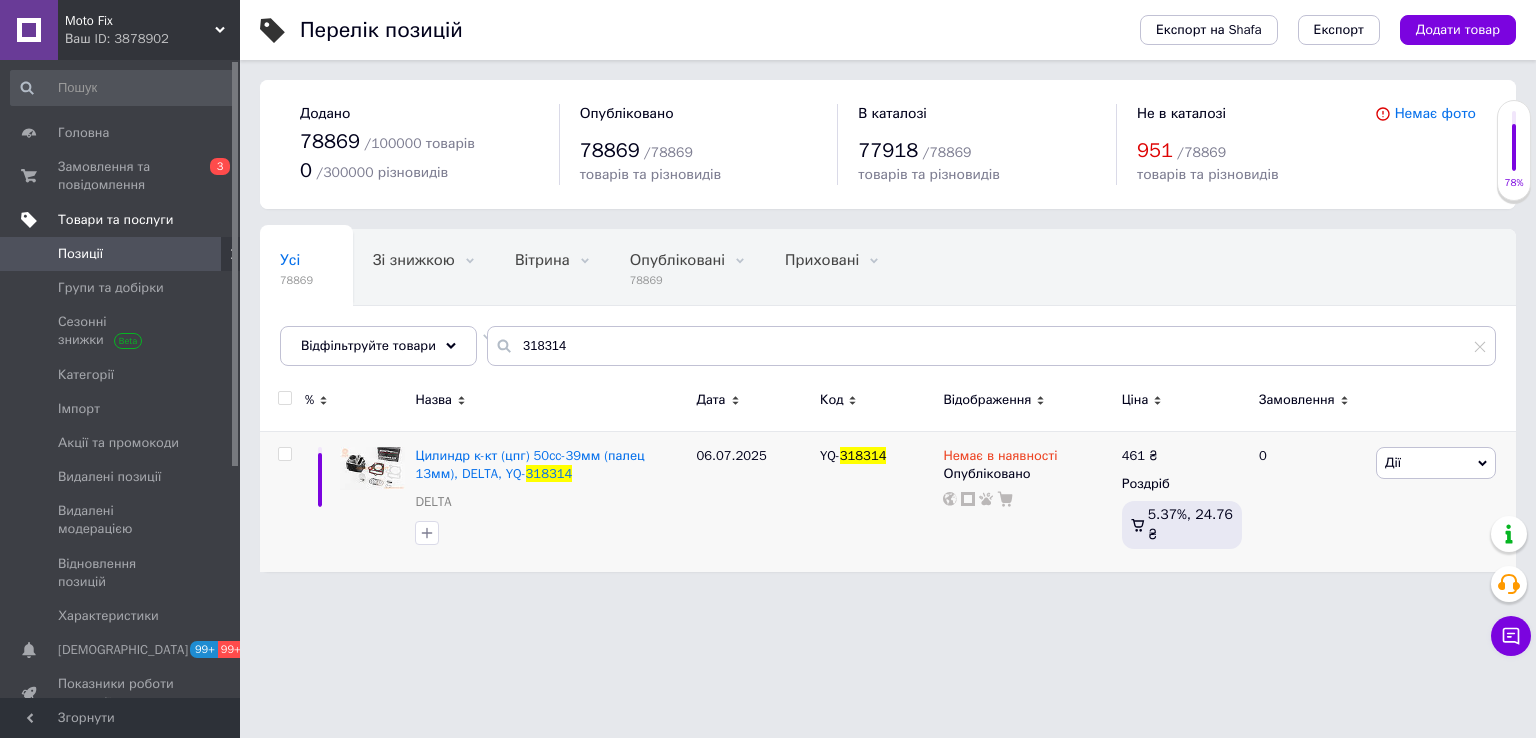 click on "Moto Fix Ваш ID: 3878902 Сайт Moto Fix Кабінет покупця Перевірити стан системи Сторінка на порталі Довідка Вийти Головна Замовлення та повідомлення 0 3 Товари та послуги Позиції Групи та добірки Сезонні знижки Категорії Імпорт Акції та промокоди Видалені позиції Видалені модерацією Відновлення позицій Характеристики Сповіщення 99+ 99+ Показники роботи компанії Відгуки Клієнти Каталог ProSale Аналітика Інструменти веб-майстра та SEO Управління сайтом Гаманець компанії Маркет Налаштування Тарифи та рахунки Prom топ 78869   /" at bounding box center (768, 296) 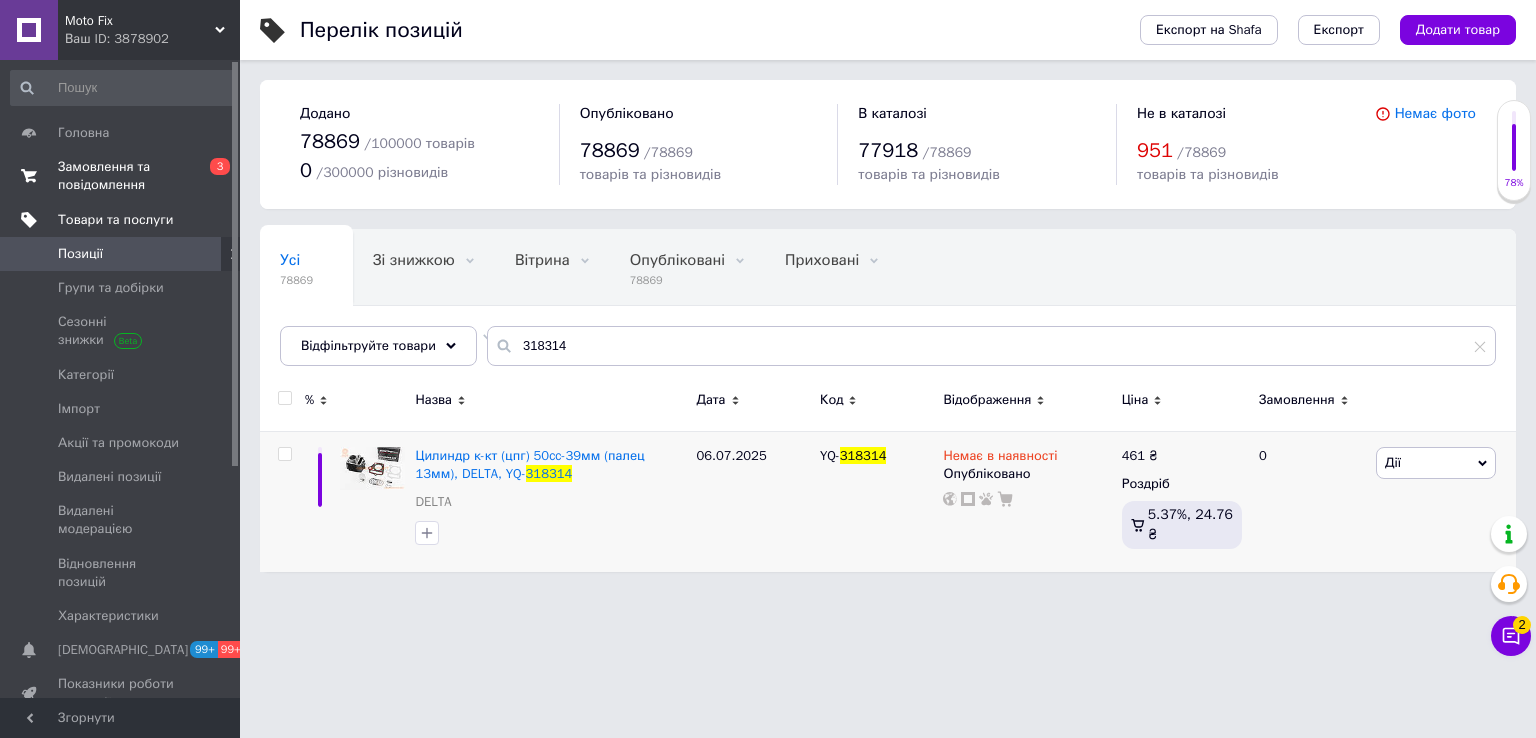 click on "Замовлення та повідомлення" at bounding box center [121, 176] 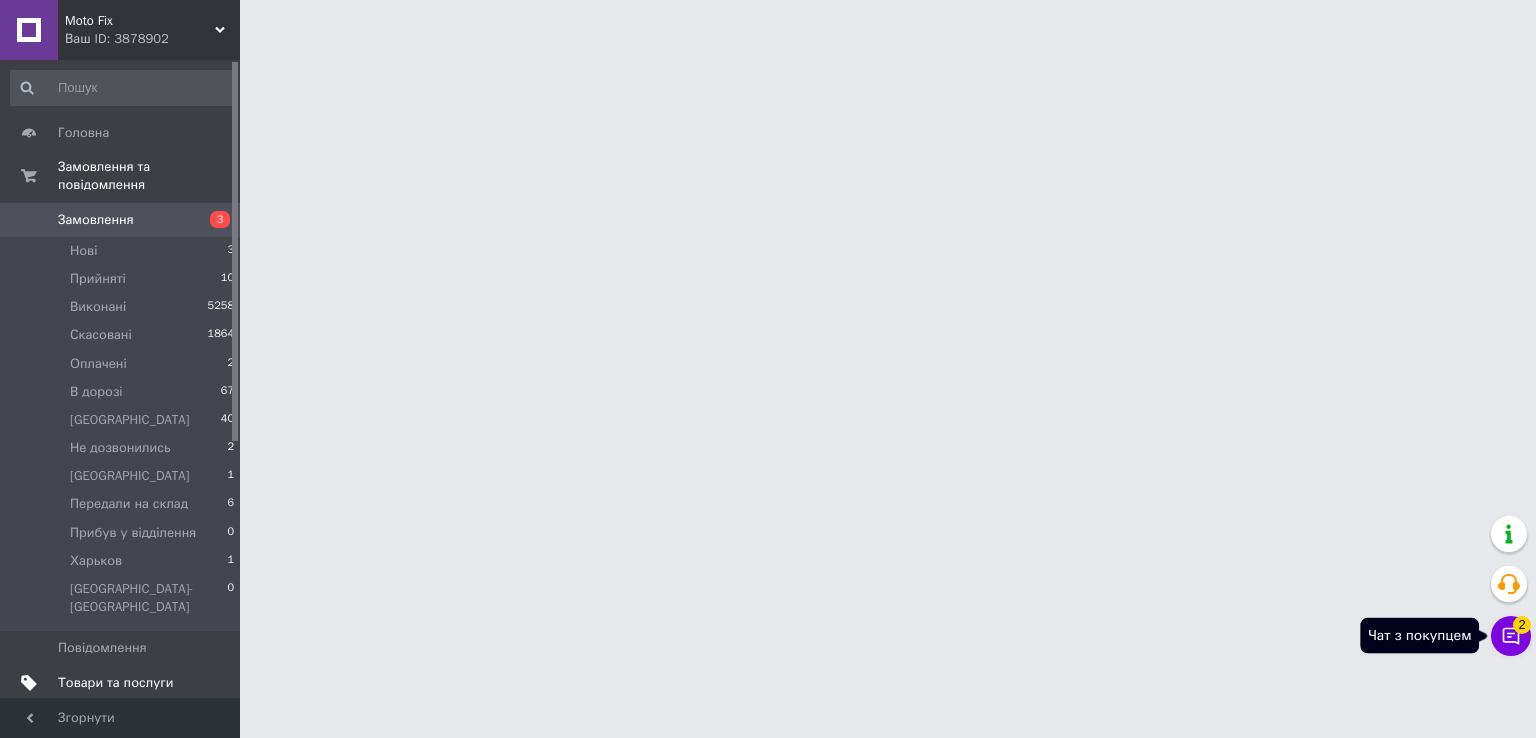click 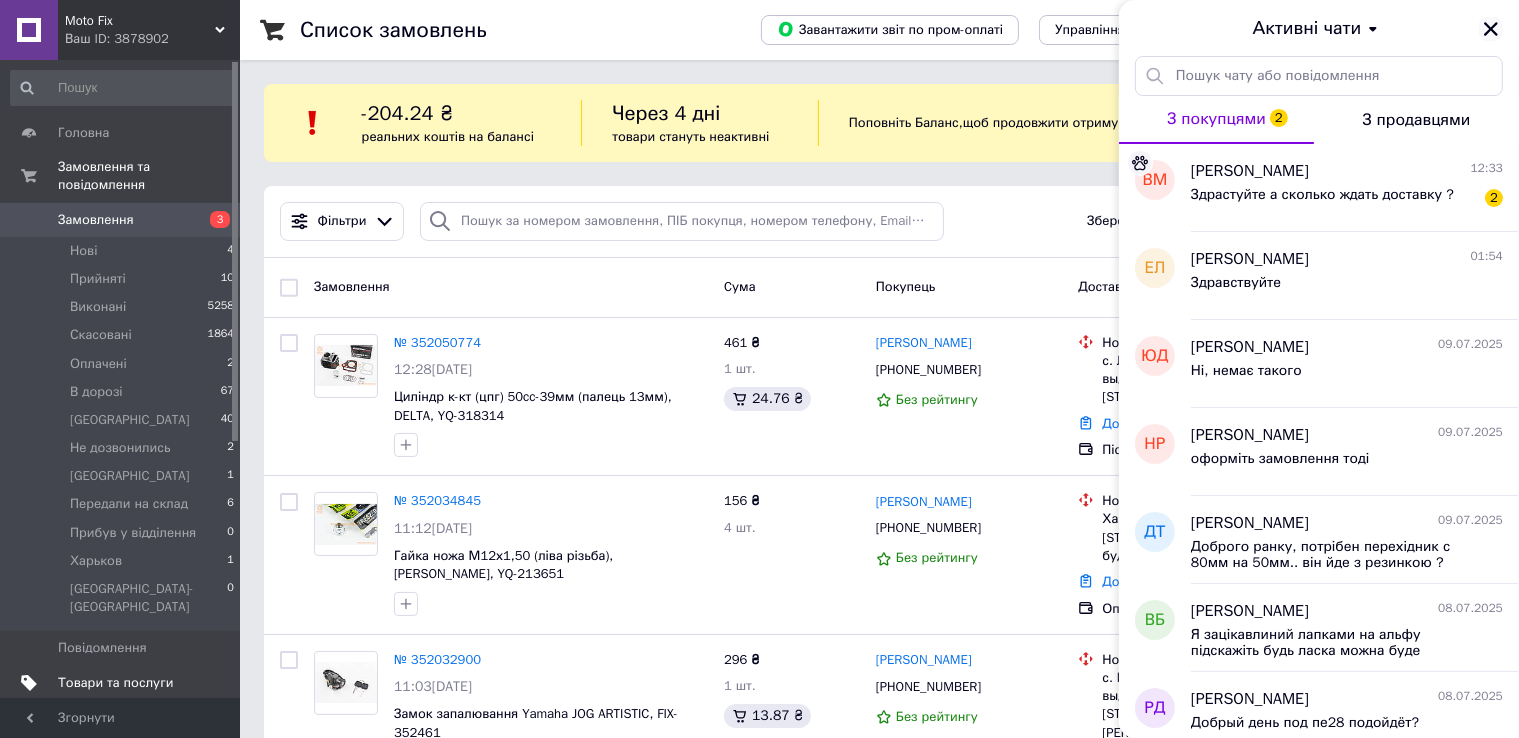 click at bounding box center (1491, 29) 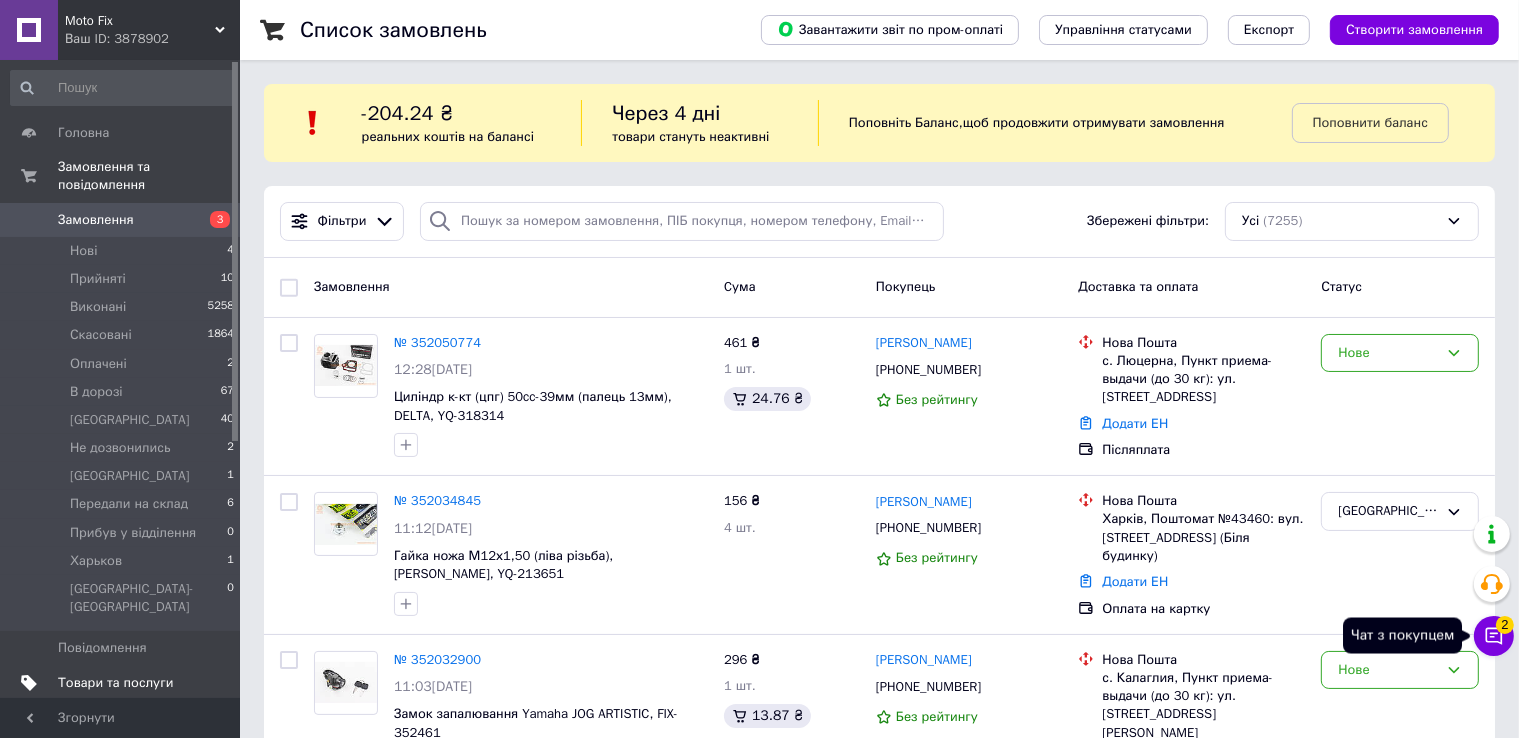click on "2" at bounding box center (1505, 625) 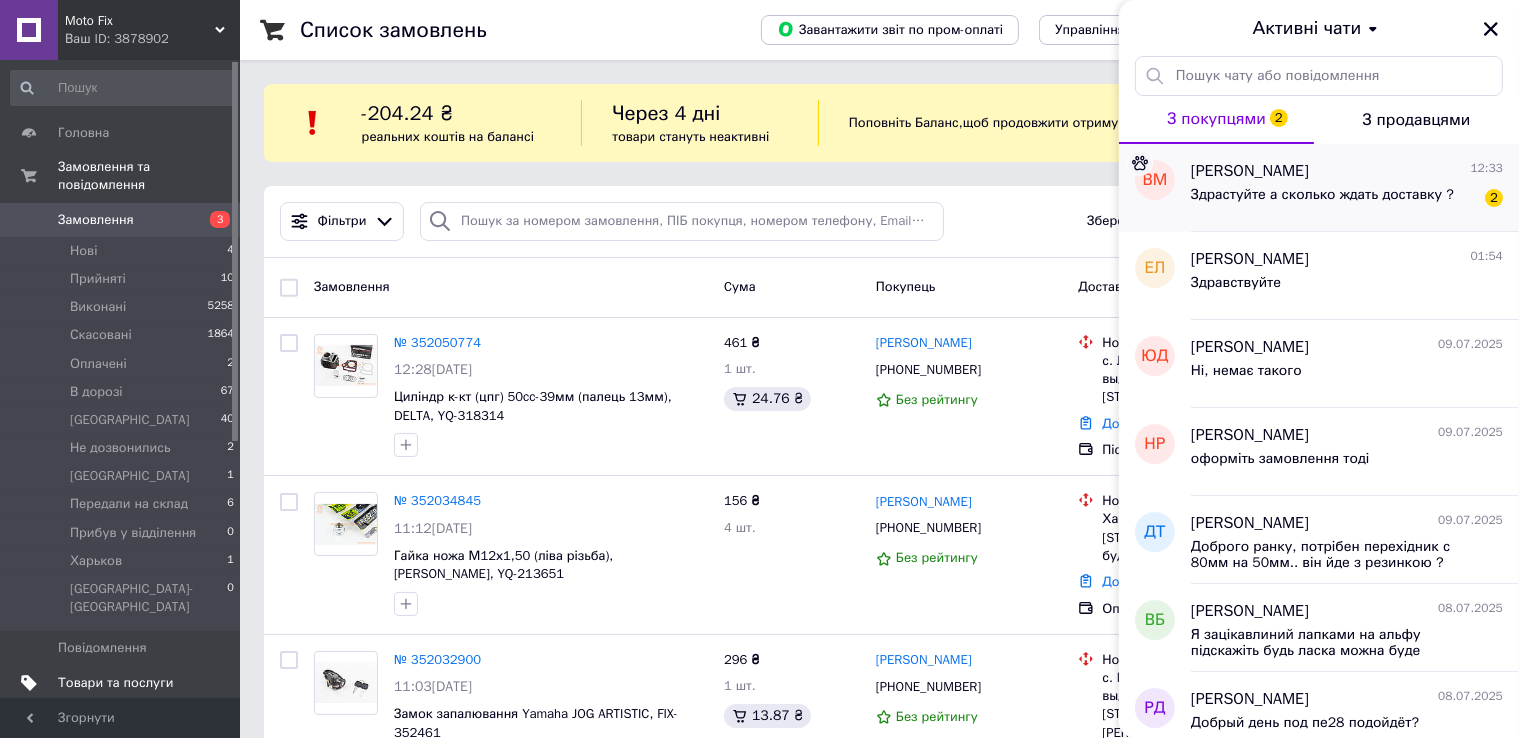 click on "Здрастуйте а сколько ждать доставку ?" at bounding box center [1322, 195] 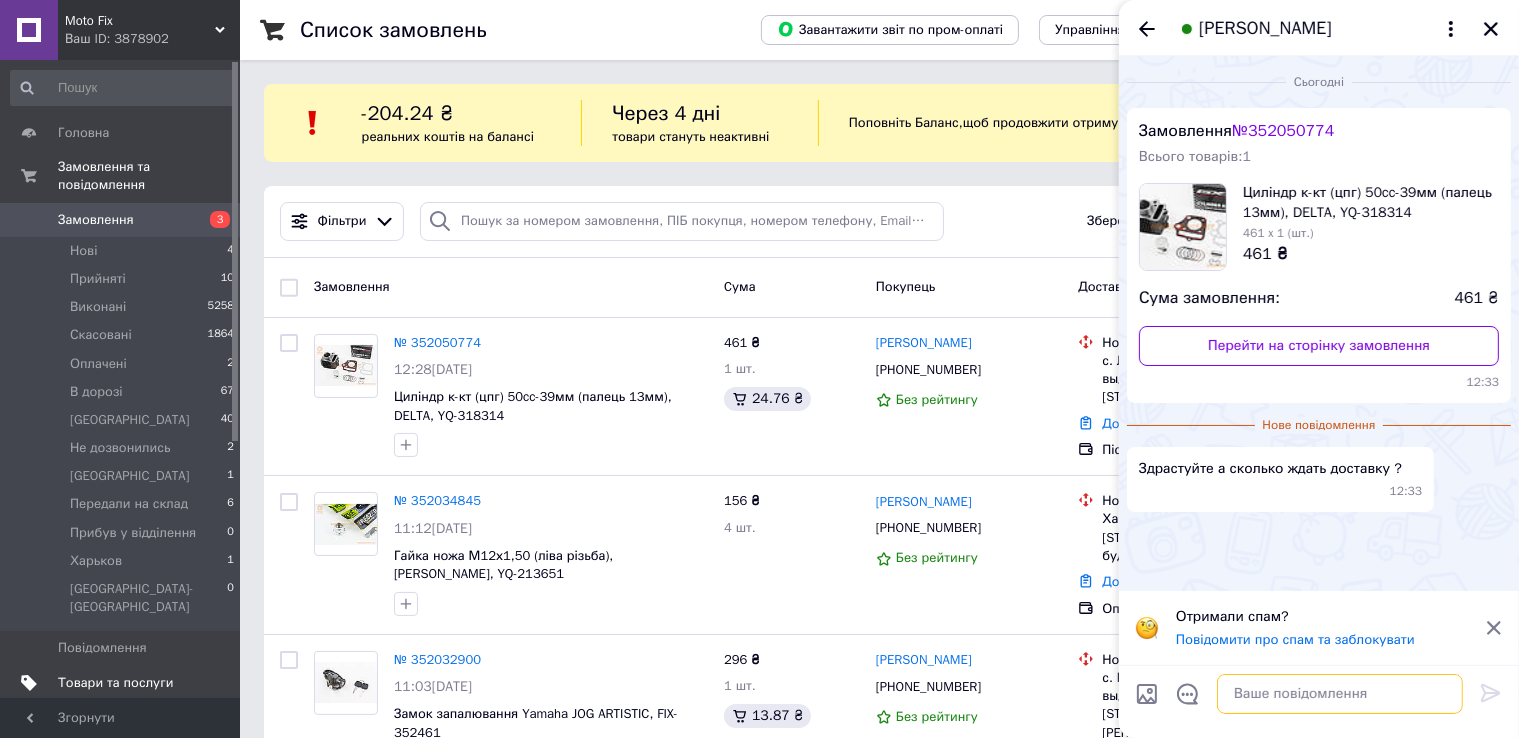 click at bounding box center [1340, 694] 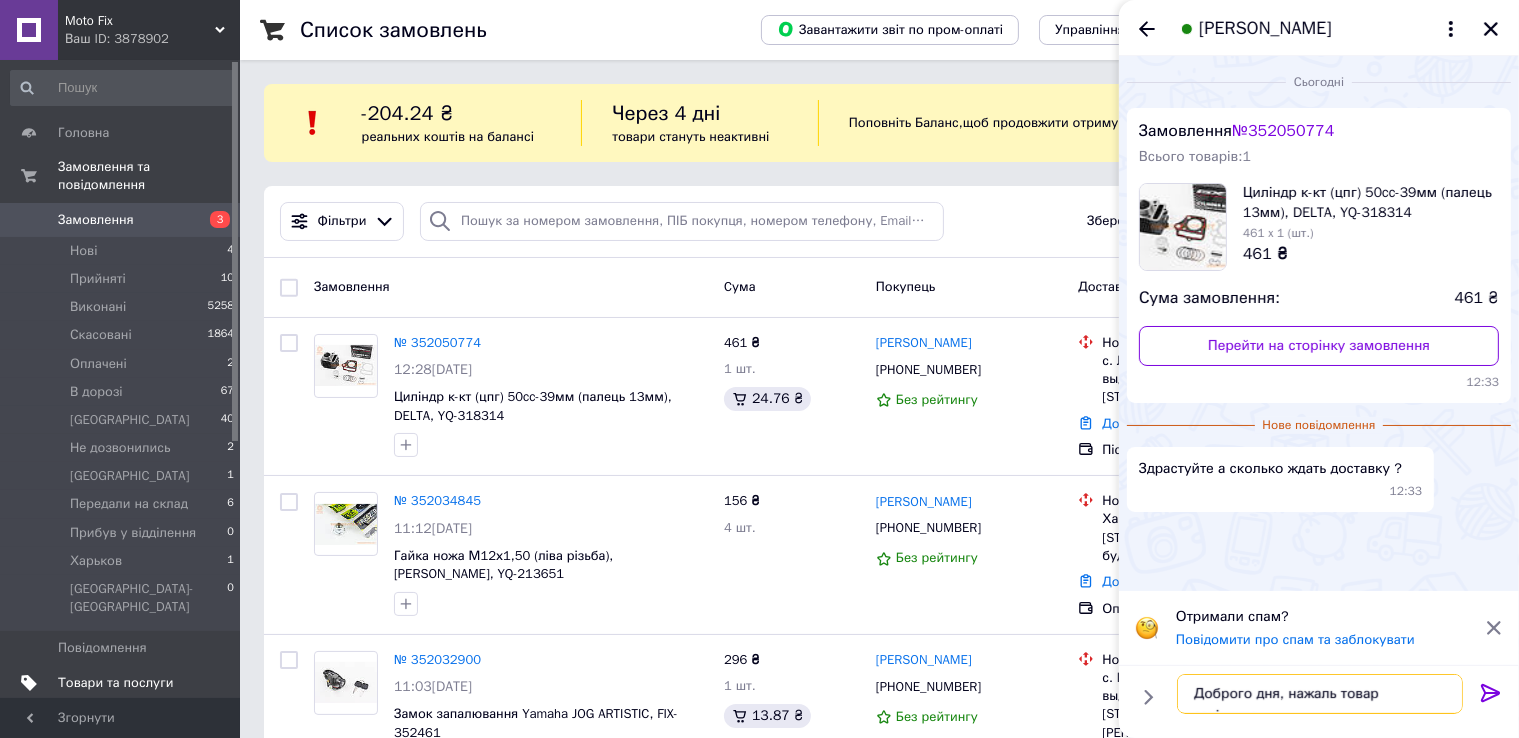 type on "Доброго дня, нажаль товар закінчився" 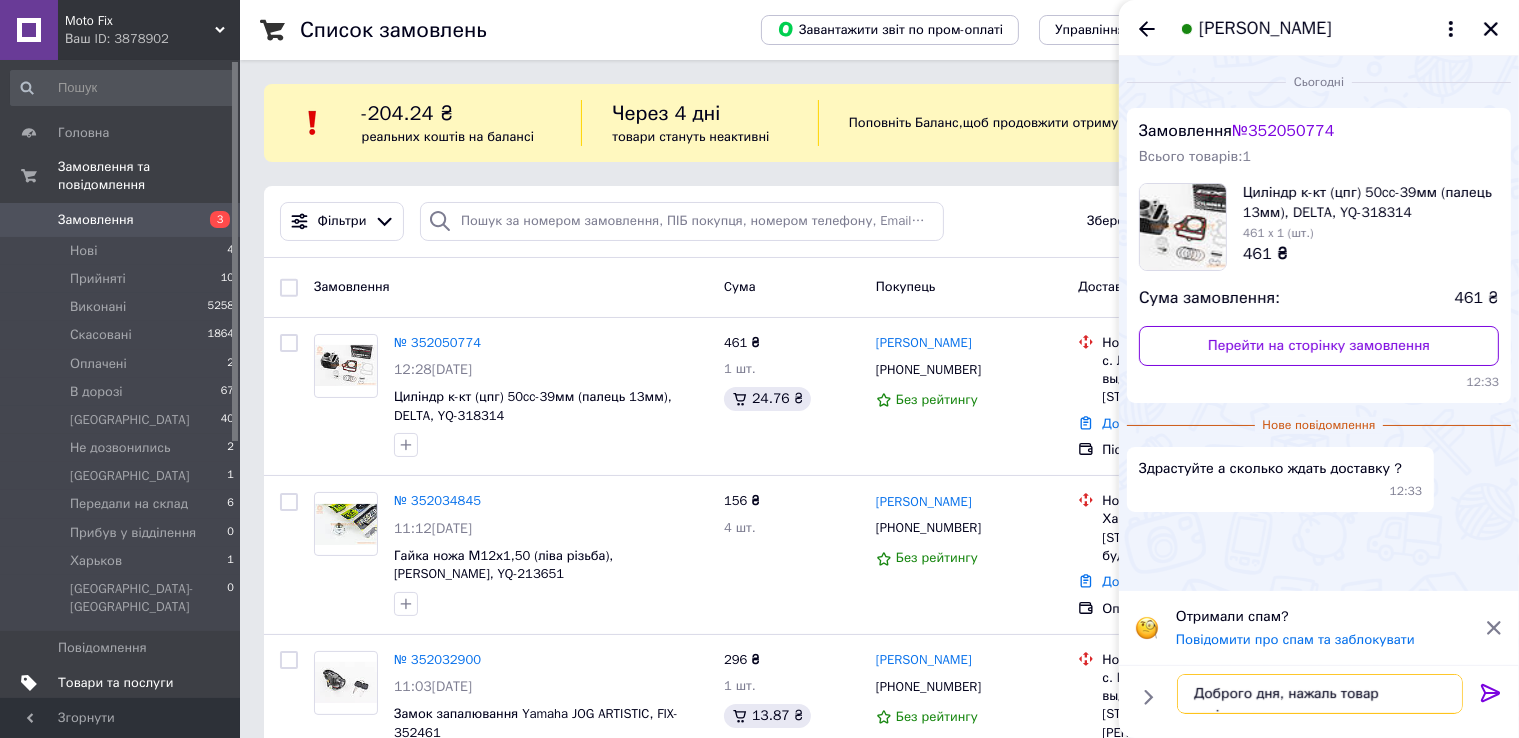 type 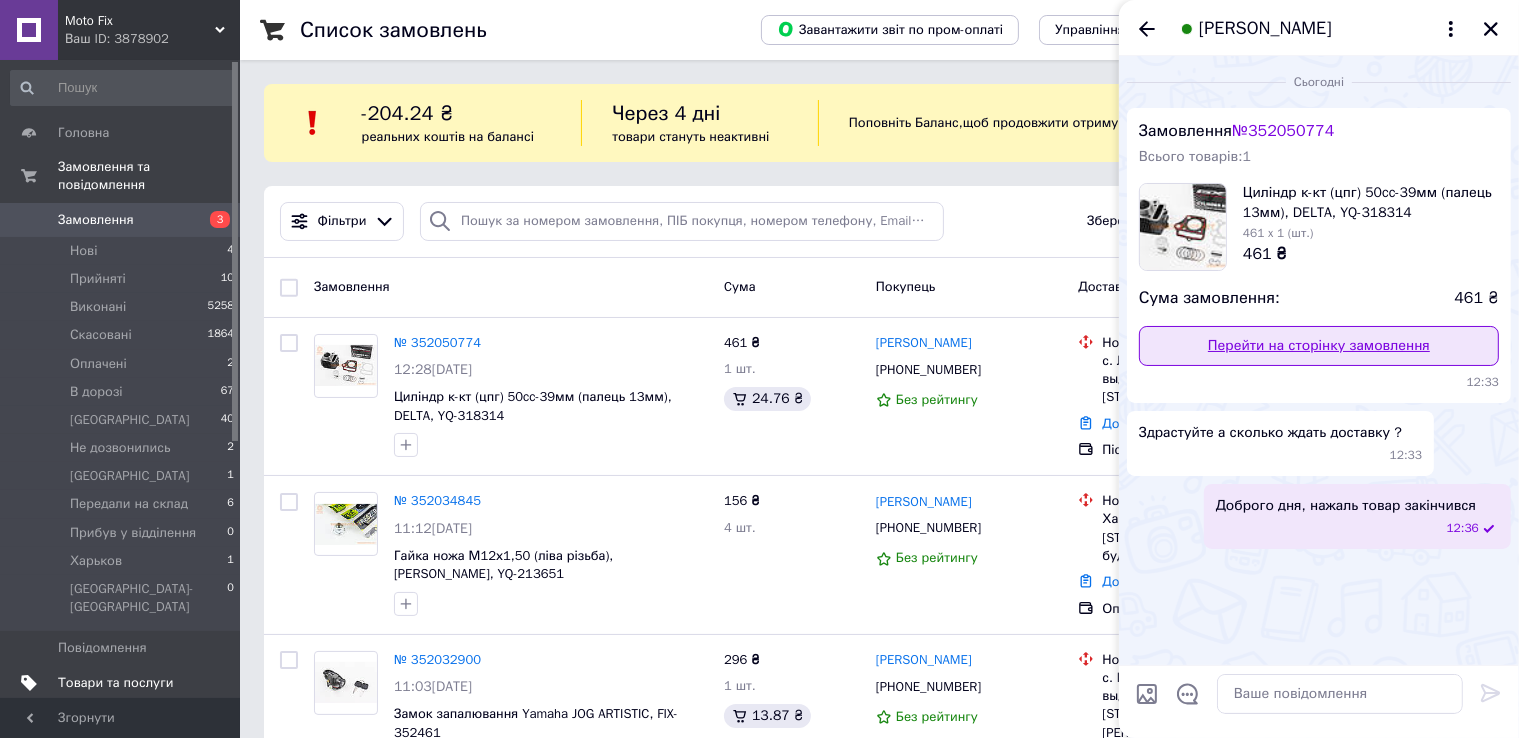 click on "Перейти на сторінку замовлення" at bounding box center [1319, 346] 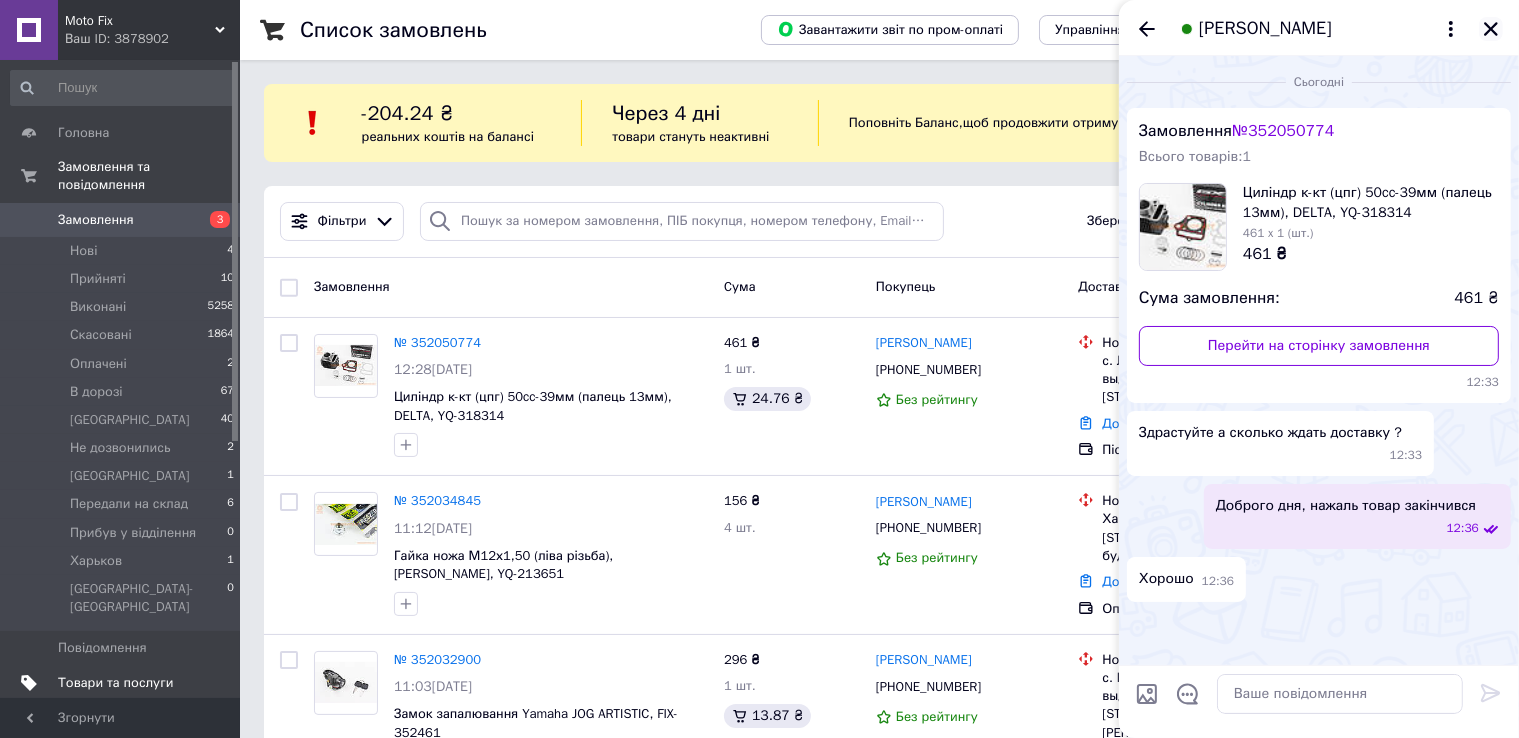 click at bounding box center (1491, 29) 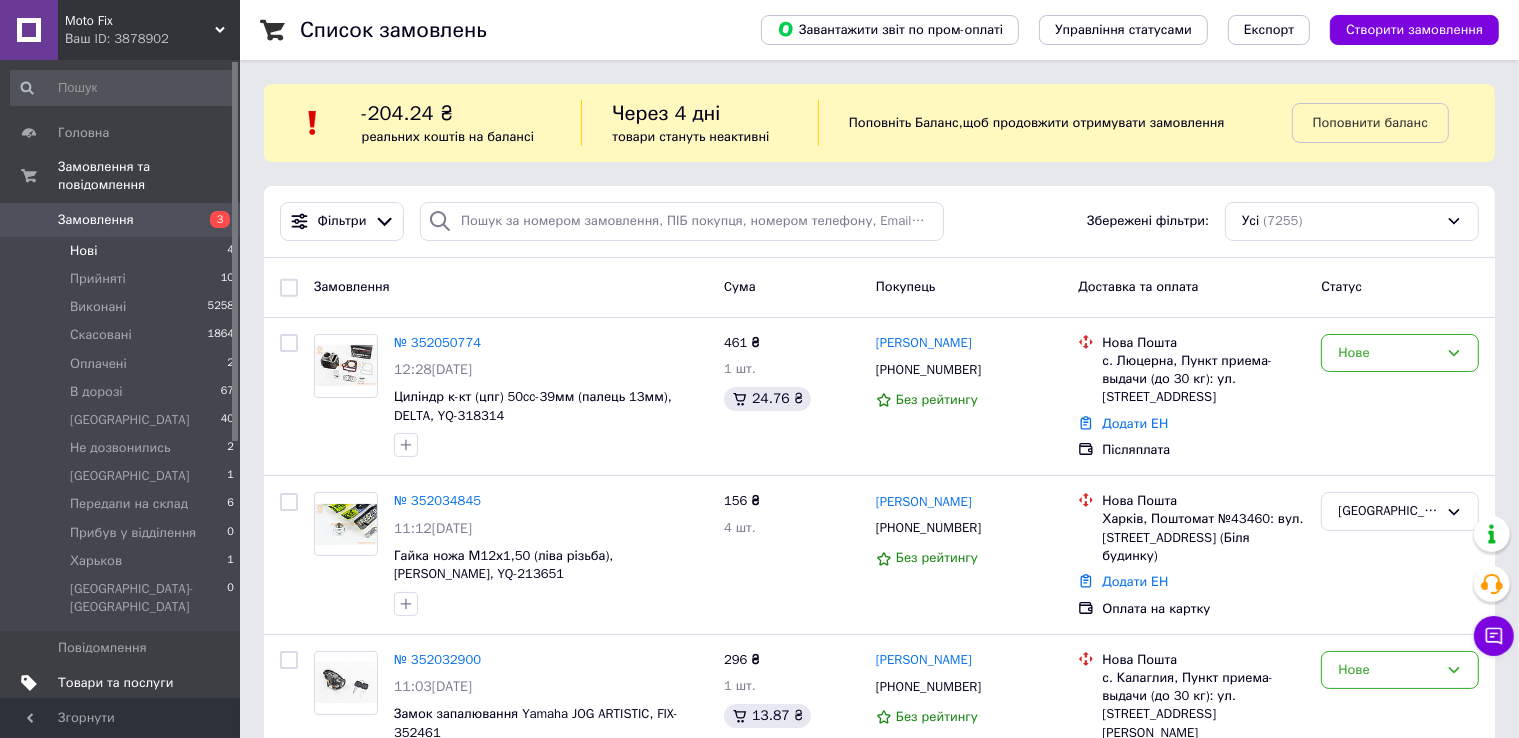 click on "Нові" at bounding box center (83, 251) 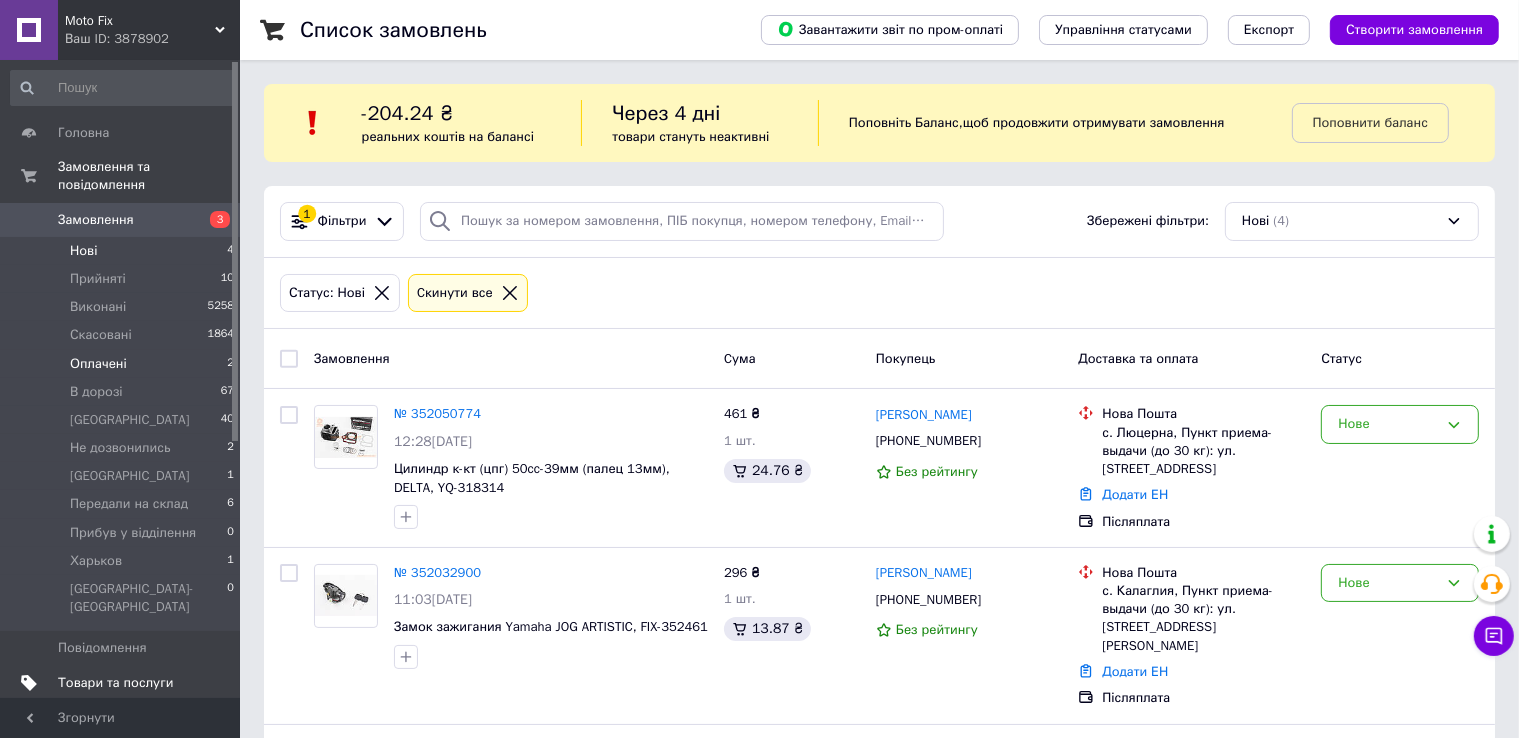 click on "Оплачені 2" at bounding box center [123, 364] 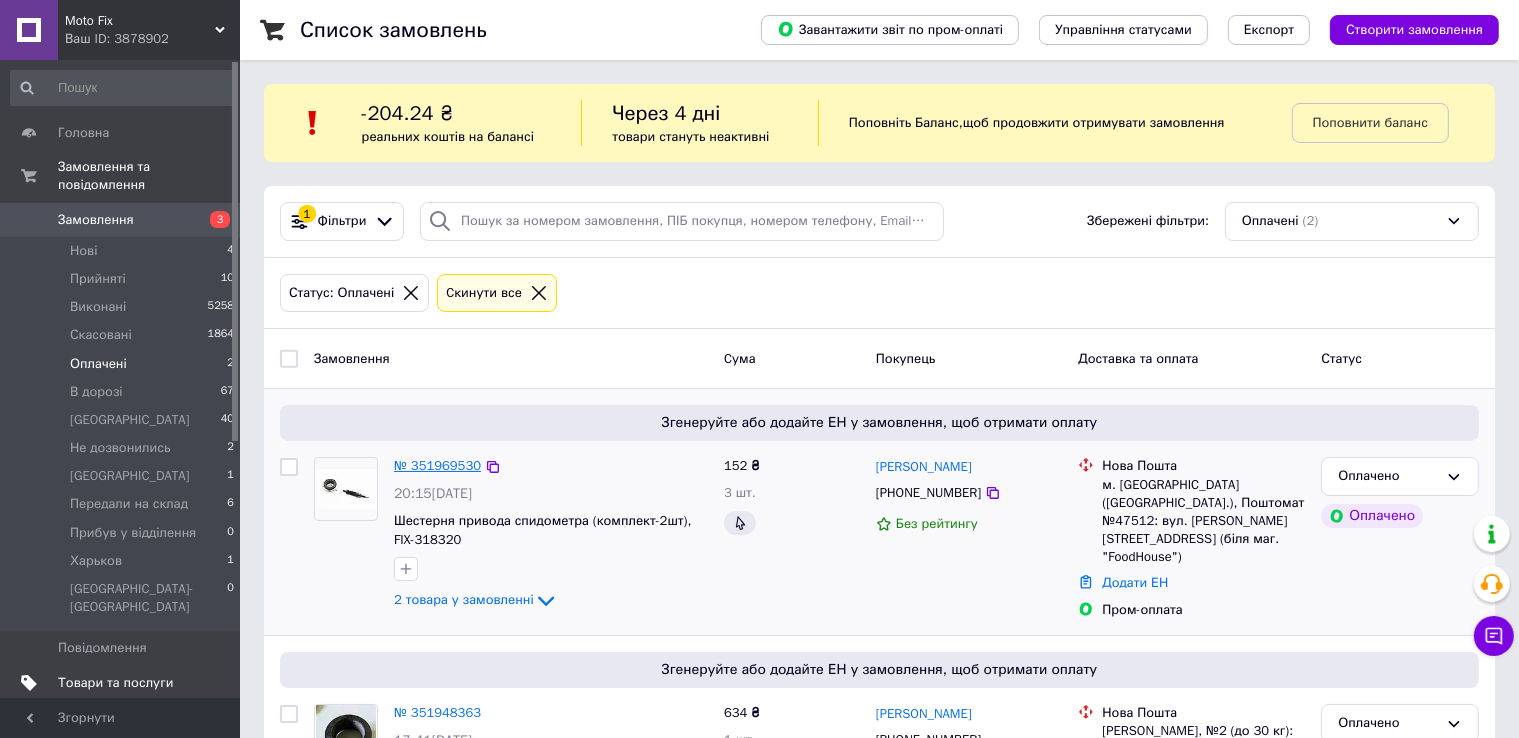 scroll, scrollTop: 123, scrollLeft: 0, axis: vertical 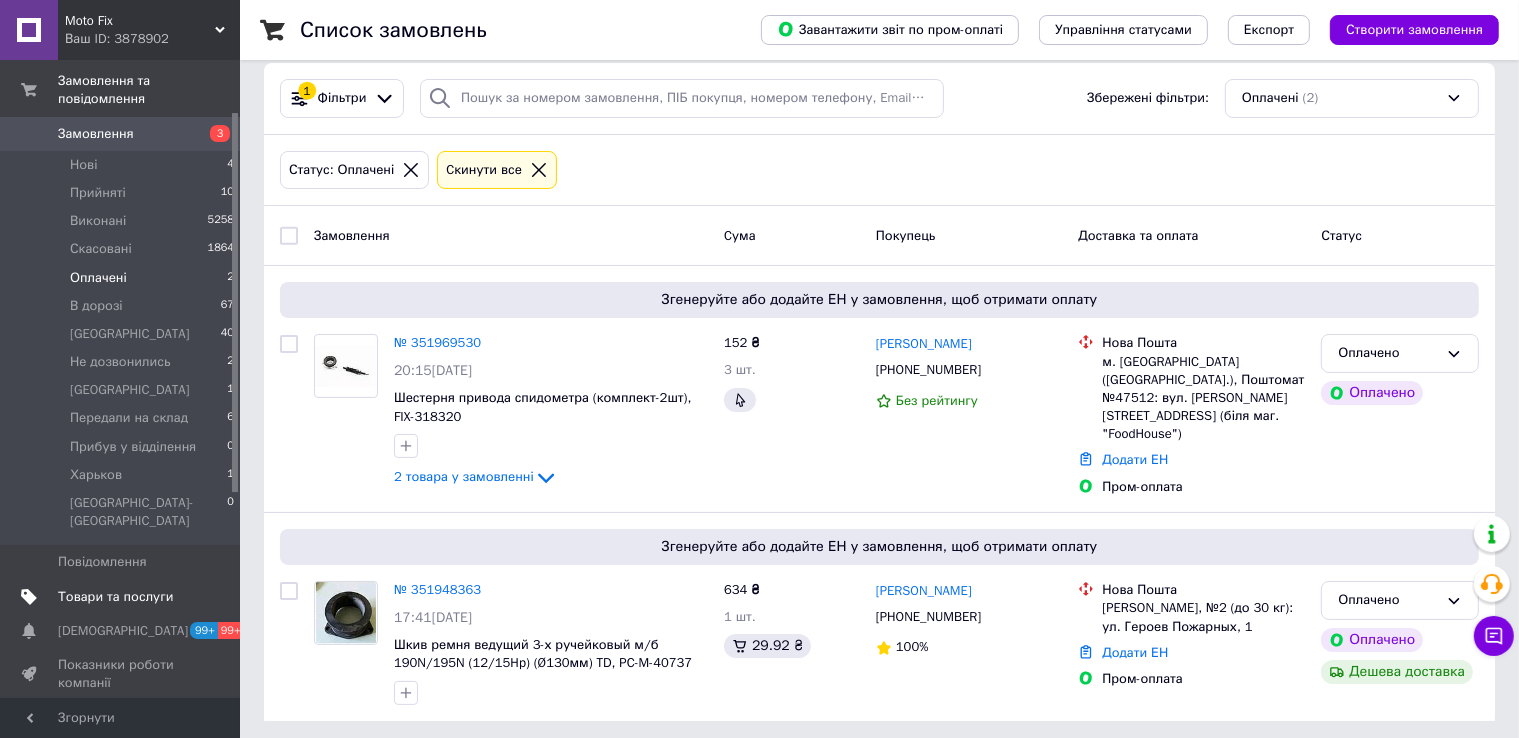 click on "Відгуки" at bounding box center [123, 717] 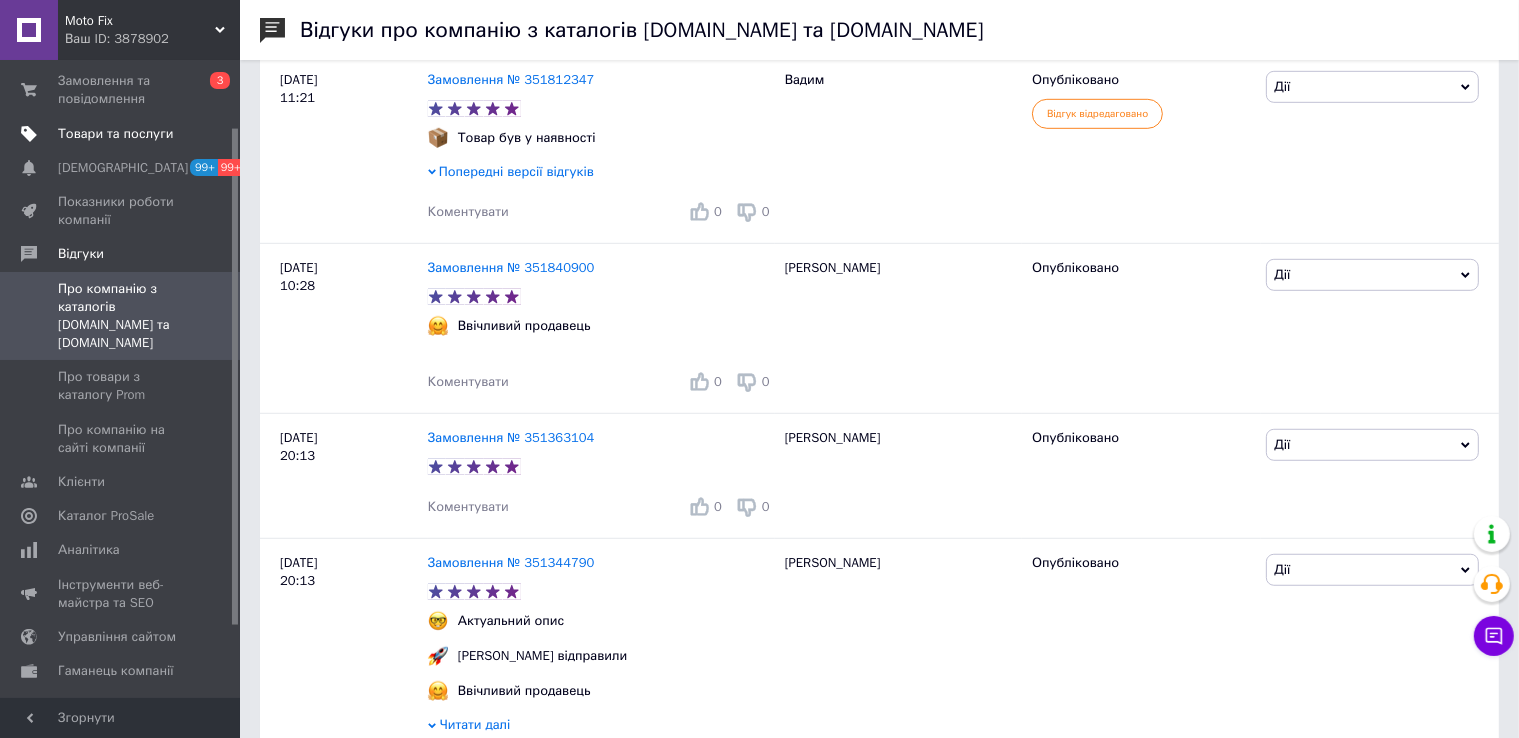 scroll, scrollTop: 1367, scrollLeft: 0, axis: vertical 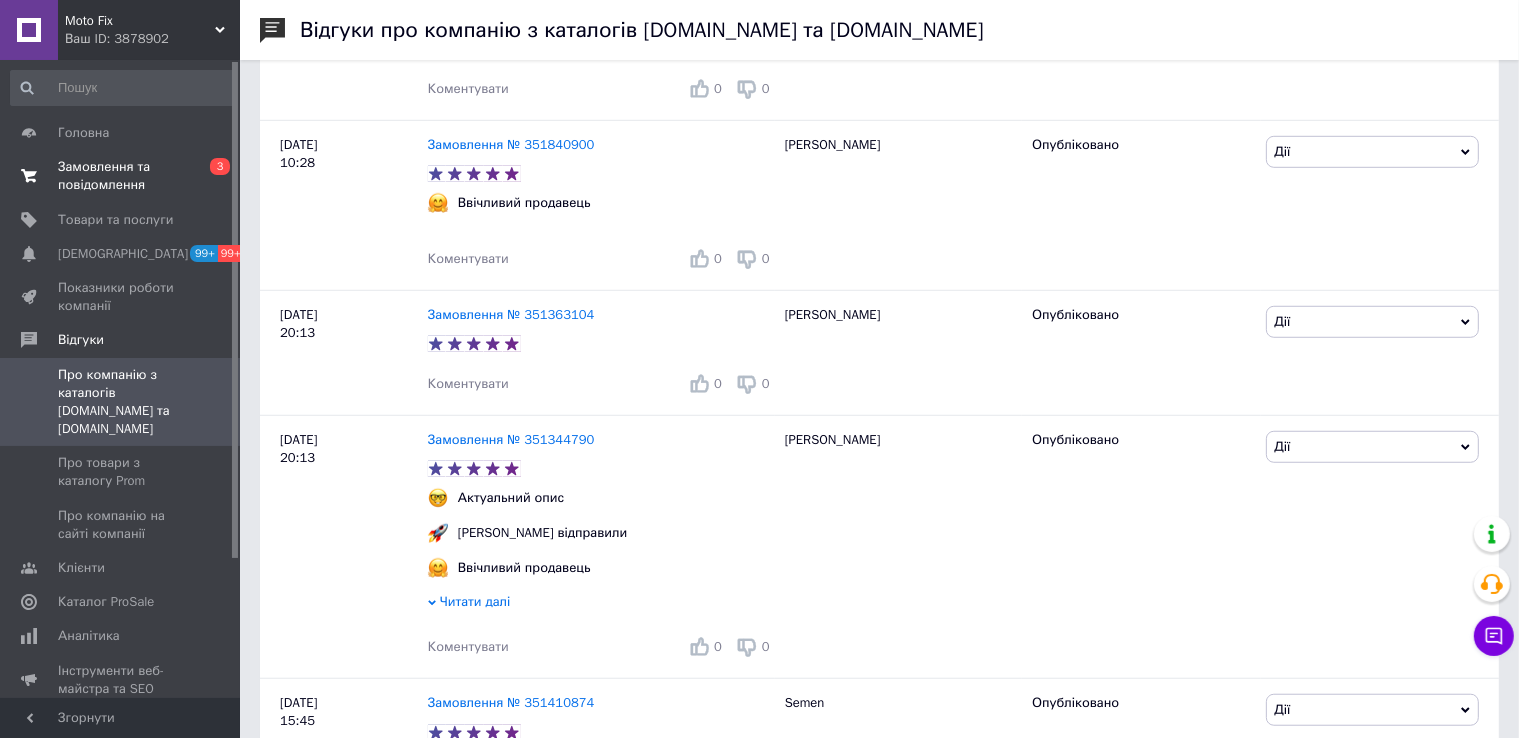 click on "0 3" at bounding box center (212, 176) 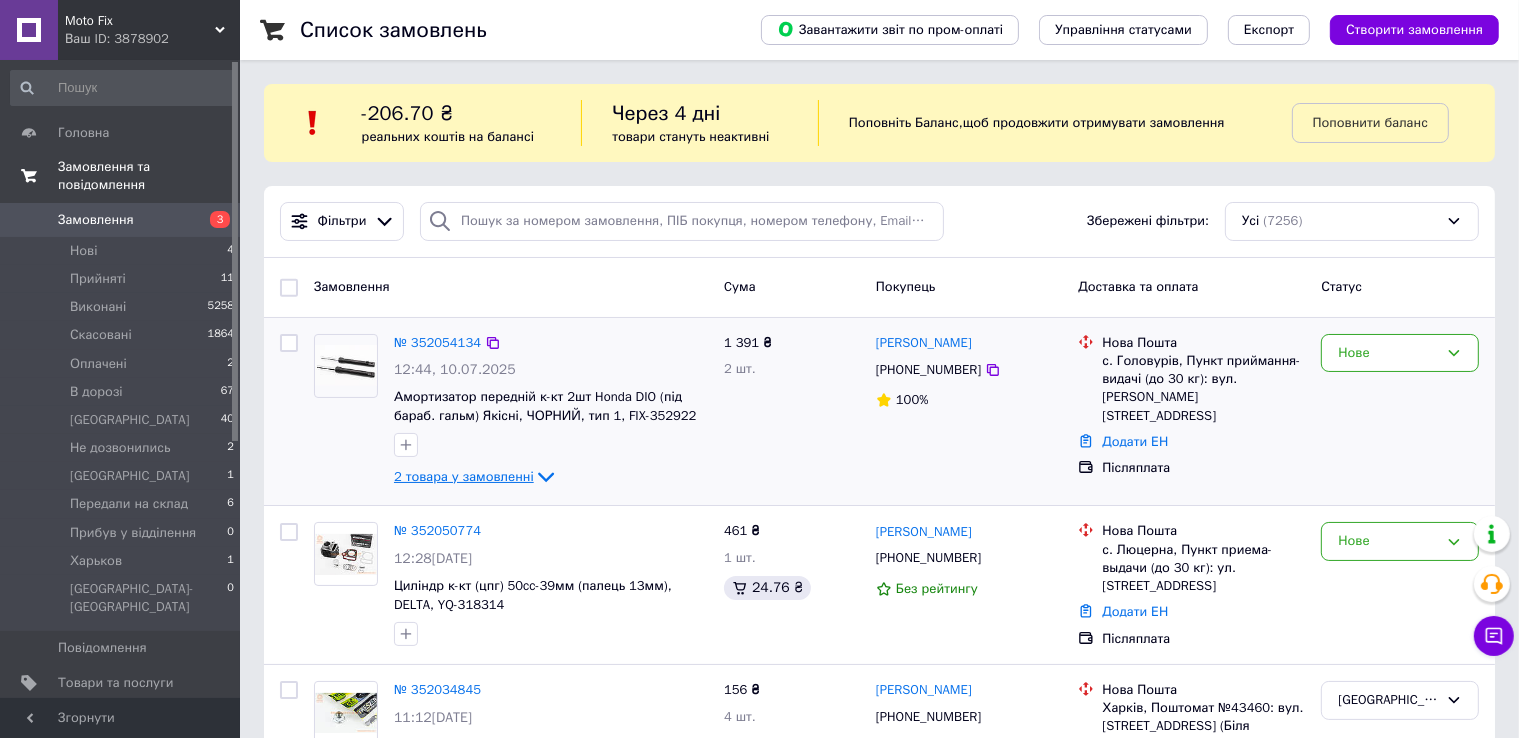 click on "2 товара у замовленні" at bounding box center (464, 476) 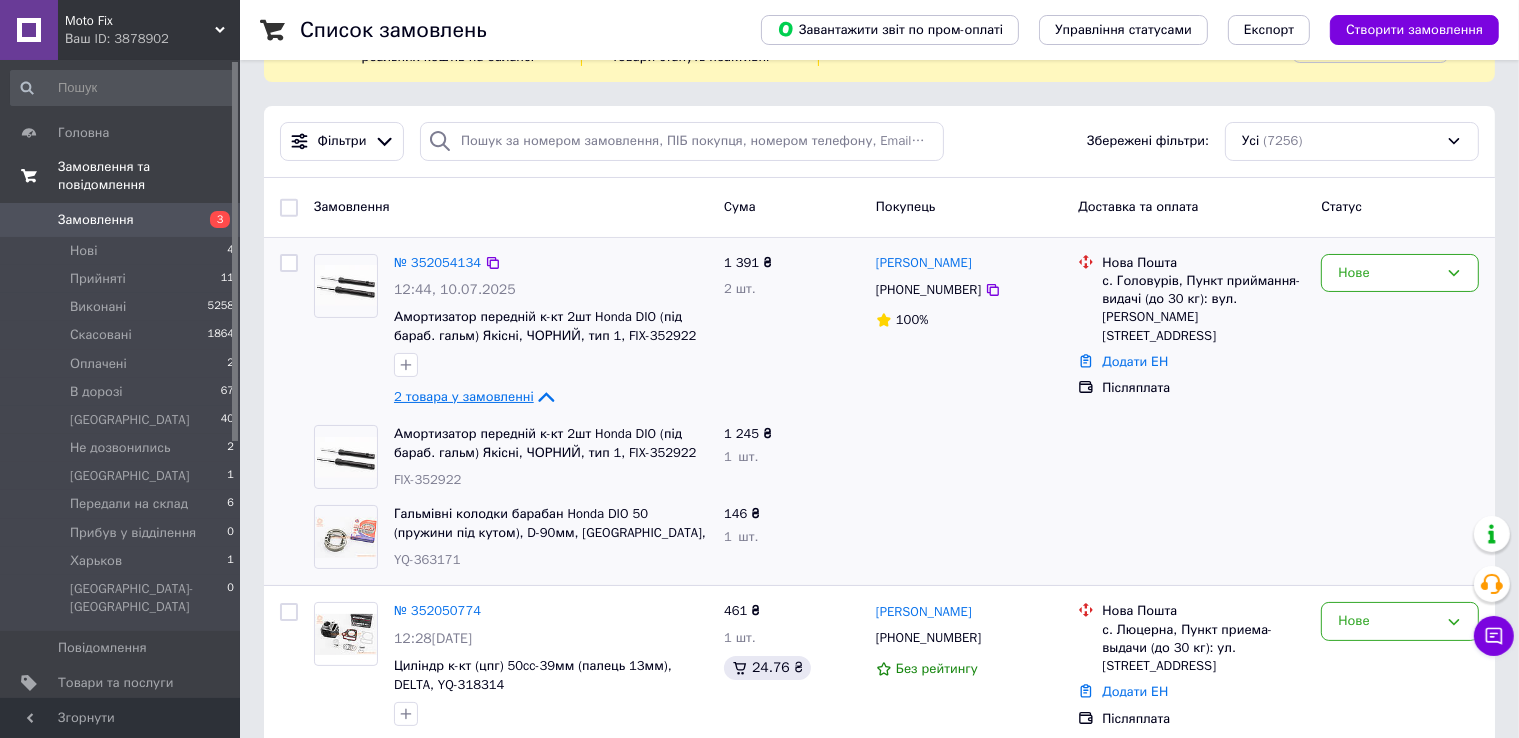 scroll, scrollTop: 79, scrollLeft: 0, axis: vertical 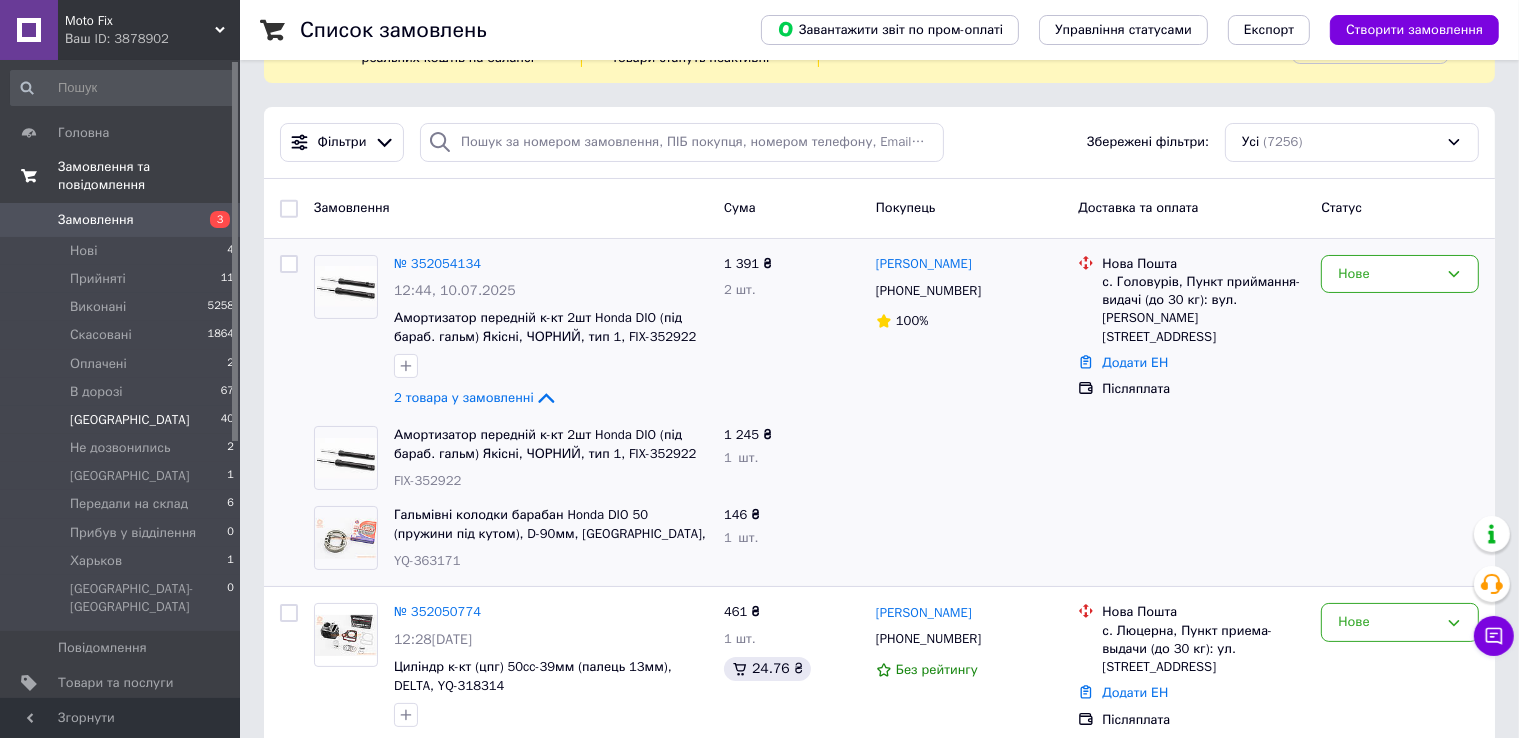 click on "Киев 40" at bounding box center (123, 420) 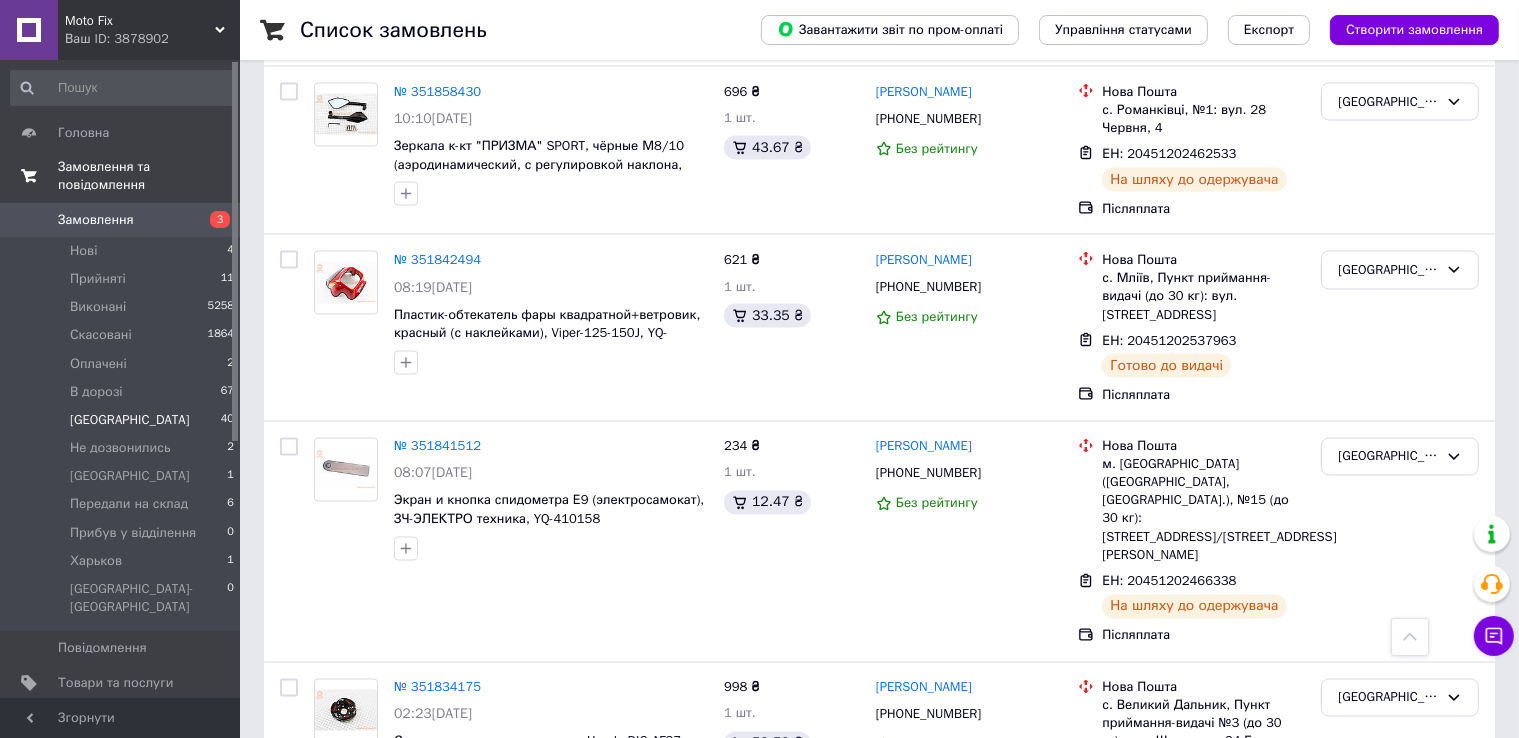 scroll, scrollTop: 3440, scrollLeft: 0, axis: vertical 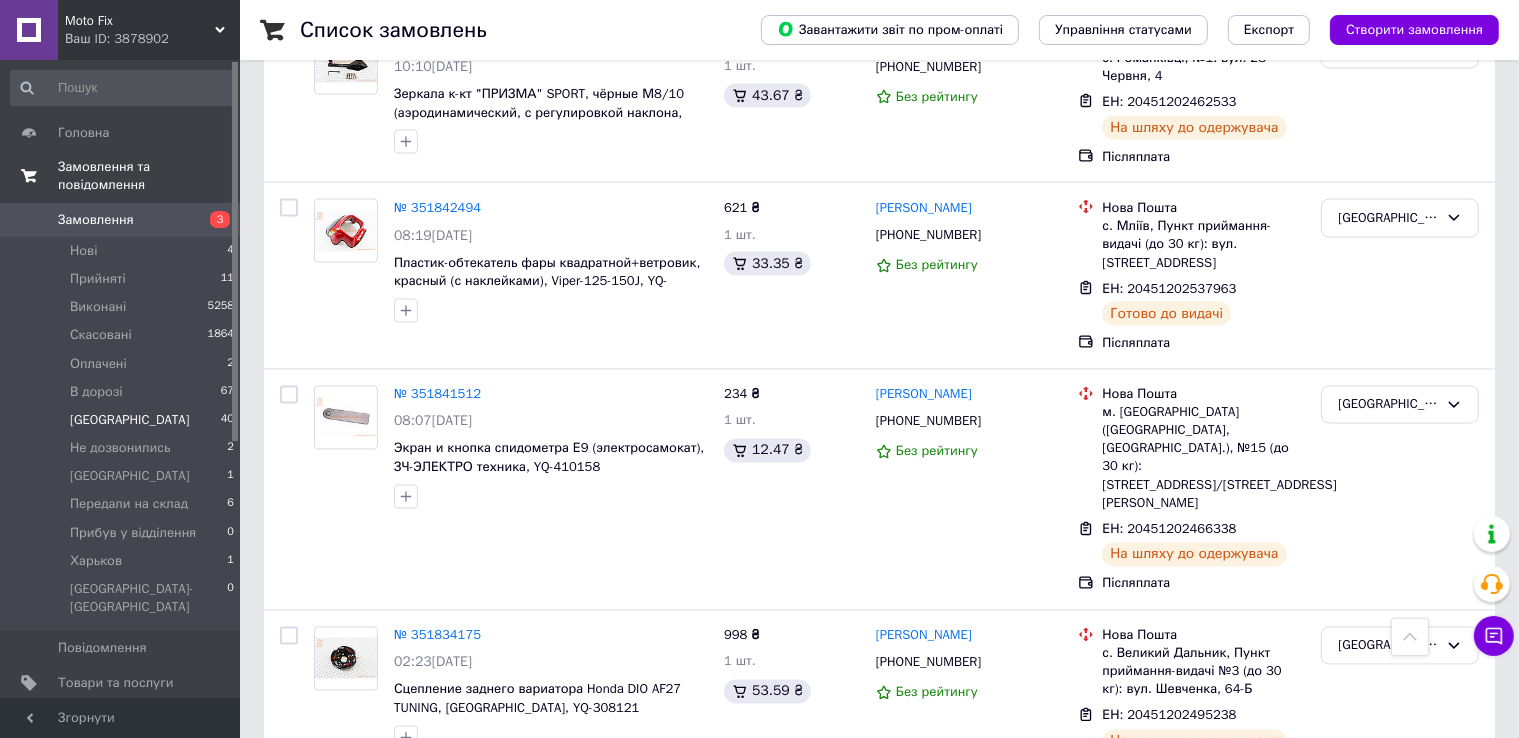 click on "2" at bounding box center (327, 841) 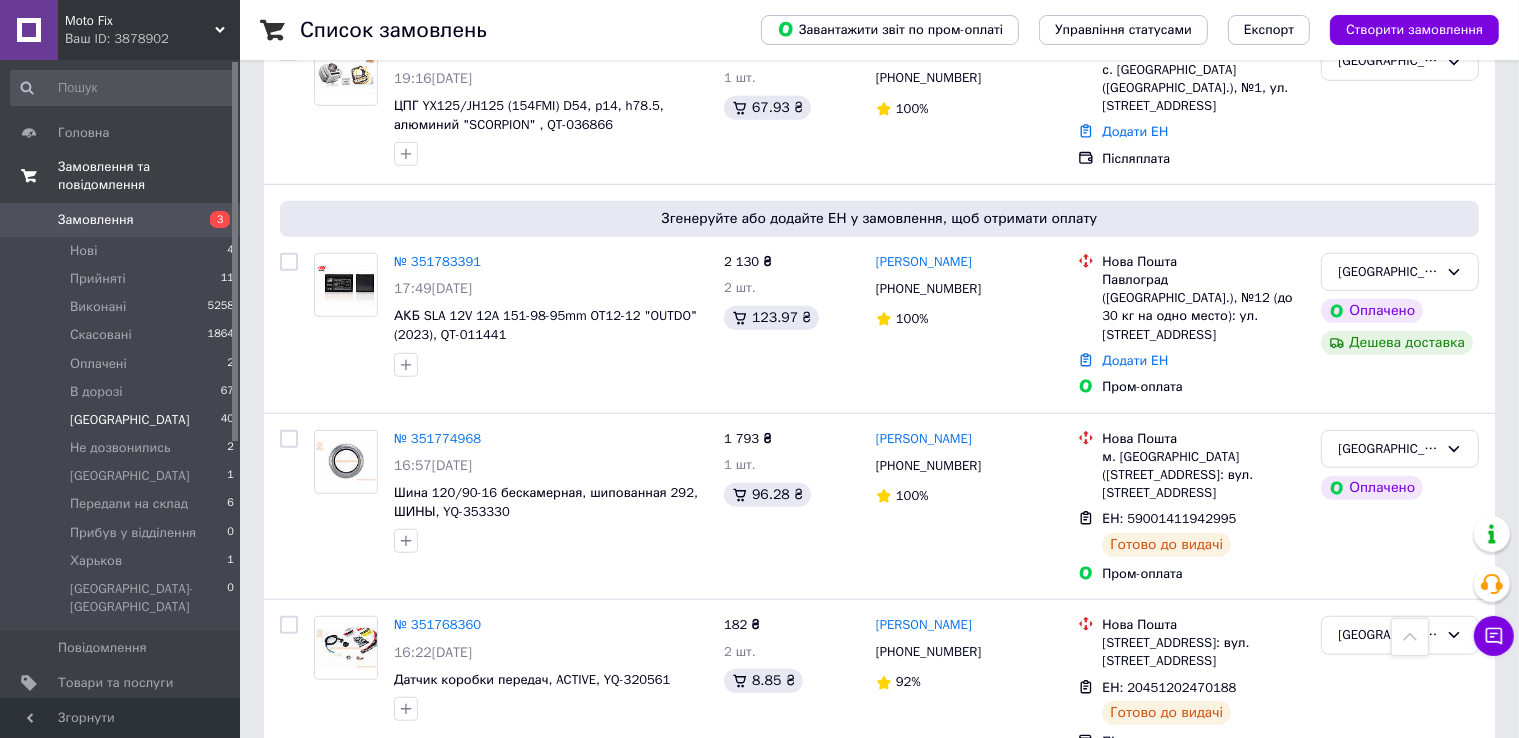 scroll, scrollTop: 1239, scrollLeft: 0, axis: vertical 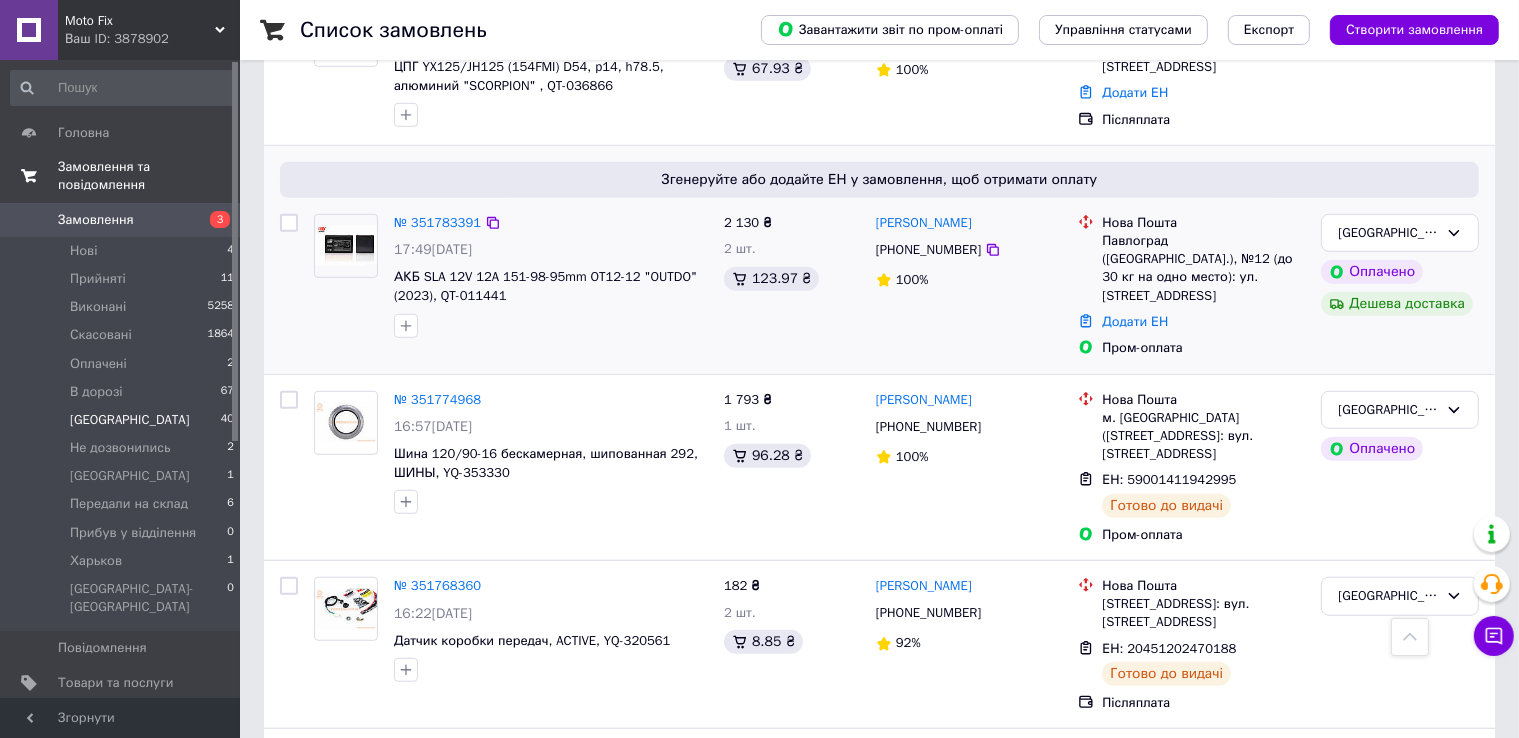 click on "№ 351783391 17:49, 08.07.2025 АКБ SLA 12V 12A 151-98-95mm OT12-12 "OUTDO" (2023), QT-011441" at bounding box center (551, 276) 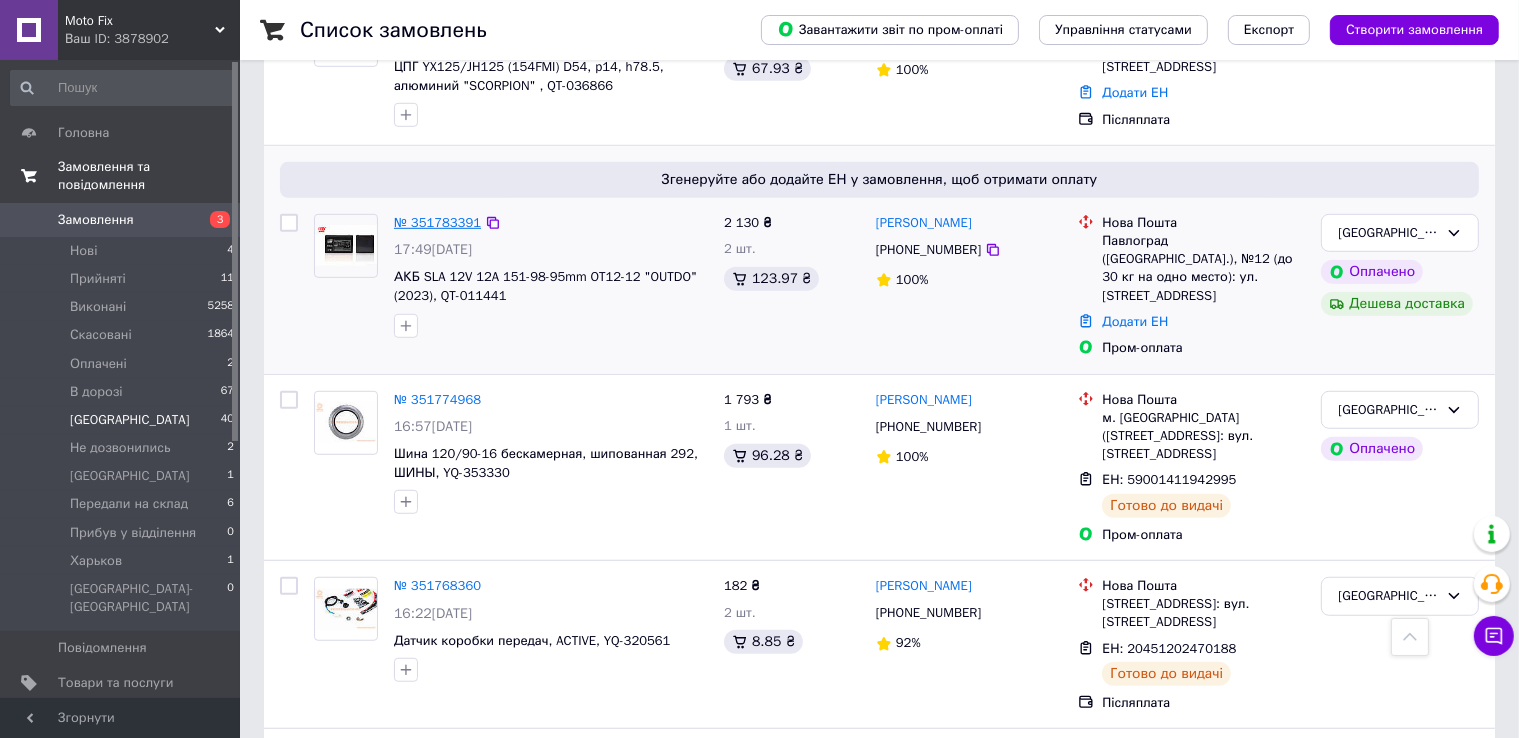 click on "№ 351783391" at bounding box center (437, 222) 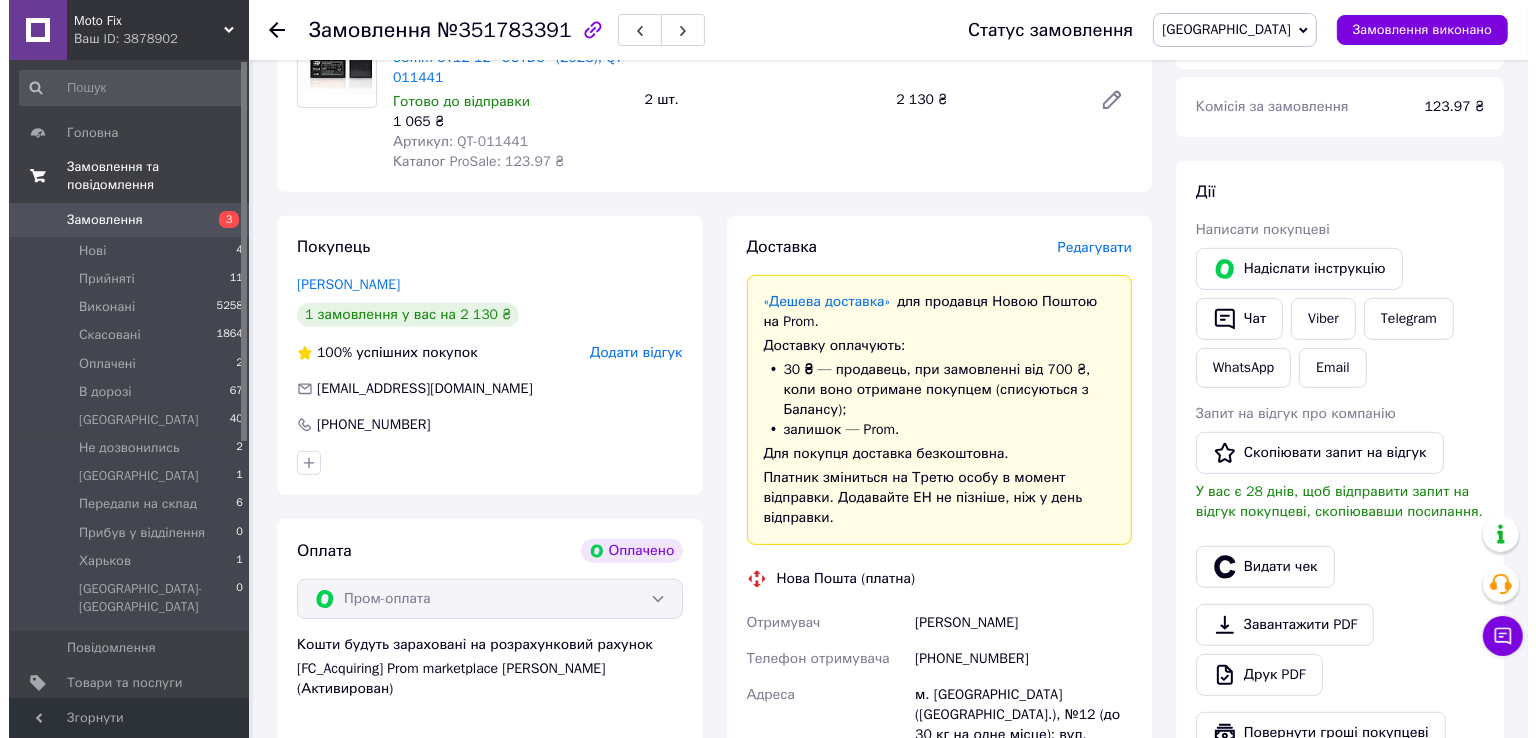 scroll, scrollTop: 770, scrollLeft: 0, axis: vertical 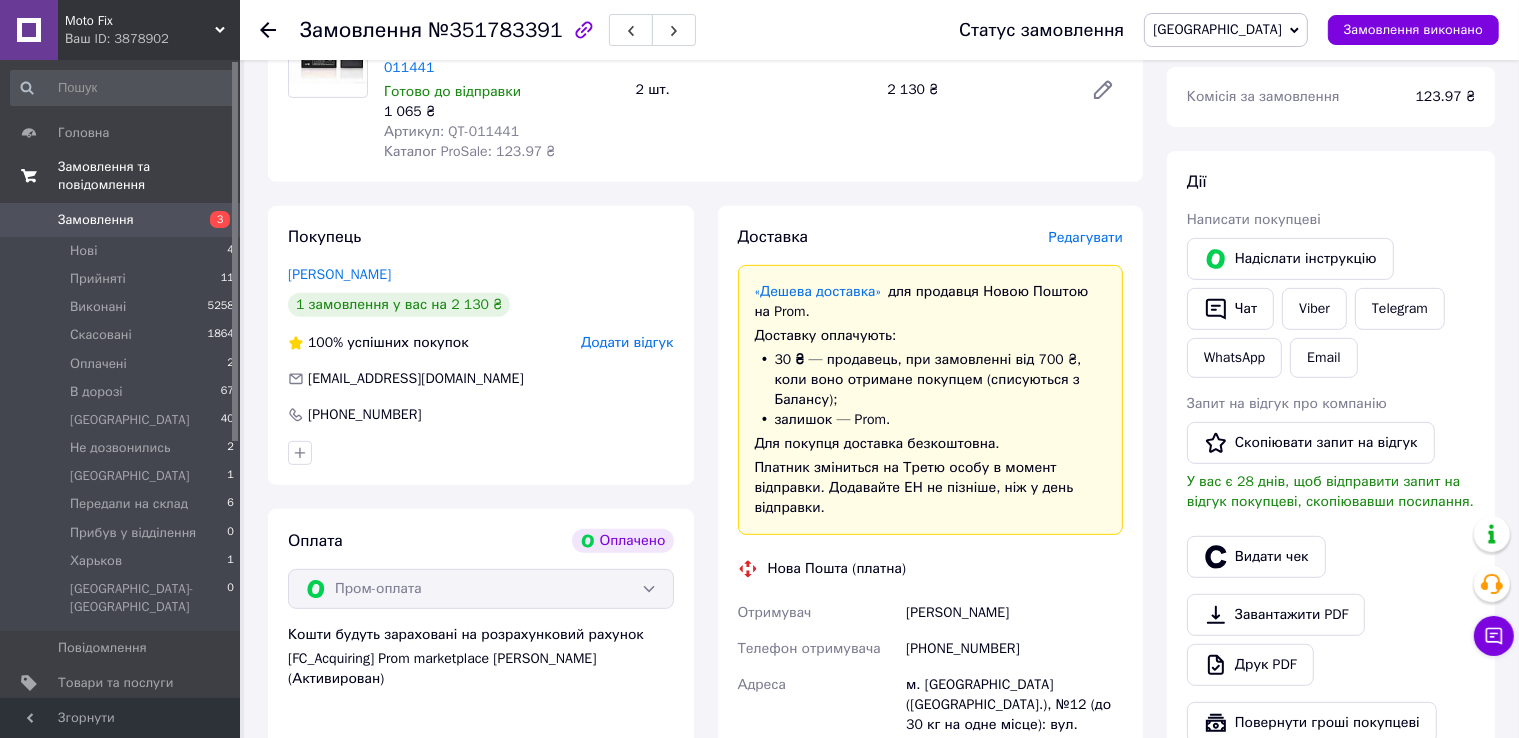 click on "Редагувати" at bounding box center (1086, 237) 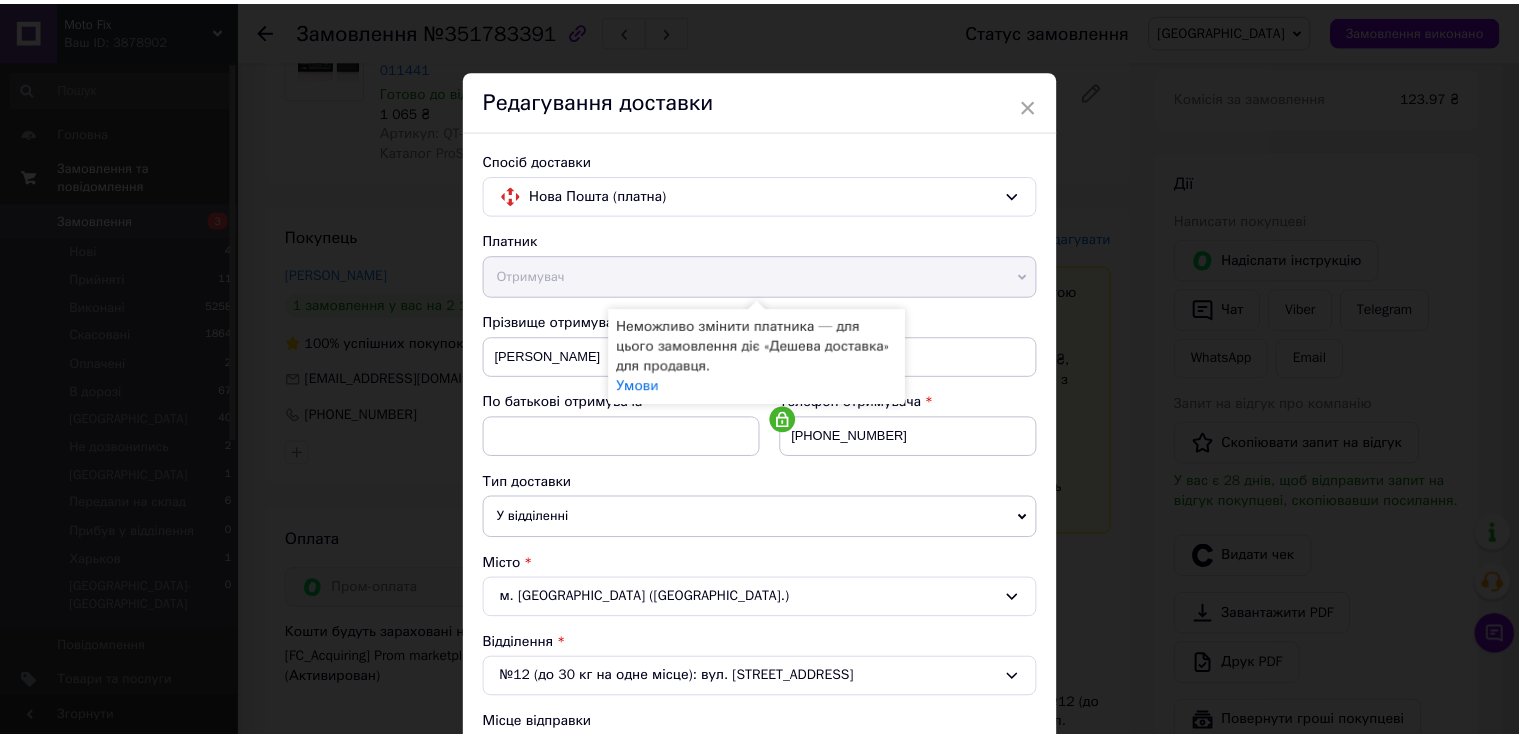 scroll, scrollTop: 808, scrollLeft: 0, axis: vertical 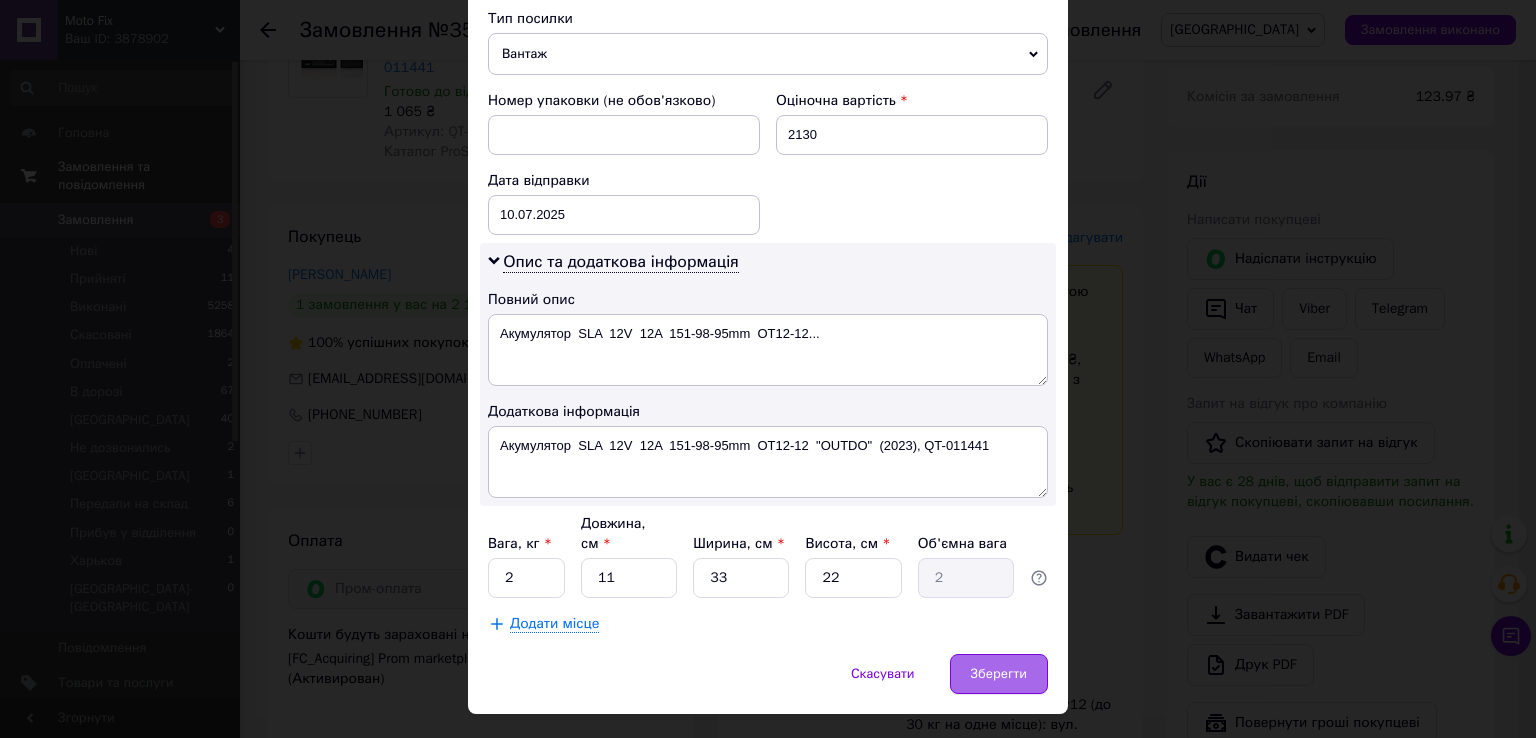 click on "Зберегти" at bounding box center (999, 674) 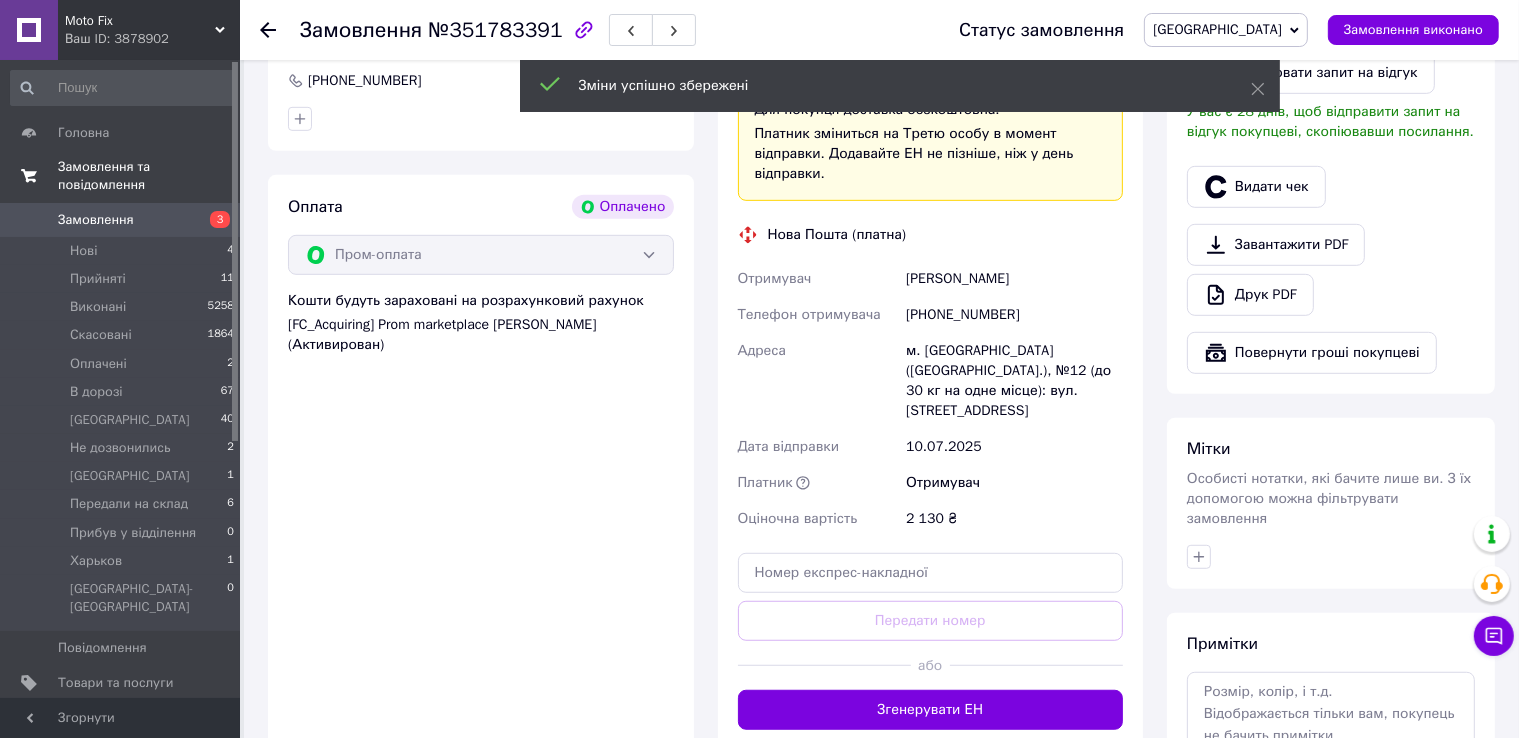scroll, scrollTop: 1158, scrollLeft: 0, axis: vertical 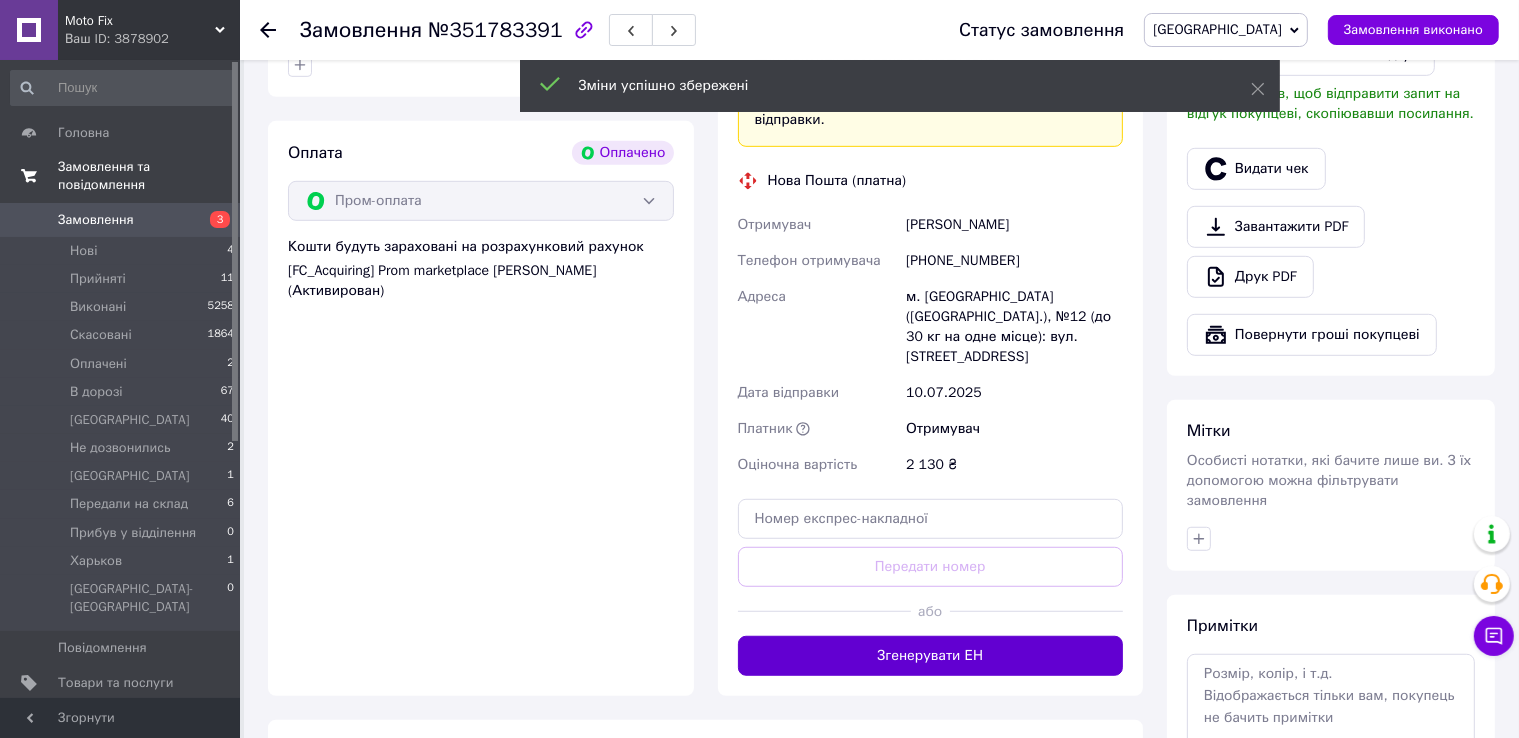 click on "Згенерувати ЕН" at bounding box center [931, 656] 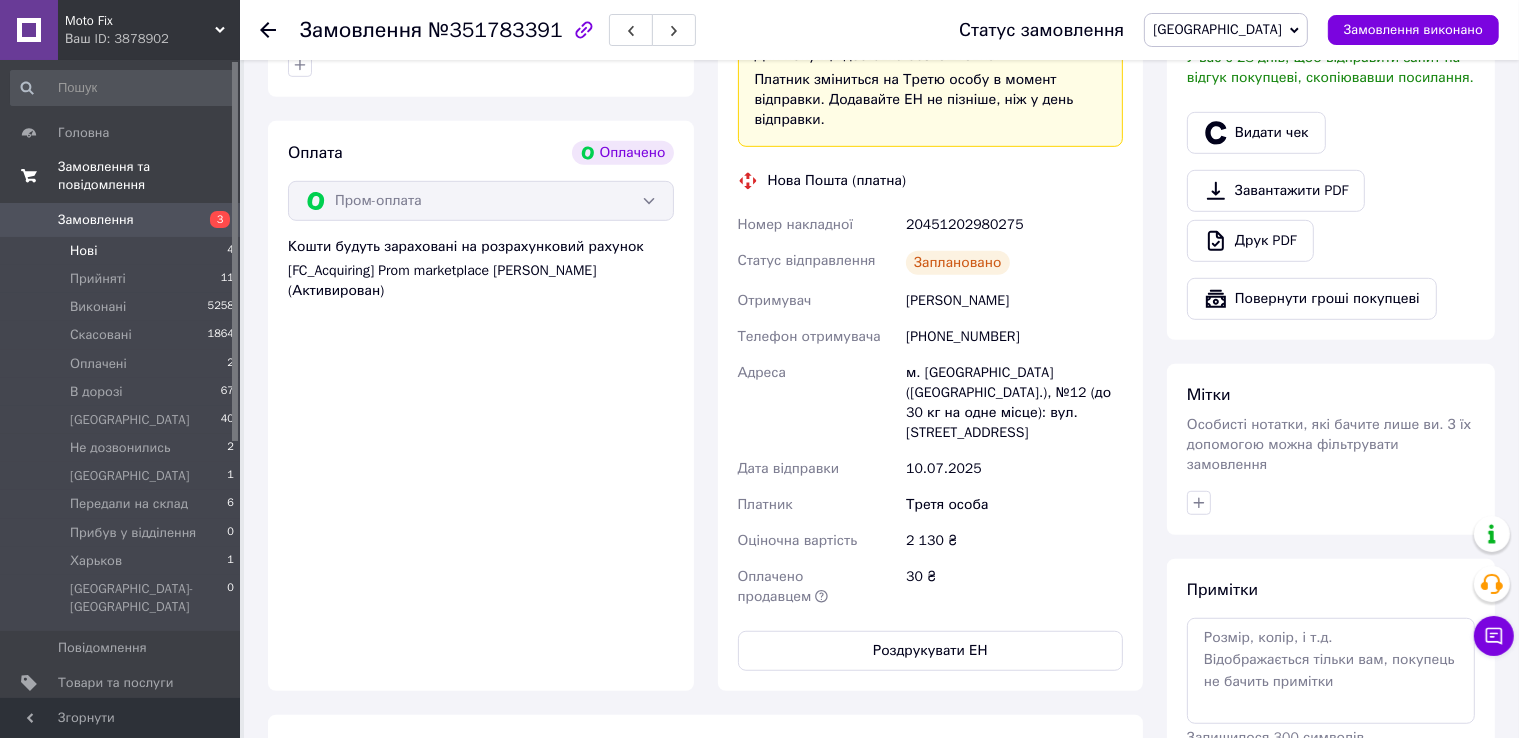 click on "Нові 4" at bounding box center [123, 251] 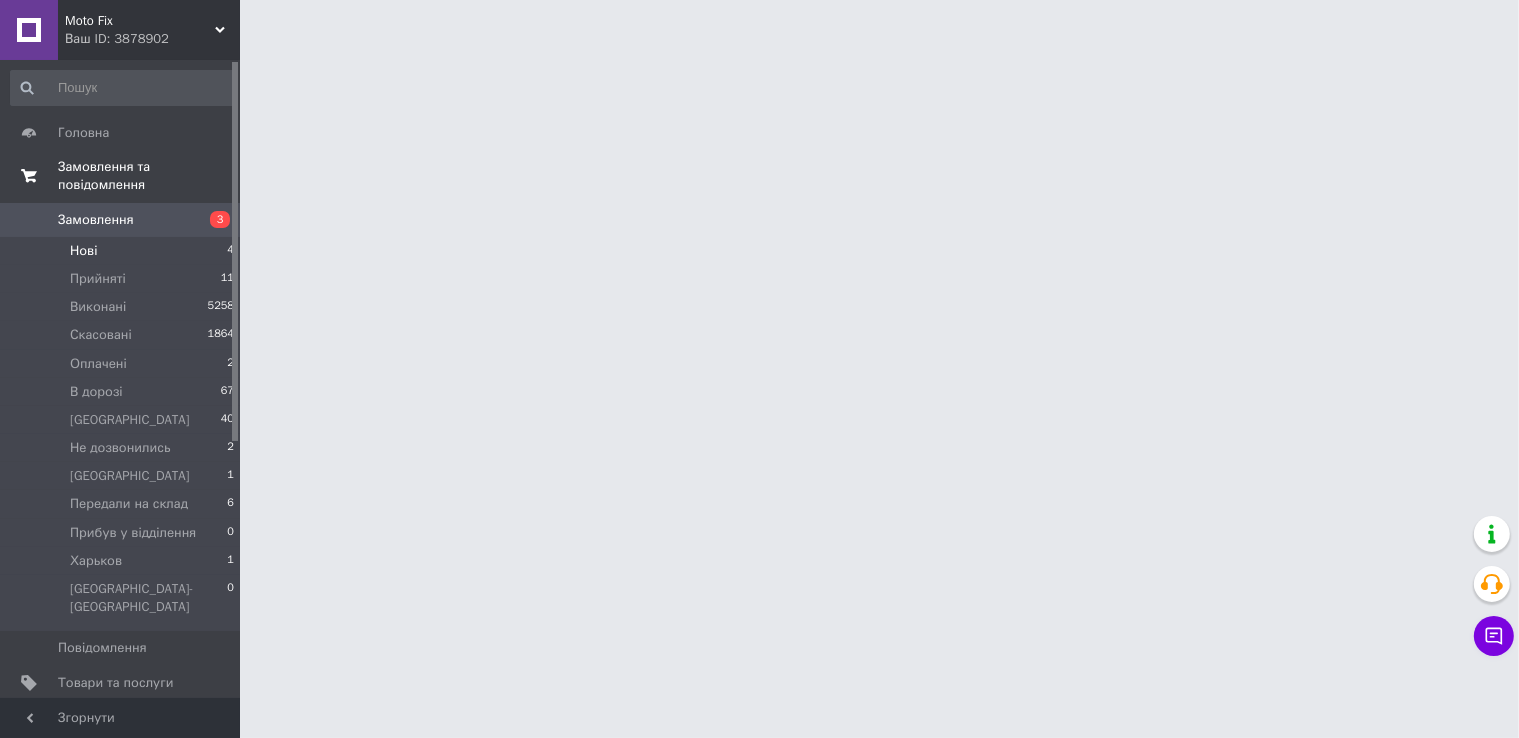 scroll, scrollTop: 0, scrollLeft: 0, axis: both 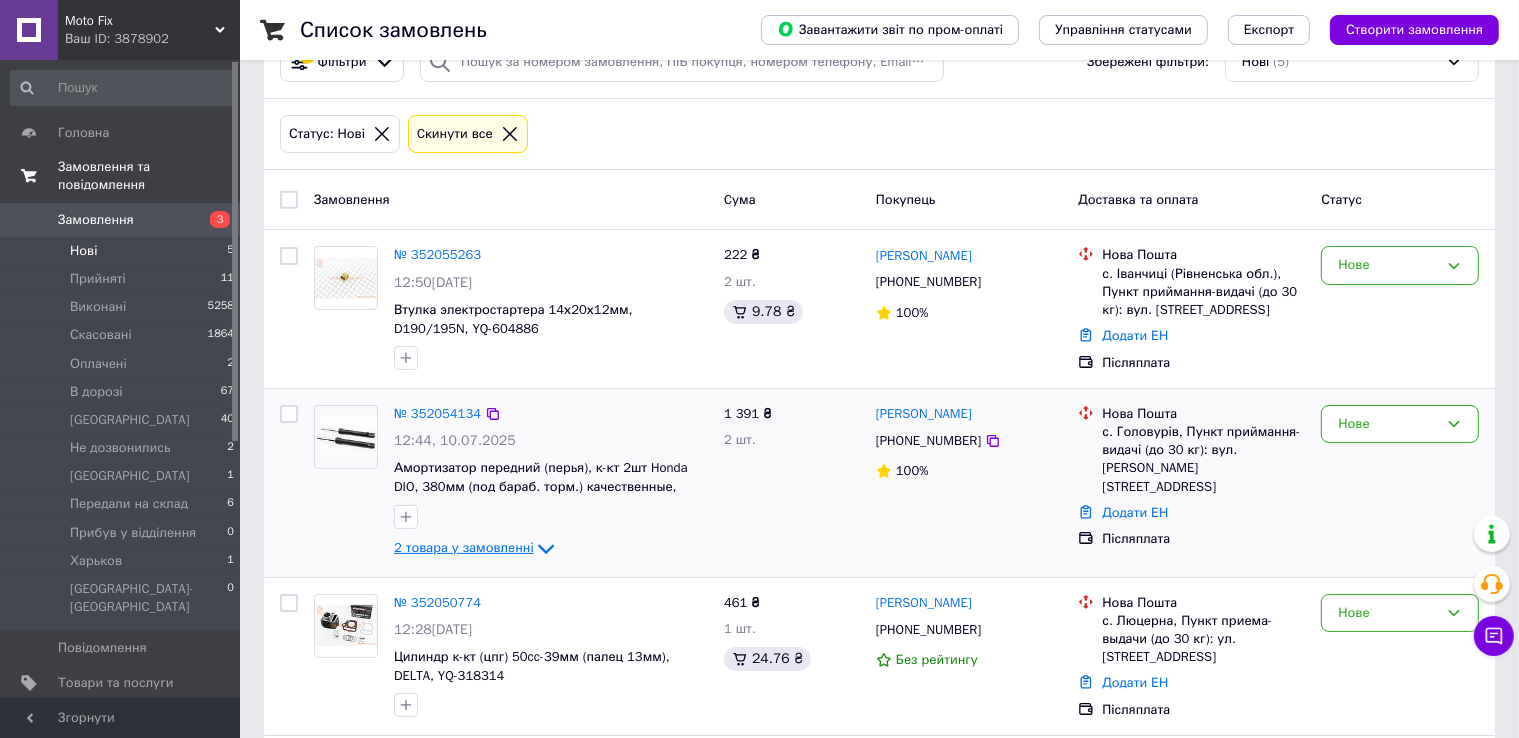 click 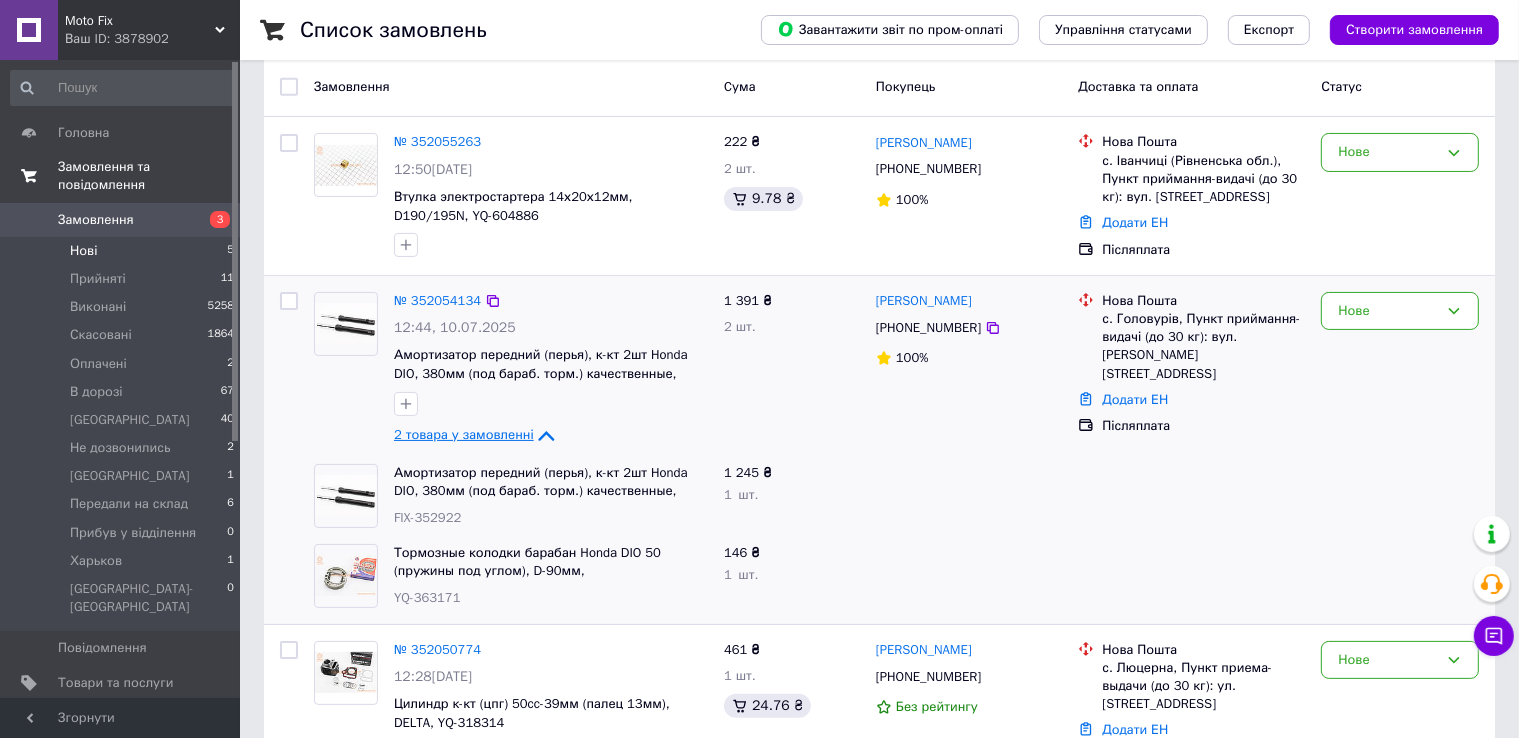 scroll, scrollTop: 302, scrollLeft: 0, axis: vertical 